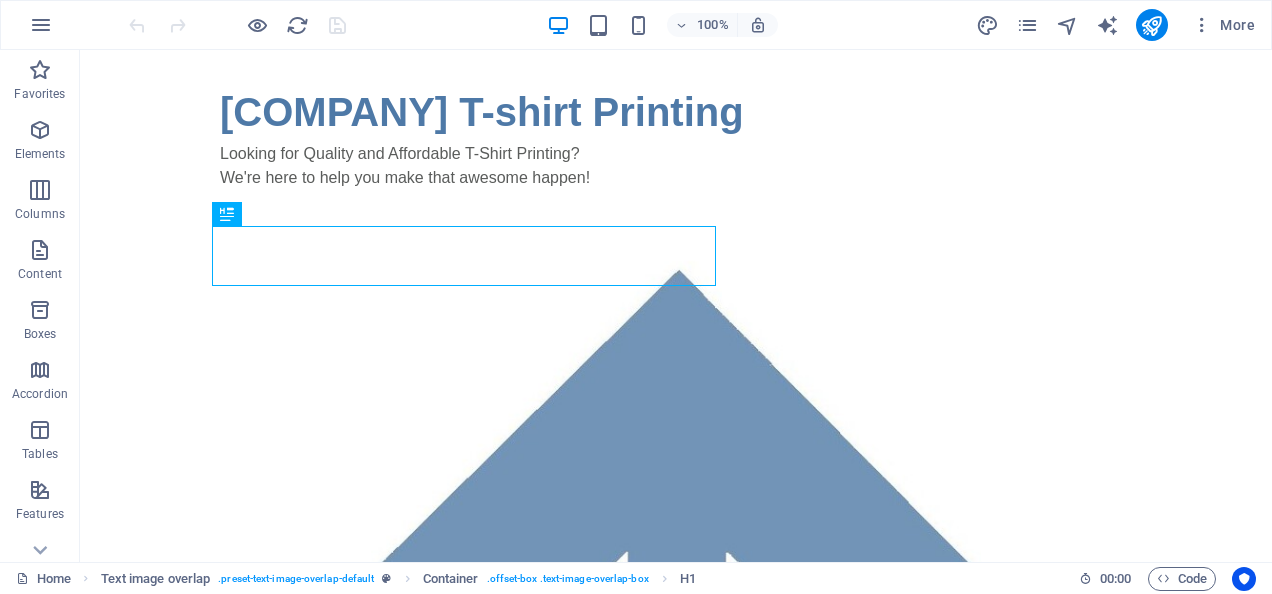 scroll, scrollTop: 0, scrollLeft: 0, axis: both 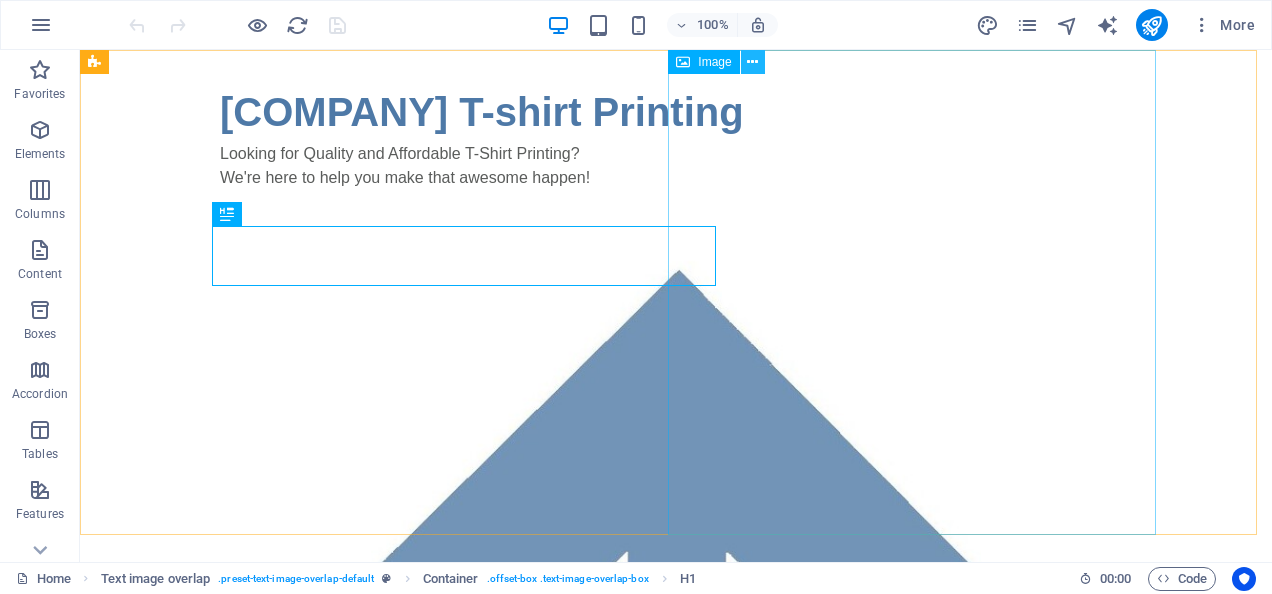 click at bounding box center (752, 62) 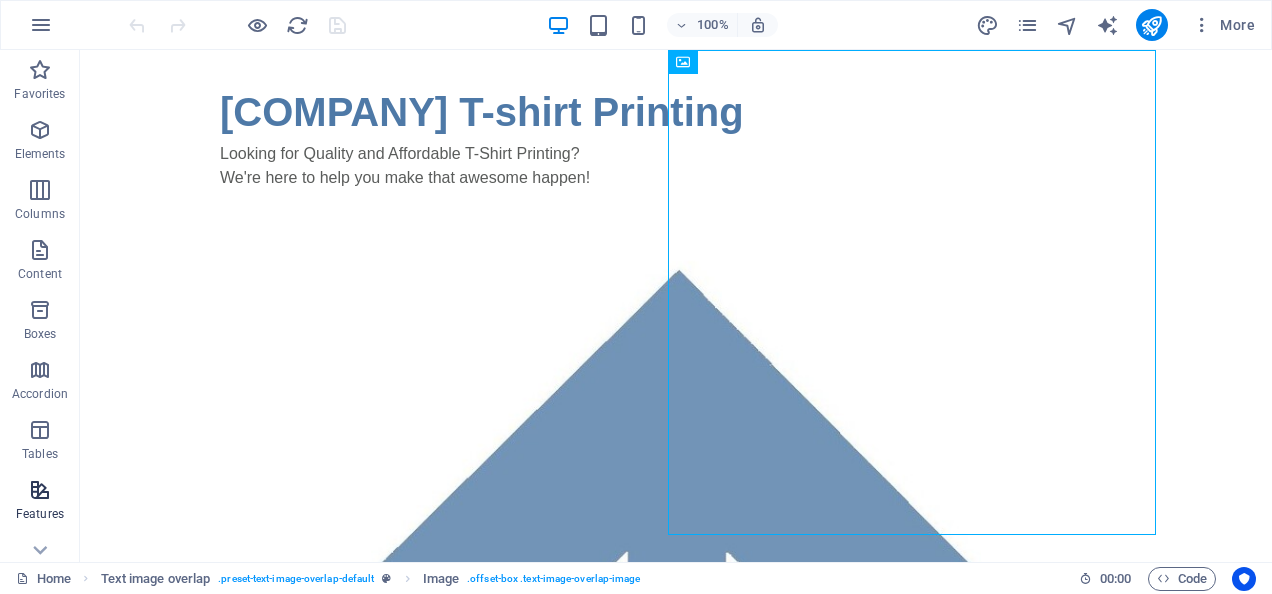 click at bounding box center [40, 490] 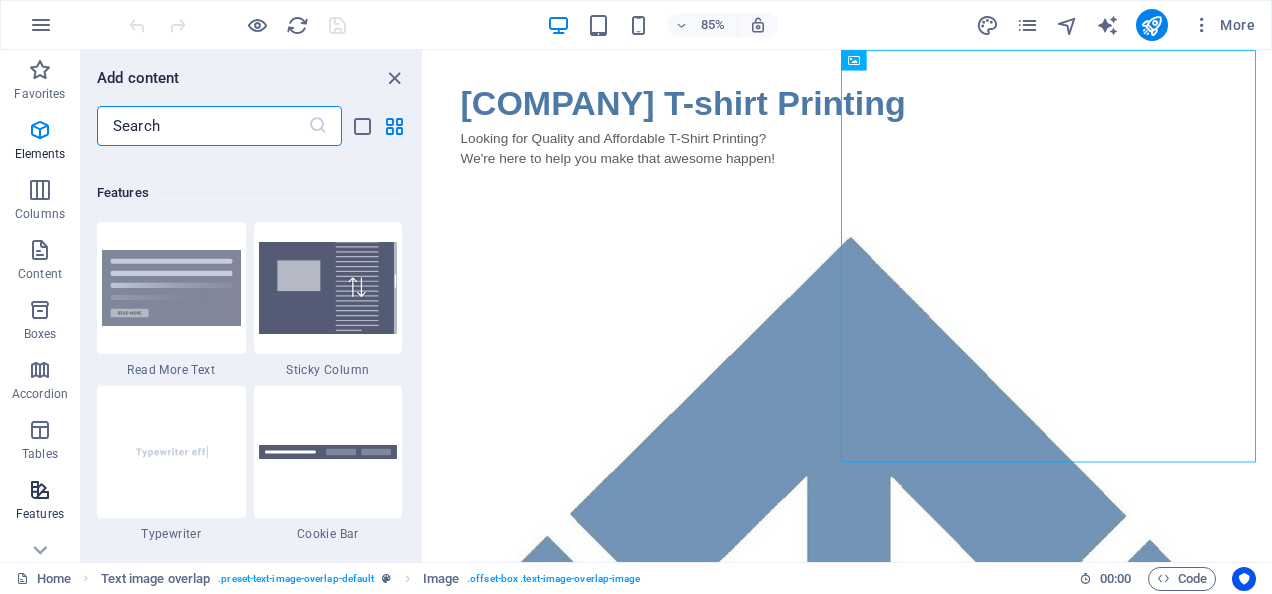 scroll, scrollTop: 7795, scrollLeft: 0, axis: vertical 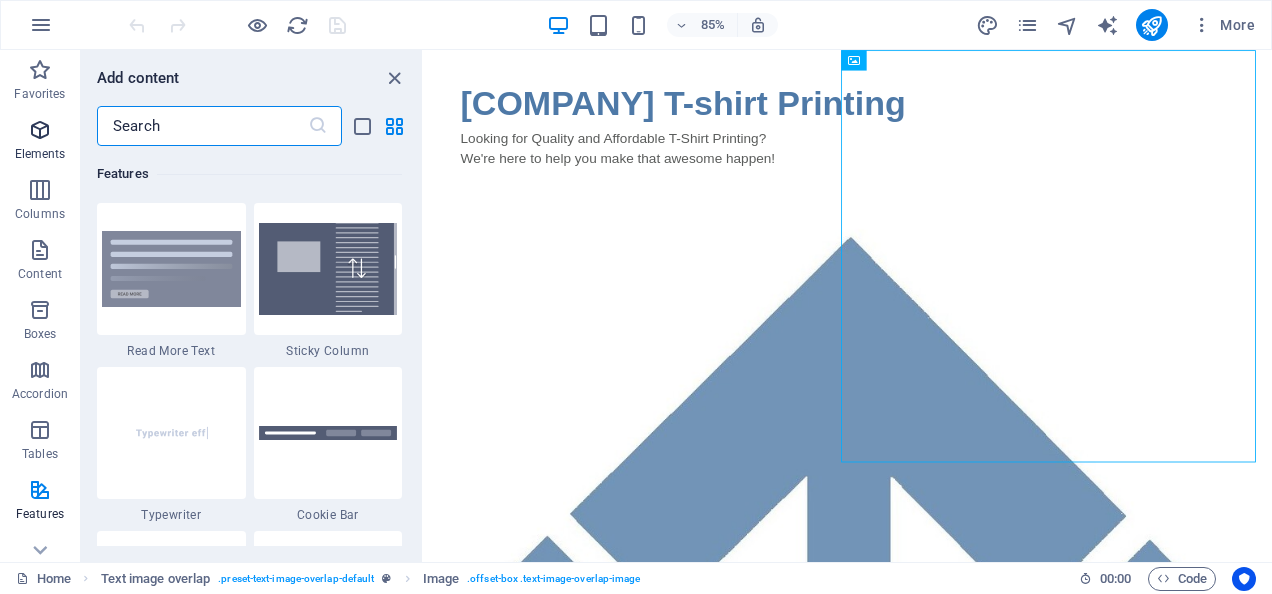 click at bounding box center (40, 130) 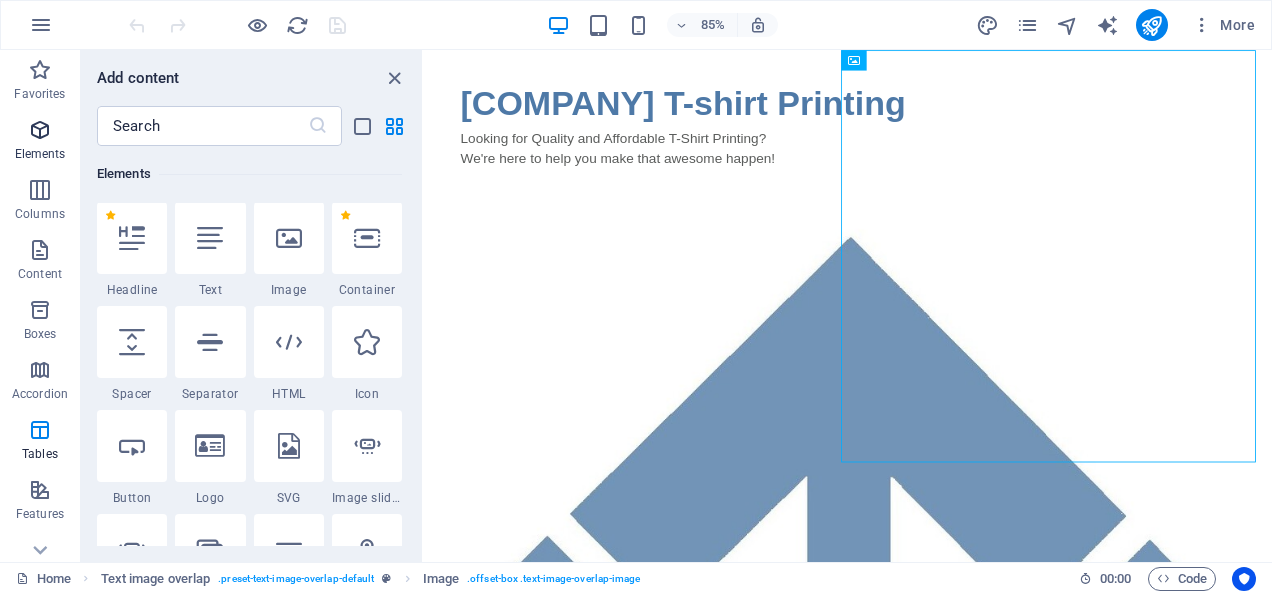 scroll, scrollTop: 213, scrollLeft: 0, axis: vertical 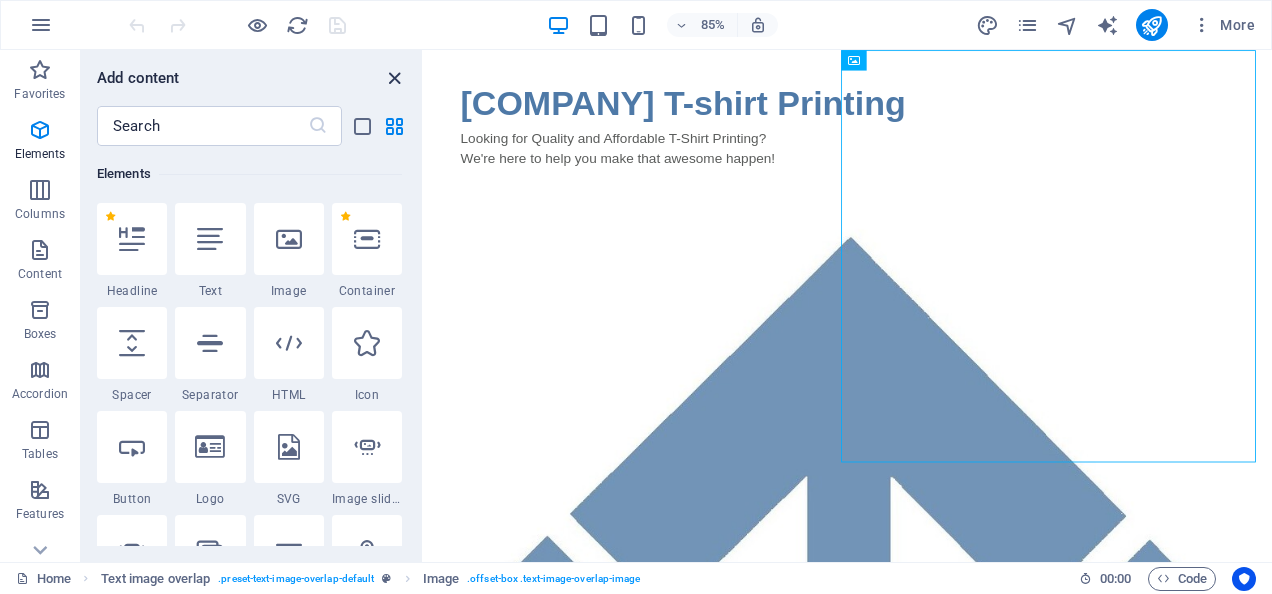 click at bounding box center (394, 78) 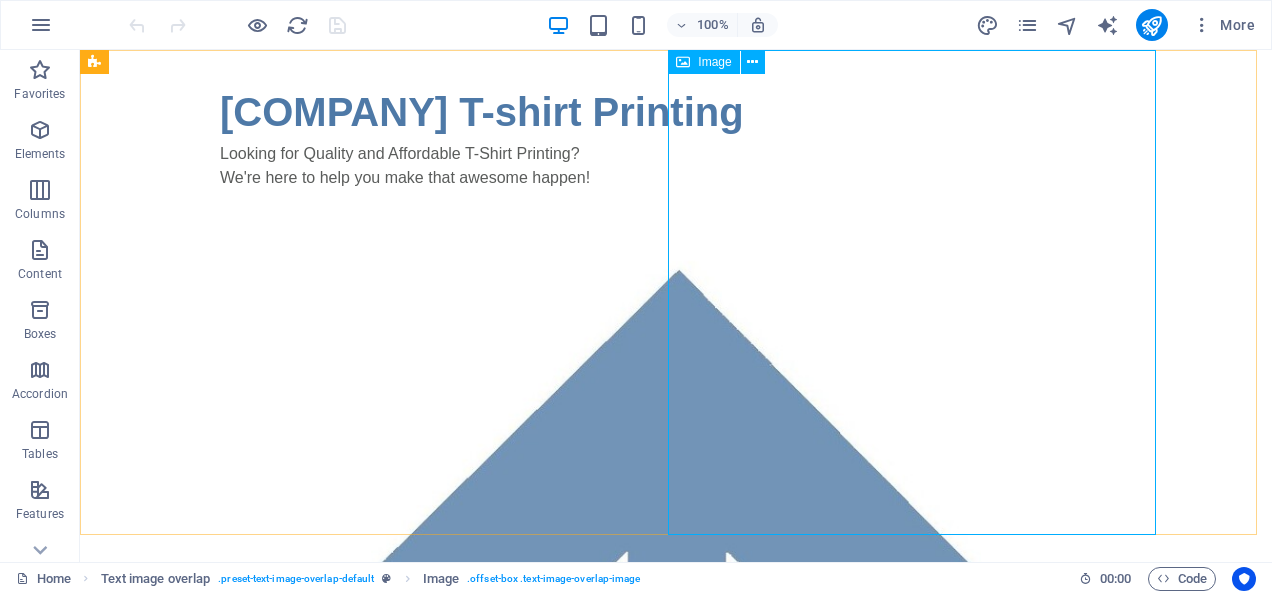 click on "Image" at bounding box center [714, 62] 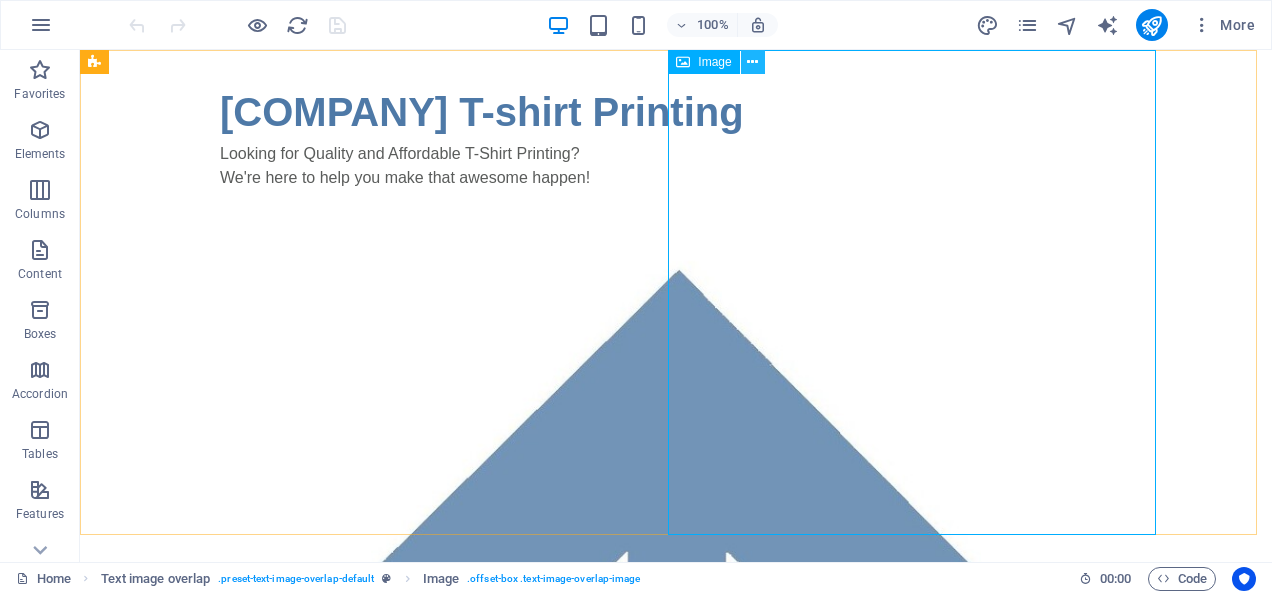 click at bounding box center (752, 62) 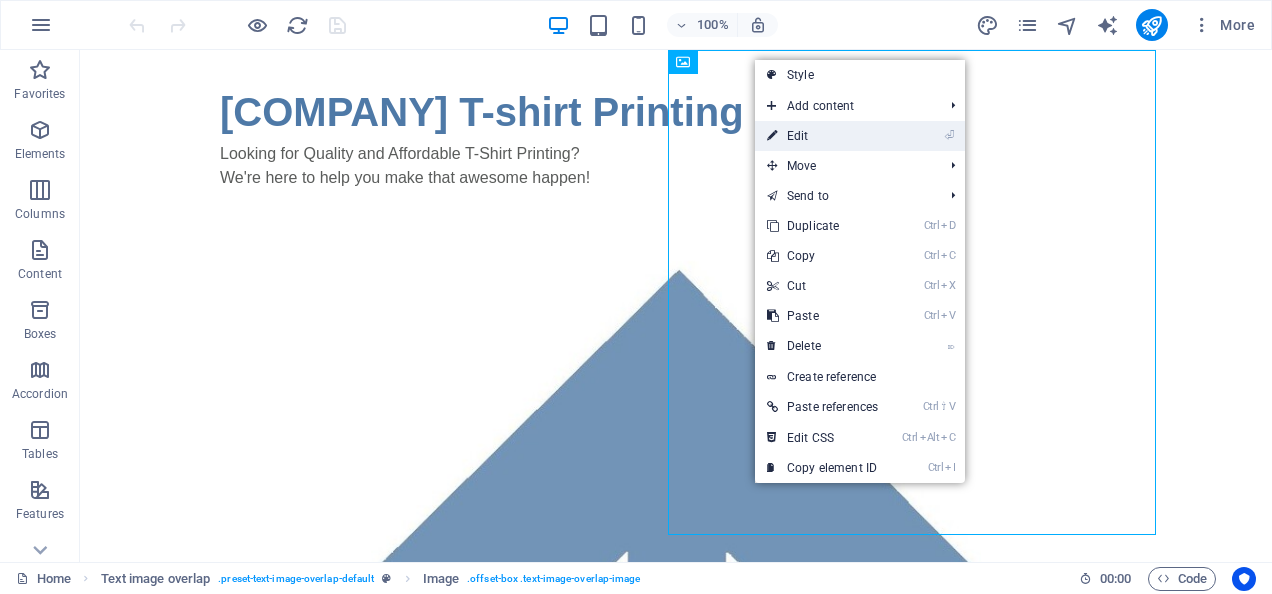 click on "⏎  Edit" at bounding box center [822, 136] 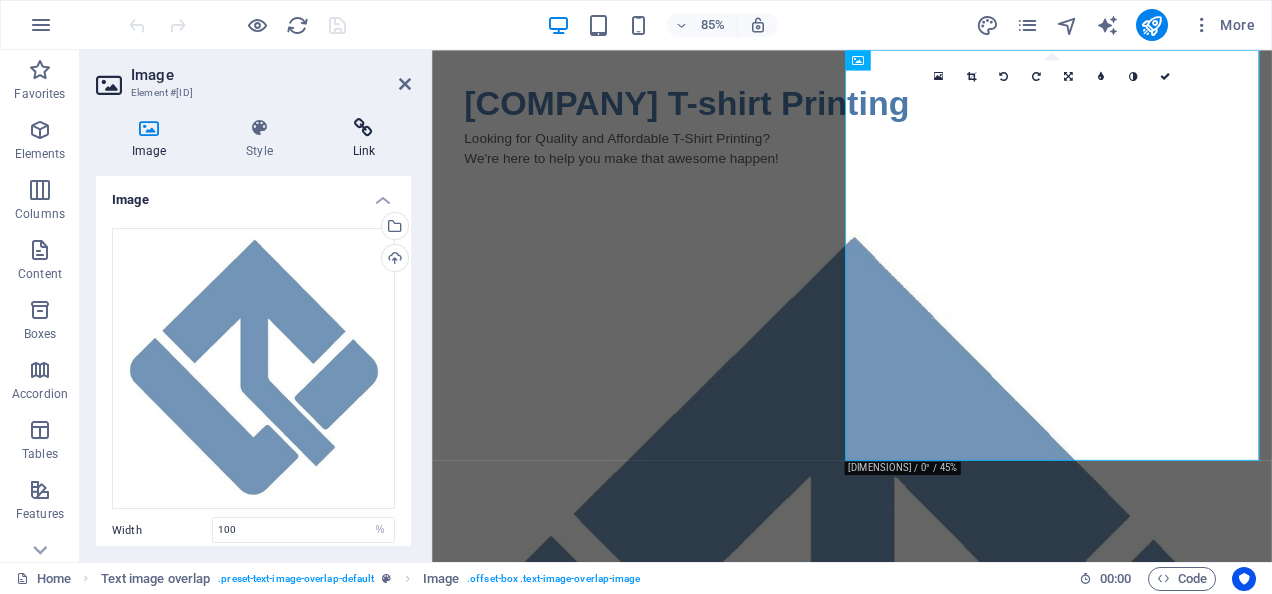click at bounding box center [364, 128] 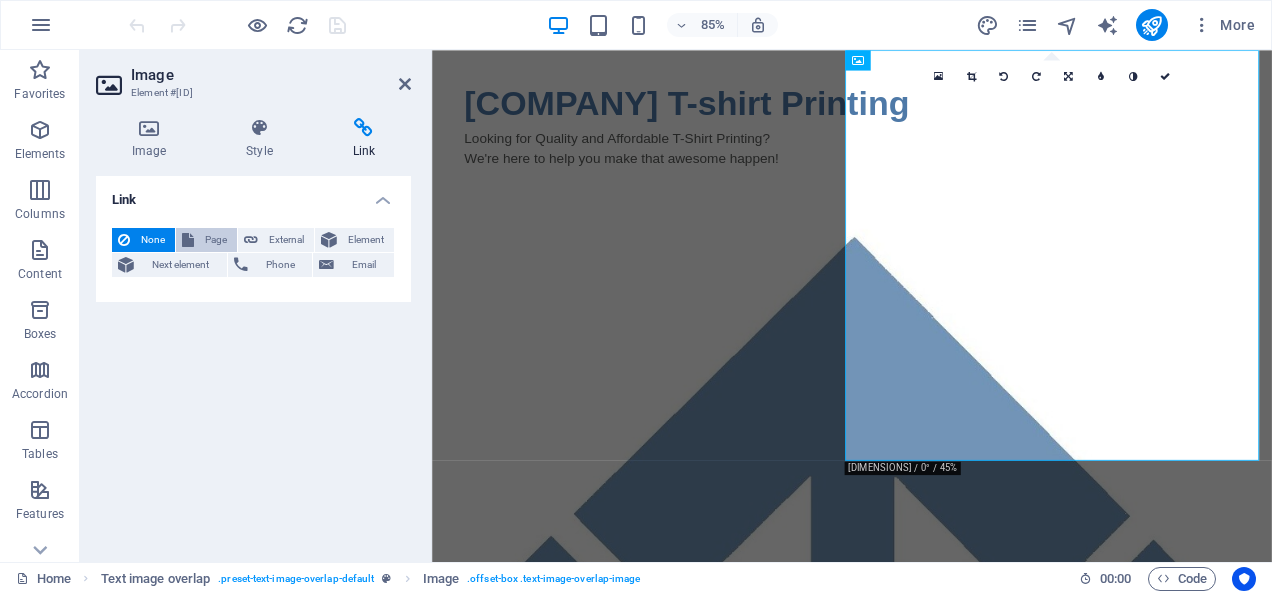 click on "Page" at bounding box center (215, 240) 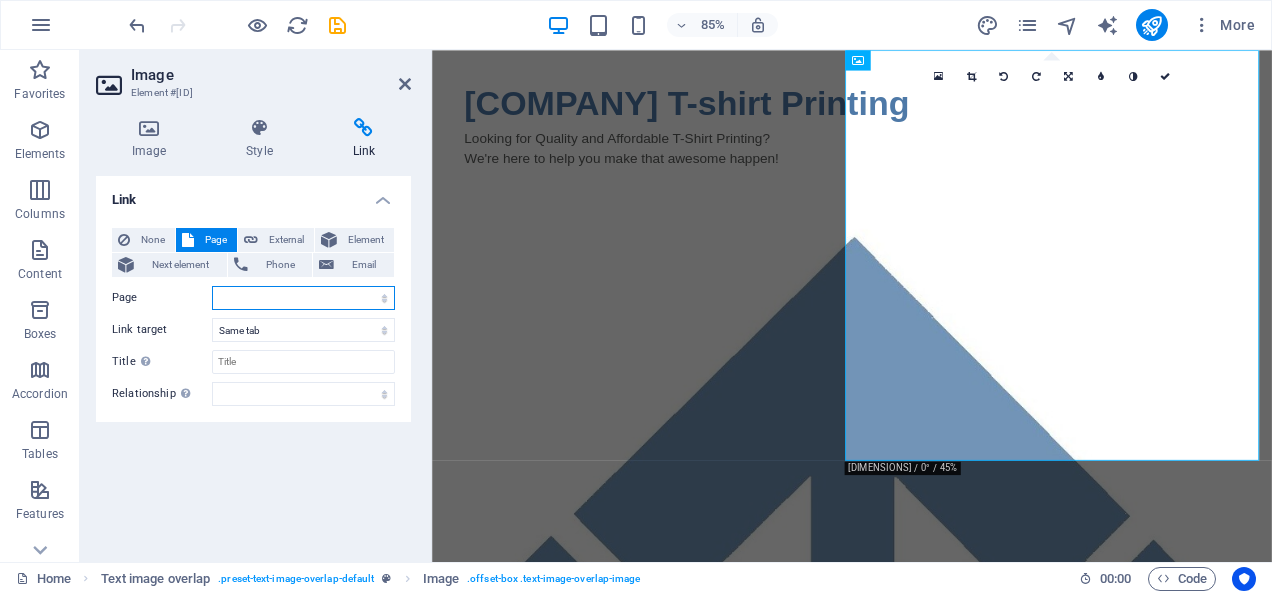click on "Home Legal Notice Privacy" at bounding box center (303, 298) 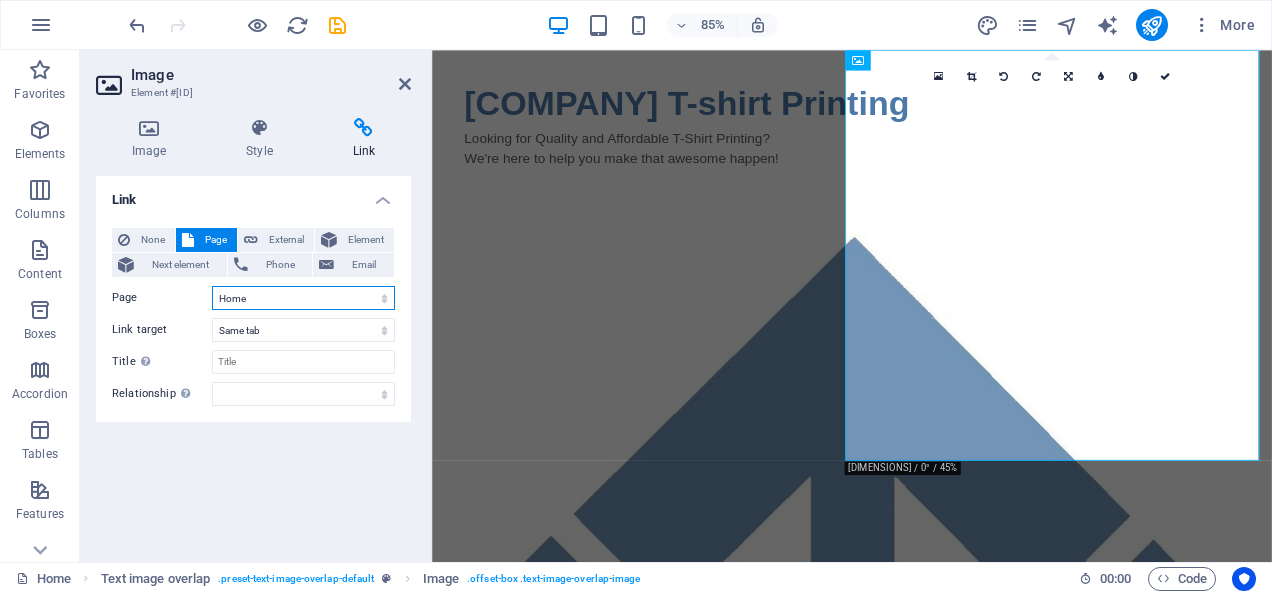 click on "Home Legal Notice Privacy" at bounding box center (303, 298) 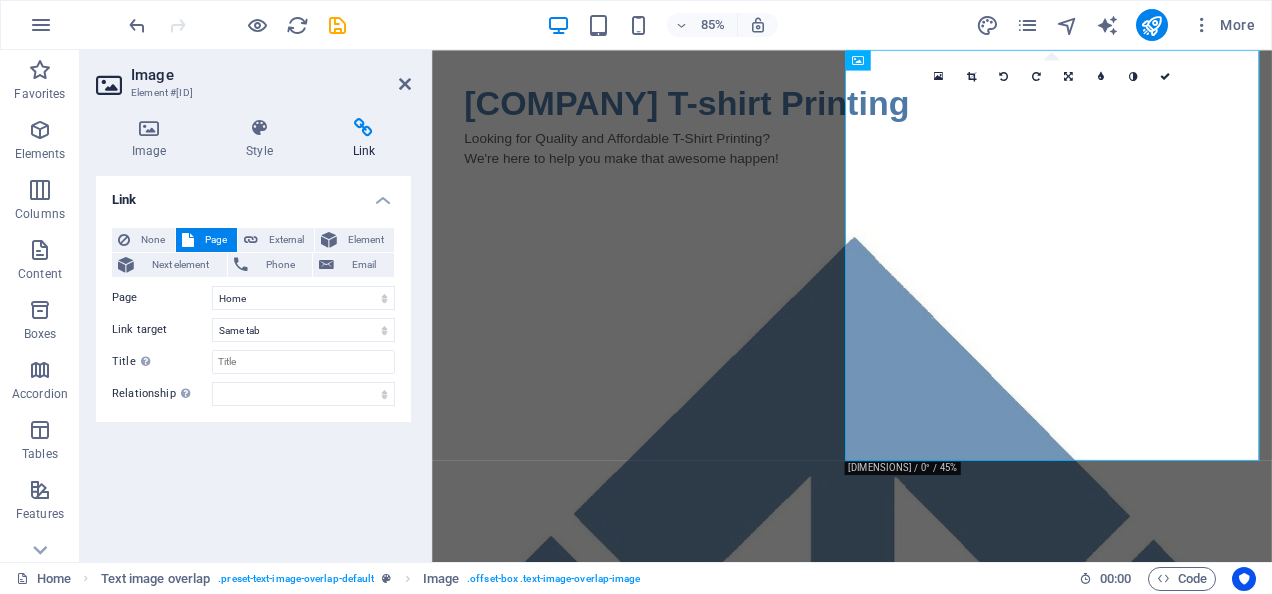 click on "Image Element #ed-755604789 Image Style Link Image Drag files here, click to choose files or select files from Files or our free stock photos & videos Select files from the file manager, stock photos, or upload file(s) Upload Width 100 Default auto px rem % em vh vw Fit image Automatically fit image to a fixed width and height Height Default auto px Alignment Lazyload Loading images after the page loads improves page speed. Responsive Automatically load retina image and smartphone optimized sizes. Lightbox Use as headline The image will be wrapped in an H1 headline tag. Useful for giving alternative text the weight of an H1 headline, e.g. for the logo. Leave unchecked if uncertain. Optimized Images are compressed to improve page speed. Position Direction Custom X offset 50 px rem % vh vw Y offset 50 px rem % vh vw Text Float No float Image left Image right Determine how text should behave around the image. Text Alternative text Image caption Paragraph Format Normal Heading 1 Heading 2 Heading 3 Heading 4 Code" at bounding box center (256, 306) 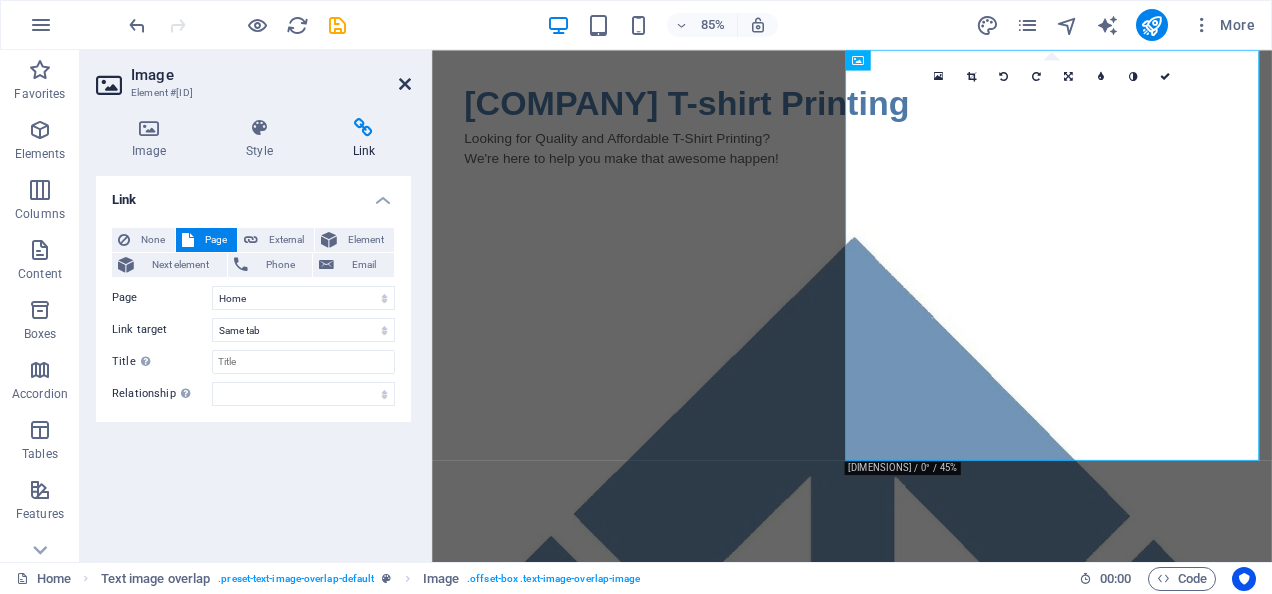 click at bounding box center (405, 84) 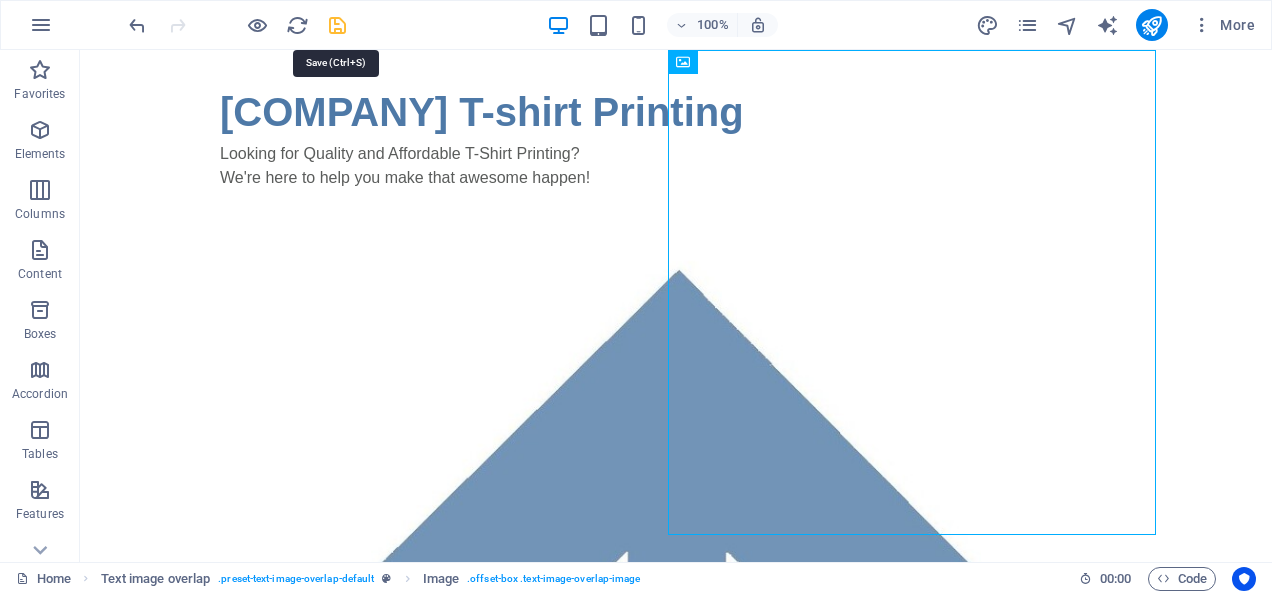 click at bounding box center [337, 25] 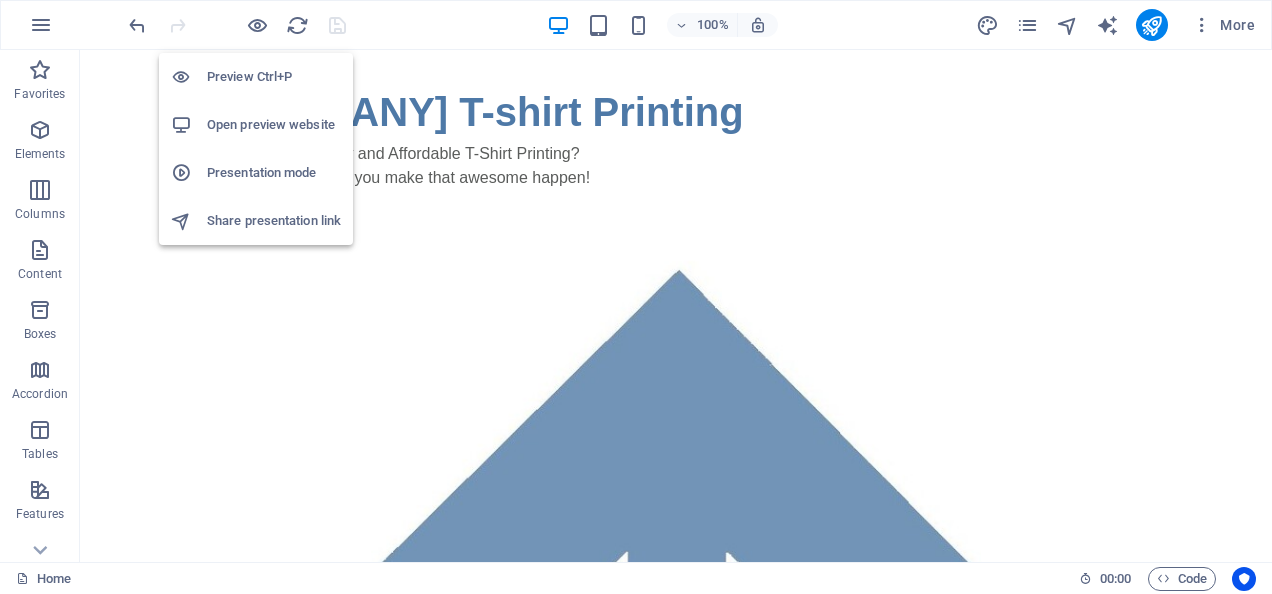 drag, startPoint x: 256, startPoint y: 22, endPoint x: 221, endPoint y: 22, distance: 35 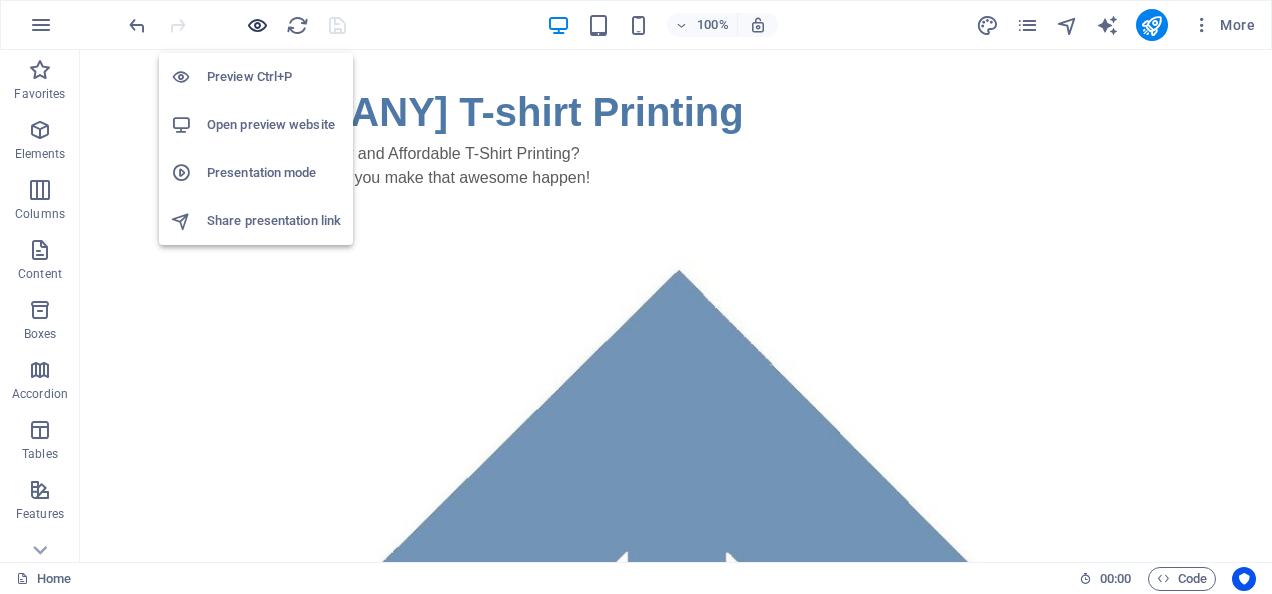 click at bounding box center (257, 25) 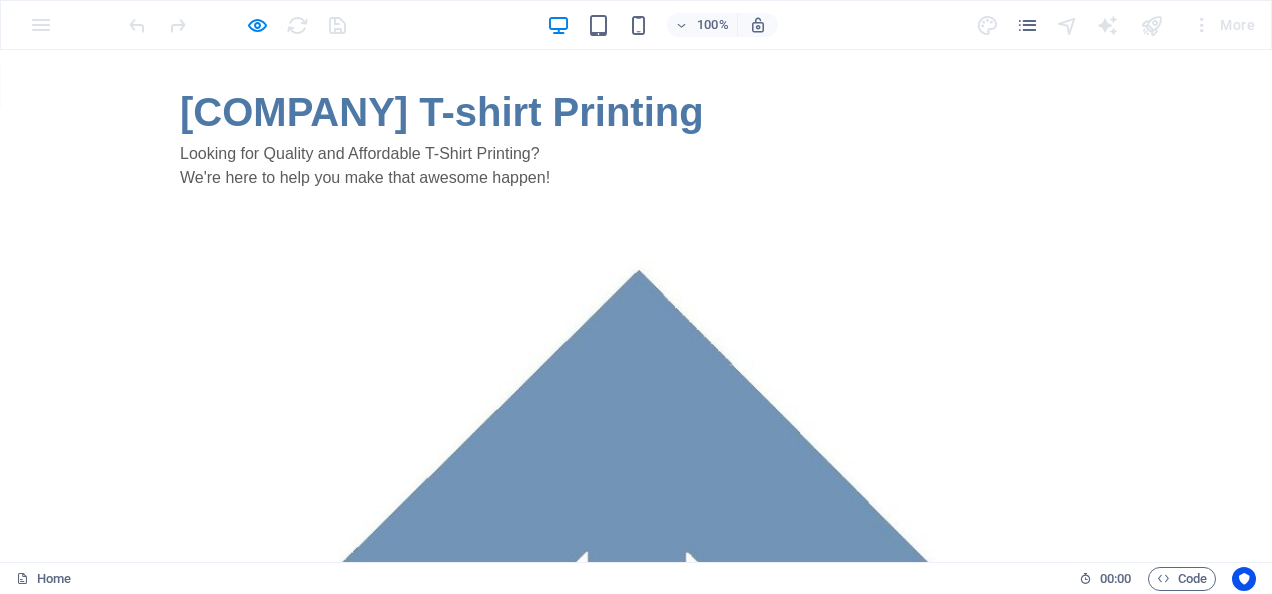 click at bounding box center (636, 731) 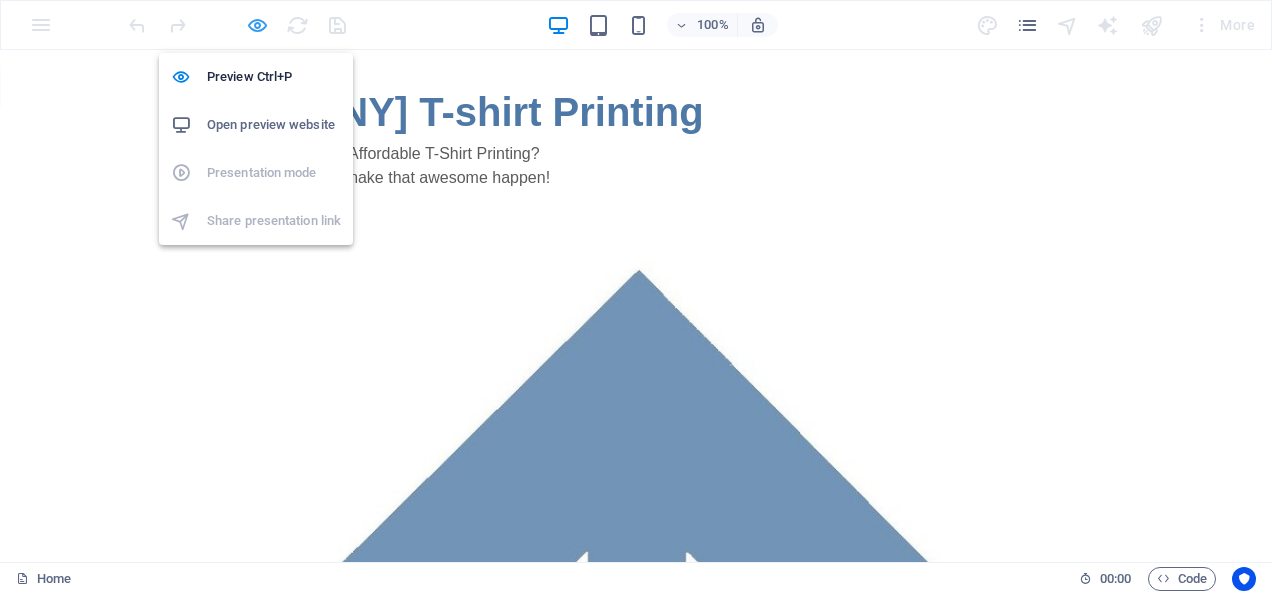 click at bounding box center [257, 25] 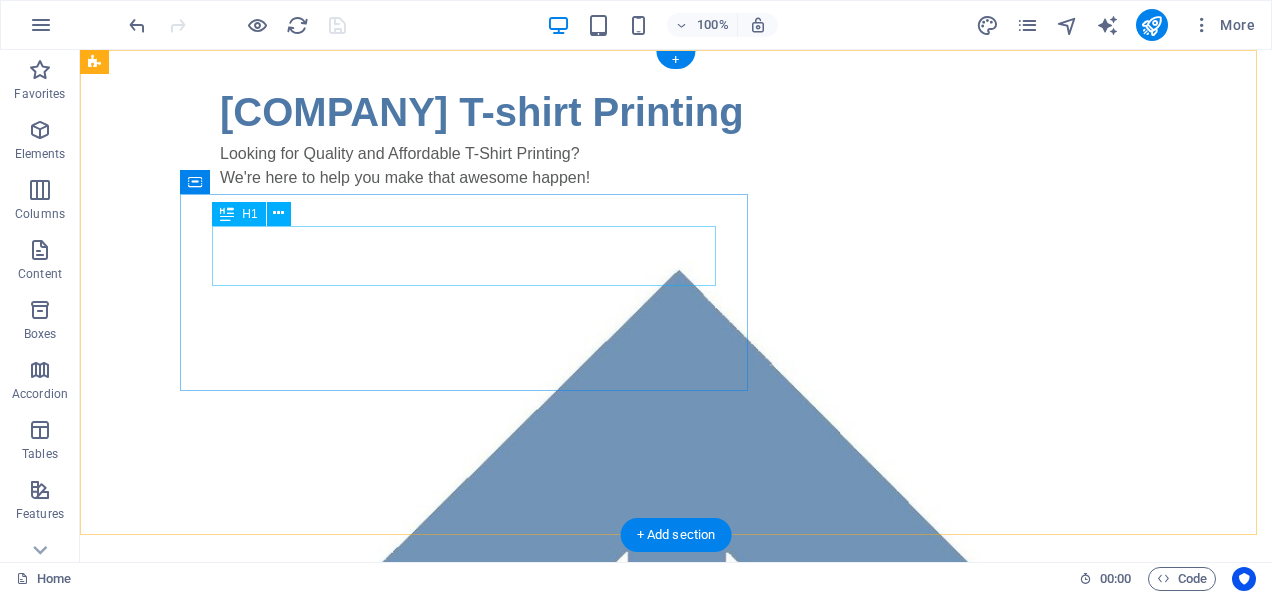 click on "Qualitees T-shirt Printing" at bounding box center (716, 112) 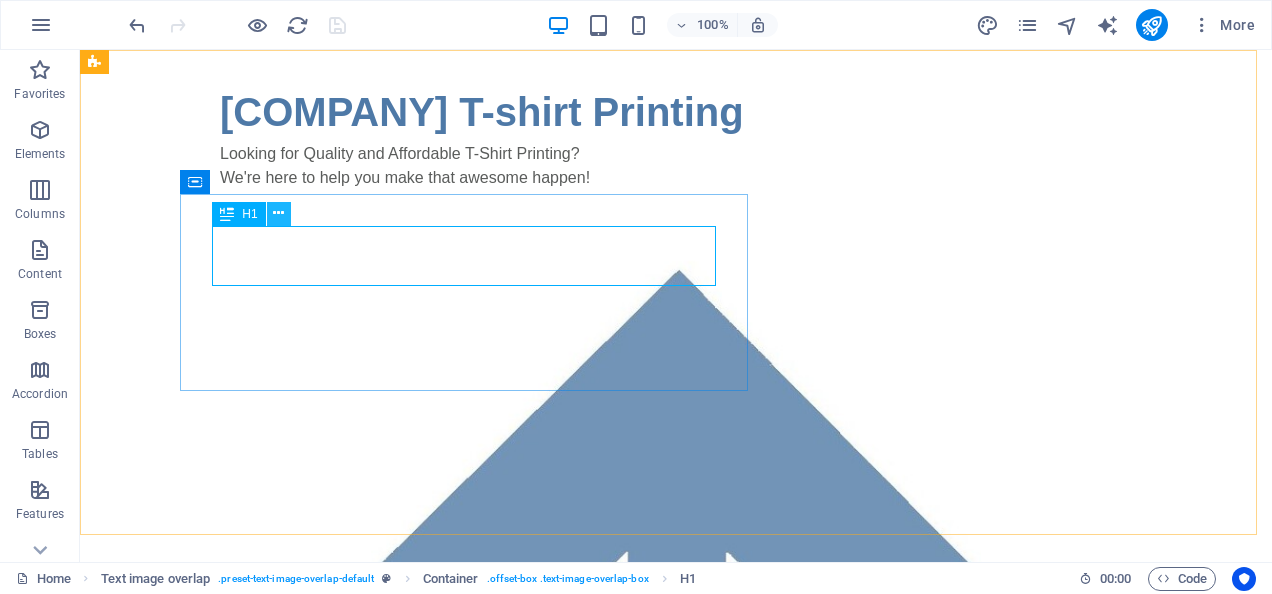 click at bounding box center [278, 213] 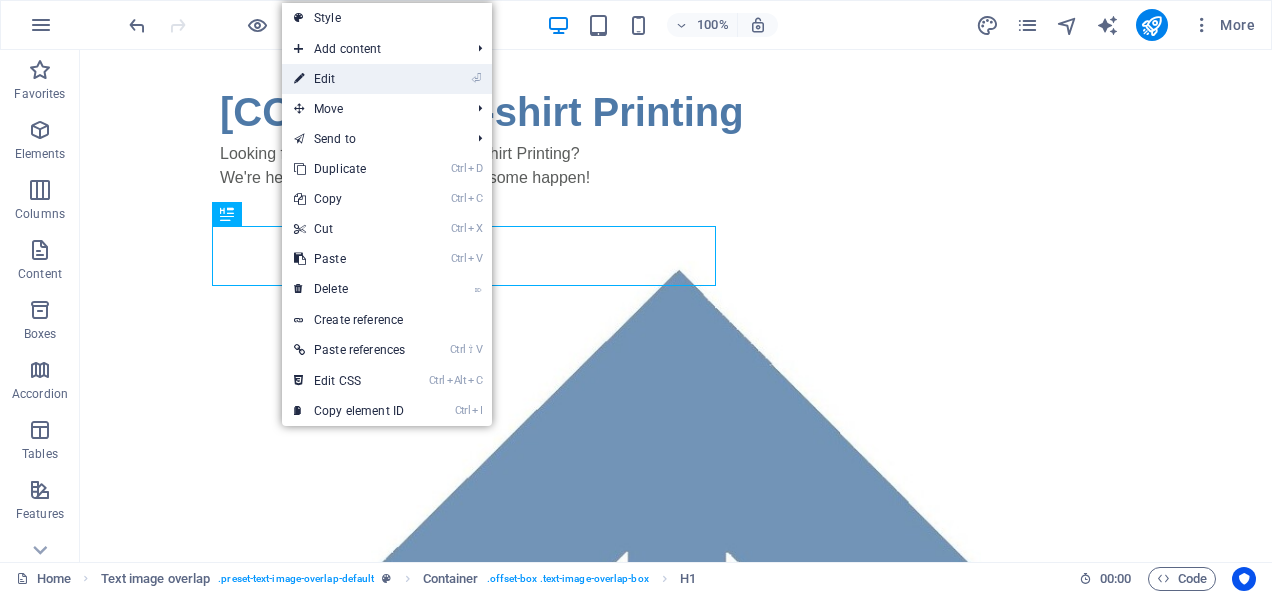 click on "⏎  Edit" at bounding box center (349, 79) 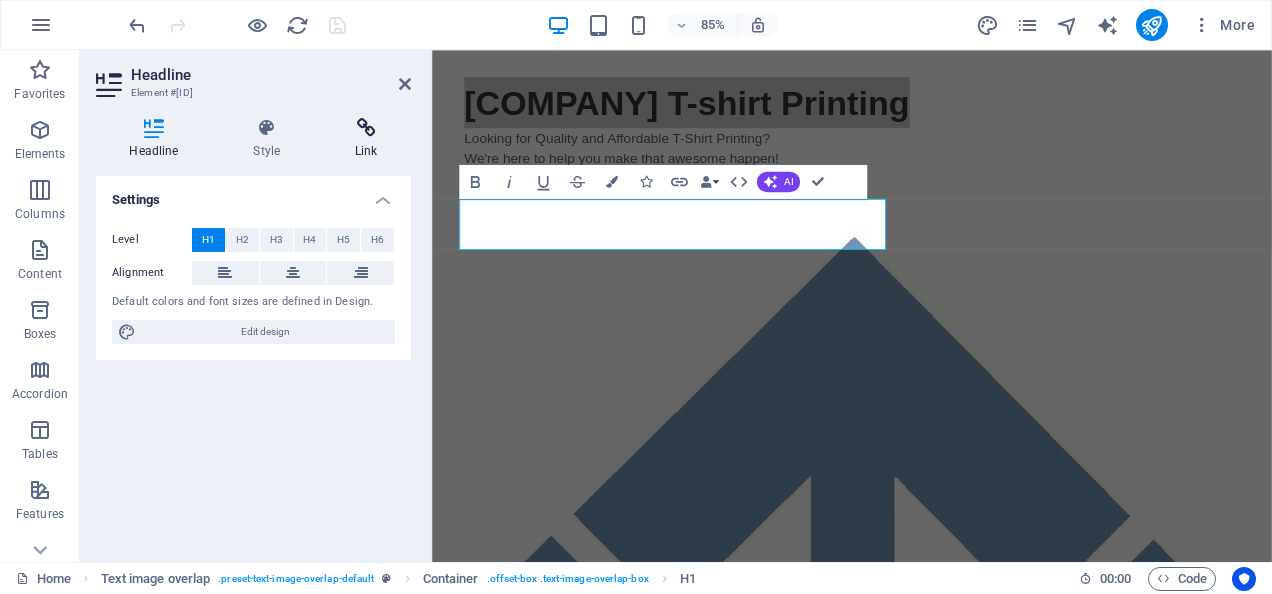 click at bounding box center (366, 128) 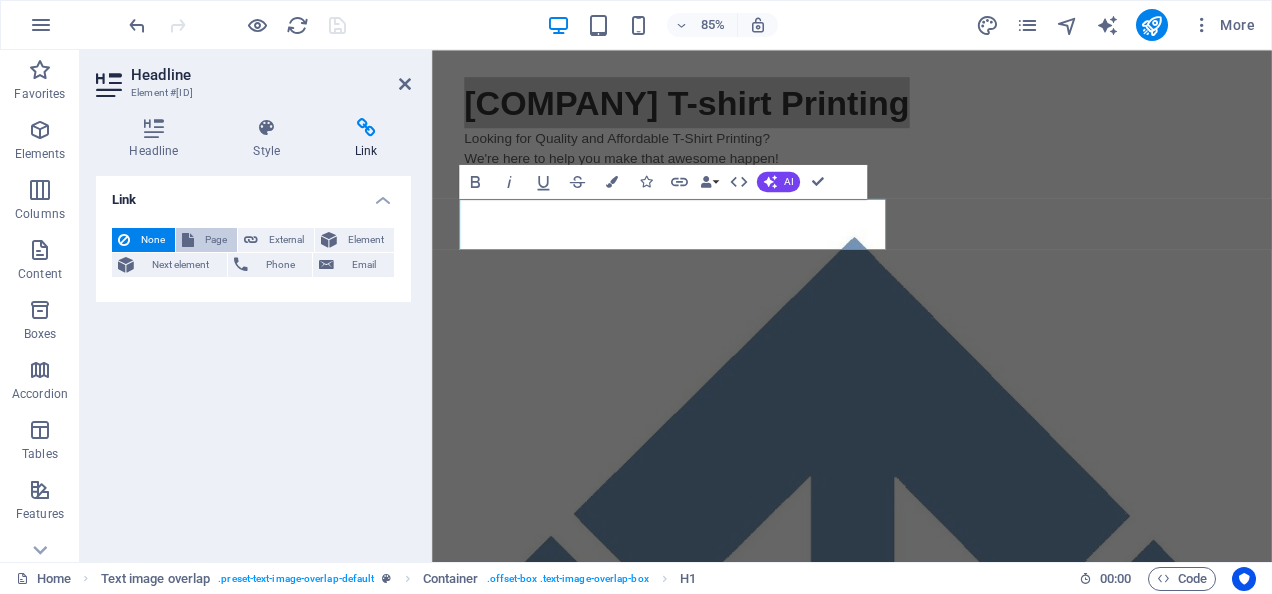 click on "Page" at bounding box center [206, 240] 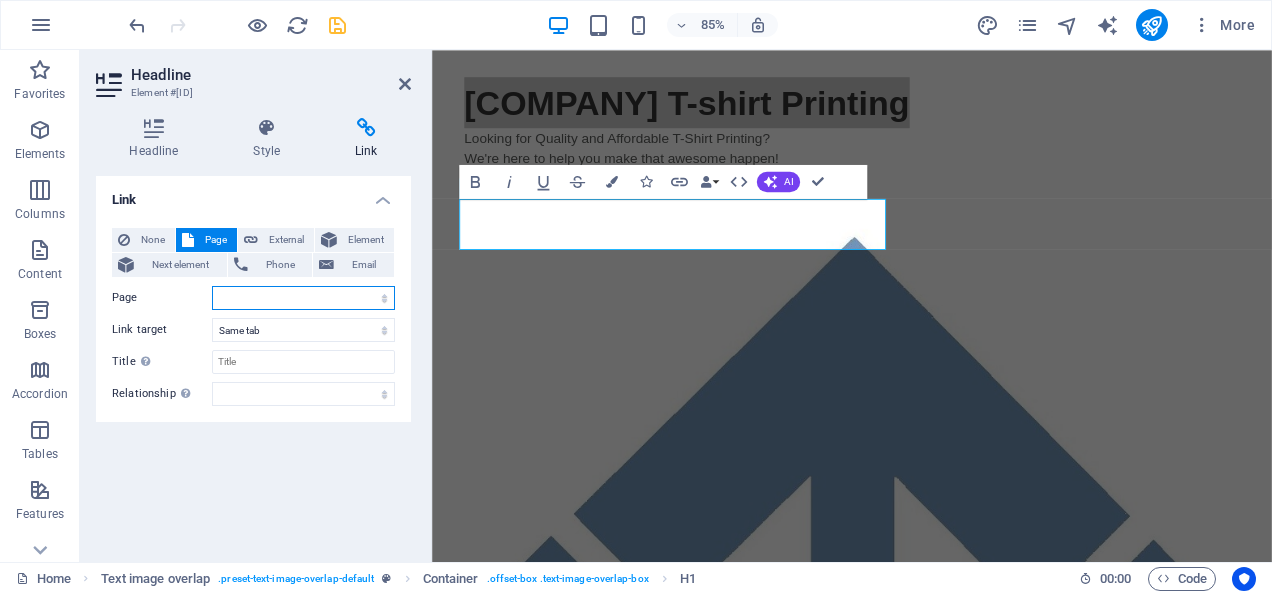 click on "Home Legal Notice Privacy" at bounding box center [303, 298] 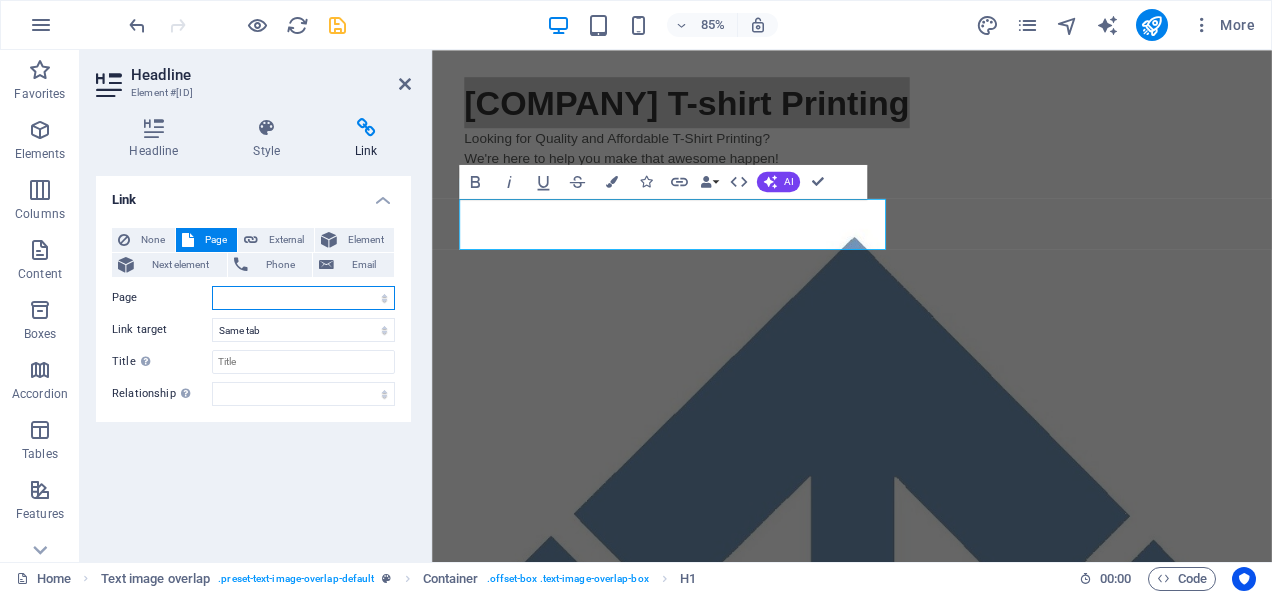 select on "0" 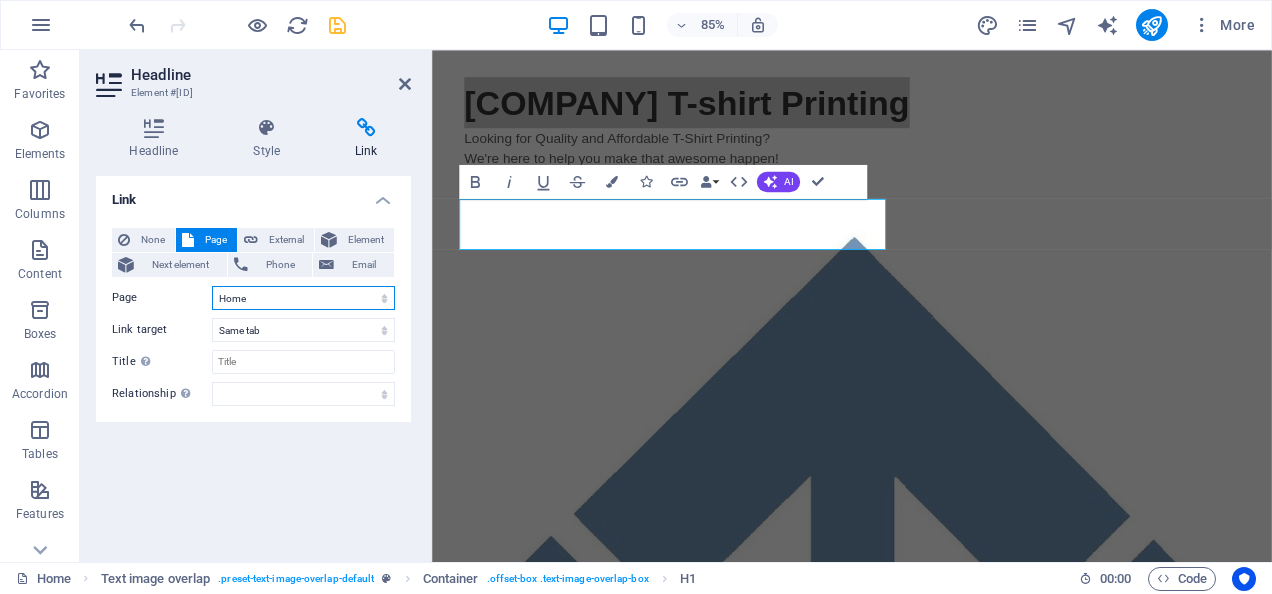 click on "Home Legal Notice Privacy" at bounding box center (303, 298) 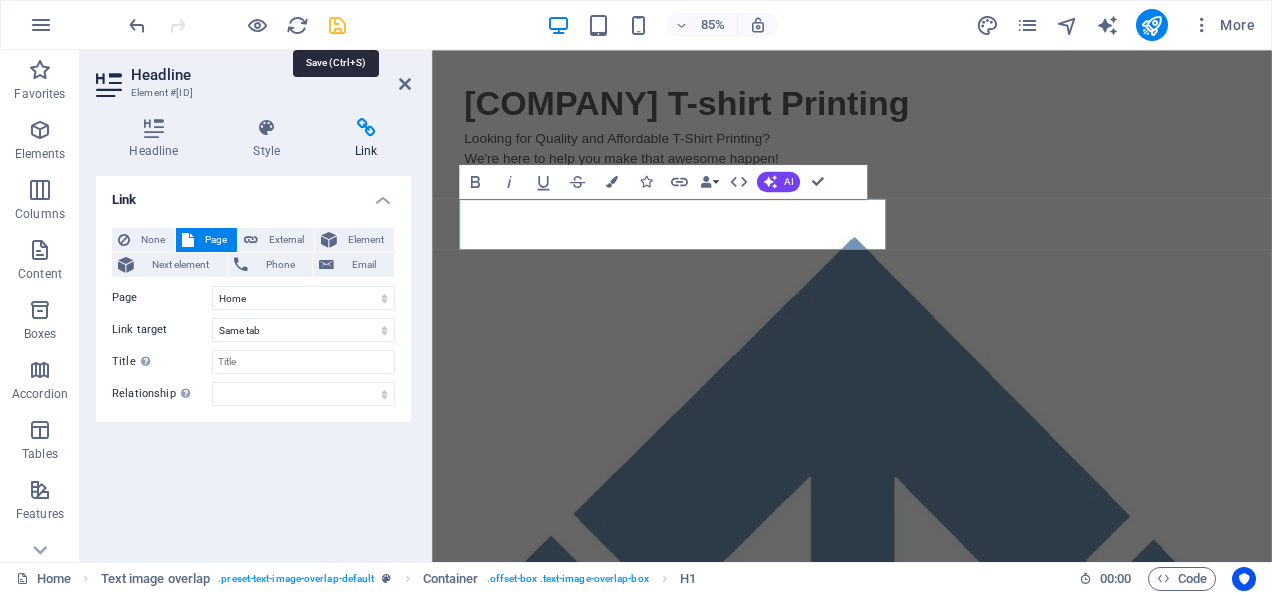 click at bounding box center (337, 25) 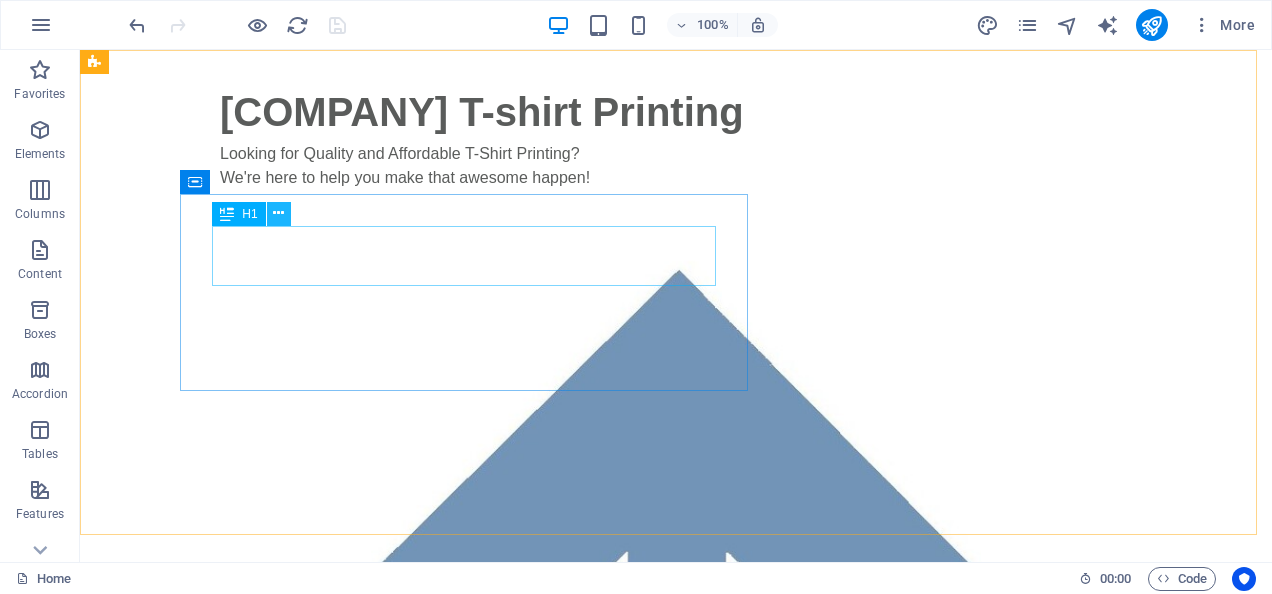 click at bounding box center (278, 213) 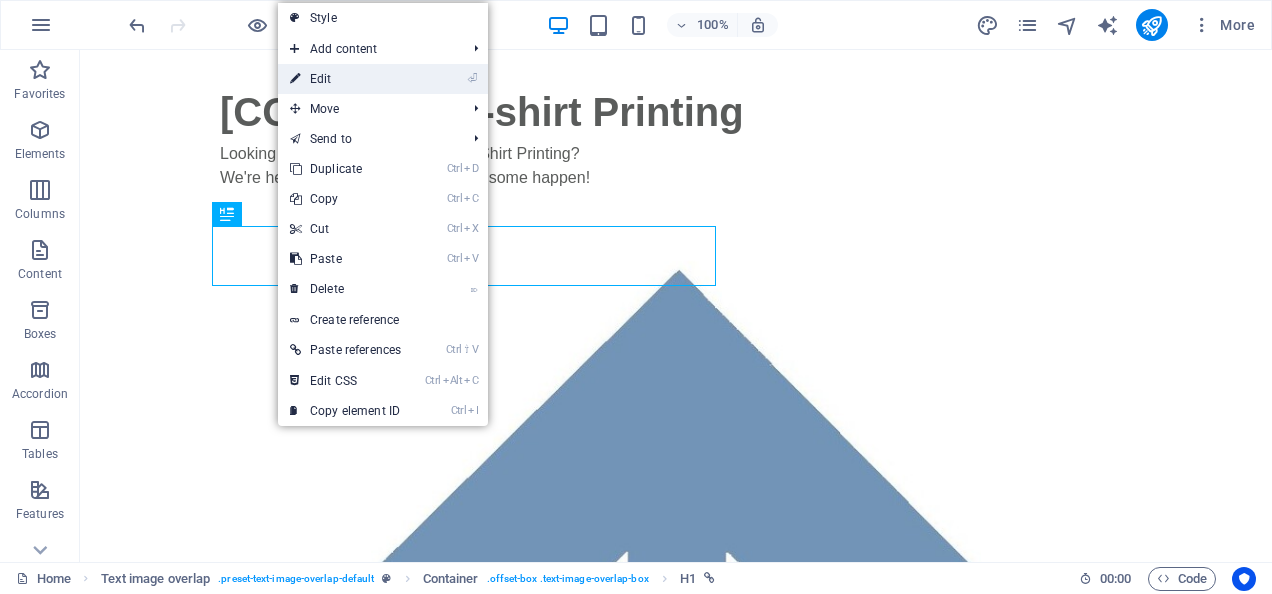 click on "⏎  Edit" at bounding box center (345, 79) 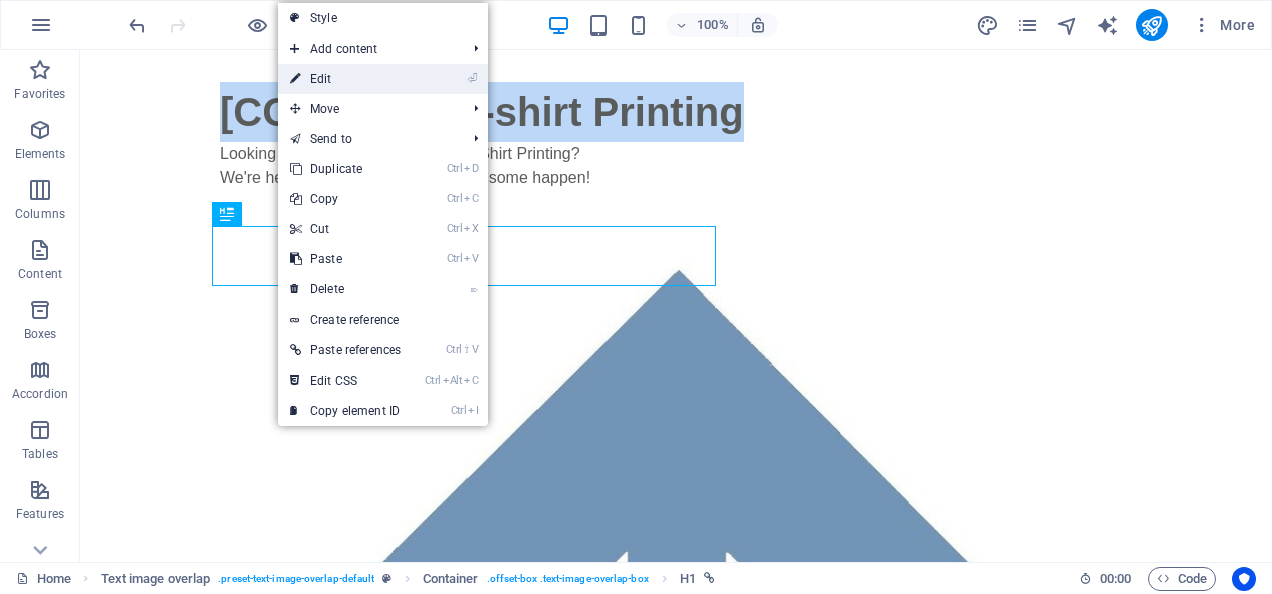 select 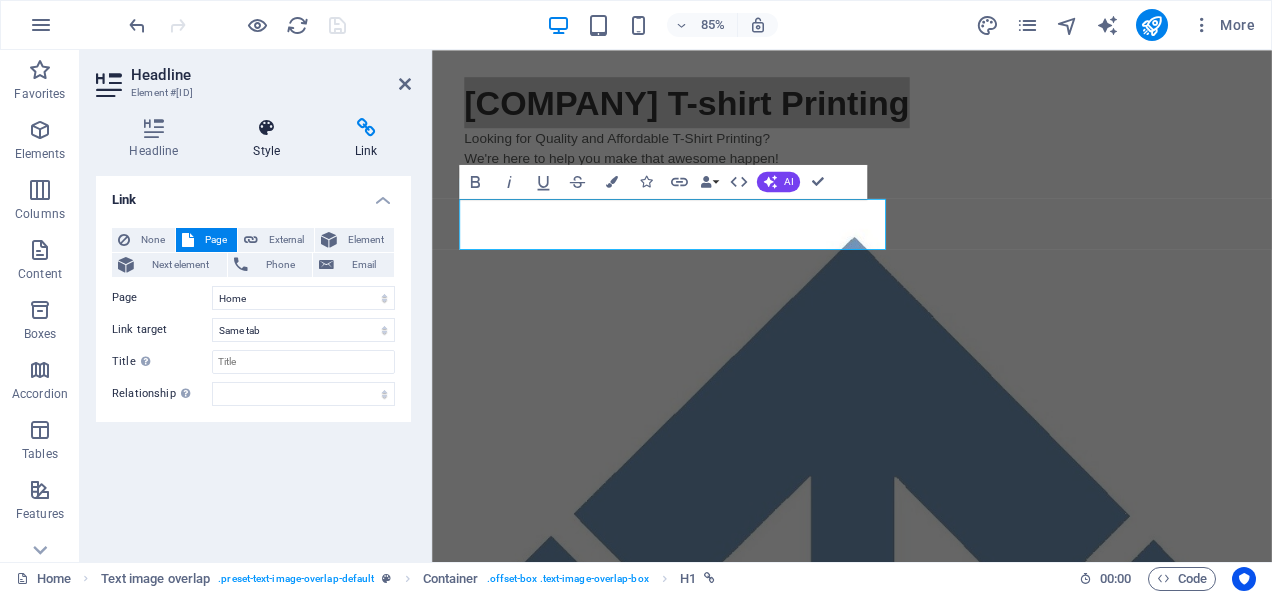 click at bounding box center [267, 128] 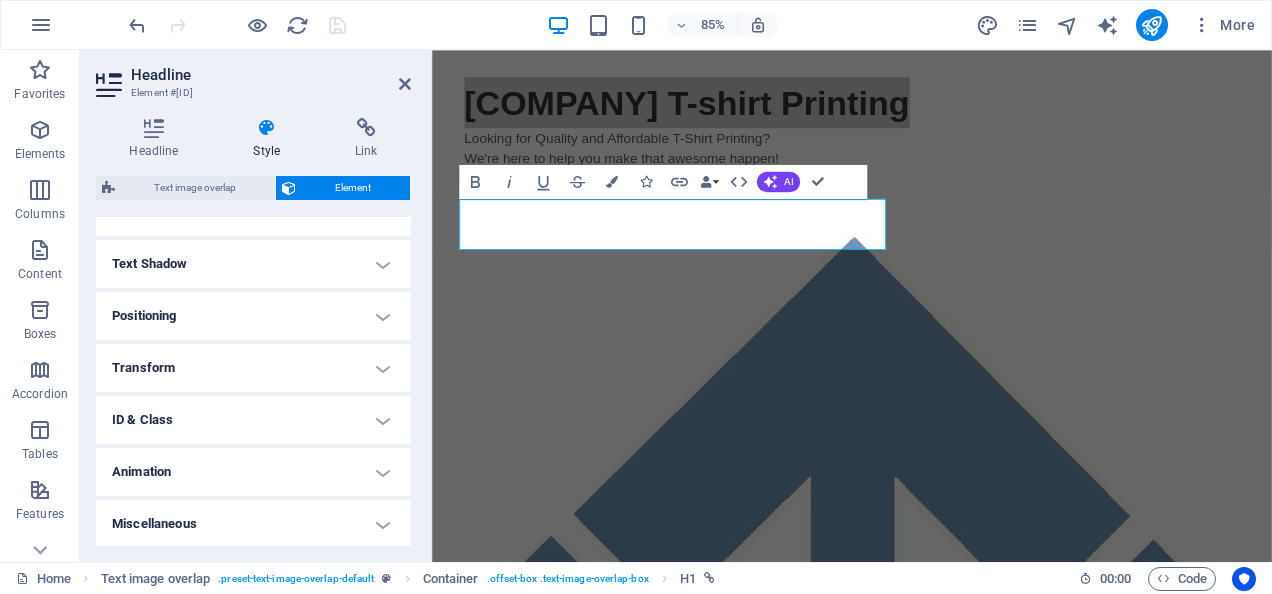 scroll, scrollTop: 515, scrollLeft: 0, axis: vertical 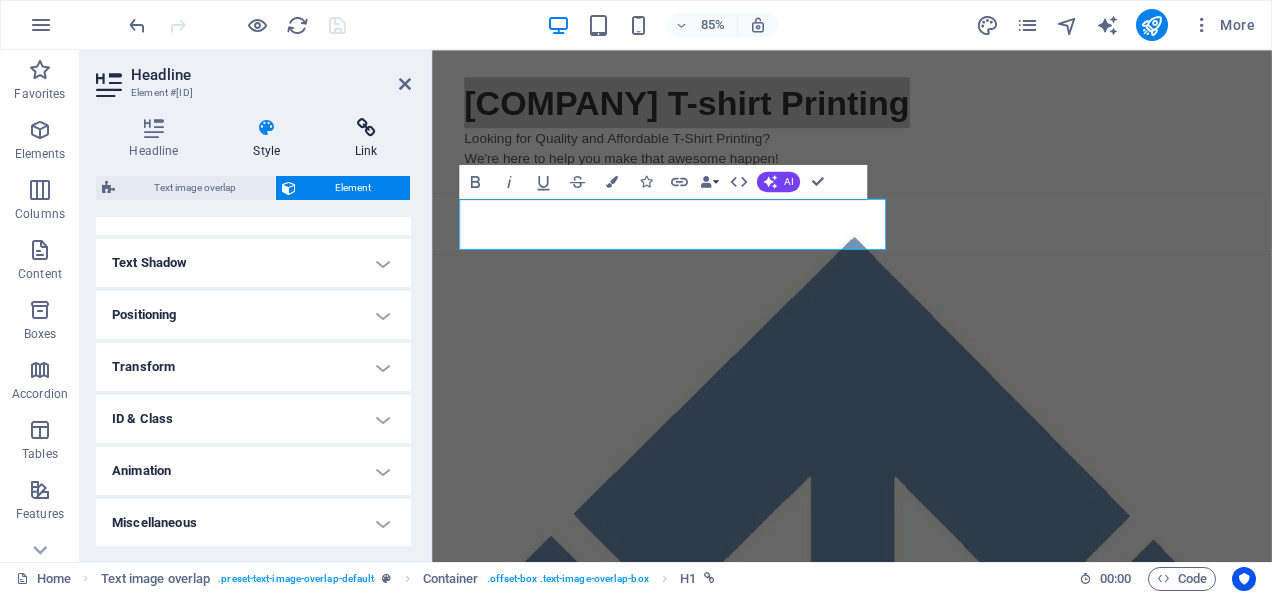 click at bounding box center [366, 128] 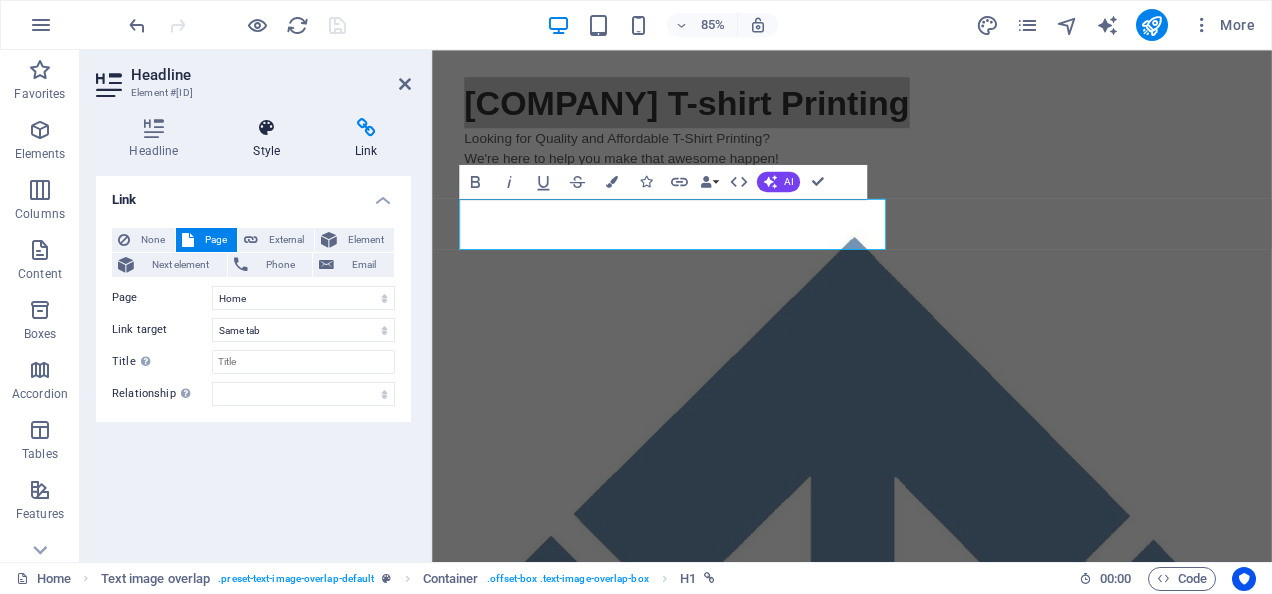 click at bounding box center [267, 128] 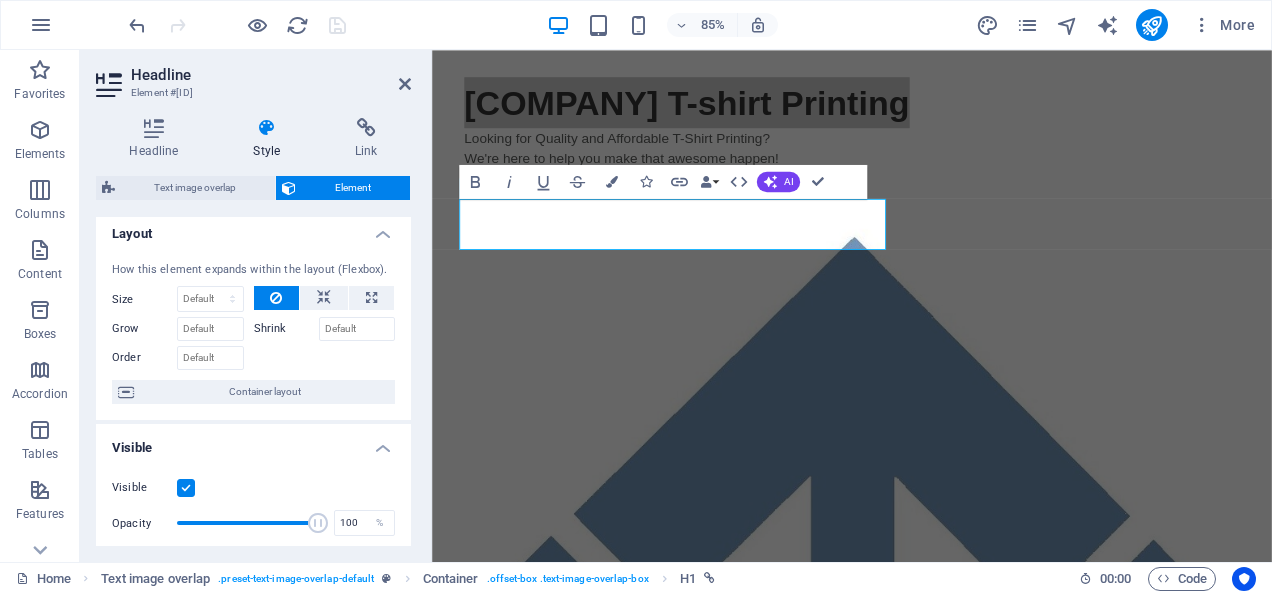 scroll, scrollTop: 0, scrollLeft: 0, axis: both 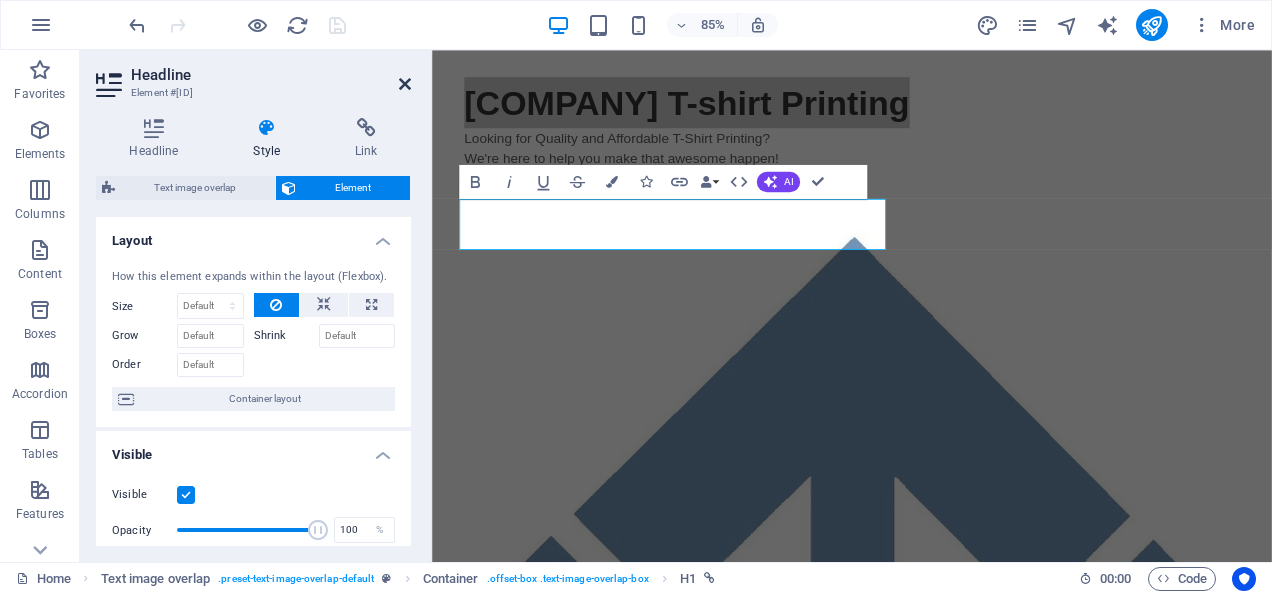click at bounding box center (405, 84) 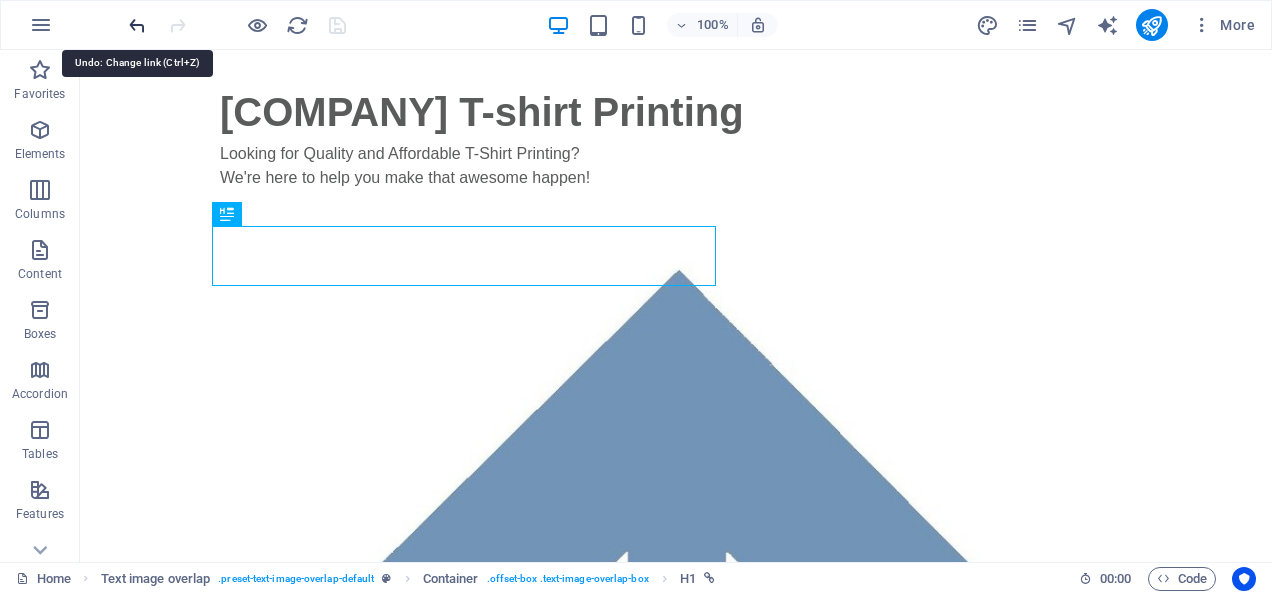 click at bounding box center [137, 25] 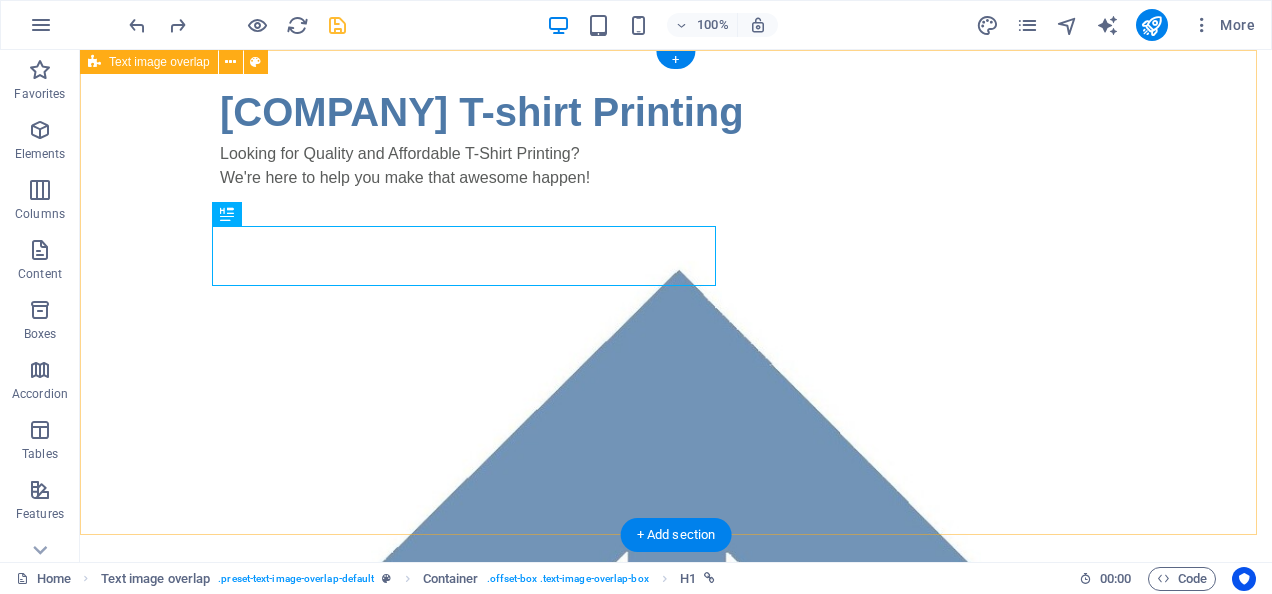 click on "Qualitees T-shirt Printing Looking for Quality and Affordable T-Shirt Printing? We're here to help you make that awesome happen!" at bounding box center [676, 633] 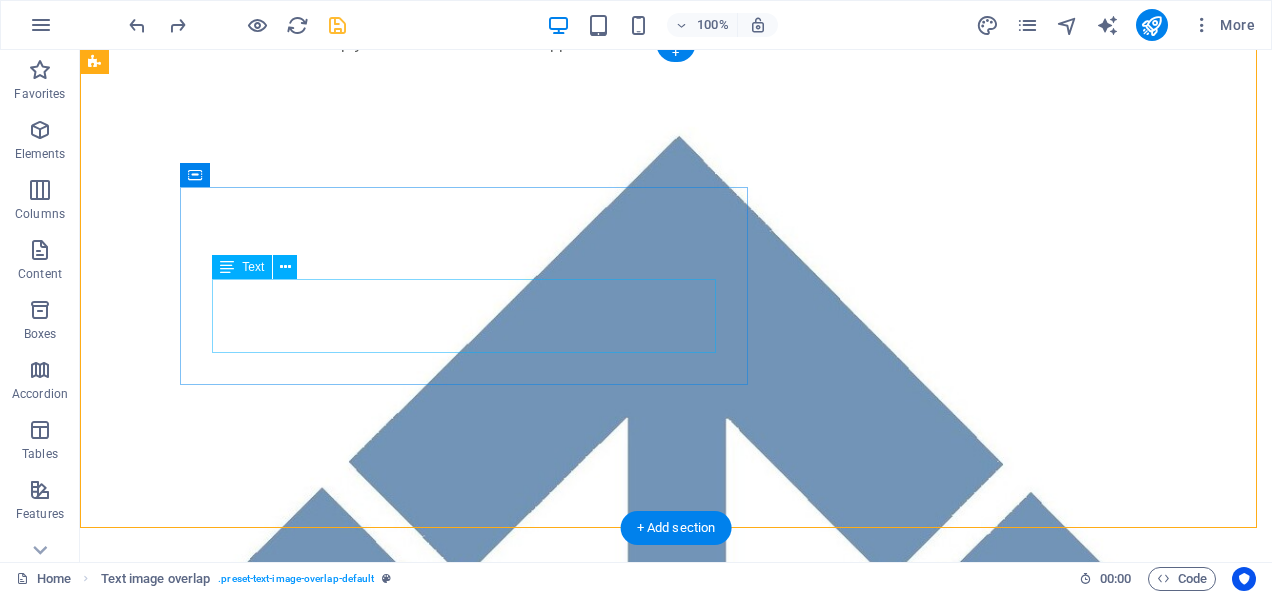 scroll, scrollTop: 300, scrollLeft: 0, axis: vertical 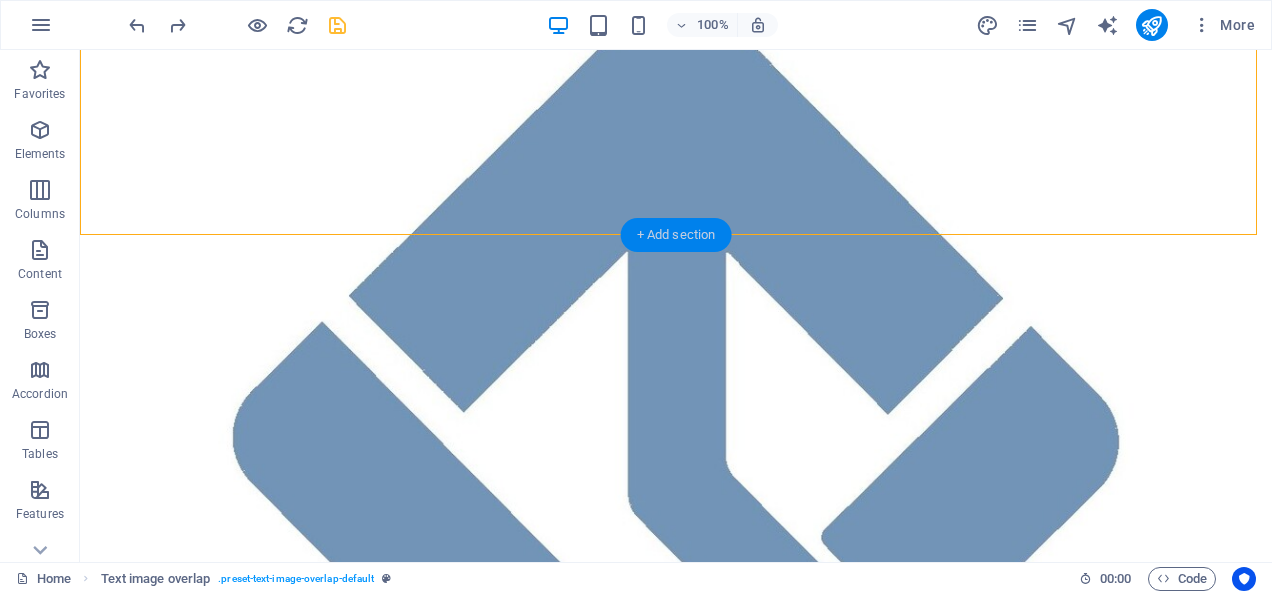 click on "+ Add section" at bounding box center (676, 235) 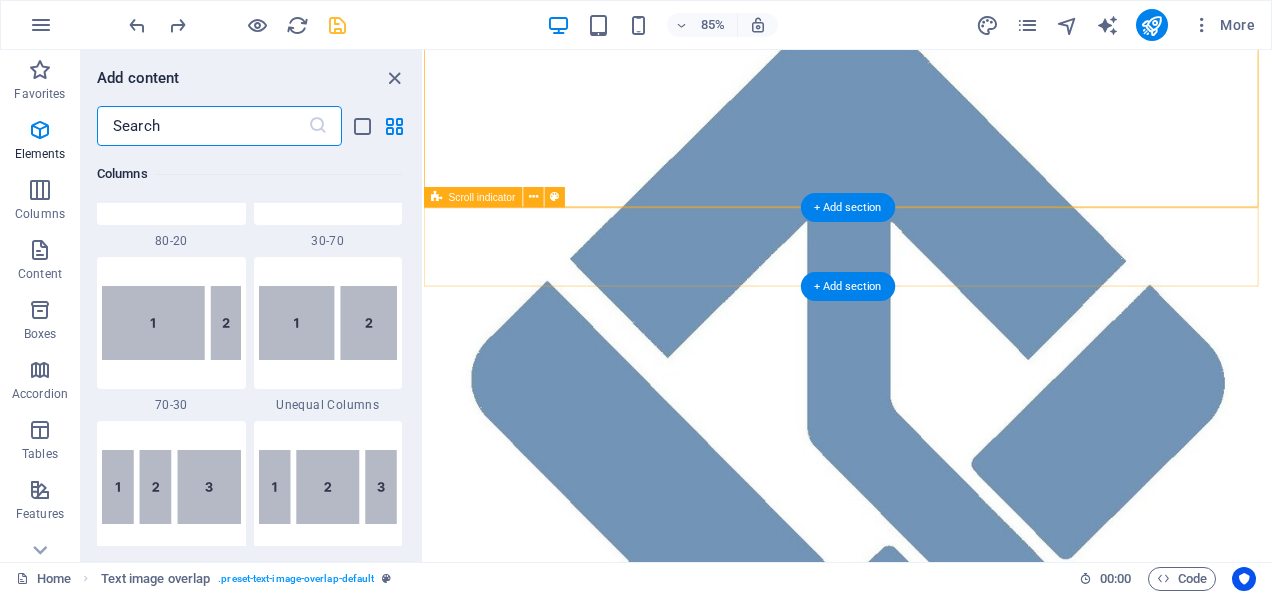scroll, scrollTop: 3499, scrollLeft: 0, axis: vertical 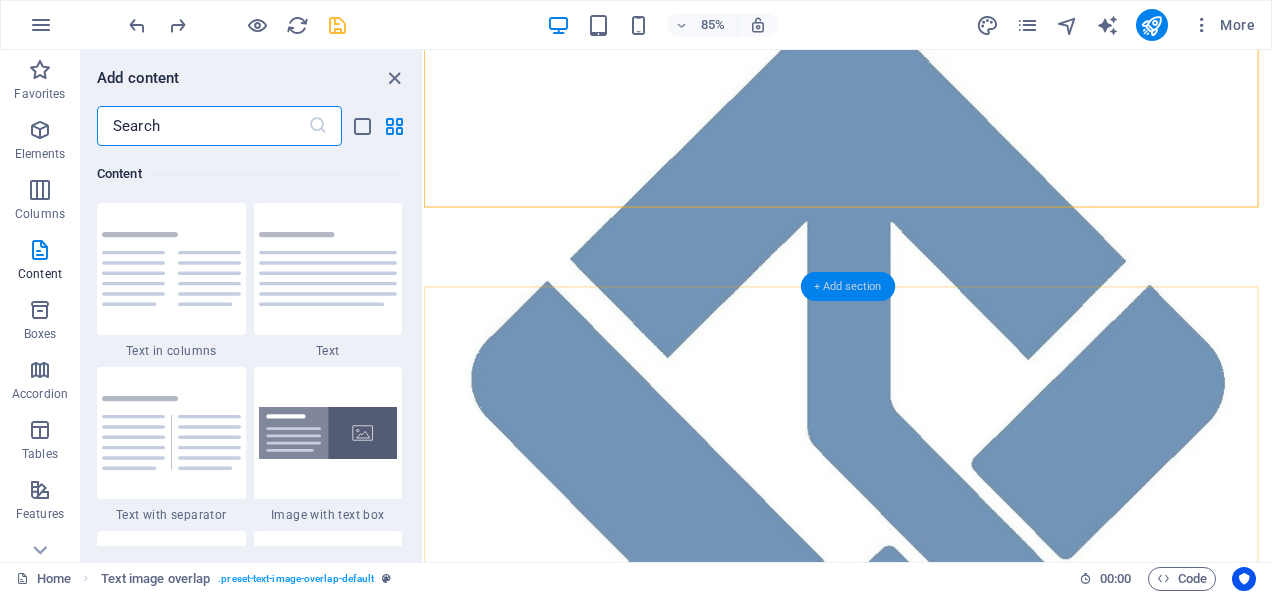 click on "+ Add section" at bounding box center (848, 286) 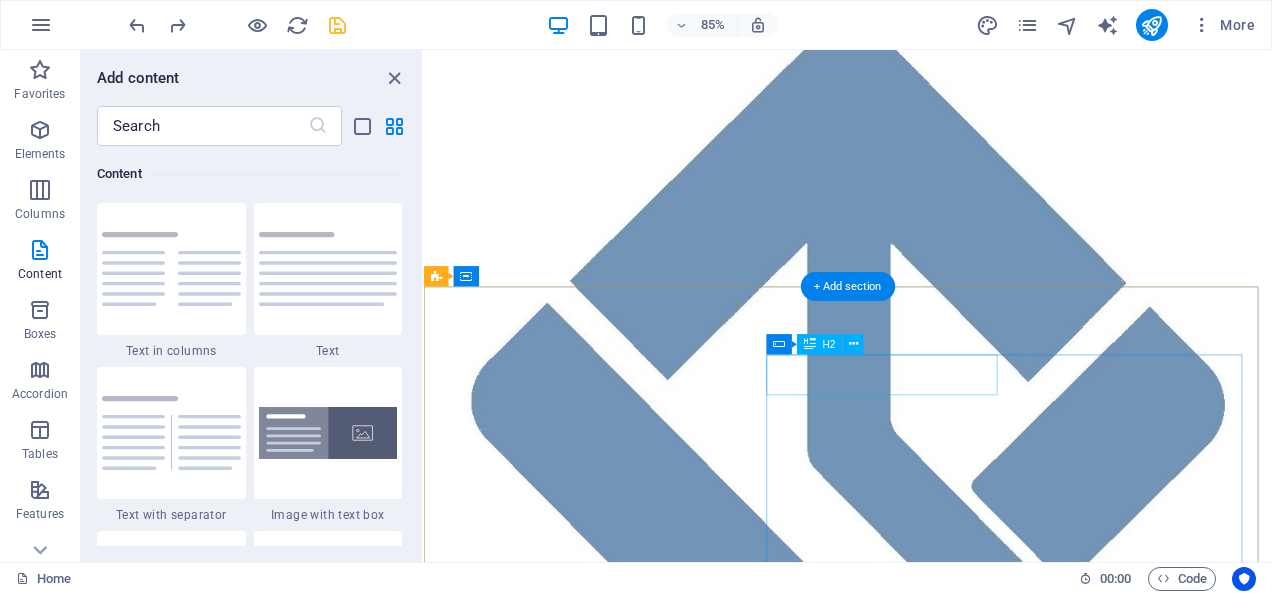 scroll, scrollTop: 300, scrollLeft: 0, axis: vertical 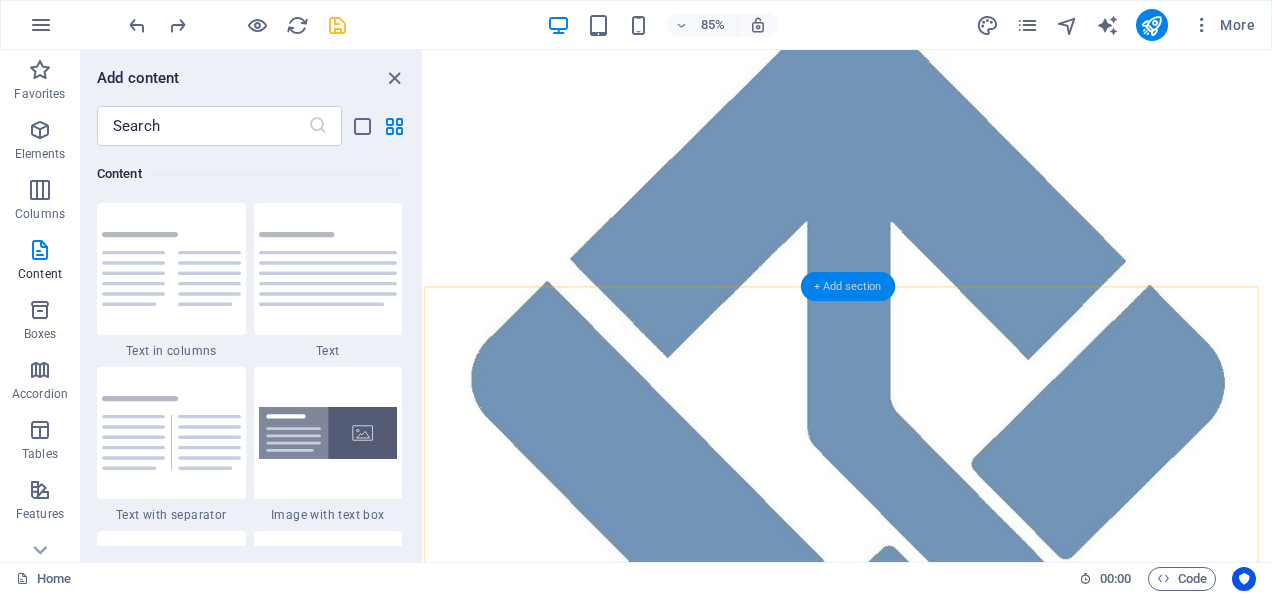 click on "+ Add section" at bounding box center [848, 286] 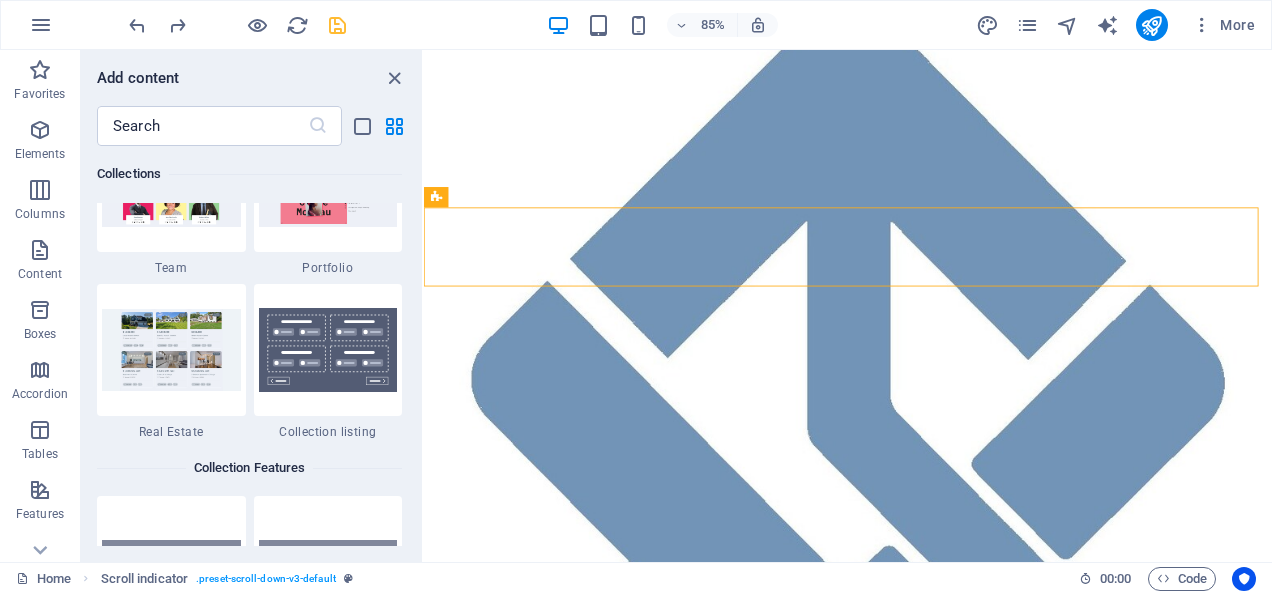 scroll, scrollTop: 19065, scrollLeft: 0, axis: vertical 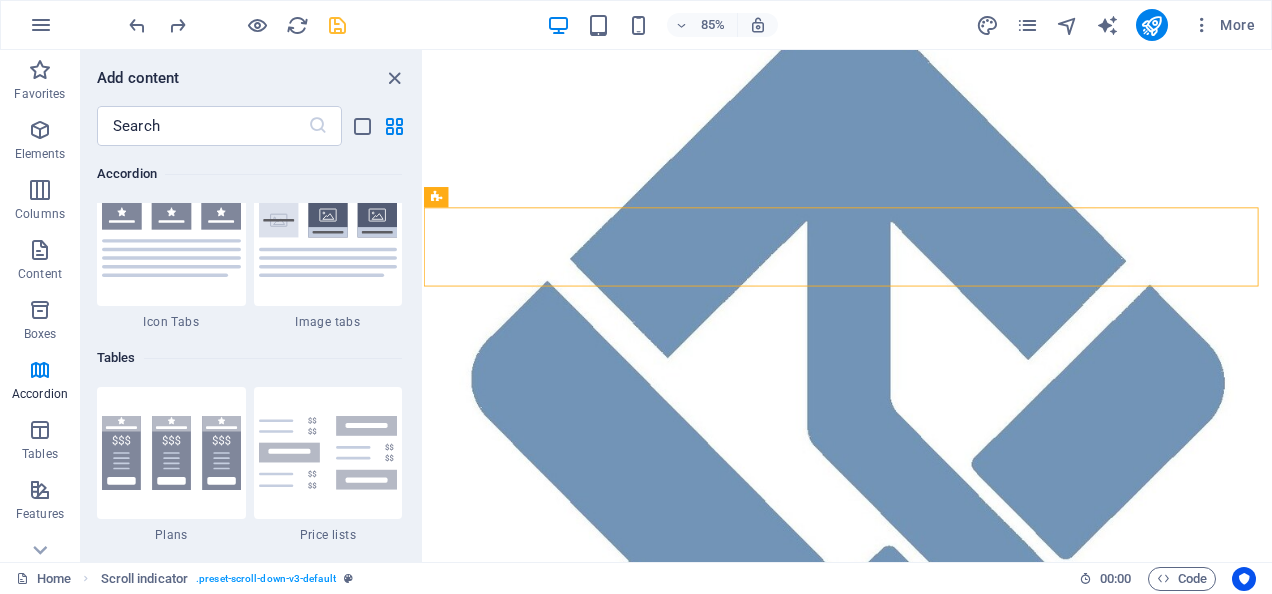 drag, startPoint x: 420, startPoint y: 541, endPoint x: 5, endPoint y: 287, distance: 486.56036 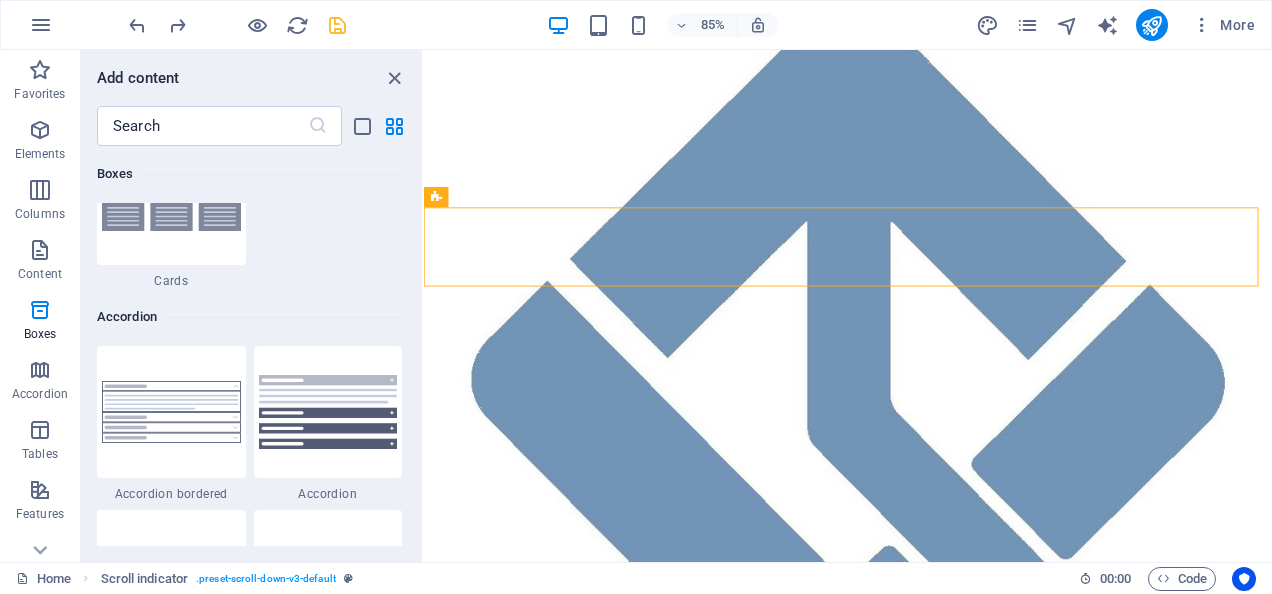scroll, scrollTop: 5942, scrollLeft: 0, axis: vertical 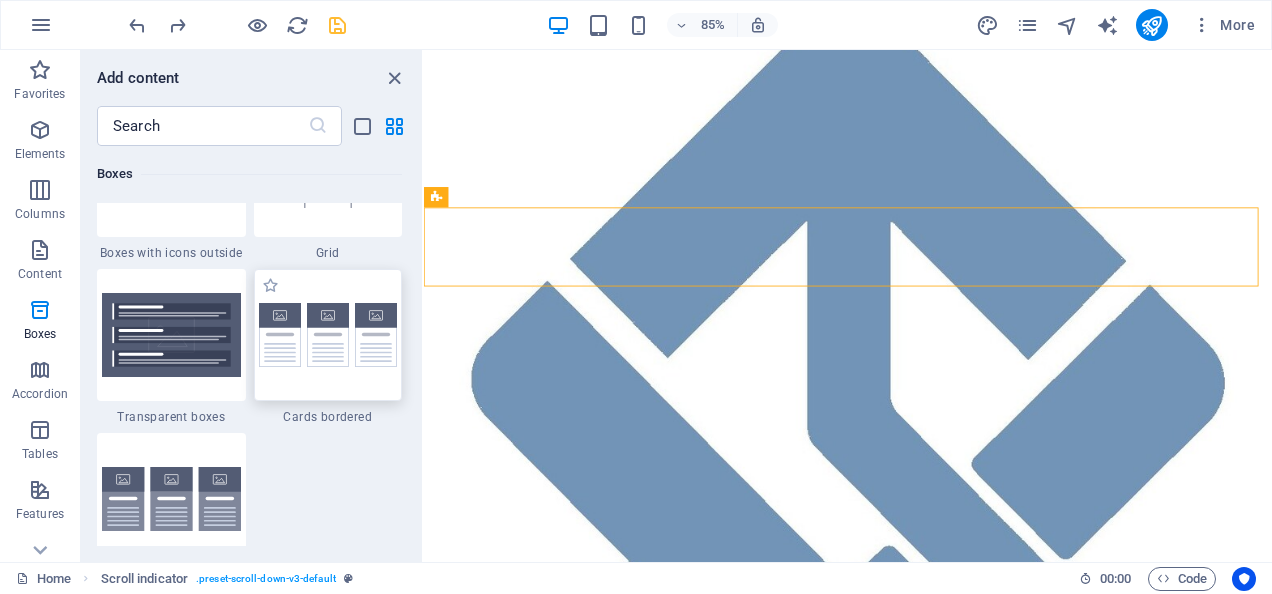click at bounding box center [328, 335] 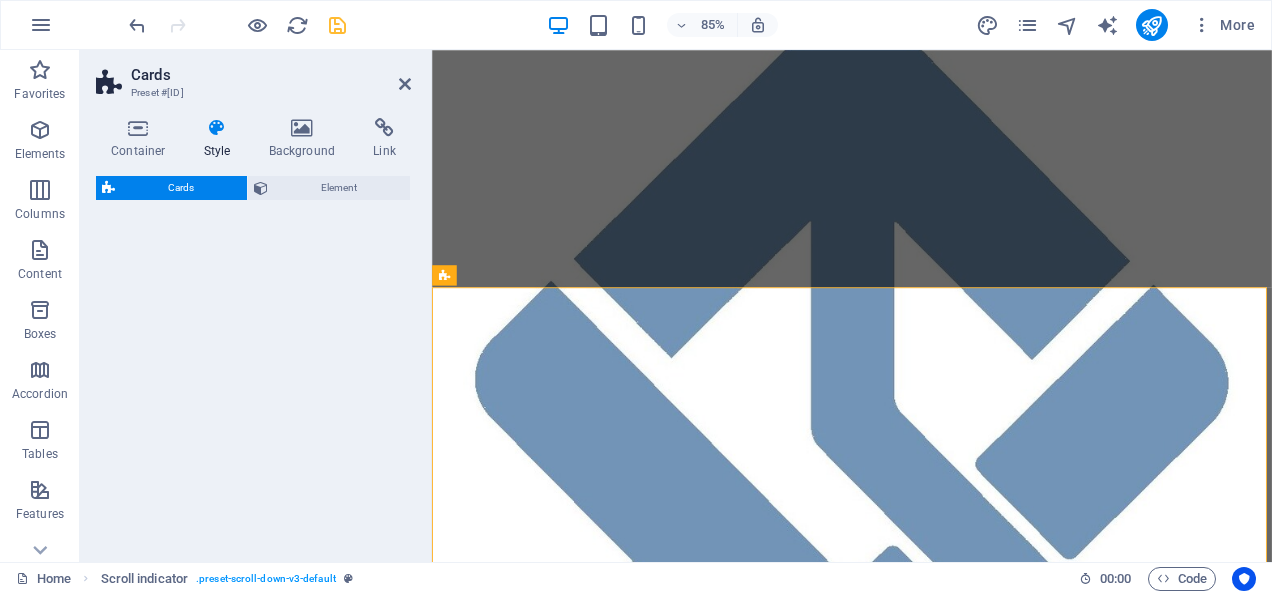 select on "rem" 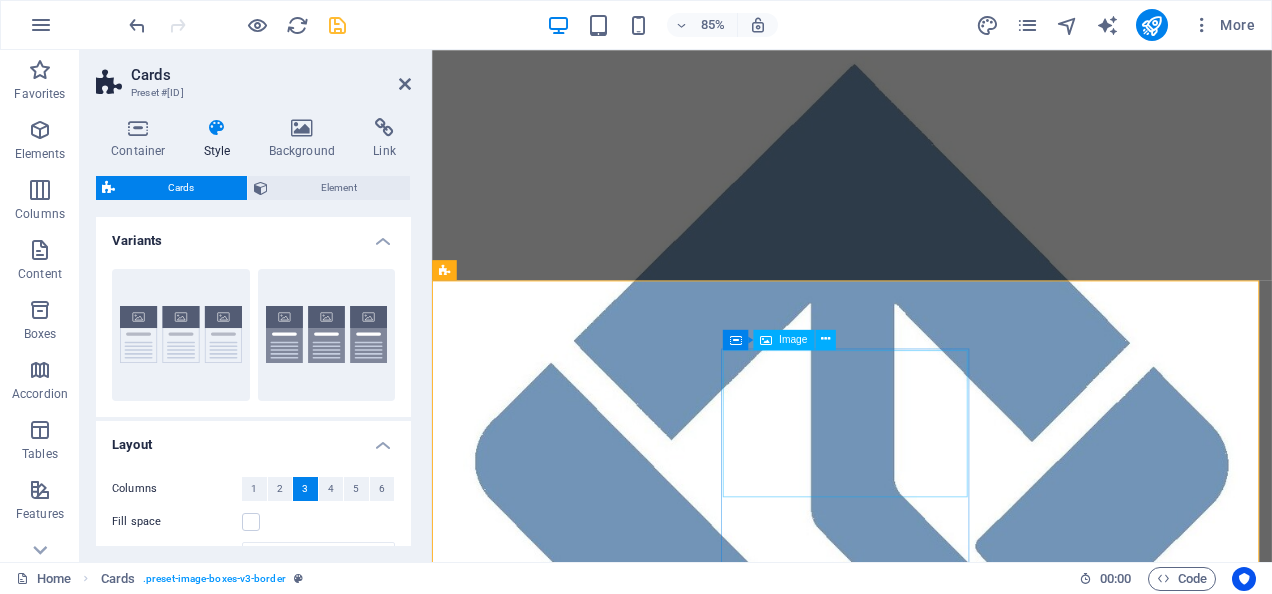 scroll, scrollTop: 500, scrollLeft: 0, axis: vertical 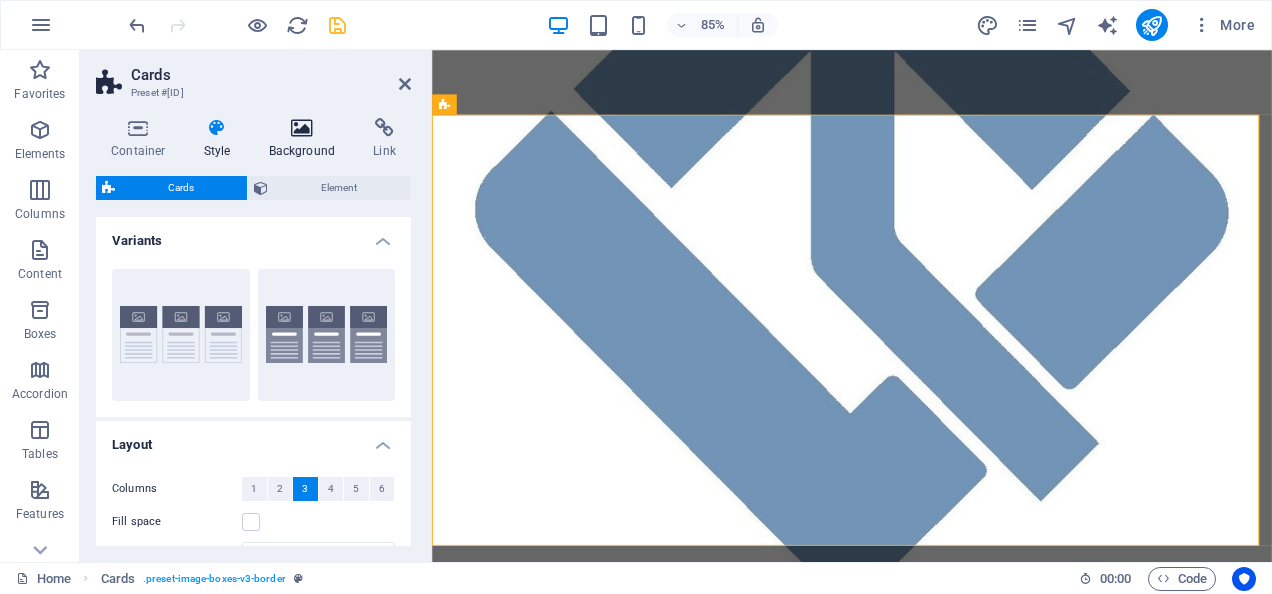 click on "Background" at bounding box center [306, 139] 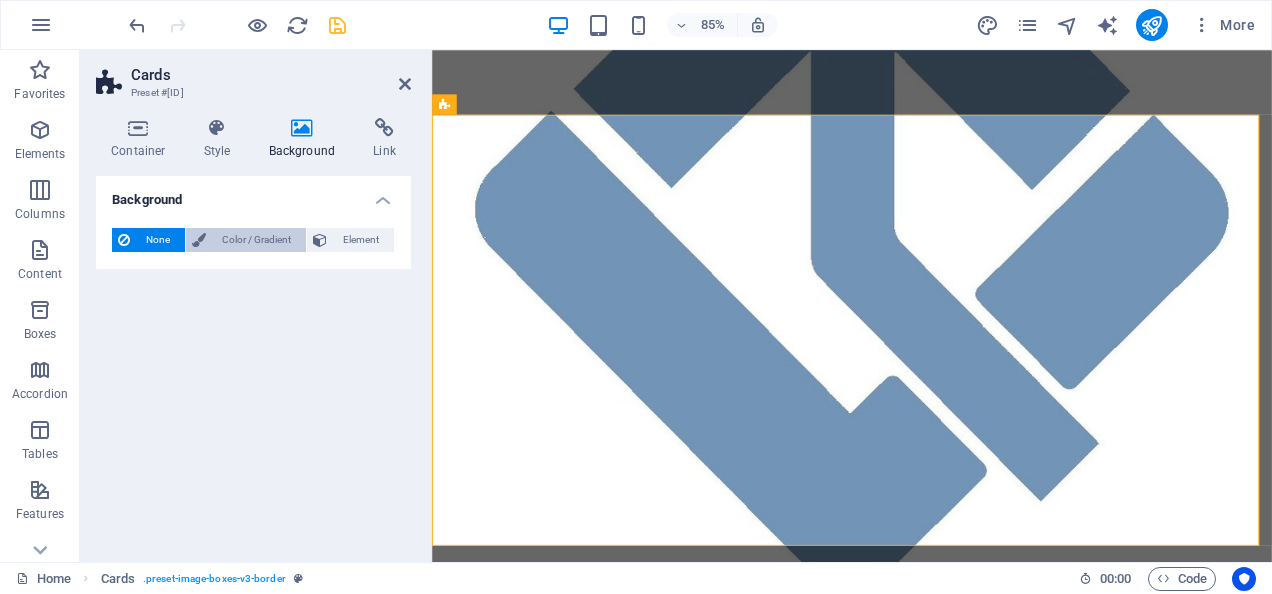 click on "Color / Gradient" at bounding box center (256, 240) 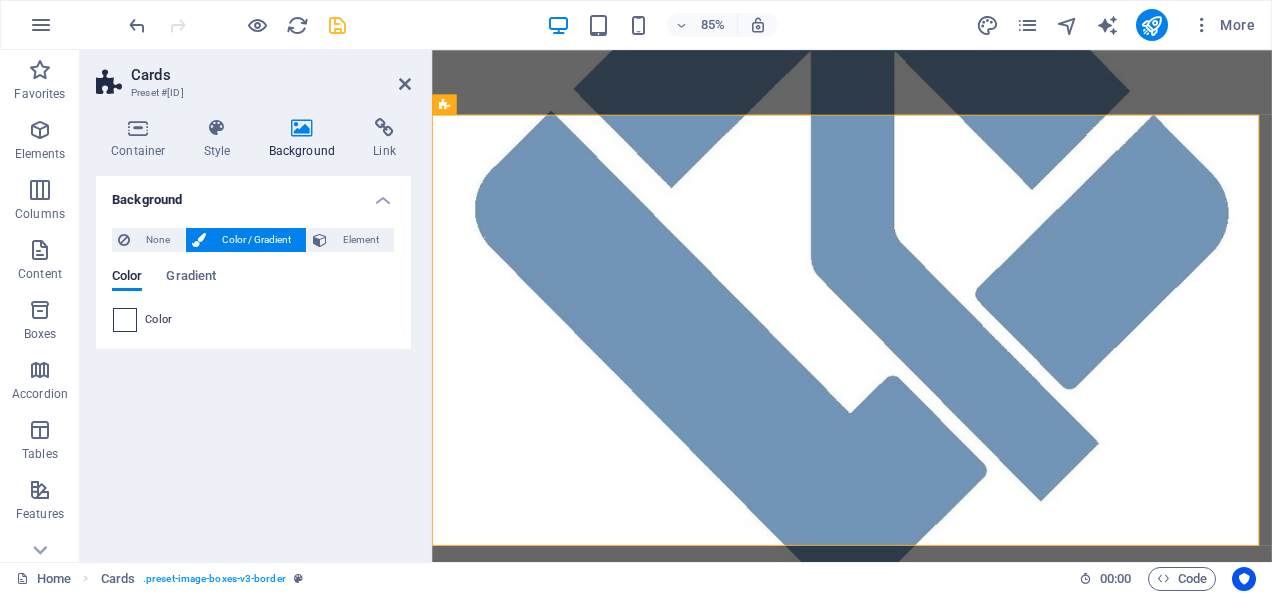 click at bounding box center (125, 320) 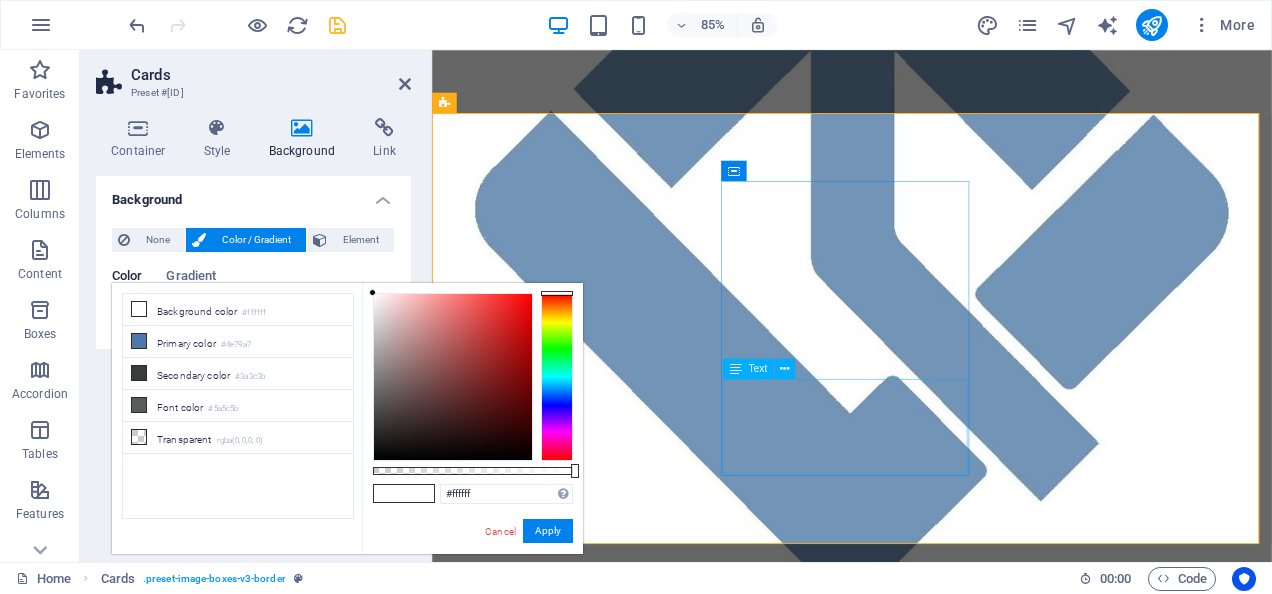 scroll, scrollTop: 900, scrollLeft: 0, axis: vertical 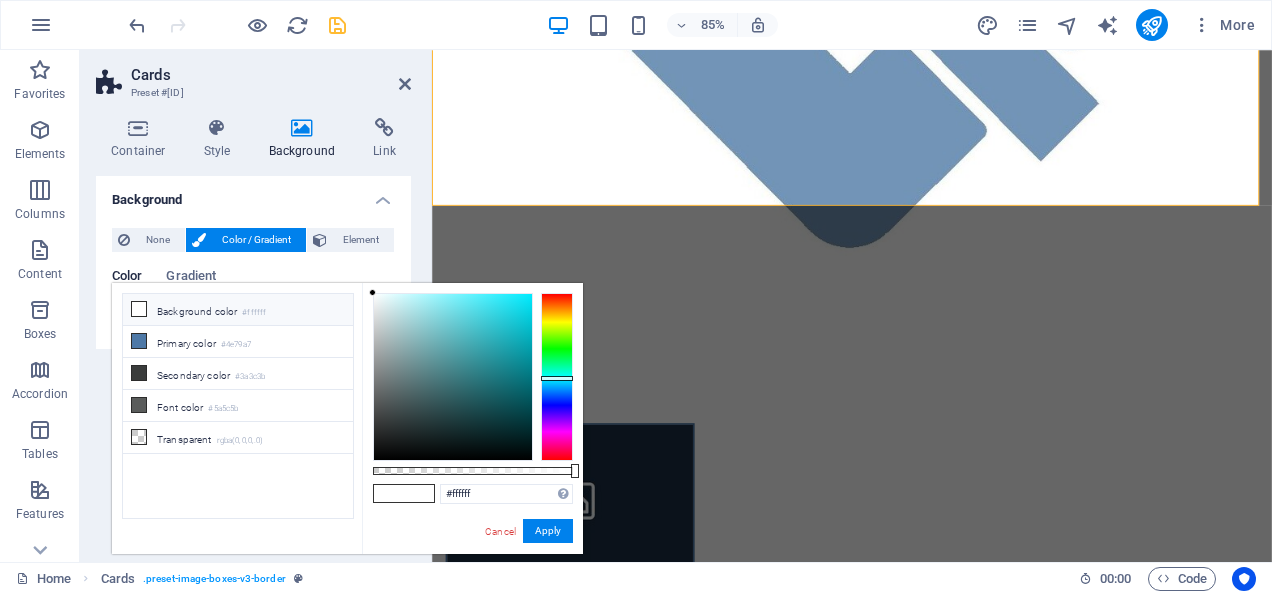 click at bounding box center (557, 377) 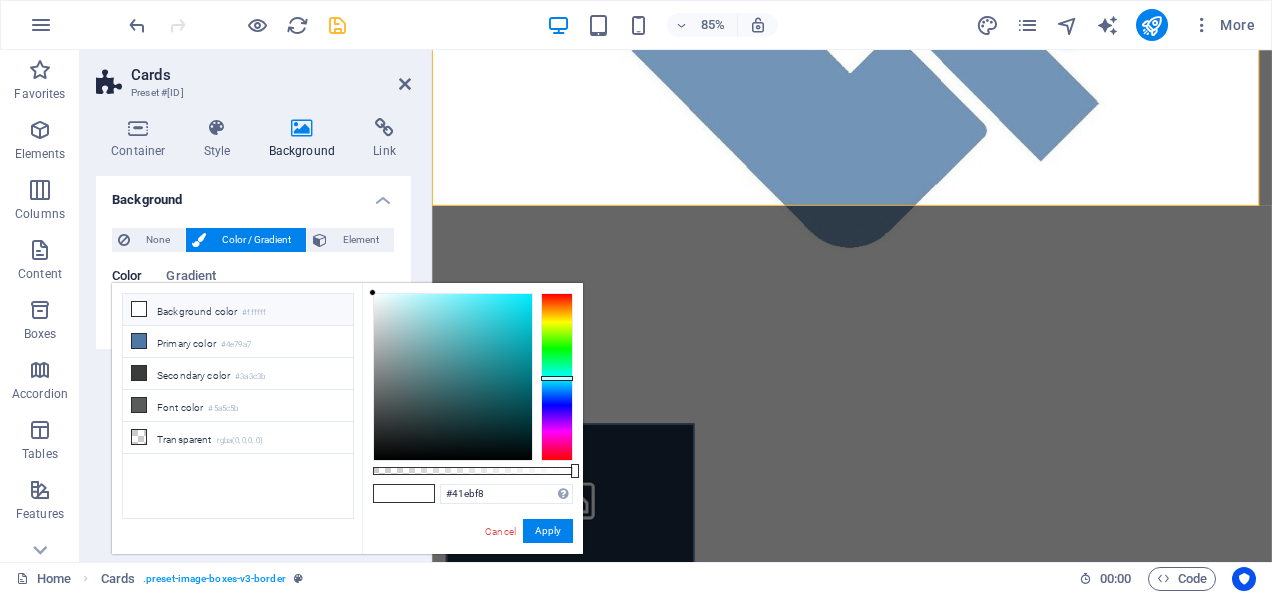 click at bounding box center [453, 377] 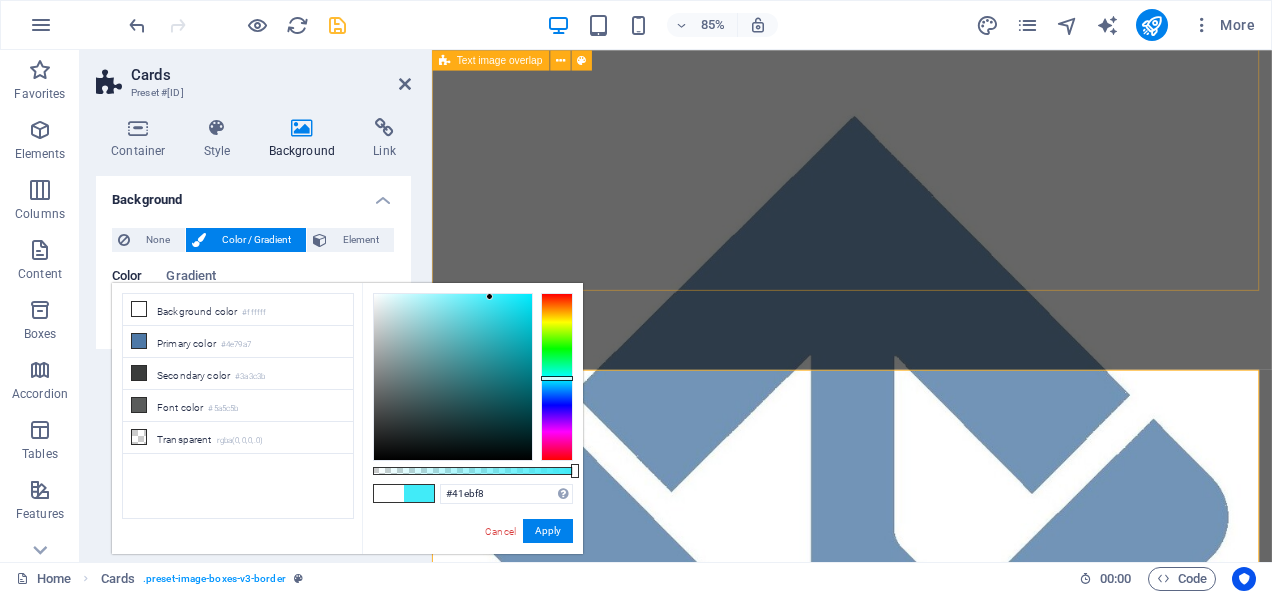 scroll, scrollTop: 200, scrollLeft: 0, axis: vertical 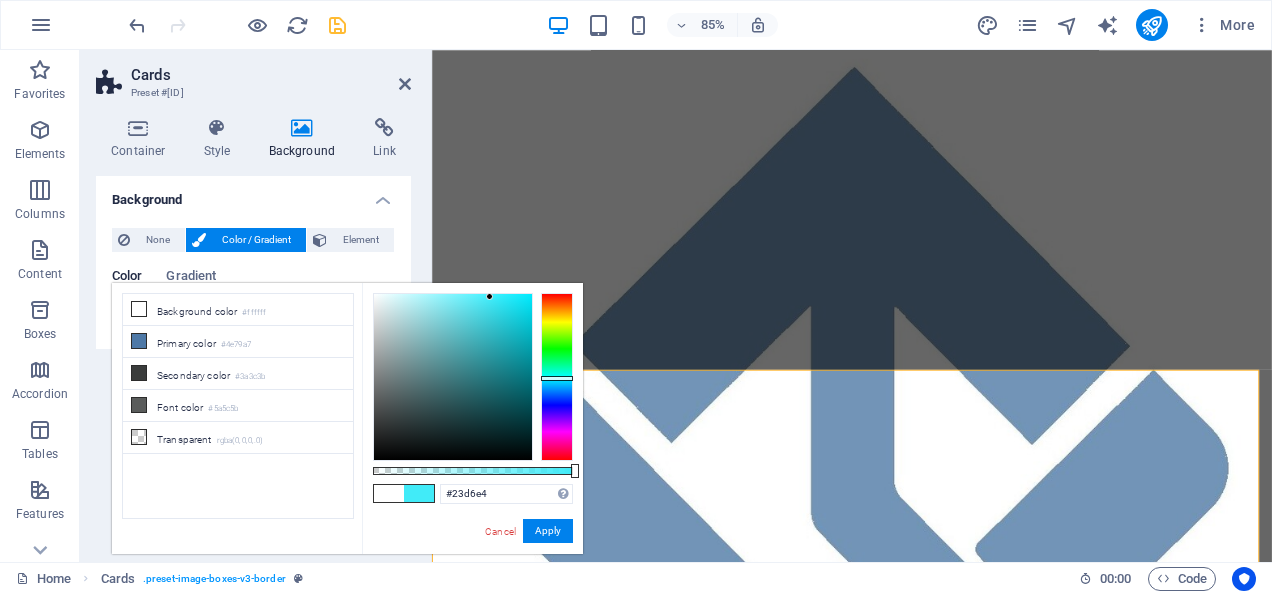 click at bounding box center (453, 377) 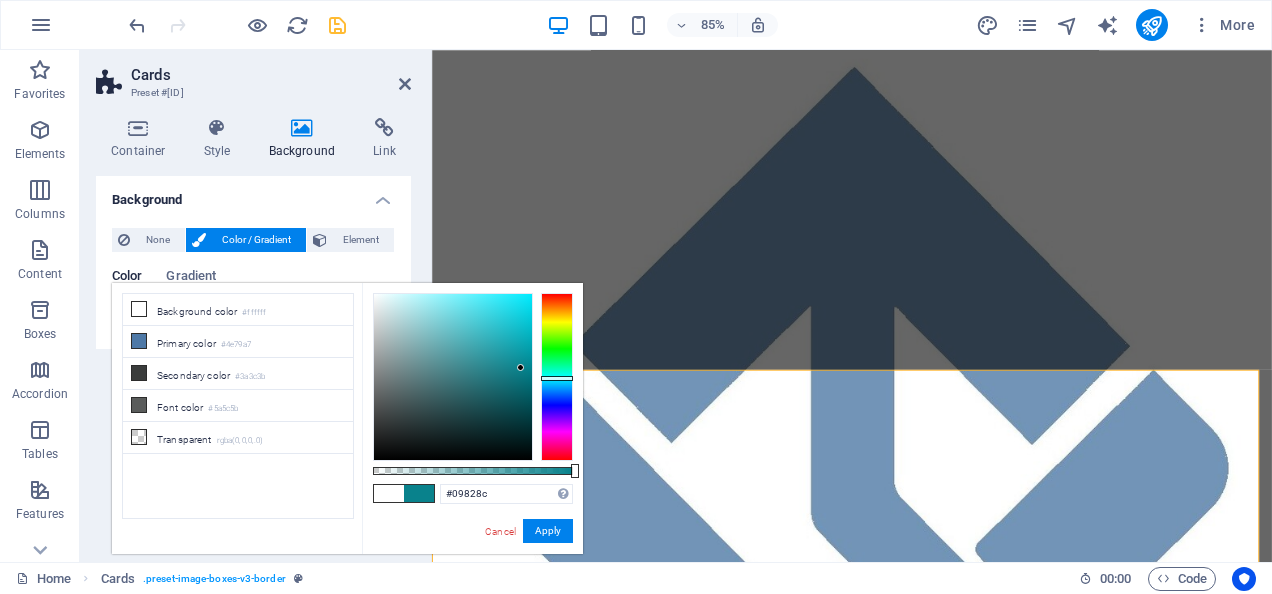 click at bounding box center (453, 377) 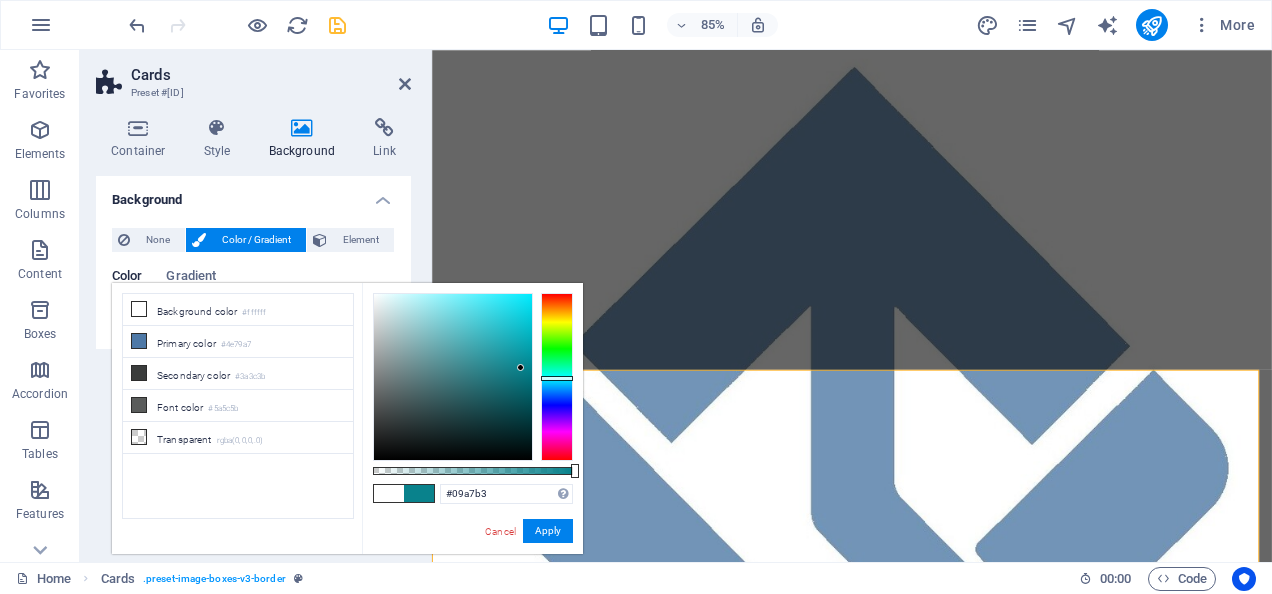 click at bounding box center [453, 377] 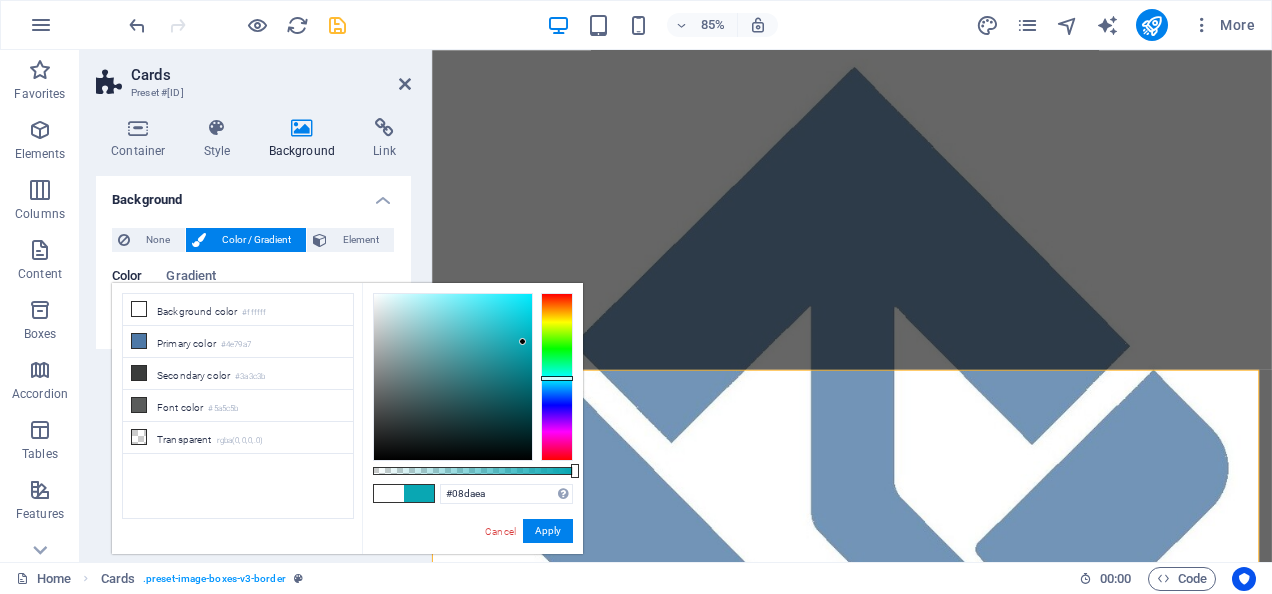 click at bounding box center (453, 377) 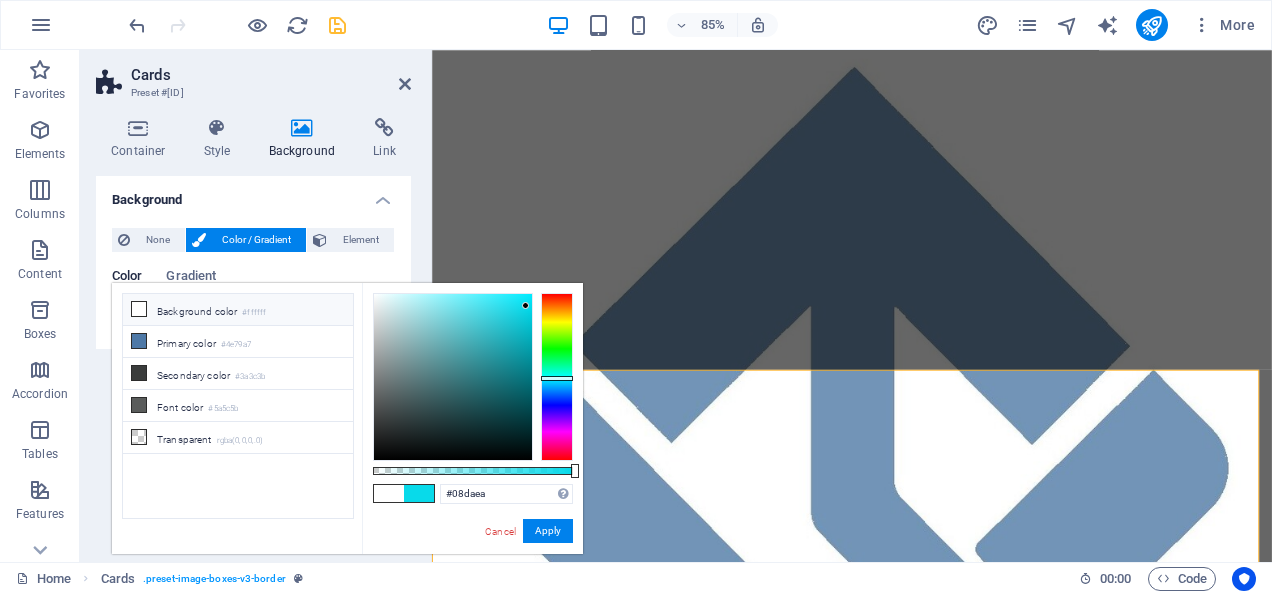 click at bounding box center (139, 309) 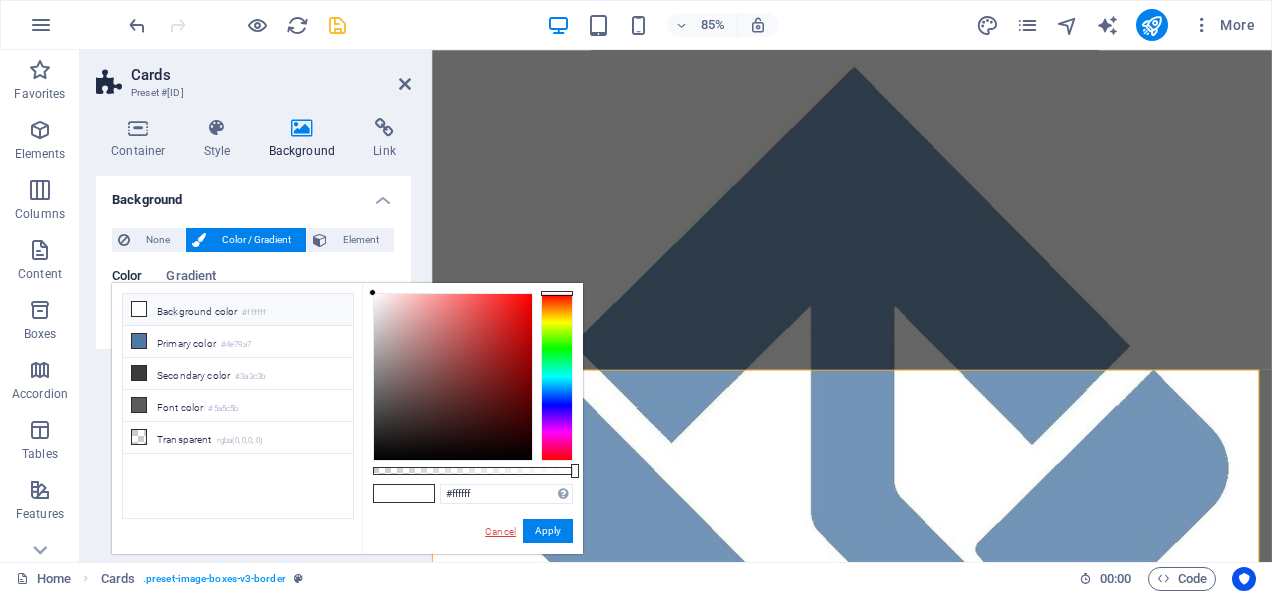 click on "Cancel" at bounding box center [500, 531] 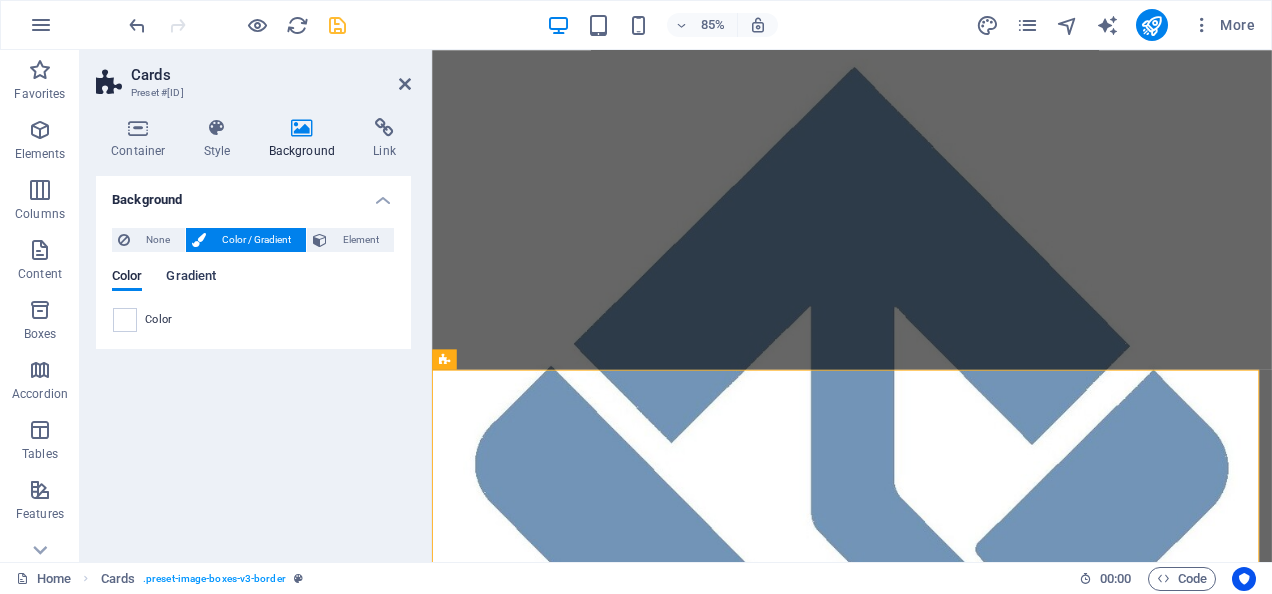 click on "Gradient" at bounding box center [191, 278] 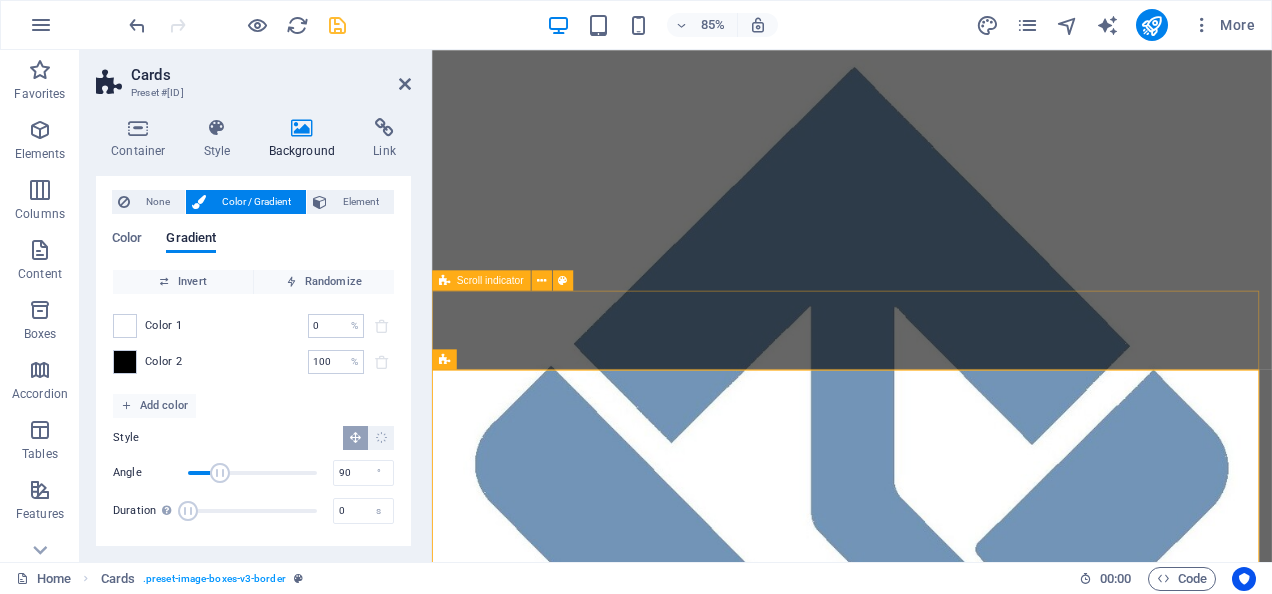 scroll, scrollTop: 42, scrollLeft: 0, axis: vertical 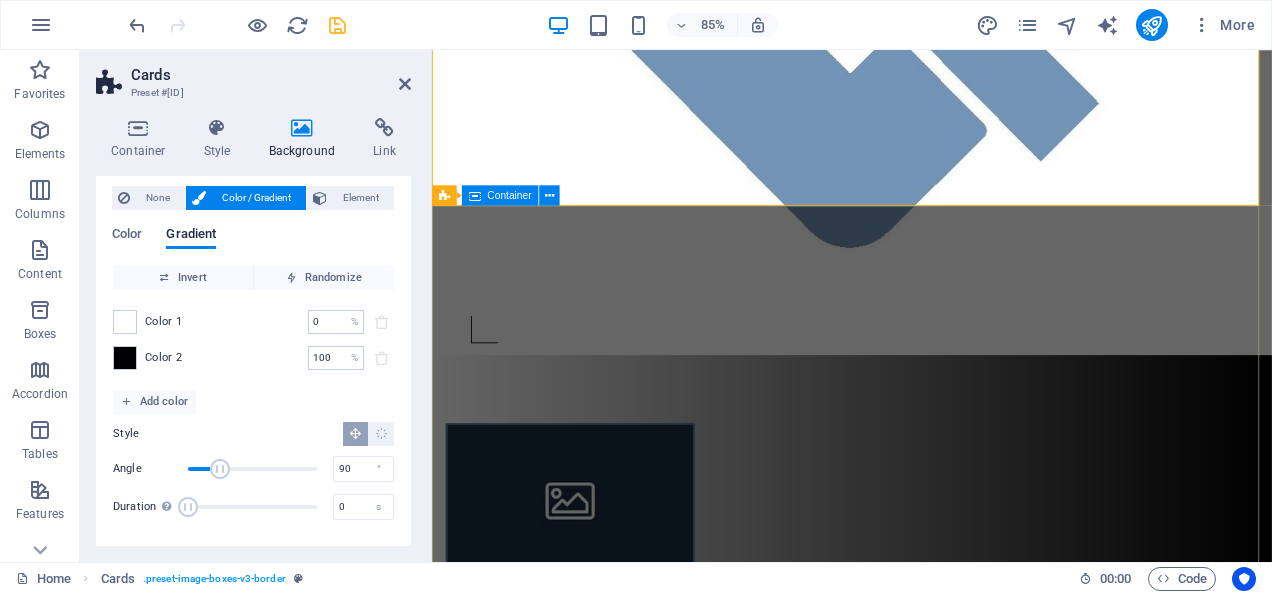 click on "Get in touch Qualitees.co.nz   Wellington, New Zealand 0224218701 Hello@Qualitees.co.nz Message us       I agree to be contacted regarding my t-shirt printing message  and accept the privacy terms Unreadable? Load new Submit" at bounding box center [926, 2084] 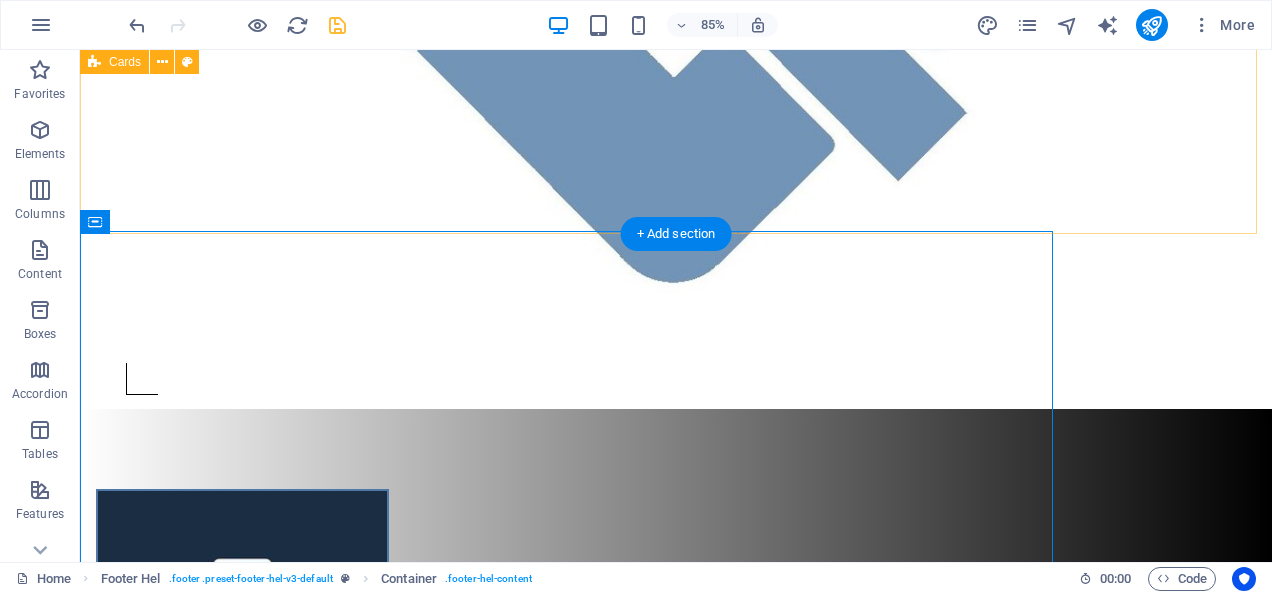 scroll, scrollTop: 902, scrollLeft: 0, axis: vertical 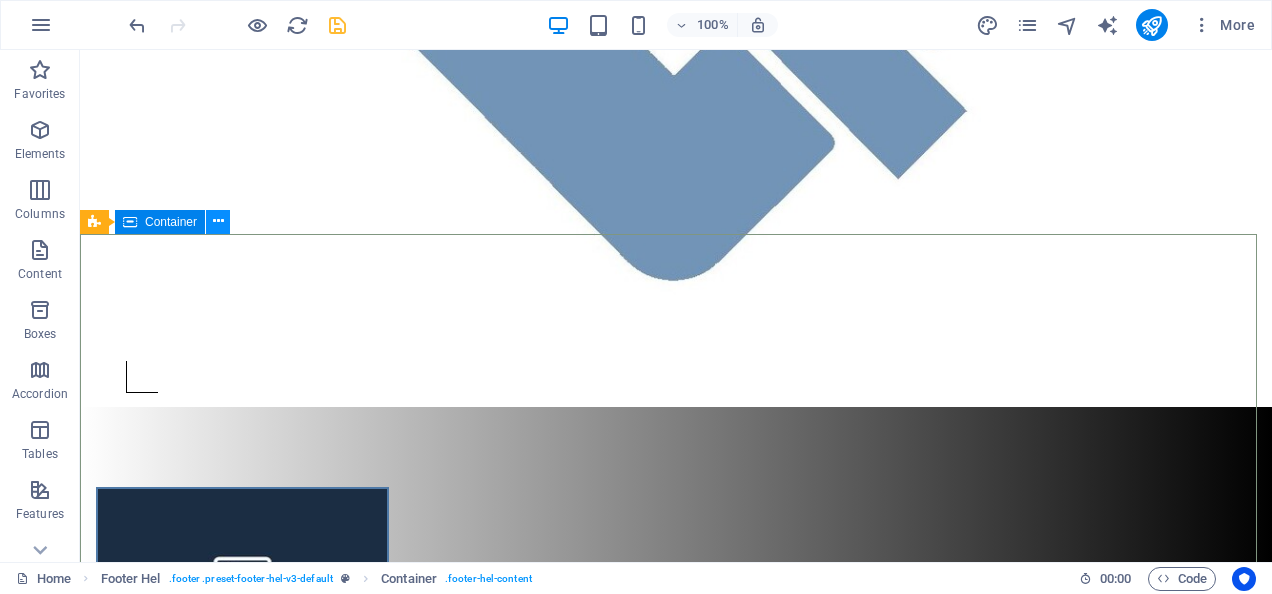 click at bounding box center [218, 221] 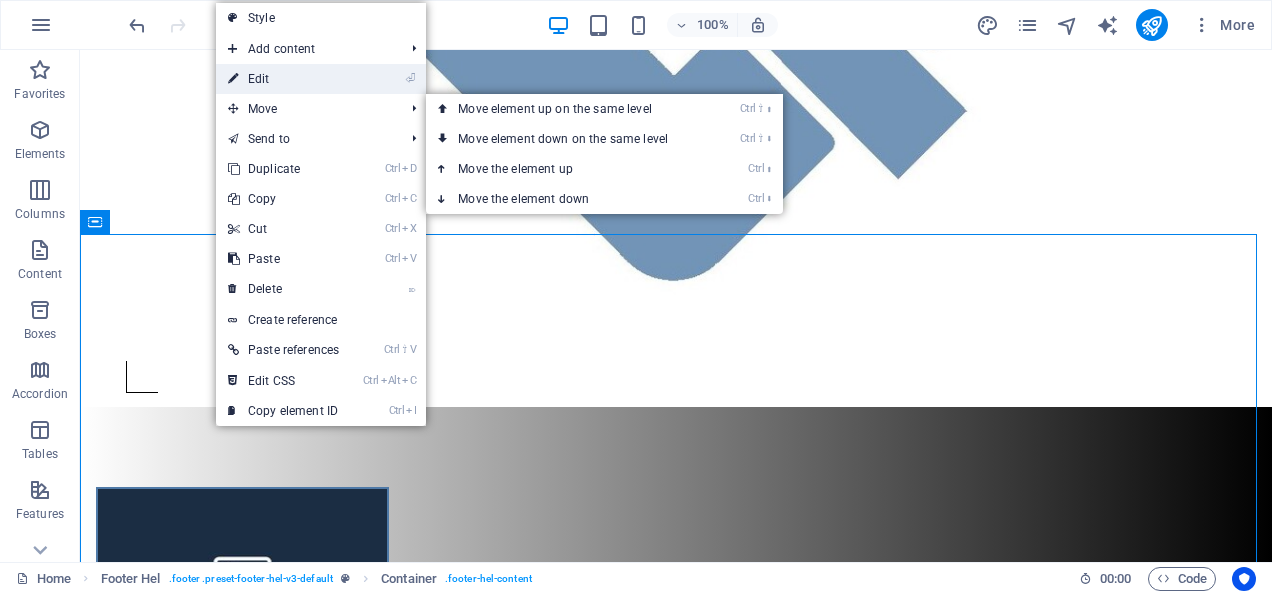 click on "⏎  Edit" at bounding box center [283, 79] 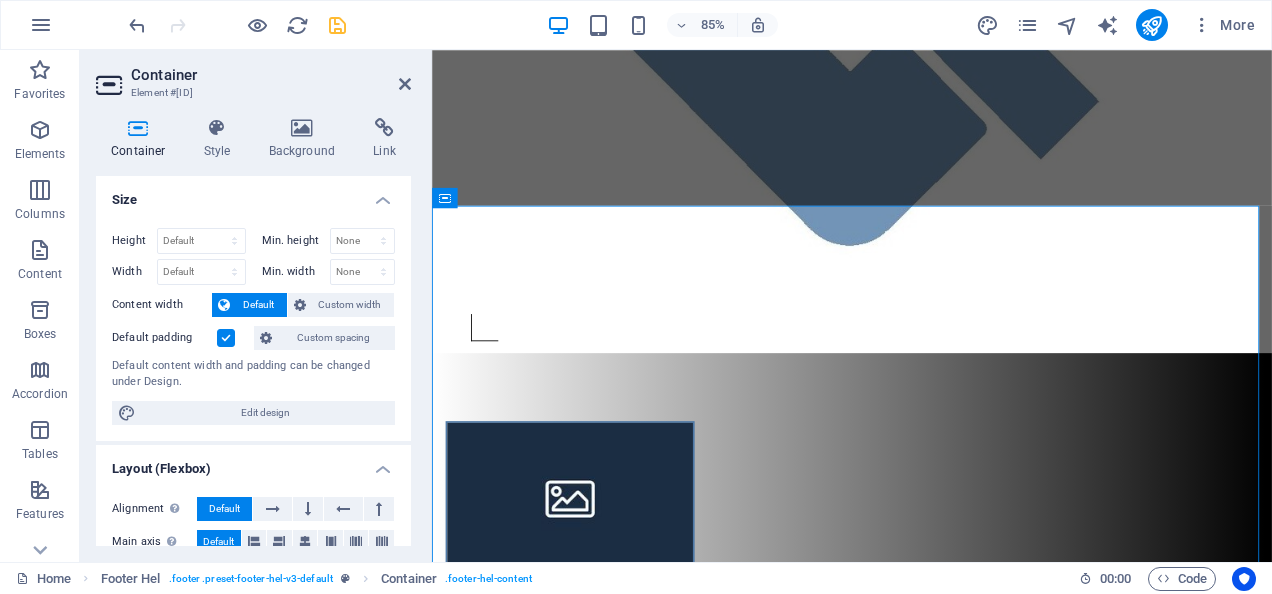 scroll, scrollTop: 900, scrollLeft: 0, axis: vertical 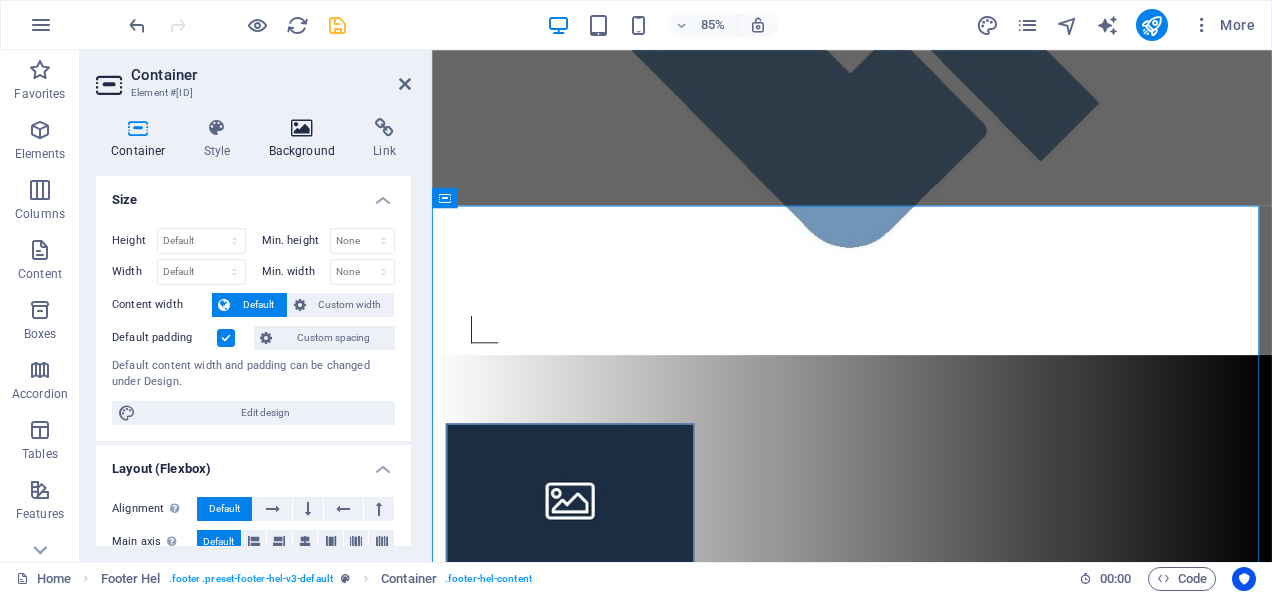 click at bounding box center (302, 128) 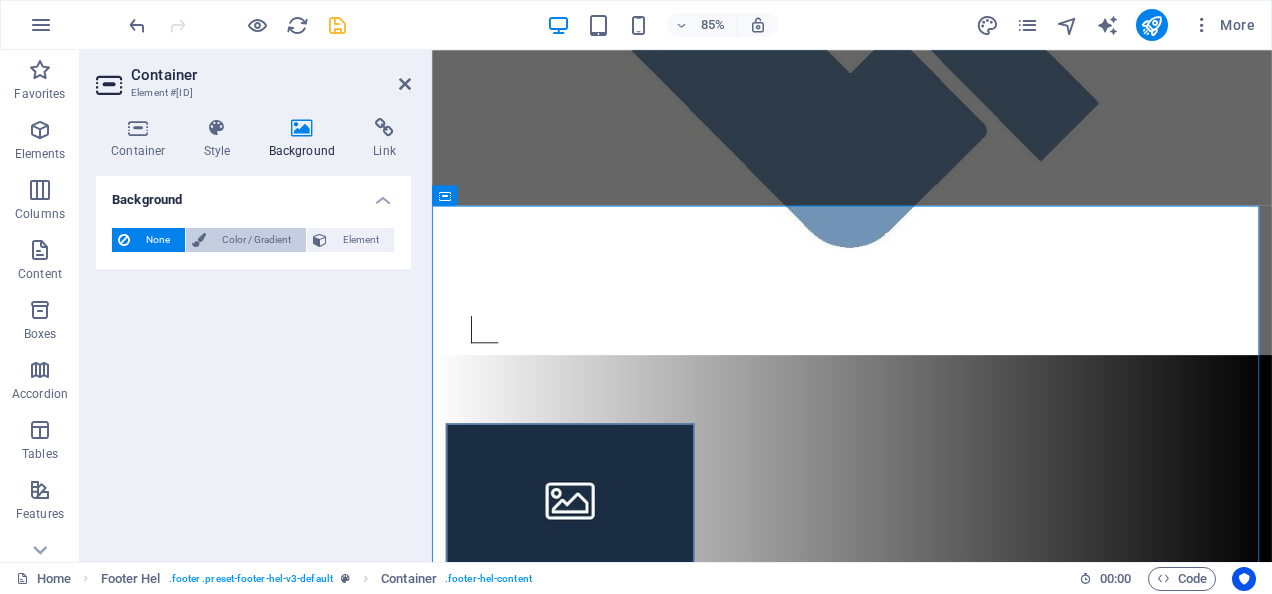 click on "Color / Gradient" at bounding box center (256, 240) 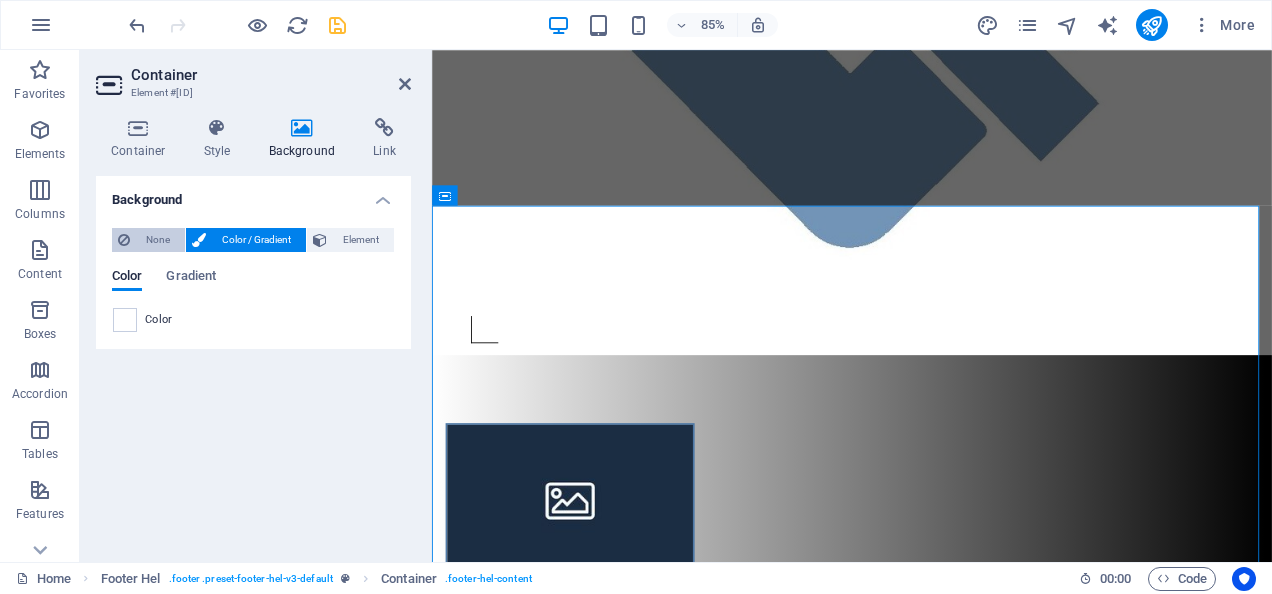 click on "None" at bounding box center (157, 240) 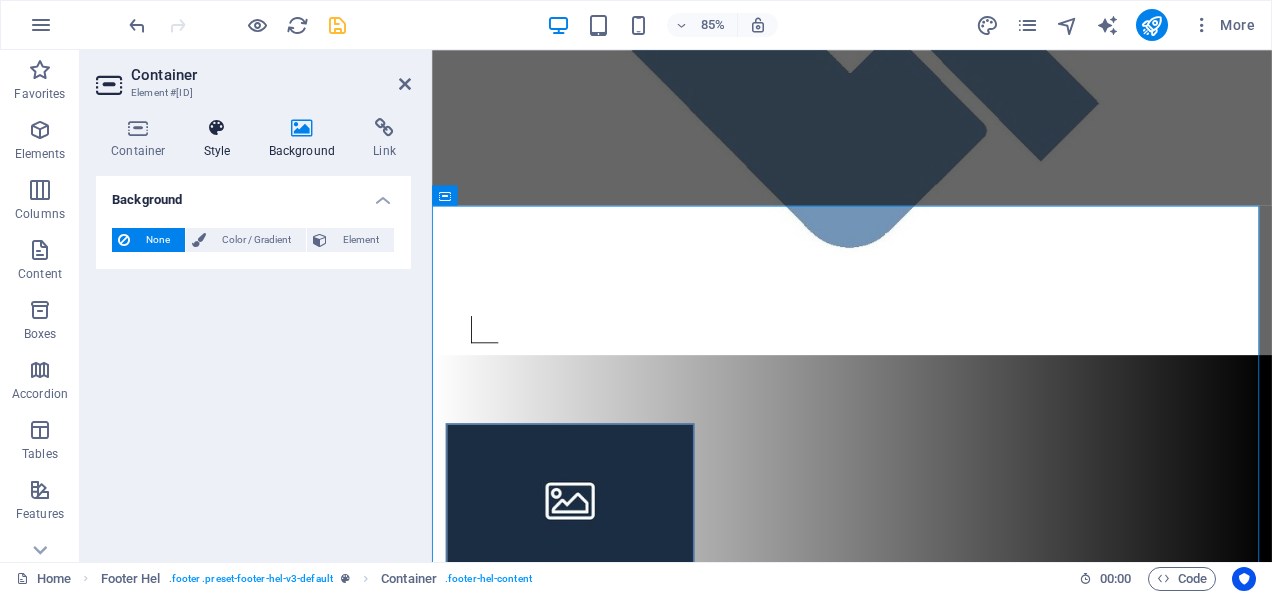 click at bounding box center (217, 128) 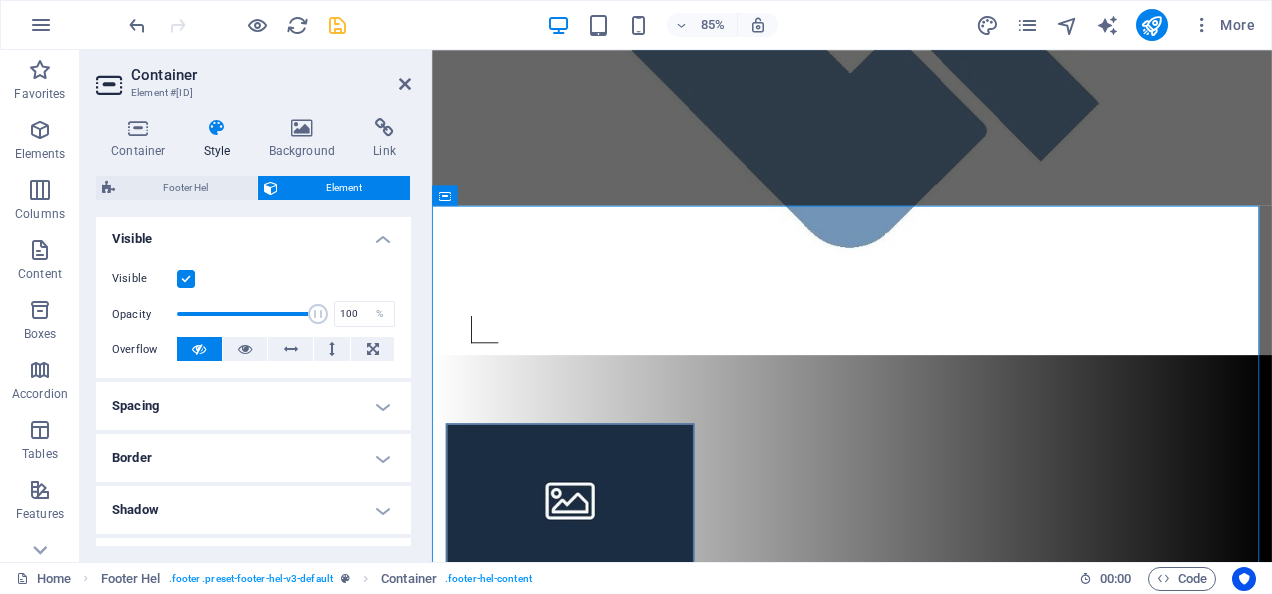 scroll, scrollTop: 215, scrollLeft: 0, axis: vertical 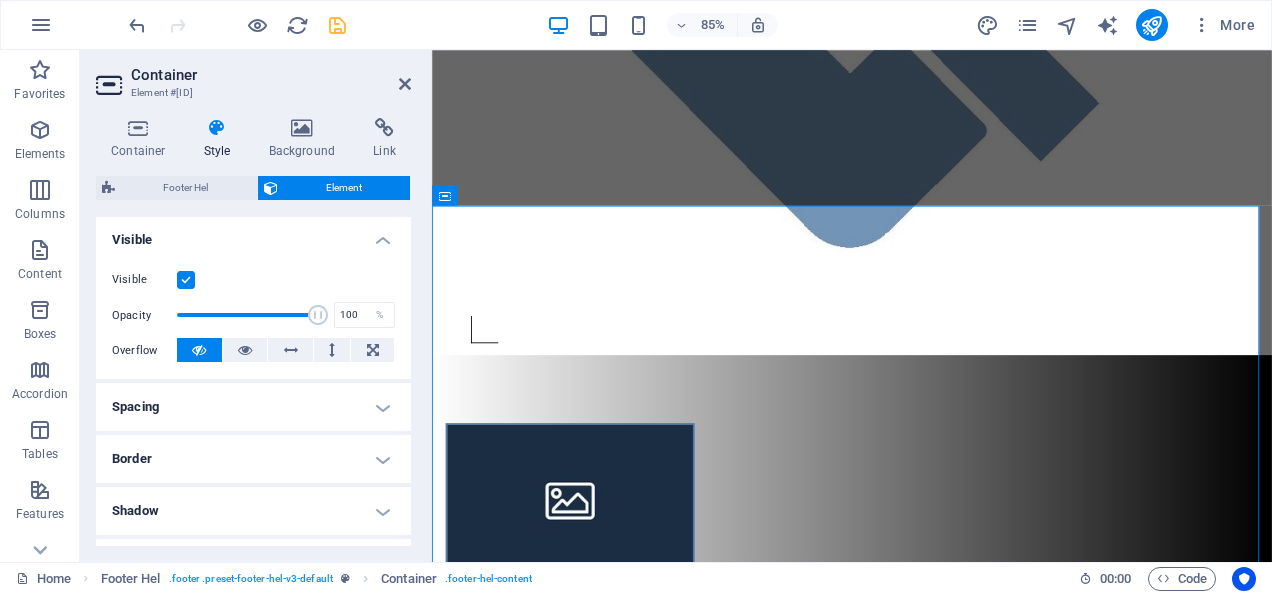 click on "Container" at bounding box center (271, 75) 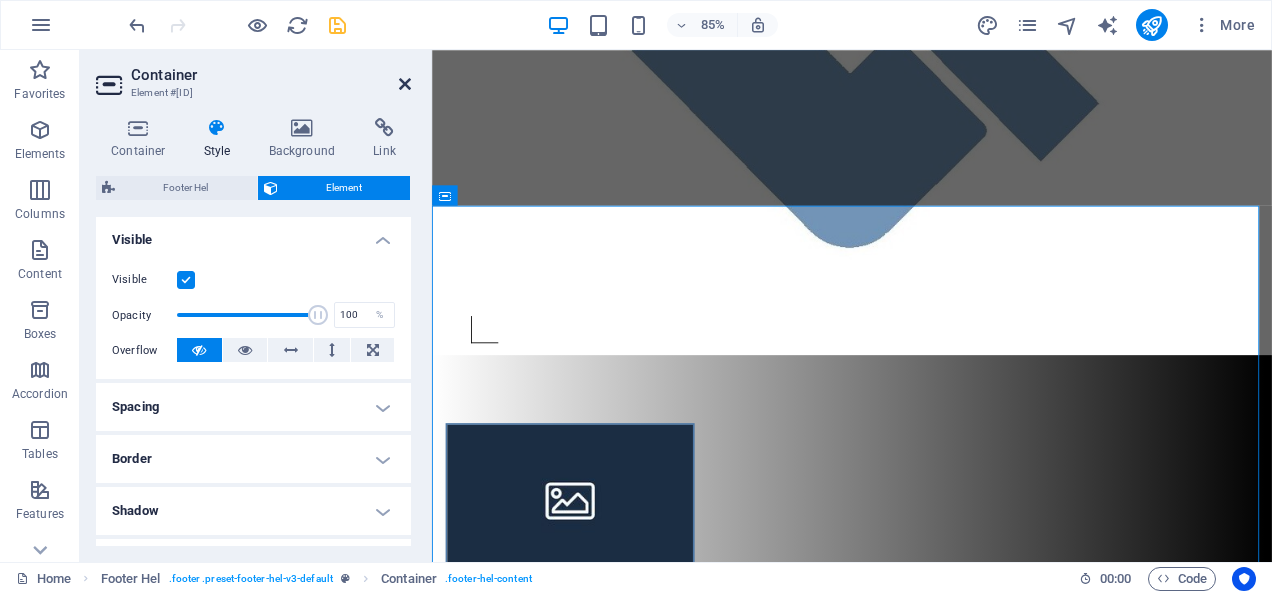 click at bounding box center (405, 84) 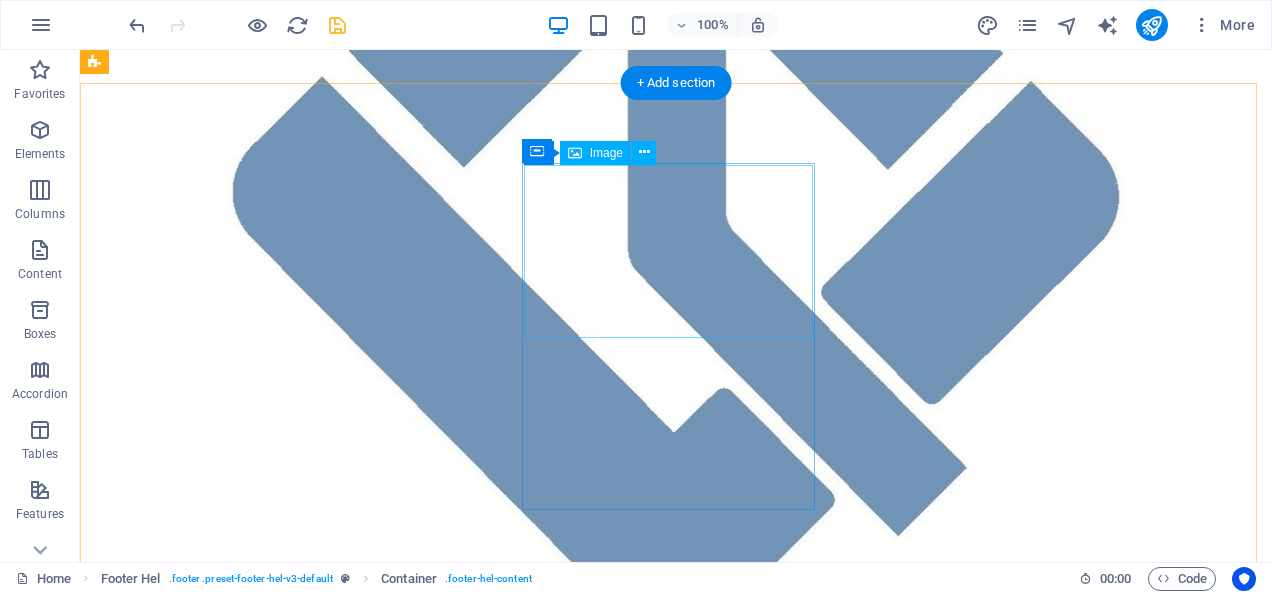 scroll, scrollTop: 402, scrollLeft: 0, axis: vertical 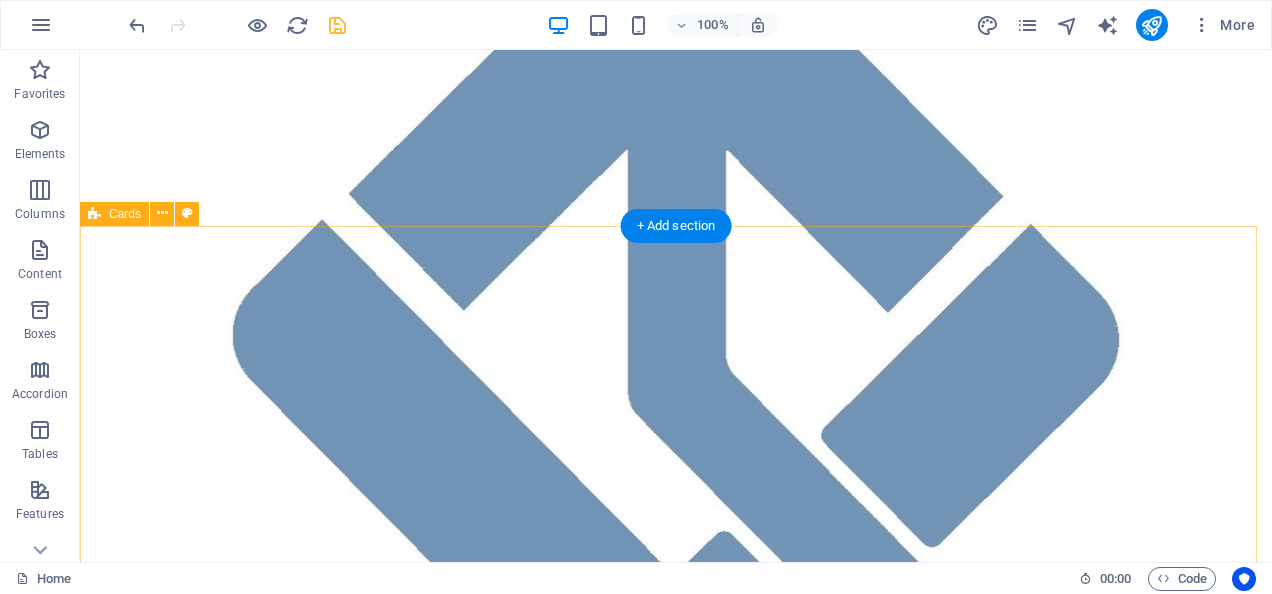 click on "Headline Lorem ipsum dolor sit amet, consectetuer adipiscing elit. Aenean commodo ligula eget dolor. Lorem ipsum dolor sit amet. Headline Lorem ipsum dolor sit amet, consectetuer adipiscing elit. Aenean commodo ligula eget dolor. Lorem ipsum dolor sit amet. Headline Lorem ipsum dolor sit amet, consectetuer adipiscing elit. Aenean commodo ligula eget dolor. Lorem ipsum dolor sit amet." at bounding box center [676, 1524] 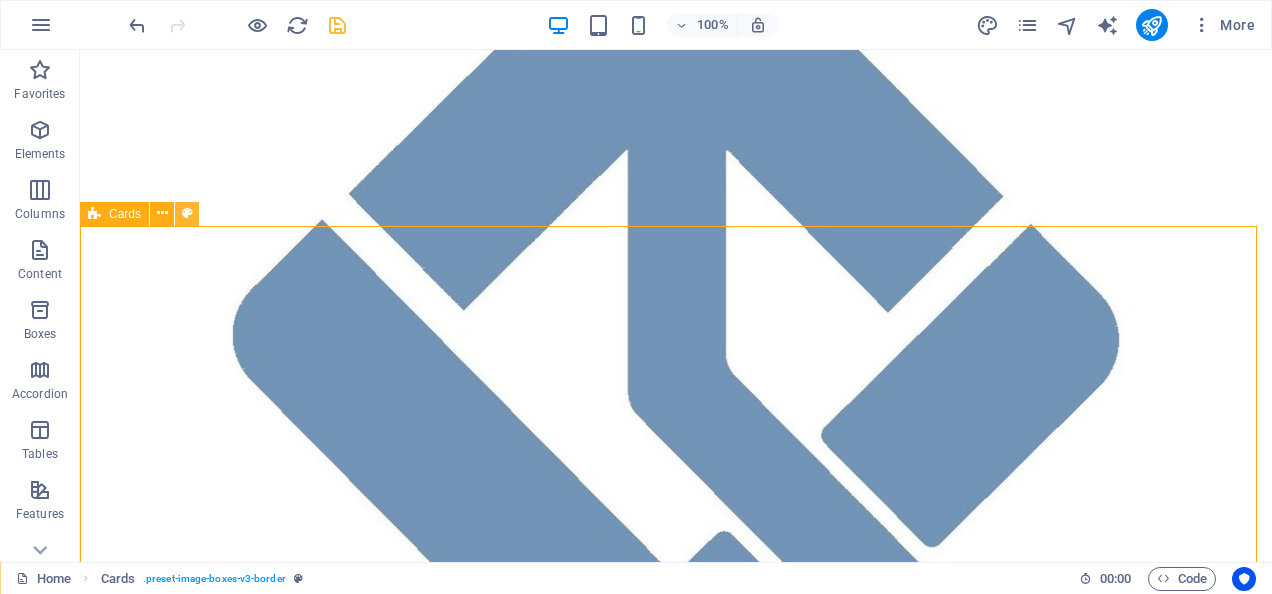 click at bounding box center (187, 213) 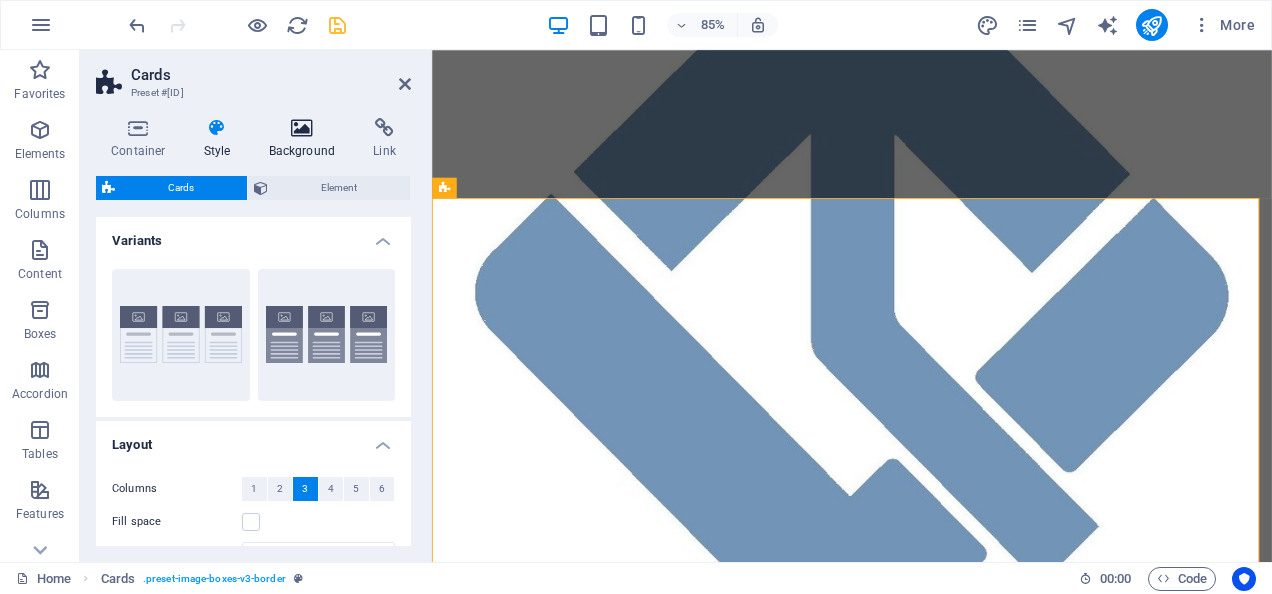 click at bounding box center [302, 128] 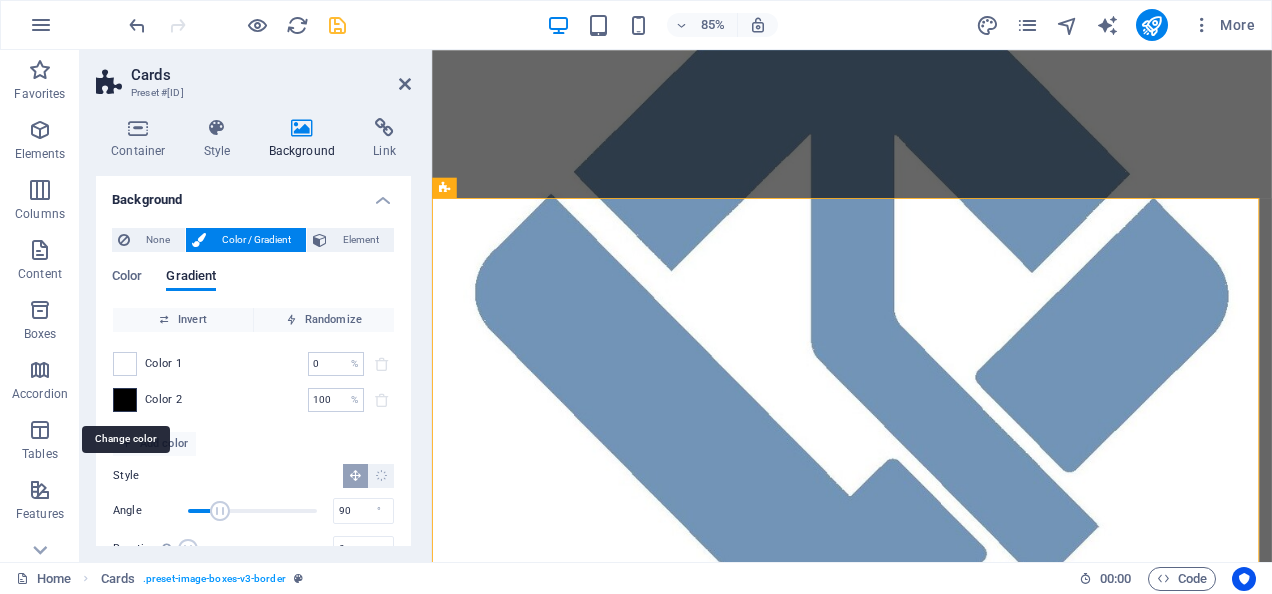 click at bounding box center (125, 400) 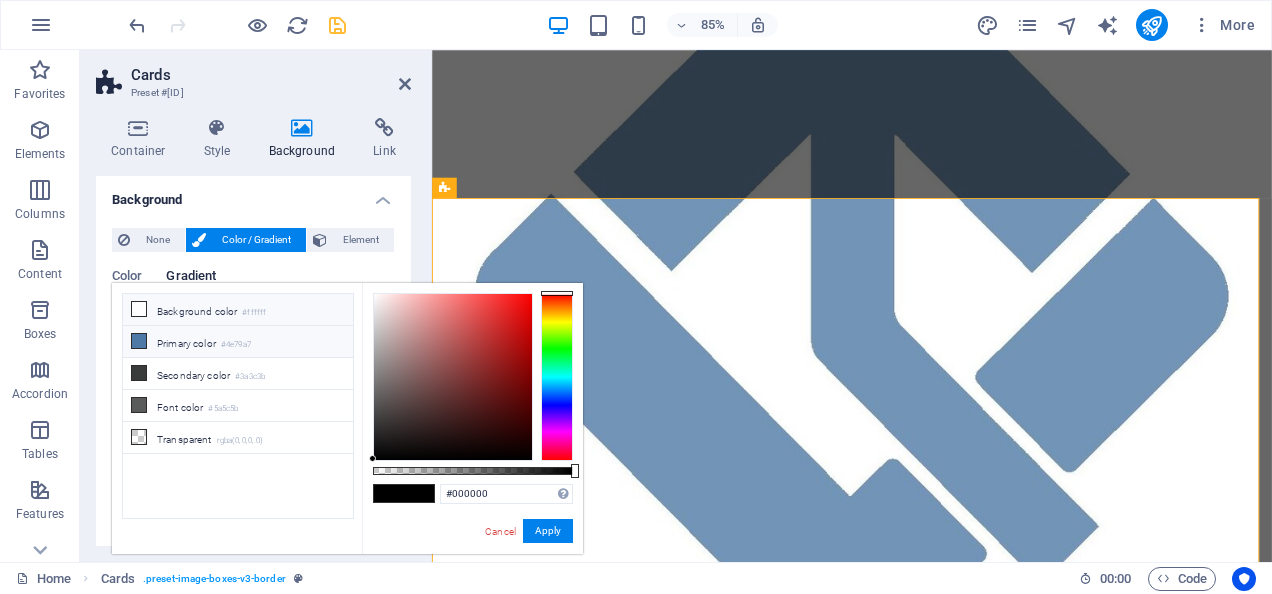 click on "Primary color
#4e79a7" at bounding box center [238, 342] 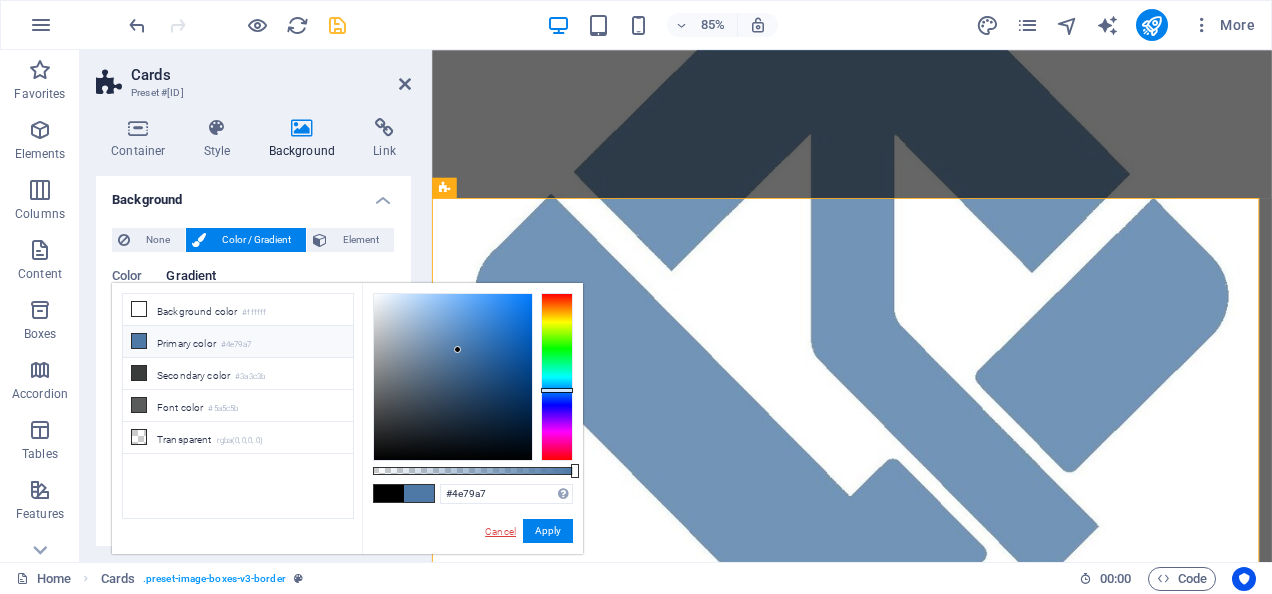 click on "Cancel" at bounding box center (500, 531) 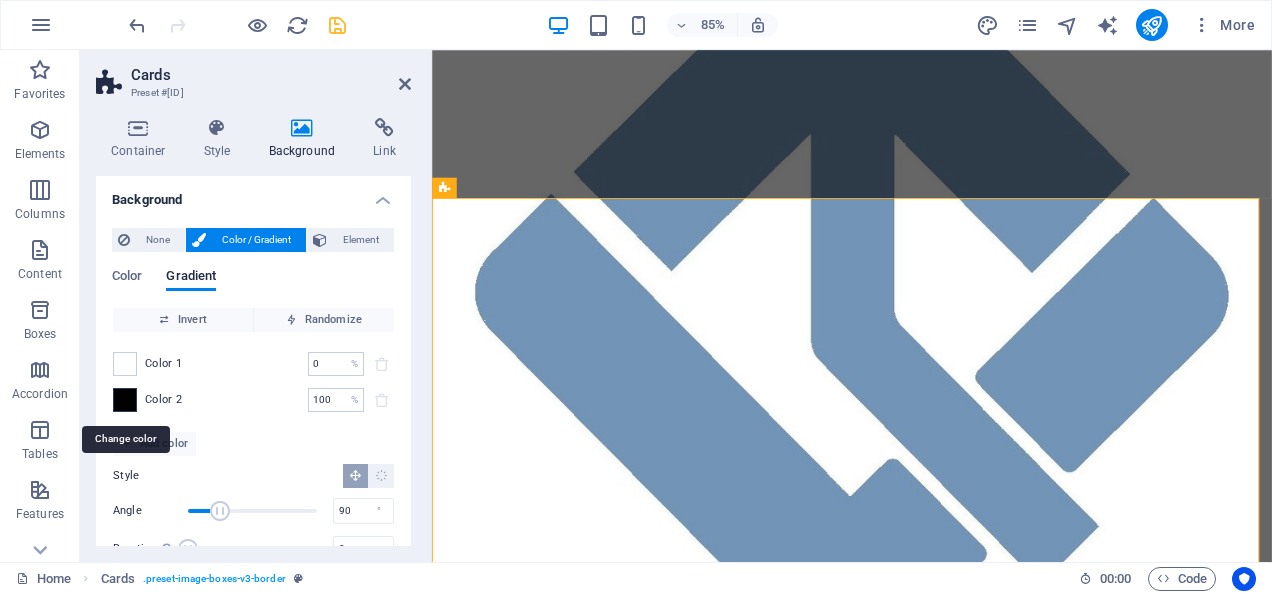 click at bounding box center [125, 400] 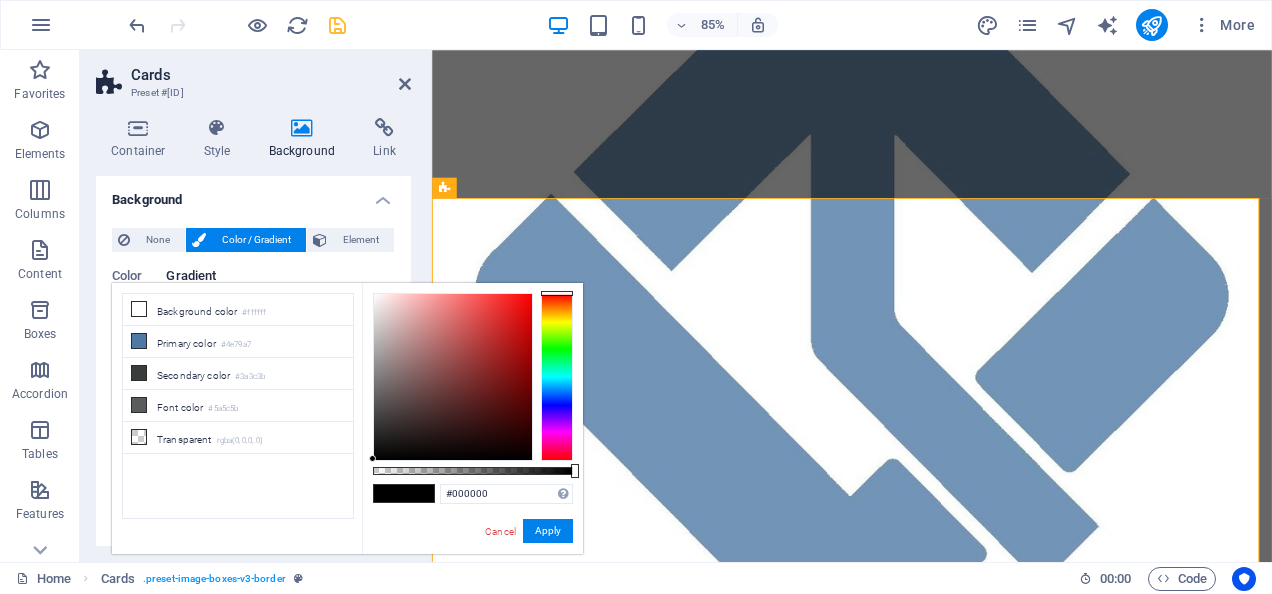 click at bounding box center [557, 377] 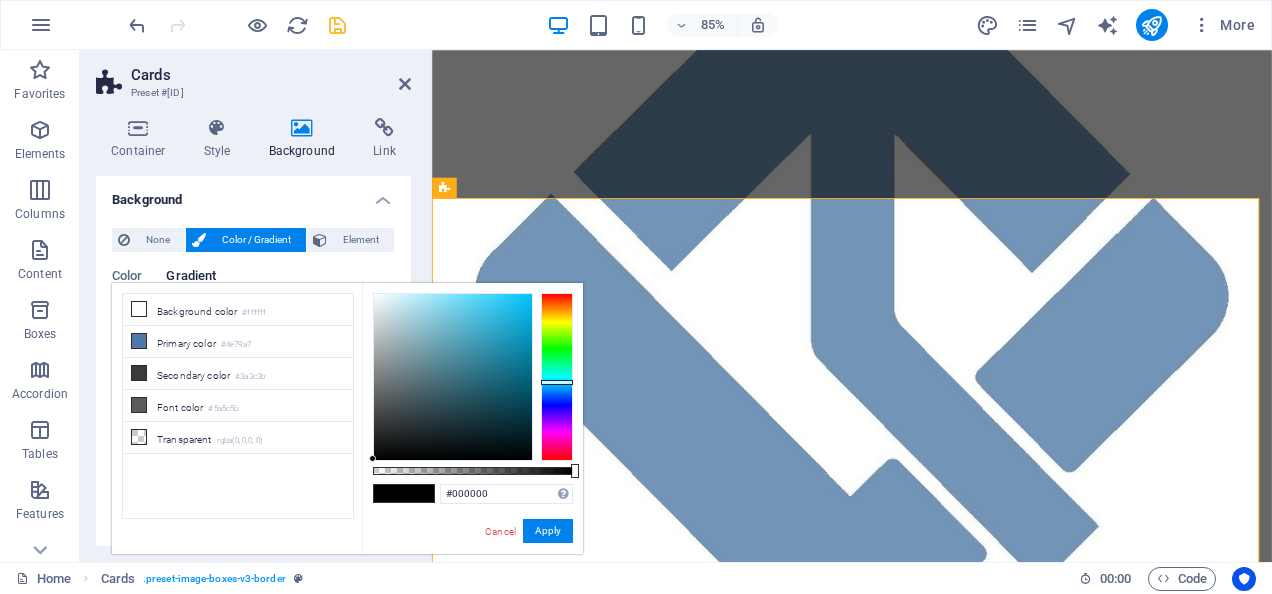 click at bounding box center (557, 377) 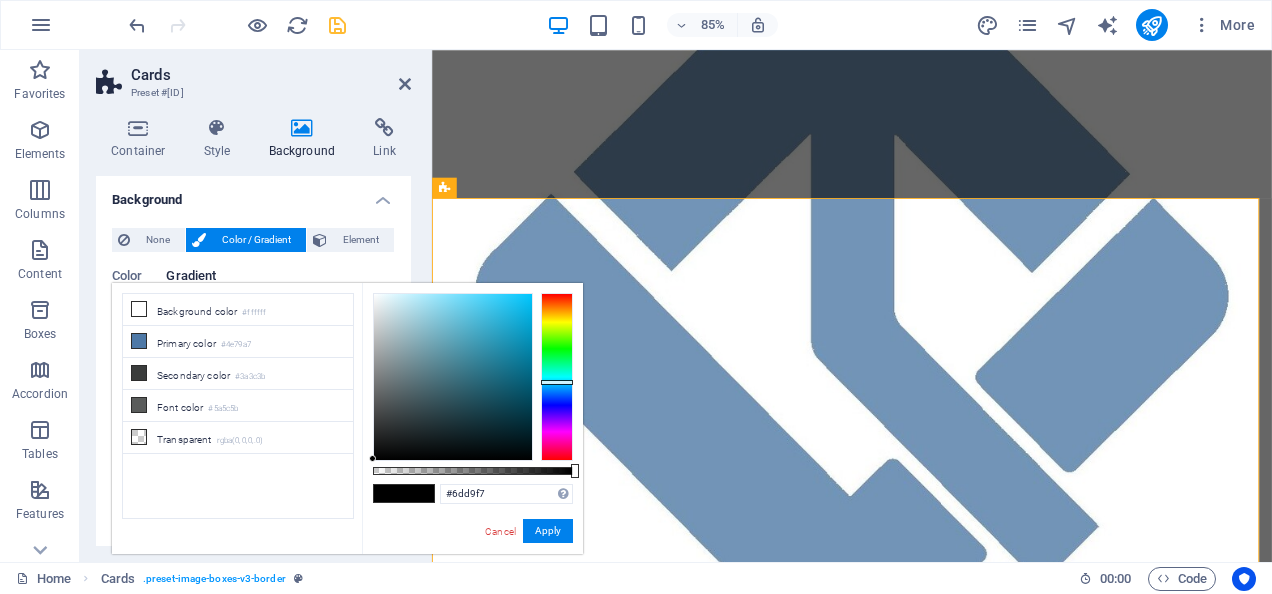 click at bounding box center (453, 377) 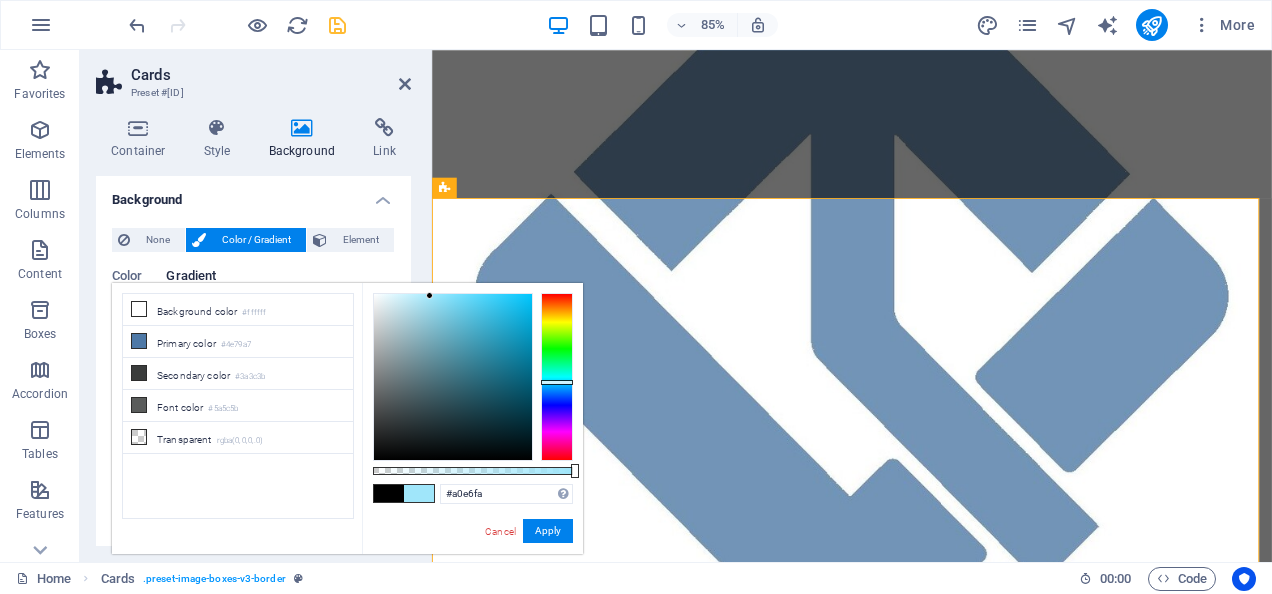 click at bounding box center (453, 377) 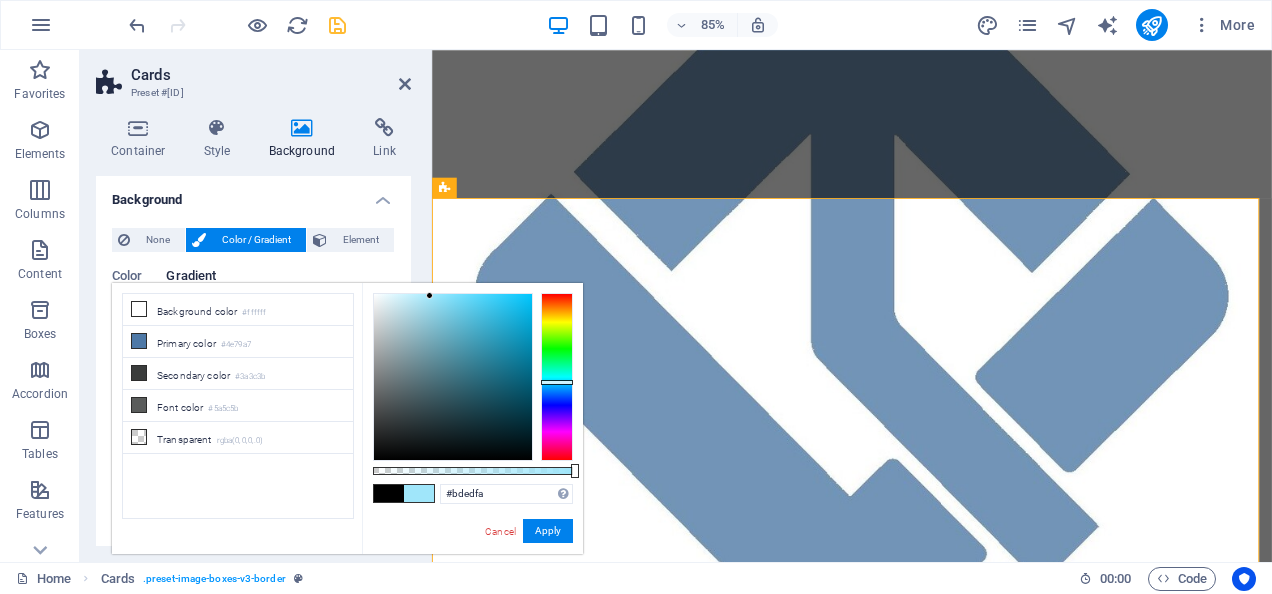 click at bounding box center [453, 377] 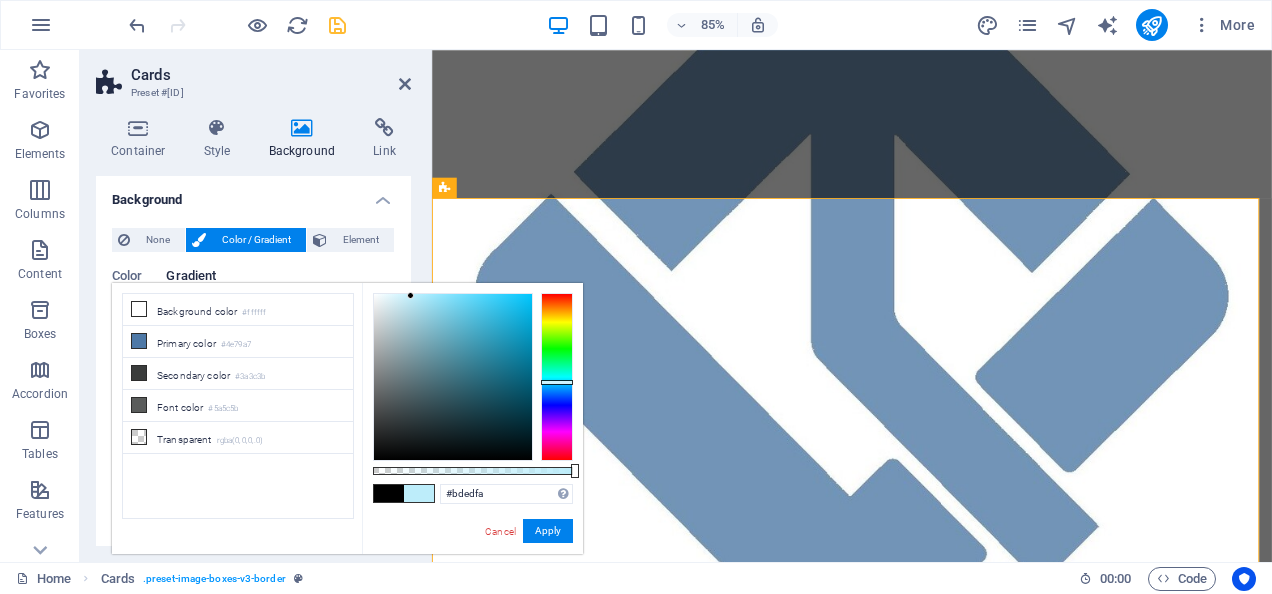 type on "#cdf2fd" 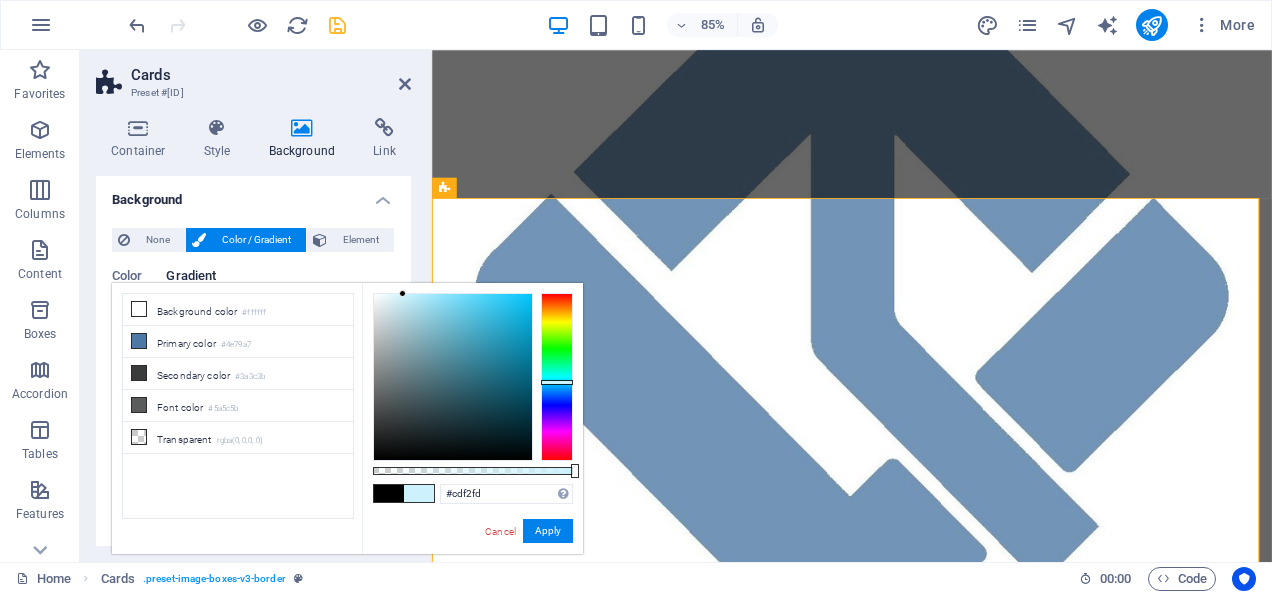 click at bounding box center (453, 377) 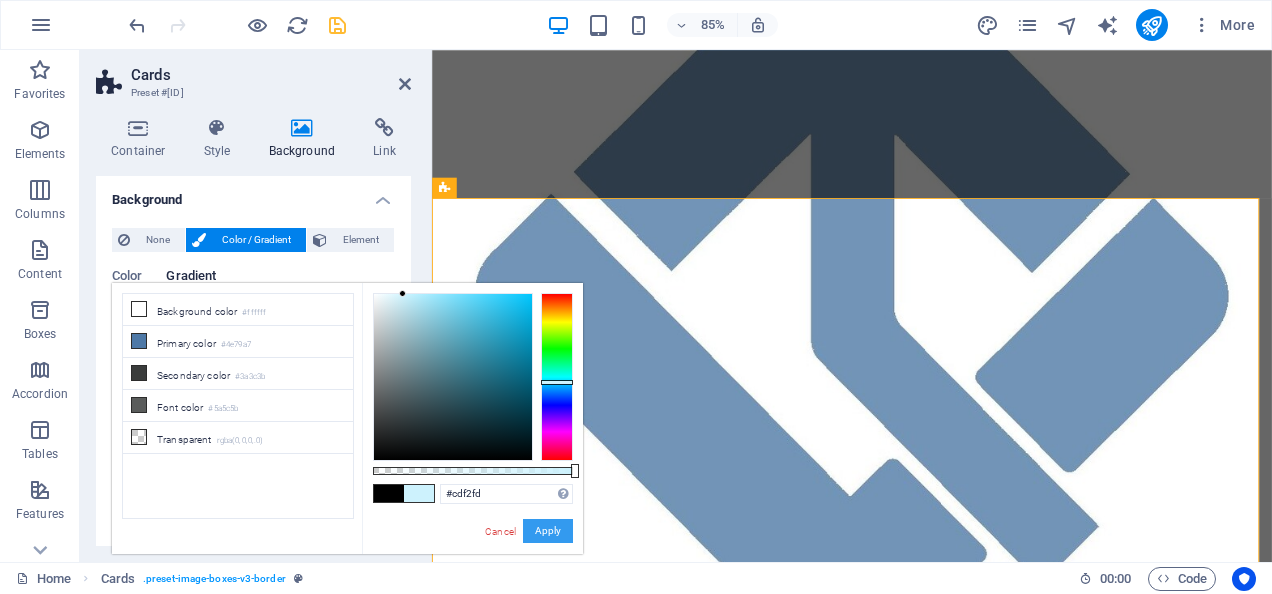 click on "Apply" at bounding box center (548, 531) 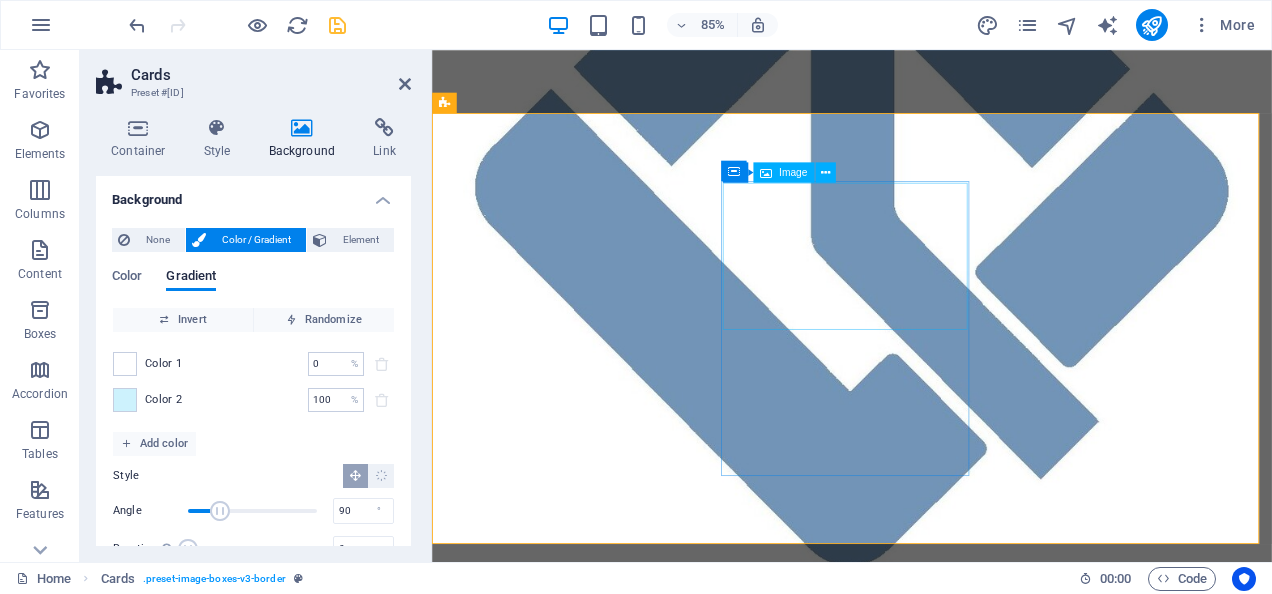 scroll, scrollTop: 502, scrollLeft: 0, axis: vertical 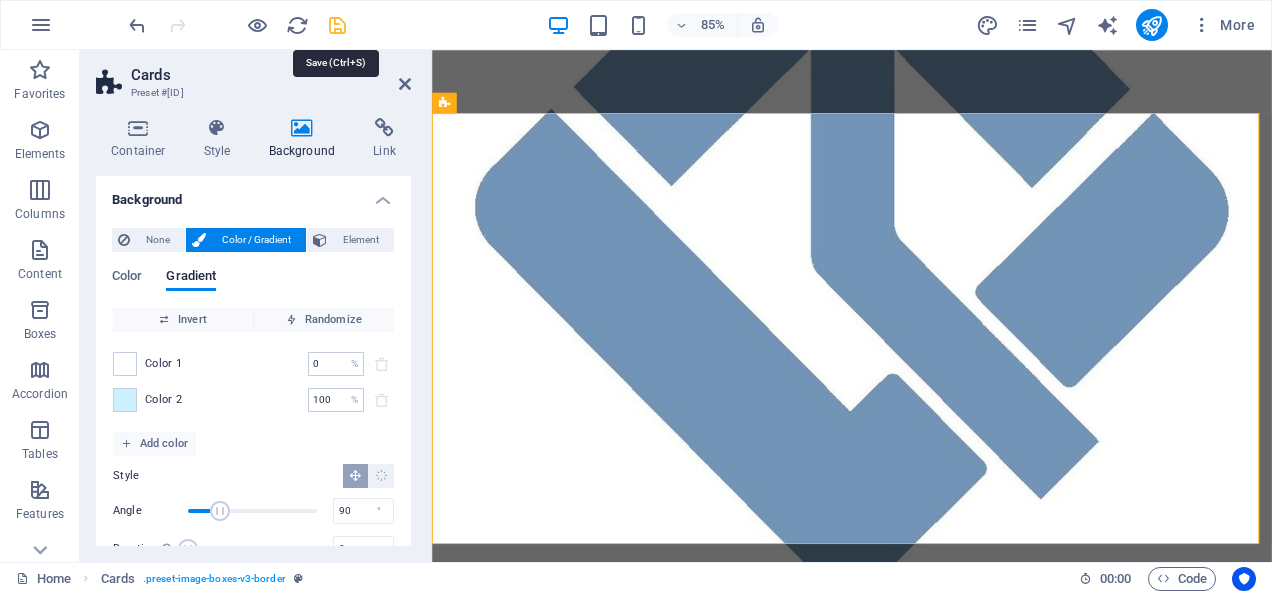 click at bounding box center [337, 25] 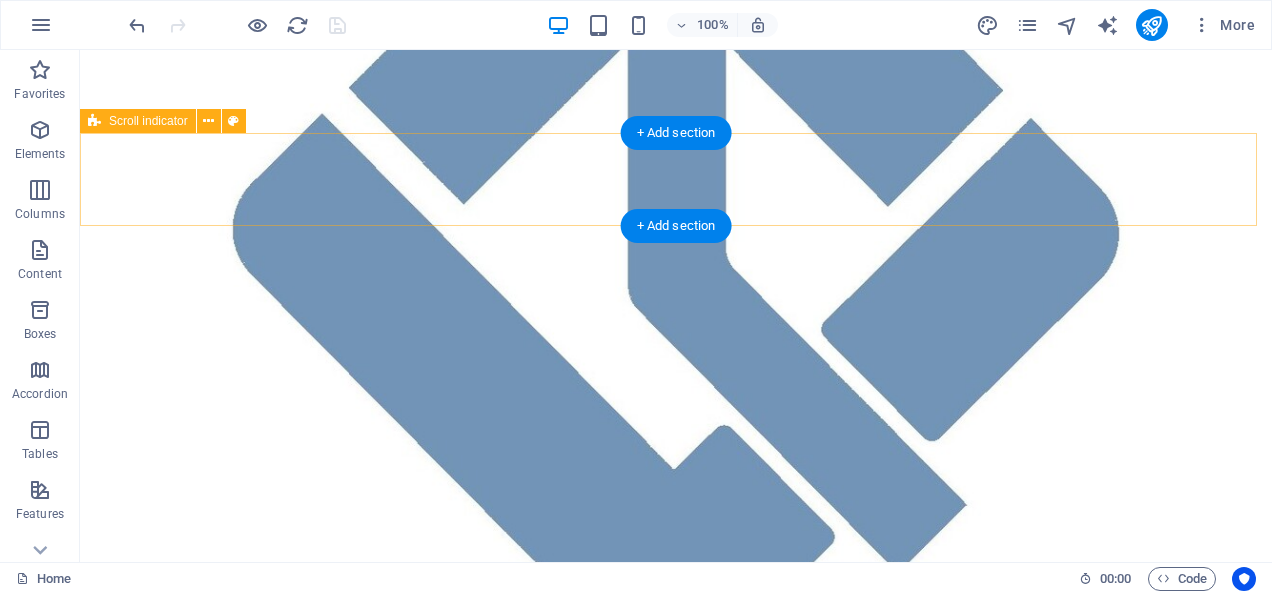 scroll, scrollTop: 402, scrollLeft: 0, axis: vertical 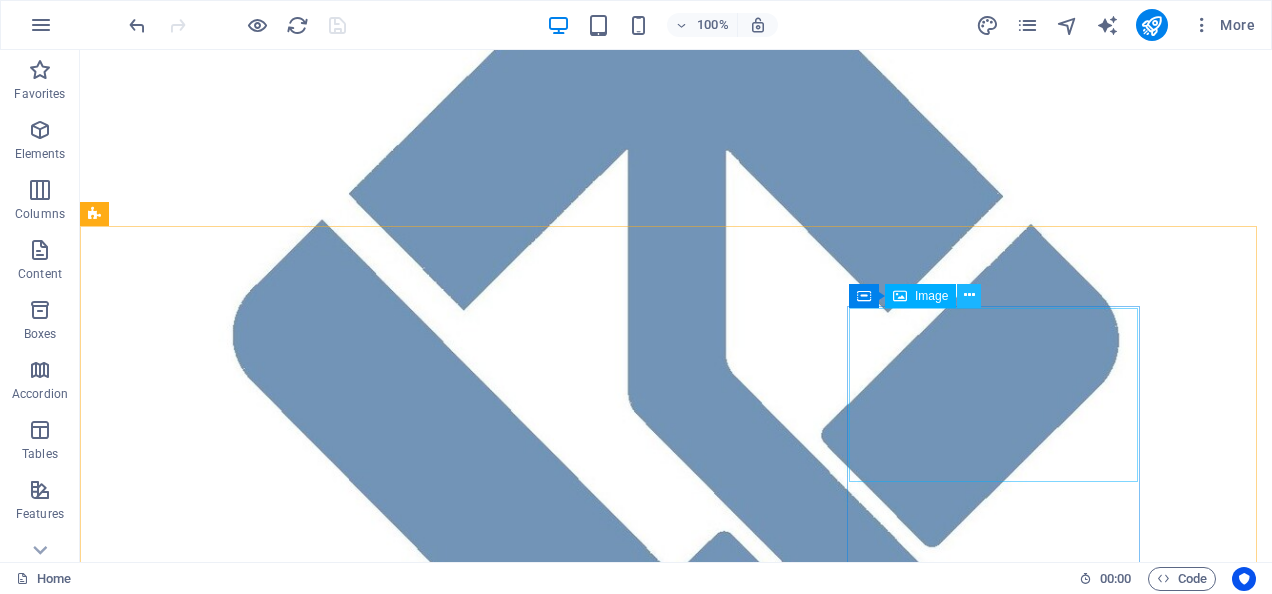 click at bounding box center [969, 295] 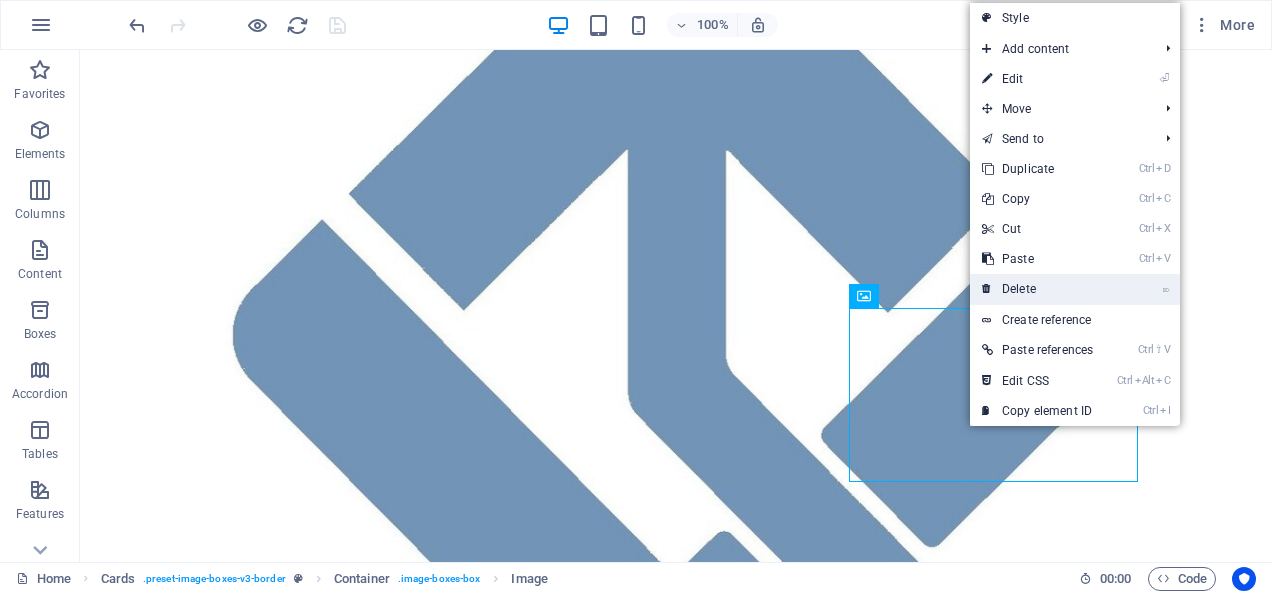 click on "⌦  Delete" at bounding box center [1037, 289] 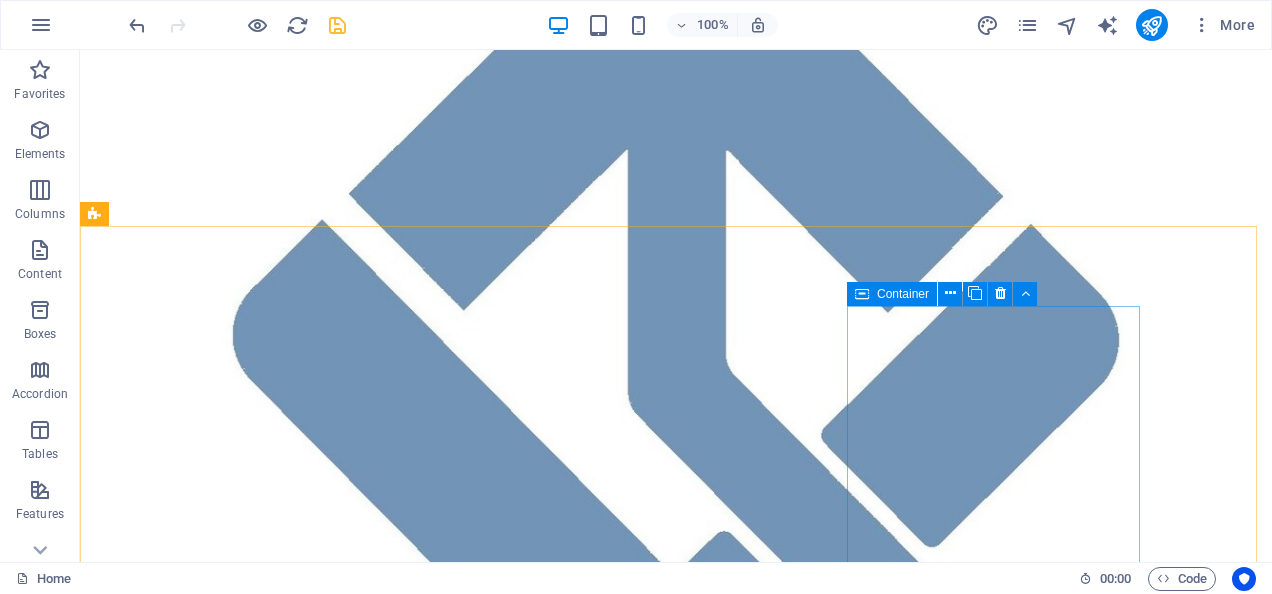 click on "Container" at bounding box center [903, 294] 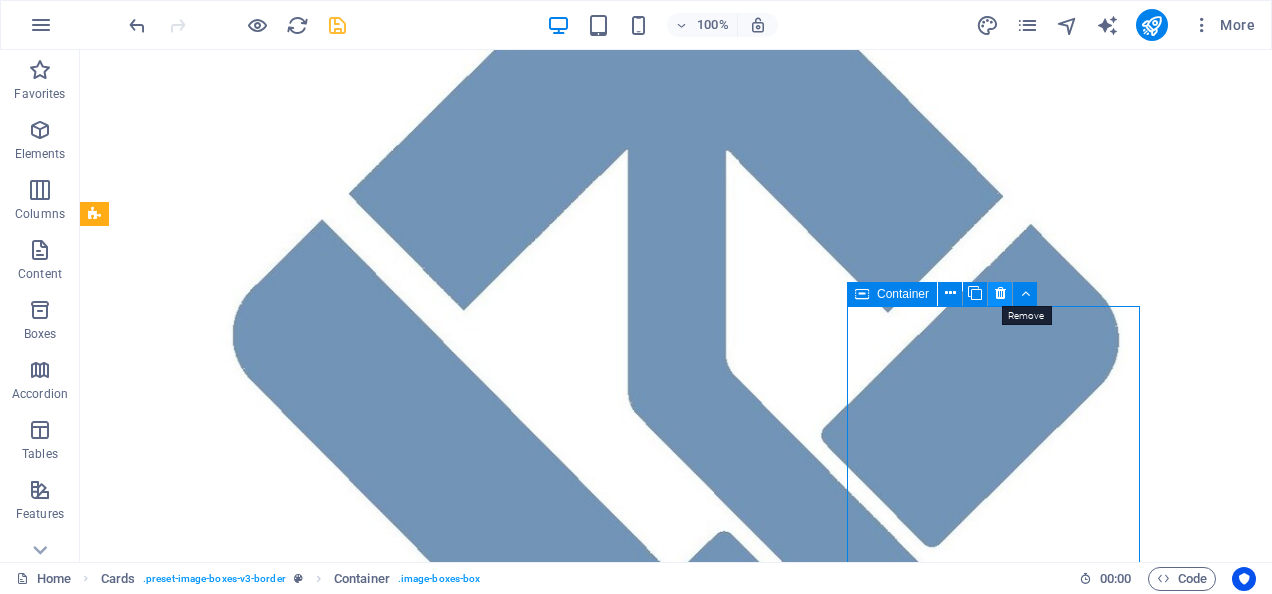 click at bounding box center (1000, 293) 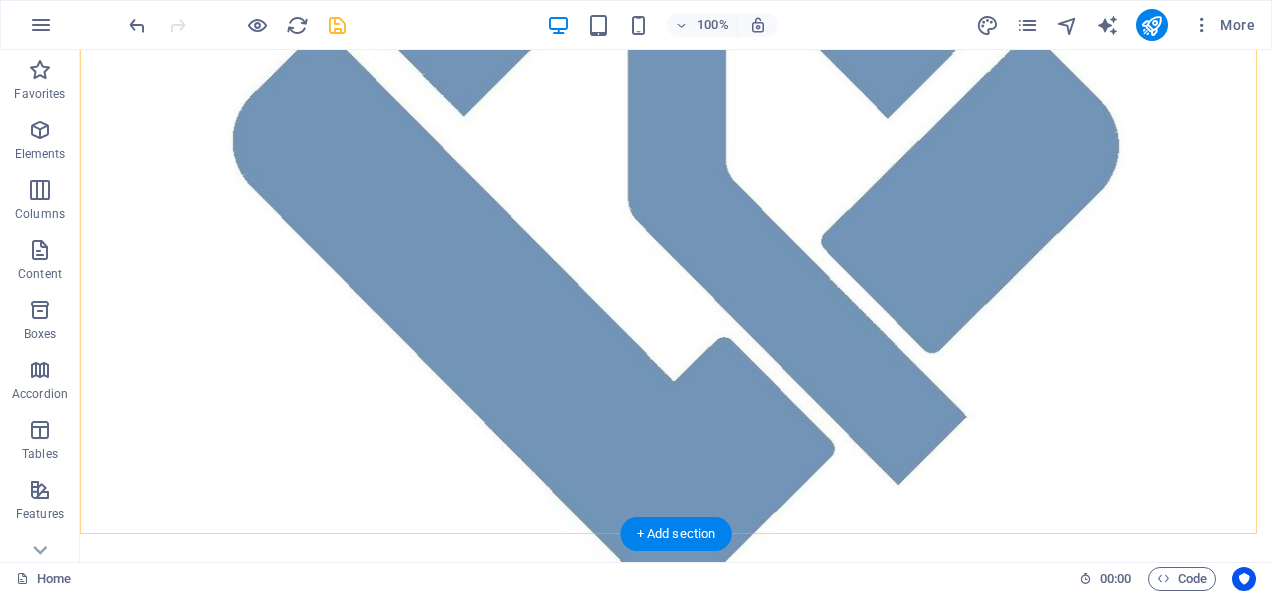 scroll, scrollTop: 602, scrollLeft: 0, axis: vertical 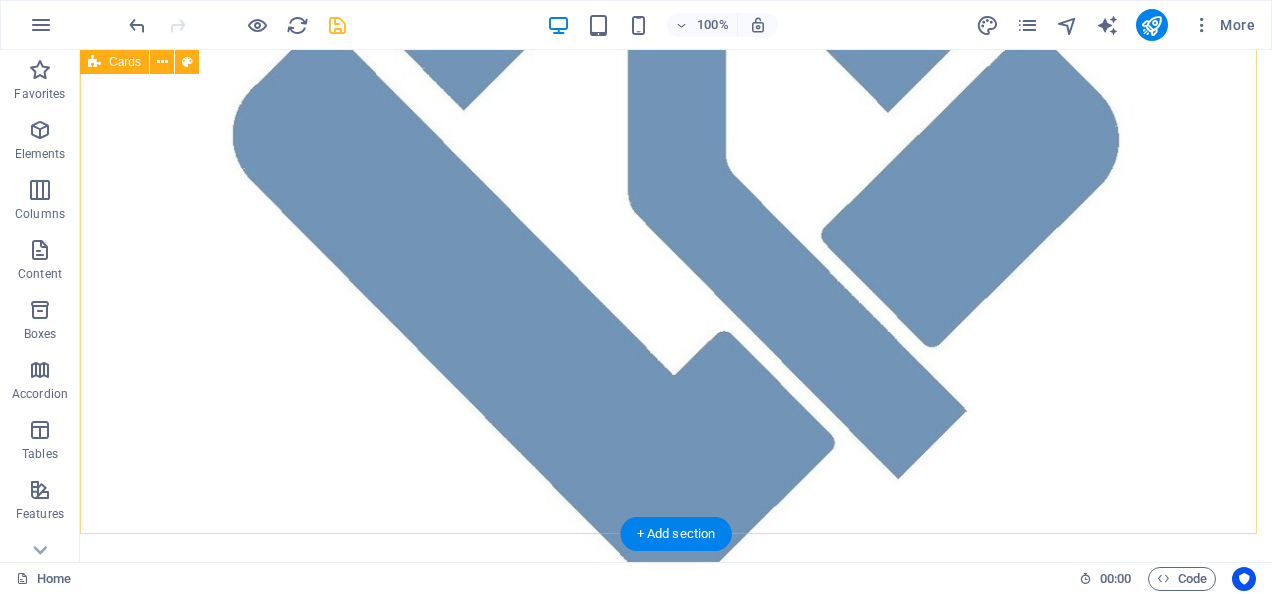 click on "Headline Lorem ipsum dolor sit amet, consectetuer adipiscing elit. Aenean commodo ligula eget dolor. Lorem ipsum dolor sit amet. Headline Lorem ipsum dolor sit amet, consectetuer adipiscing elit. Aenean commodo ligula eget dolor. Lorem ipsum dolor sit amet." at bounding box center (676, 1143) 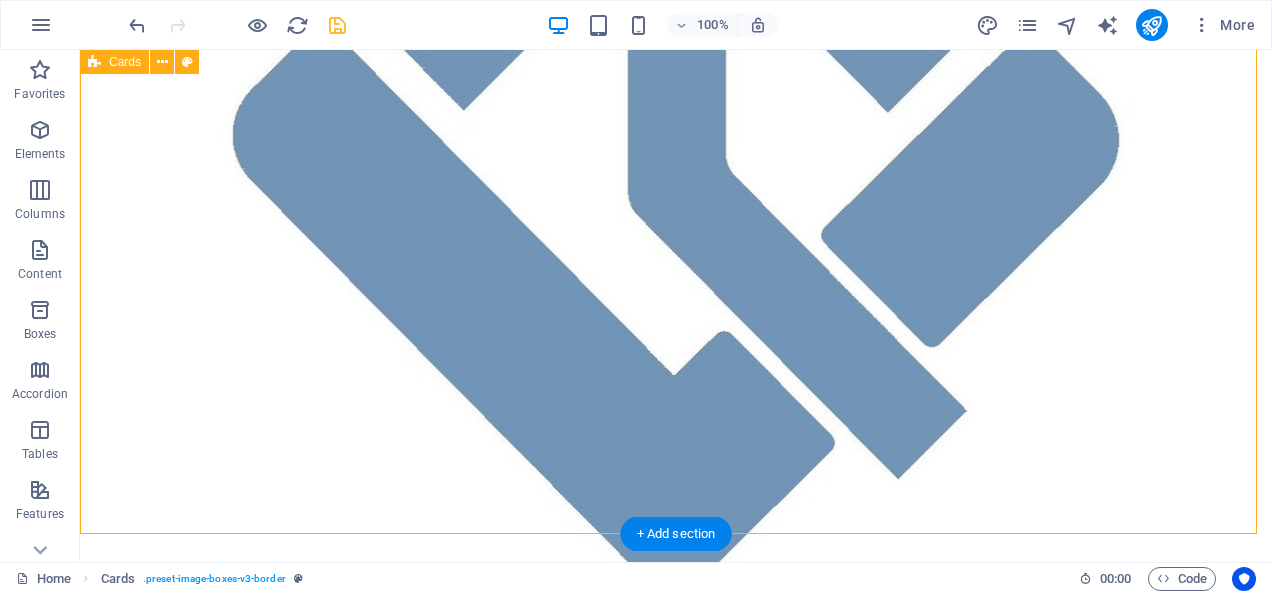 click on "Headline Lorem ipsum dolor sit amet, consectetuer adipiscing elit. Aenean commodo ligula eget dolor. Lorem ipsum dolor sit amet. Headline Lorem ipsum dolor sit amet, consectetuer adipiscing elit. Aenean commodo ligula eget dolor. Lorem ipsum dolor sit amet." at bounding box center [676, 1143] 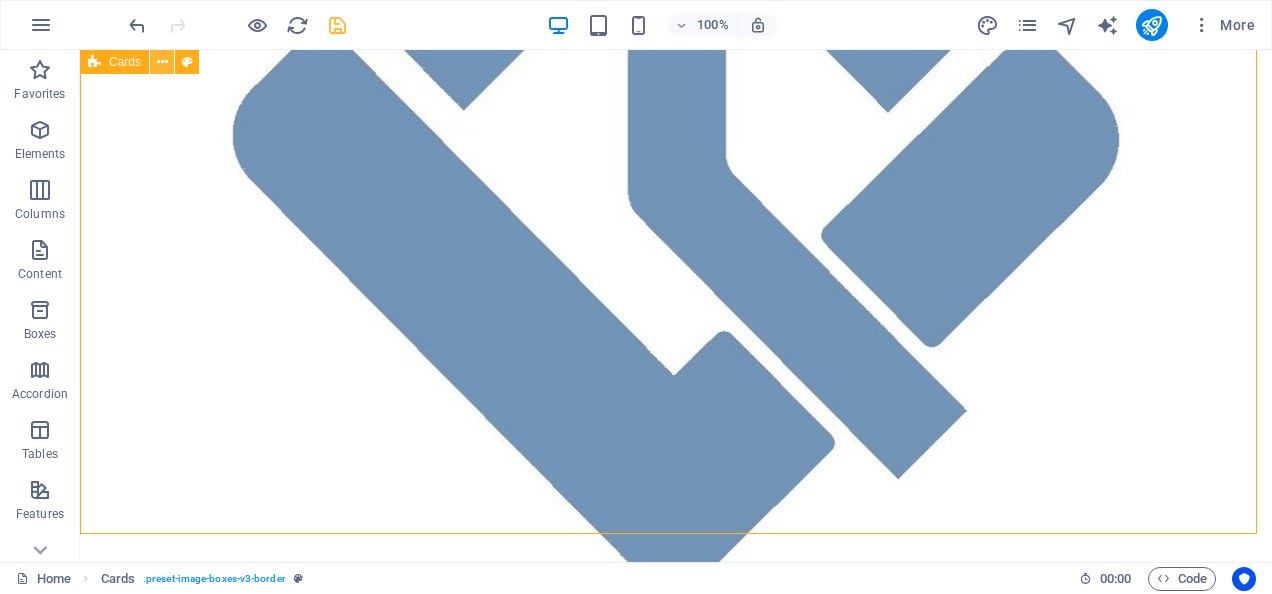 click at bounding box center (162, 62) 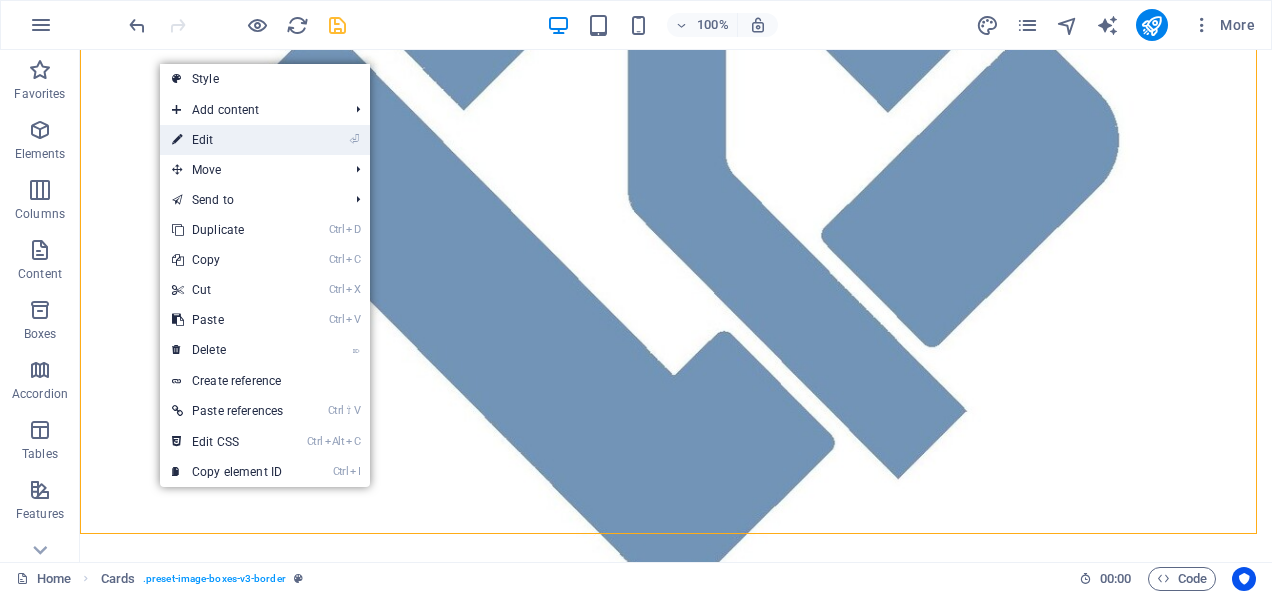 click on "⏎  Edit" at bounding box center (227, 140) 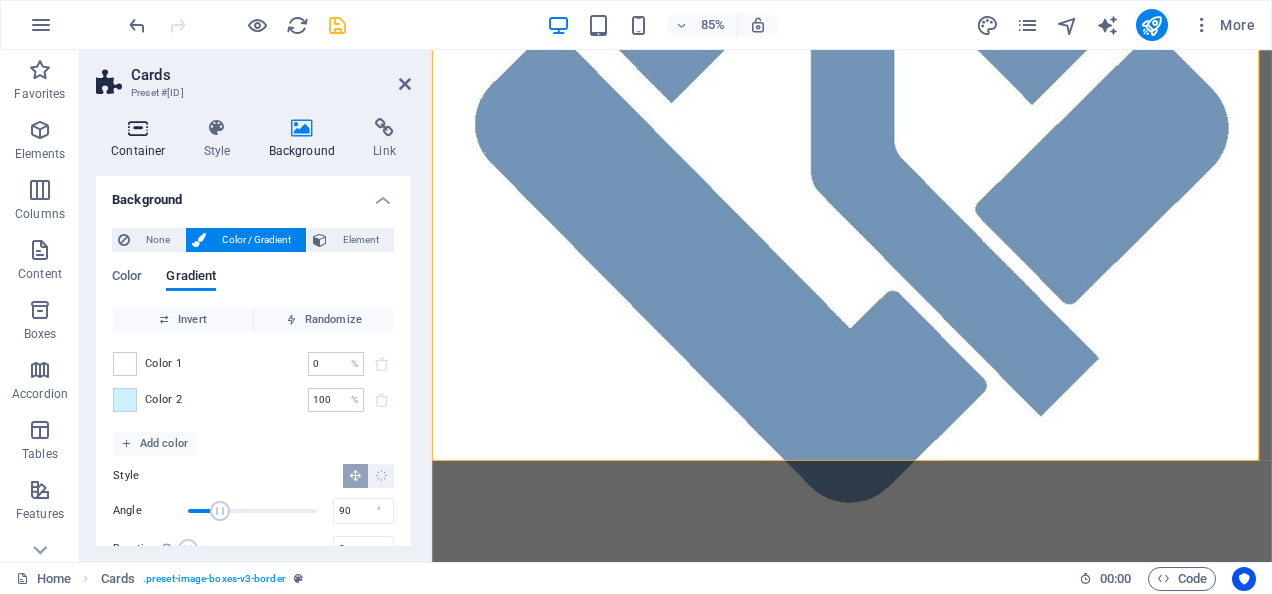 click at bounding box center [138, 128] 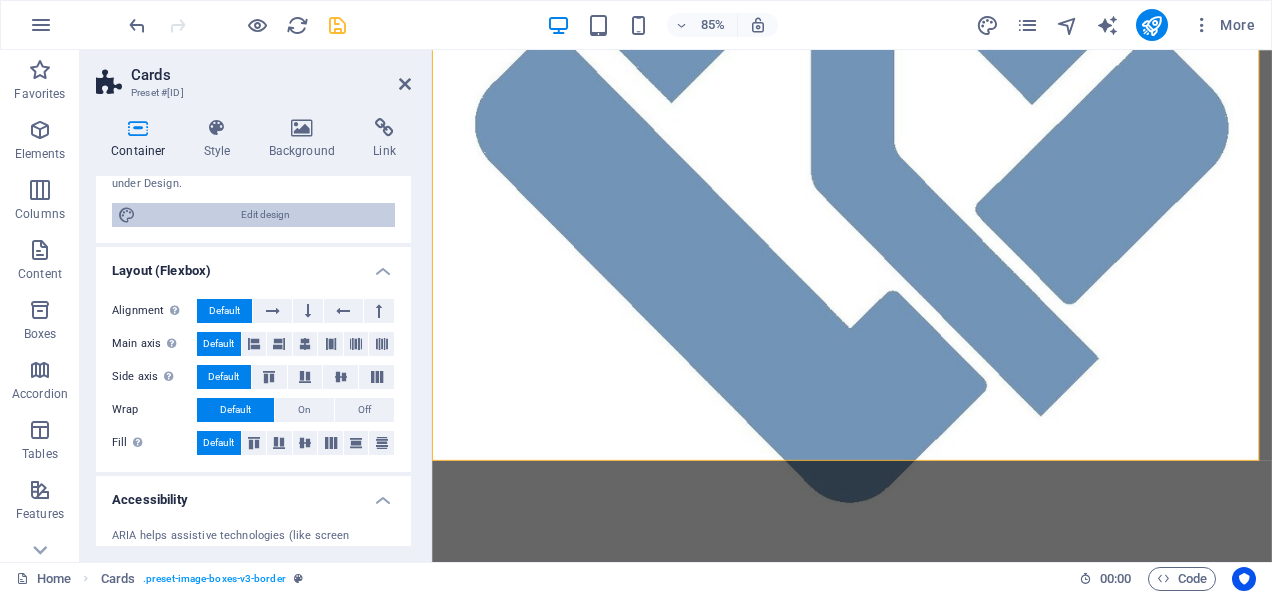 scroll, scrollTop: 200, scrollLeft: 0, axis: vertical 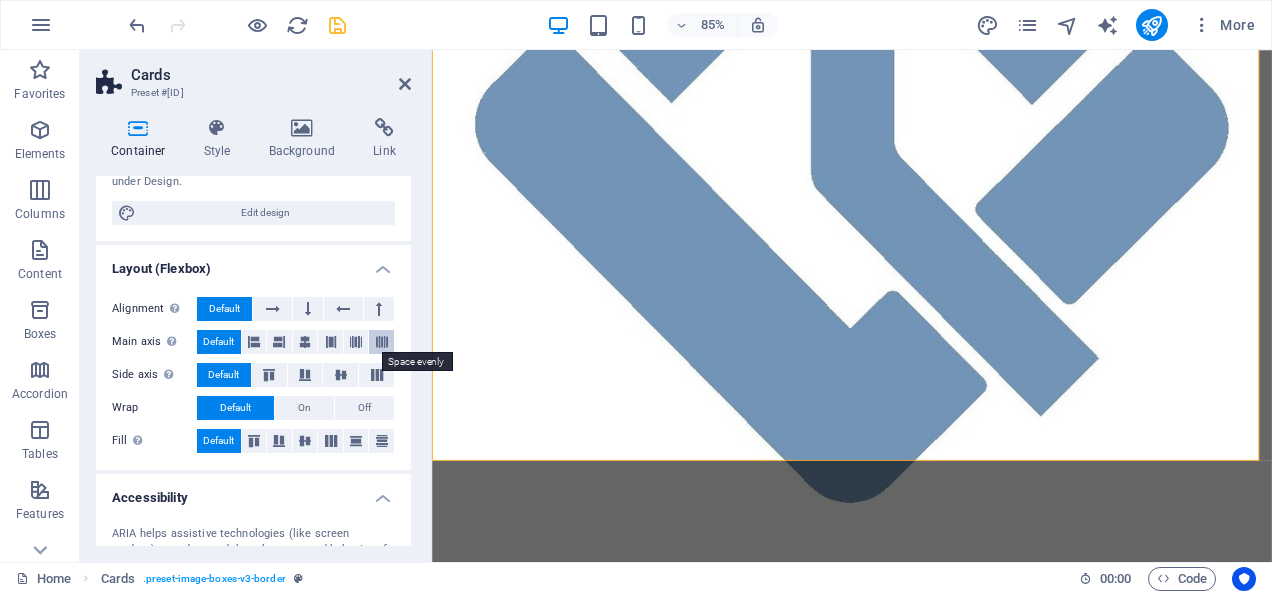click at bounding box center (382, 342) 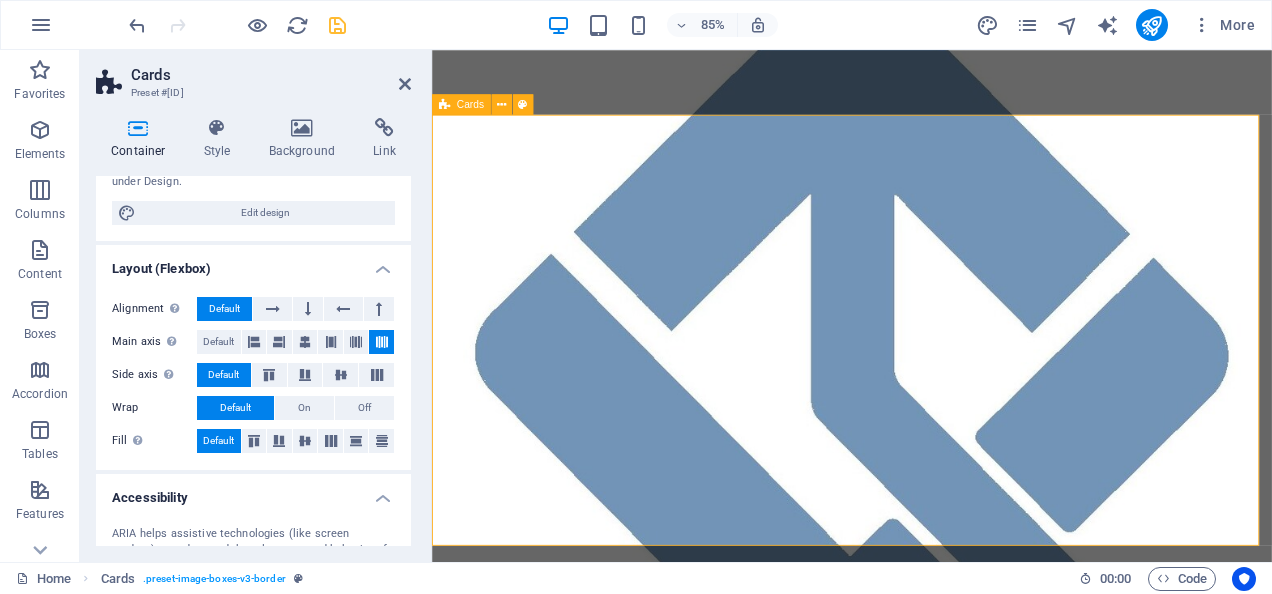 scroll, scrollTop: 500, scrollLeft: 0, axis: vertical 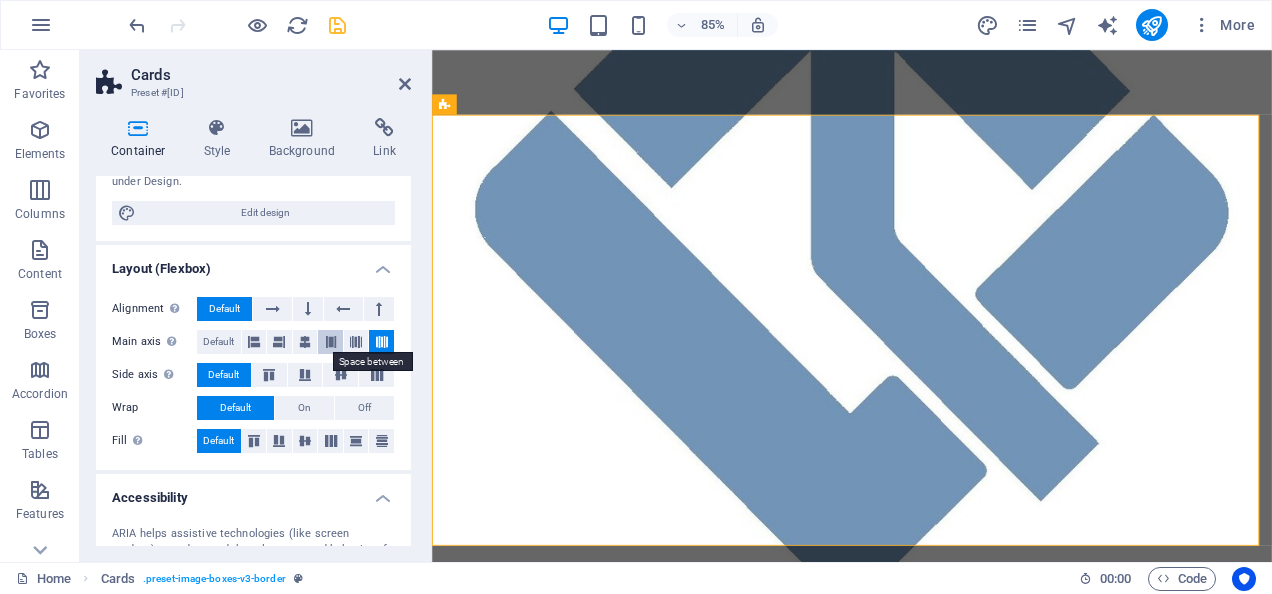 click at bounding box center [331, 342] 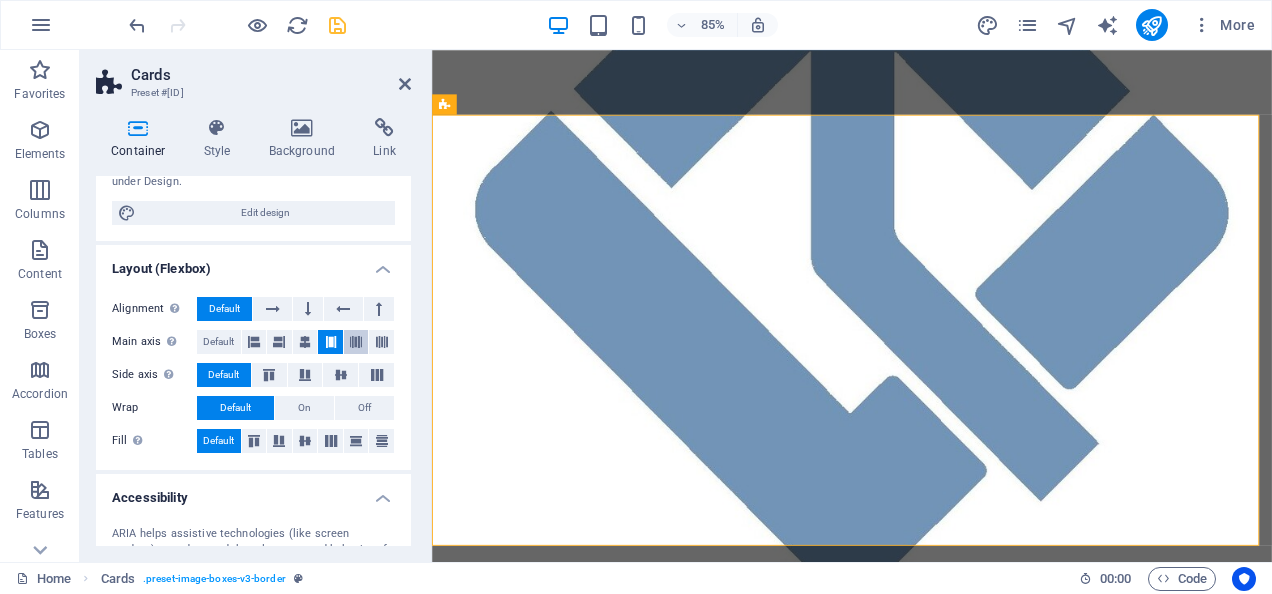 click at bounding box center (356, 342) 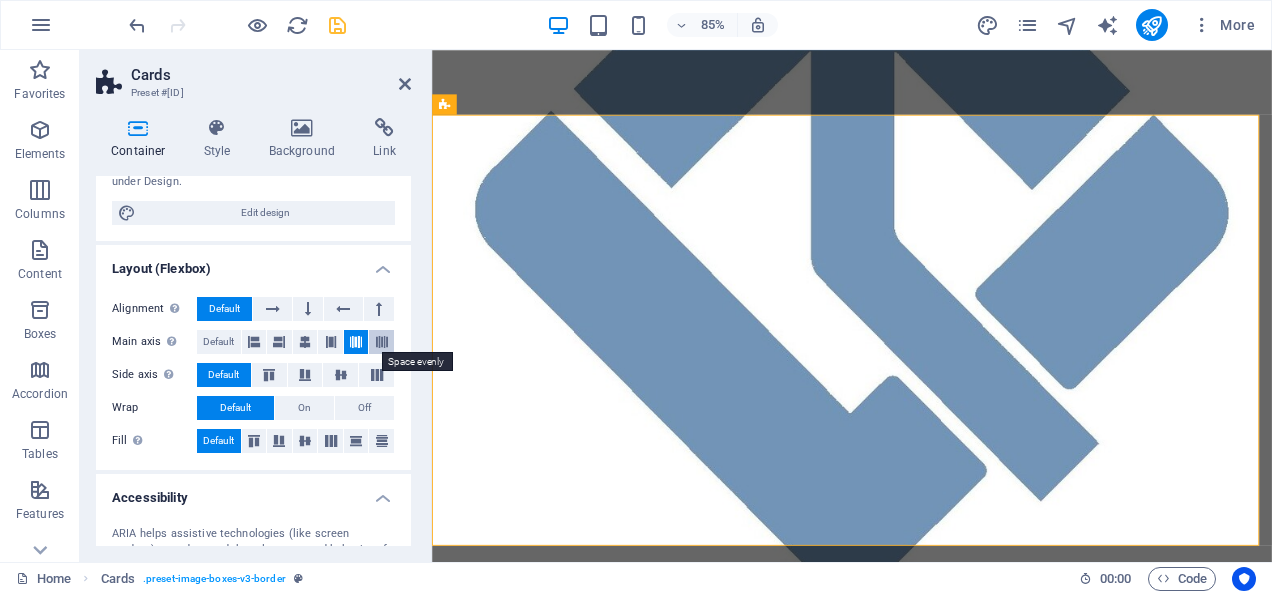 click at bounding box center [382, 342] 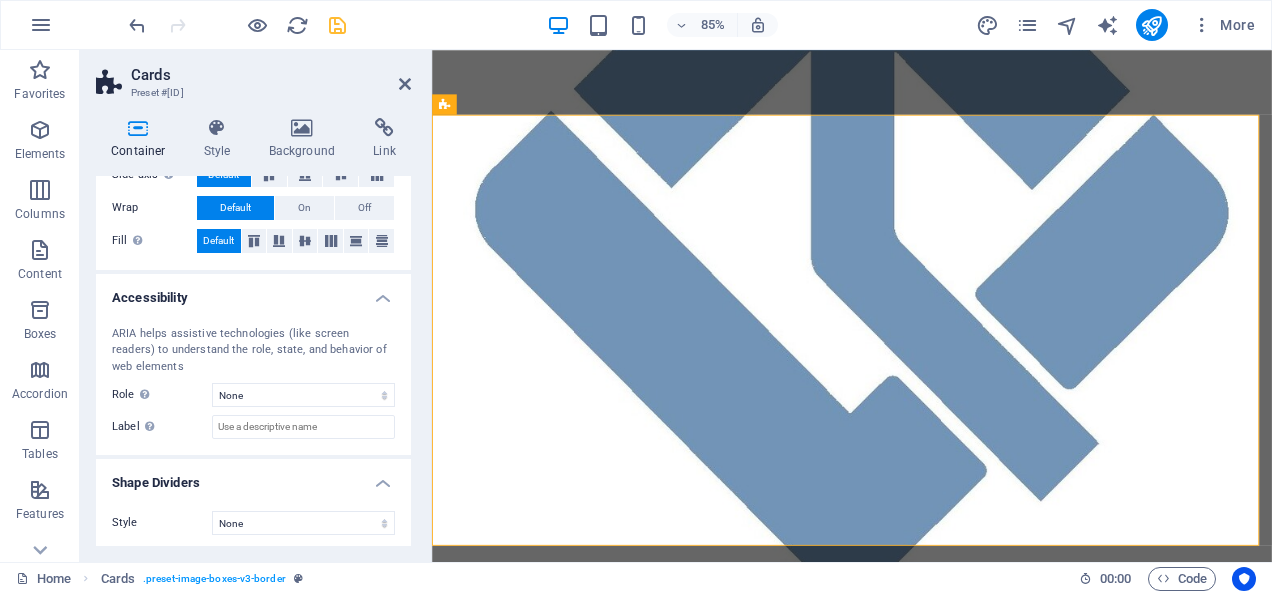 scroll, scrollTop: 403, scrollLeft: 0, axis: vertical 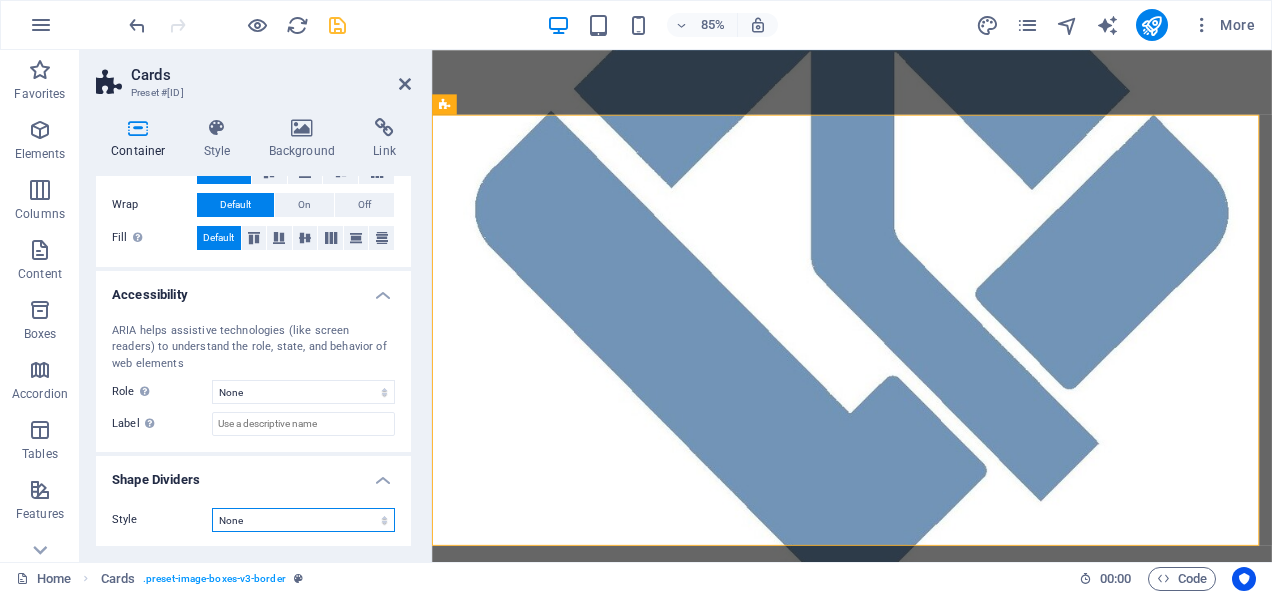click on "None Triangle Square Diagonal Polygon 1 Polygon 2 Zigzag Multiple Zigzags Waves Multiple Waves Half Circle Circle Circle Shadow Blocks Hexagons Clouds Multiple Clouds Fan Pyramids Book Paint Drip Fire Shredded Paper Arrow" at bounding box center (303, 520) 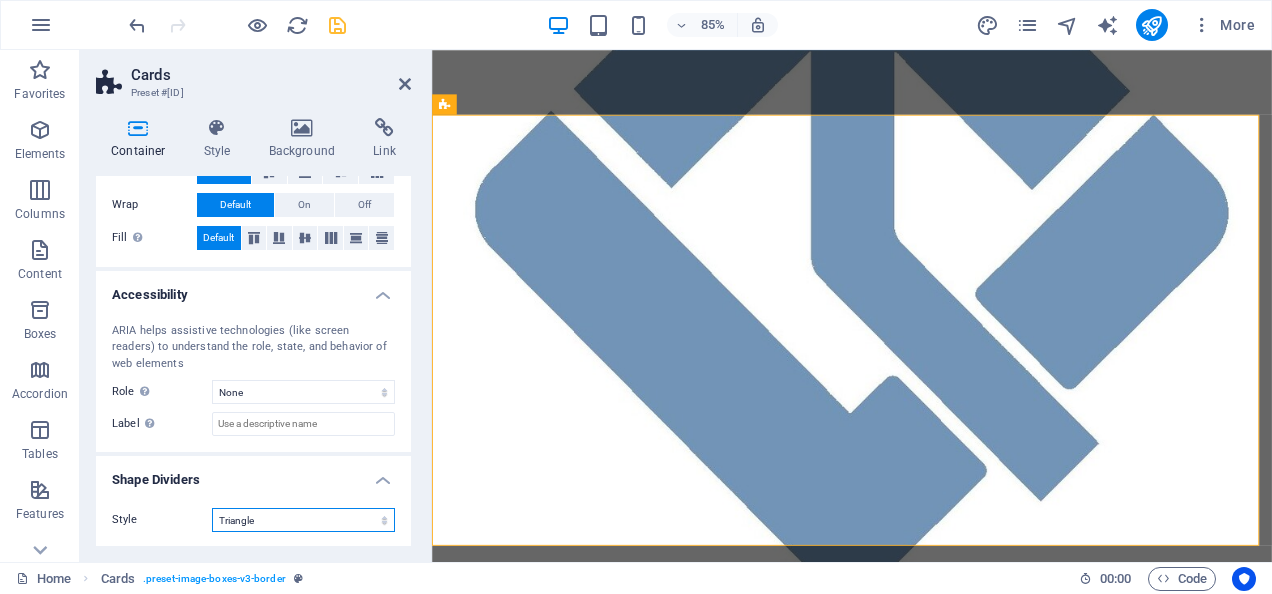 click on "None Triangle Square Diagonal Polygon 1 Polygon 2 Zigzag Multiple Zigzags Waves Multiple Waves Half Circle Circle Circle Shadow Blocks Hexagons Clouds Multiple Clouds Fan Pyramids Book Paint Drip Fire Shredded Paper Arrow" at bounding box center [303, 520] 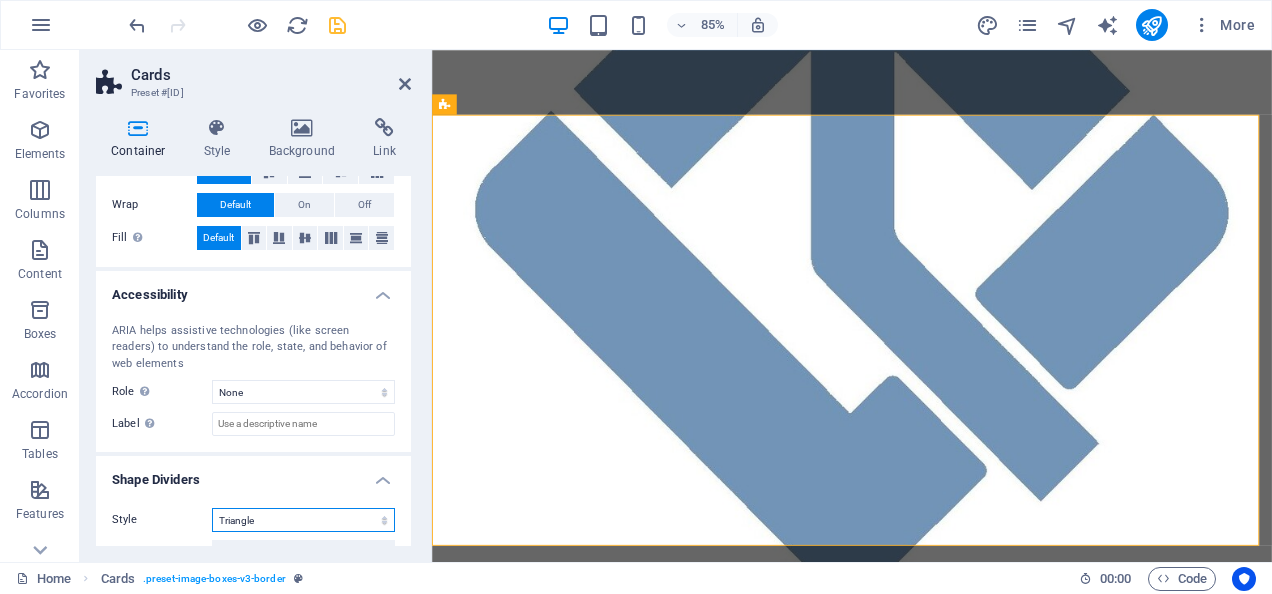 scroll, scrollTop: 603, scrollLeft: 0, axis: vertical 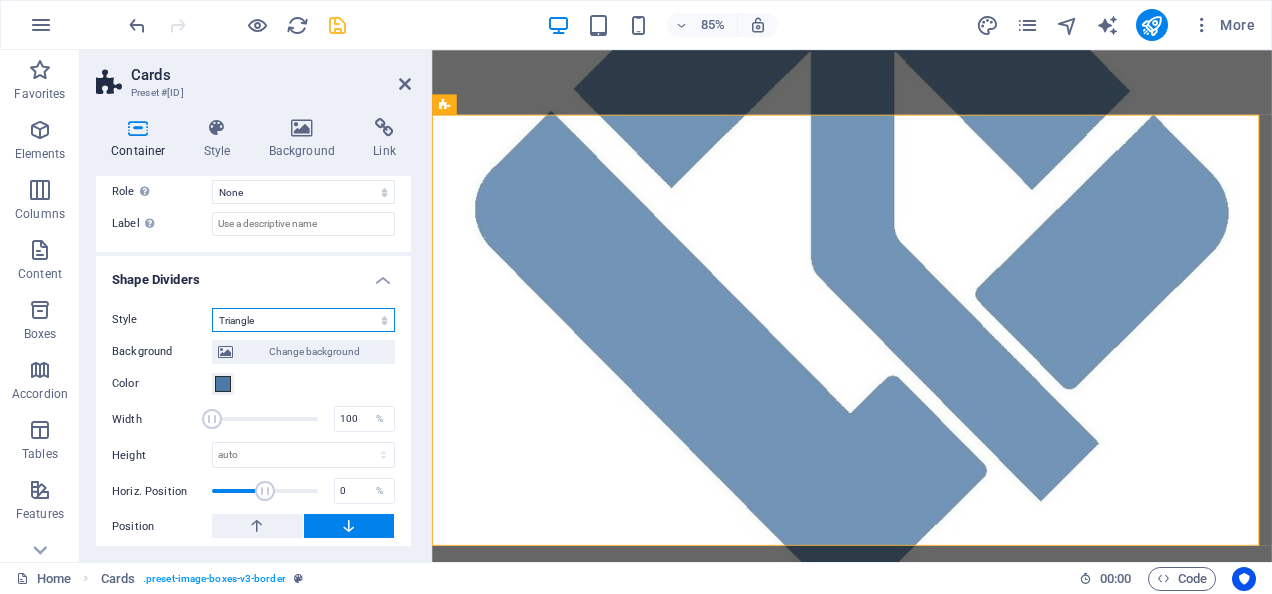 click on "None Triangle Square Diagonal Polygon 1 Polygon 2 Zigzag Multiple Zigzags Waves Multiple Waves Half Circle Circle Circle Shadow Blocks Hexagons Clouds Multiple Clouds Fan Pyramids Book Paint Drip Fire Shredded Paper Arrow" at bounding box center [303, 320] 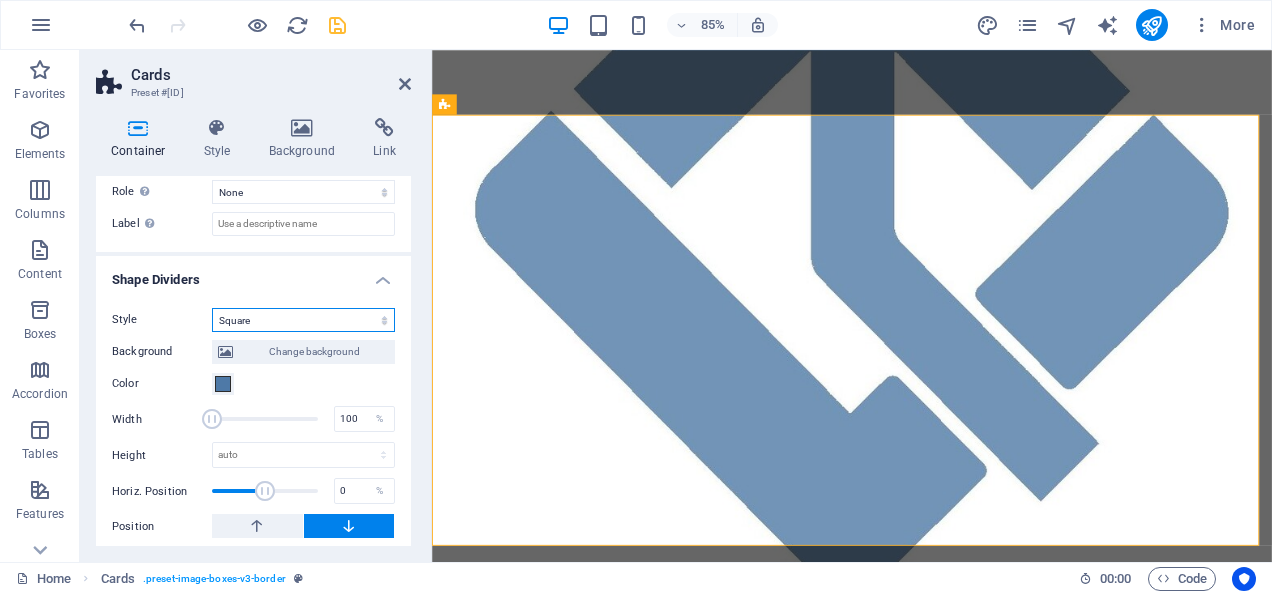 click on "None Triangle Square Diagonal Polygon 1 Polygon 2 Zigzag Multiple Zigzags Waves Multiple Waves Half Circle Circle Circle Shadow Blocks Hexagons Clouds Multiple Clouds Fan Pyramids Book Paint Drip Fire Shredded Paper Arrow" at bounding box center [303, 320] 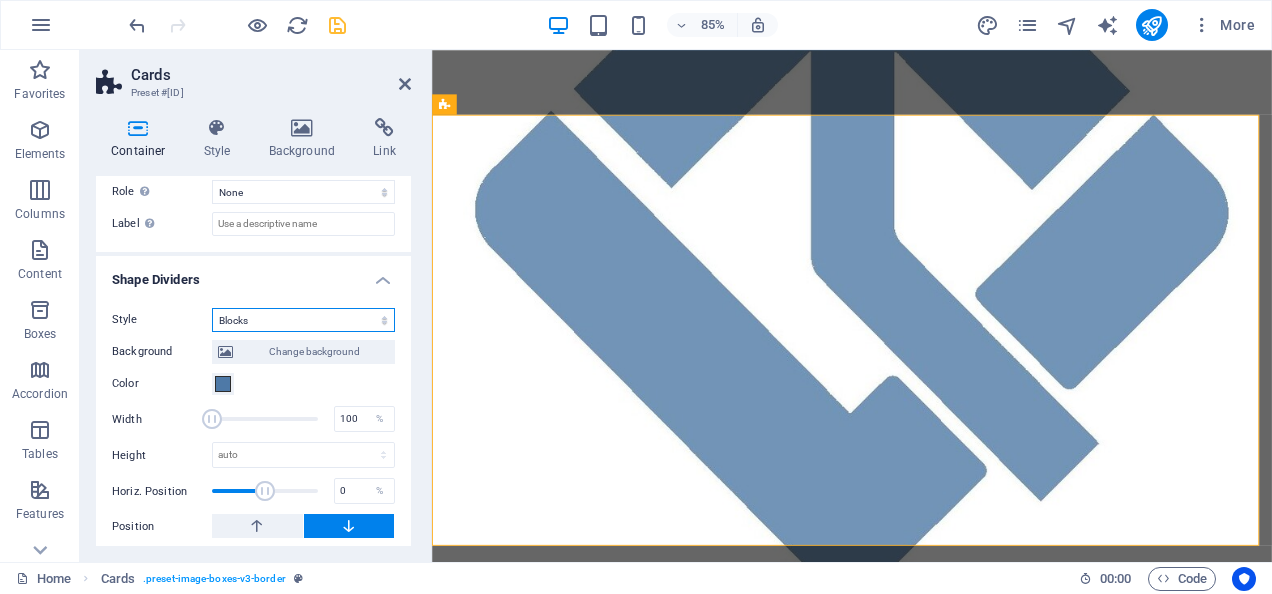 click on "None Triangle Square Diagonal Polygon 1 Polygon 2 Zigzag Multiple Zigzags Waves Multiple Waves Half Circle Circle Circle Shadow Blocks Hexagons Clouds Multiple Clouds Fan Pyramids Book Paint Drip Fire Shredded Paper Arrow" at bounding box center [303, 320] 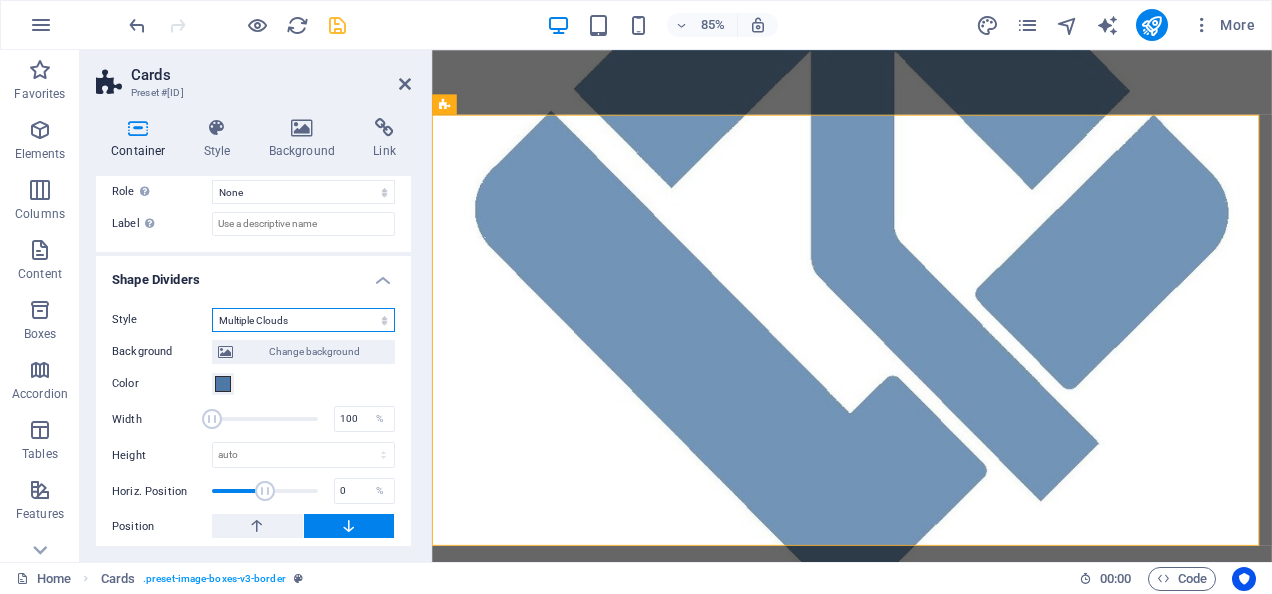 click on "None Triangle Square Diagonal Polygon 1 Polygon 2 Zigzag Multiple Zigzags Waves Multiple Waves Half Circle Circle Circle Shadow Blocks Hexagons Clouds Multiple Clouds Fan Pyramids Book Paint Drip Fire Shredded Paper Arrow" at bounding box center (303, 320) 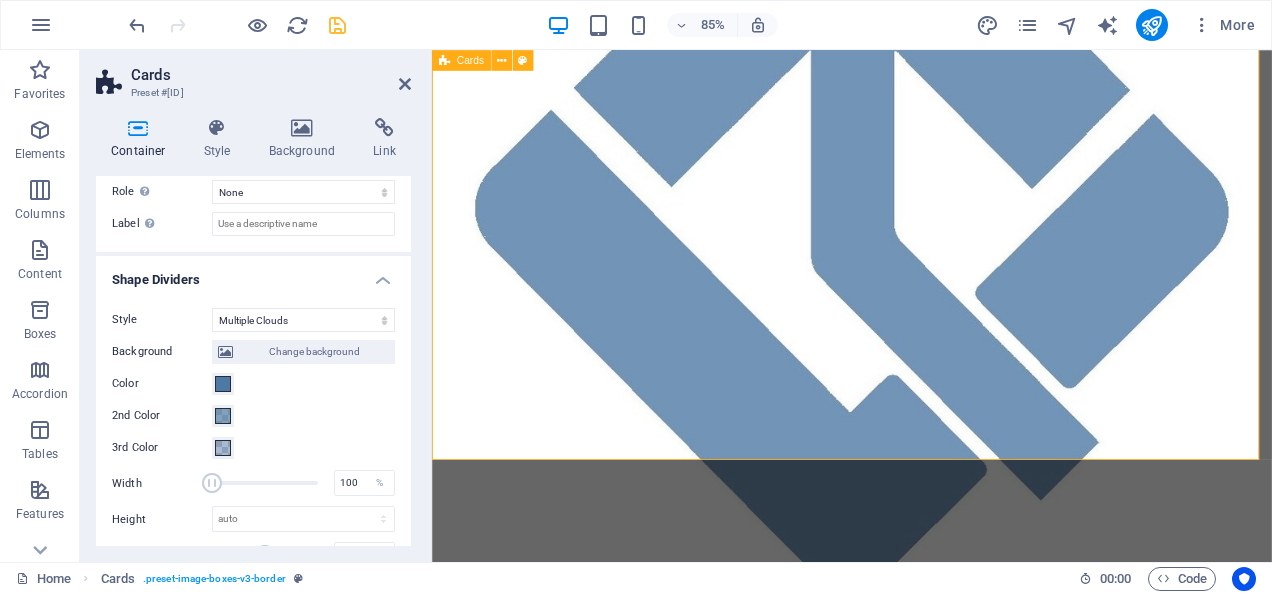 scroll, scrollTop: 500, scrollLeft: 0, axis: vertical 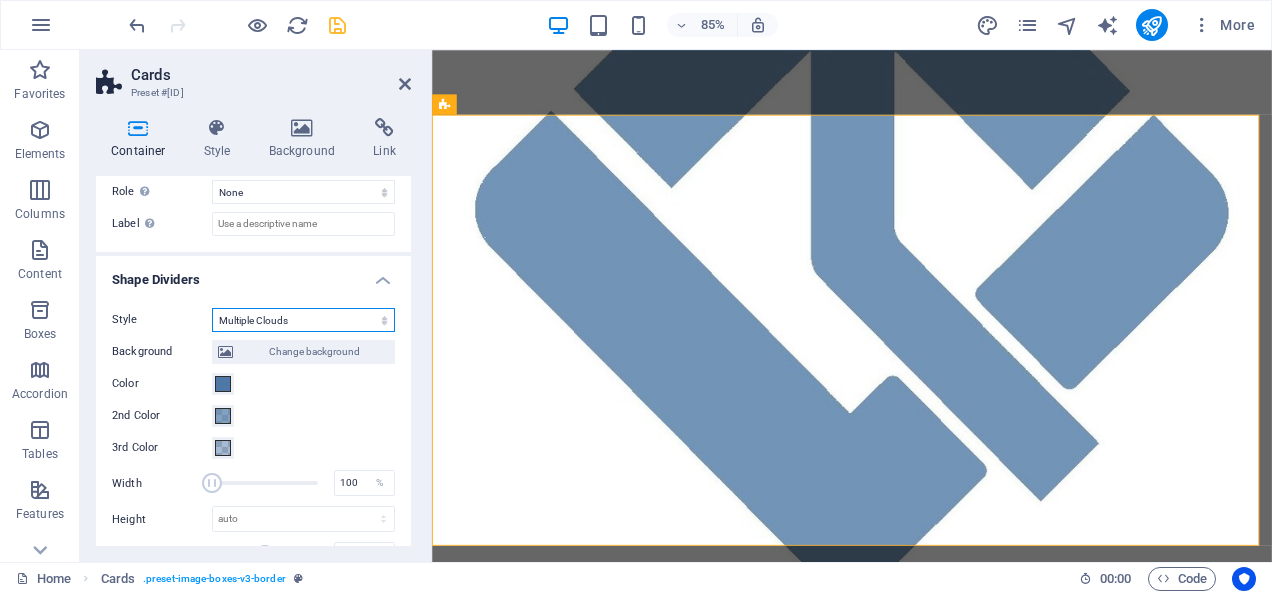 click on "None Triangle Square Diagonal Polygon 1 Polygon 2 Zigzag Multiple Zigzags Waves Multiple Waves Half Circle Circle Circle Shadow Blocks Hexagons Clouds Multiple Clouds Fan Pyramids Book Paint Drip Fire Shredded Paper Arrow" at bounding box center [303, 320] 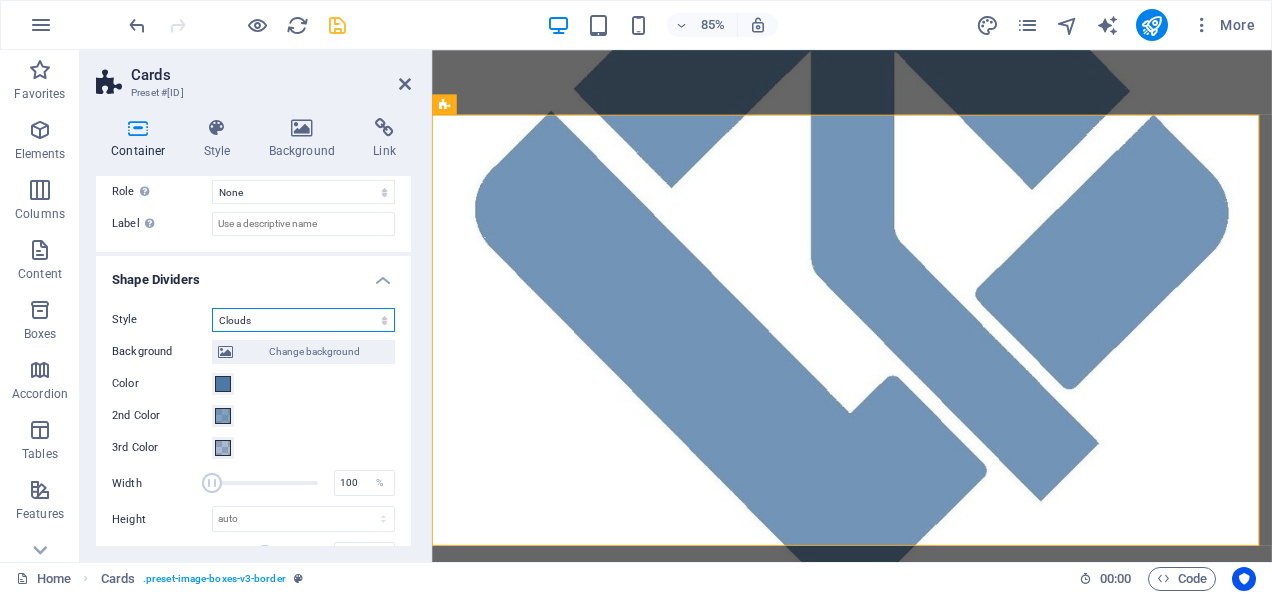 click on "None Triangle Square Diagonal Polygon 1 Polygon 2 Zigzag Multiple Zigzags Waves Multiple Waves Half Circle Circle Circle Shadow Blocks Hexagons Clouds Multiple Clouds Fan Pyramids Book Paint Drip Fire Shredded Paper Arrow" at bounding box center [303, 320] 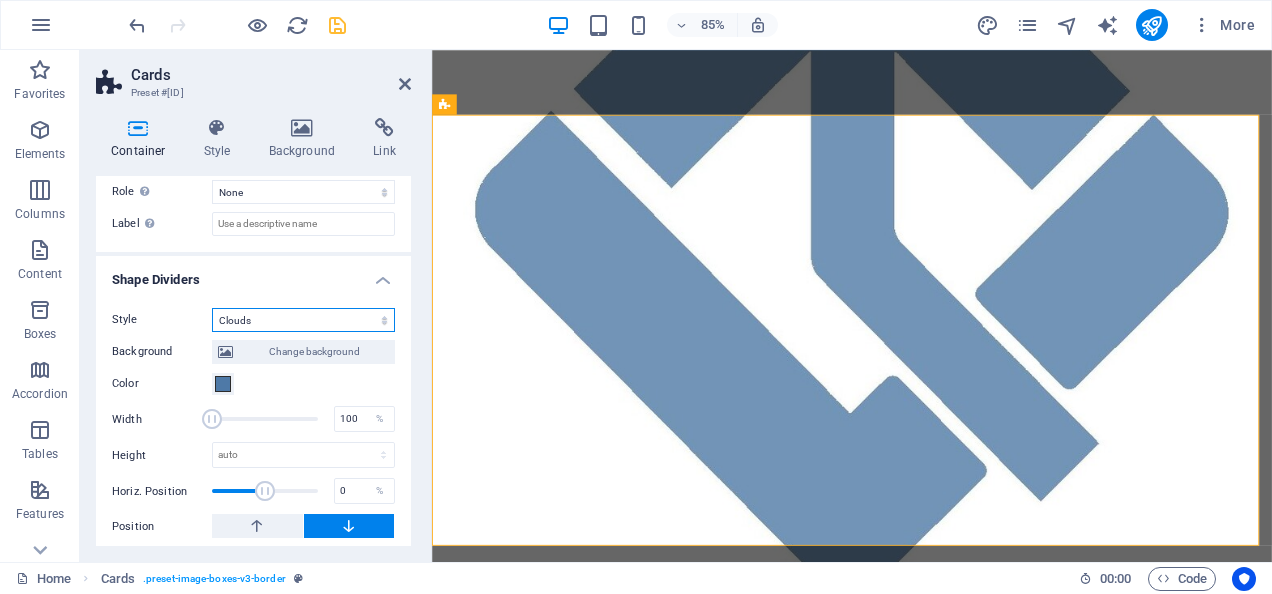 click on "None Triangle Square Diagonal Polygon 1 Polygon 2 Zigzag Multiple Zigzags Waves Multiple Waves Half Circle Circle Circle Shadow Blocks Hexagons Clouds Multiple Clouds Fan Pyramids Book Paint Drip Fire Shredded Paper Arrow" at bounding box center (303, 320) 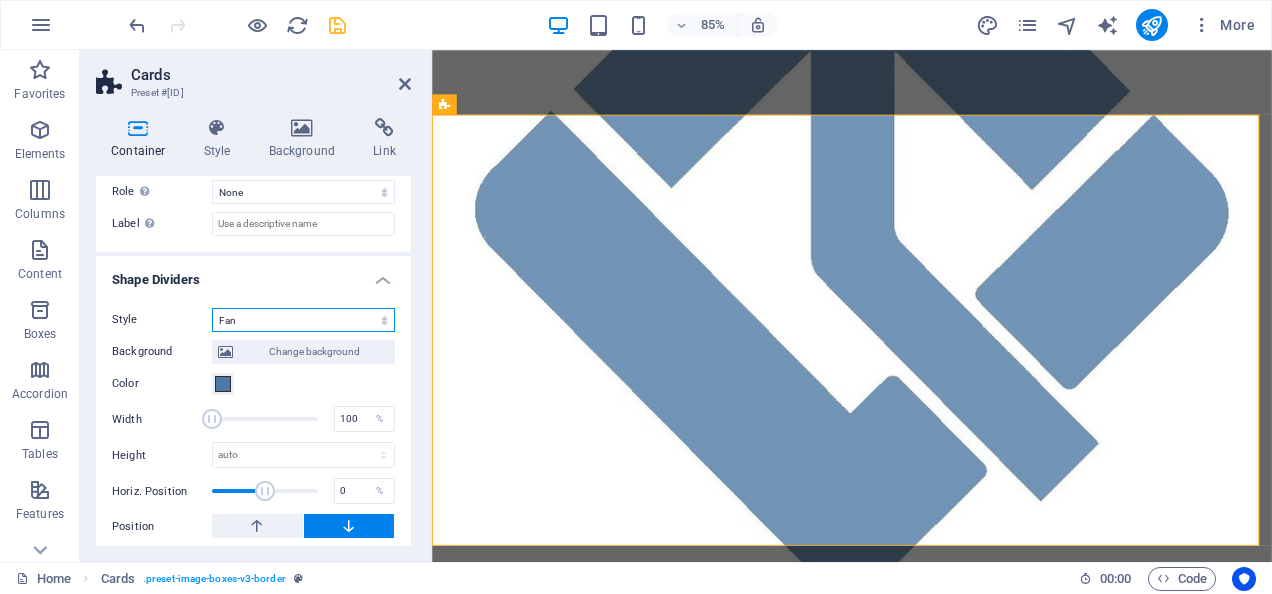 click on "None Triangle Square Diagonal Polygon 1 Polygon 2 Zigzag Multiple Zigzags Waves Multiple Waves Half Circle Circle Circle Shadow Blocks Hexagons Clouds Multiple Clouds Fan Pyramids Book Paint Drip Fire Shredded Paper Arrow" at bounding box center (303, 320) 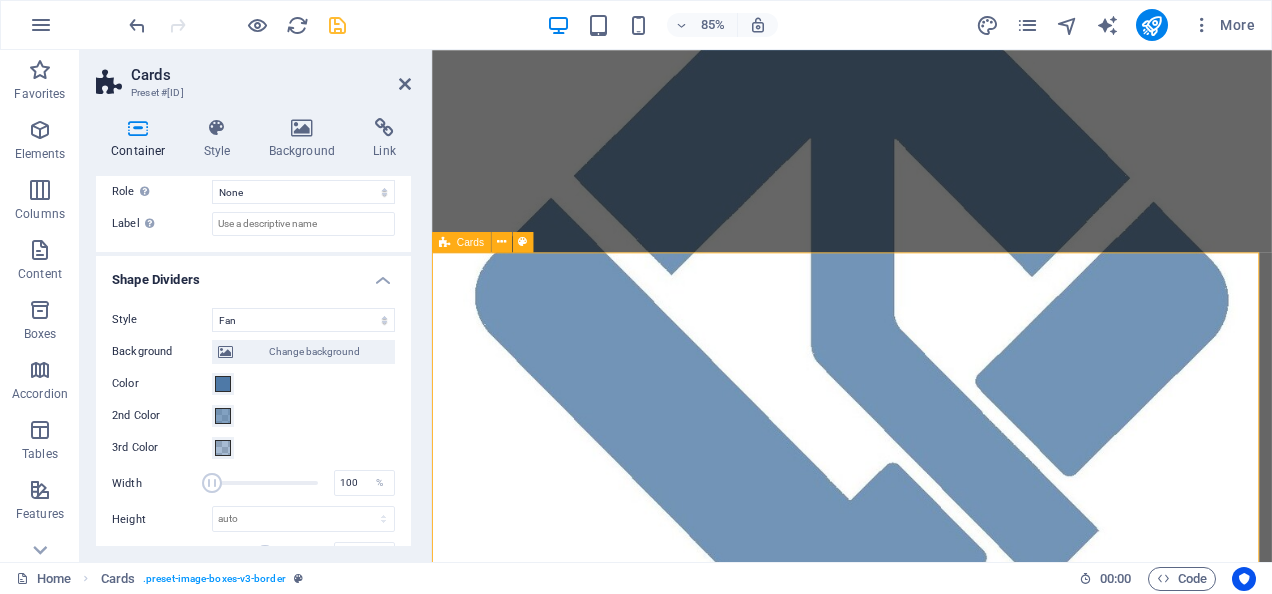 scroll, scrollTop: 600, scrollLeft: 0, axis: vertical 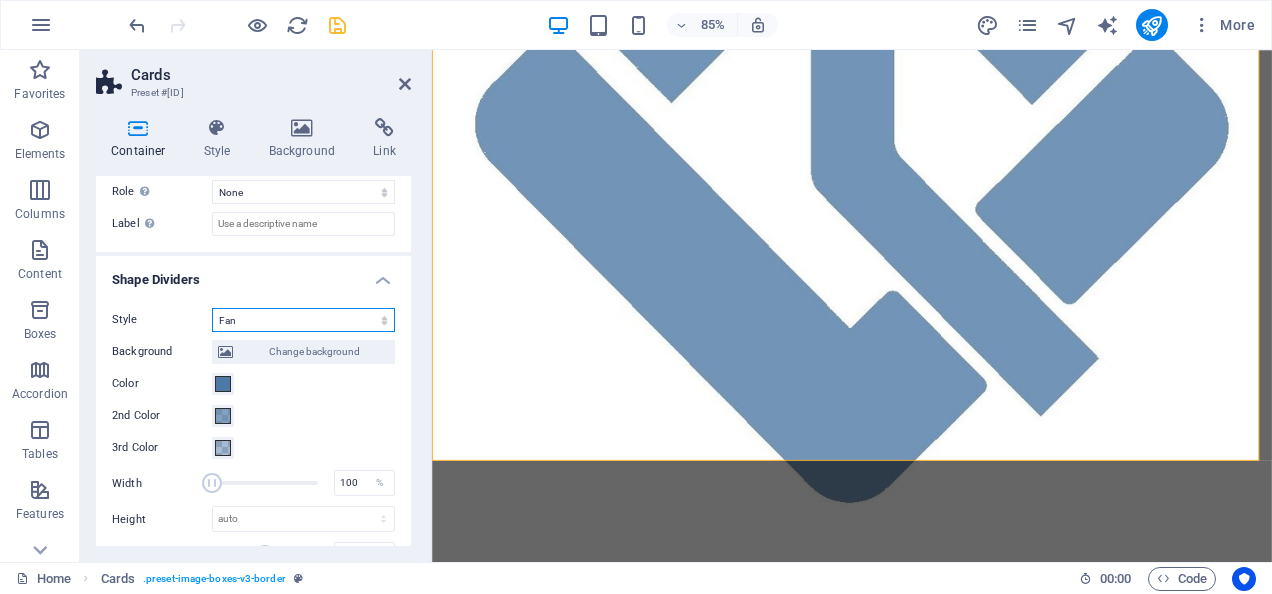 click on "None Triangle Square Diagonal Polygon 1 Polygon 2 Zigzag Multiple Zigzags Waves Multiple Waves Half Circle Circle Circle Shadow Blocks Hexagons Clouds Multiple Clouds Fan Pyramids Book Paint Drip Fire Shredded Paper Arrow" at bounding box center (303, 320) 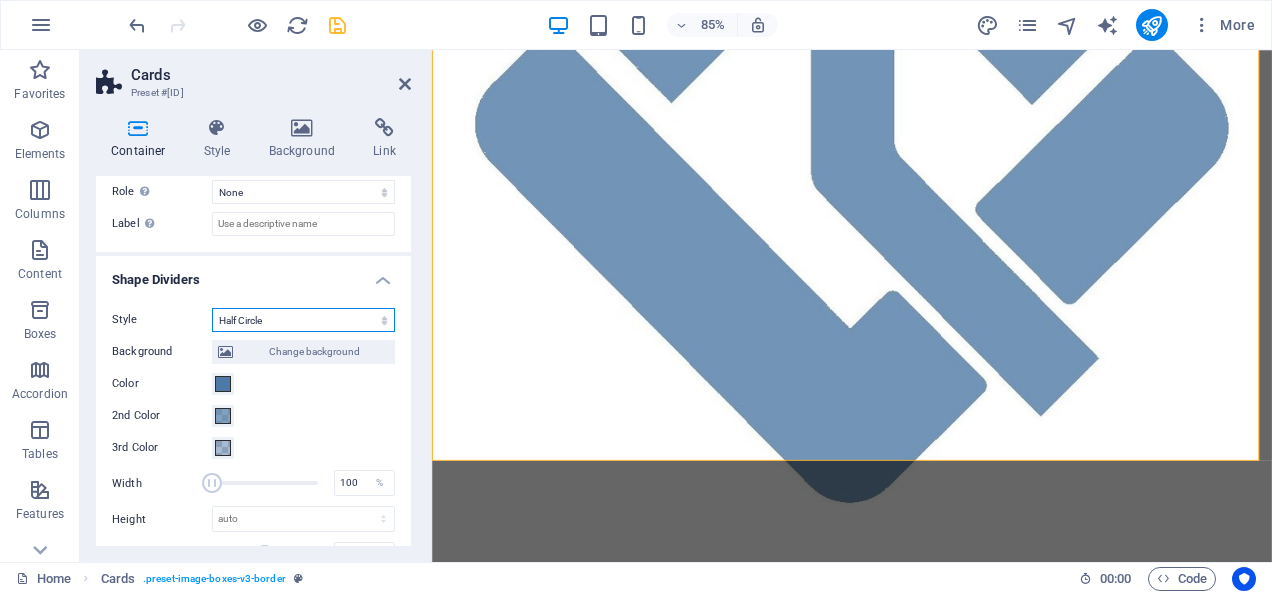 click on "None Triangle Square Diagonal Polygon 1 Polygon 2 Zigzag Multiple Zigzags Waves Multiple Waves Half Circle Circle Circle Shadow Blocks Hexagons Clouds Multiple Clouds Fan Pyramids Book Paint Drip Fire Shredded Paper Arrow" at bounding box center [303, 320] 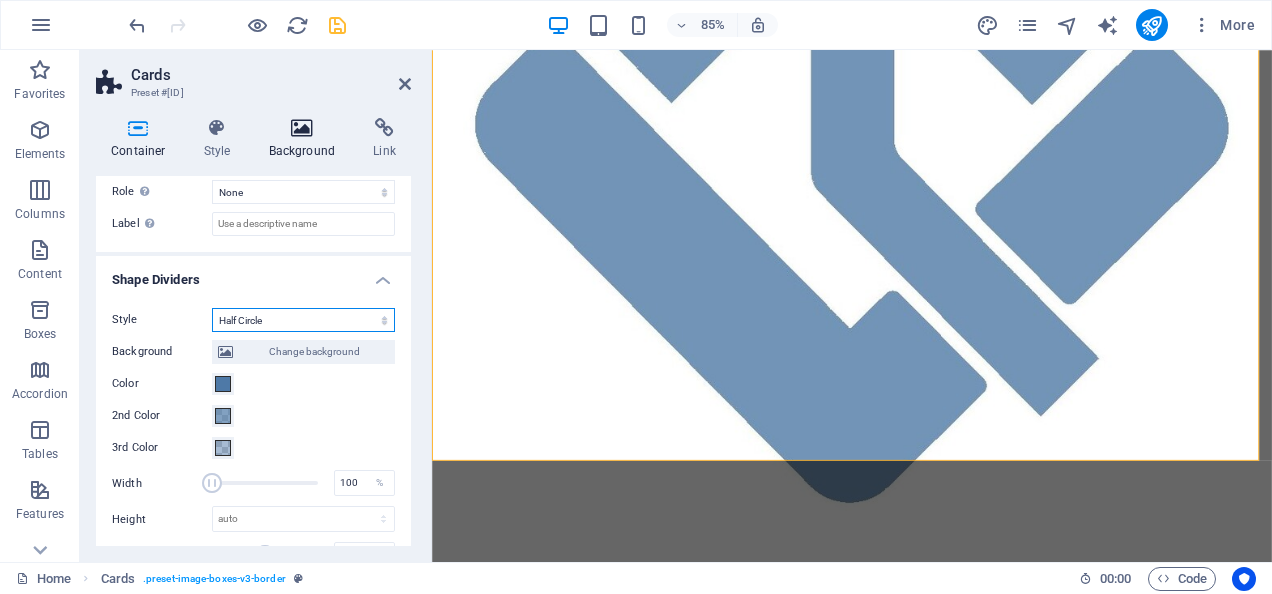 scroll, scrollTop: 542, scrollLeft: 0, axis: vertical 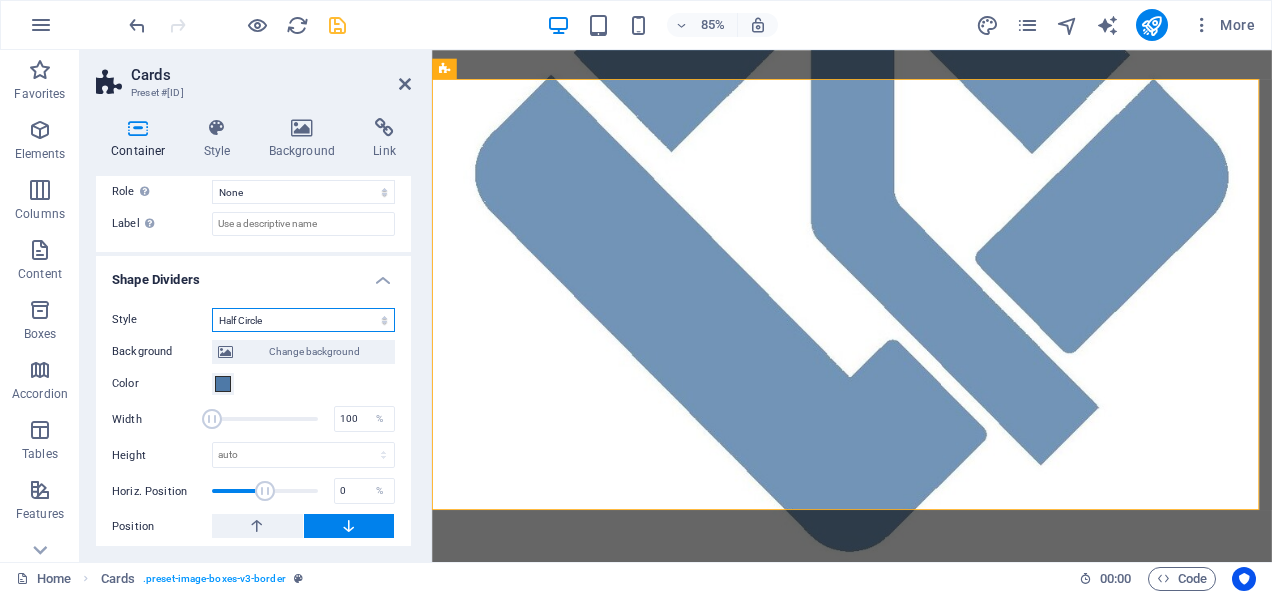 click on "None Triangle Square Diagonal Polygon 1 Polygon 2 Zigzag Multiple Zigzags Waves Multiple Waves Half Circle Circle Circle Shadow Blocks Hexagons Clouds Multiple Clouds Fan Pyramids Book Paint Drip Fire Shredded Paper Arrow" at bounding box center (303, 320) 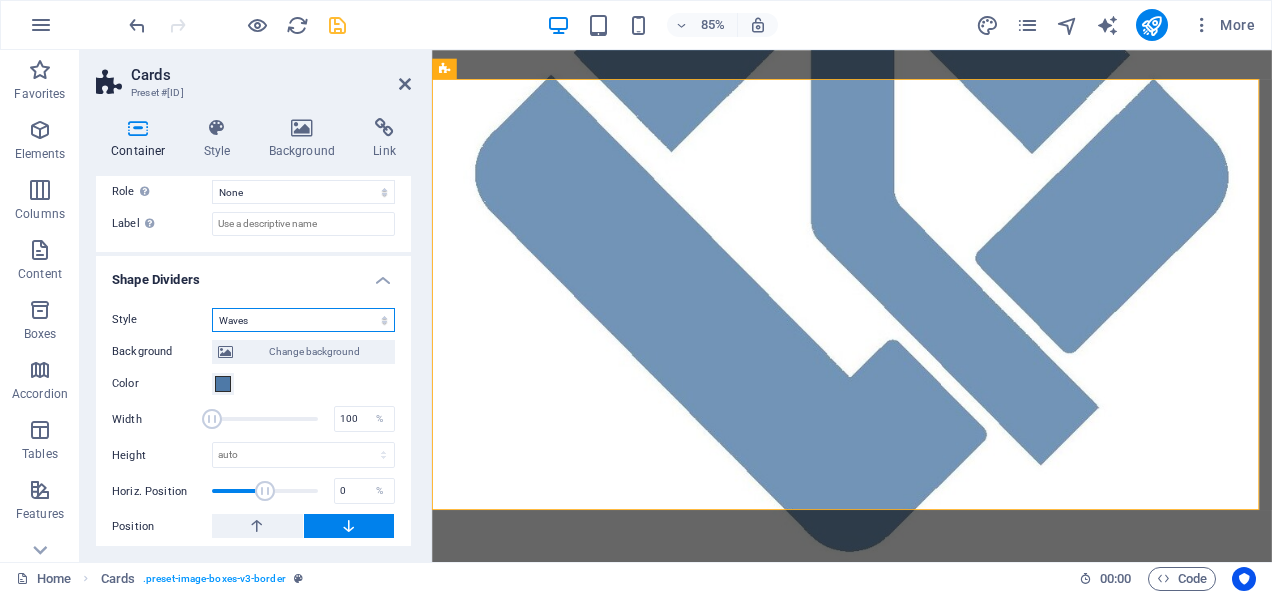 click on "None Triangle Square Diagonal Polygon 1 Polygon 2 Zigzag Multiple Zigzags Waves Multiple Waves Half Circle Circle Circle Shadow Blocks Hexagons Clouds Multiple Clouds Fan Pyramids Book Paint Drip Fire Shredded Paper Arrow" at bounding box center (303, 320) 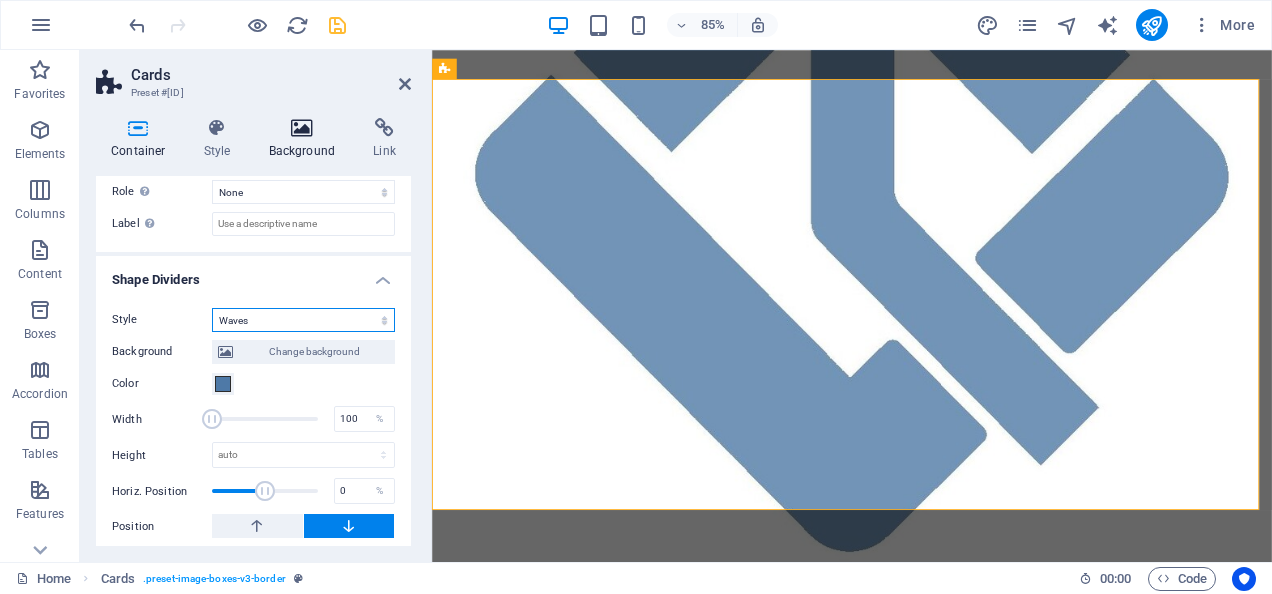 scroll, scrollTop: 607, scrollLeft: 0, axis: vertical 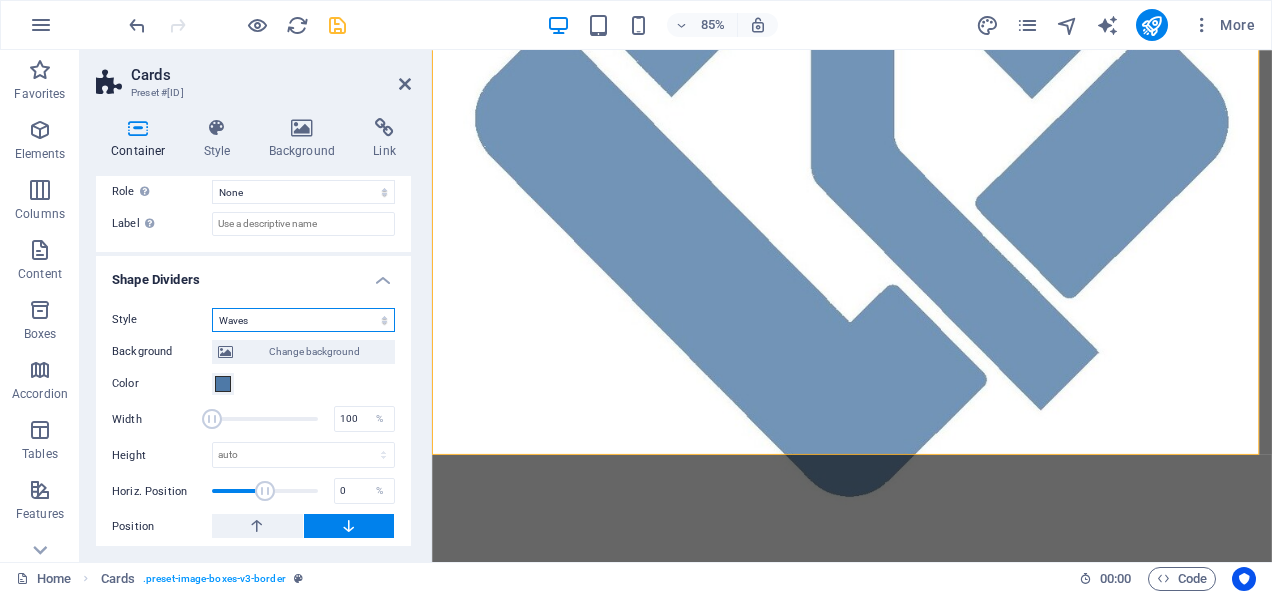 click on "None Triangle Square Diagonal Polygon 1 Polygon 2 Zigzag Multiple Zigzags Waves Multiple Waves Half Circle Circle Circle Shadow Blocks Hexagons Clouds Multiple Clouds Fan Pyramids Book Paint Drip Fire Shredded Paper Arrow" at bounding box center (303, 320) 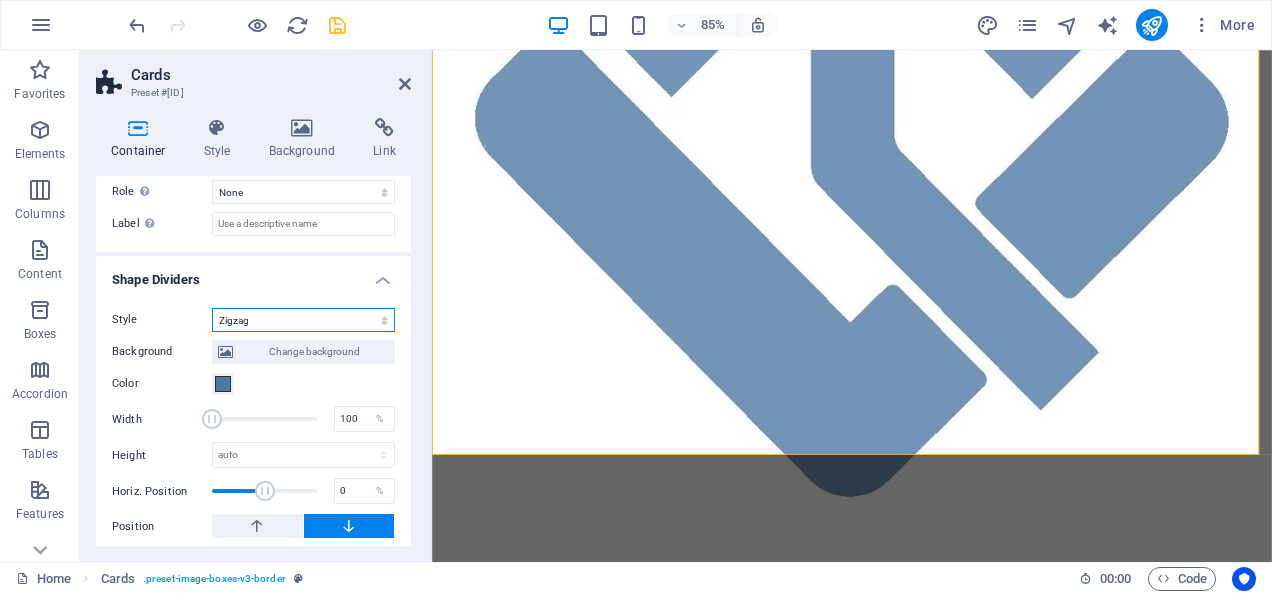 click on "None Triangle Square Diagonal Polygon 1 Polygon 2 Zigzag Multiple Zigzags Waves Multiple Waves Half Circle Circle Circle Shadow Blocks Hexagons Clouds Multiple Clouds Fan Pyramids Book Paint Drip Fire Shredded Paper Arrow" at bounding box center [303, 320] 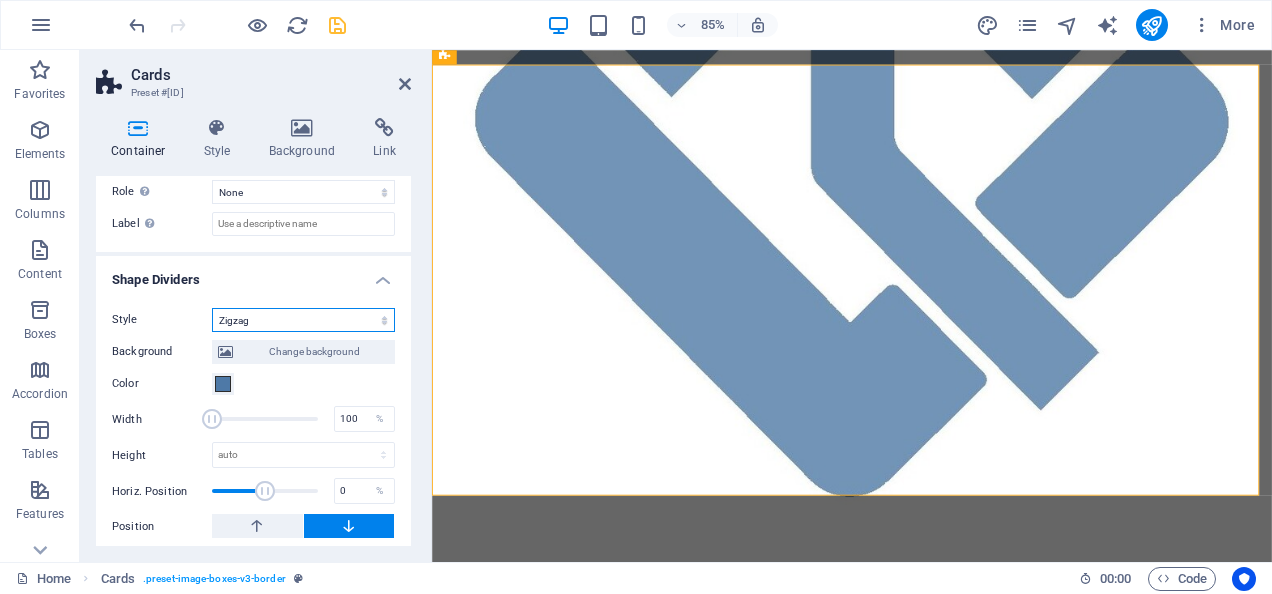 scroll, scrollTop: 559, scrollLeft: 0, axis: vertical 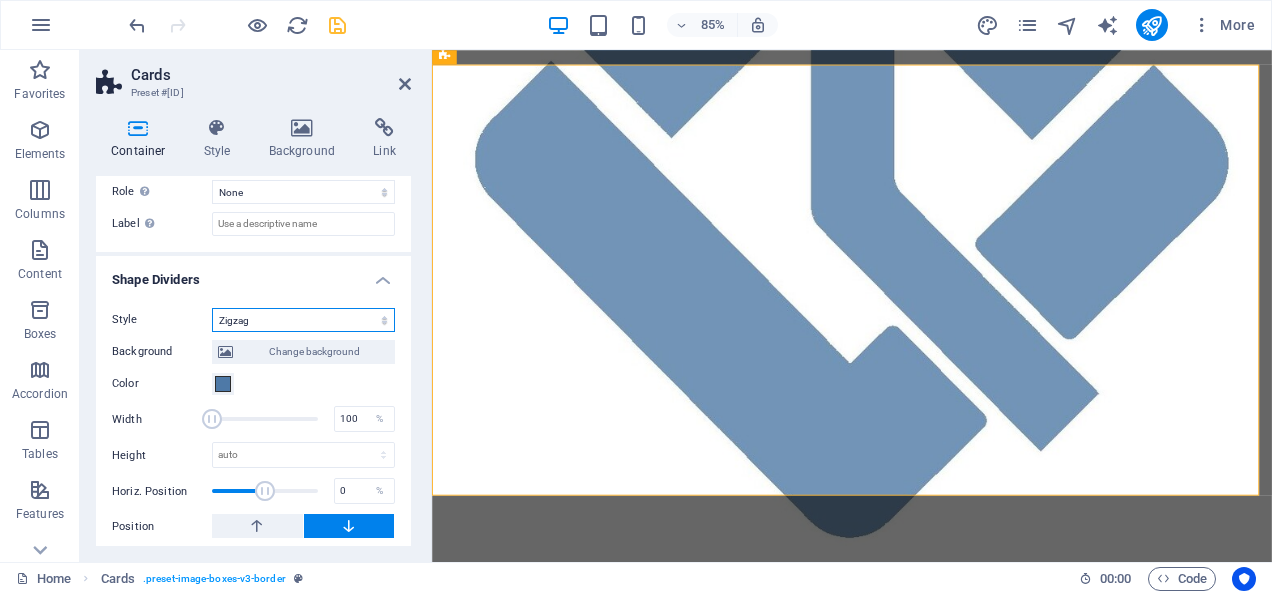 click on "None Triangle Square Diagonal Polygon 1 Polygon 2 Zigzag Multiple Zigzags Waves Multiple Waves Half Circle Circle Circle Shadow Blocks Hexagons Clouds Multiple Clouds Fan Pyramids Book Paint Drip Fire Shredded Paper Arrow" at bounding box center [303, 320] 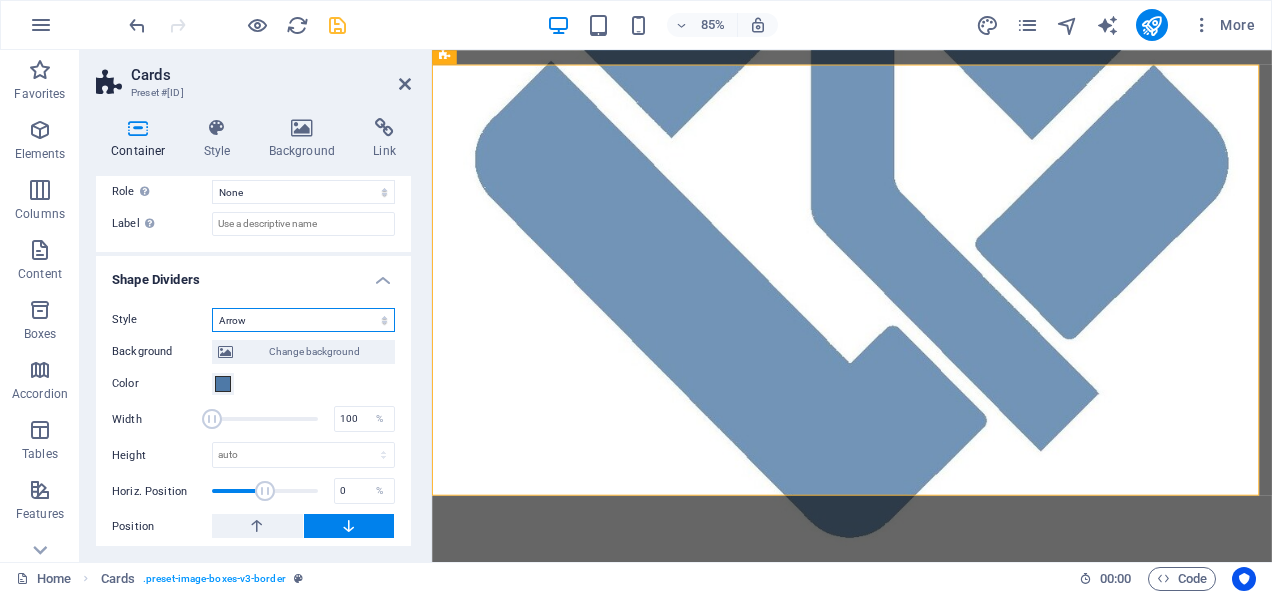 click on "None Triangle Square Diagonal Polygon 1 Polygon 2 Zigzag Multiple Zigzags Waves Multiple Waves Half Circle Circle Circle Shadow Blocks Hexagons Clouds Multiple Clouds Fan Pyramids Book Paint Drip Fire Shredded Paper Arrow" at bounding box center [303, 320] 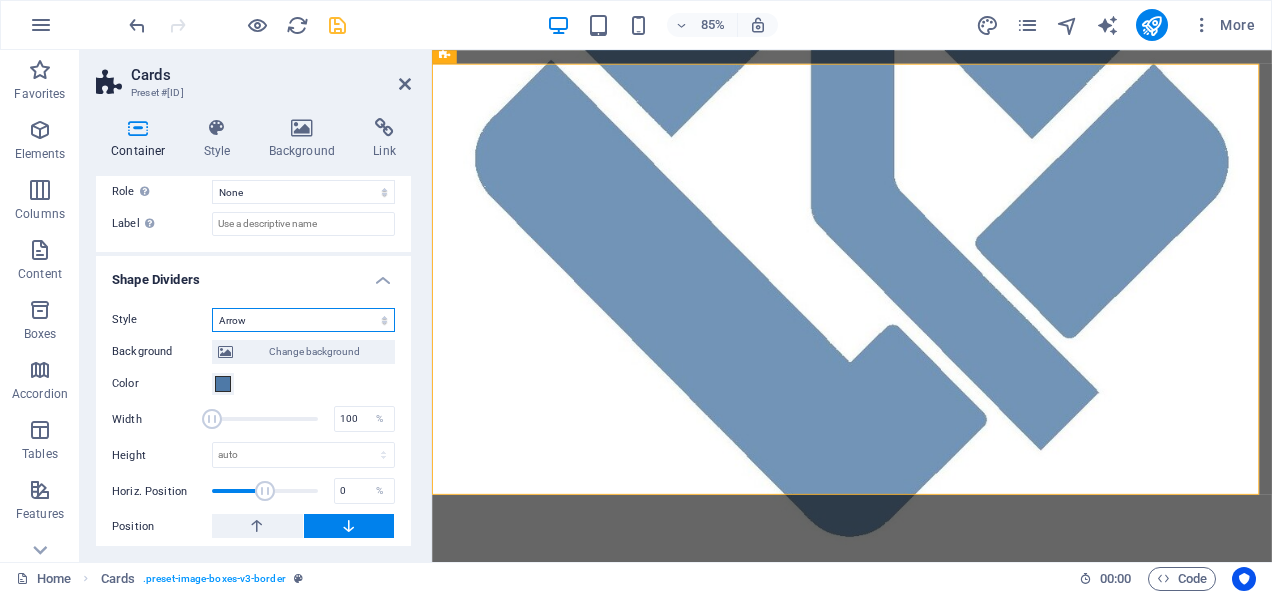 click on "None Triangle Square Diagonal Polygon 1 Polygon 2 Zigzag Multiple Zigzags Waves Multiple Waves Half Circle Circle Circle Shadow Blocks Hexagons Clouds Multiple Clouds Fan Pyramids Book Paint Drip Fire Shredded Paper Arrow" at bounding box center (303, 320) 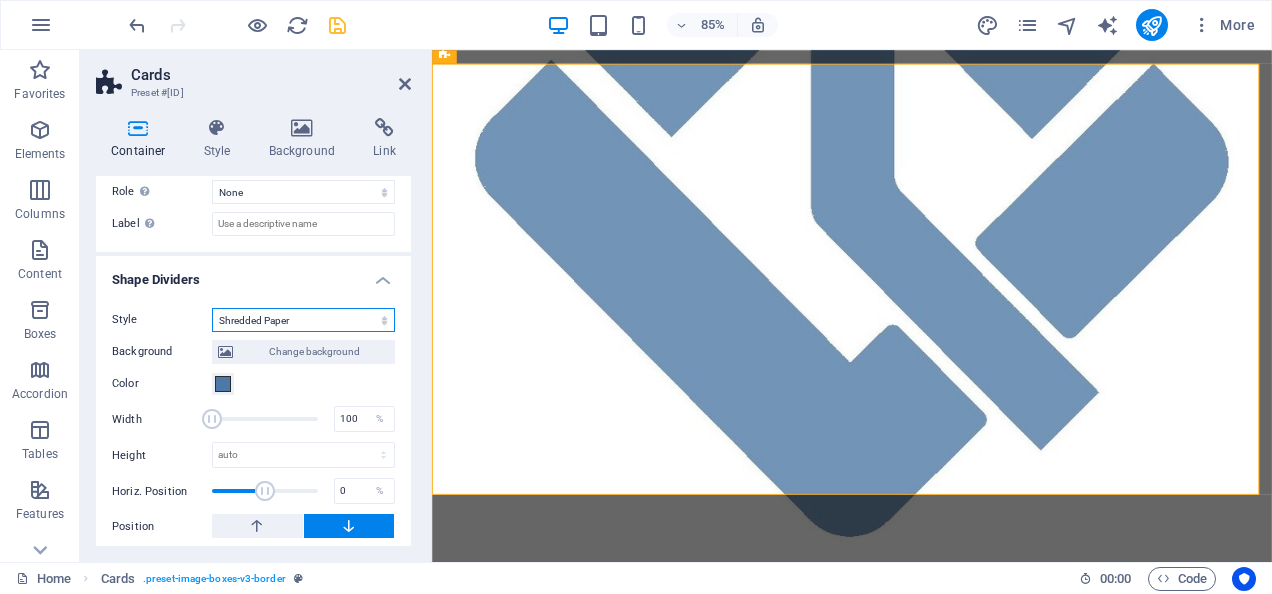 click on "None Triangle Square Diagonal Polygon 1 Polygon 2 Zigzag Multiple Zigzags Waves Multiple Waves Half Circle Circle Circle Shadow Blocks Hexagons Clouds Multiple Clouds Fan Pyramids Book Paint Drip Fire Shredded Paper Arrow" at bounding box center [303, 320] 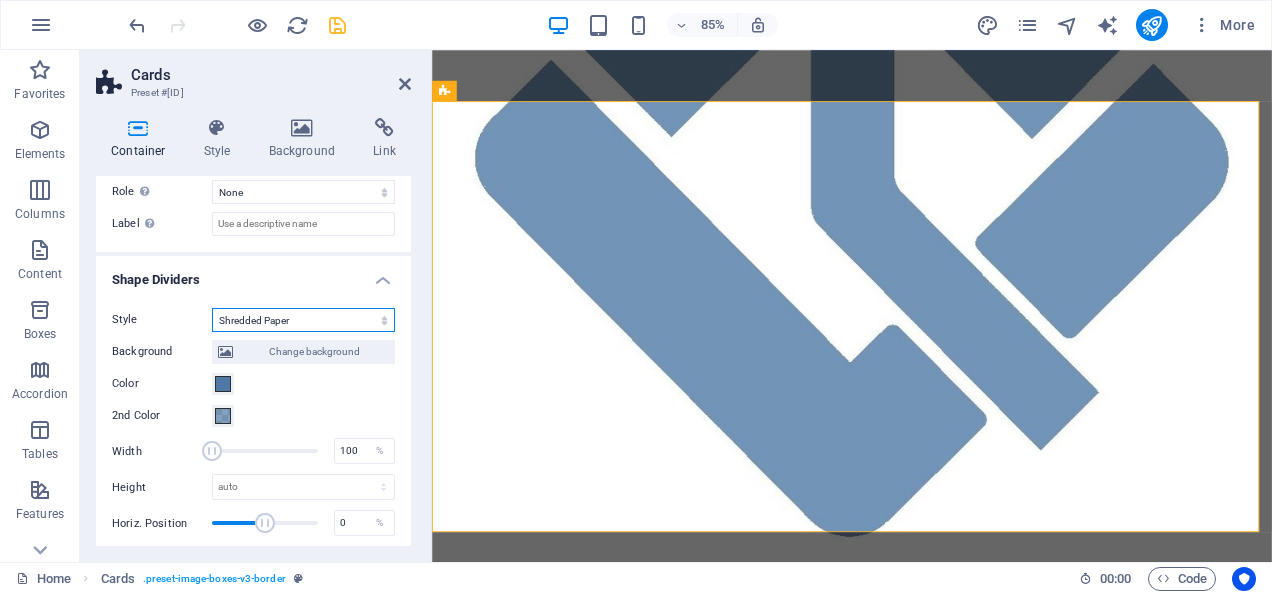 scroll, scrollTop: 516, scrollLeft: 0, axis: vertical 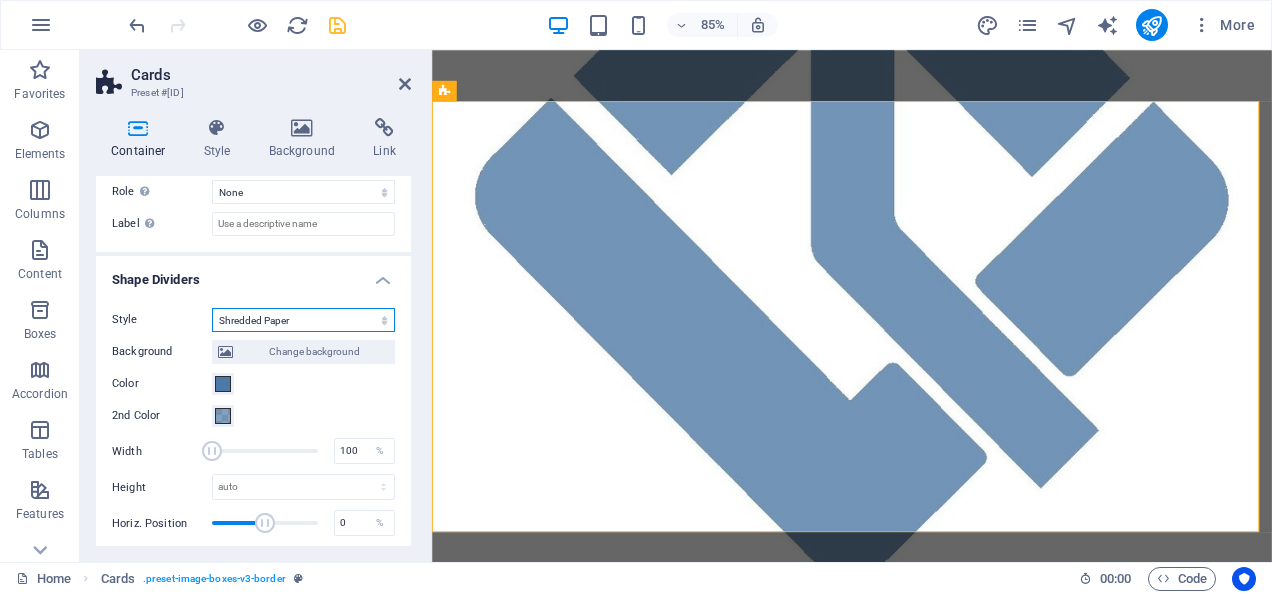 click on "None Triangle Square Diagonal Polygon 1 Polygon 2 Zigzag Multiple Zigzags Waves Multiple Waves Half Circle Circle Circle Shadow Blocks Hexagons Clouds Multiple Clouds Fan Pyramids Book Paint Drip Fire Shredded Paper Arrow" at bounding box center [303, 320] 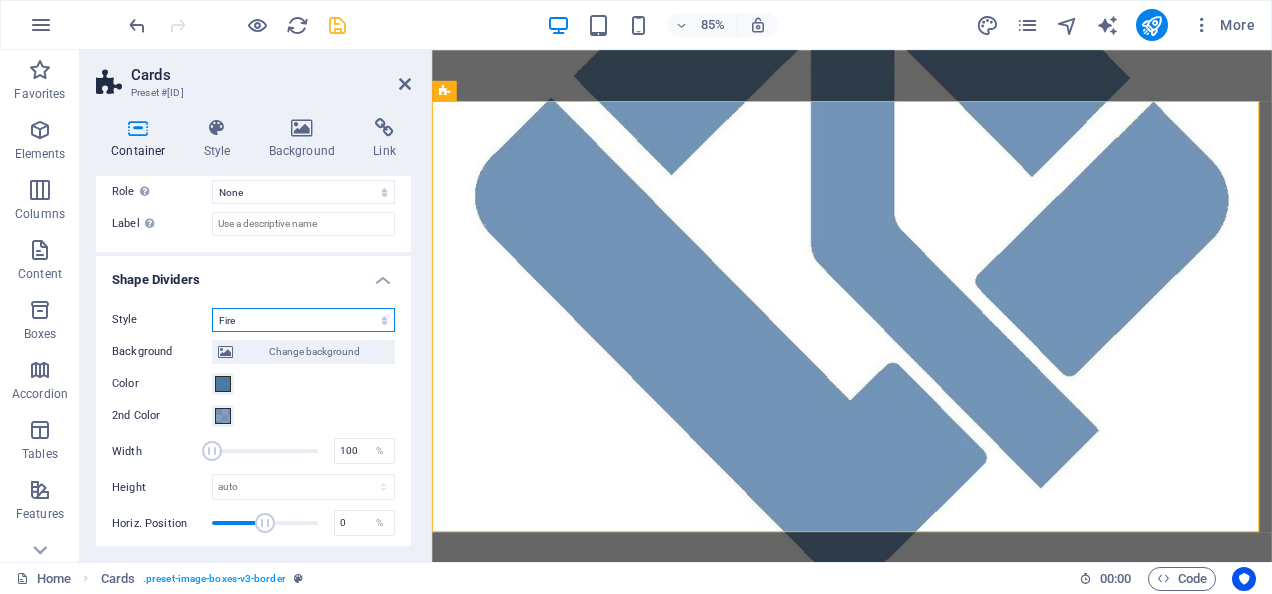 click on "None Triangle Square Diagonal Polygon 1 Polygon 2 Zigzag Multiple Zigzags Waves Multiple Waves Half Circle Circle Circle Shadow Blocks Hexagons Clouds Multiple Clouds Fan Pyramids Book Paint Drip Fire Shredded Paper Arrow" at bounding box center [303, 320] 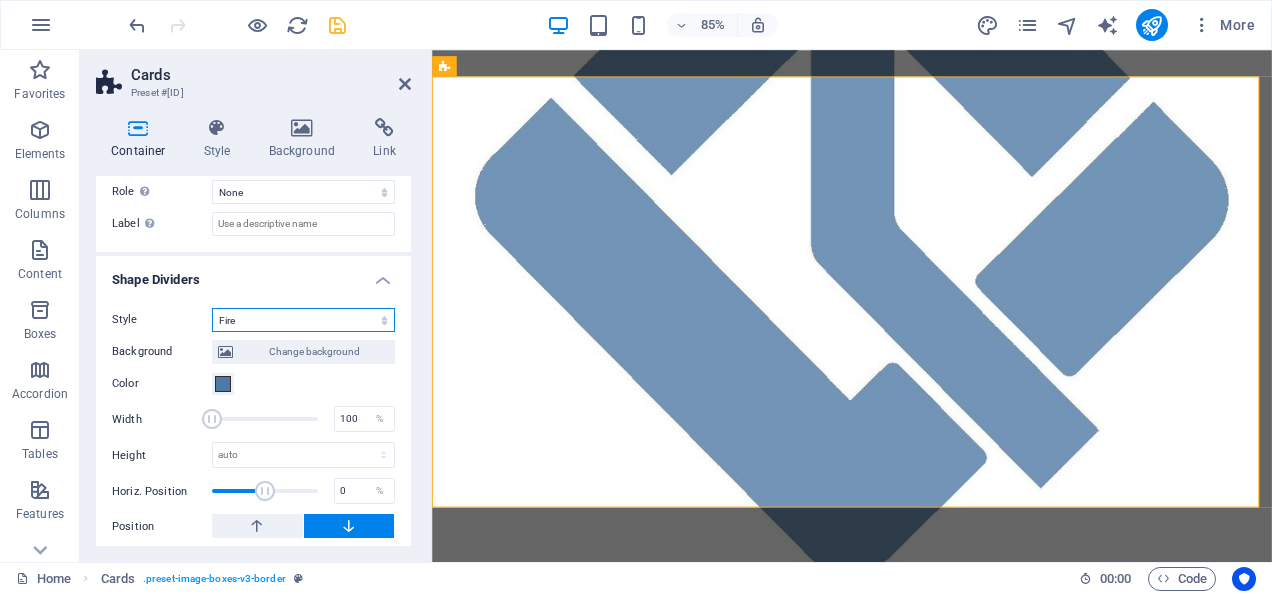 scroll, scrollTop: 545, scrollLeft: 0, axis: vertical 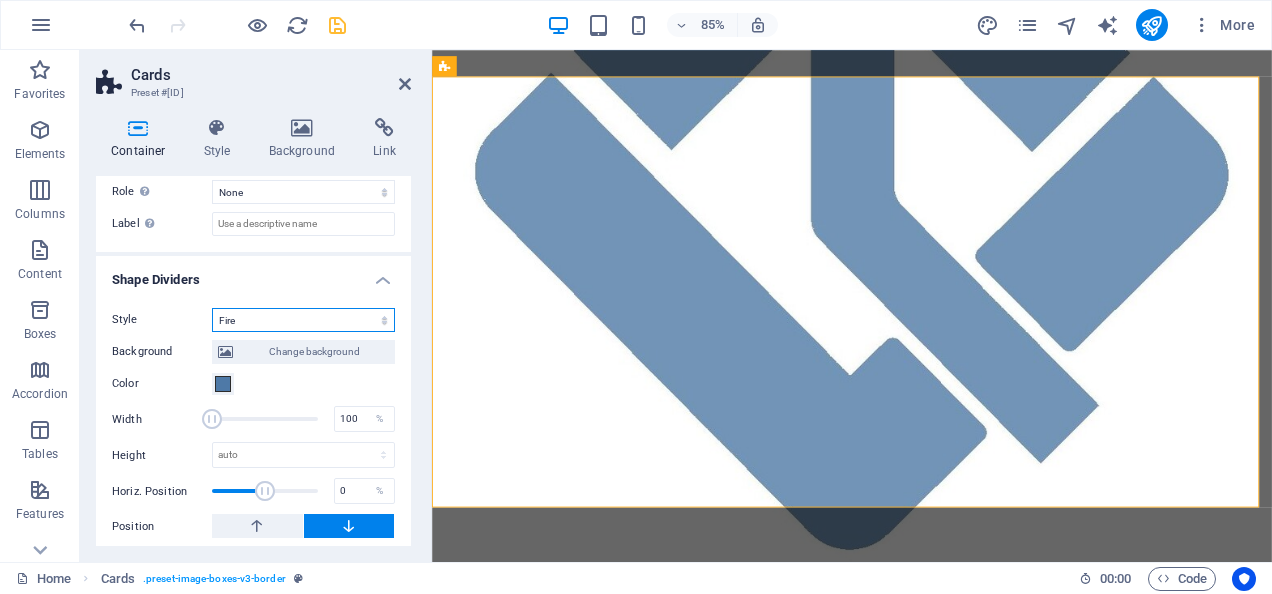 click on "None Triangle Square Diagonal Polygon 1 Polygon 2 Zigzag Multiple Zigzags Waves Multiple Waves Half Circle Circle Circle Shadow Blocks Hexagons Clouds Multiple Clouds Fan Pyramids Book Paint Drip Fire Shredded Paper Arrow" at bounding box center [303, 320] 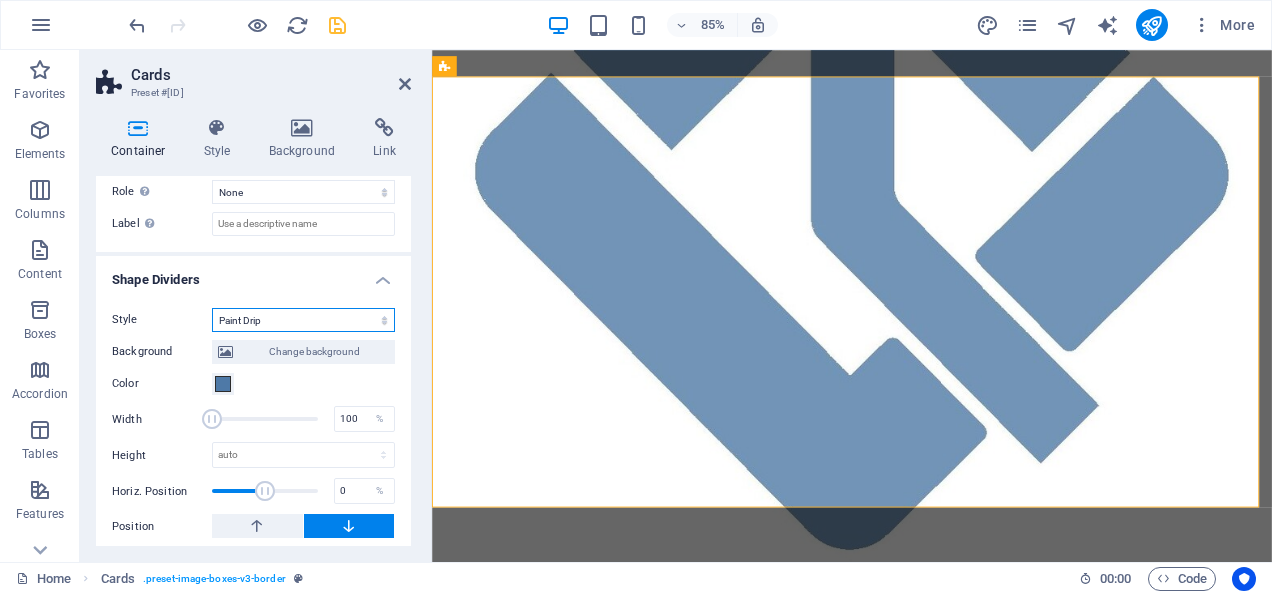click on "None Triangle Square Diagonal Polygon 1 Polygon 2 Zigzag Multiple Zigzags Waves Multiple Waves Half Circle Circle Circle Shadow Blocks Hexagons Clouds Multiple Clouds Fan Pyramids Book Paint Drip Fire Shredded Paper Arrow" at bounding box center [303, 320] 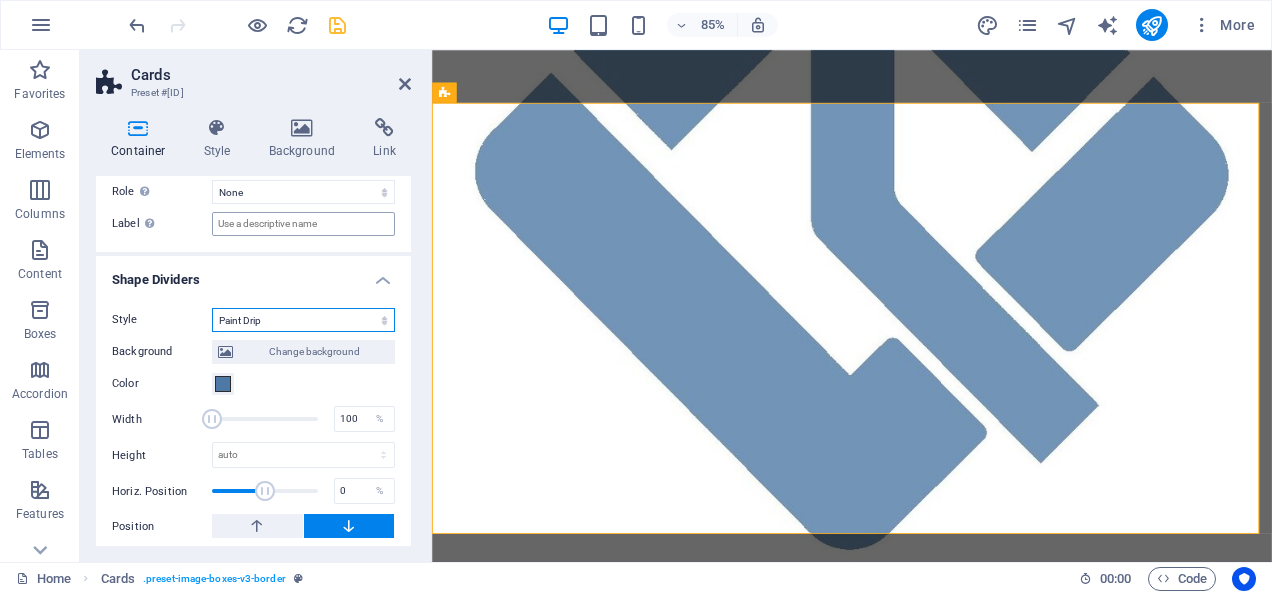 scroll, scrollTop: 514, scrollLeft: 0, axis: vertical 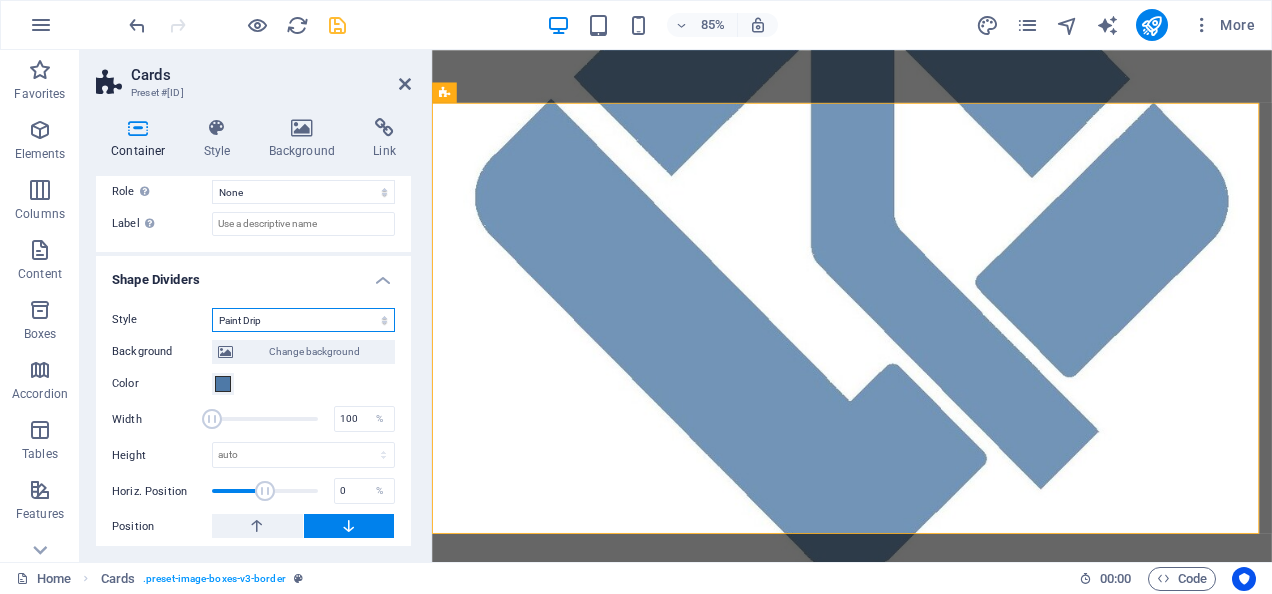 click on "None Triangle Square Diagonal Polygon 1 Polygon 2 Zigzag Multiple Zigzags Waves Multiple Waves Half Circle Circle Circle Shadow Blocks Hexagons Clouds Multiple Clouds Fan Pyramids Book Paint Drip Fire Shredded Paper Arrow" at bounding box center (303, 320) 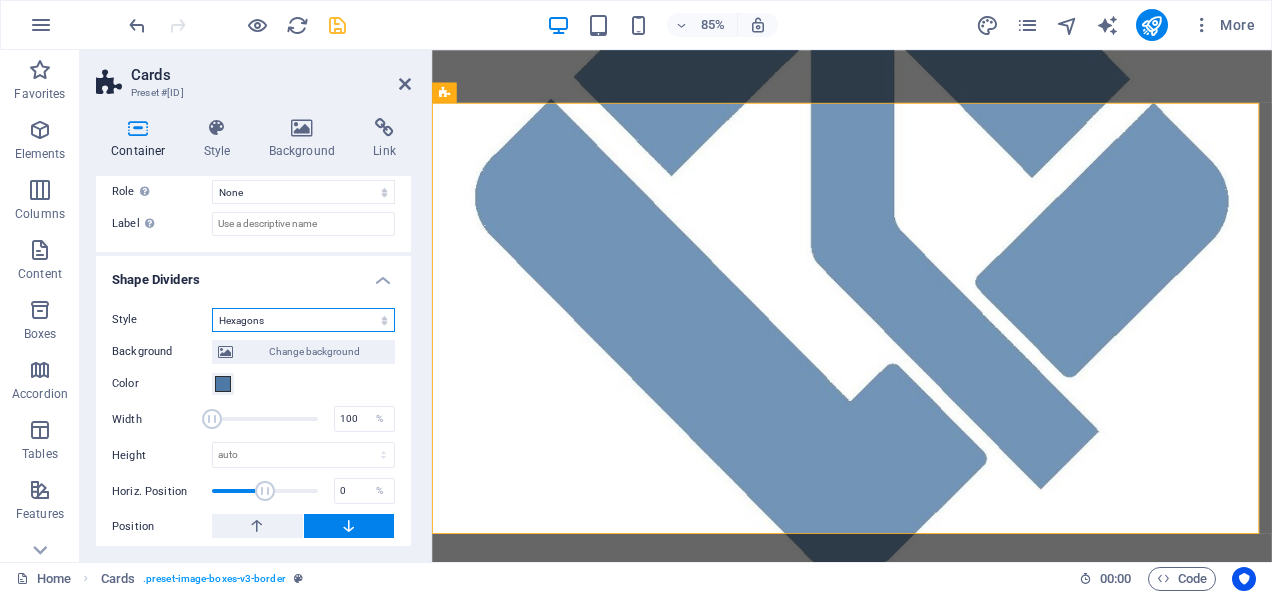click on "None Triangle Square Diagonal Polygon 1 Polygon 2 Zigzag Multiple Zigzags Waves Multiple Waves Half Circle Circle Circle Shadow Blocks Hexagons Clouds Multiple Clouds Fan Pyramids Book Paint Drip Fire Shredded Paper Arrow" at bounding box center [303, 320] 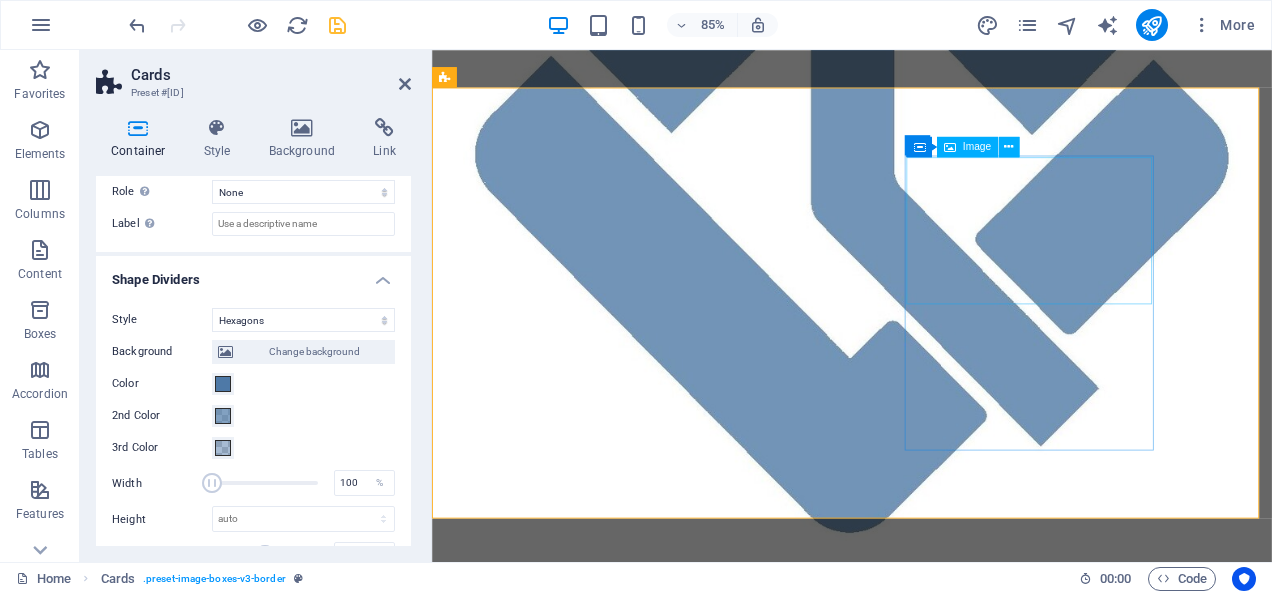 scroll, scrollTop: 600, scrollLeft: 0, axis: vertical 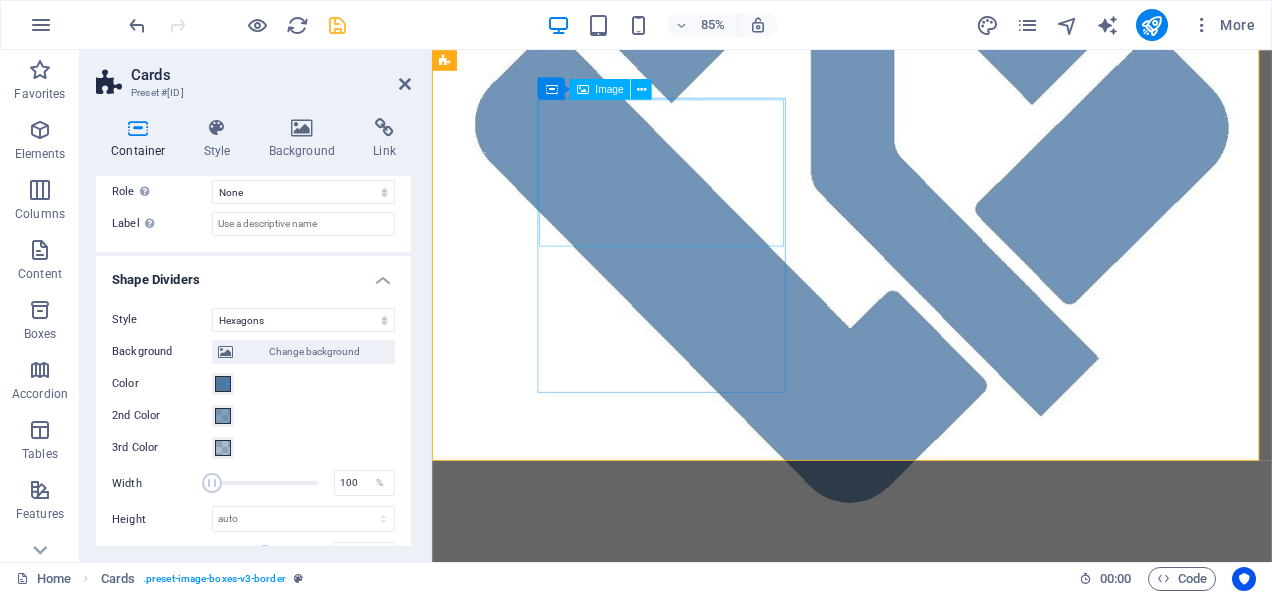 click at bounding box center (594, 927) 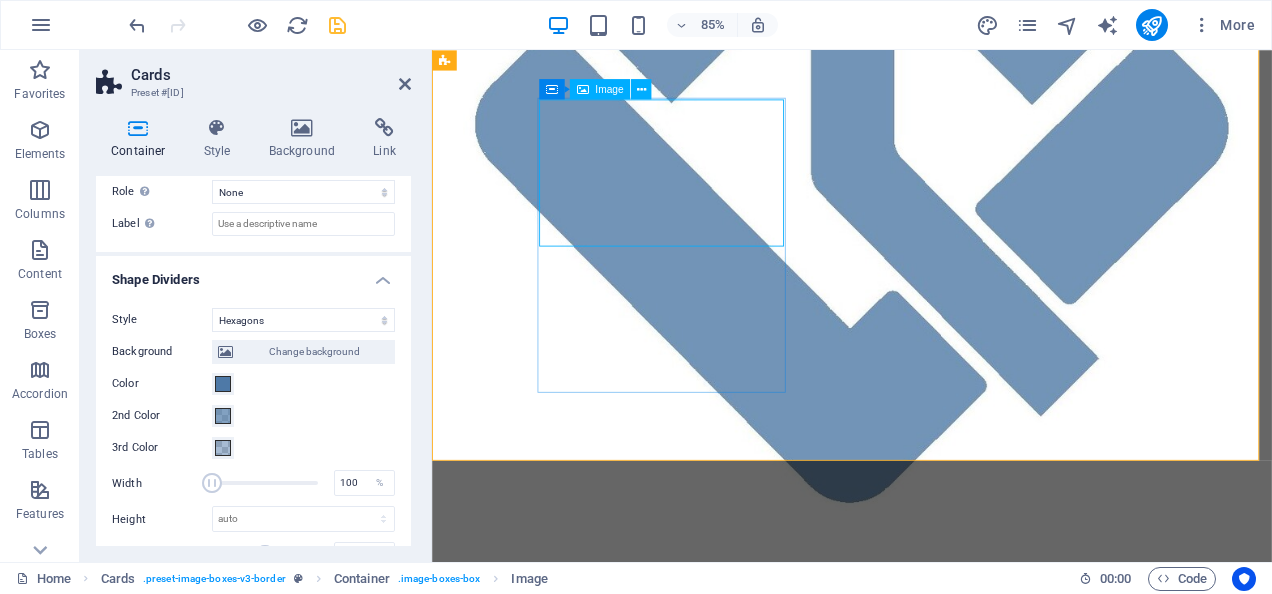 click on "Image" at bounding box center (609, 89) 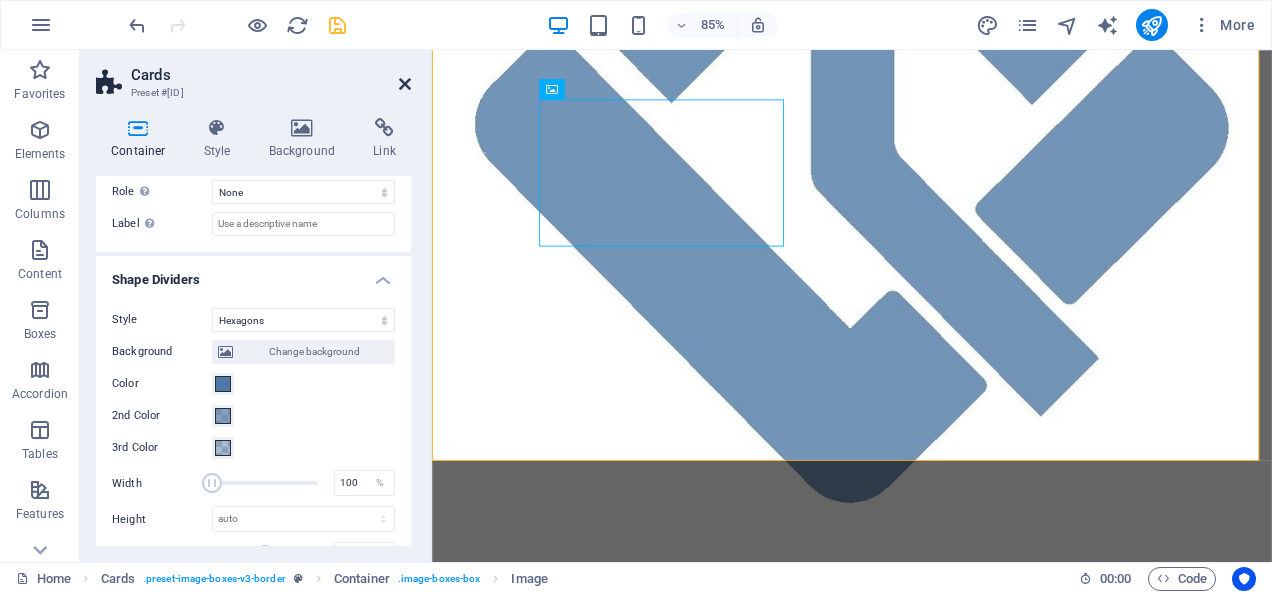 click at bounding box center (405, 84) 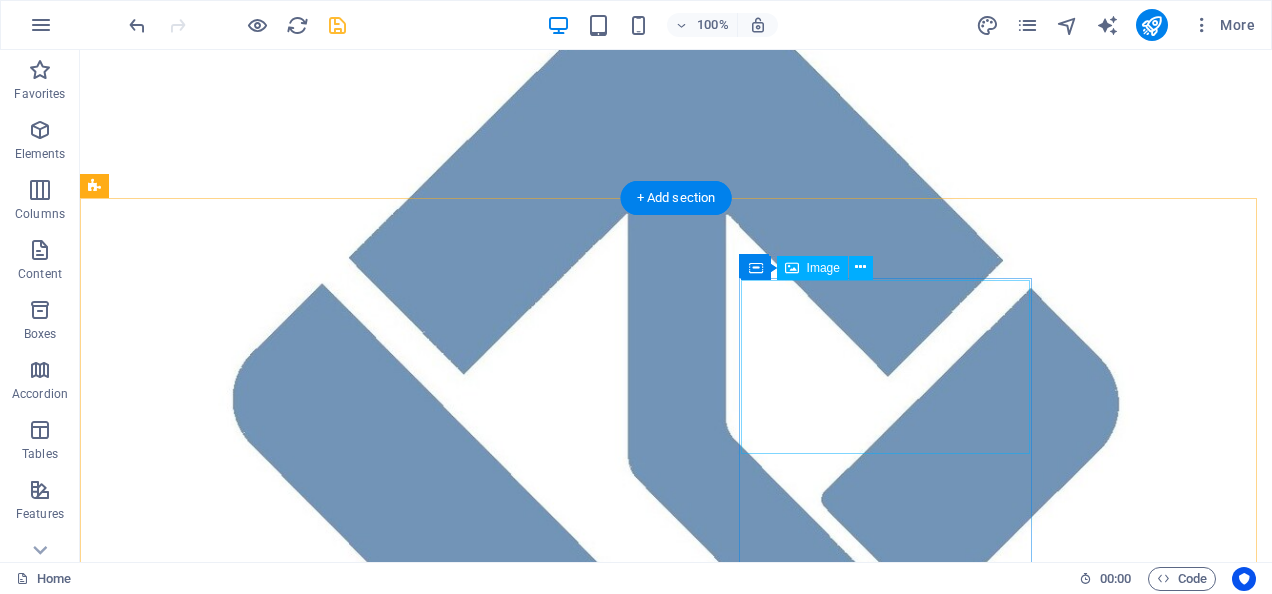 scroll, scrollTop: 593, scrollLeft: 0, axis: vertical 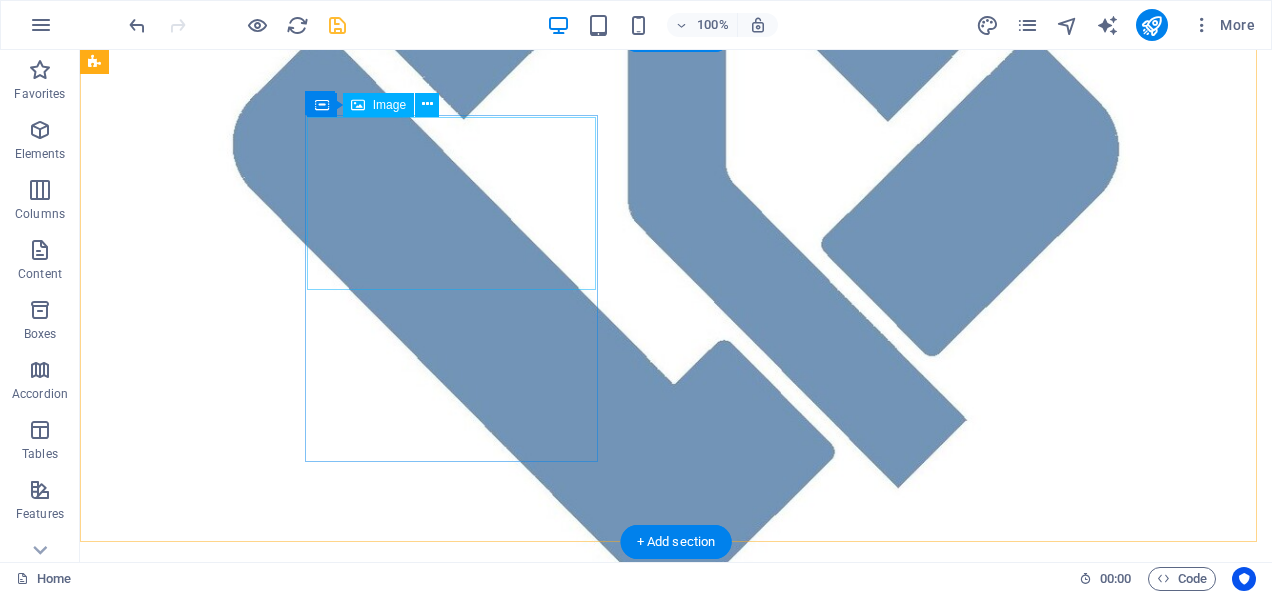 click at bounding box center [242, 942] 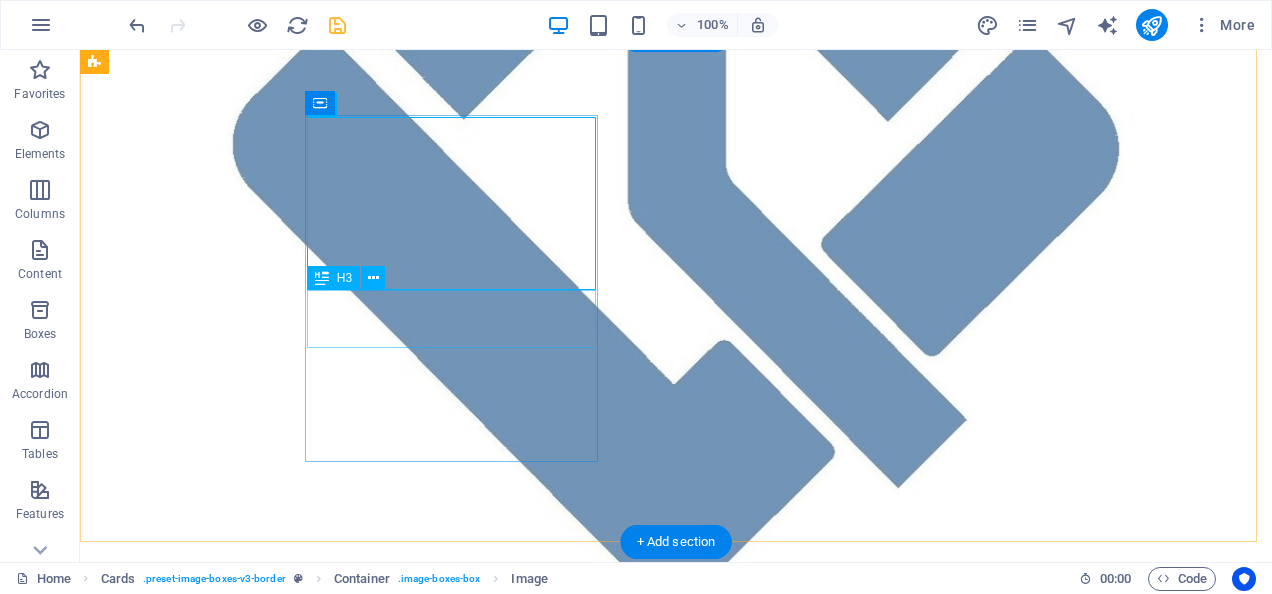 click on "Headline" at bounding box center (242, 1058) 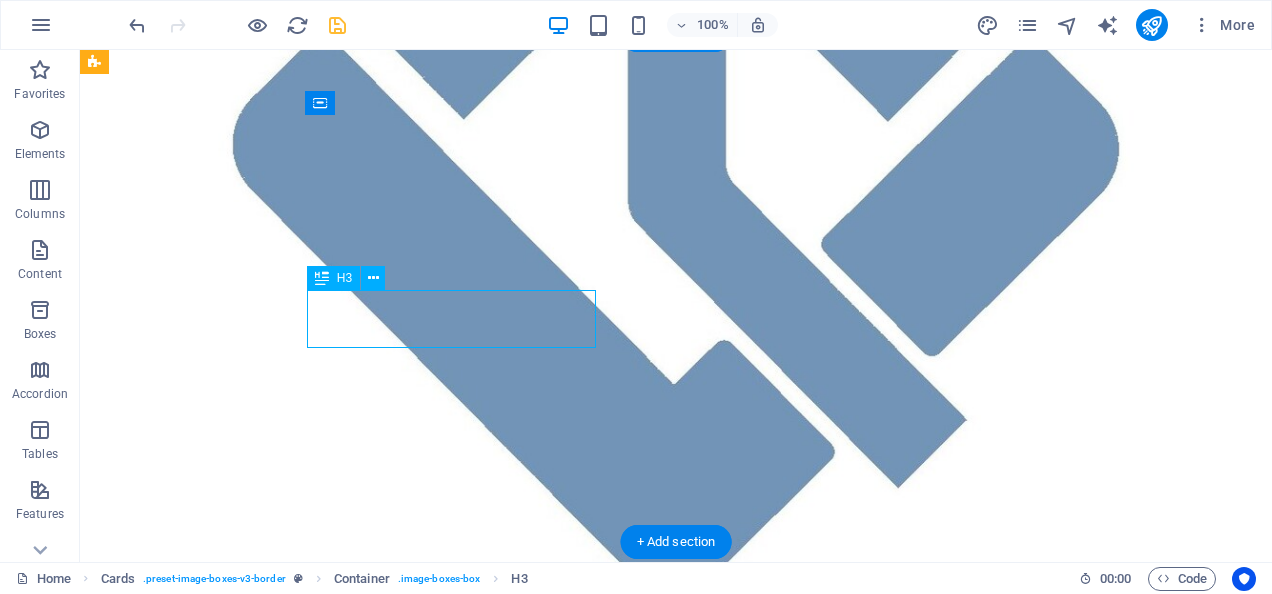 click on "Headline" at bounding box center (242, 1058) 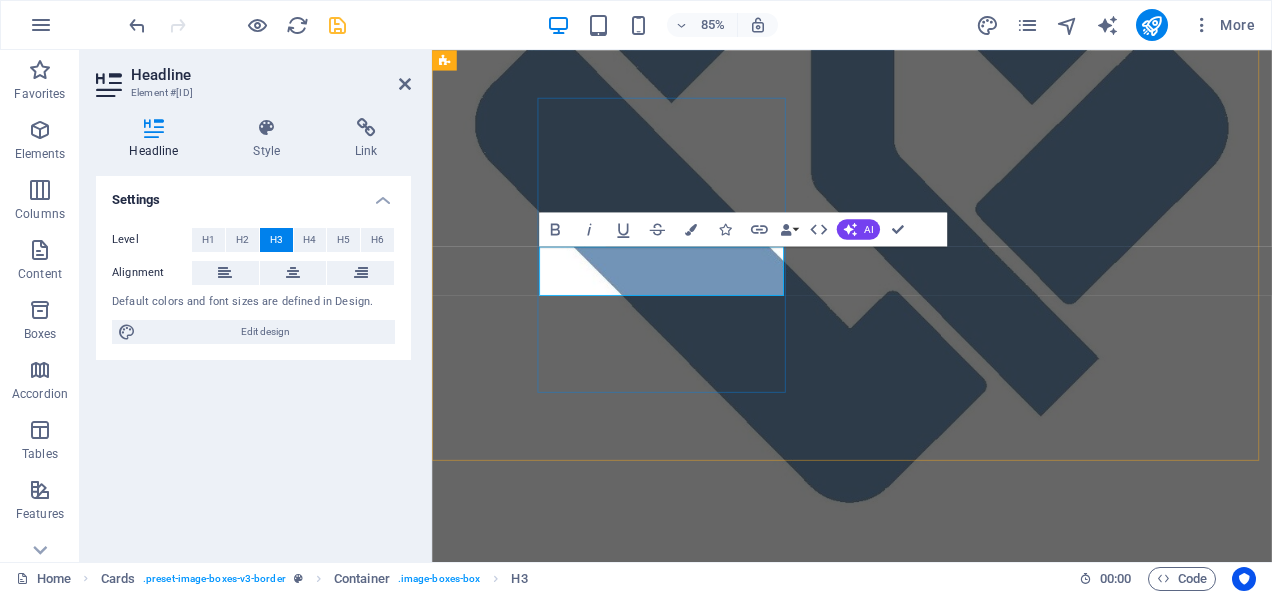 scroll, scrollTop: 0, scrollLeft: 8, axis: horizontal 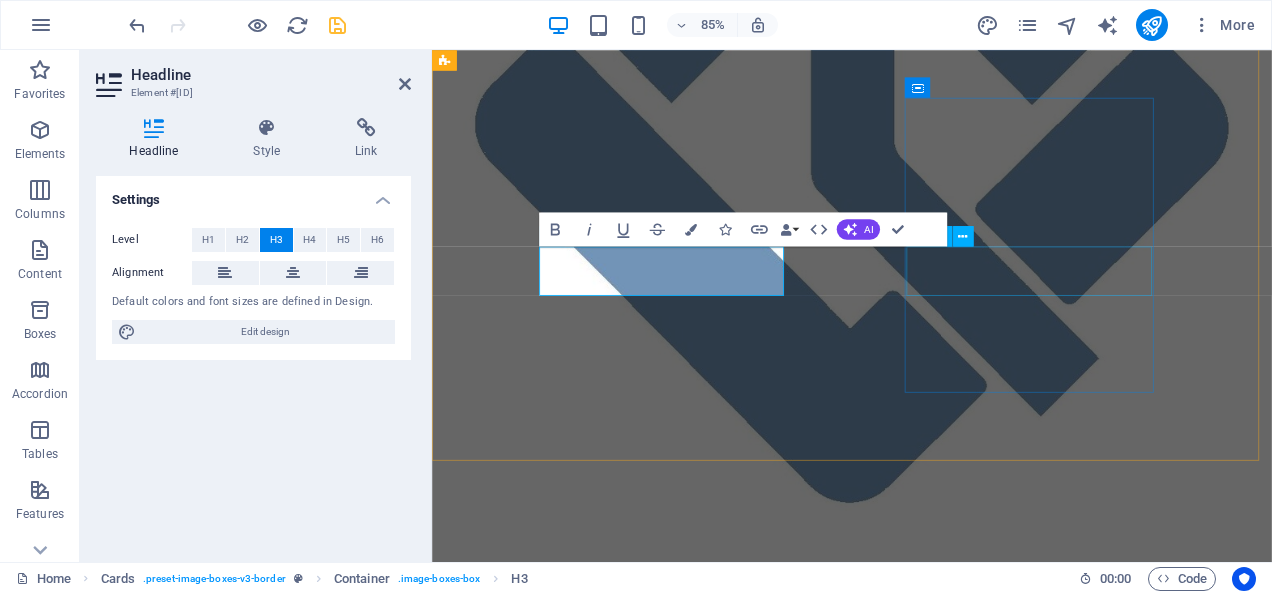 click on "Headline" at bounding box center [594, 1406] 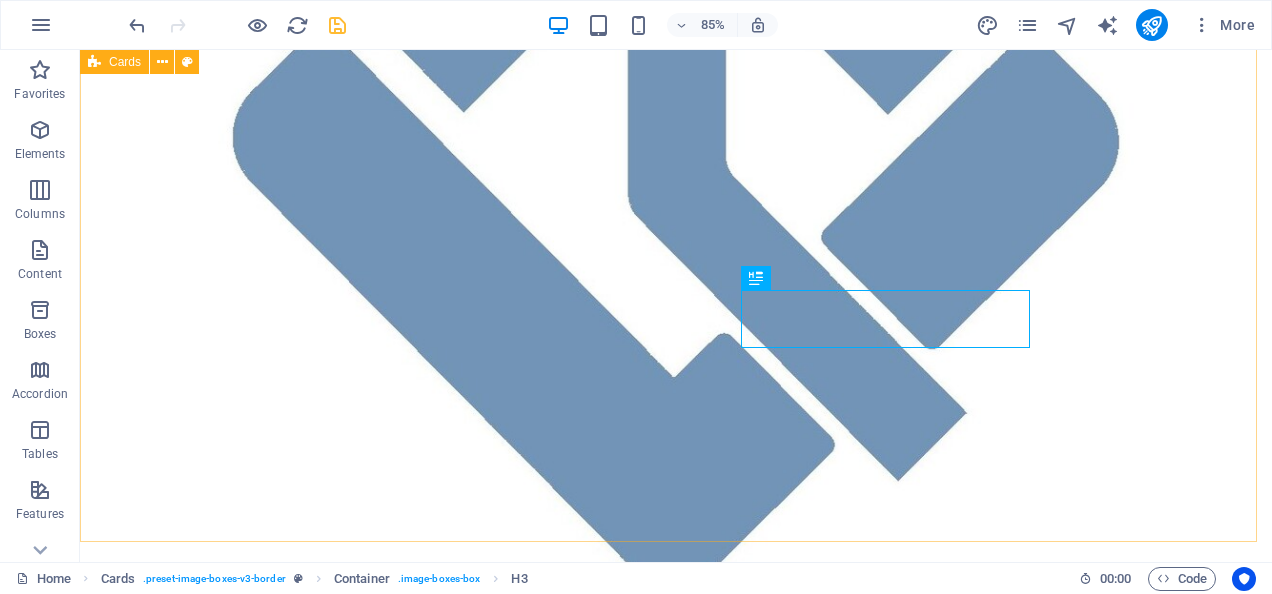 scroll, scrollTop: 593, scrollLeft: 0, axis: vertical 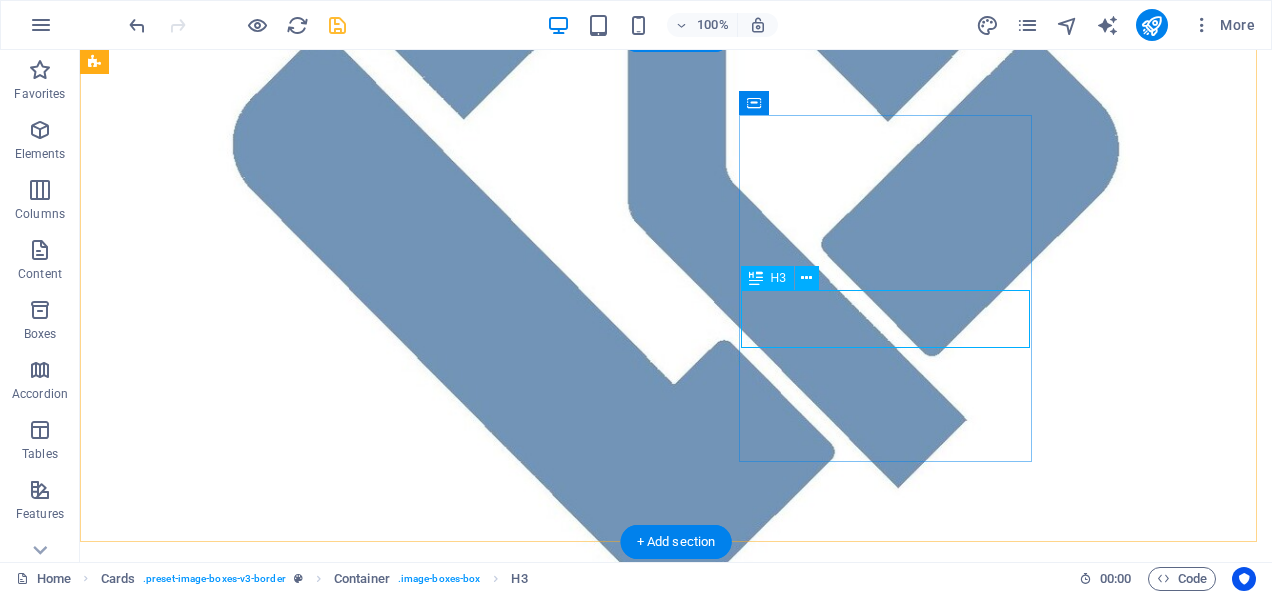 click on "Headline" at bounding box center (242, 1422) 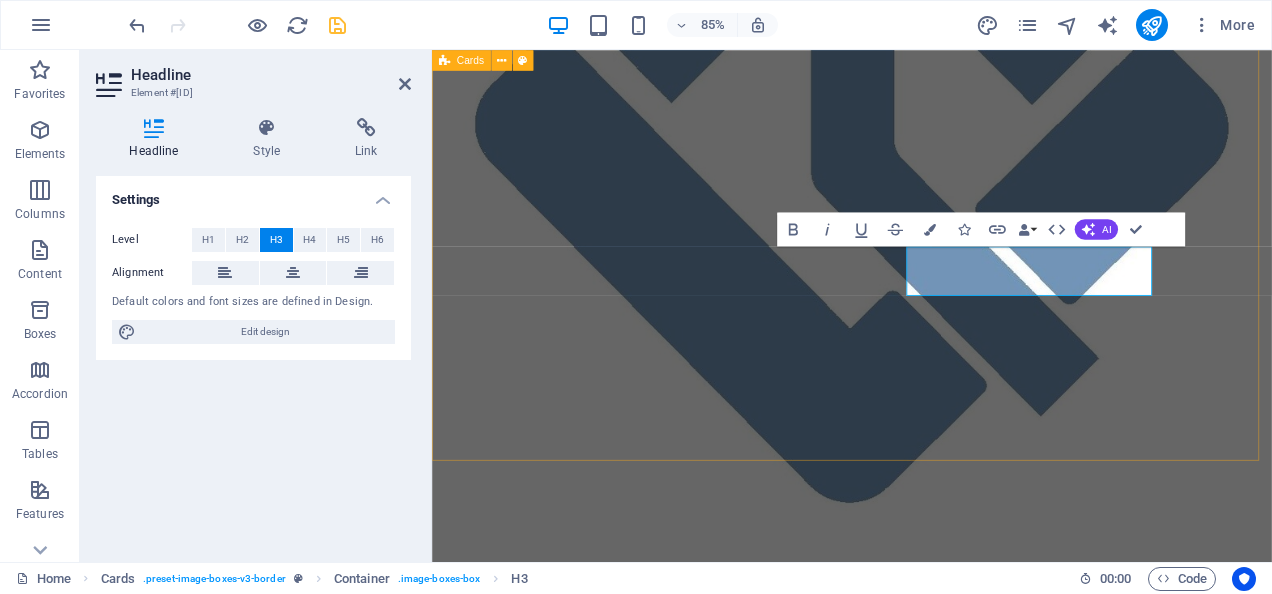 scroll, scrollTop: 0, scrollLeft: 7, axis: horizontal 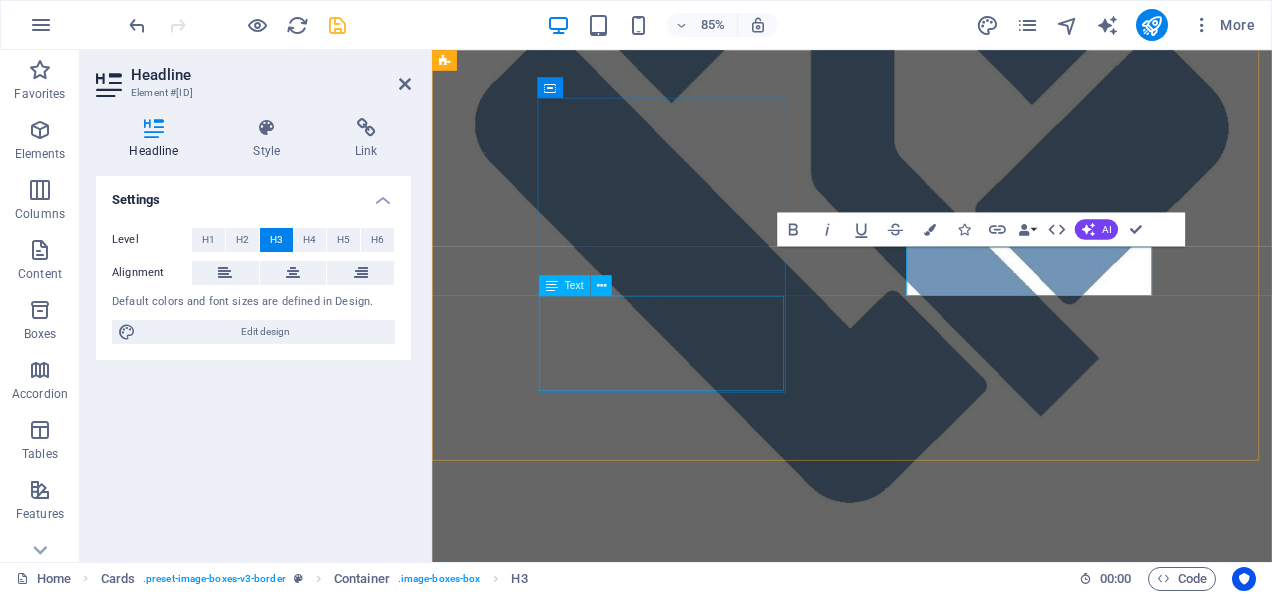 click on "Lorem ipsum dolor sit amet, consectetuer adipiscing elit. Aenean commodo ligula eget dolor. Lorem ipsum dolor sit amet." at bounding box center [594, 1127] 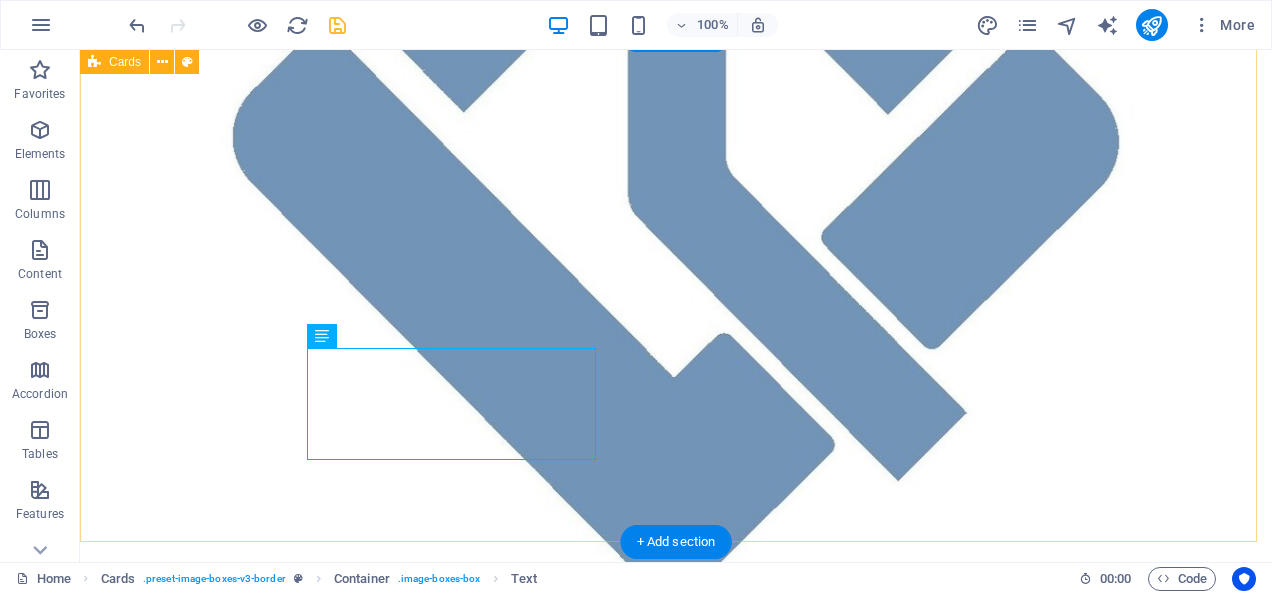 scroll, scrollTop: 593, scrollLeft: 0, axis: vertical 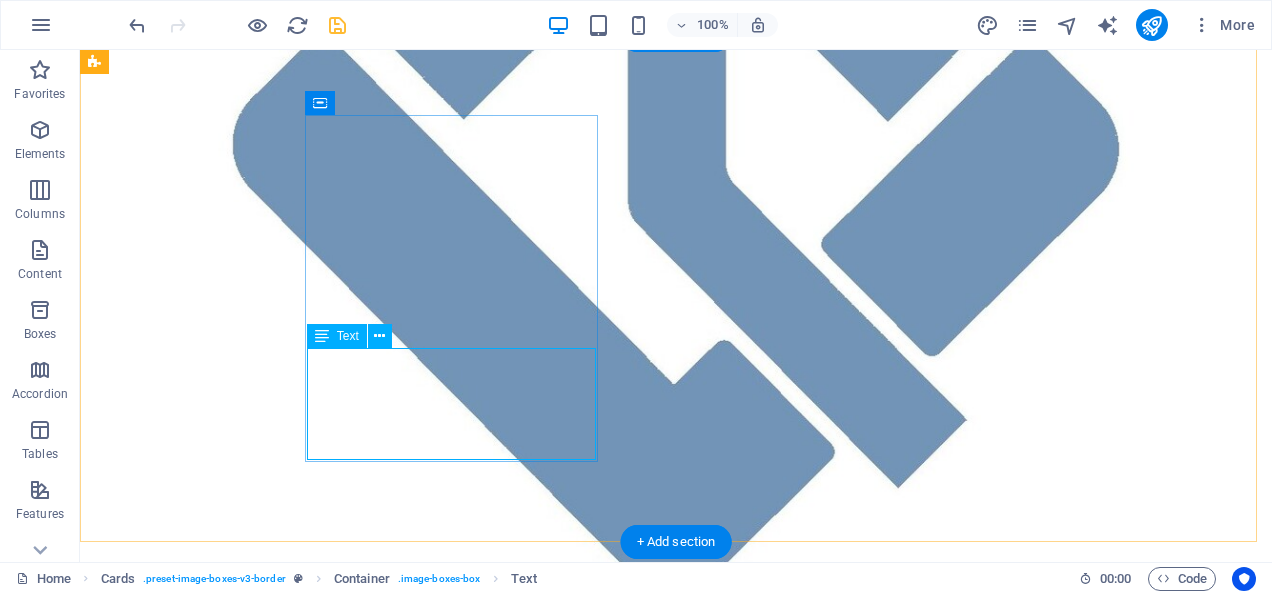 click on "Lorem ipsum dolor sit amet, consectetuer adipiscing elit. Aenean commodo ligula eget dolor. Lorem ipsum dolor sit amet." at bounding box center (242, 1143) 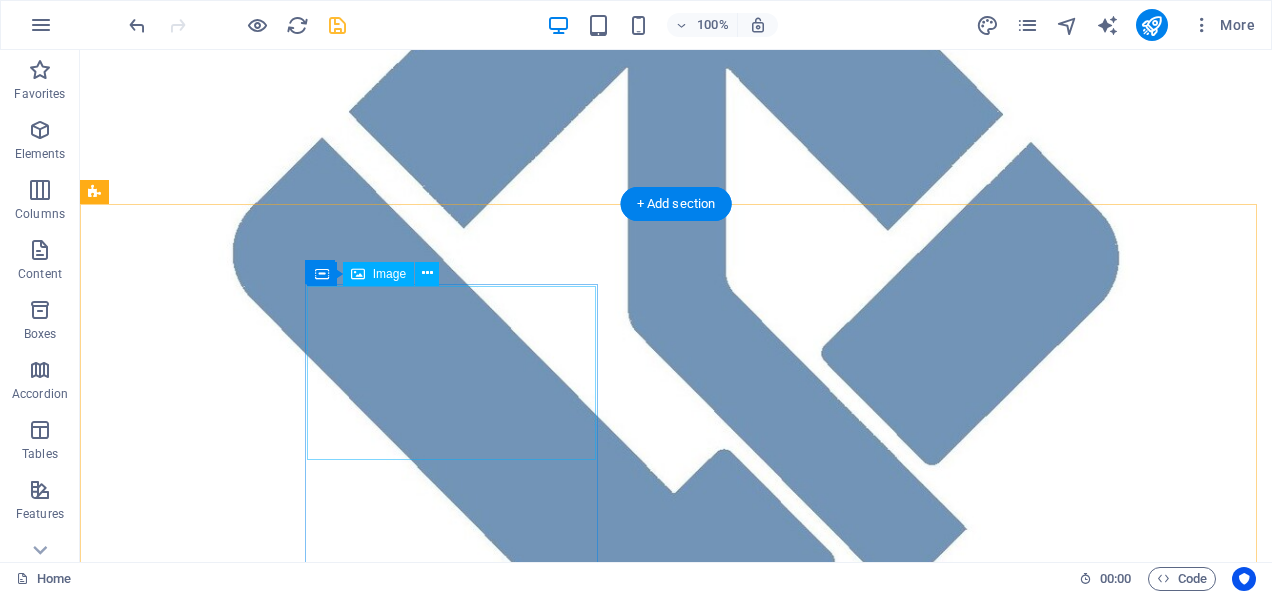 scroll, scrollTop: 493, scrollLeft: 0, axis: vertical 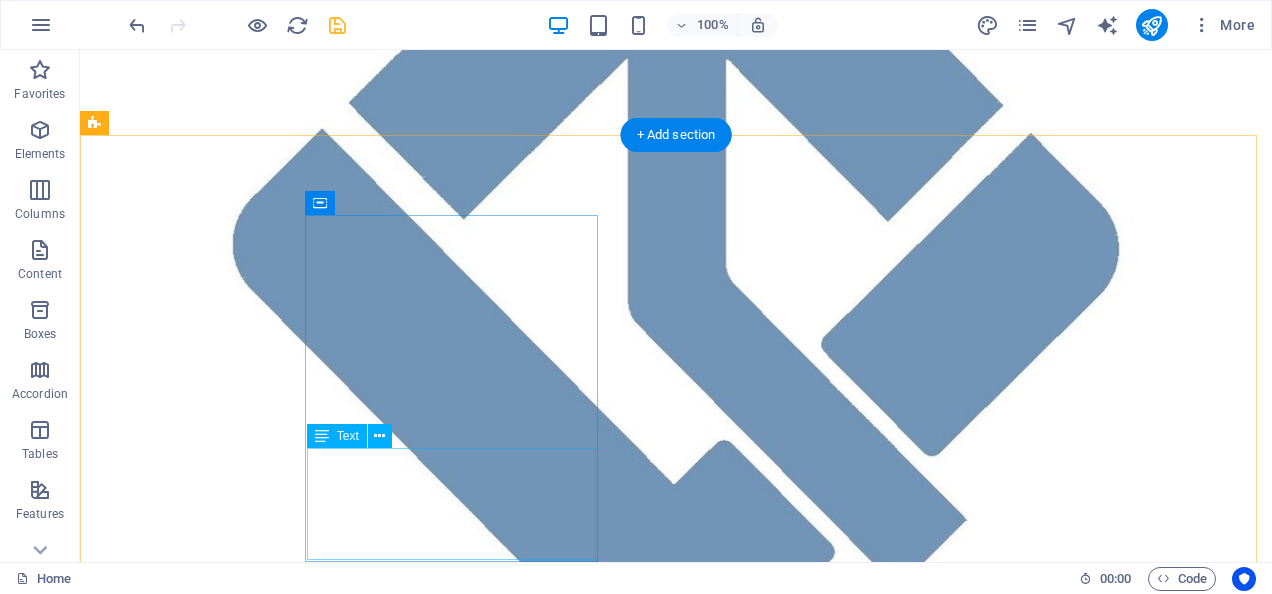 click on "Lorem ipsum dolor sit amet, consectetuer adipiscing elit. Aenean commodo ligula eget dolor. Lorem ipsum dolor sit amet." at bounding box center (242, 1243) 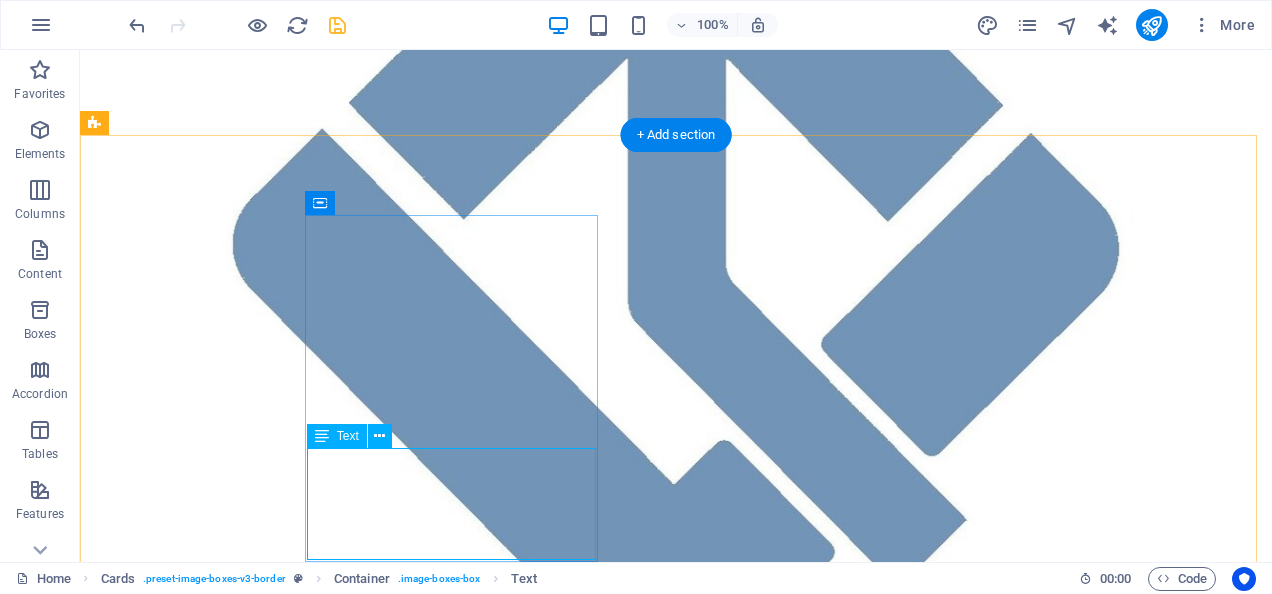click on "Lorem ipsum dolor sit amet, consectetuer adipiscing elit. Aenean commodo ligula eget dolor. Lorem ipsum dolor sit amet." at bounding box center [242, 1243] 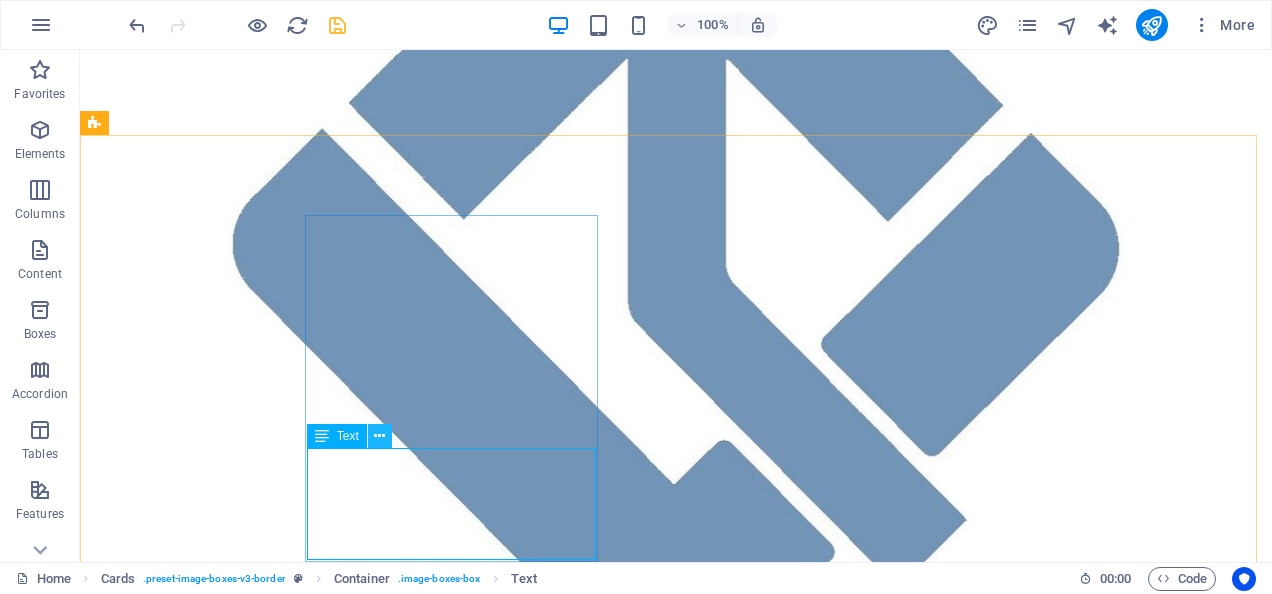 click at bounding box center [379, 436] 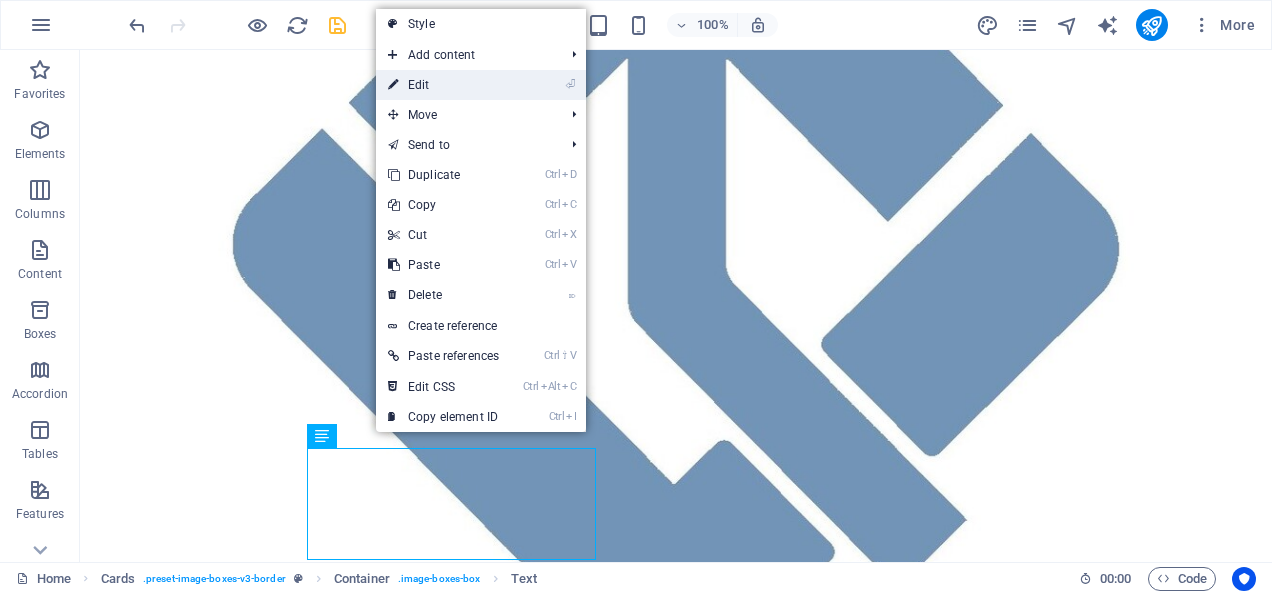 click on "⏎  Edit" at bounding box center (443, 85) 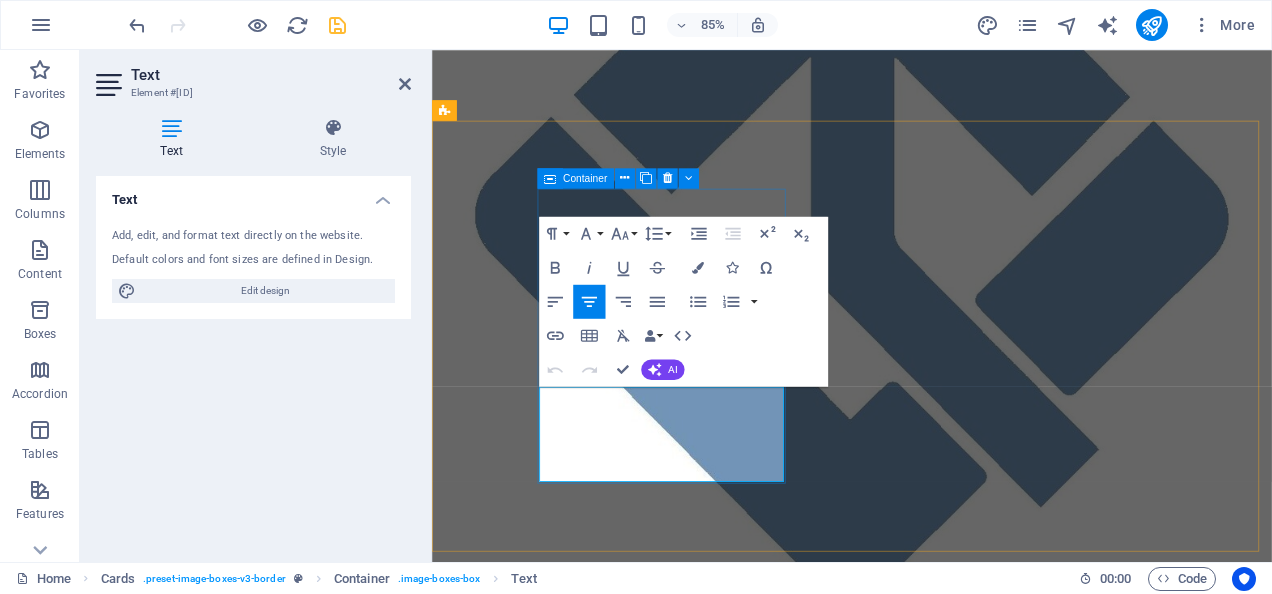 click on "Lorem ipsum dolor sit amet, consectetuer adipiscing elit. Aenean commodo ligula eget dolor. Lorem ipsum dolor sit amet." at bounding box center [594, 1226] 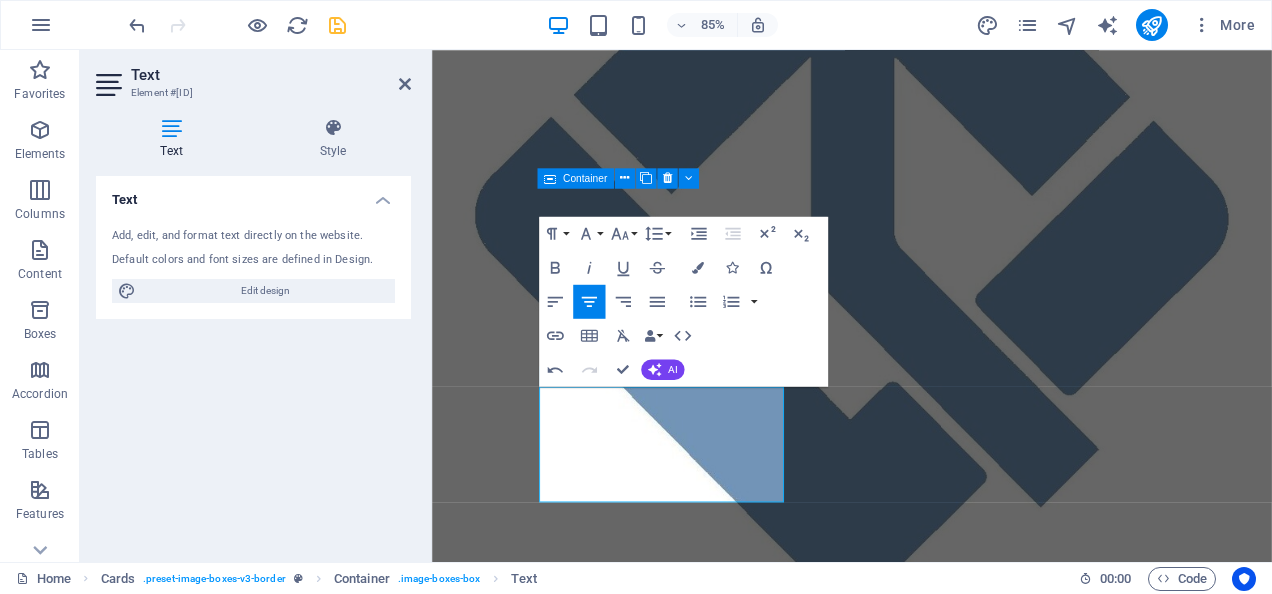 scroll, scrollTop: 0, scrollLeft: 2, axis: horizontal 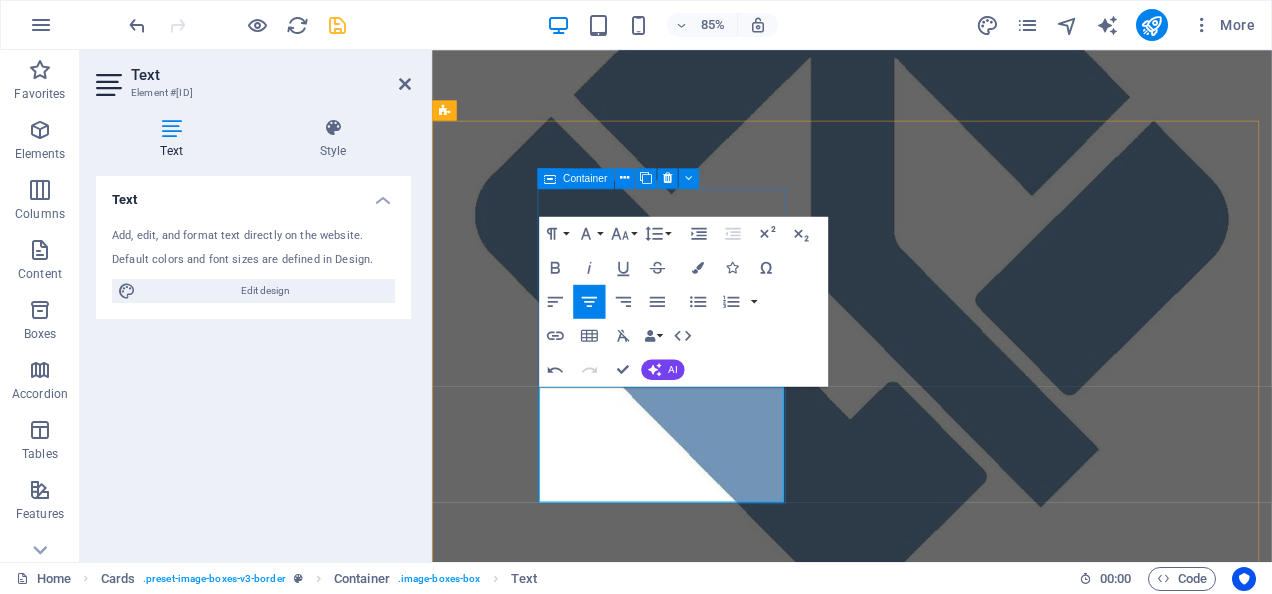 drag, startPoint x: 790, startPoint y: 458, endPoint x: 630, endPoint y: 457, distance: 160.00313 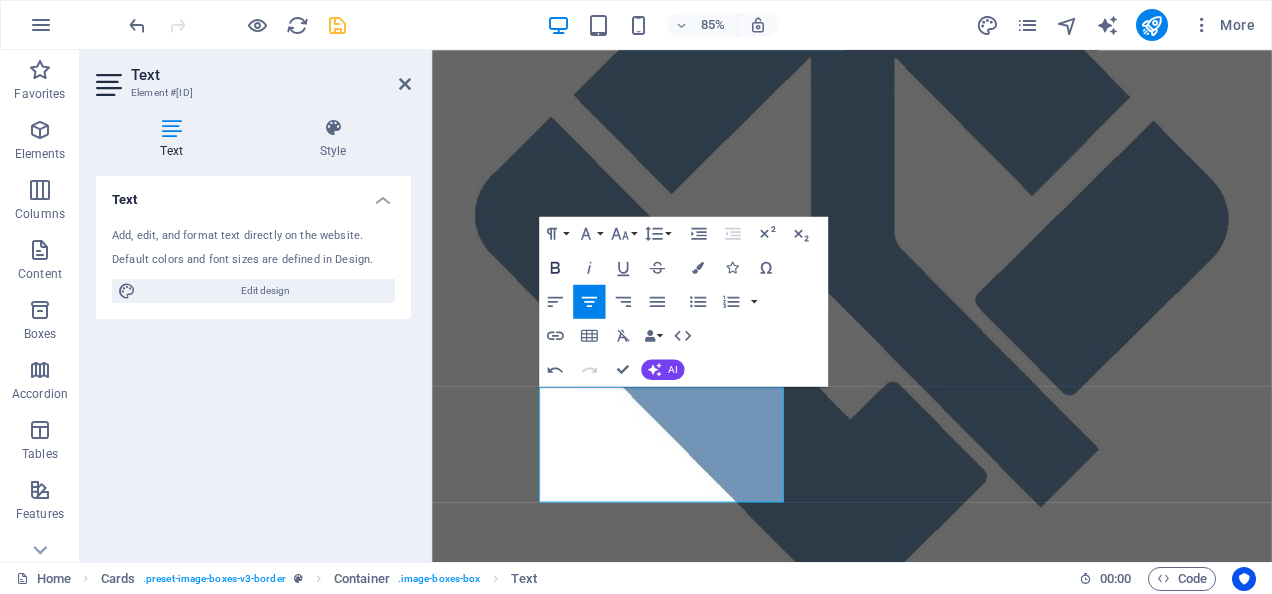 click 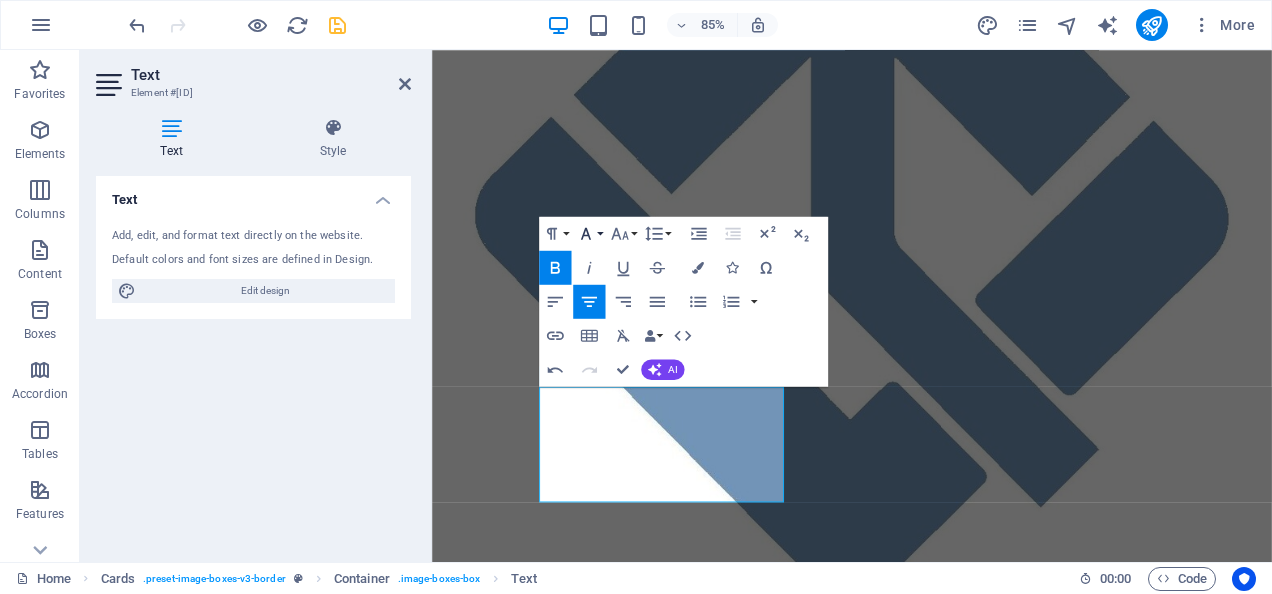 click on "Font Family" at bounding box center [589, 233] 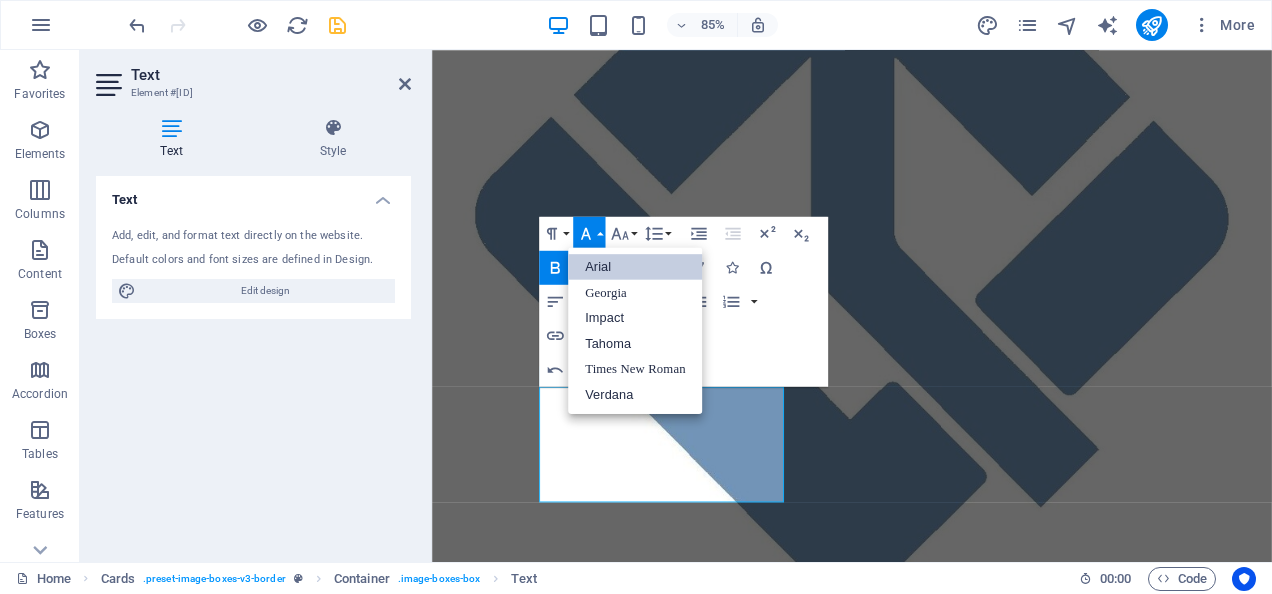 scroll, scrollTop: 0, scrollLeft: 0, axis: both 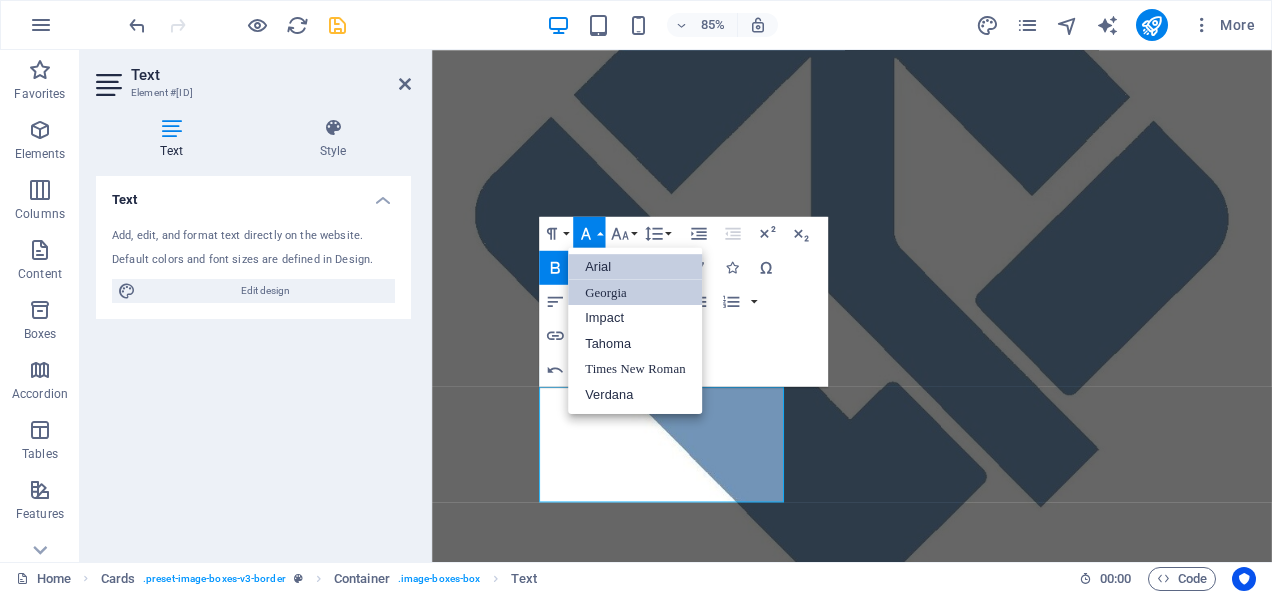 click on "Georgia" at bounding box center [635, 292] 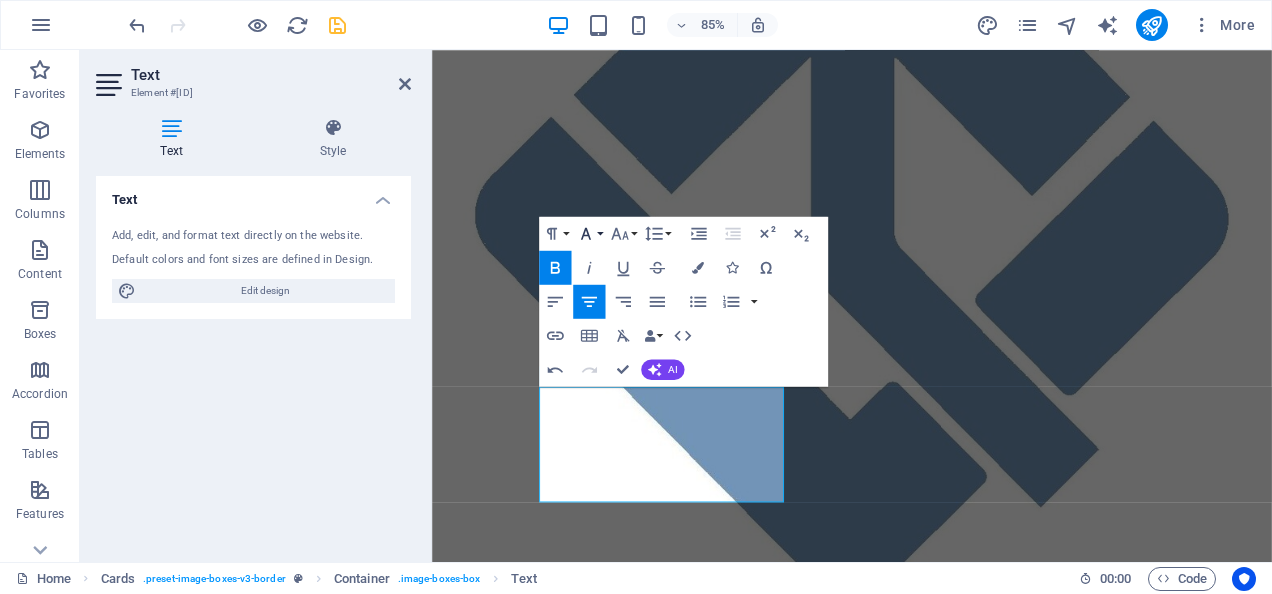 click on "Font Family" at bounding box center (589, 233) 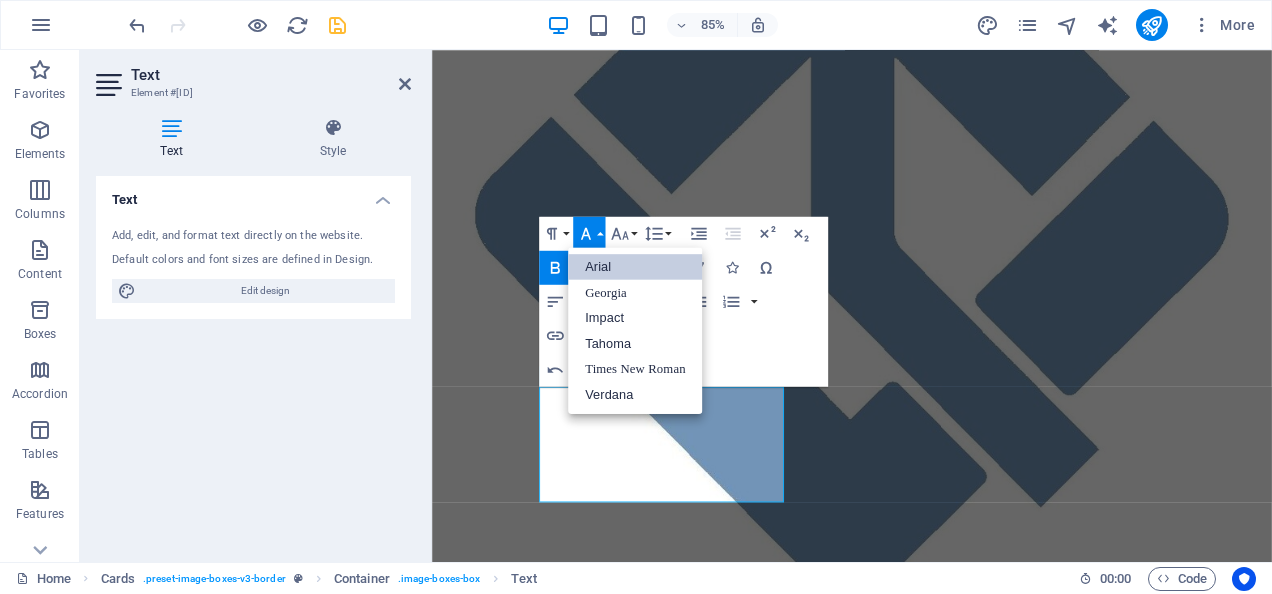scroll, scrollTop: 0, scrollLeft: 0, axis: both 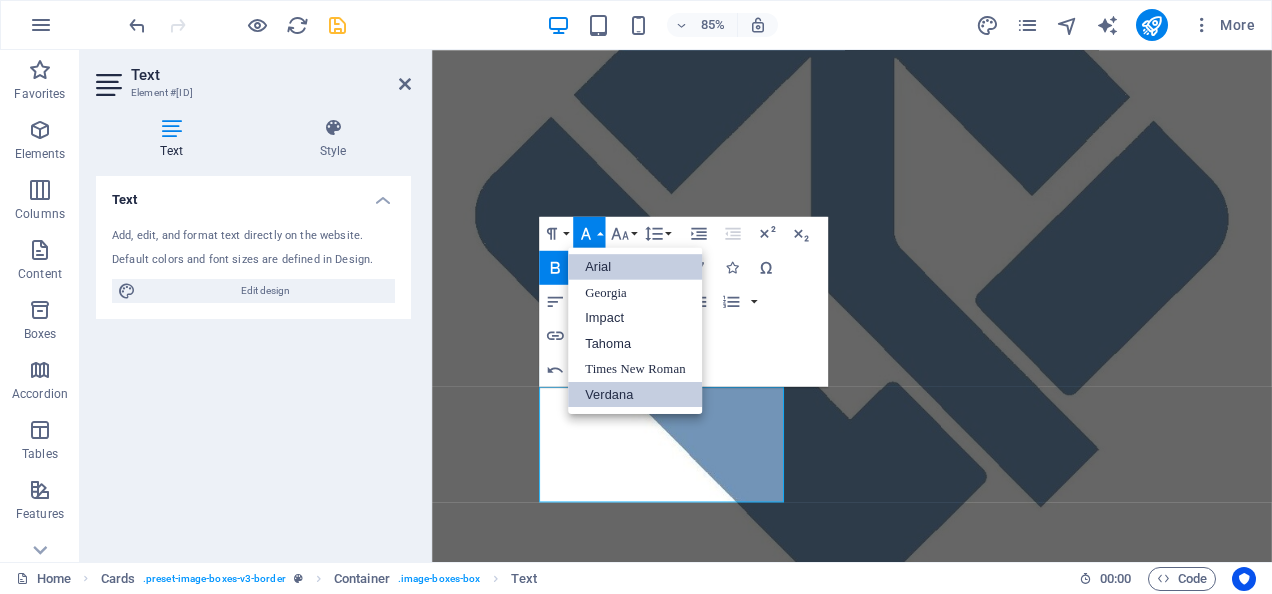 click on "Verdana" at bounding box center (635, 394) 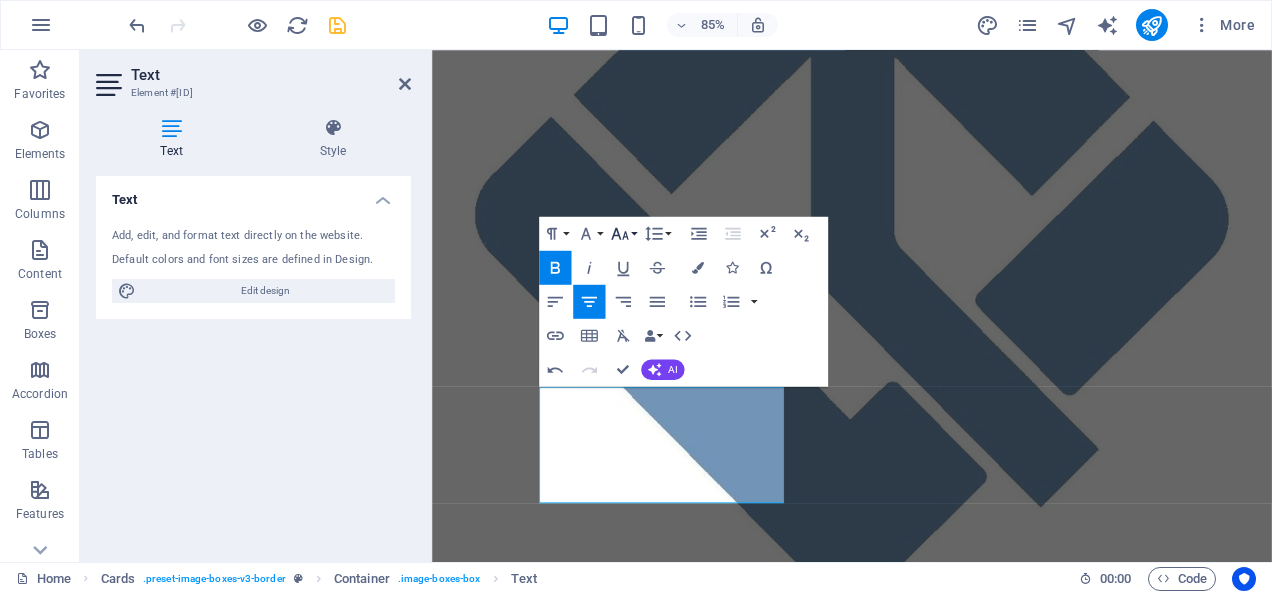 click on "Font Size" at bounding box center (623, 233) 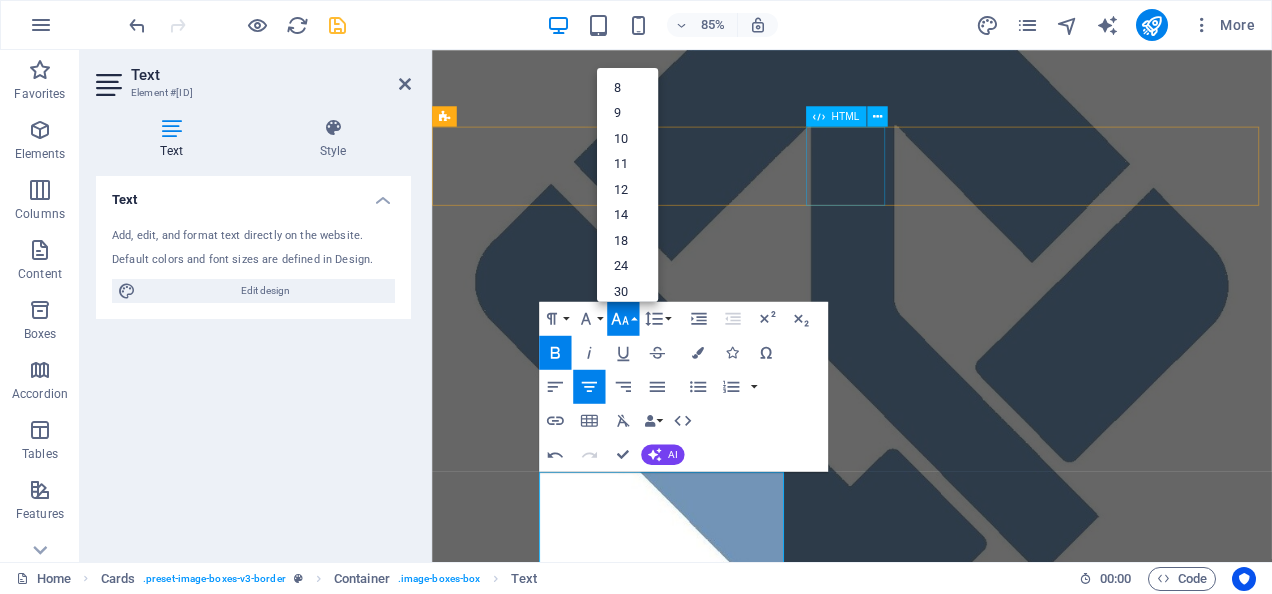scroll, scrollTop: 393, scrollLeft: 0, axis: vertical 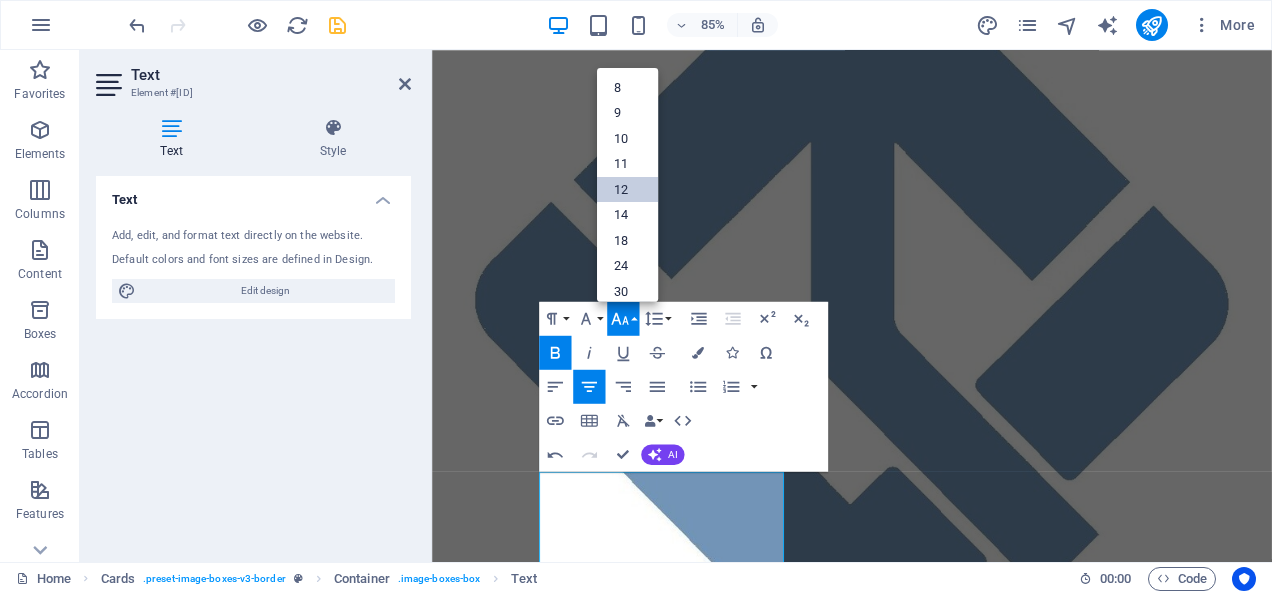 click on "12" at bounding box center (627, 190) 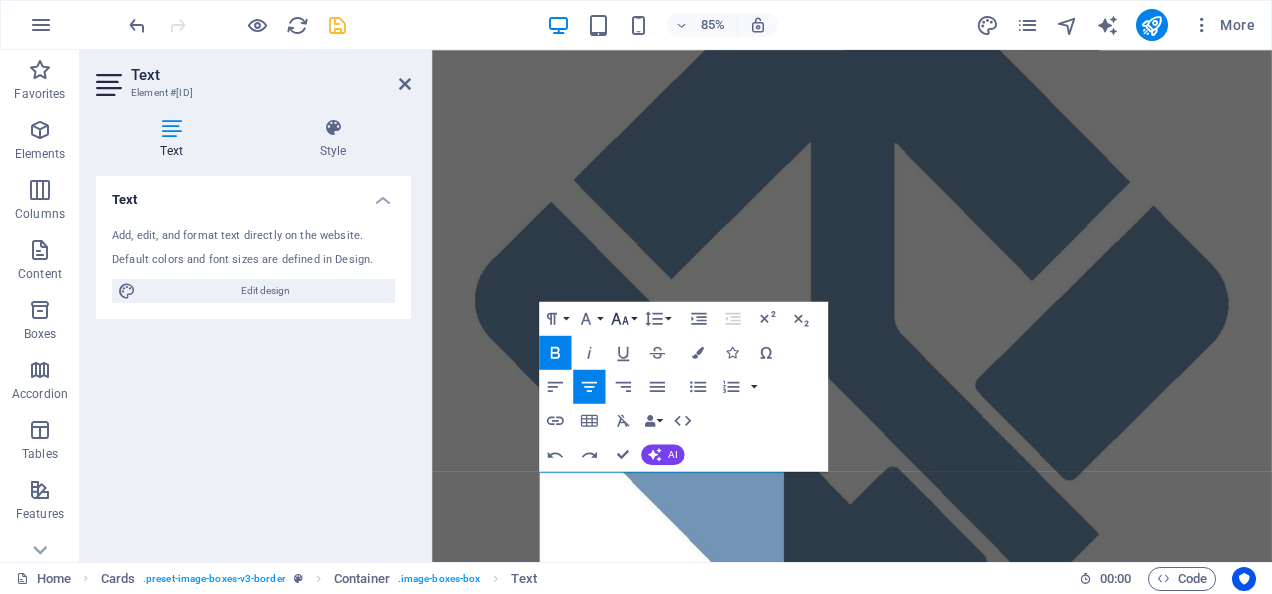 click on "Font Size" at bounding box center (623, 318) 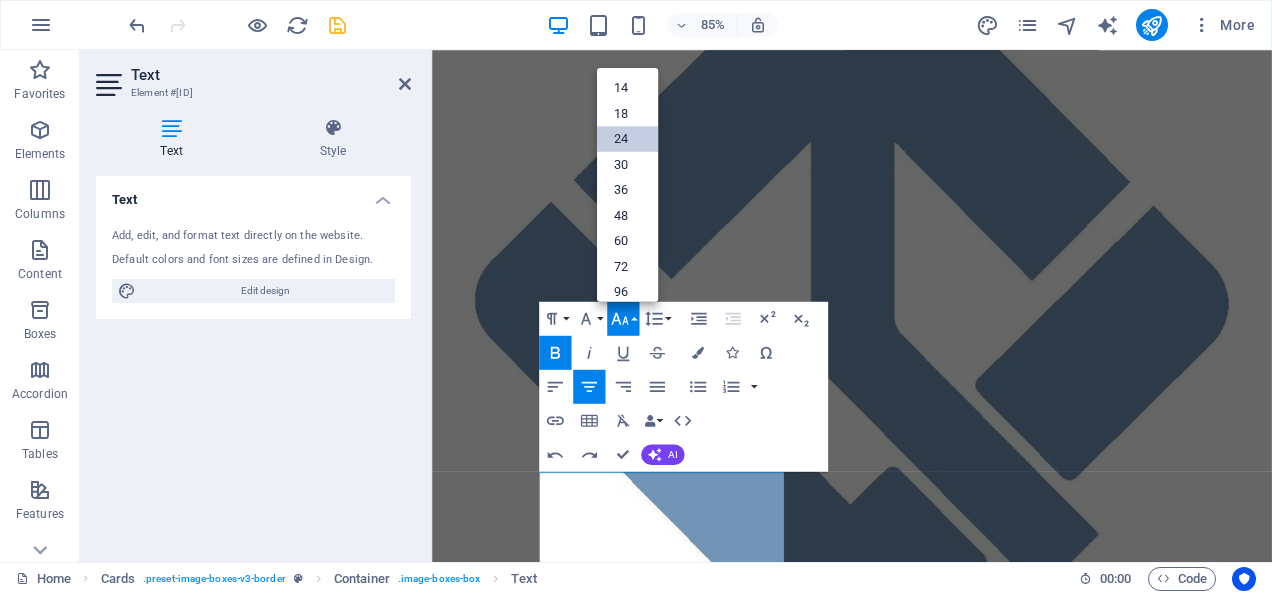 scroll, scrollTop: 160, scrollLeft: 0, axis: vertical 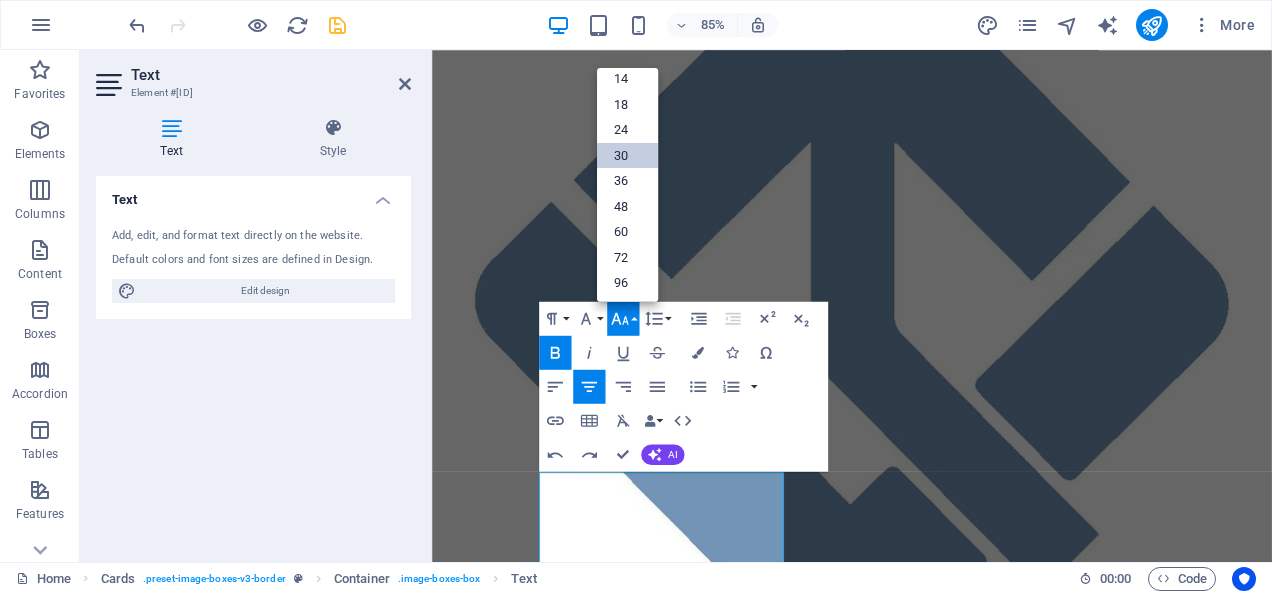 click on "30" at bounding box center [627, 156] 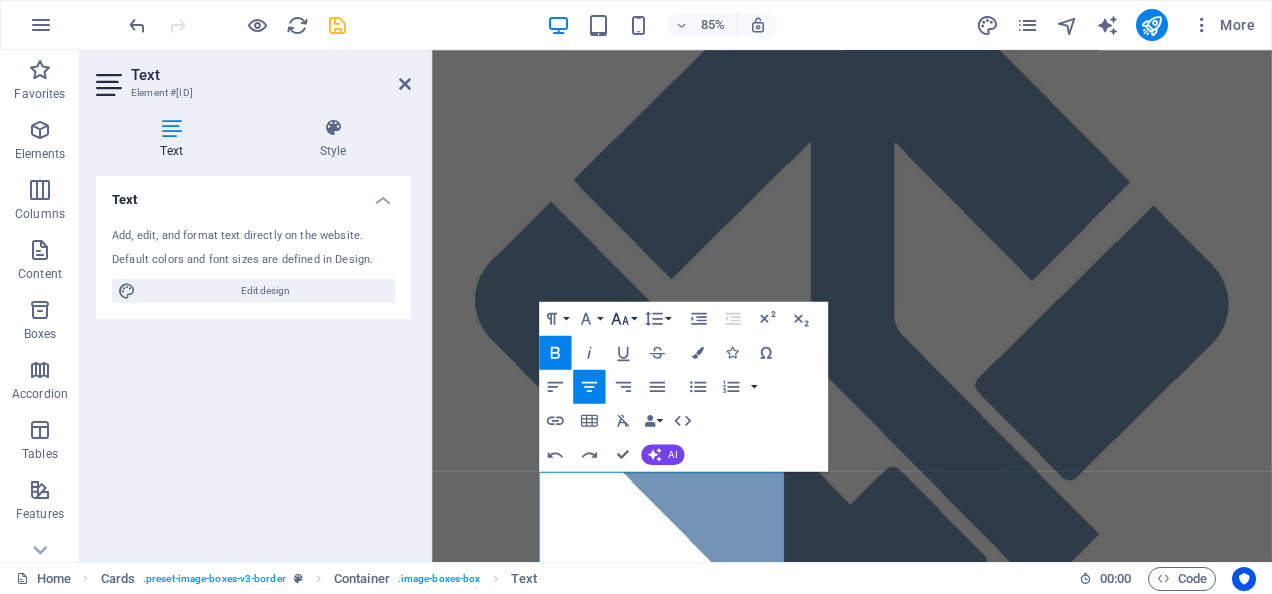 click on "Font Size" at bounding box center (623, 318) 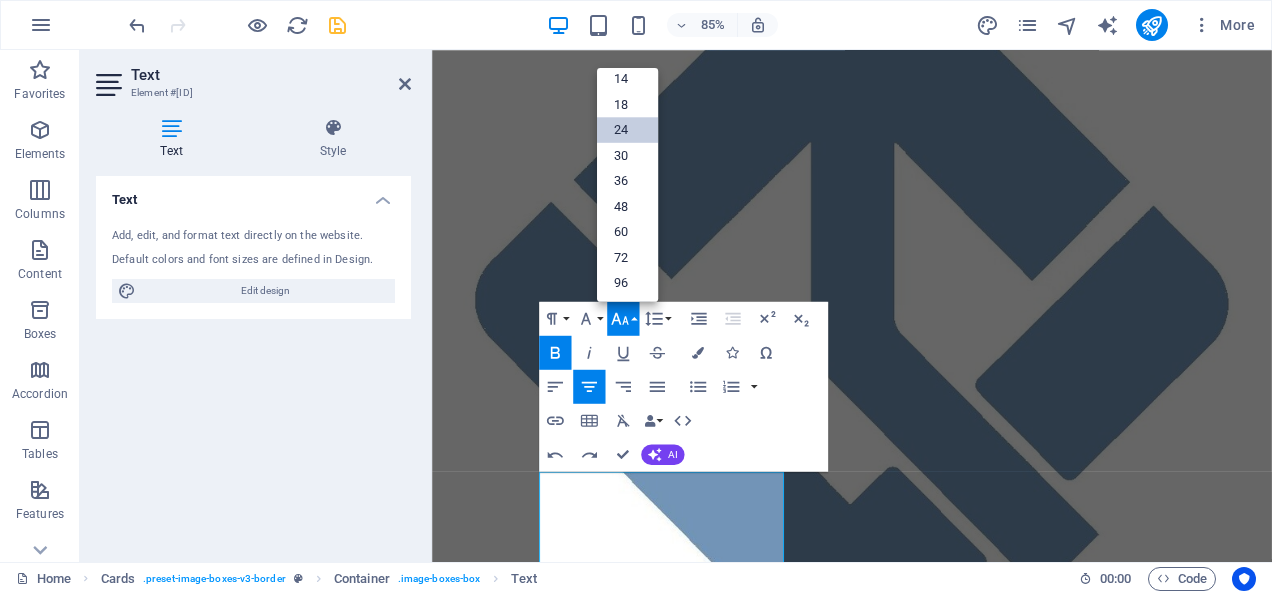 click on "24" at bounding box center [627, 130] 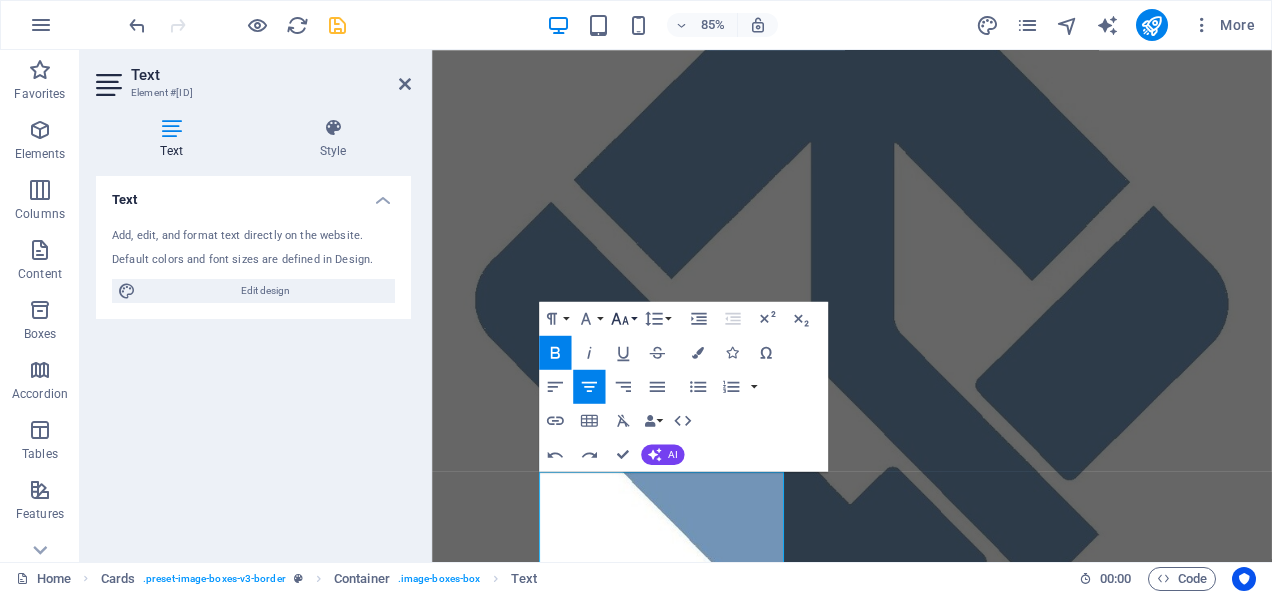 click on "Font Size" at bounding box center [623, 318] 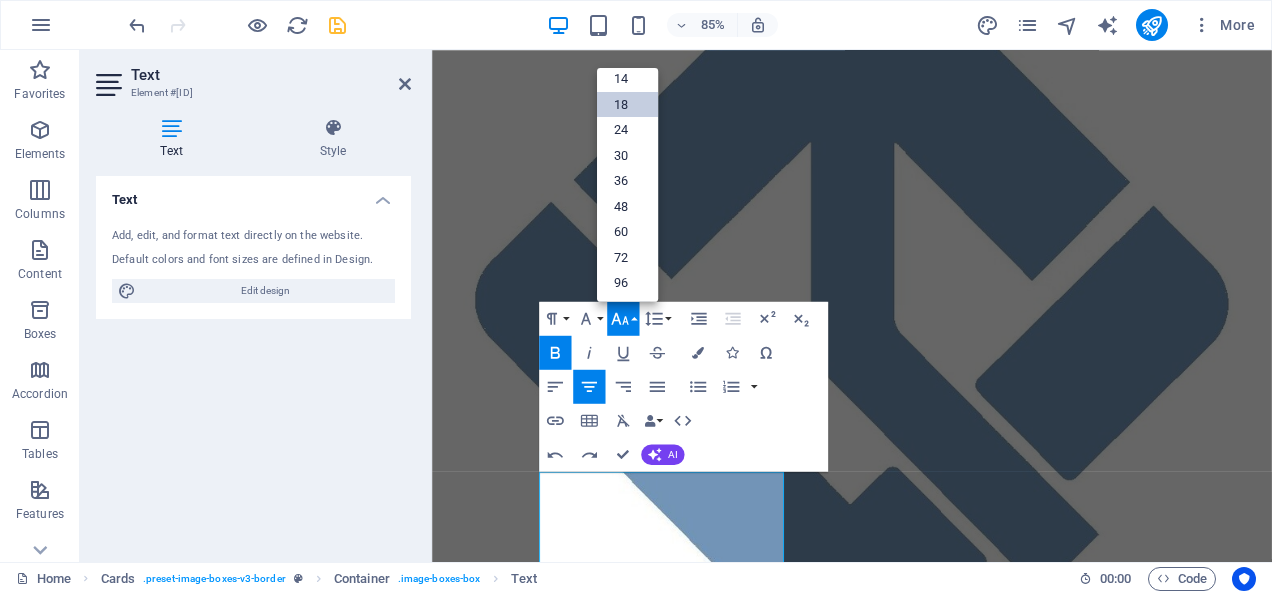 click on "18" at bounding box center (627, 105) 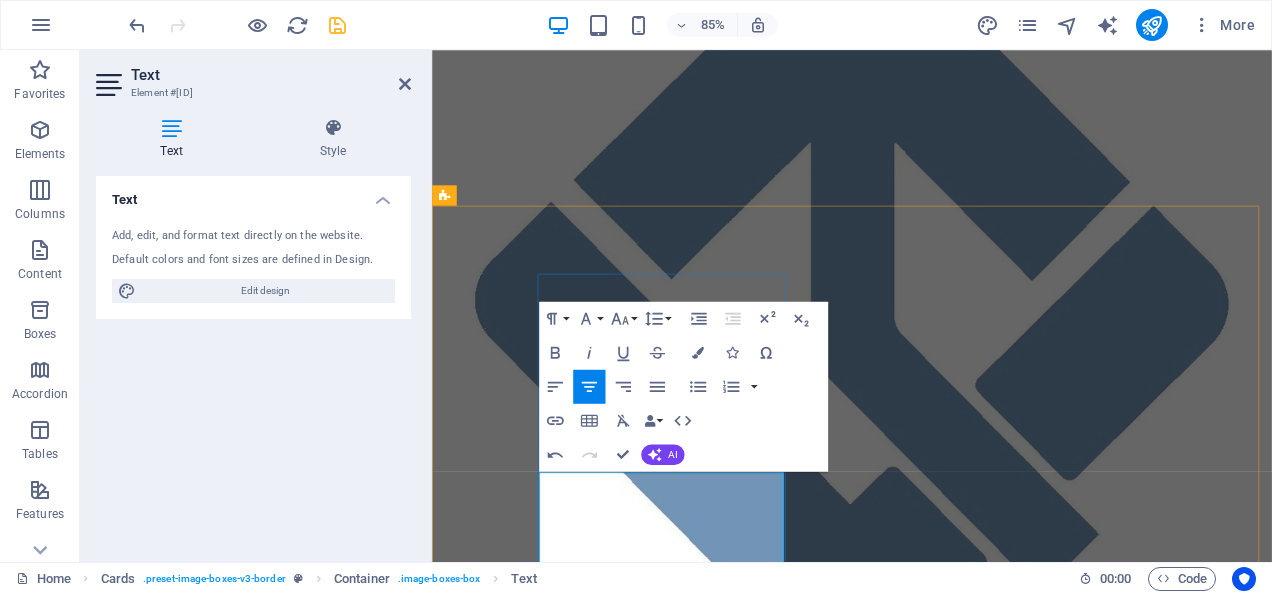 click on "Heat Transfer Vinyl" at bounding box center [594, 1291] 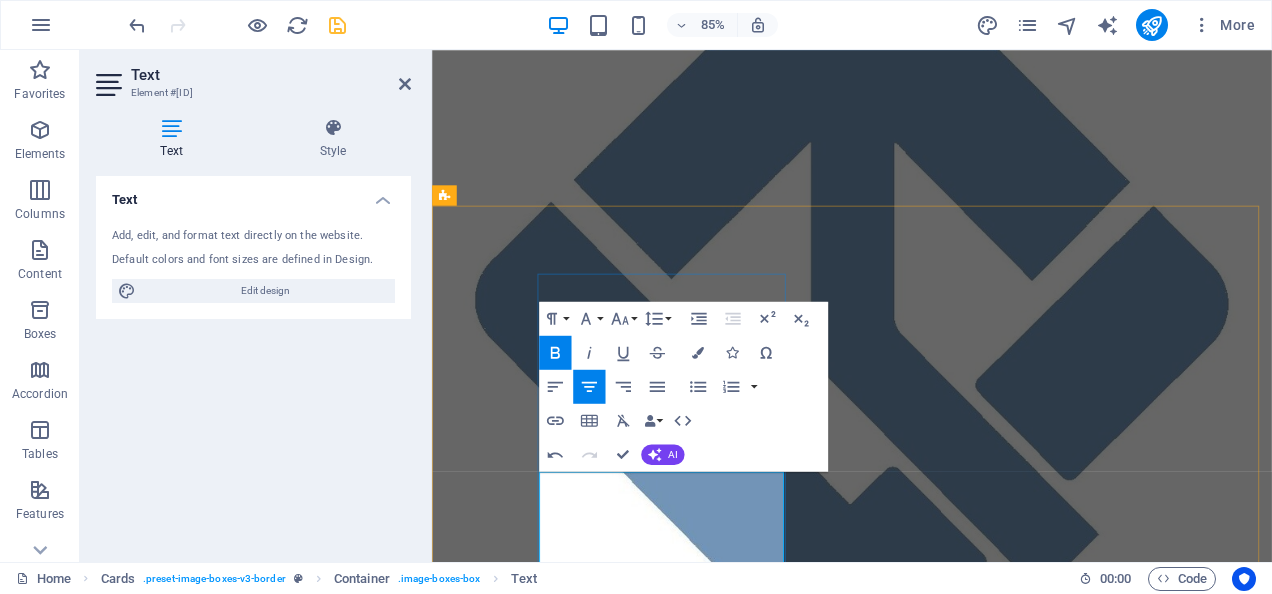drag, startPoint x: 606, startPoint y: 557, endPoint x: 798, endPoint y: 559, distance: 192.01042 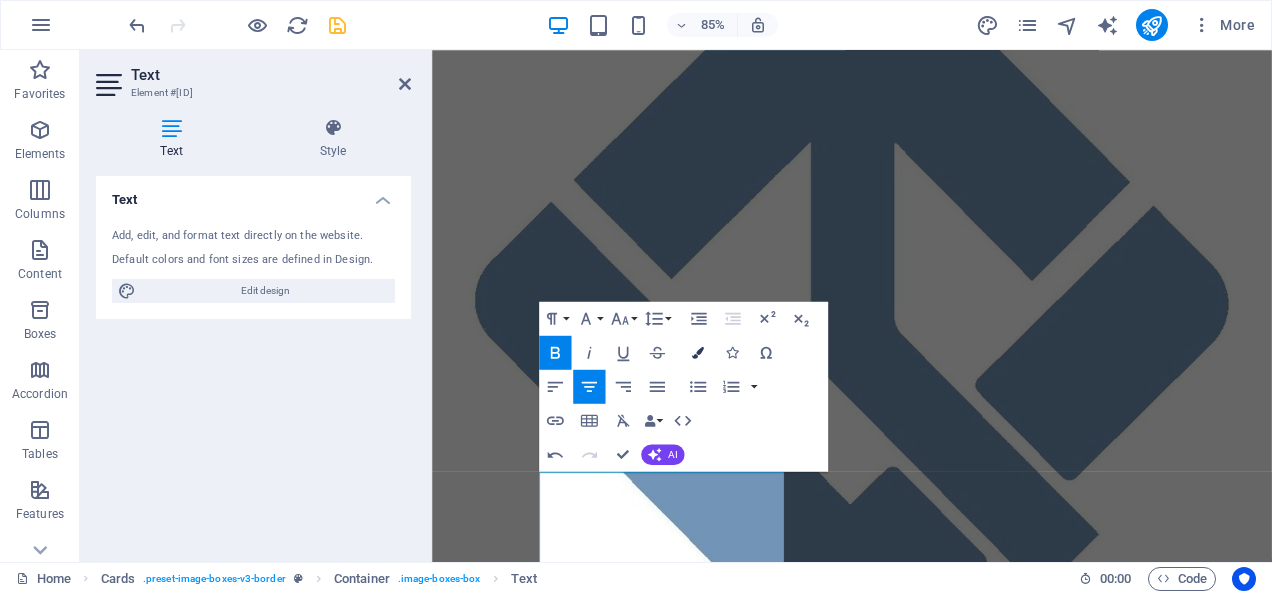 click on "Colors" at bounding box center [698, 352] 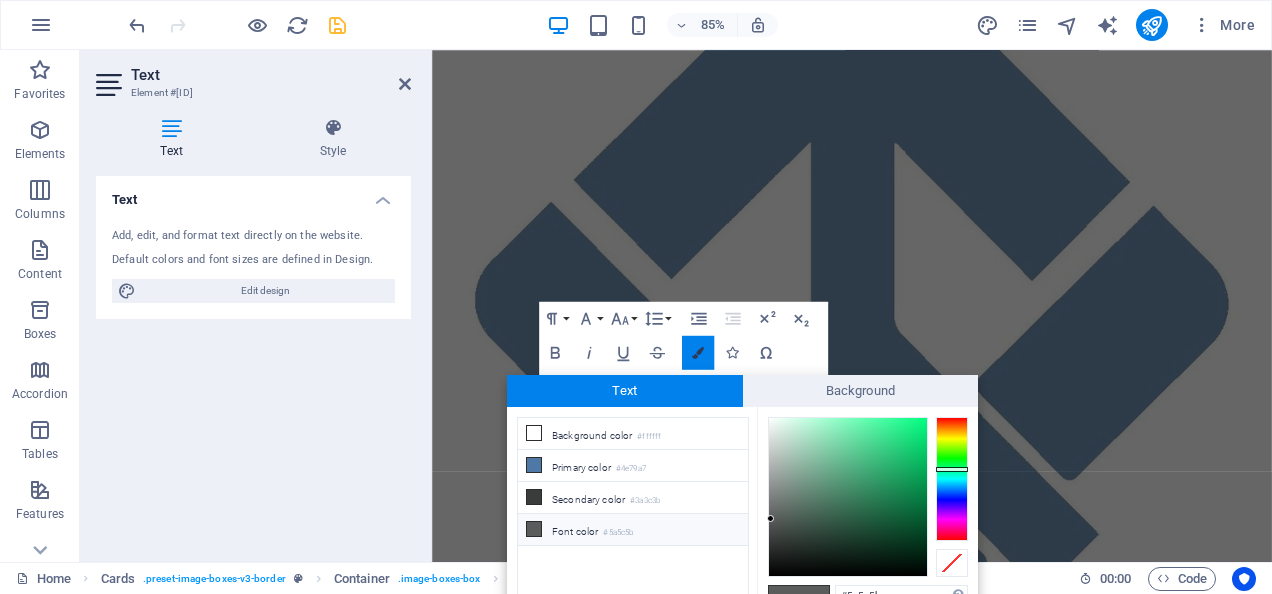scroll, scrollTop: 12, scrollLeft: 0, axis: vertical 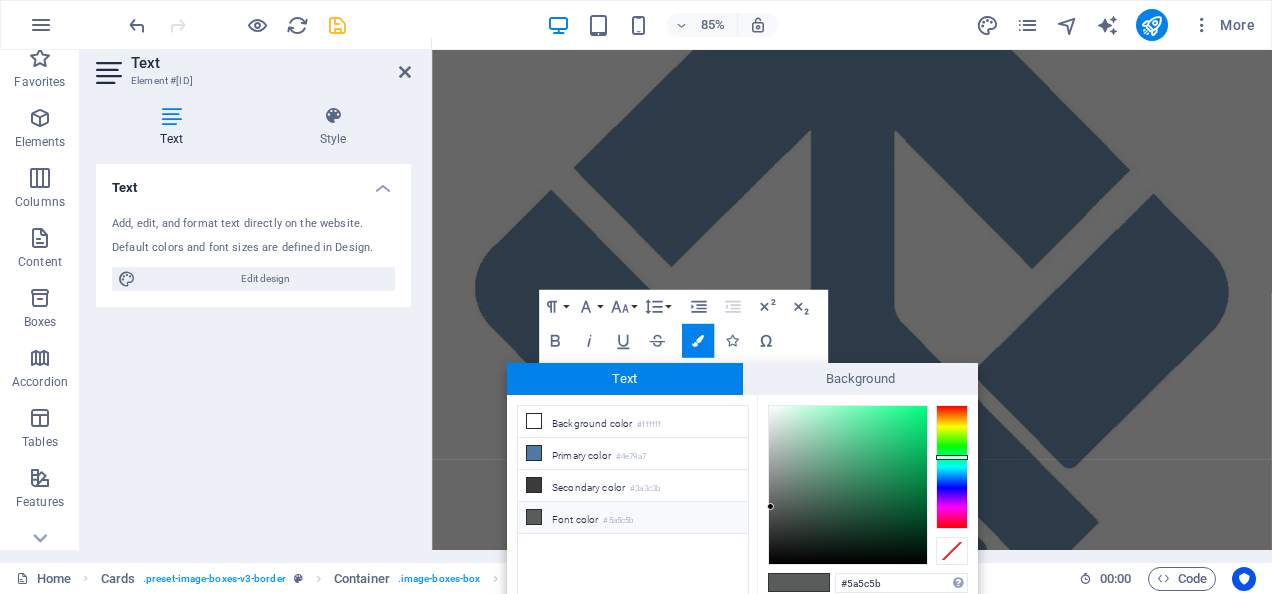 drag, startPoint x: 920, startPoint y: 584, endPoint x: 832, endPoint y: 579, distance: 88.14193 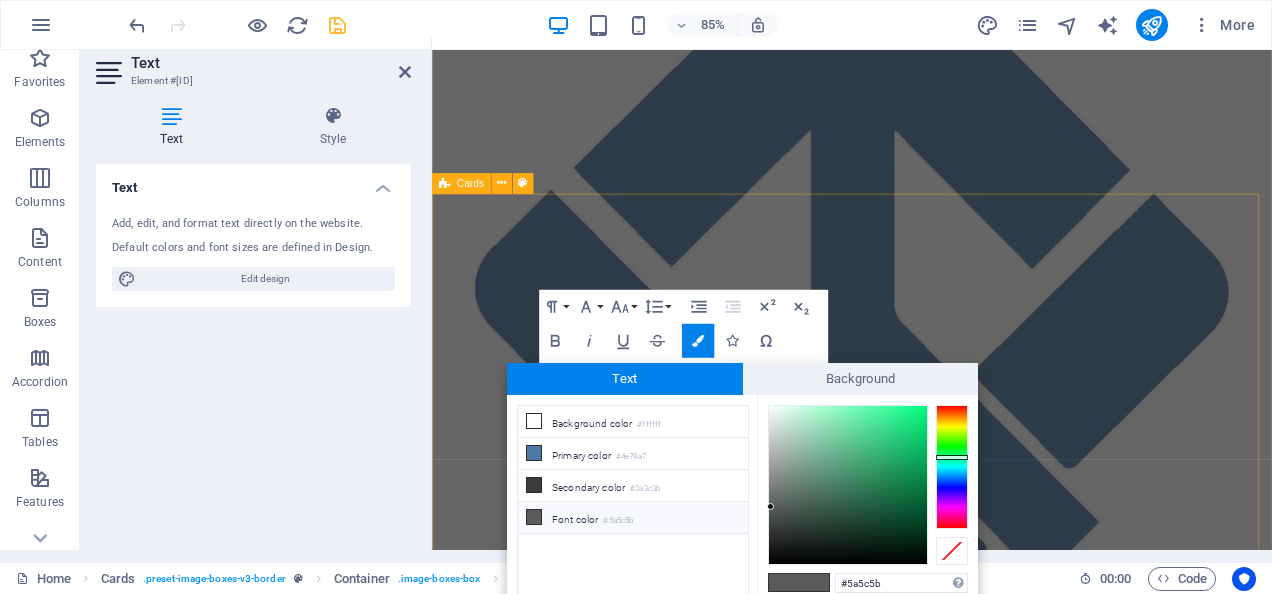 click on "HTV ​ Heat Transfer Vinyl ​ Lorem ipsum dolor sit amet, consectetuer adipiscing elit. Aenean commodo ligula eget dolor. Lorem ipsum dolor sit amet. Heat Transfer Vinyl DTF Lorem ipsum dolor sit amet, consectetuer adipiscing elit. Aenean commodo ligula eget dolor. Lorem ipsum dolor sit amet." at bounding box center (926, 1377) 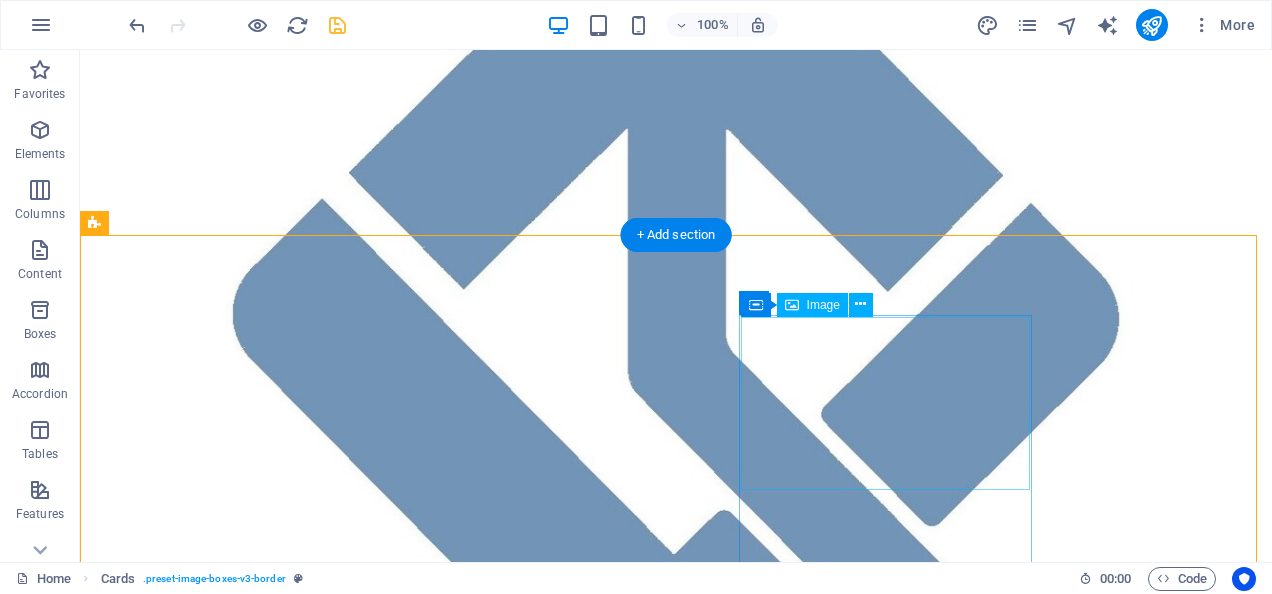 scroll, scrollTop: 593, scrollLeft: 0, axis: vertical 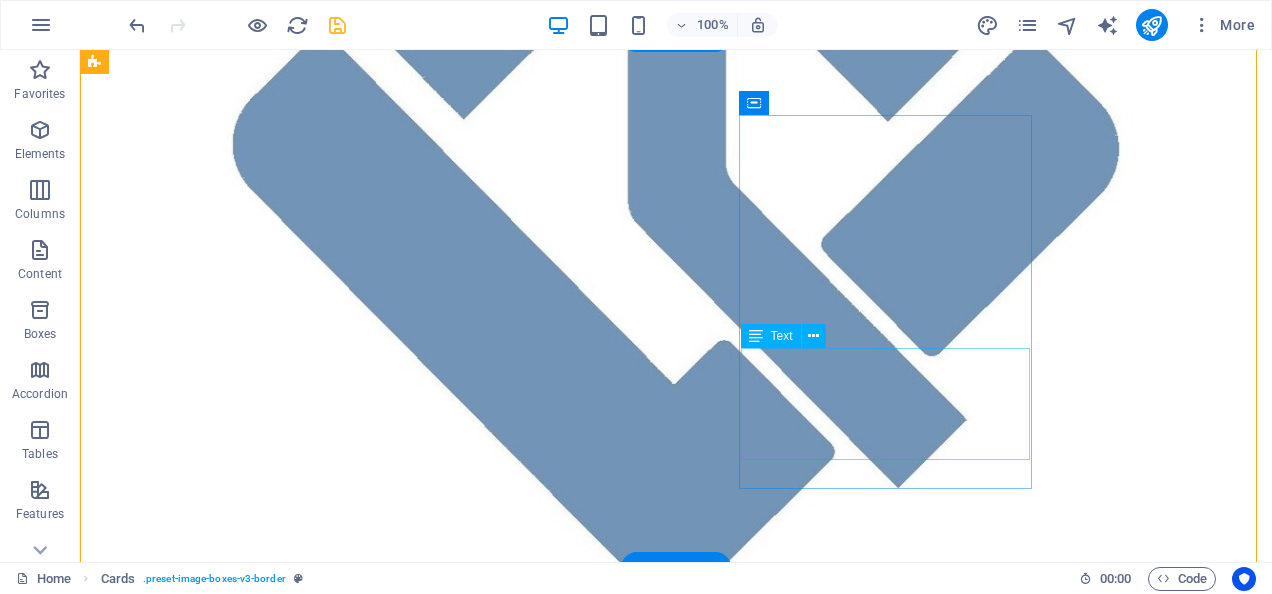 click on "Lorem ipsum dolor sit amet, consectetuer adipiscing elit. Aenean commodo ligula eget dolor. Lorem ipsum dolor sit amet." at bounding box center (242, 1534) 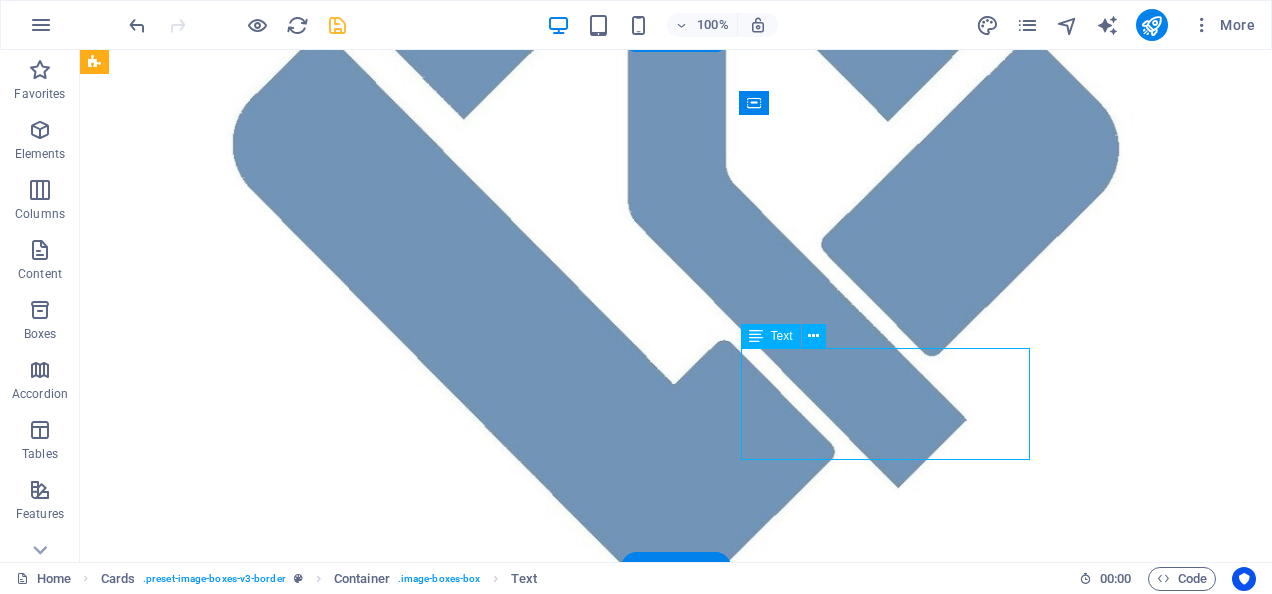 click on "Lorem ipsum dolor sit amet, consectetuer adipiscing elit. Aenean commodo ligula eget dolor. Lorem ipsum dolor sit amet." at bounding box center (242, 1534) 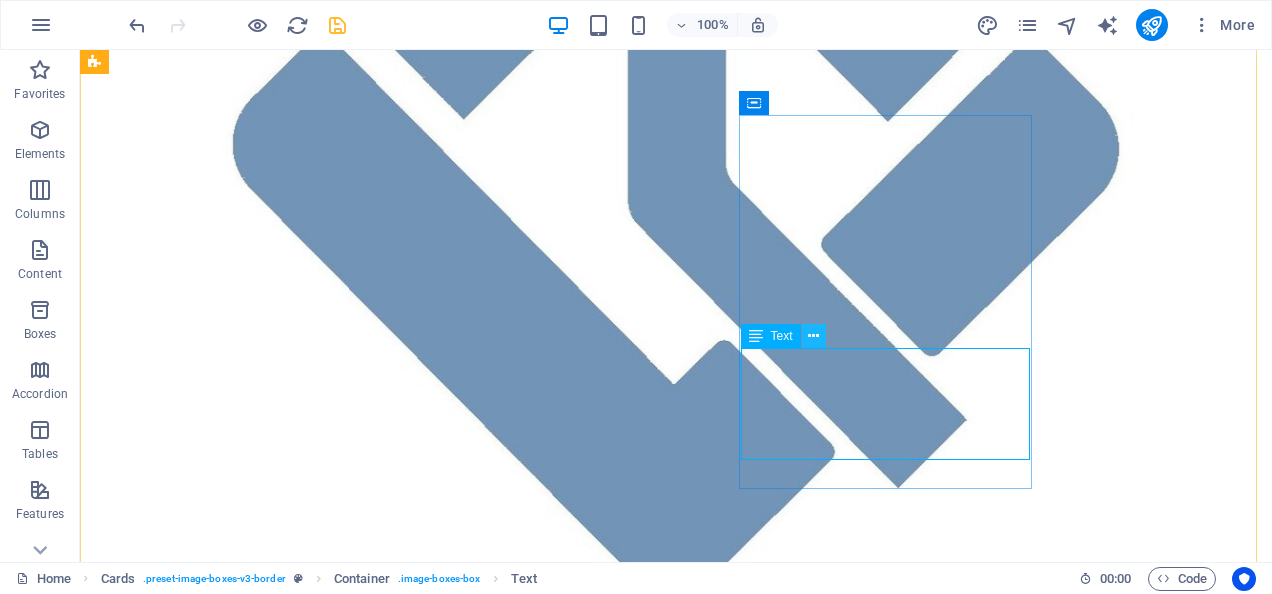 click at bounding box center [813, 336] 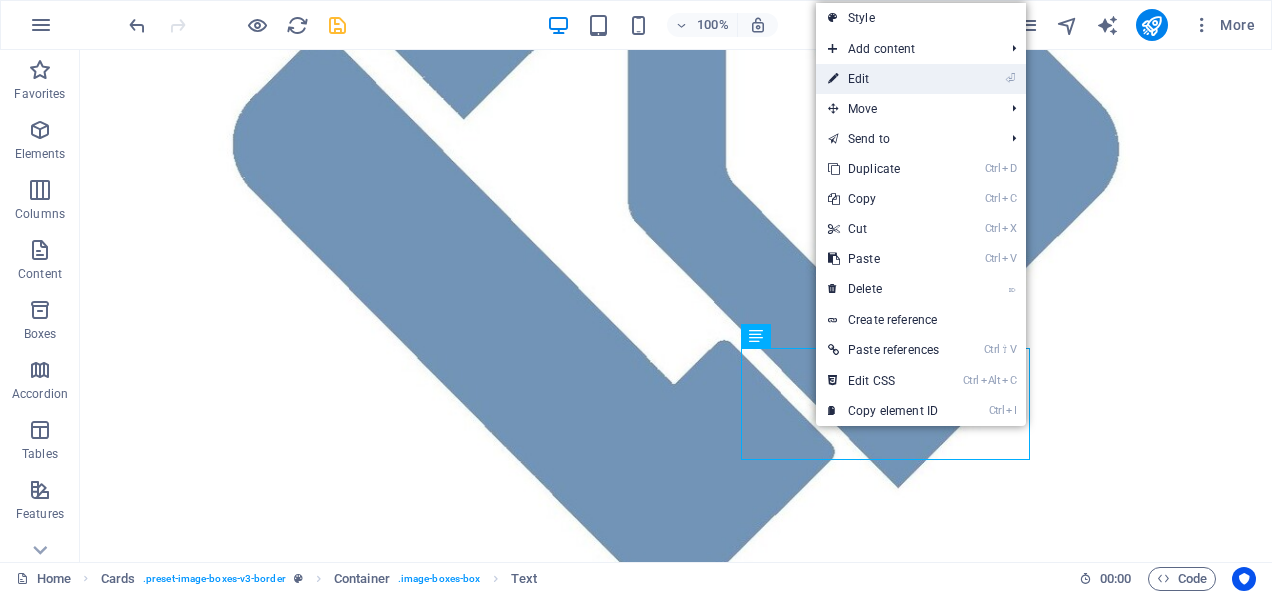 click on "⏎  Edit" at bounding box center (883, 79) 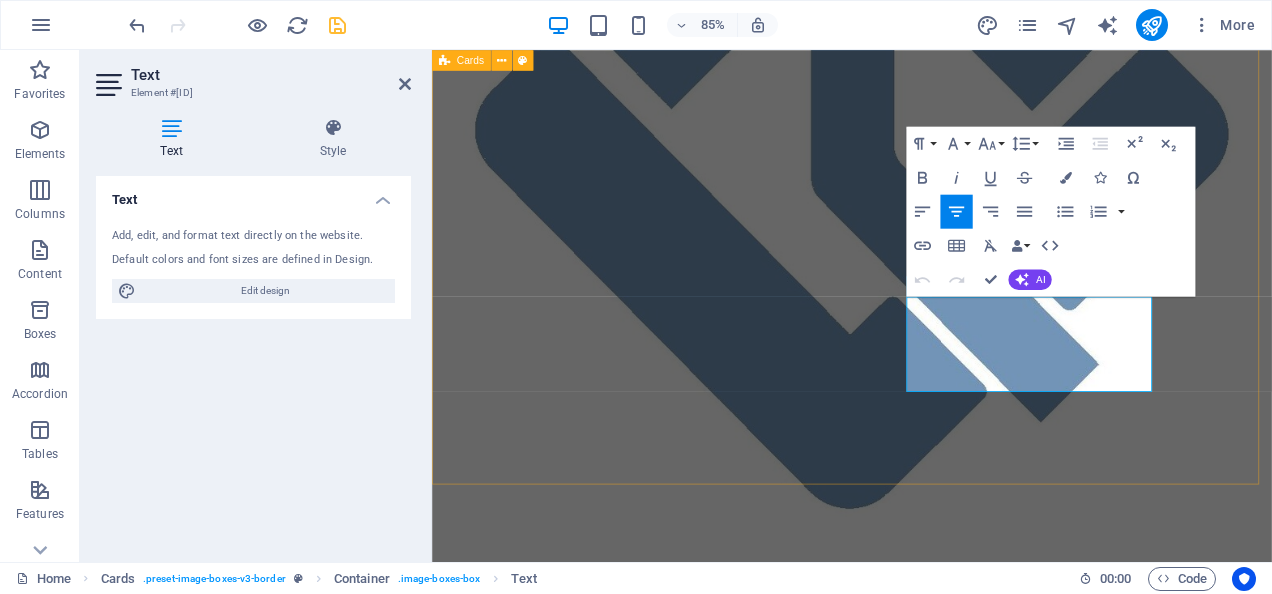 scroll, scrollTop: 599, scrollLeft: 0, axis: vertical 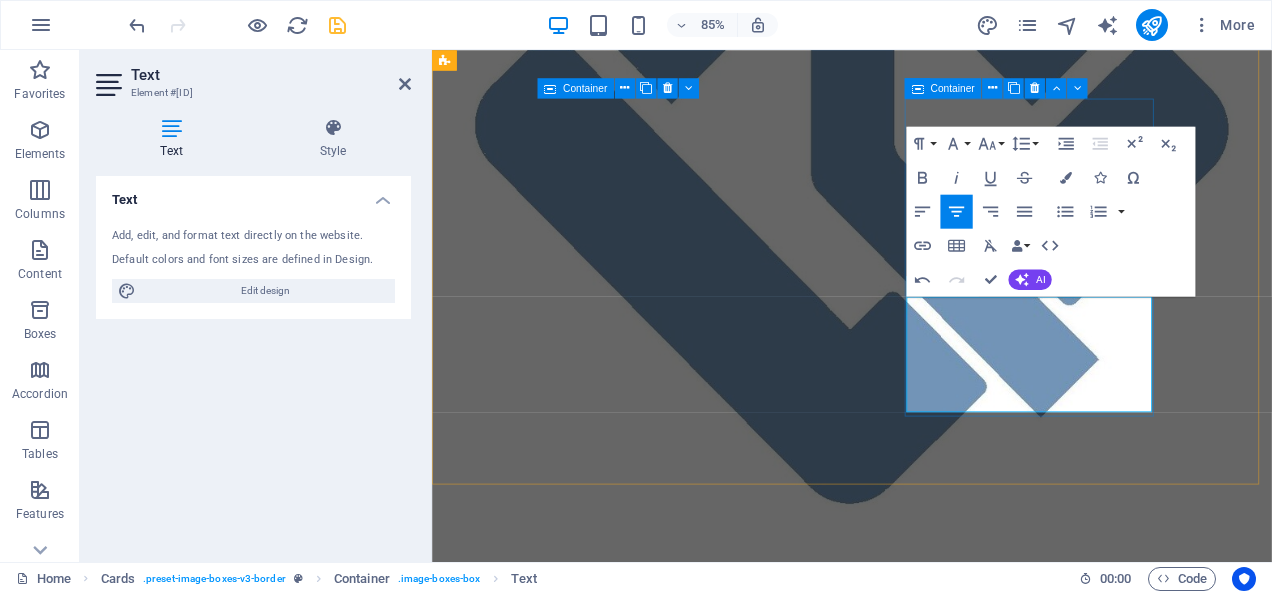 drag, startPoint x: 1051, startPoint y: 348, endPoint x: 1119, endPoint y: 350, distance: 68.0294 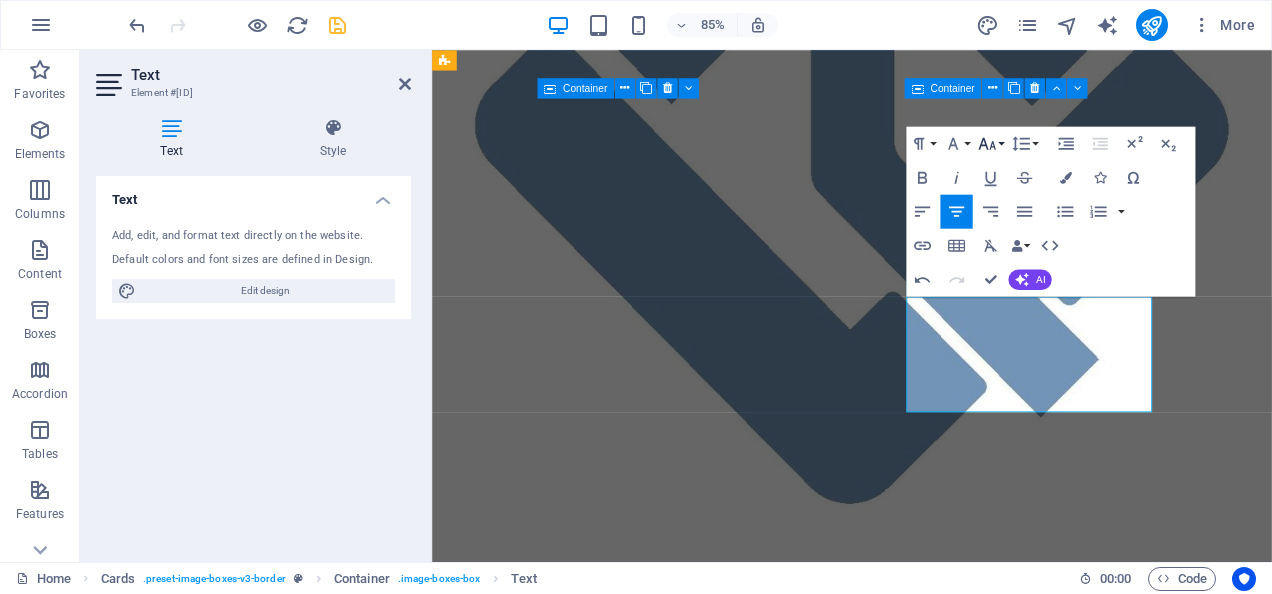 click on "Font Size" at bounding box center (991, 143) 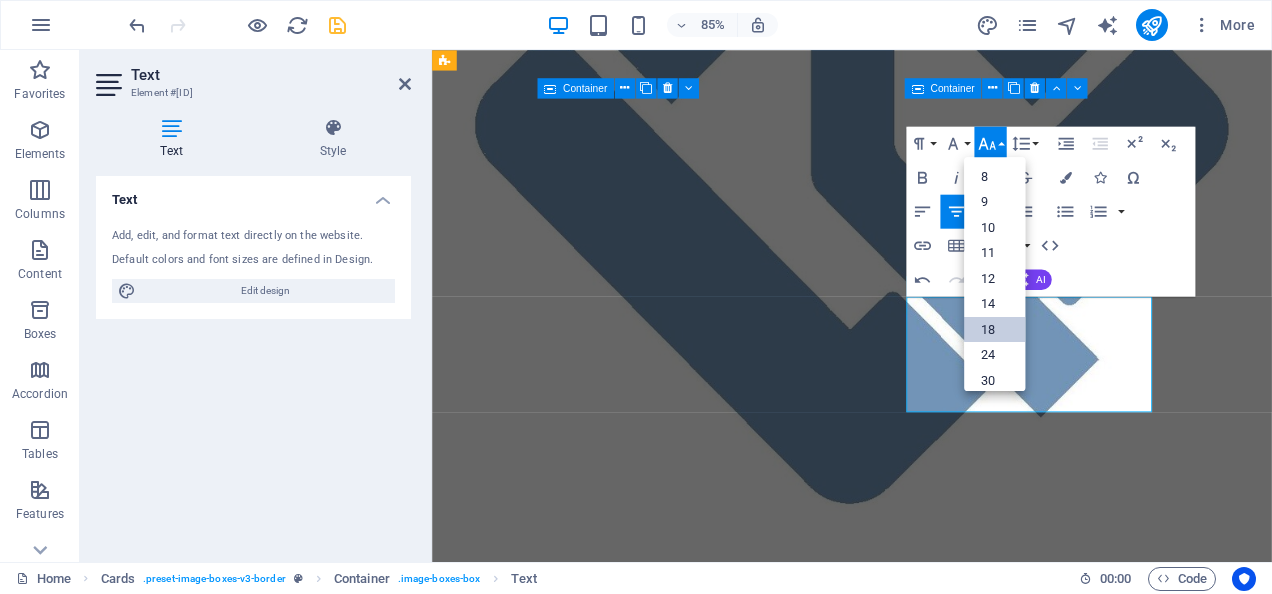 click on "18" at bounding box center (994, 330) 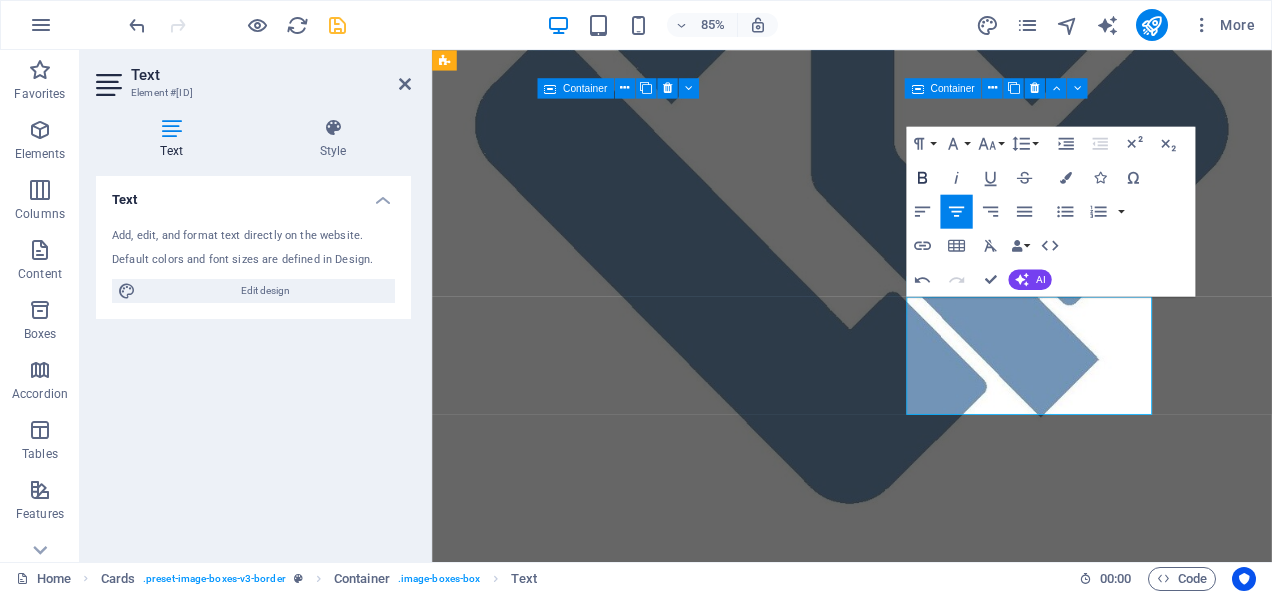 click 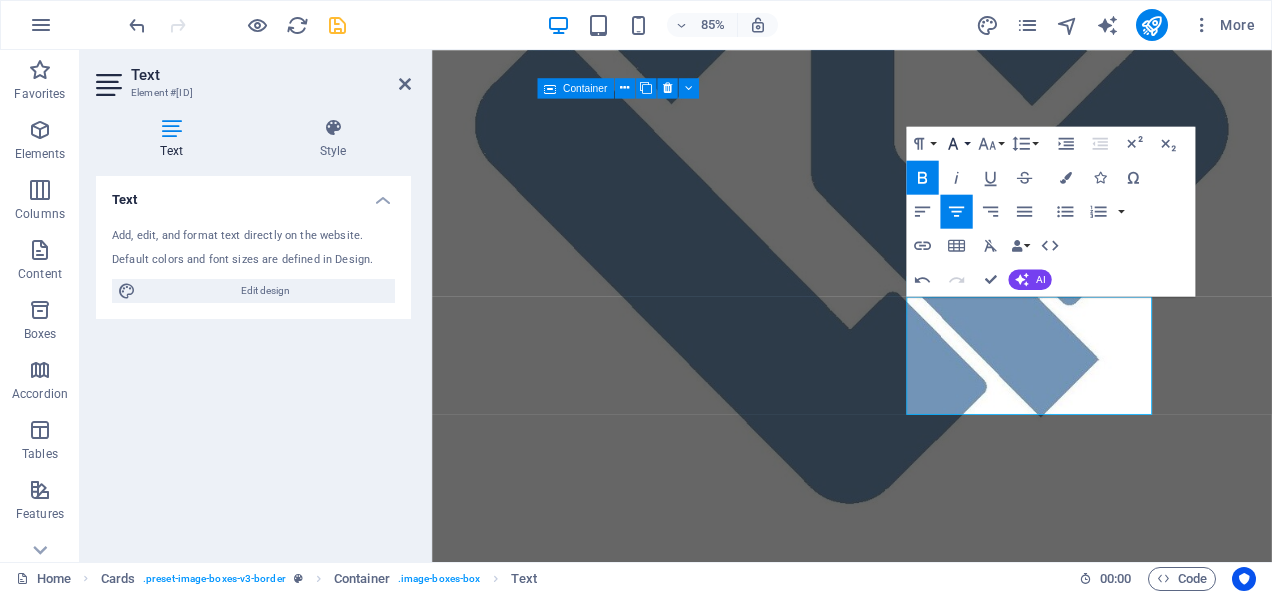 click on "Font Family" at bounding box center (957, 143) 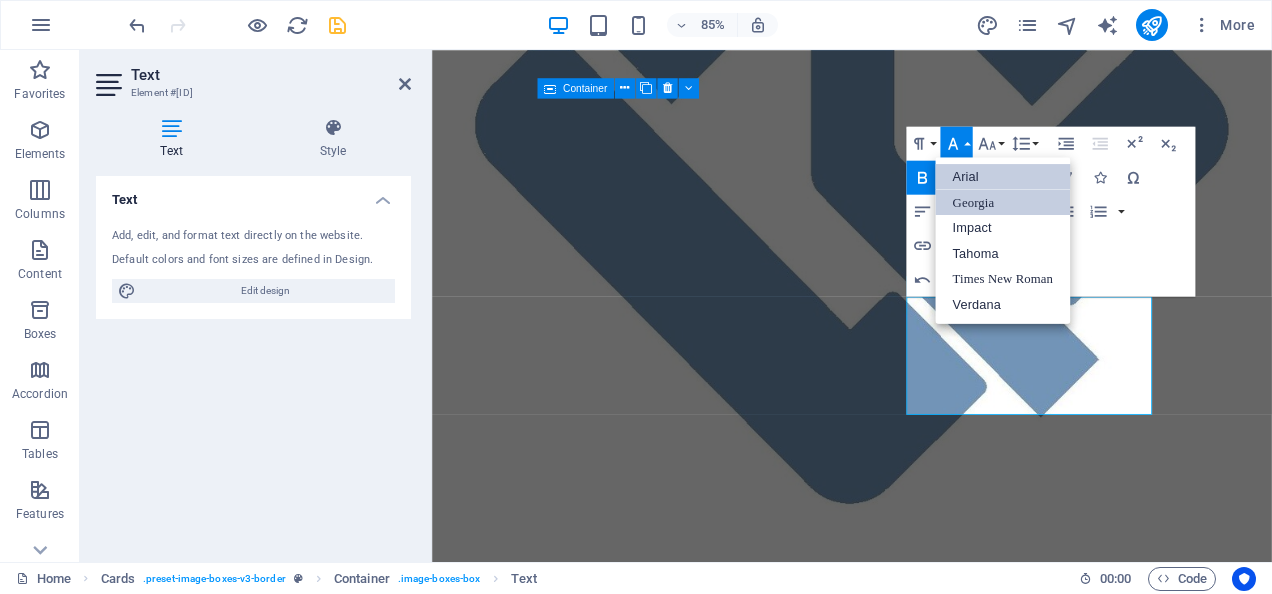 scroll, scrollTop: 0, scrollLeft: 0, axis: both 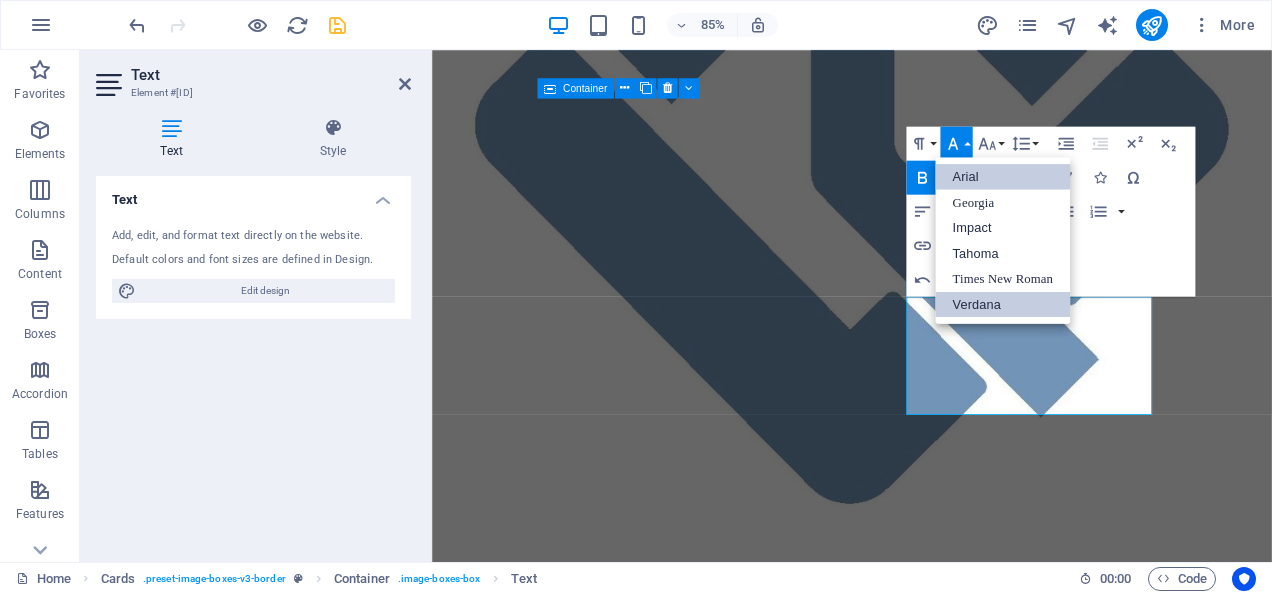 click on "Verdana" at bounding box center [1003, 304] 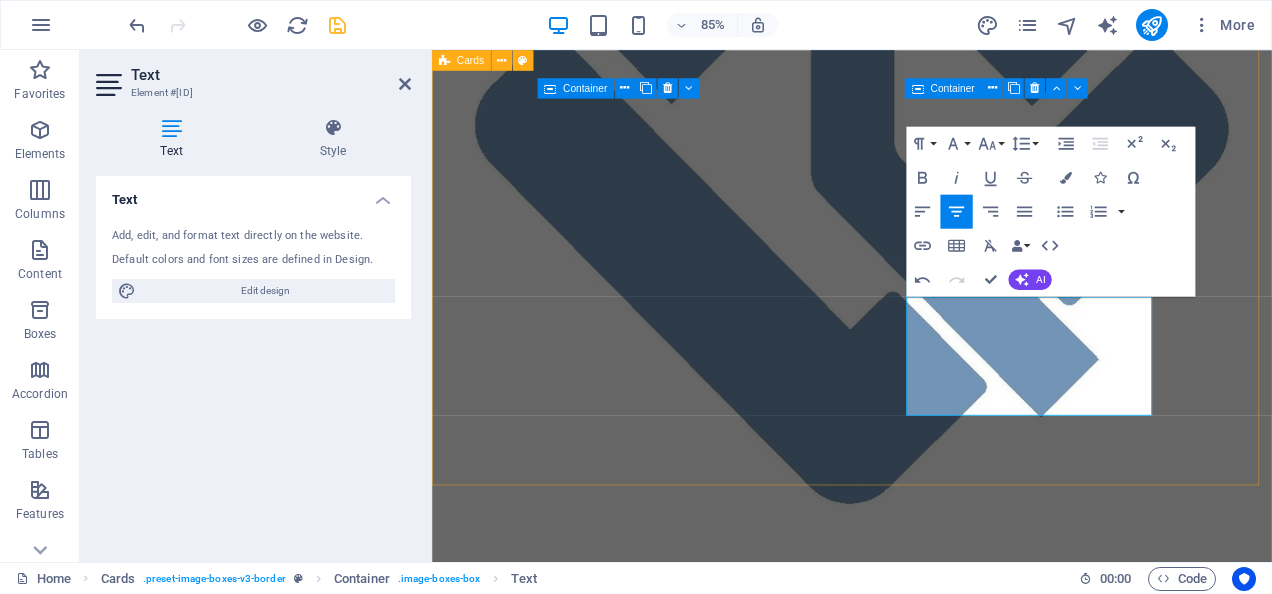 click on "HTV Heat Transfer Vinyl Lorem ipsum dolor sit amet, consectetuer adipiscing elit. Aenean commodo ligula eget dolor. Lorem ipsum dolor sit amet. DTF Direct To Film Lorem ipsum dolor sit amet, consectetuer adipiscing elit. Aenean commodo ligula eget dolor. Lorem ipsum dolor sit amet. Full-colour Direct To Film" at bounding box center (926, 1197) 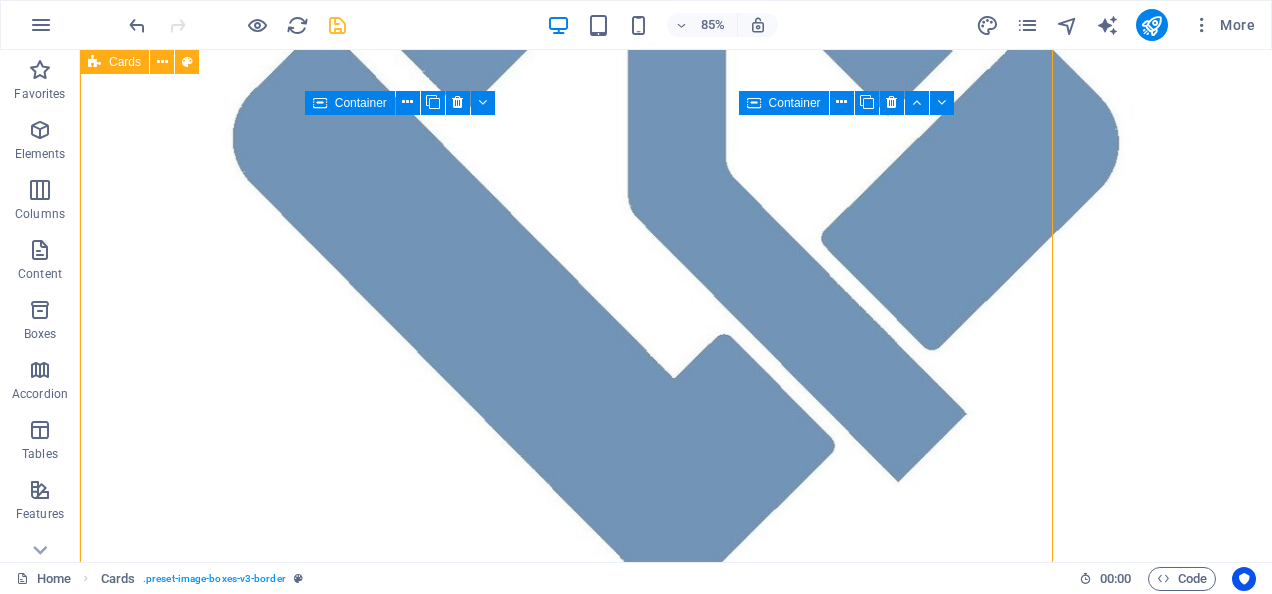 scroll, scrollTop: 593, scrollLeft: 0, axis: vertical 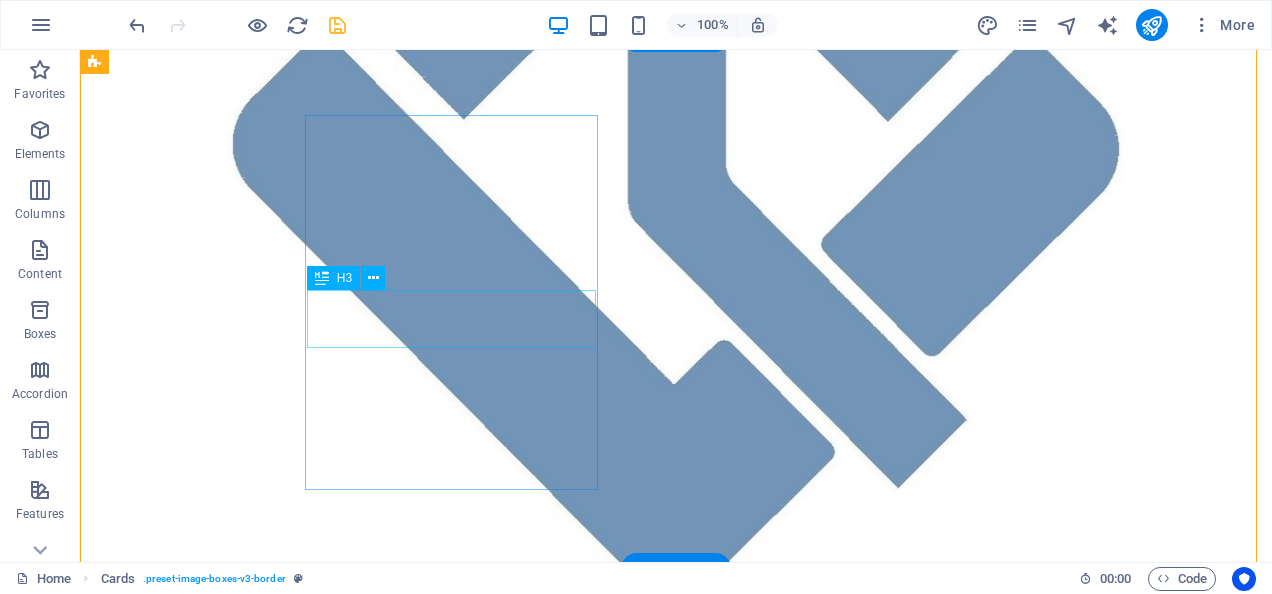 click on "HTV" at bounding box center (242, 1058) 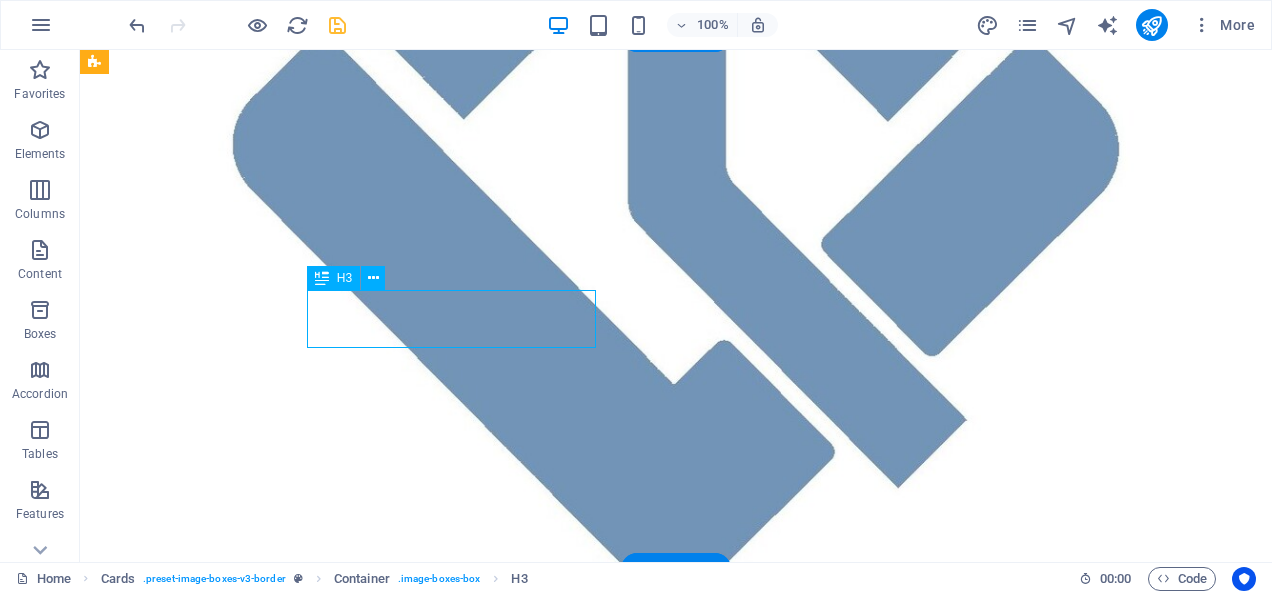 click on "HTV" at bounding box center (242, 1058) 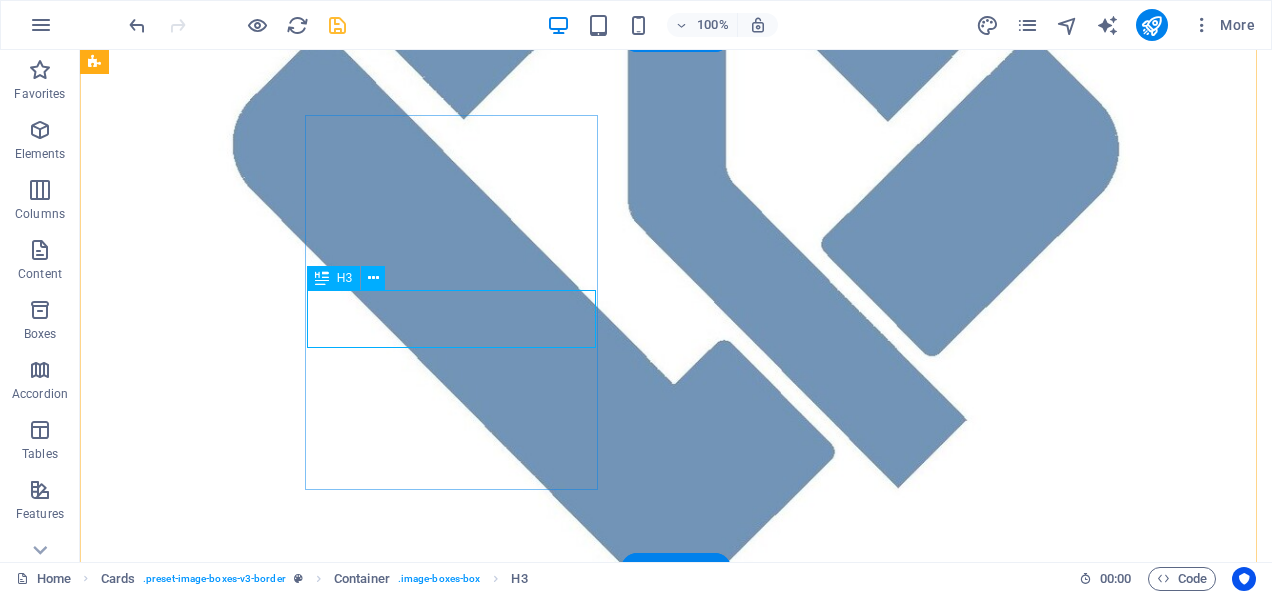 click on "HTV" at bounding box center (242, 1058) 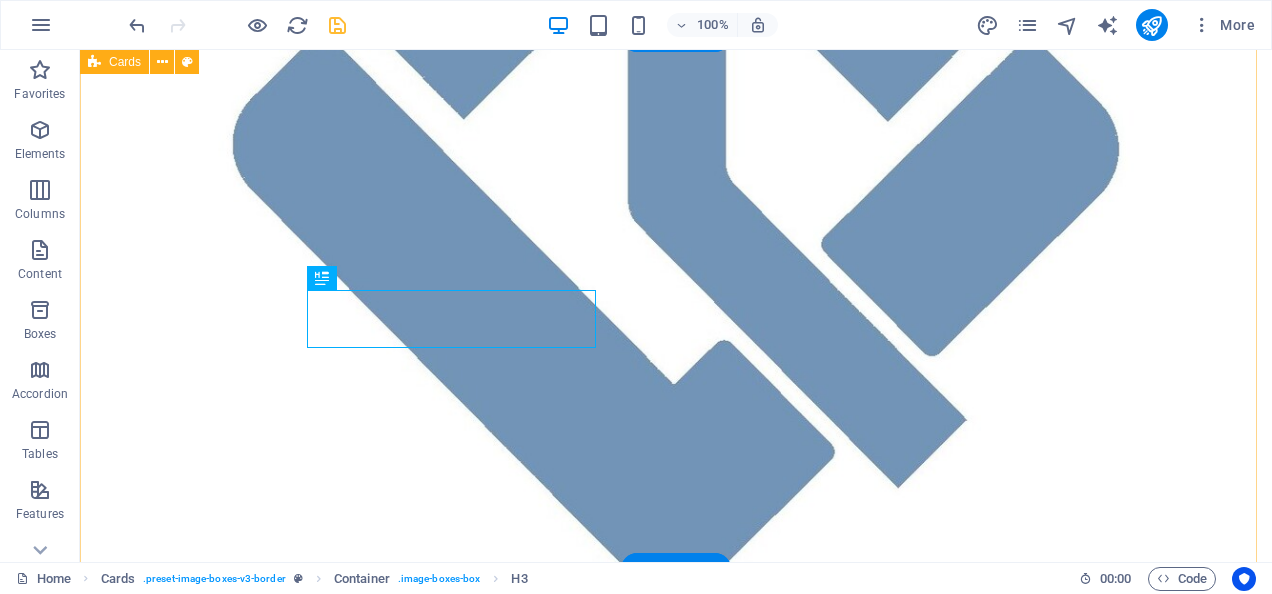 click on "HTV Heat Transfer Vinyl Lorem ipsum dolor sit amet, consectetuer adipiscing elit. Aenean commodo ligula eget dolor. Lorem ipsum dolor sit amet. DTF Direct To Film Lorem ipsum dolor sit amet, consectetuer adipiscing elit. Aenean commodo ligula eget dolor. Lorem ipsum dolor sit amet." at bounding box center (676, 1207) 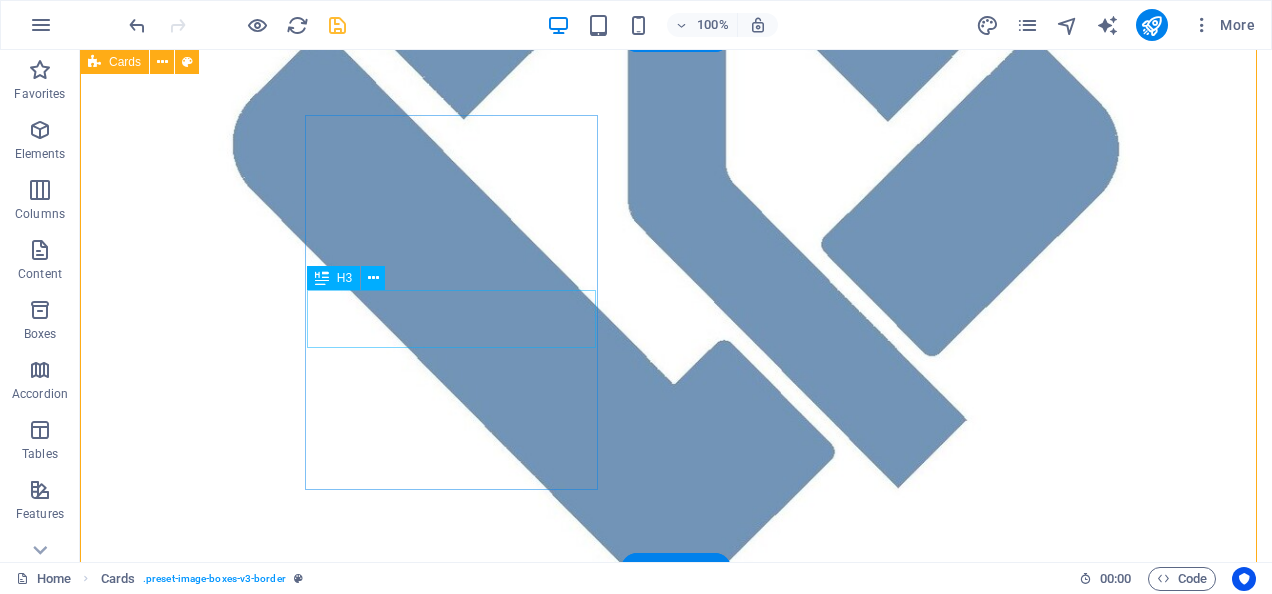 click on "HTV" at bounding box center [242, 1058] 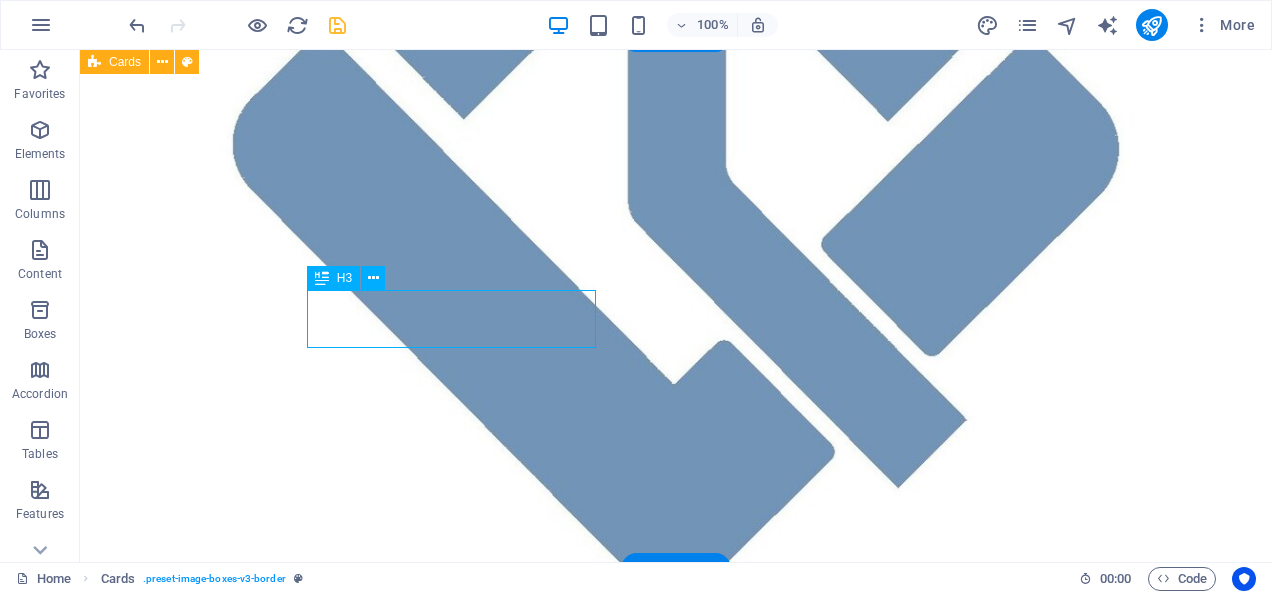 click on "HTV" at bounding box center (242, 1058) 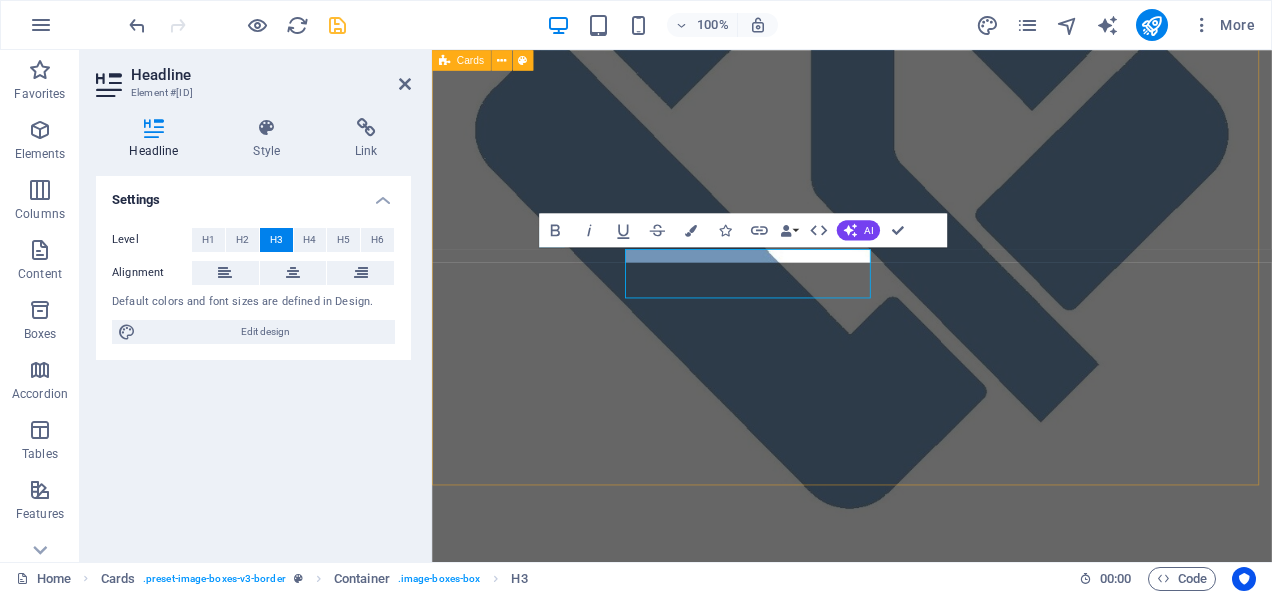 scroll, scrollTop: 599, scrollLeft: 0, axis: vertical 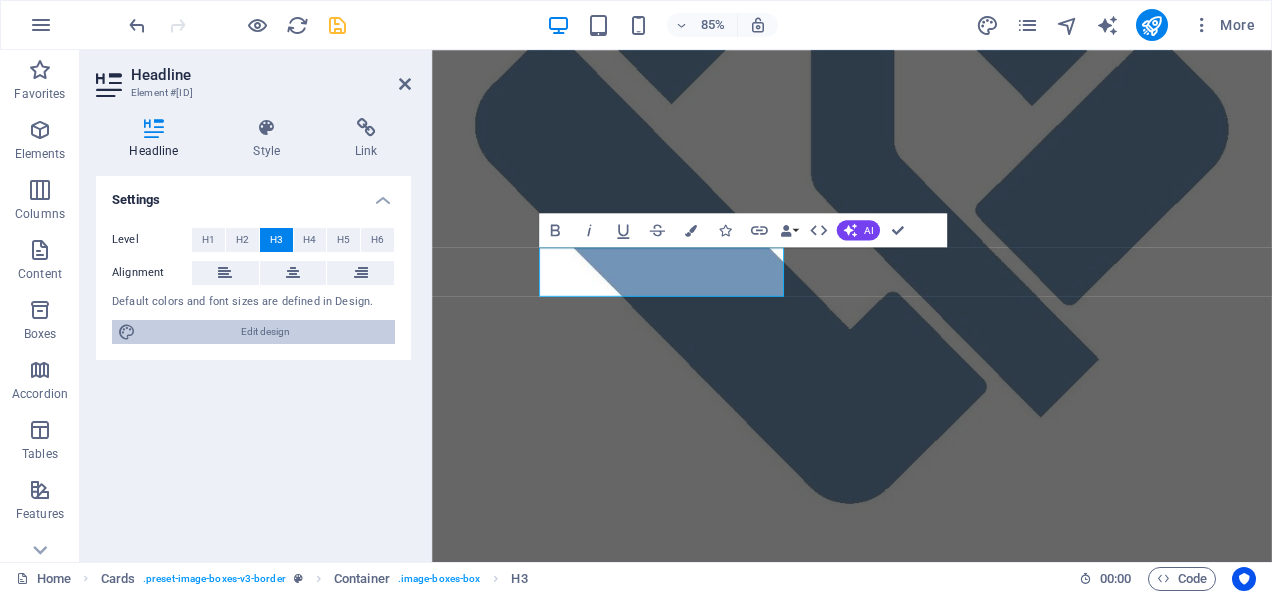 click on "Edit design" at bounding box center [265, 332] 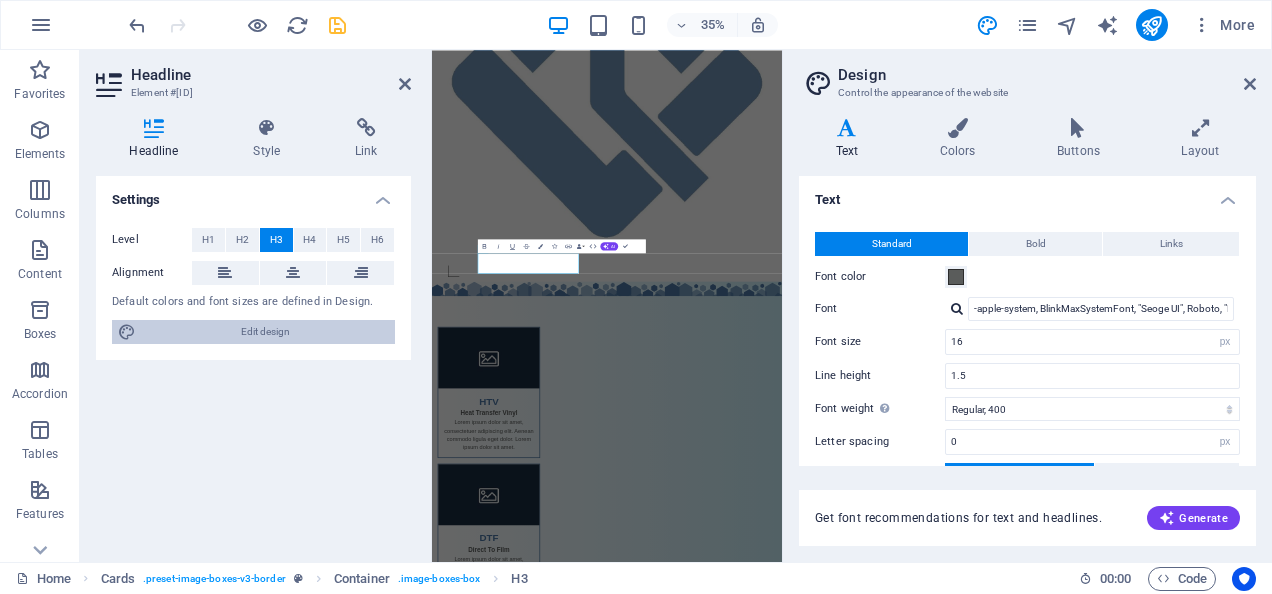 scroll, scrollTop: 253, scrollLeft: 0, axis: vertical 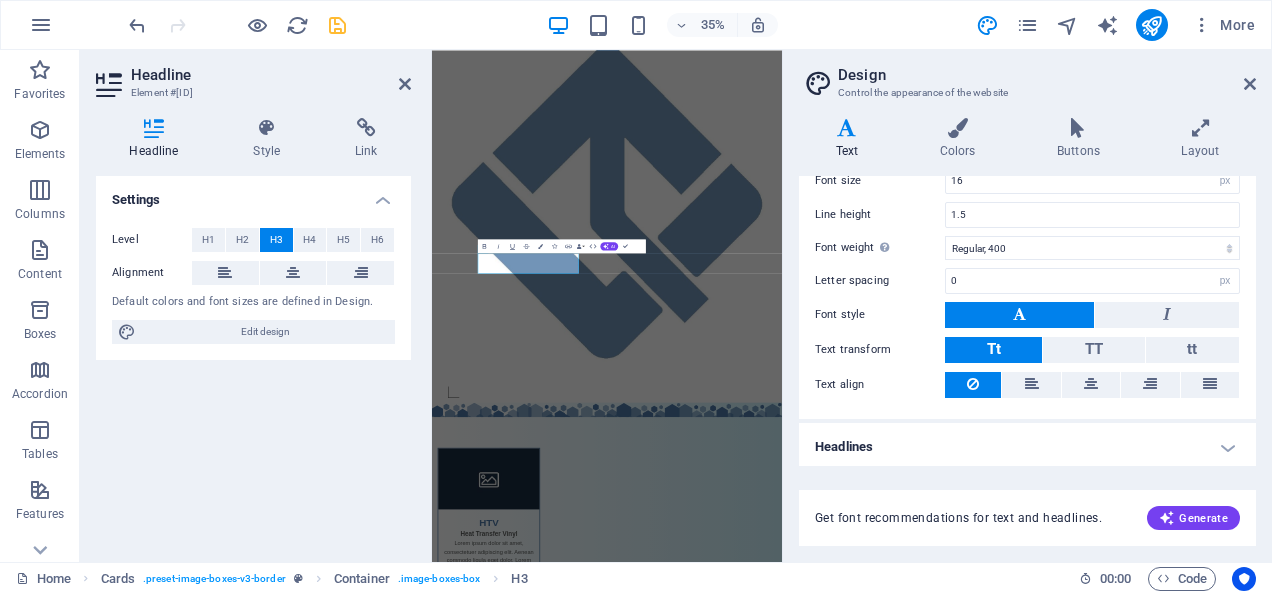 click at bounding box center (1019, 315) 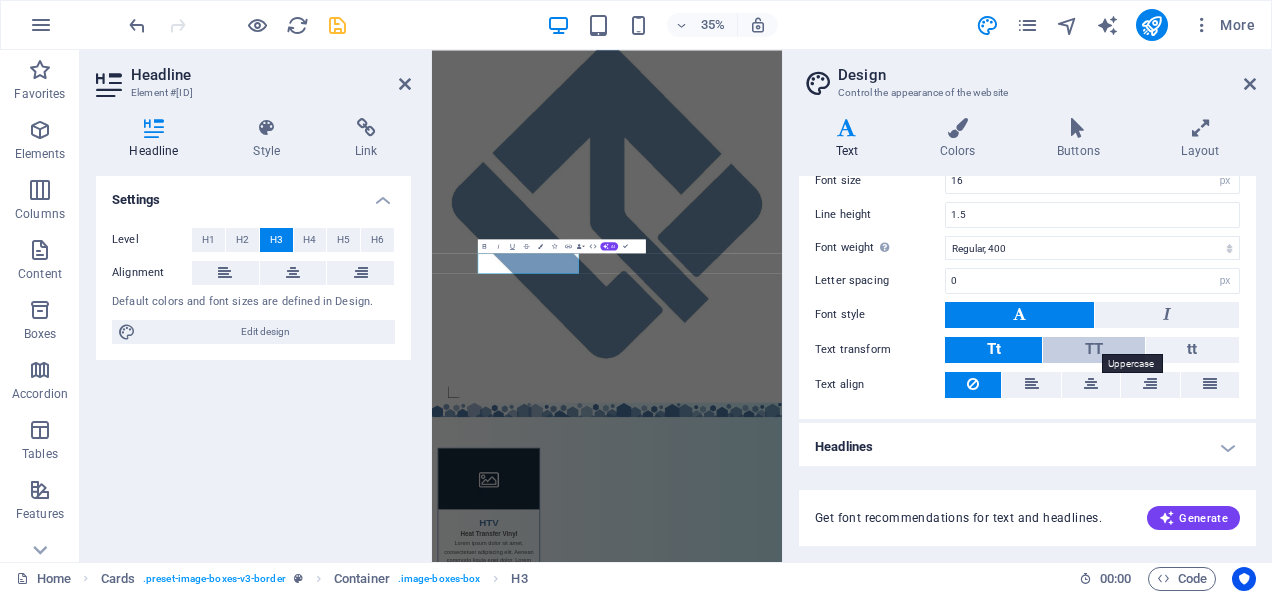 click on "TT" at bounding box center [1094, 349] 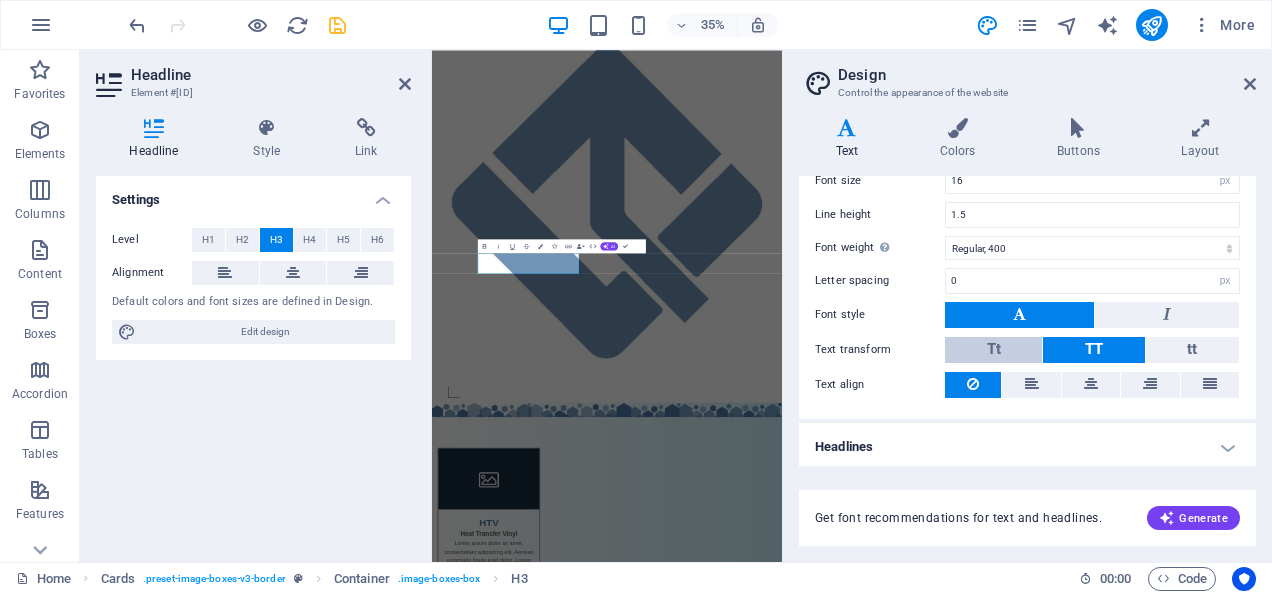 click on "Tt" at bounding box center [993, 350] 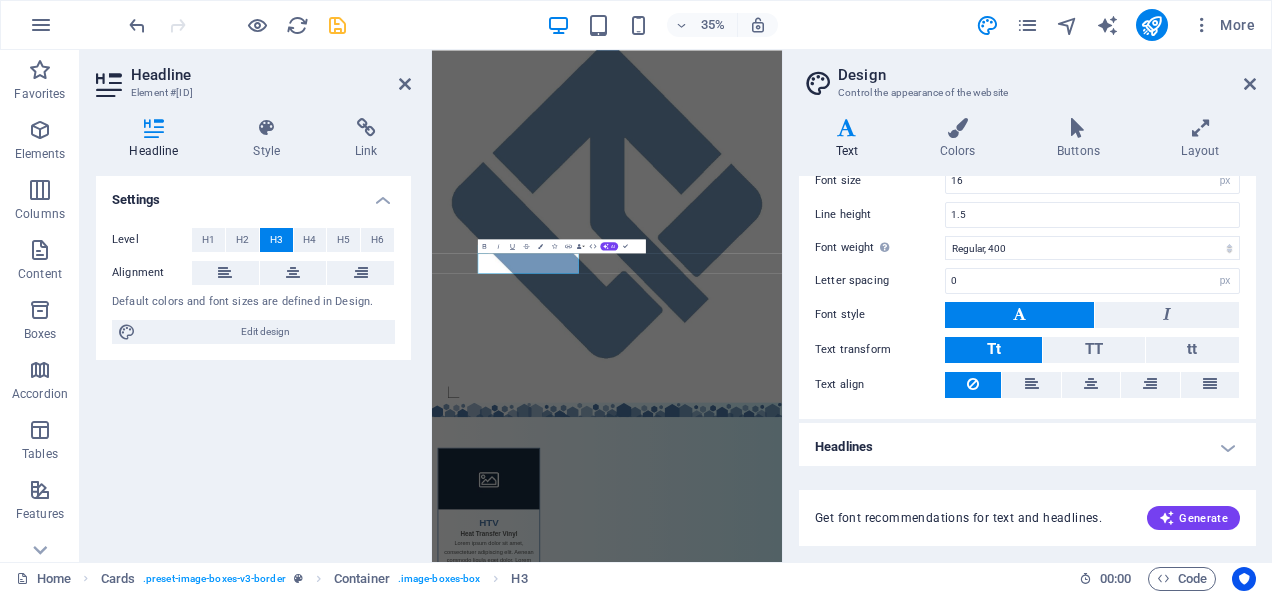 click on "Headlines" at bounding box center (1027, 447) 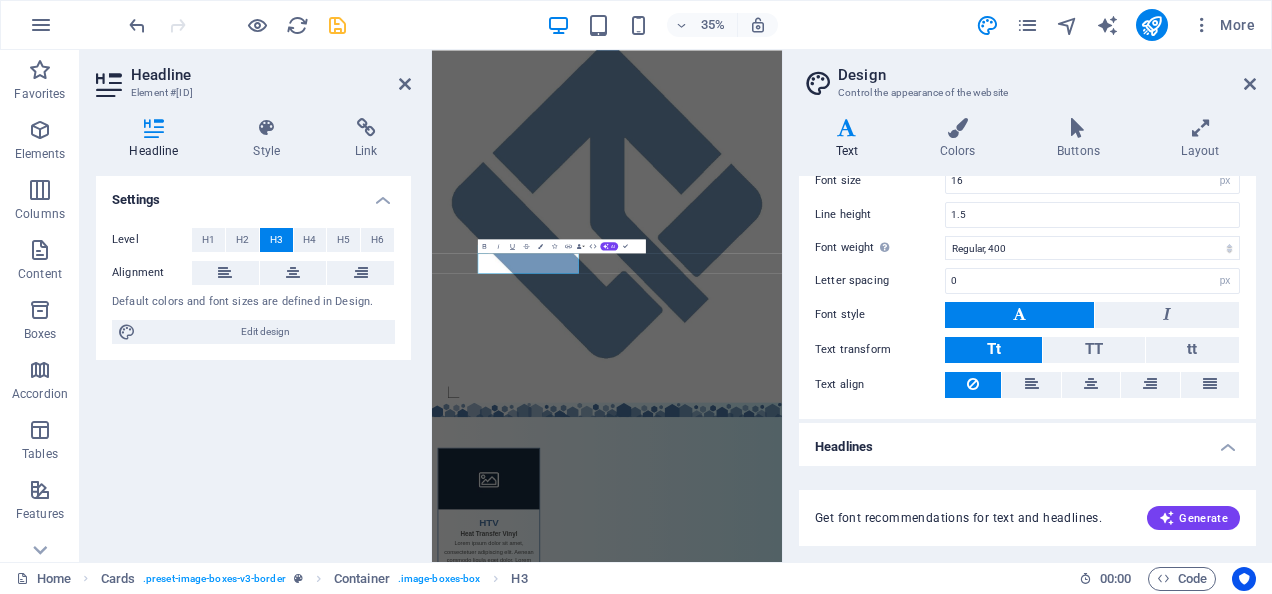 click on "Headlines" at bounding box center (1027, 441) 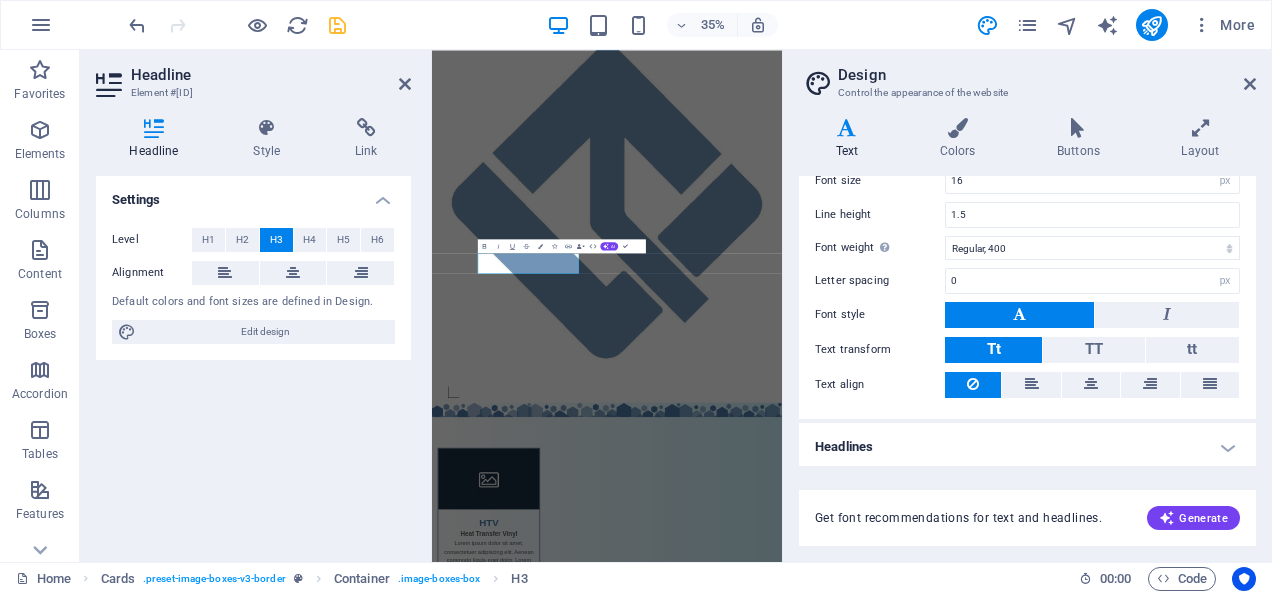 scroll, scrollTop: 61, scrollLeft: 0, axis: vertical 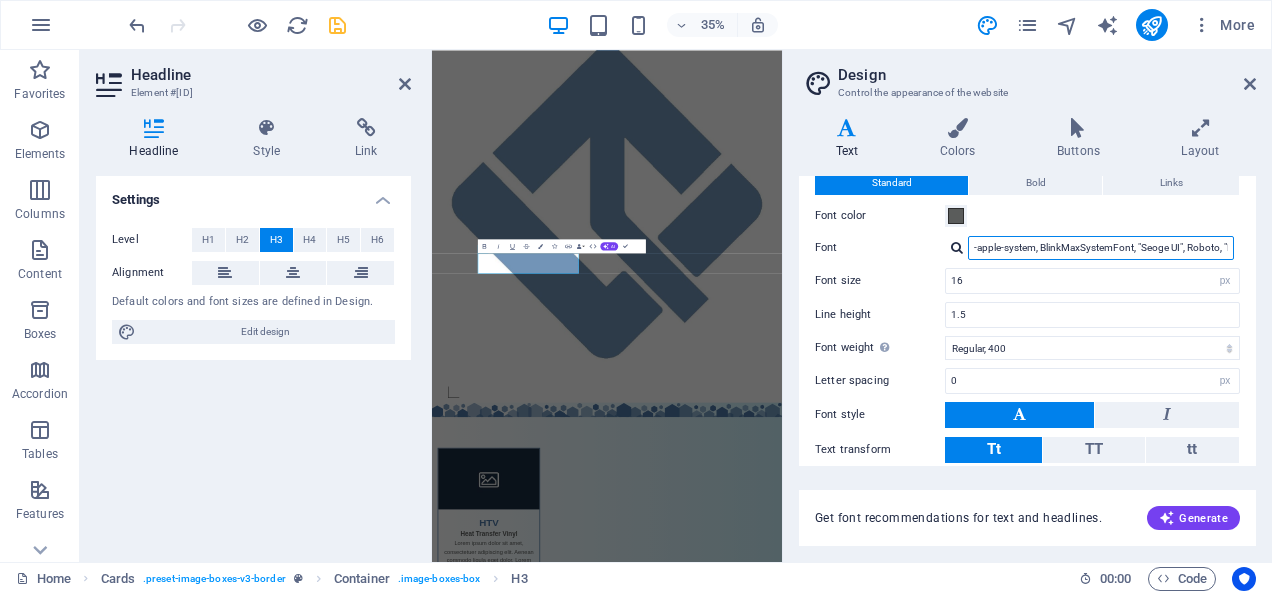 click on "-apple-system, BlinkMaxSystemFont, "Seoge UI", Roboto, "Helvetica Neue", Arial, sans-serif" at bounding box center [1101, 248] 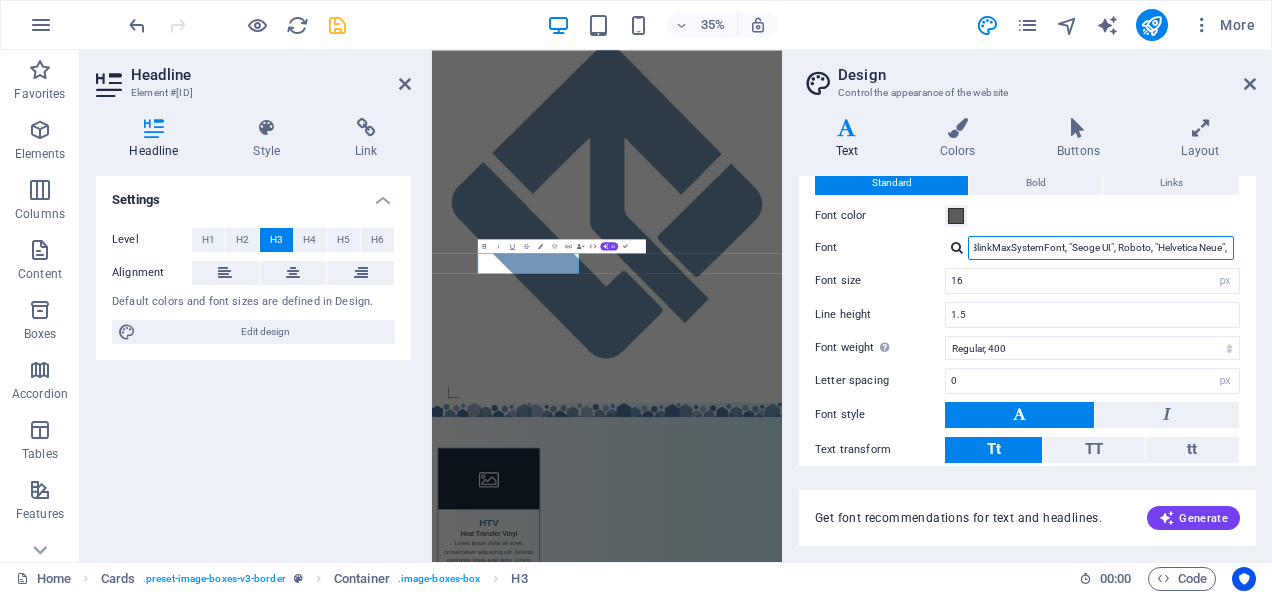 scroll, scrollTop: 0, scrollLeft: 148, axis: horizontal 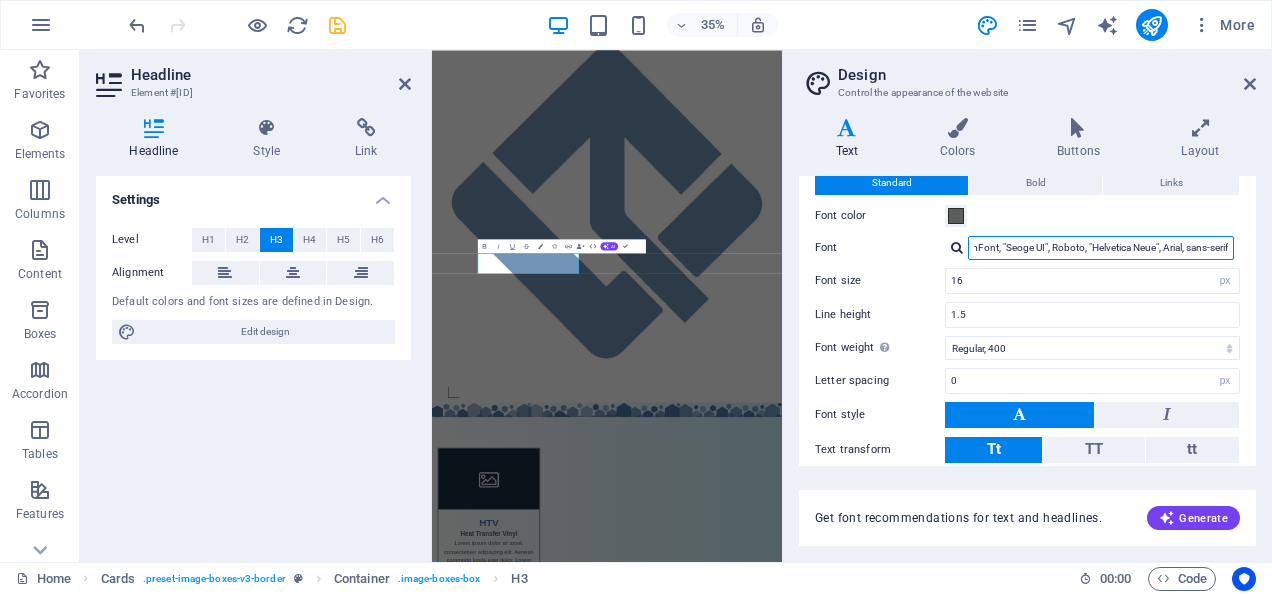 drag, startPoint x: 970, startPoint y: 245, endPoint x: 1255, endPoint y: 250, distance: 285.04385 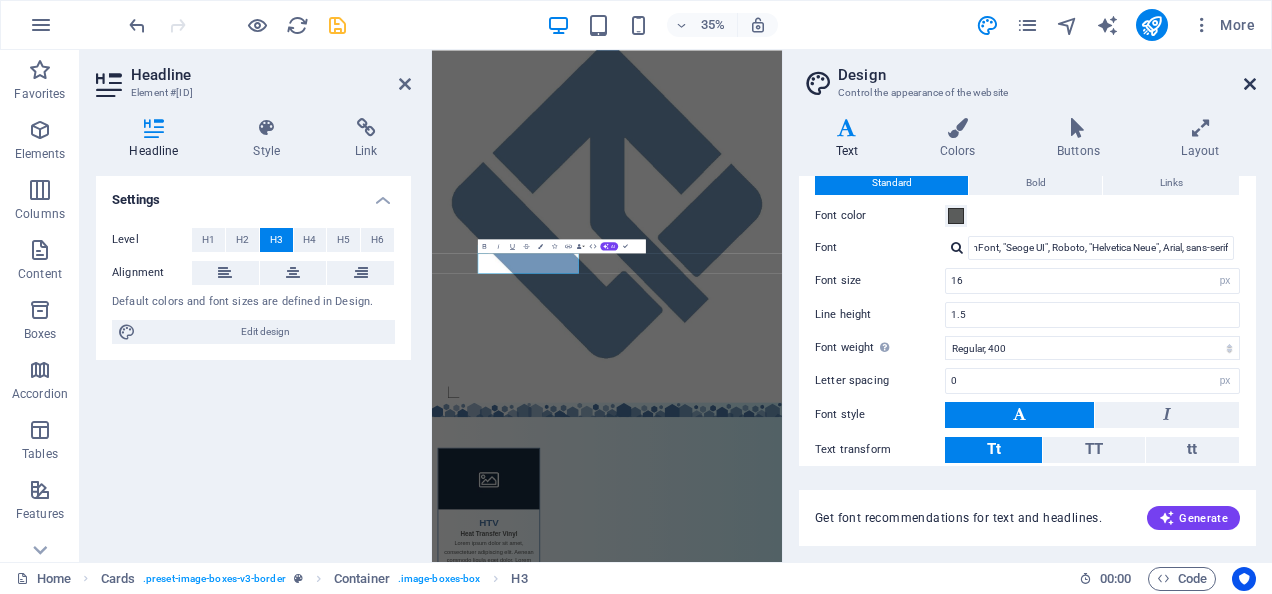 click at bounding box center [1250, 84] 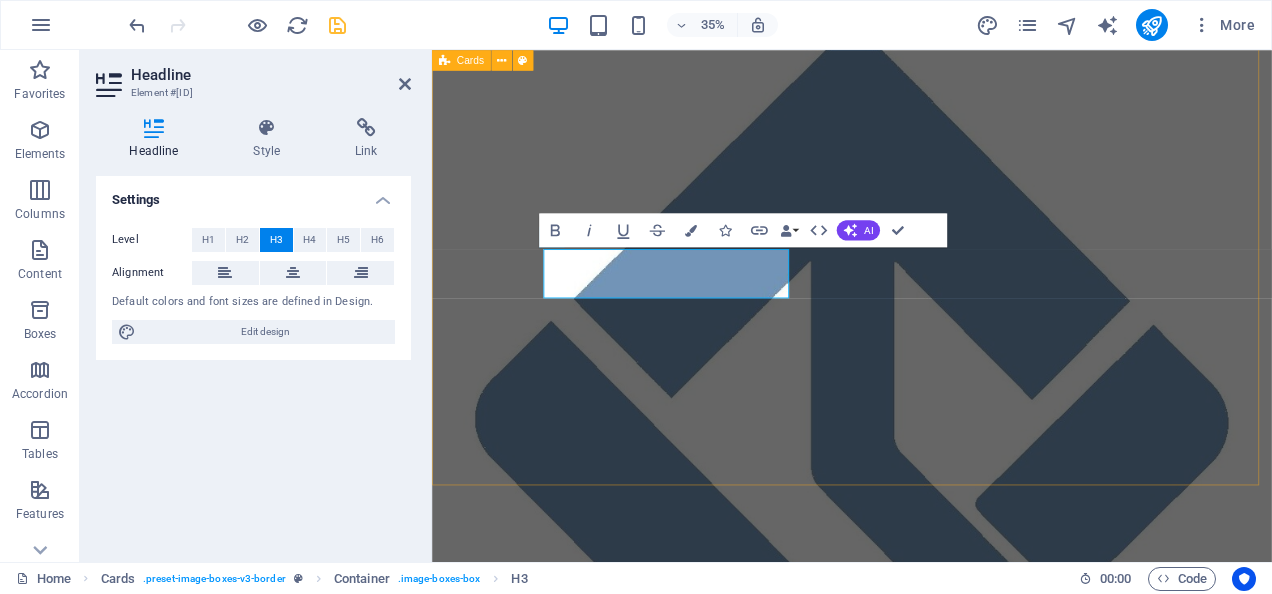 scroll, scrollTop: 599, scrollLeft: 0, axis: vertical 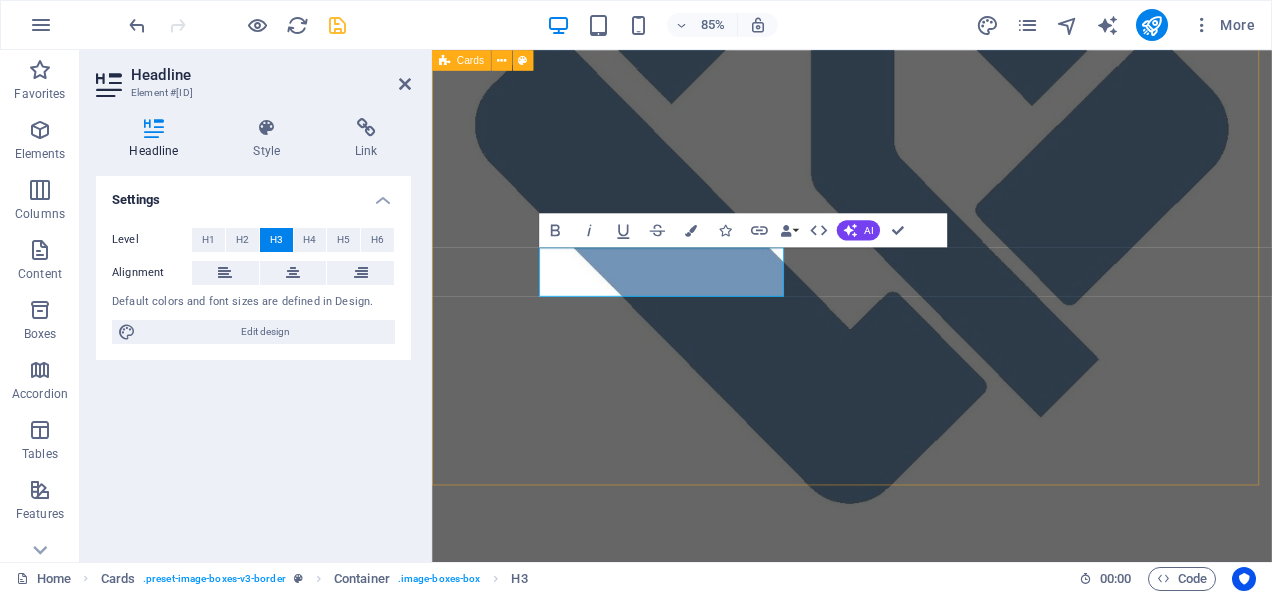 click on "HTV Heat Transfer Vinyl Lorem ipsum dolor sit amet, consectetuer adipiscing elit. Aenean commodo ligula eget dolor. Lorem ipsum dolor sit amet. DTF Direct To Film Lorem ipsum dolor sit amet, consectetuer adipiscing elit. Aenean commodo ligula eget dolor. Lorem ipsum dolor sit amet." at bounding box center (926, 1197) 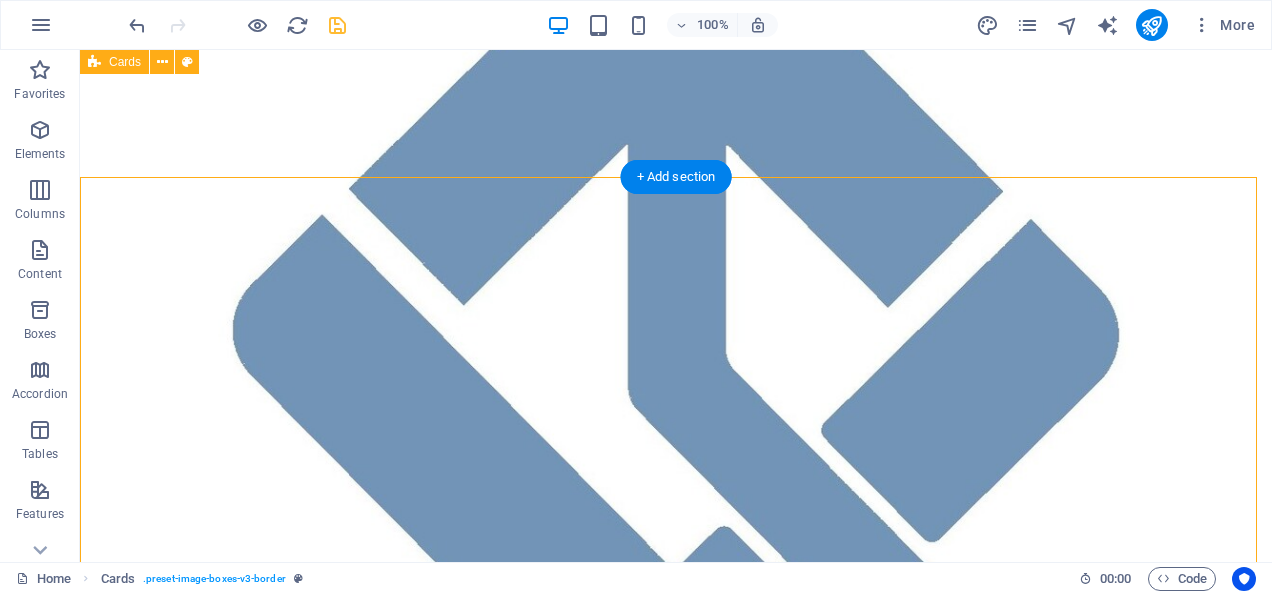 scroll, scrollTop: 393, scrollLeft: 0, axis: vertical 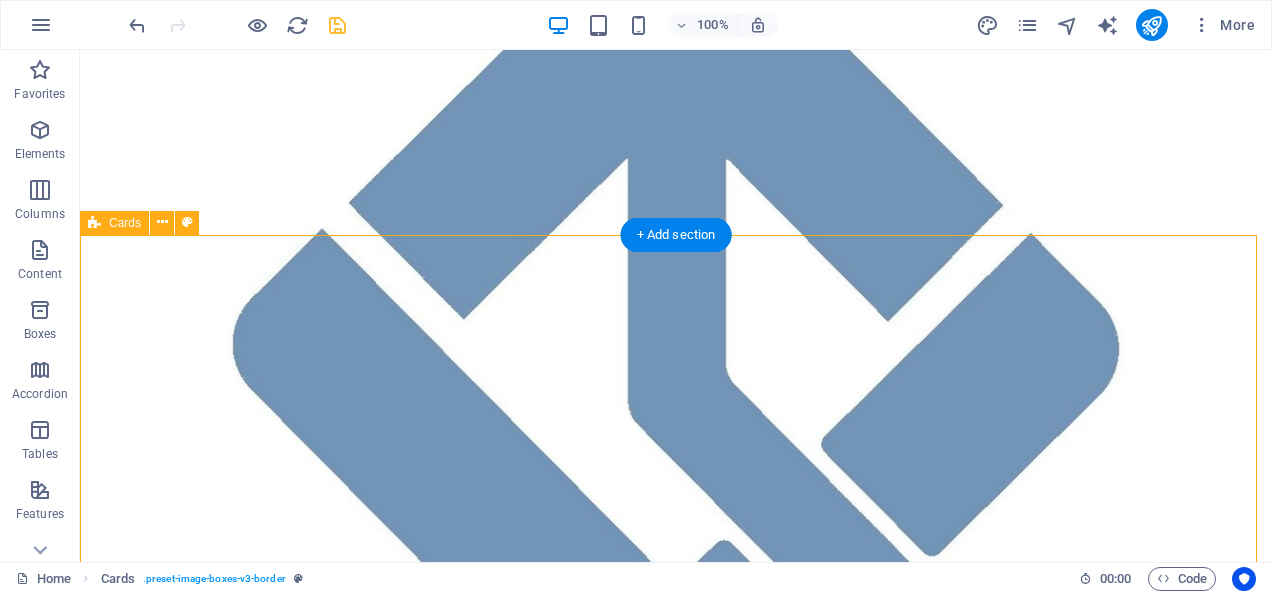 click on "HTV Heat Transfer Vinyl Lorem ipsum dolor sit amet, consectetuer adipiscing elit. Aenean commodo ligula eget dolor. Lorem ipsum dolor sit amet. DTF Direct To Film Lorem ipsum dolor sit amet, consectetuer adipiscing elit. Aenean commodo ligula eget dolor. Lorem ipsum dolor sit amet." at bounding box center (676, 1407) 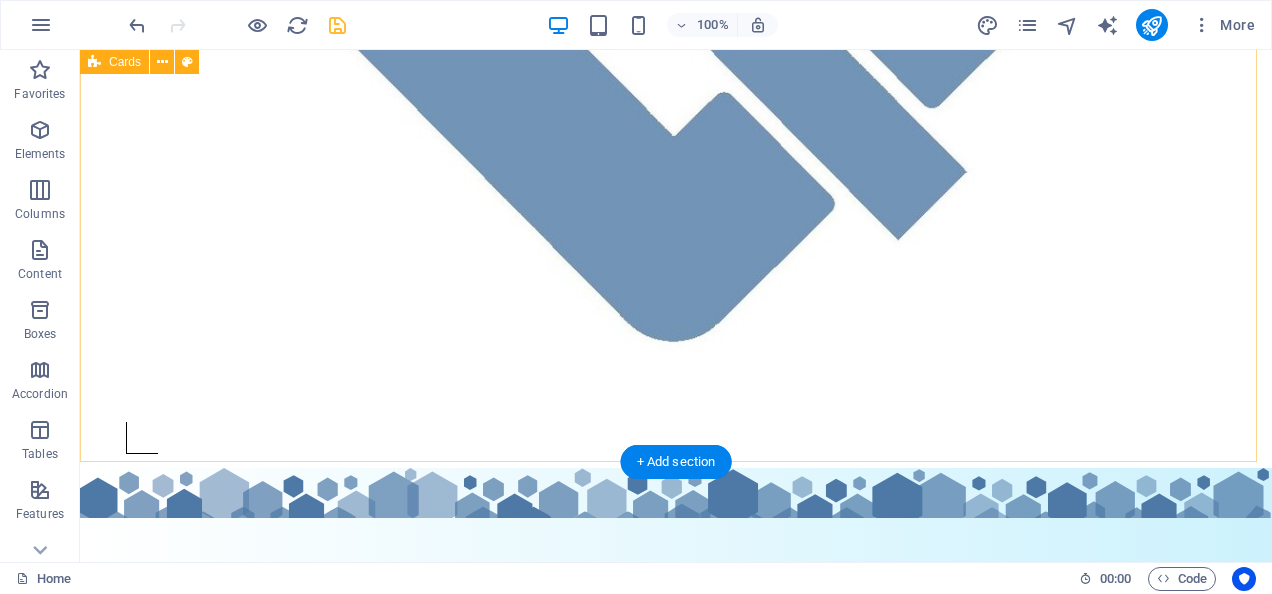 scroll, scrollTop: 700, scrollLeft: 0, axis: vertical 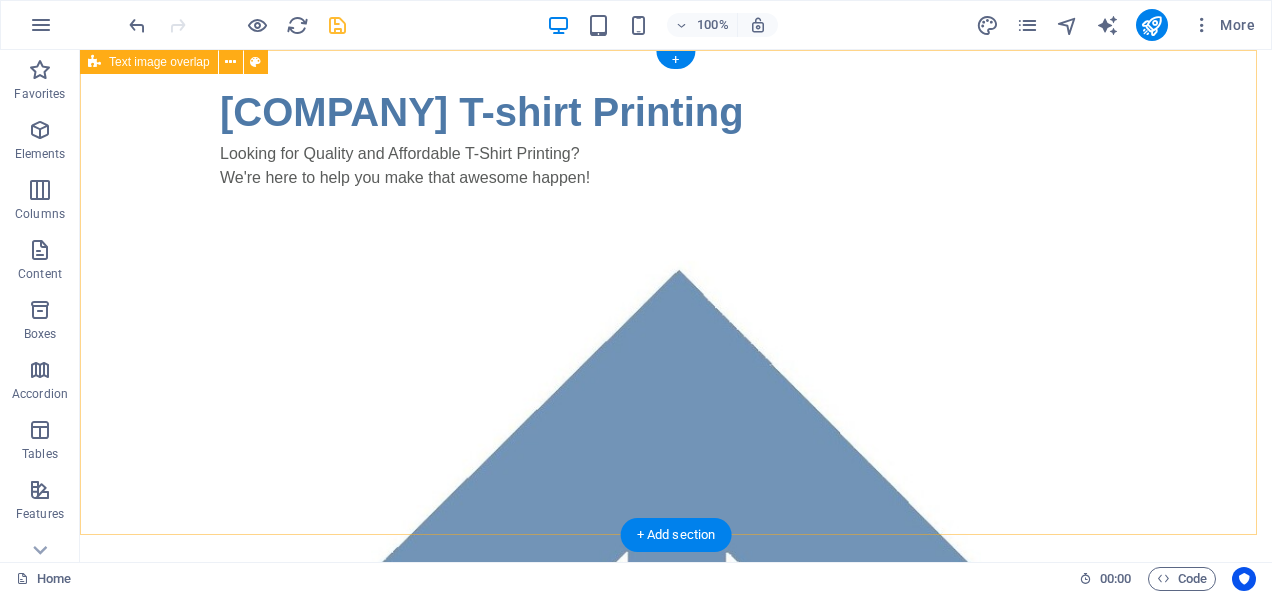 click on "Qualitees T-shirt Printing Looking for Quality and Affordable T-Shirt Printing? We're here to help you make that awesome happen!" at bounding box center (676, 633) 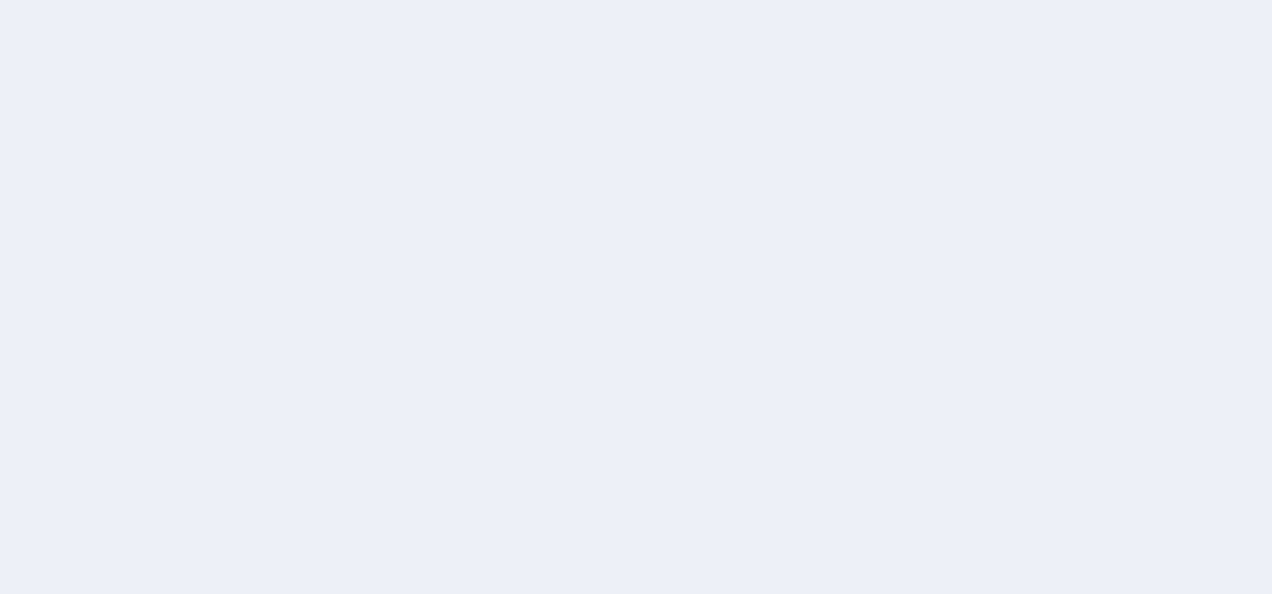 scroll, scrollTop: 0, scrollLeft: 0, axis: both 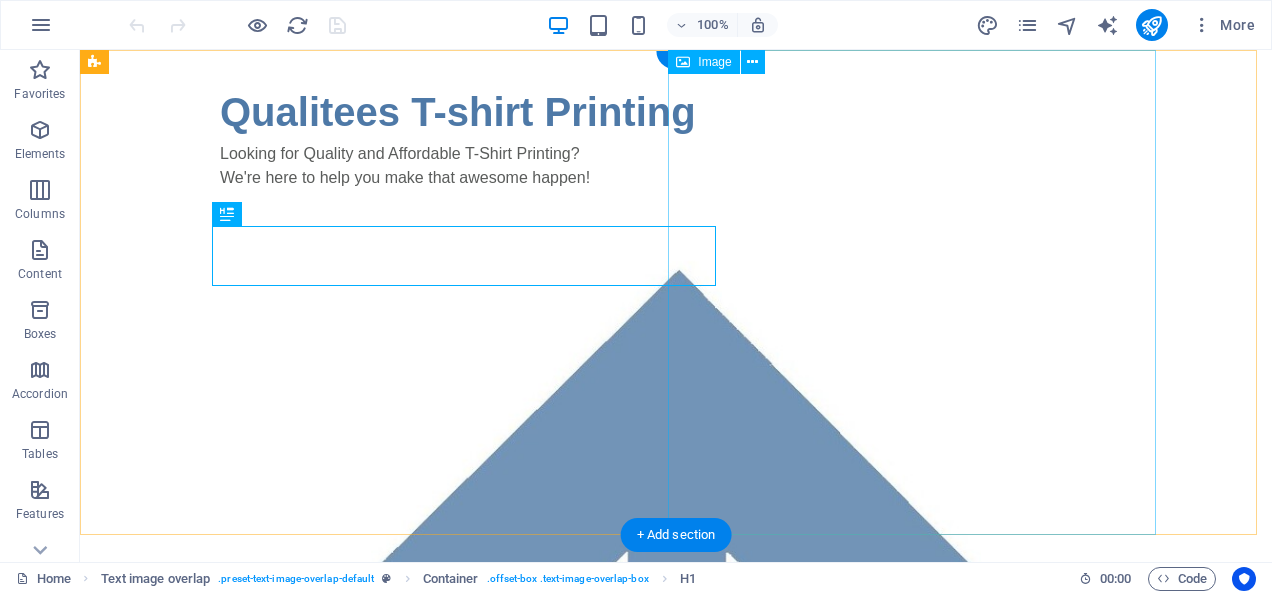 click at bounding box center (676, 731) 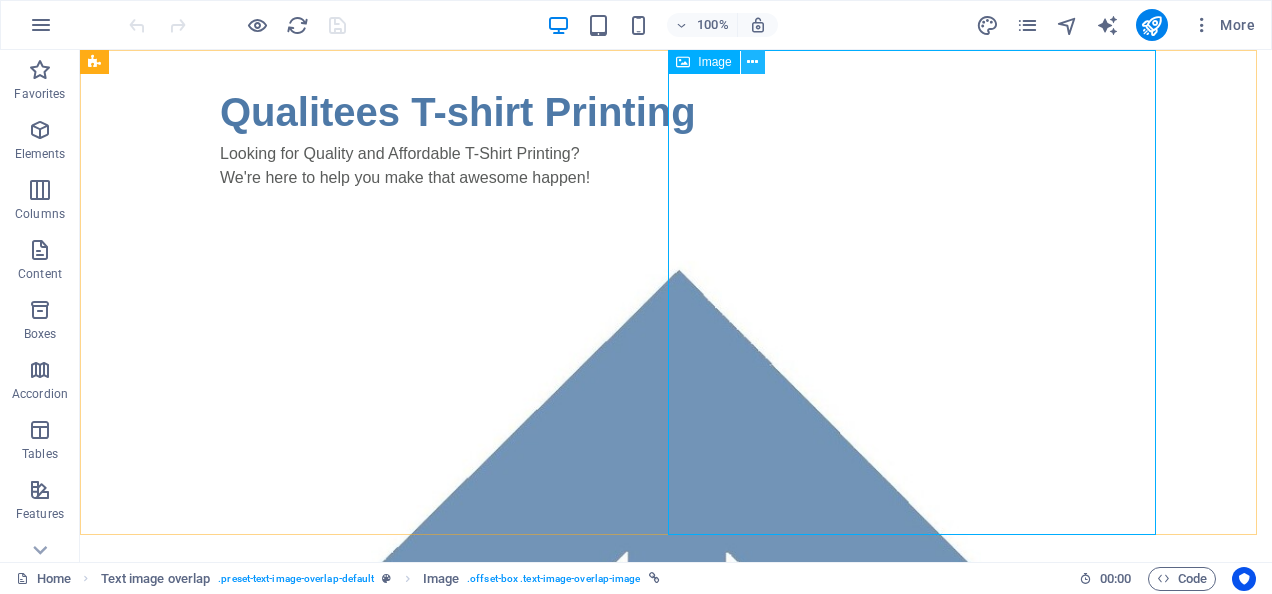 click at bounding box center (753, 62) 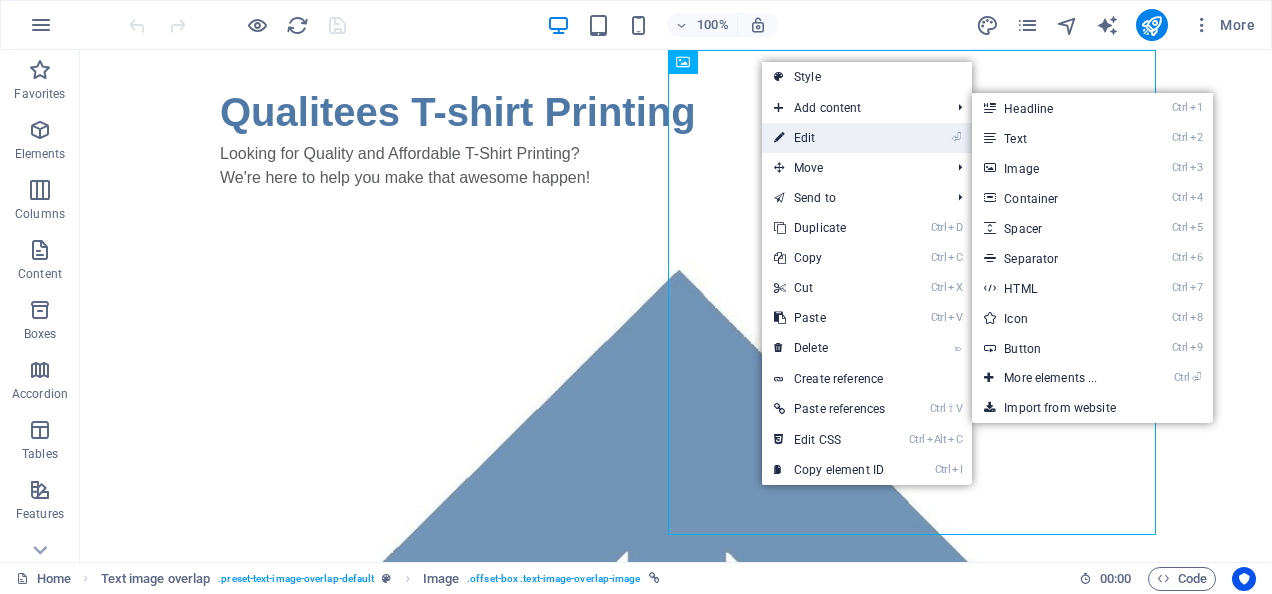 click on "⏎  Edit" at bounding box center [829, 138] 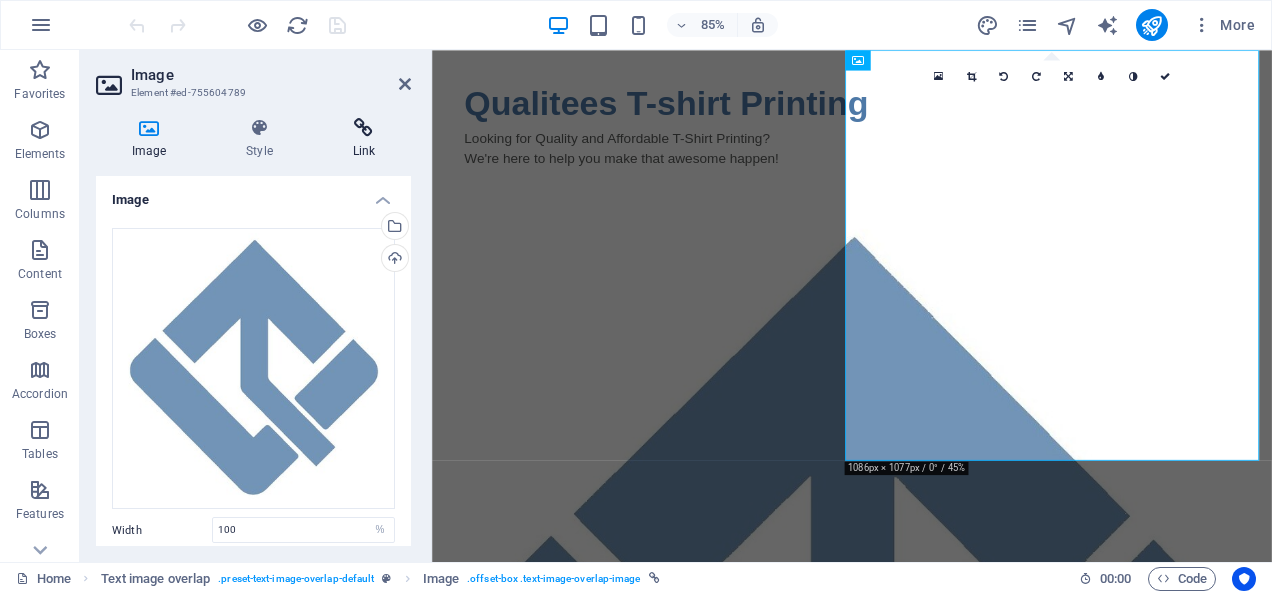 click at bounding box center (364, 128) 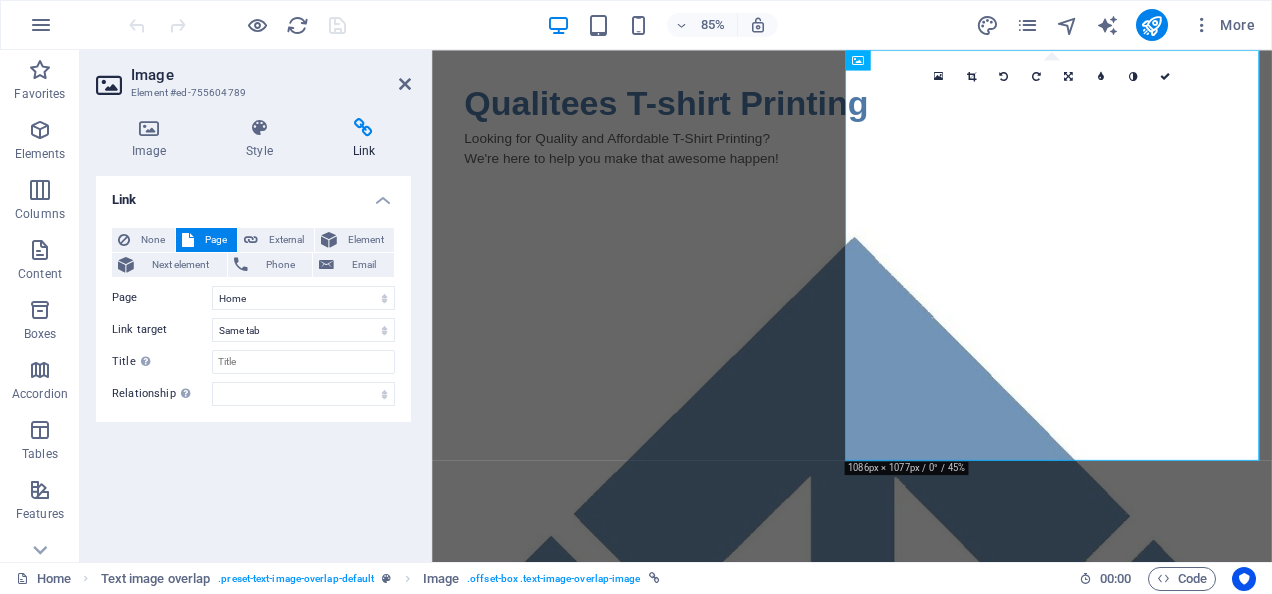 click on "85% More" at bounding box center (694, 25) 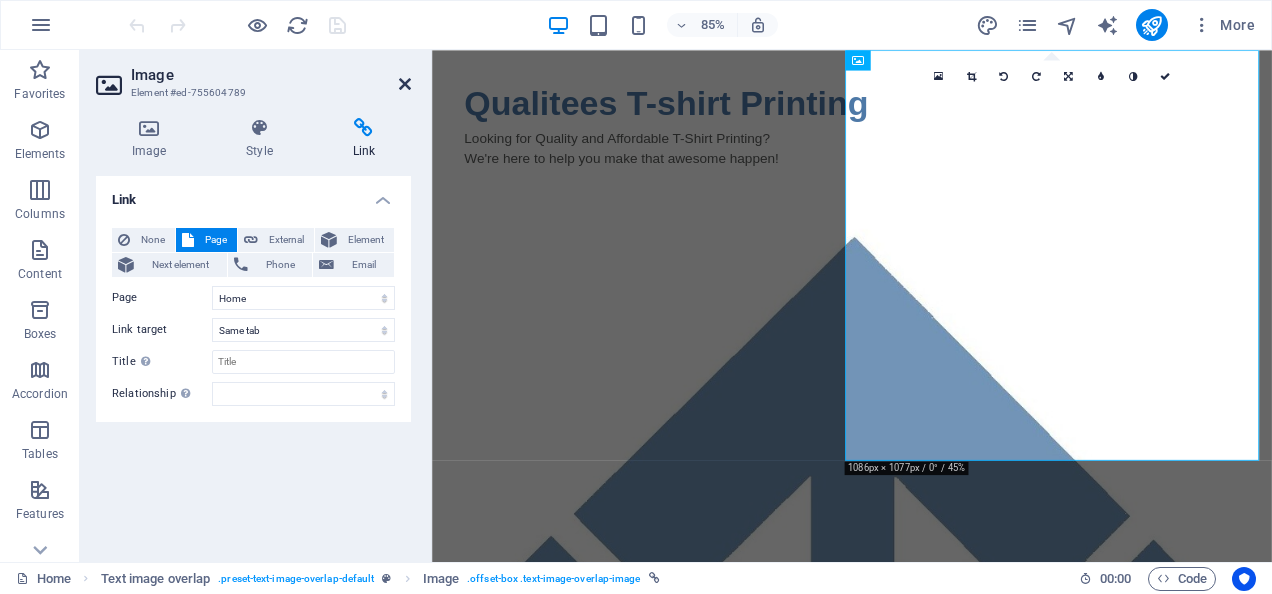 click at bounding box center (405, 84) 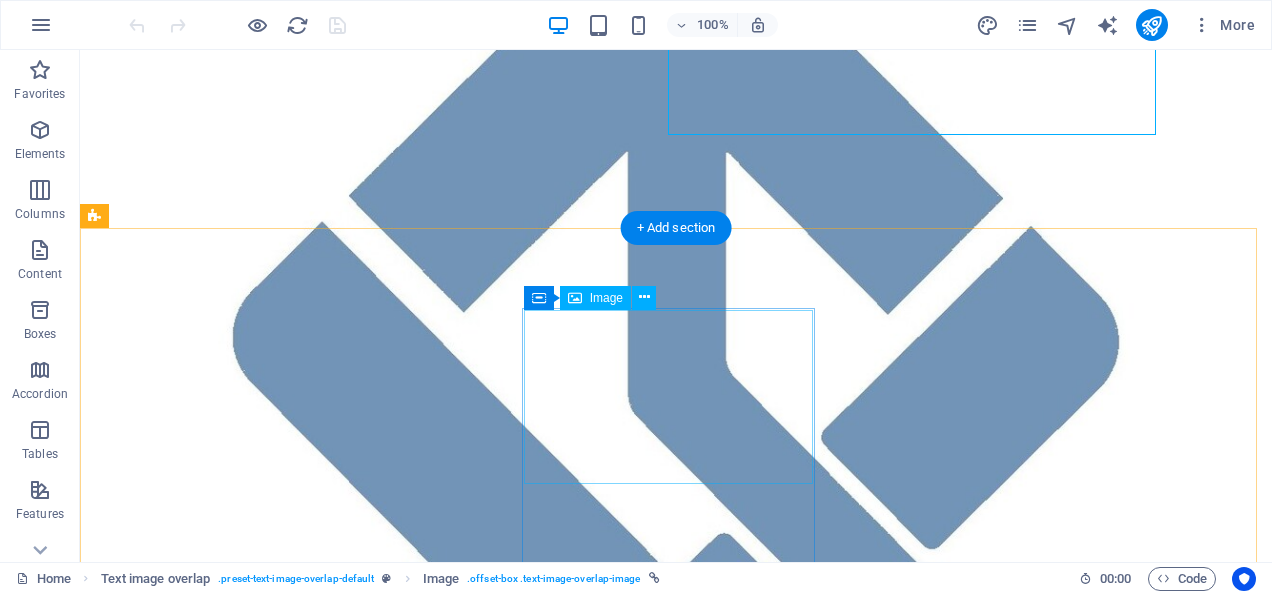 scroll, scrollTop: 600, scrollLeft: 0, axis: vertical 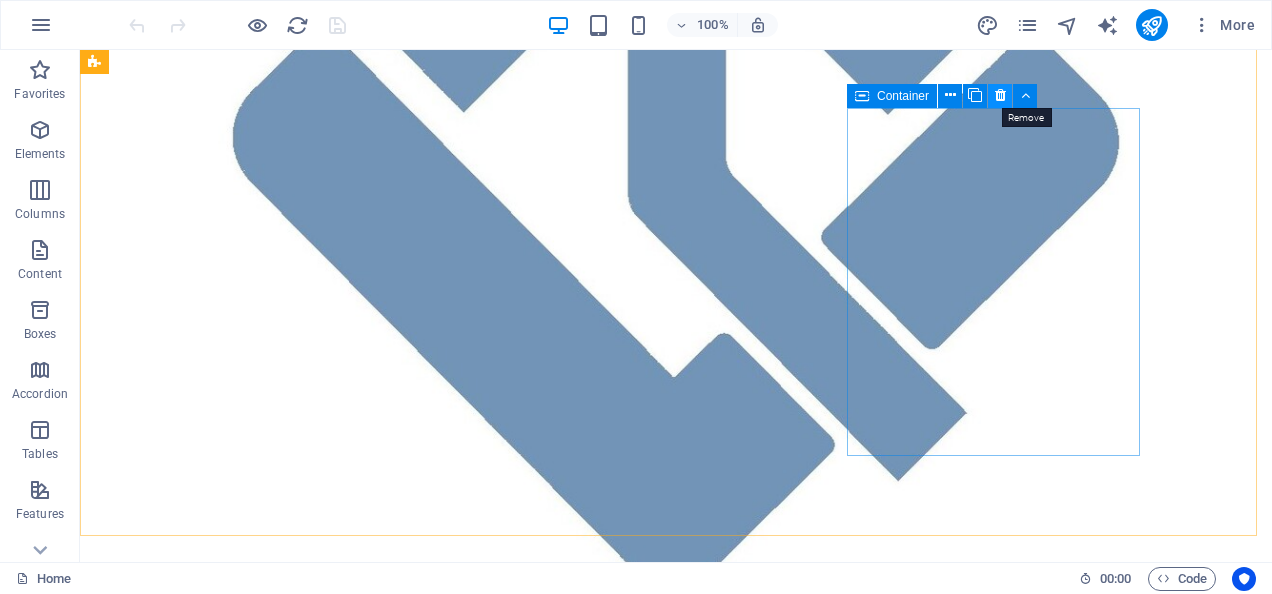 click at bounding box center (1000, 95) 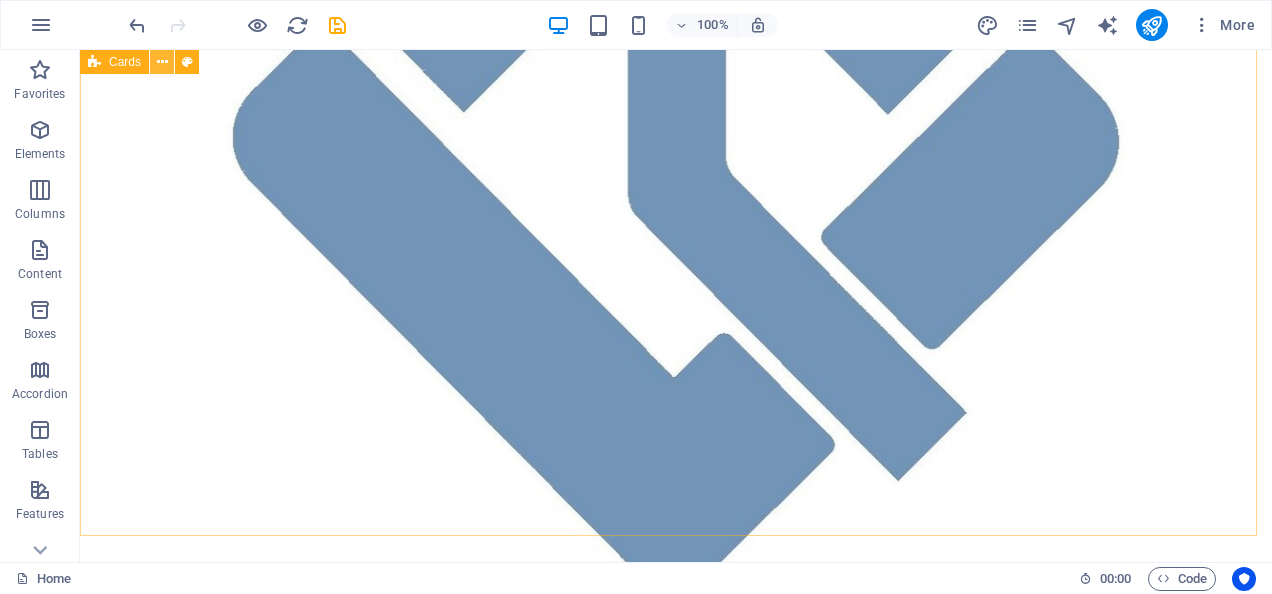 click at bounding box center [162, 62] 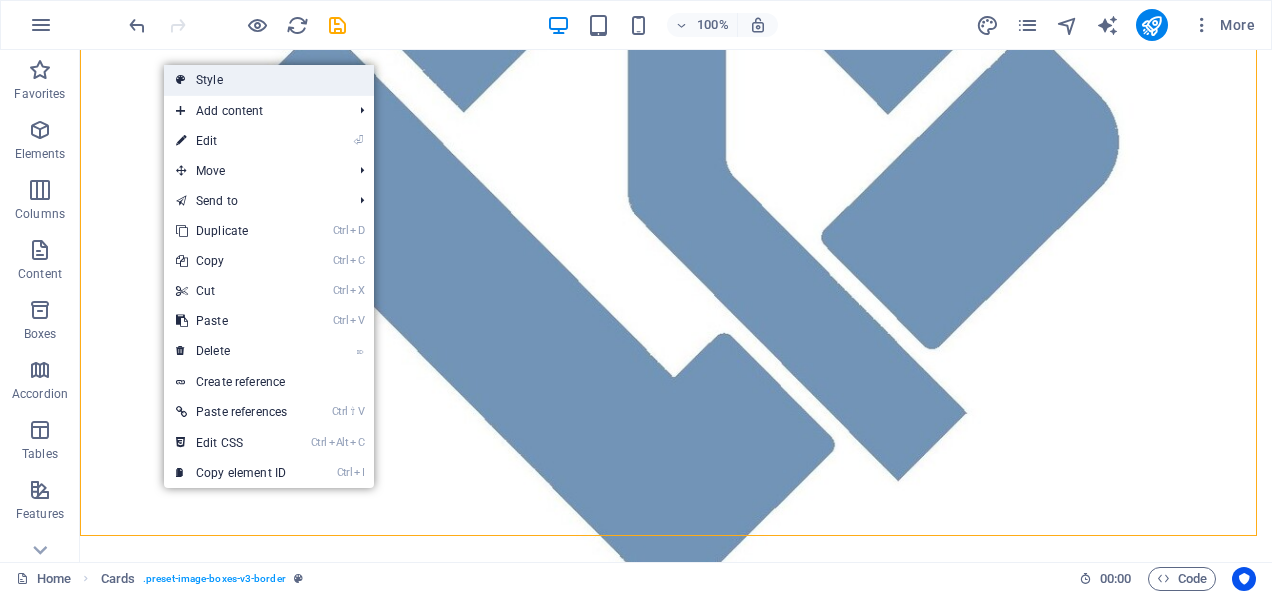 click on "Style" at bounding box center (269, 80) 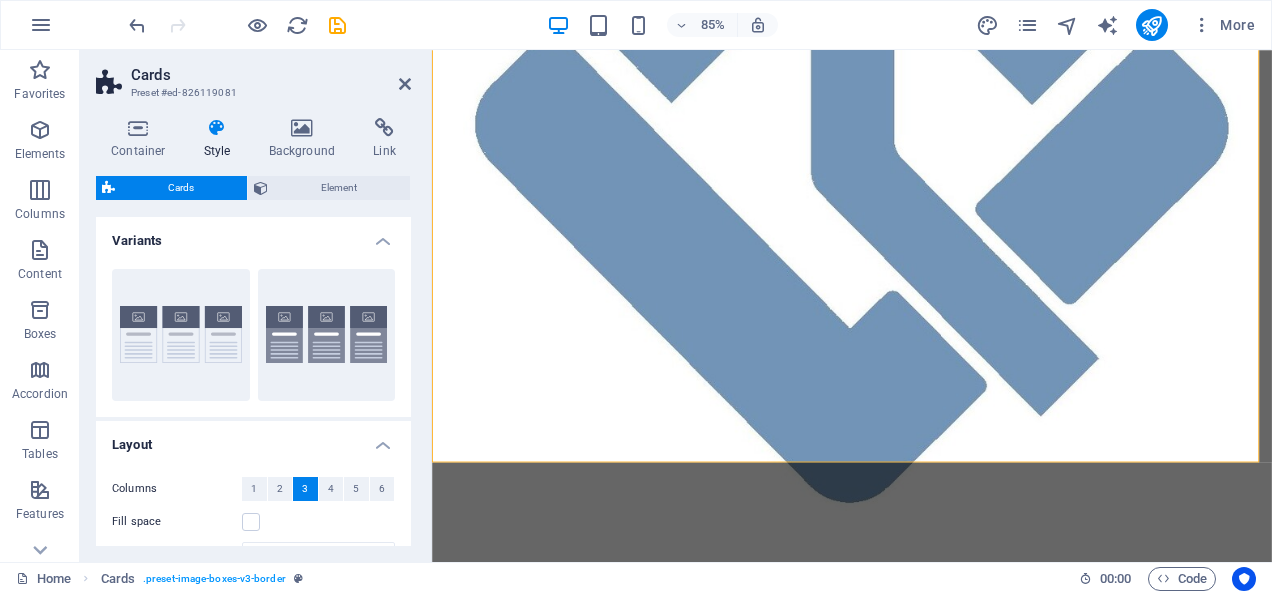 scroll, scrollTop: 598, scrollLeft: 0, axis: vertical 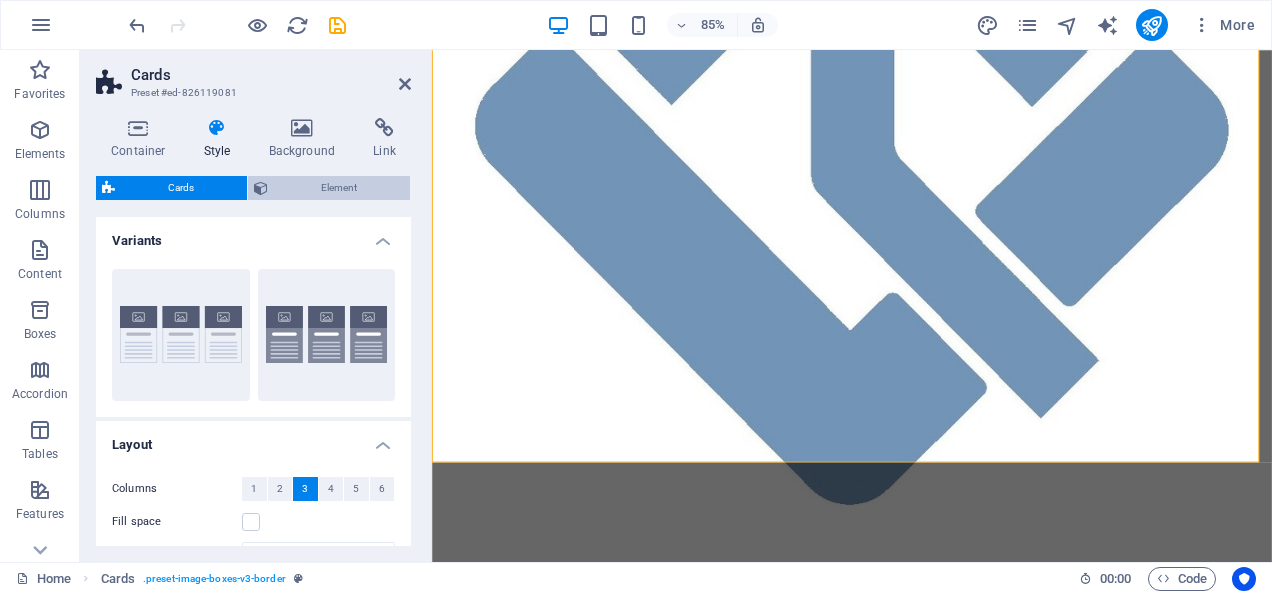click on "Element" at bounding box center [339, 188] 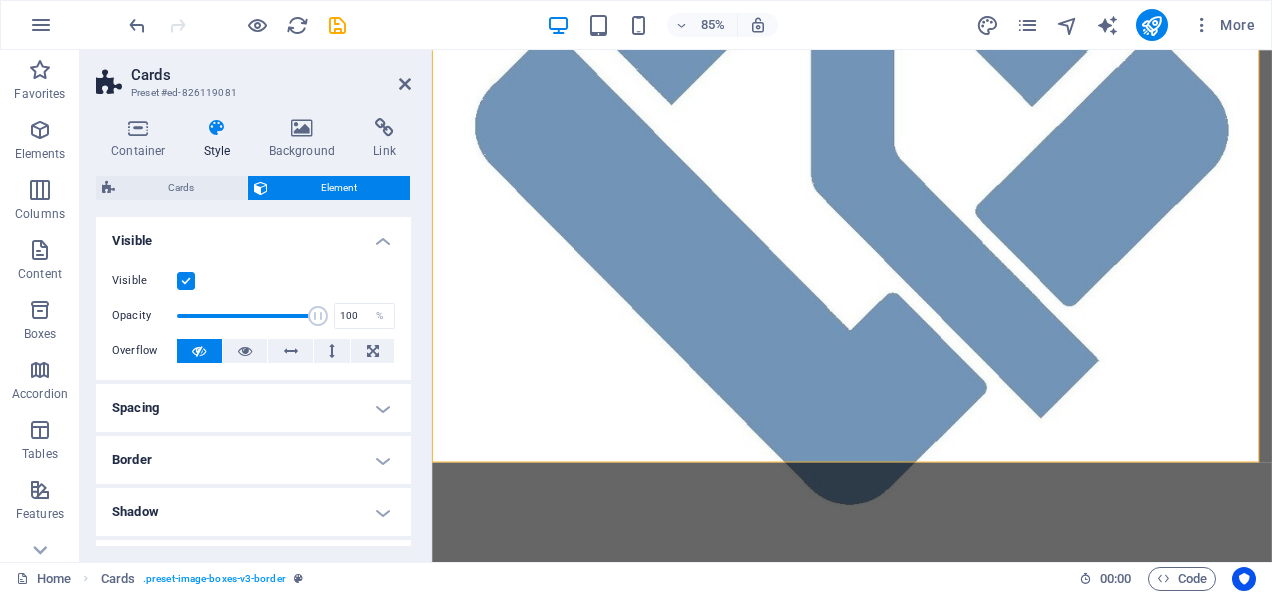 click on "Spacing" at bounding box center [253, 408] 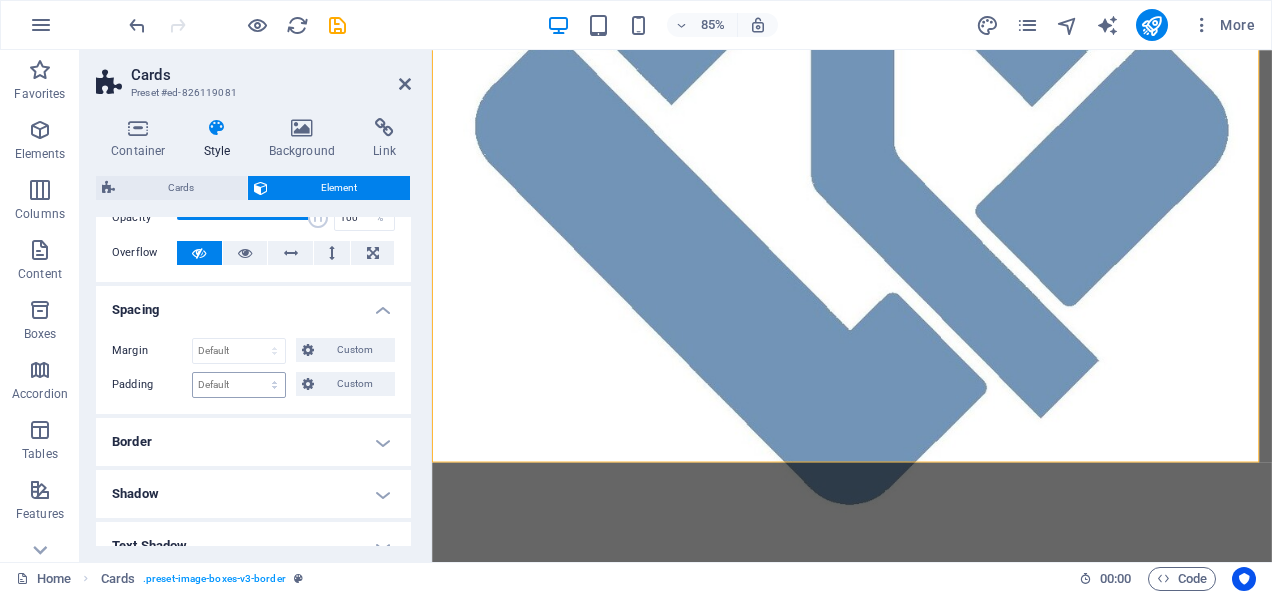 scroll, scrollTop: 200, scrollLeft: 0, axis: vertical 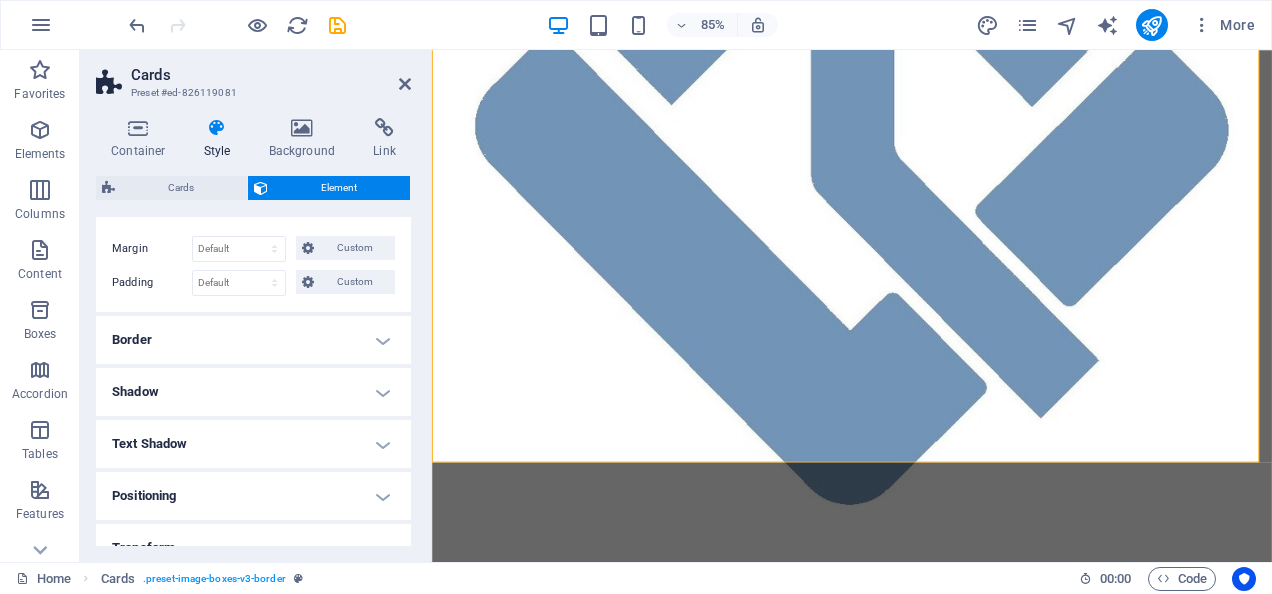 click on "Border" at bounding box center [253, 340] 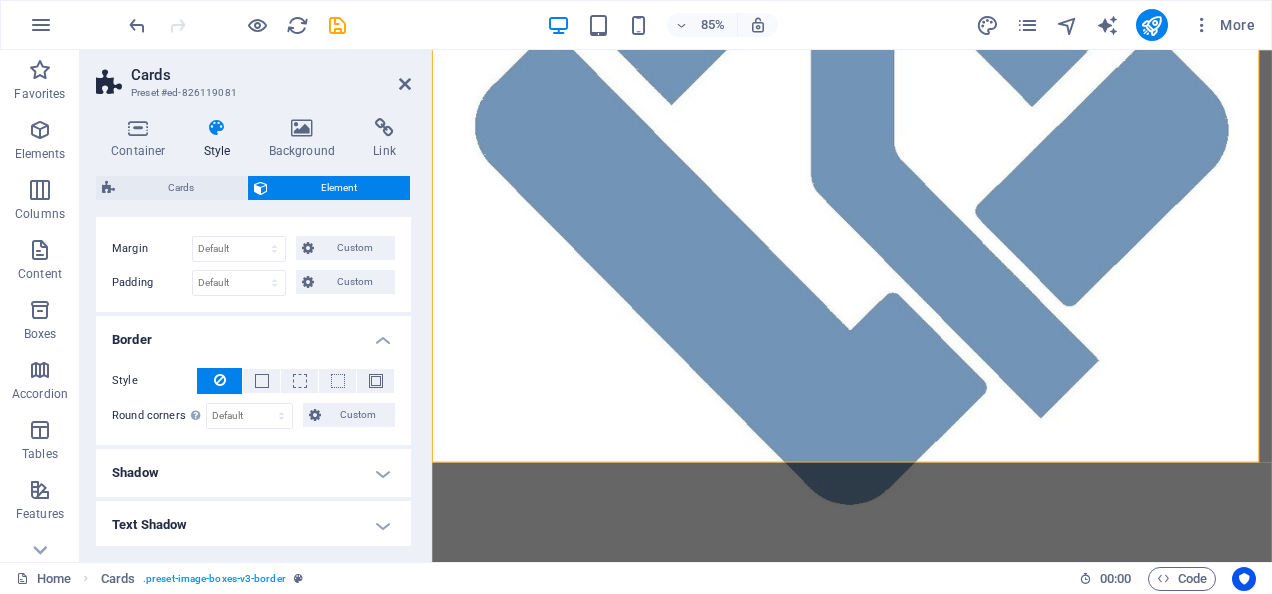 click on "Border" at bounding box center [253, 334] 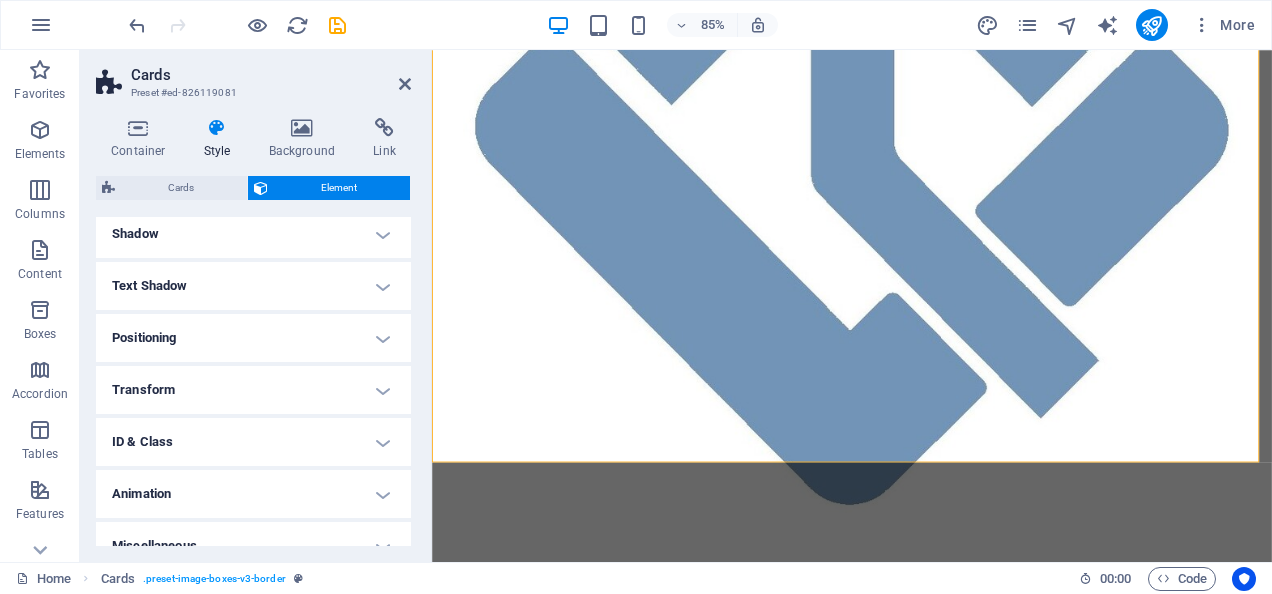 scroll, scrollTop: 380, scrollLeft: 0, axis: vertical 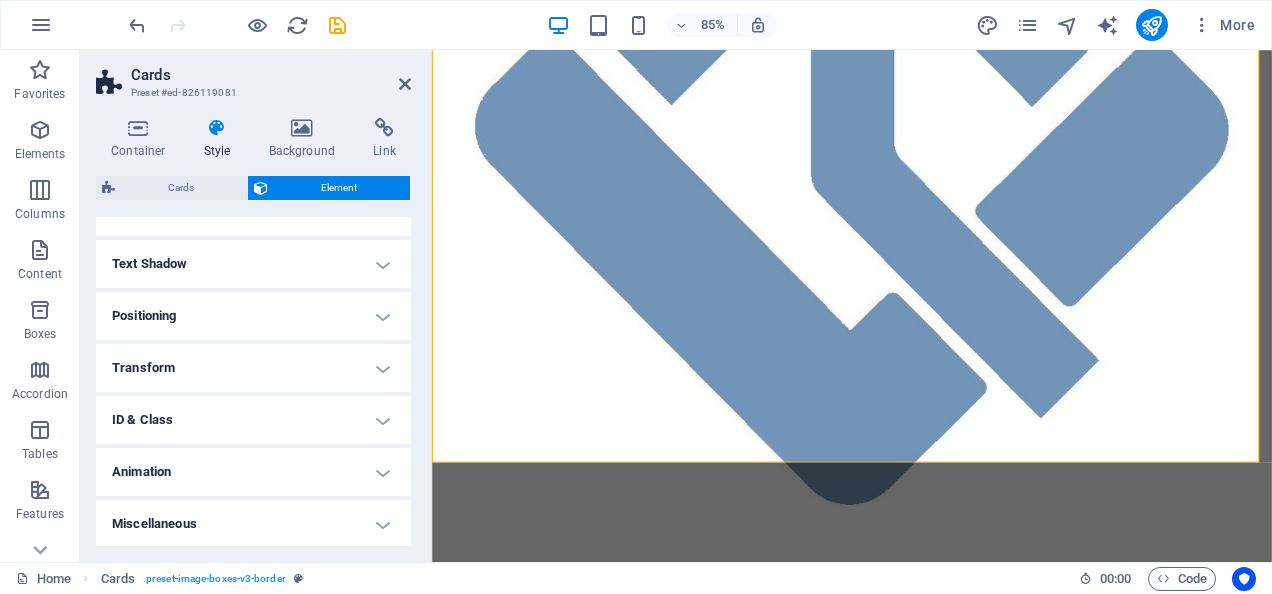 click on "Positioning" at bounding box center (253, 316) 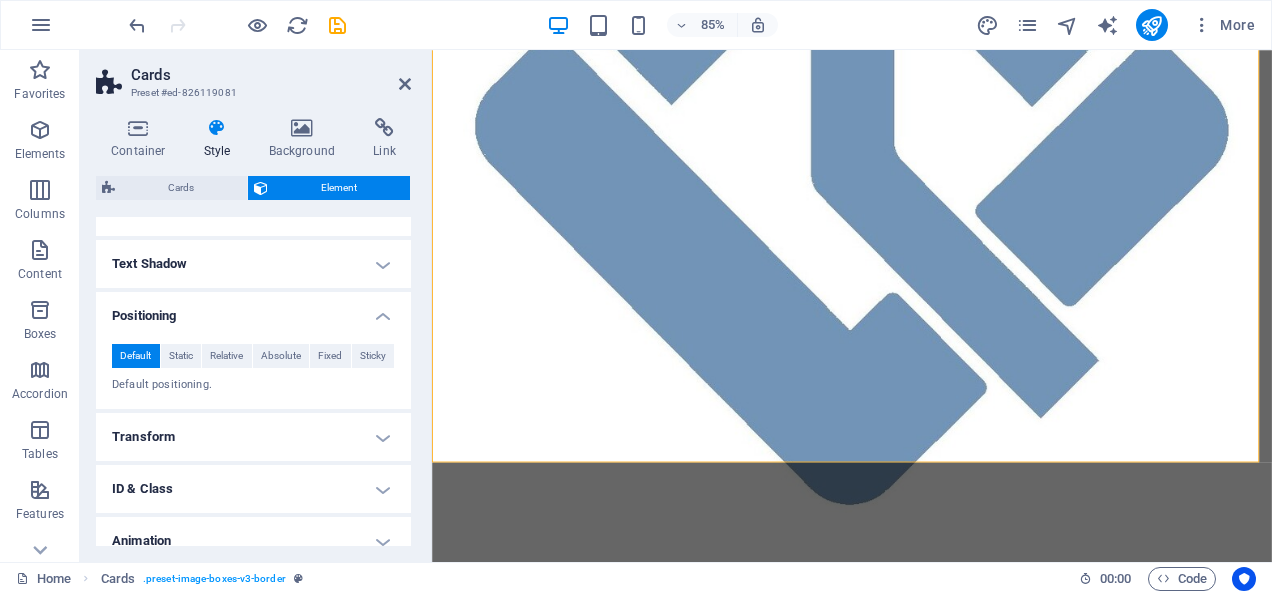 click on "Positioning" at bounding box center (253, 310) 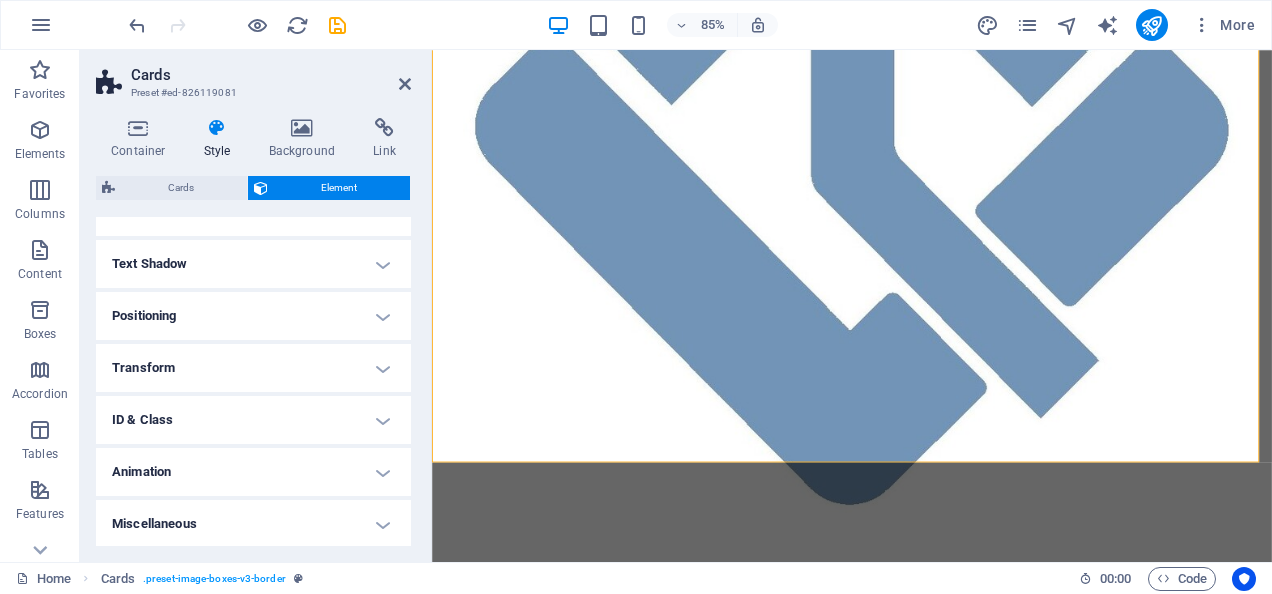 click at bounding box center [217, 128] 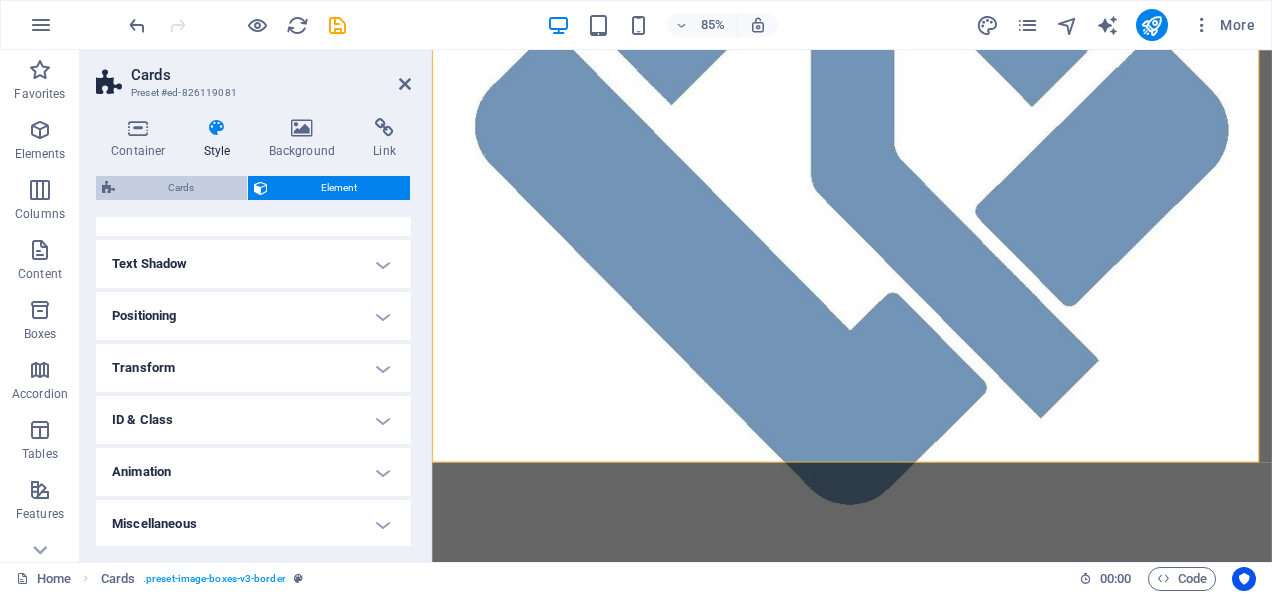 click on "Cards" at bounding box center [181, 188] 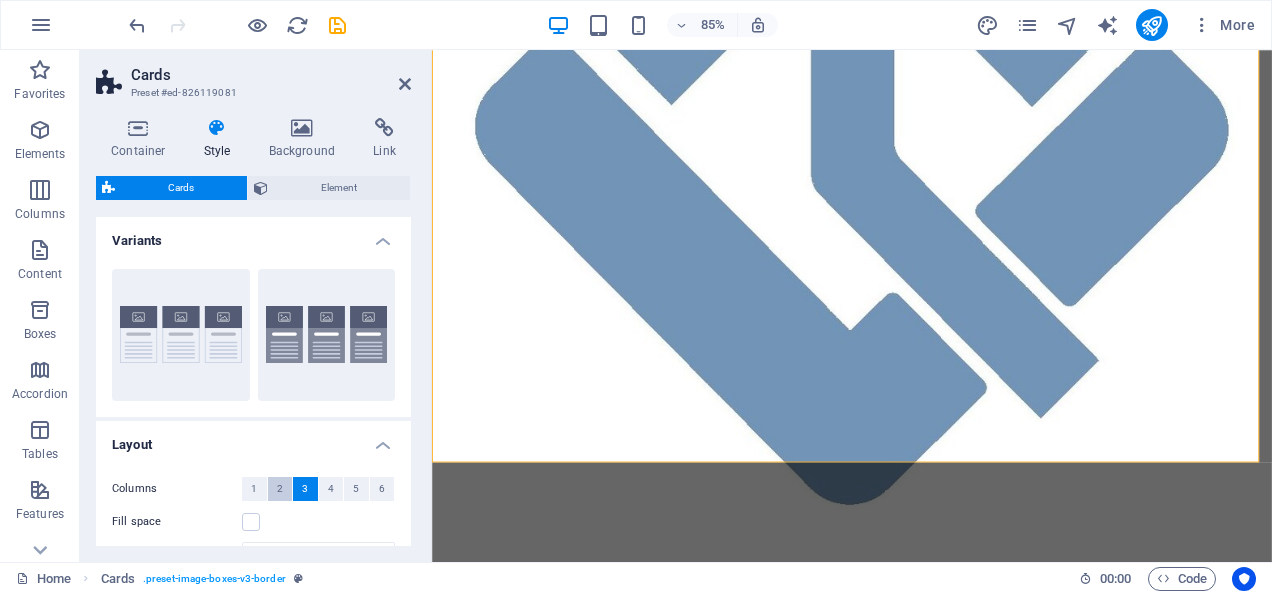 click on "2" at bounding box center (280, 489) 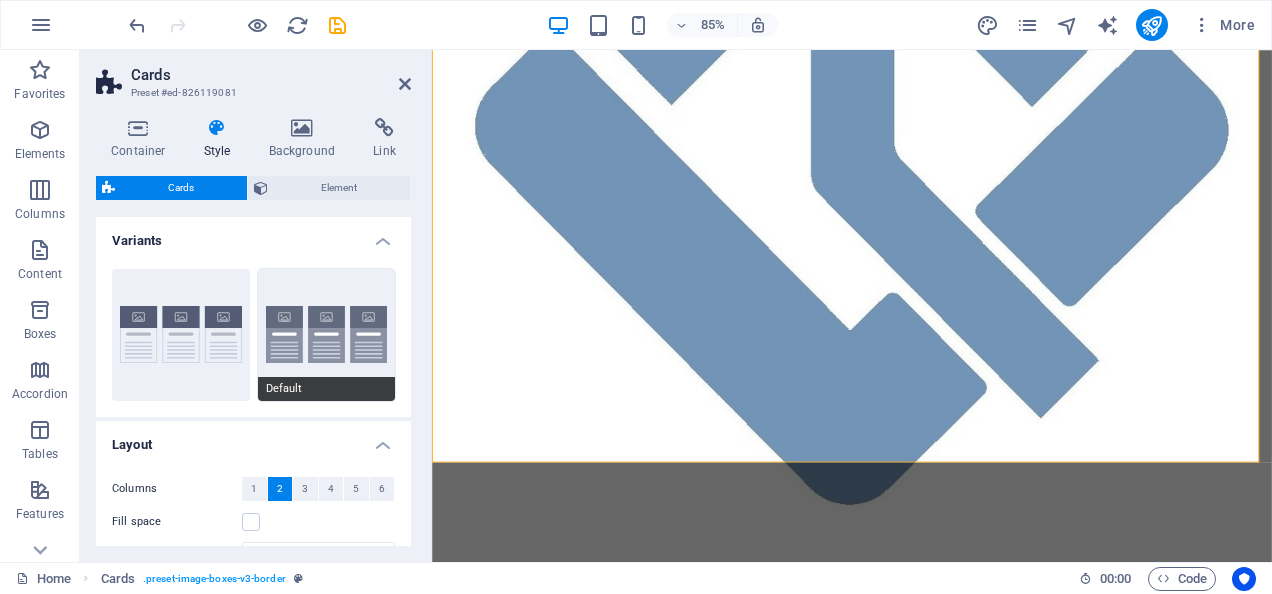 scroll, scrollTop: 200, scrollLeft: 0, axis: vertical 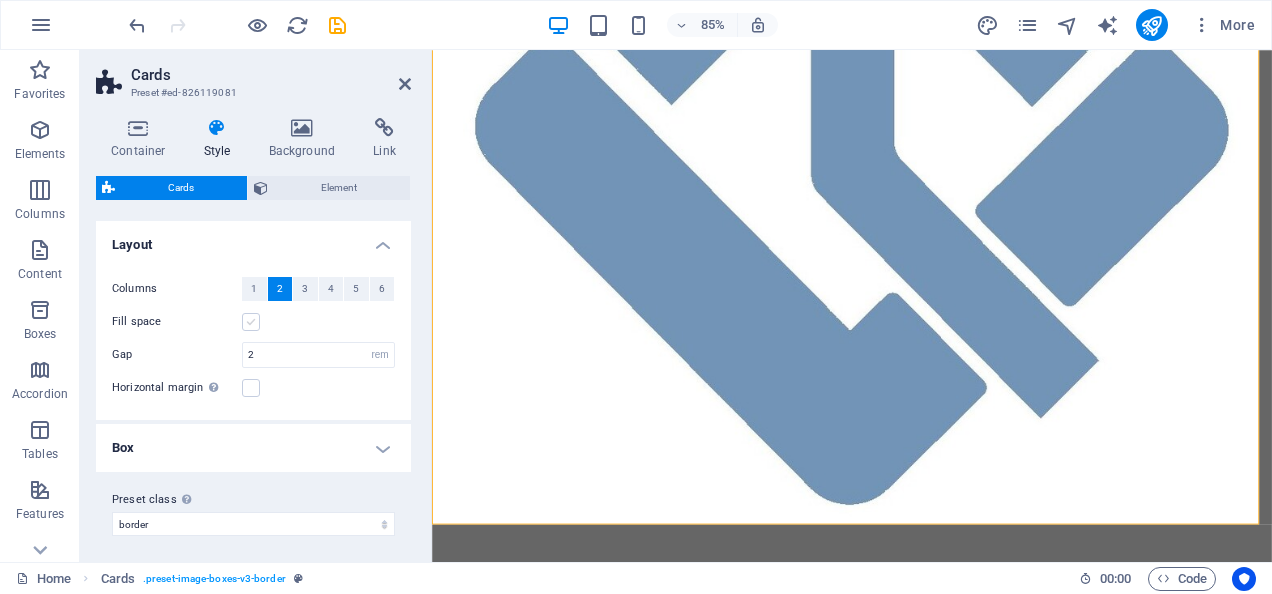 click at bounding box center (251, 322) 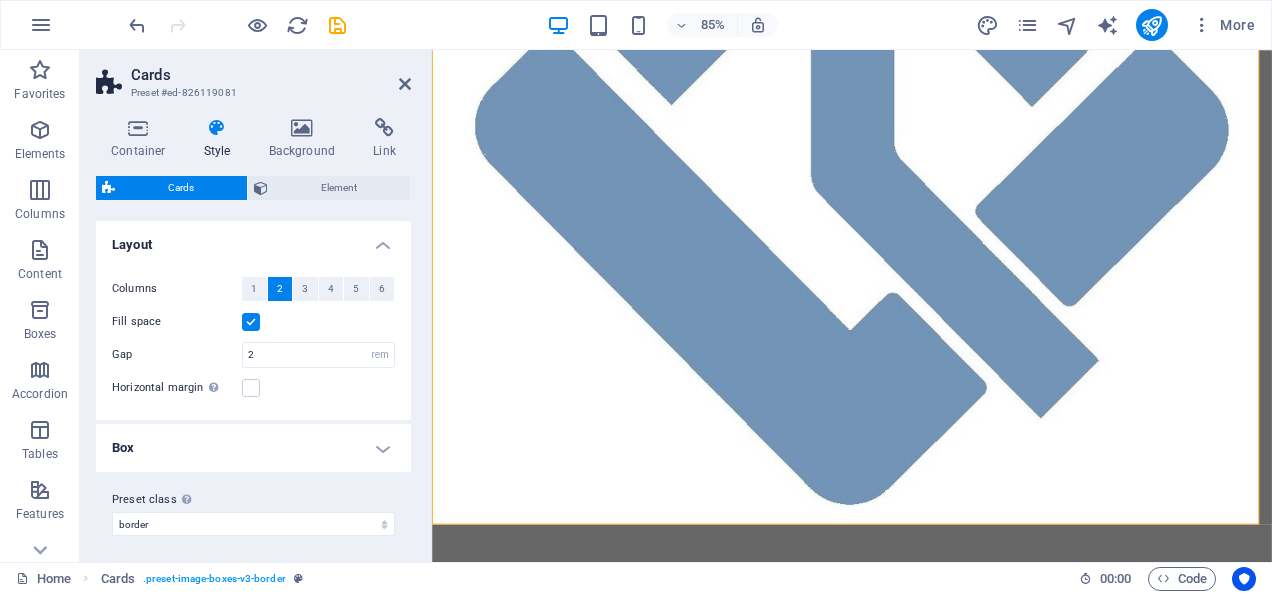 click on "Cards Preset #ed-[NUMBER]
Container Style Background Link Size Height Default px rem % vh vw Min. height None px rem % vh vw Width Default px rem % em vh vw Min. width None px rem % vh vw Default padding Custom spacing Default content width and padding can be changed under Design. Edit design Layout (Flexbox) Alignment Determines the flex direction. Default Main axis Determine how elements should behave along the main axis inside this container (justify content). Default Side axis Control the vertical direction of the element inside of the container (align items). Default Wrap Default On Off Fill Controls the distances and direction of elements on the y-axis across several lines (align content). Default Accessibility ARIA helps assistive technologies (like screen readers) to understand the role, state, and behavior of web elements Role The ARIA role defines the purpose of an element.  None Alert" at bounding box center (256, 306) 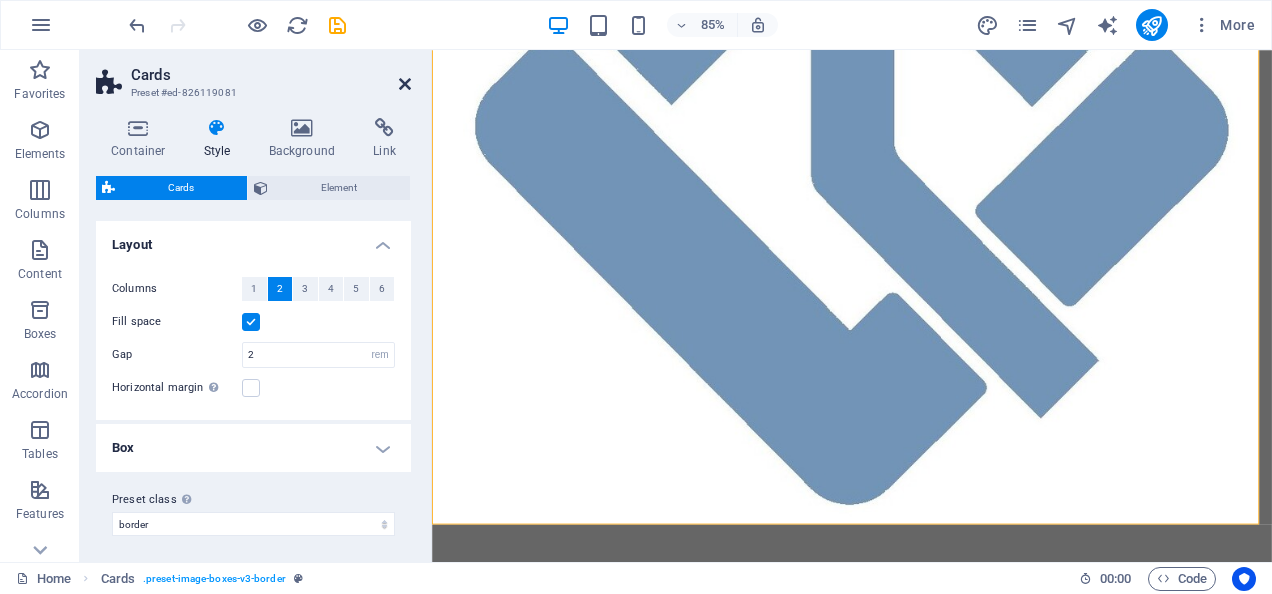 click at bounding box center (405, 84) 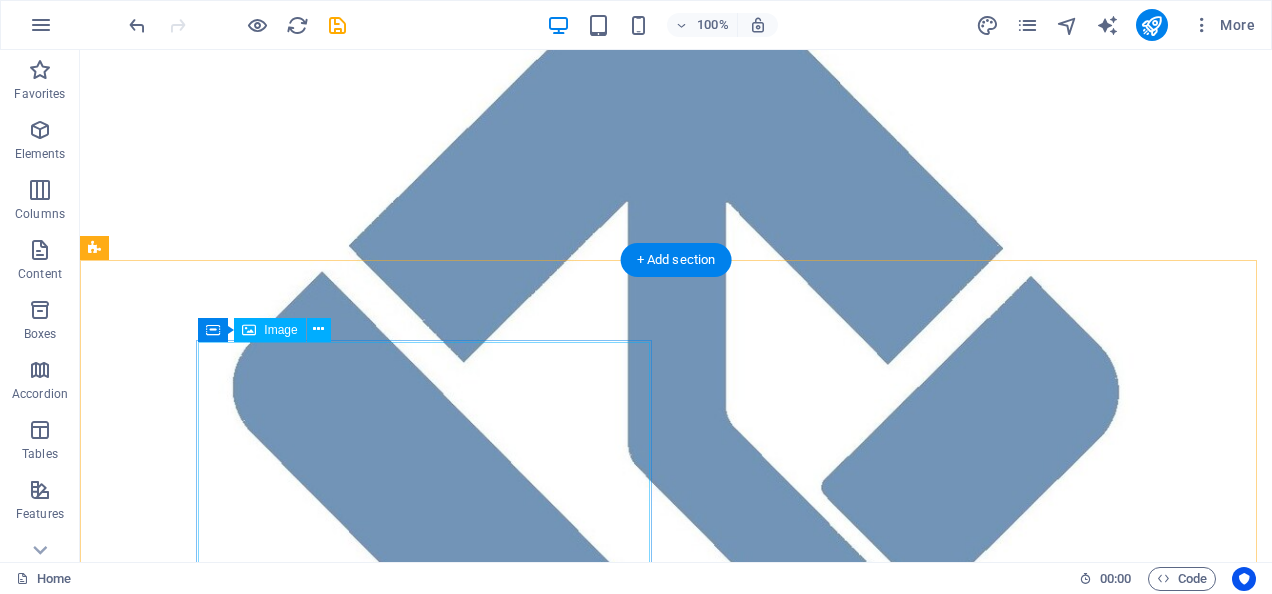 scroll, scrollTop: 550, scrollLeft: 0, axis: vertical 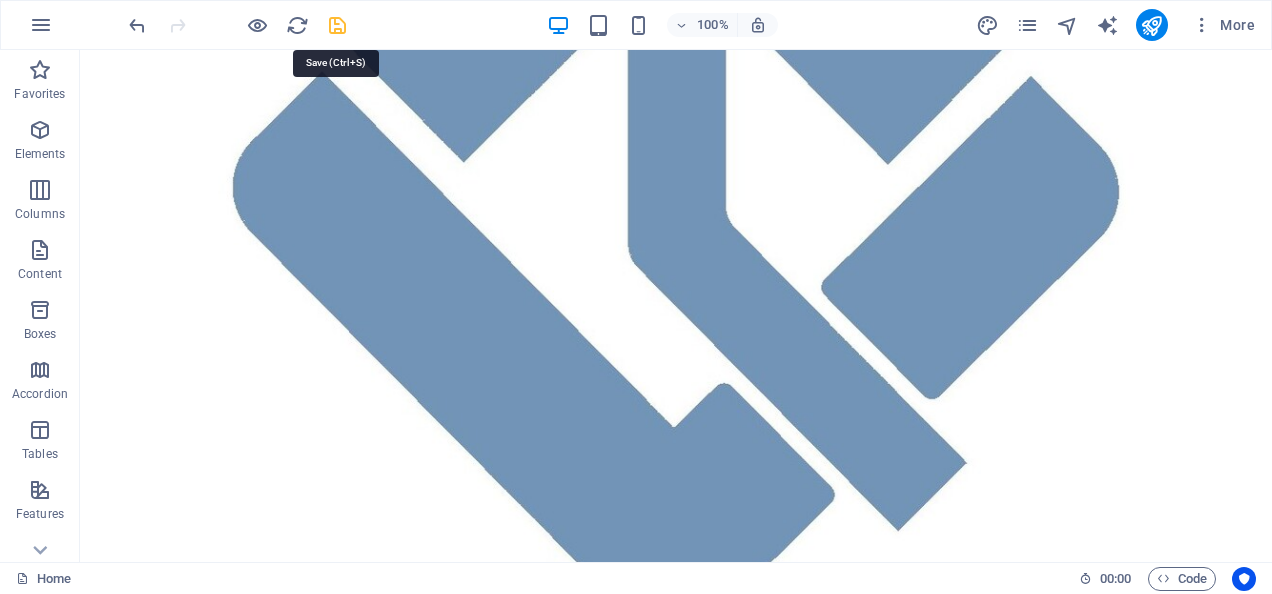 click at bounding box center [337, 25] 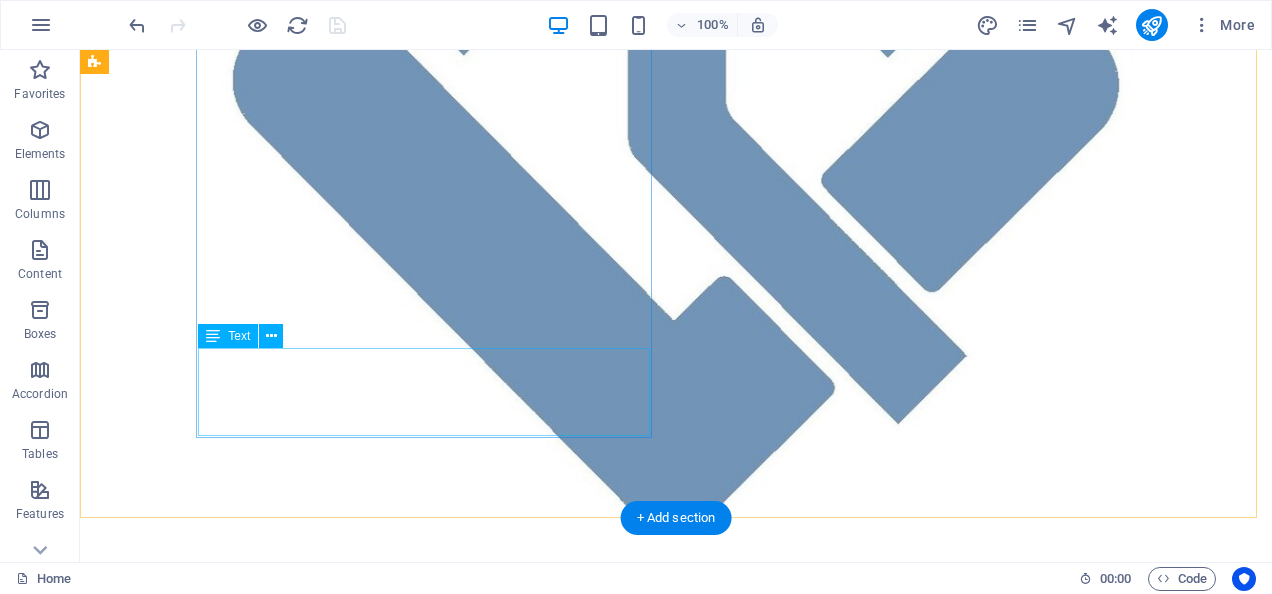 scroll, scrollTop: 750, scrollLeft: 0, axis: vertical 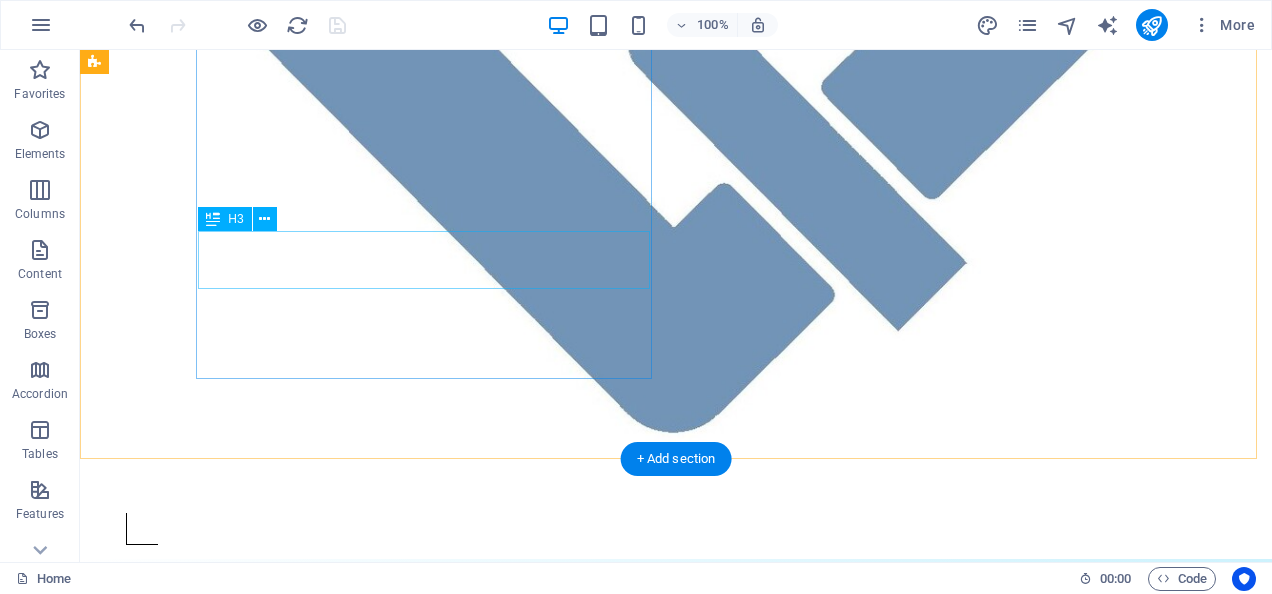 click on "Headline" at bounding box center [568, 1235] 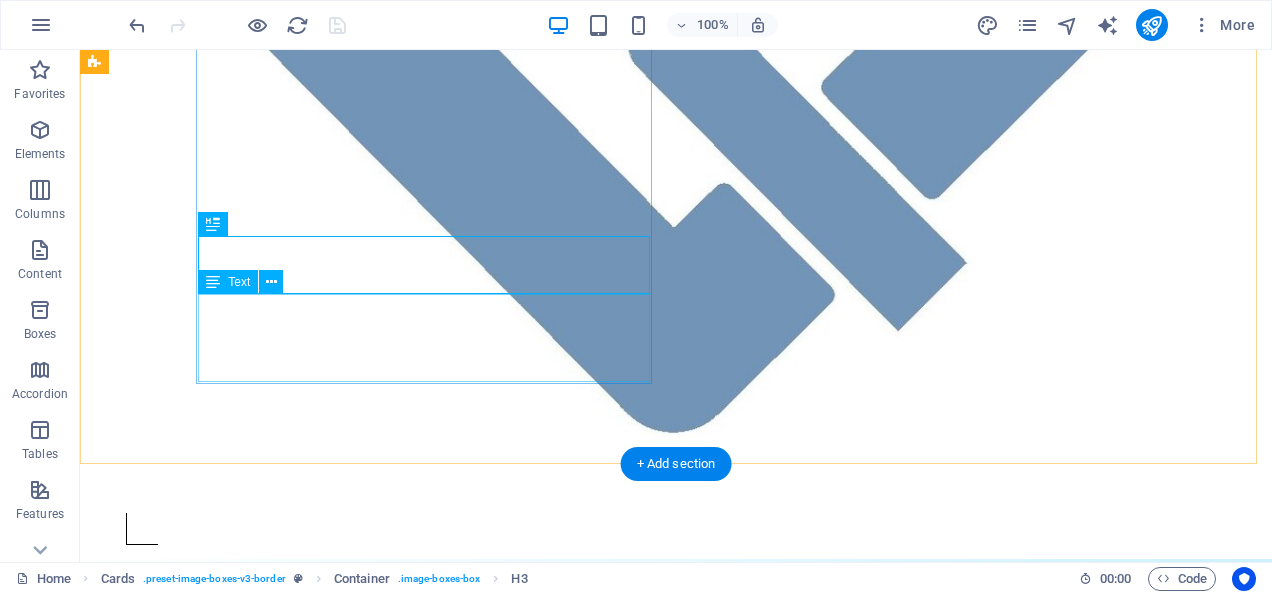 scroll, scrollTop: 450, scrollLeft: 0, axis: vertical 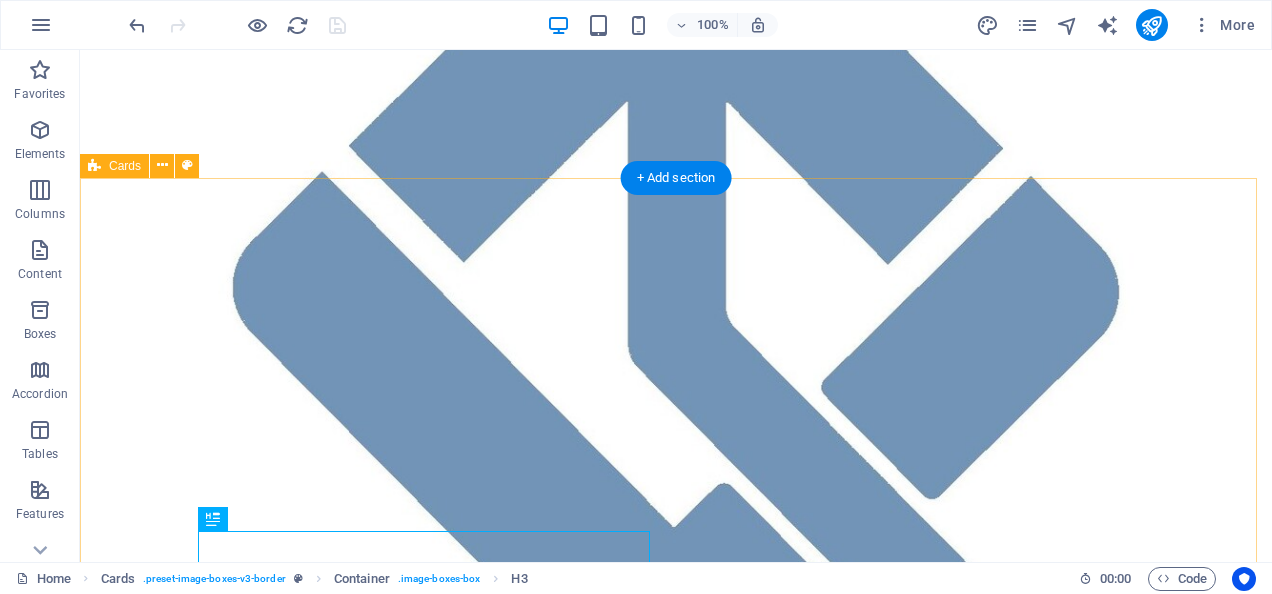 click on "Headline Lorem ipsum dolor sit amet, consectetuer adipiscing elit. Aenean commodo ligula eget dolor. Lorem ipsum dolor sit amet. Headline Lorem ipsum dolor sit amet, consectetuer adipiscing elit. Aenean commodo ligula eget dolor. Lorem ipsum dolor sit amet." at bounding box center [676, 1613] 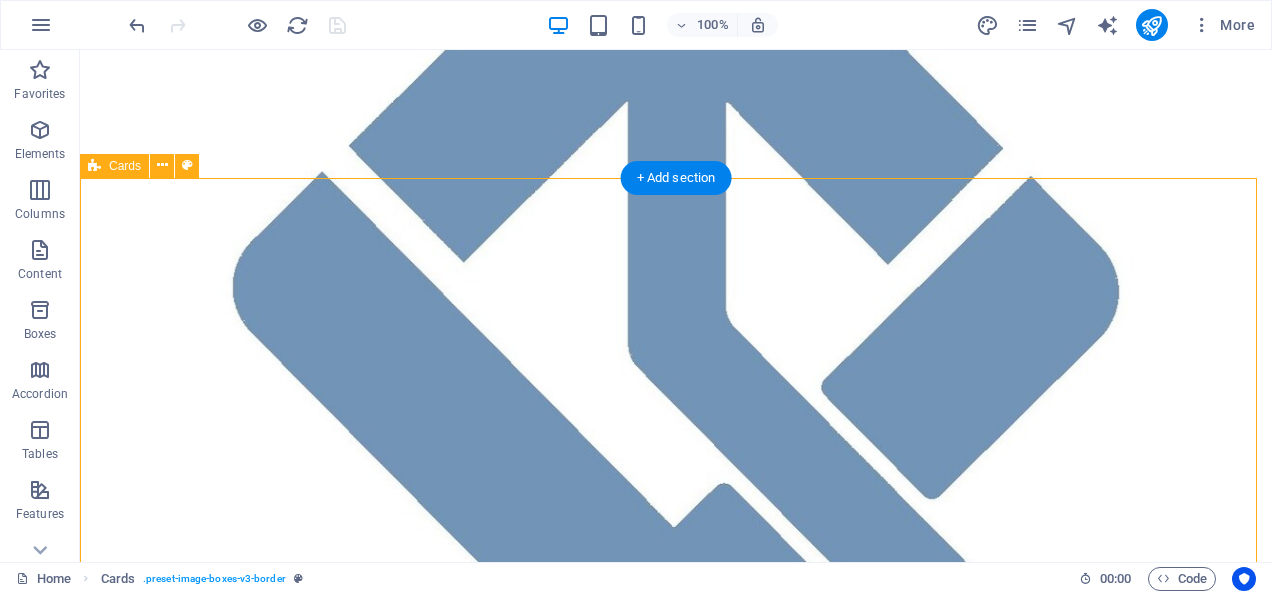 click on "Headline Lorem ipsum dolor sit amet, consectetuer adipiscing elit. Aenean commodo ligula eget dolor. Lorem ipsum dolor sit amet. Headline Lorem ipsum dolor sit amet, consectetuer adipiscing elit. Aenean commodo ligula eget dolor. Lorem ipsum dolor sit amet." at bounding box center (676, 1613) 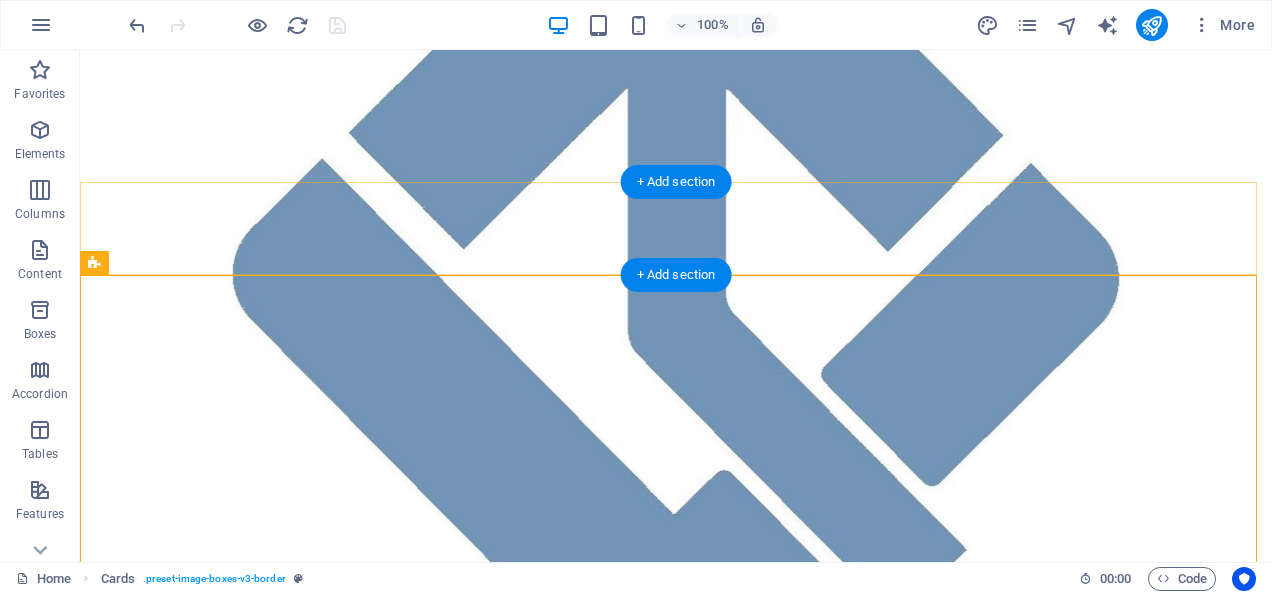 scroll, scrollTop: 350, scrollLeft: 0, axis: vertical 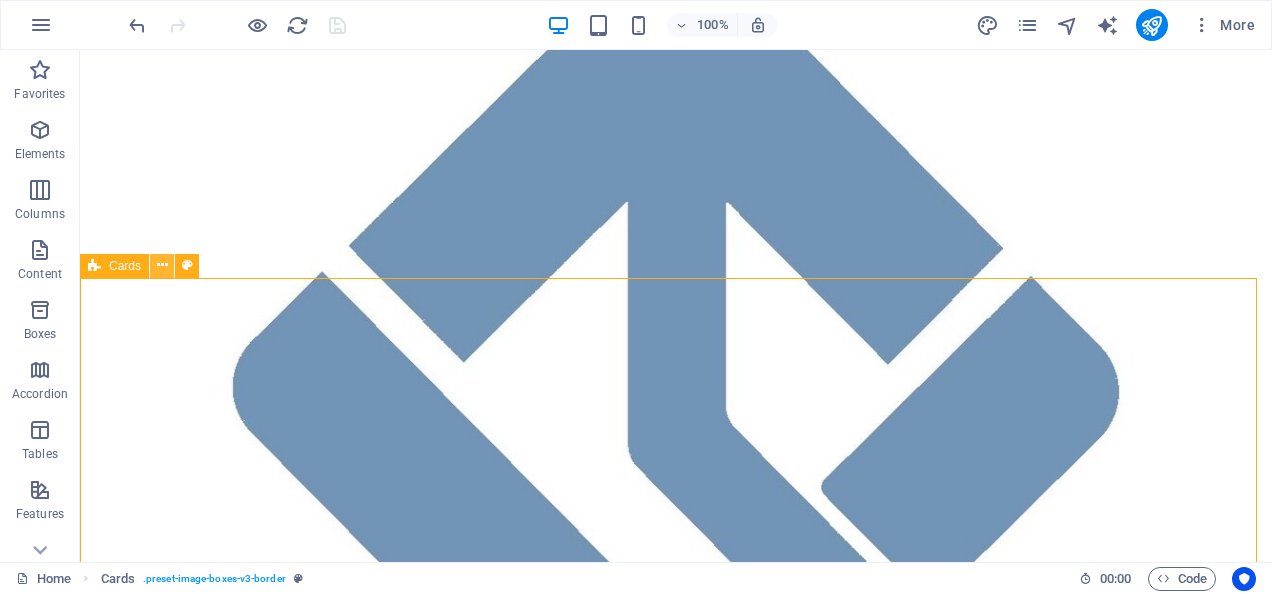 click at bounding box center (162, 265) 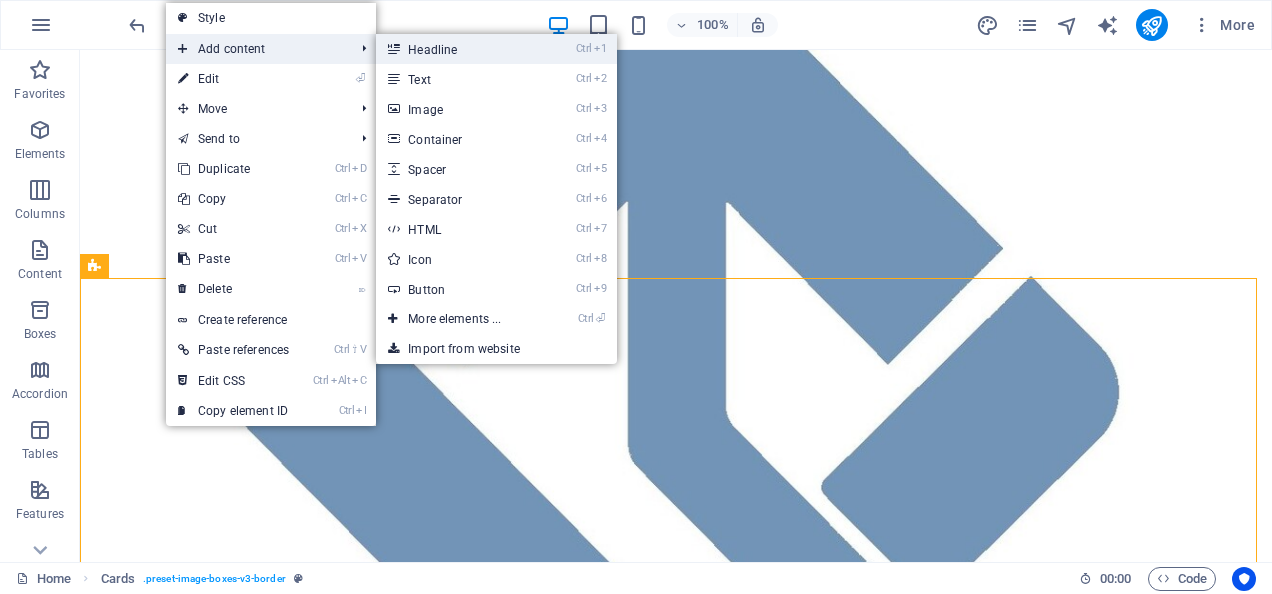 click on "Ctrl 1  Headline" at bounding box center (458, 49) 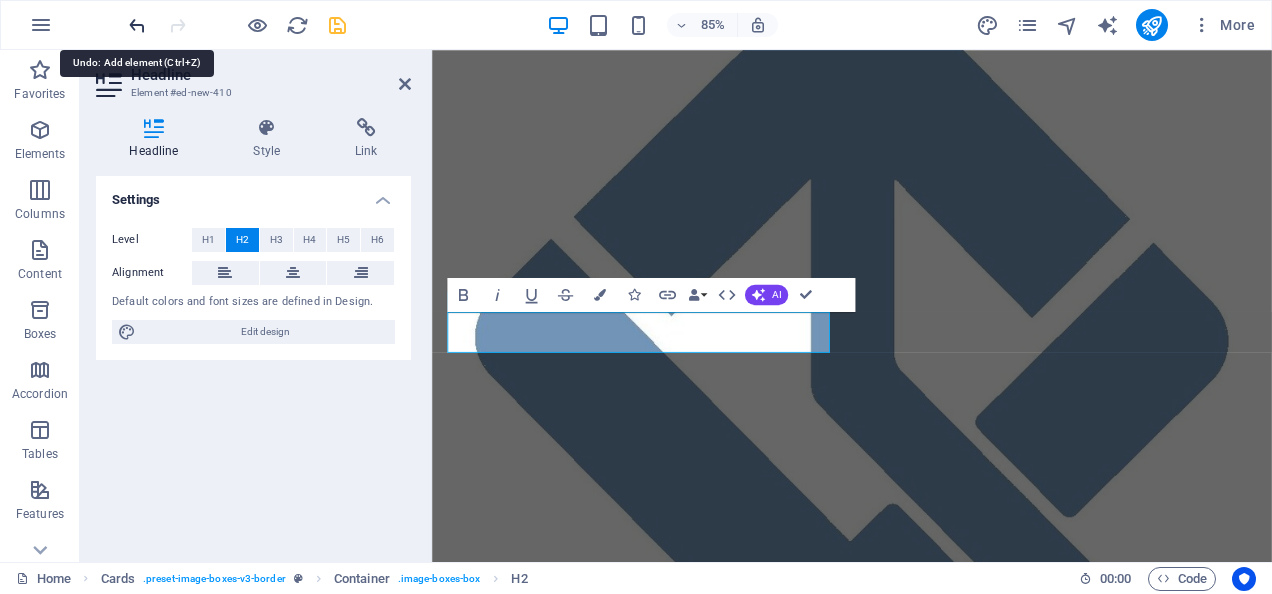 click at bounding box center (137, 25) 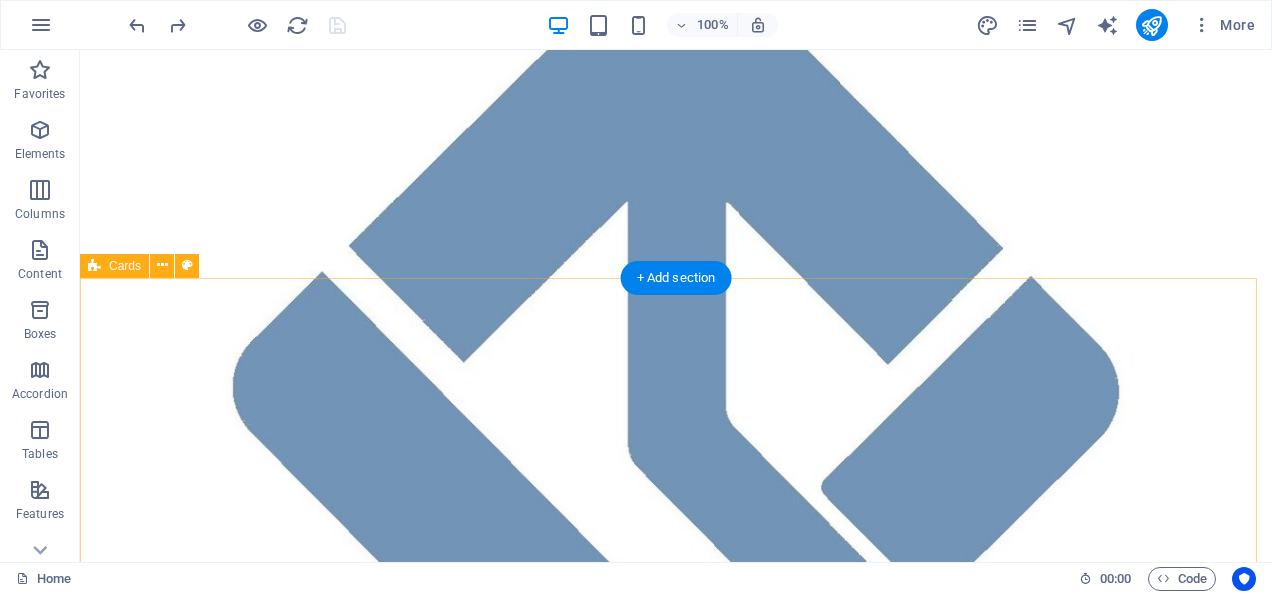 click on "Headline Lorem ipsum dolor sit amet, consectetuer adipiscing elit. Aenean commodo ligula eget dolor. Lorem ipsum dolor sit amet. Headline Lorem ipsum dolor sit amet, consectetuer adipiscing elit. Aenean commodo ligula eget dolor. Lorem ipsum dolor sit amet." at bounding box center [676, 1713] 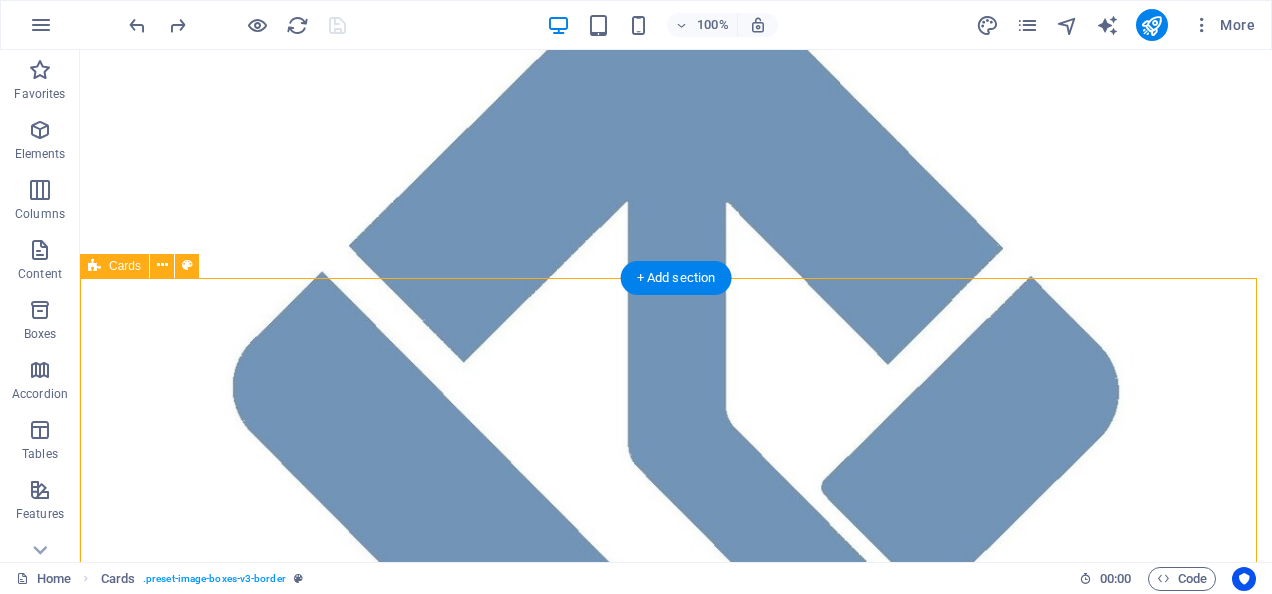 click on "Headline Lorem ipsum dolor sit amet, consectetuer adipiscing elit. Aenean commodo ligula eget dolor. Lorem ipsum dolor sit amet. Headline Lorem ipsum dolor sit amet, consectetuer adipiscing elit. Aenean commodo ligula eget dolor. Lorem ipsum dolor sit amet." at bounding box center [676, 1713] 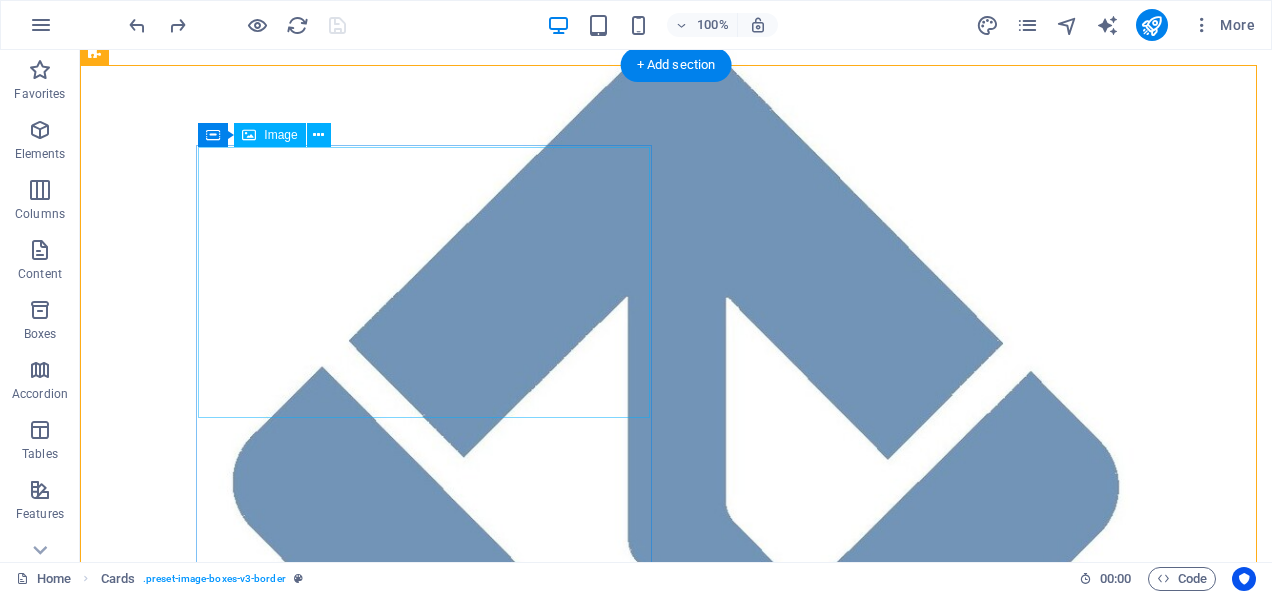 scroll, scrollTop: 250, scrollLeft: 0, axis: vertical 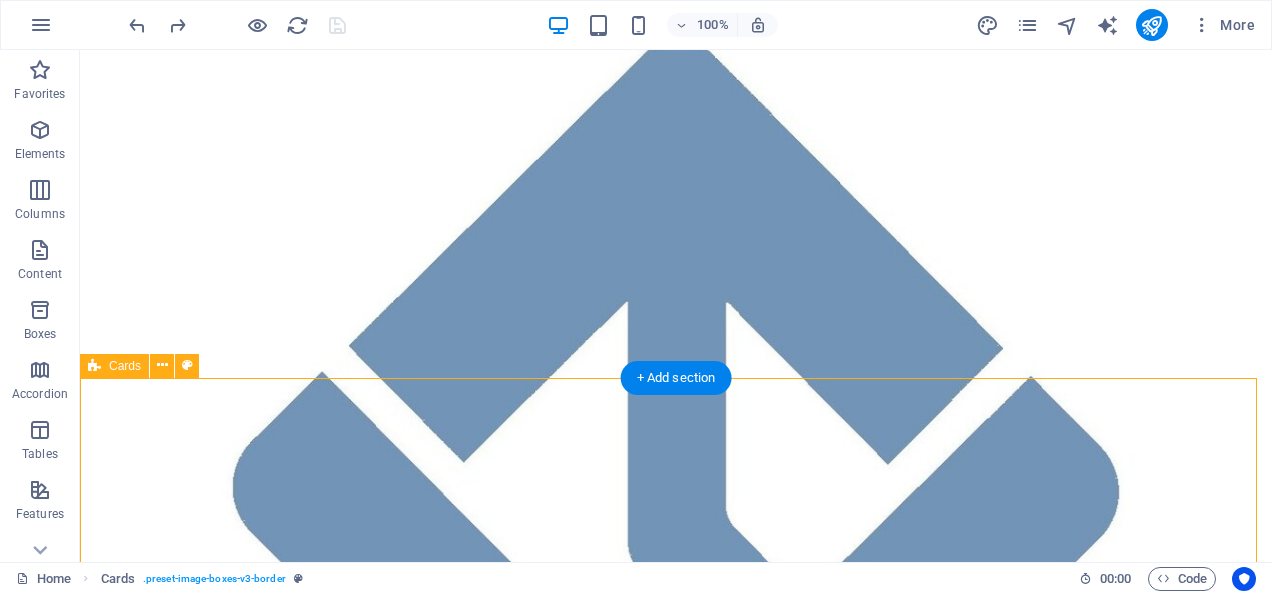 click on "Headline Lorem ipsum dolor sit amet, consectetuer adipiscing elit. Aenean commodo ligula eget dolor. Lorem ipsum dolor sit amet. Headline Lorem ipsum dolor sit amet, consectetuer adipiscing elit. Aenean commodo ligula eget dolor. Lorem ipsum dolor sit amet." at bounding box center (676, 1813) 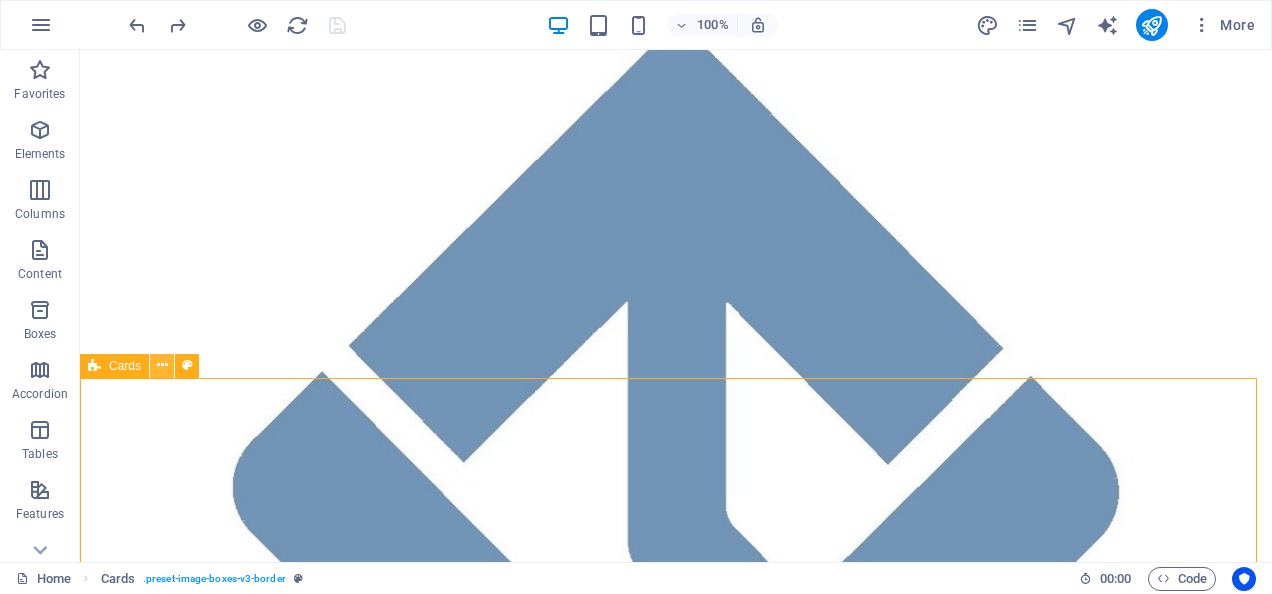 click at bounding box center [162, 365] 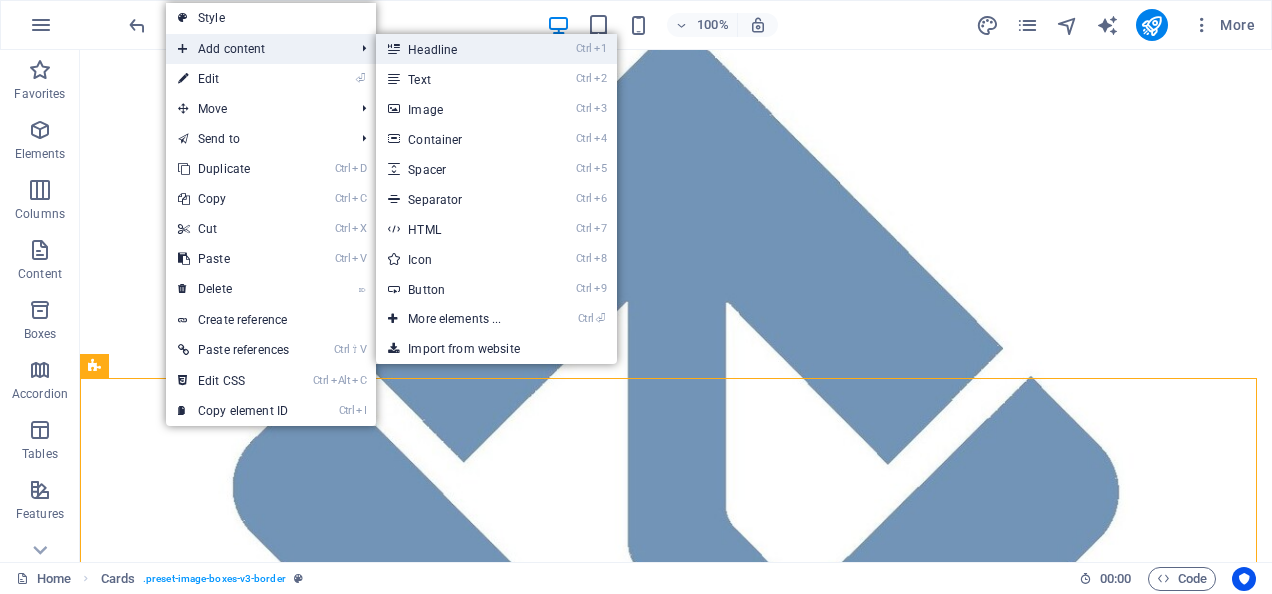 click on "Ctrl 1  Headline" at bounding box center [458, 49] 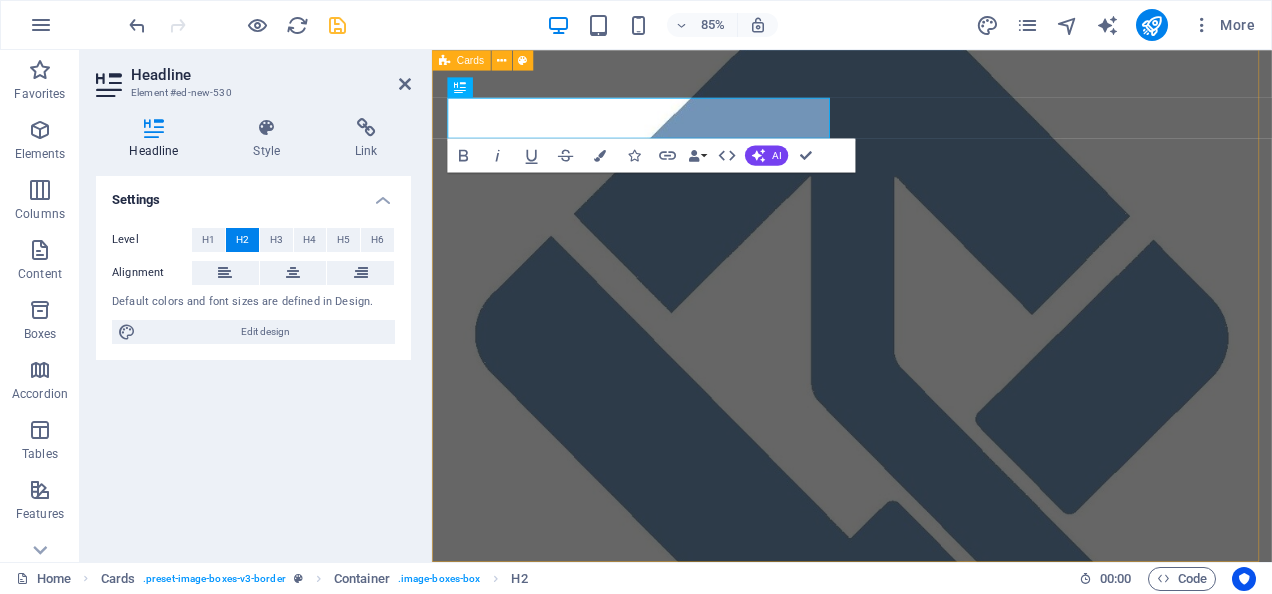 scroll, scrollTop: 349, scrollLeft: 0, axis: vertical 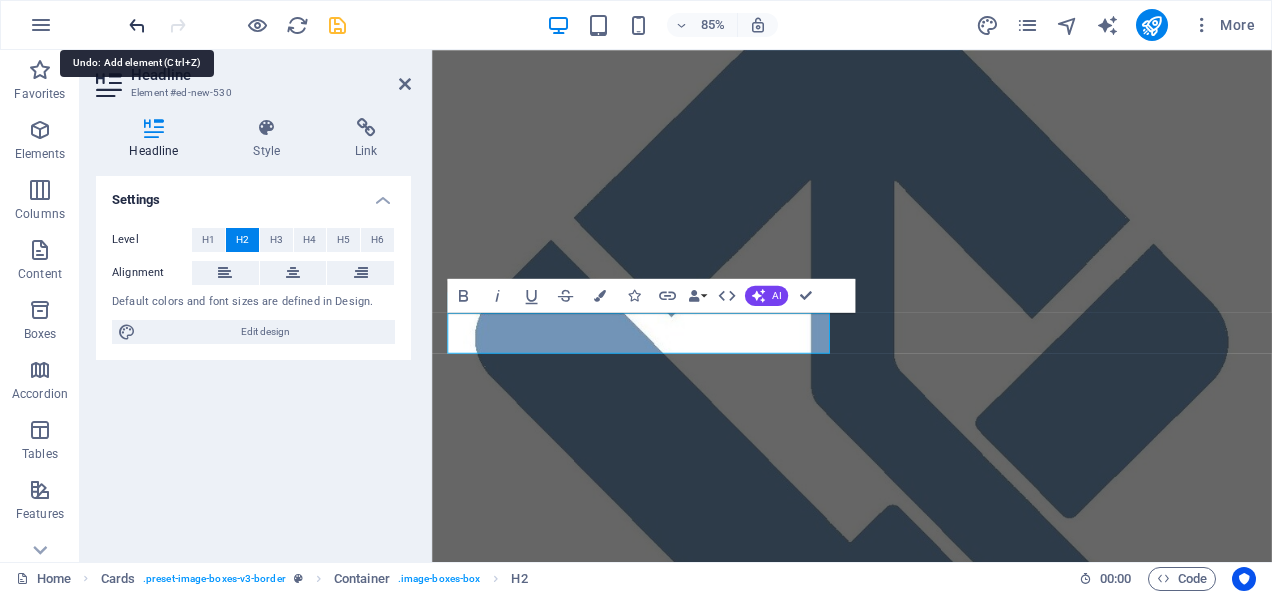 click at bounding box center [137, 25] 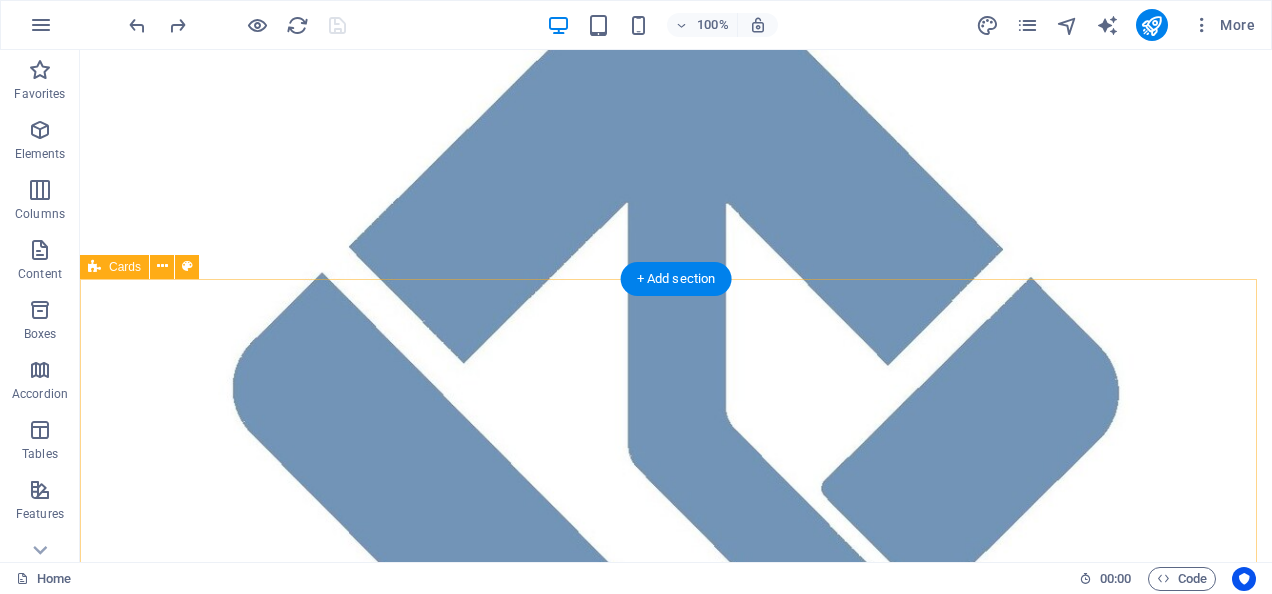 click on "Headline Lorem ipsum dolor sit amet, consectetuer adipiscing elit. Aenean commodo ligula eget dolor. Lorem ipsum dolor sit amet. Headline Lorem ipsum dolor sit amet, consectetuer adipiscing elit. Aenean commodo ligula eget dolor. Lorem ipsum dolor sit amet." at bounding box center (676, 1714) 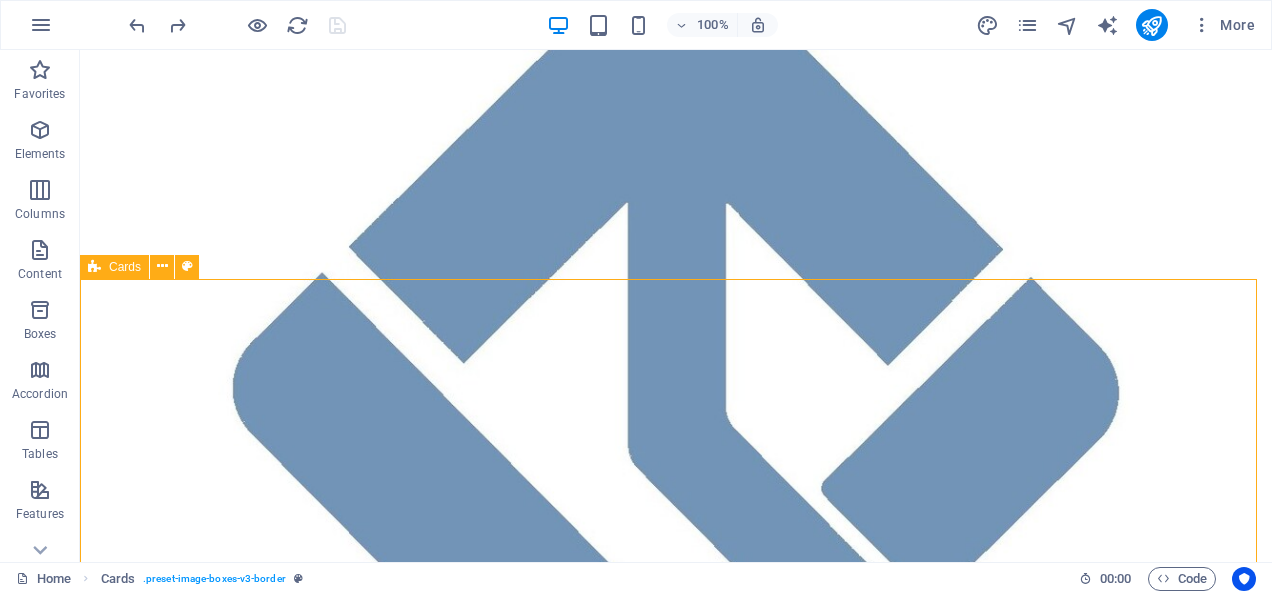 click on "Cards" at bounding box center [125, 267] 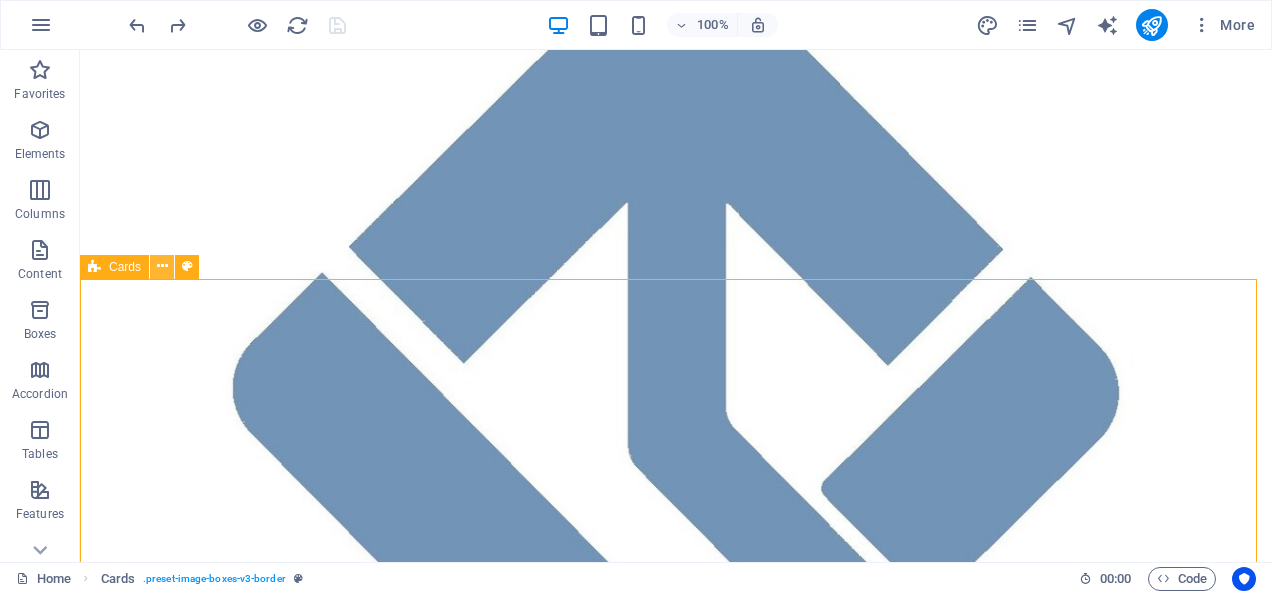 click at bounding box center [162, 266] 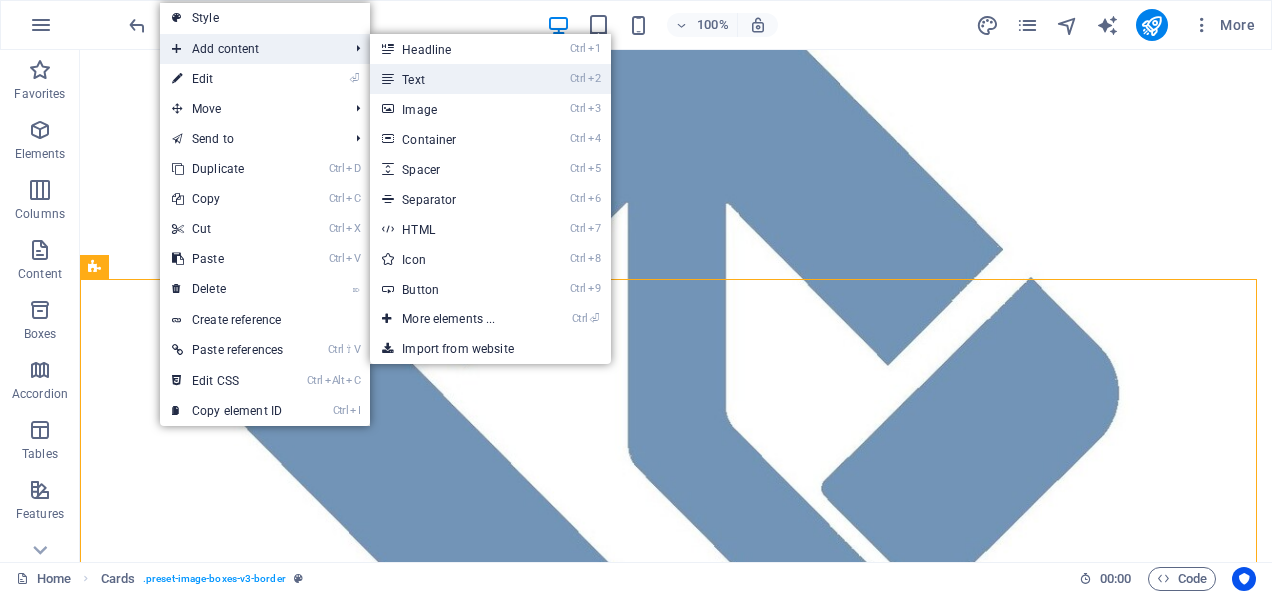 click on "Ctrl 2  Text" at bounding box center (452, 79) 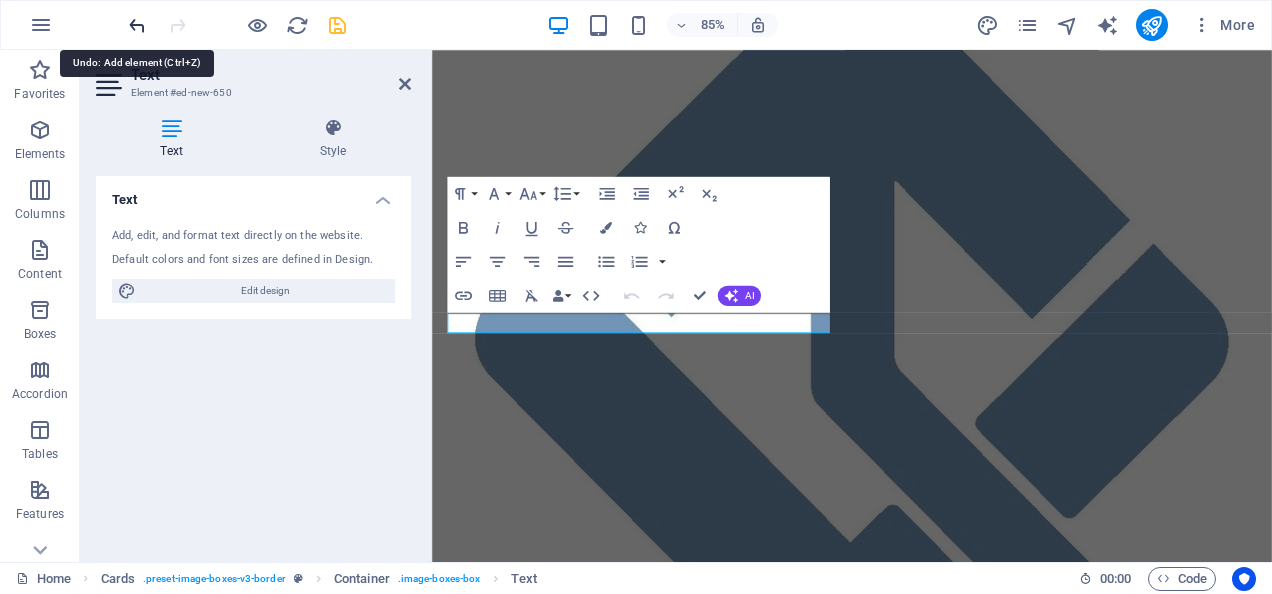 click at bounding box center [137, 25] 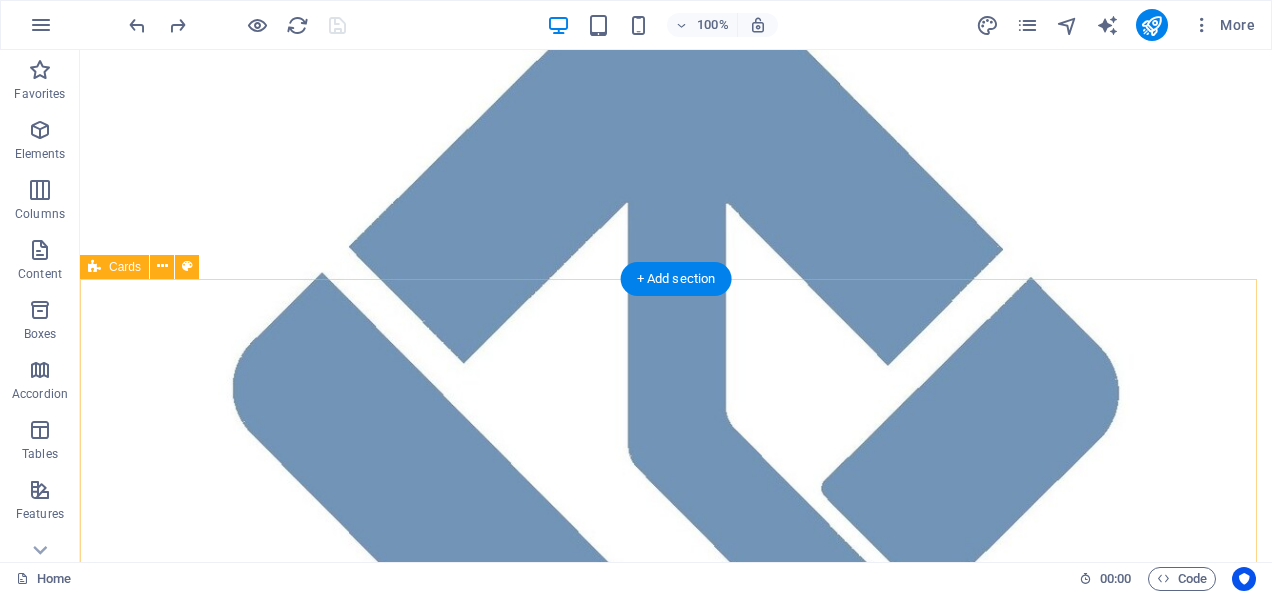 click on "Headline Lorem ipsum dolor sit amet, consectetuer adipiscing elit. Aenean commodo ligula eget dolor. Lorem ipsum dolor sit amet. Headline Lorem ipsum dolor sit amet, consectetuer adipiscing elit. Aenean commodo ligula eget dolor. Lorem ipsum dolor sit amet." at bounding box center [676, 1714] 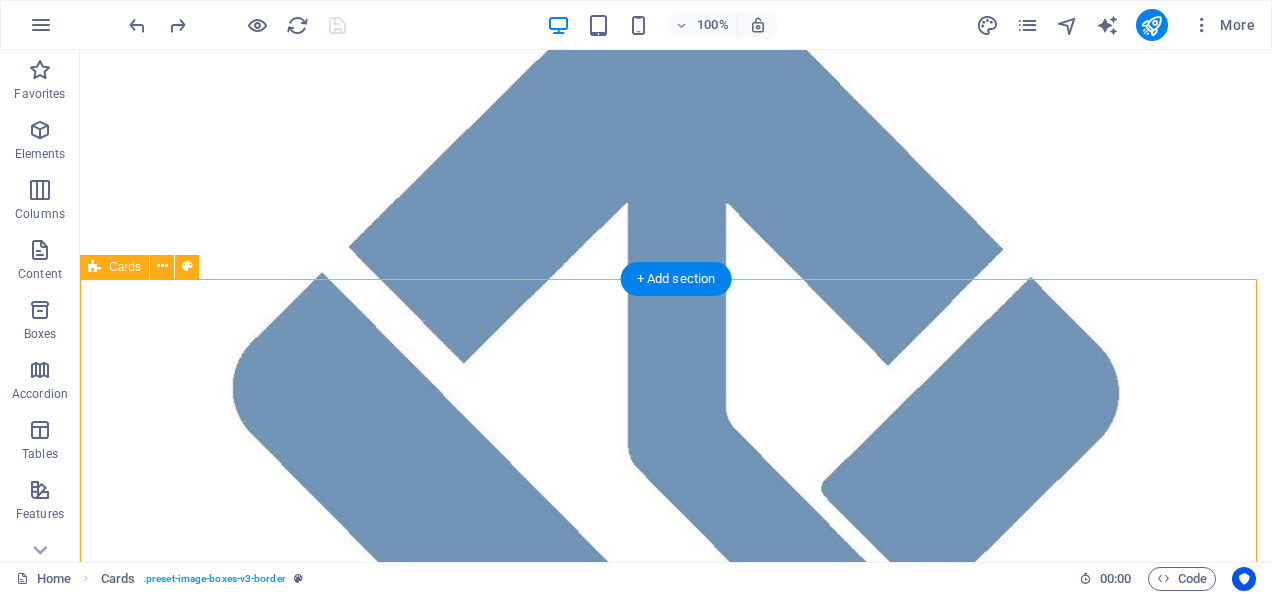 click on "Headline Lorem ipsum dolor sit amet, consectetuer adipiscing elit. Aenean commodo ligula eget dolor. Lorem ipsum dolor sit amet. Headline Lorem ipsum dolor sit amet, consectetuer adipiscing elit. Aenean commodo ligula eget dolor. Lorem ipsum dolor sit amet." at bounding box center [676, 1714] 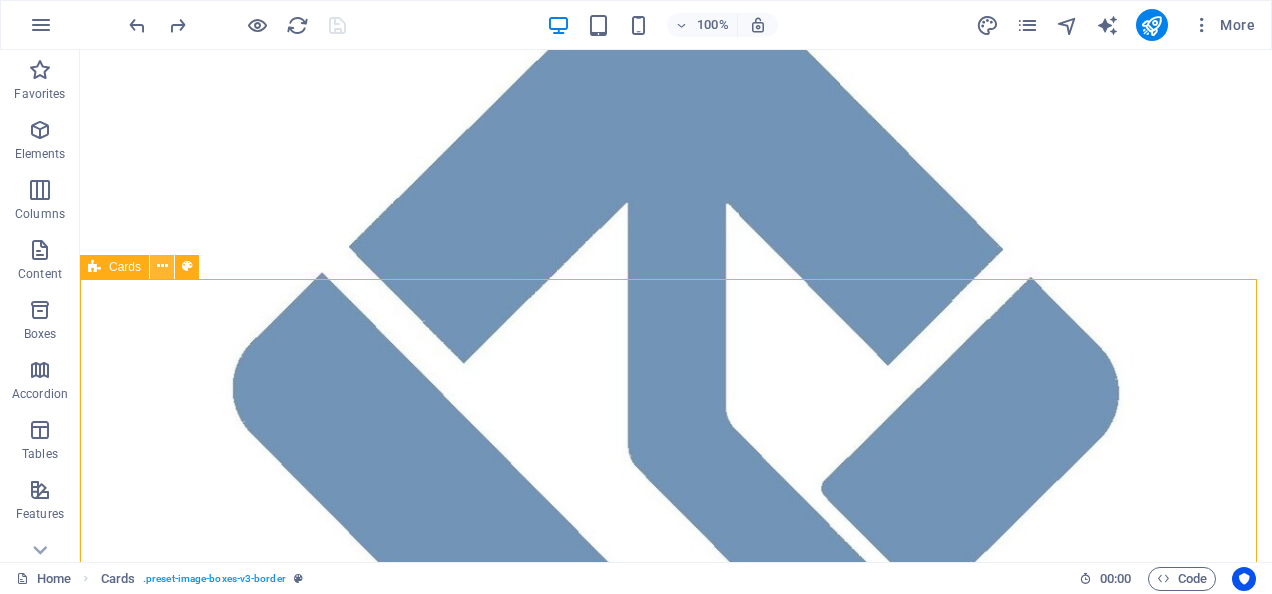 click at bounding box center (162, 266) 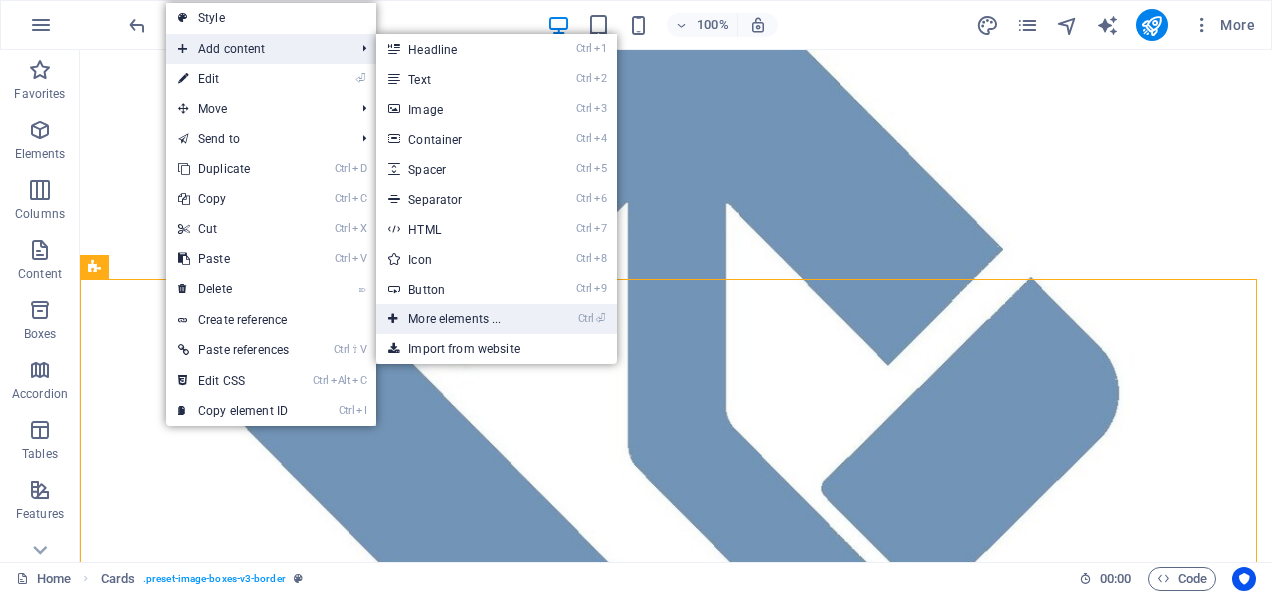 click on "Ctrl ⏎  More elements ..." at bounding box center (458, 319) 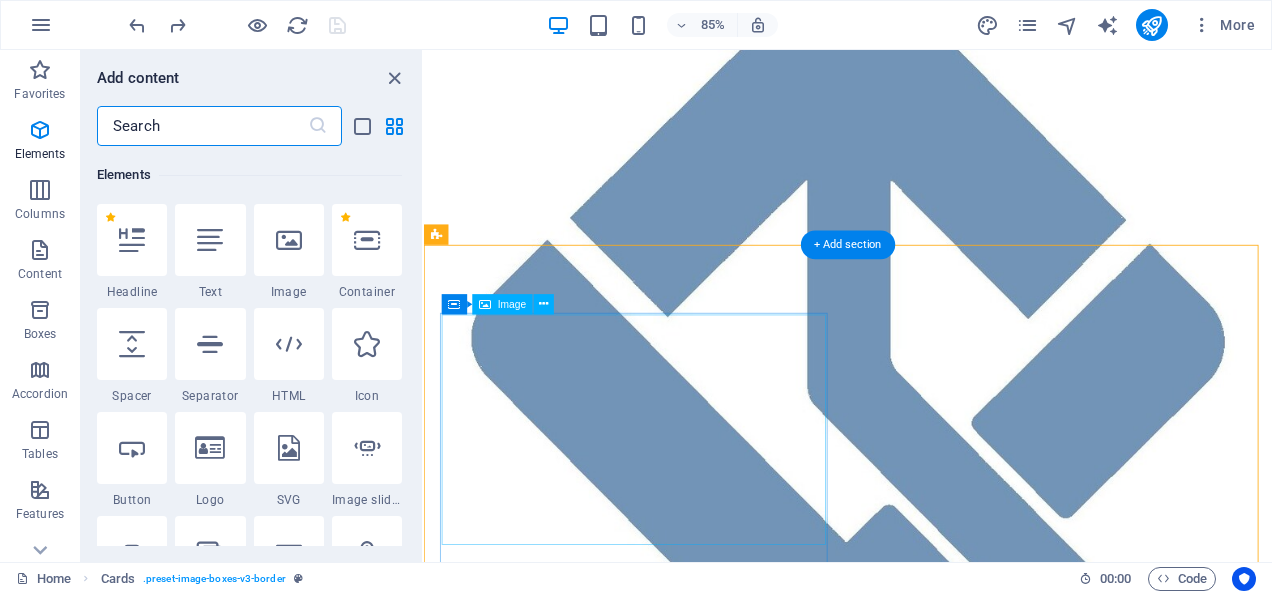 scroll, scrollTop: 213, scrollLeft: 0, axis: vertical 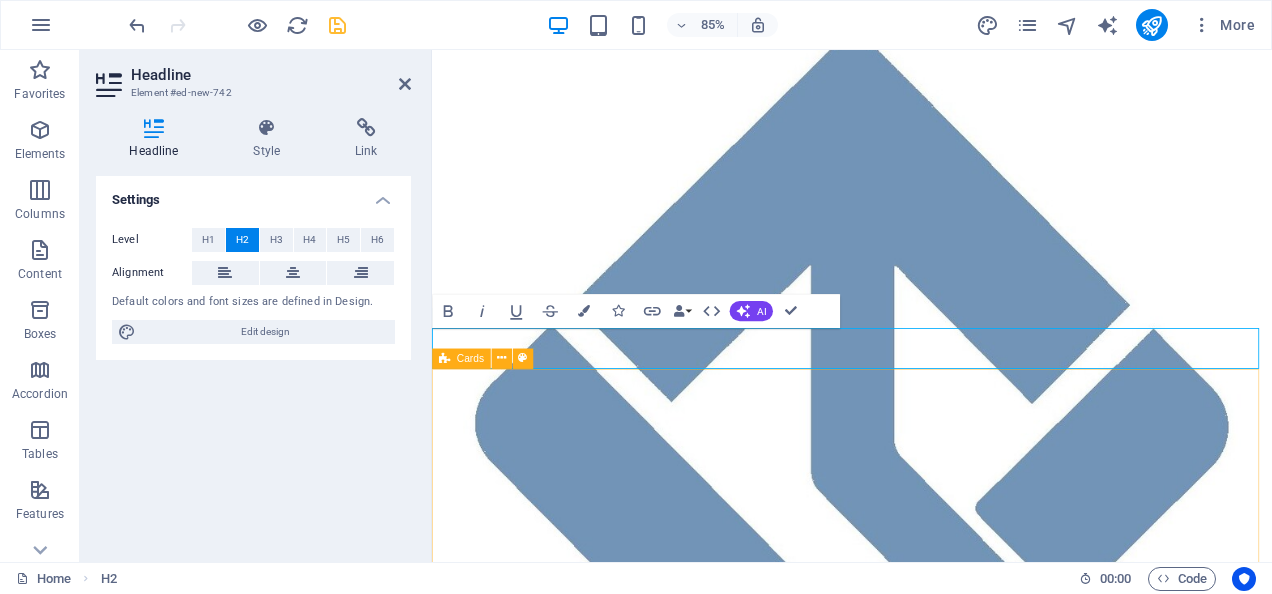 type 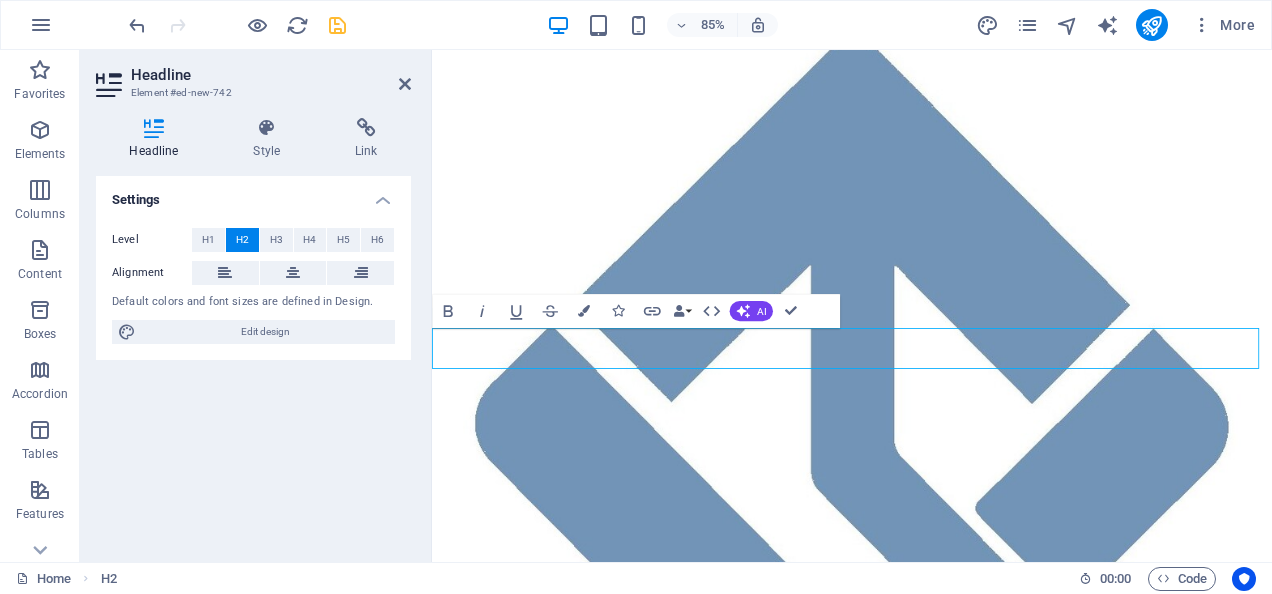 drag, startPoint x: 752, startPoint y: 392, endPoint x: 863, endPoint y: 405, distance: 111.75867 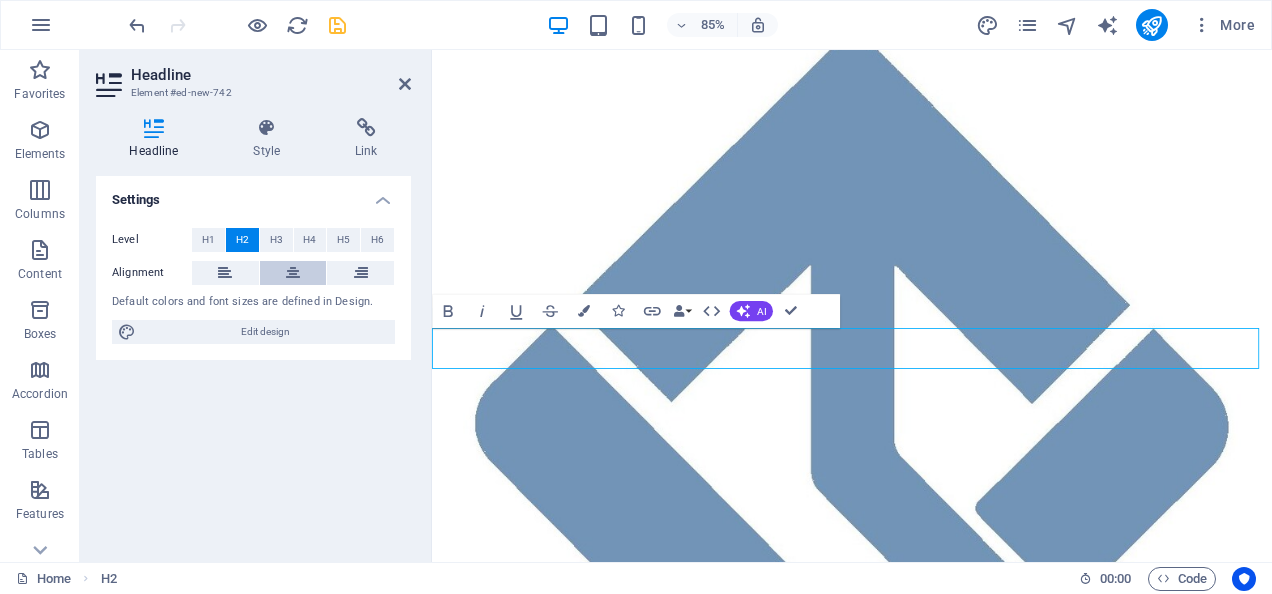 click at bounding box center [293, 273] 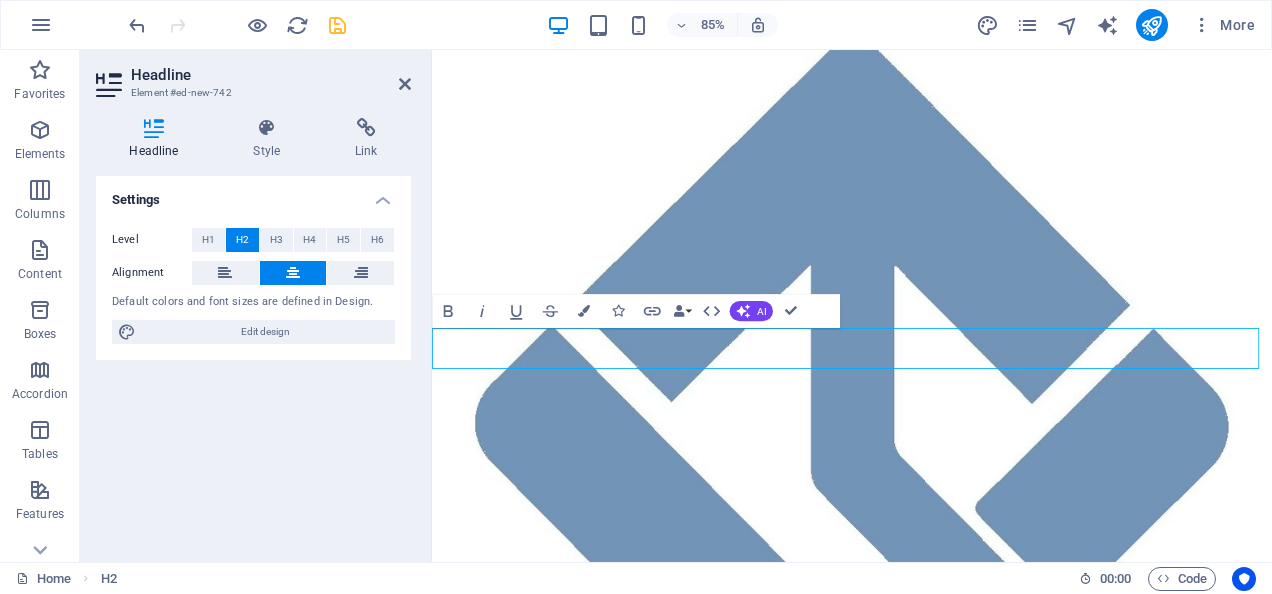 drag, startPoint x: 730, startPoint y: 402, endPoint x: 1111, endPoint y: 409, distance: 381.0643 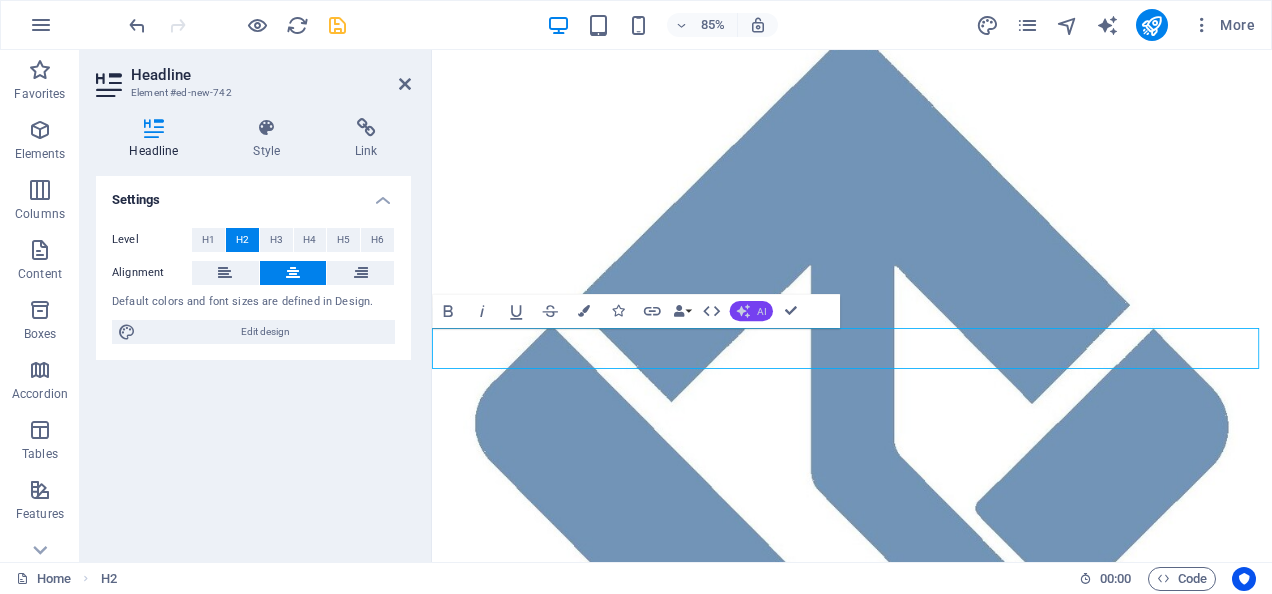 click on "AI" at bounding box center (761, 311) 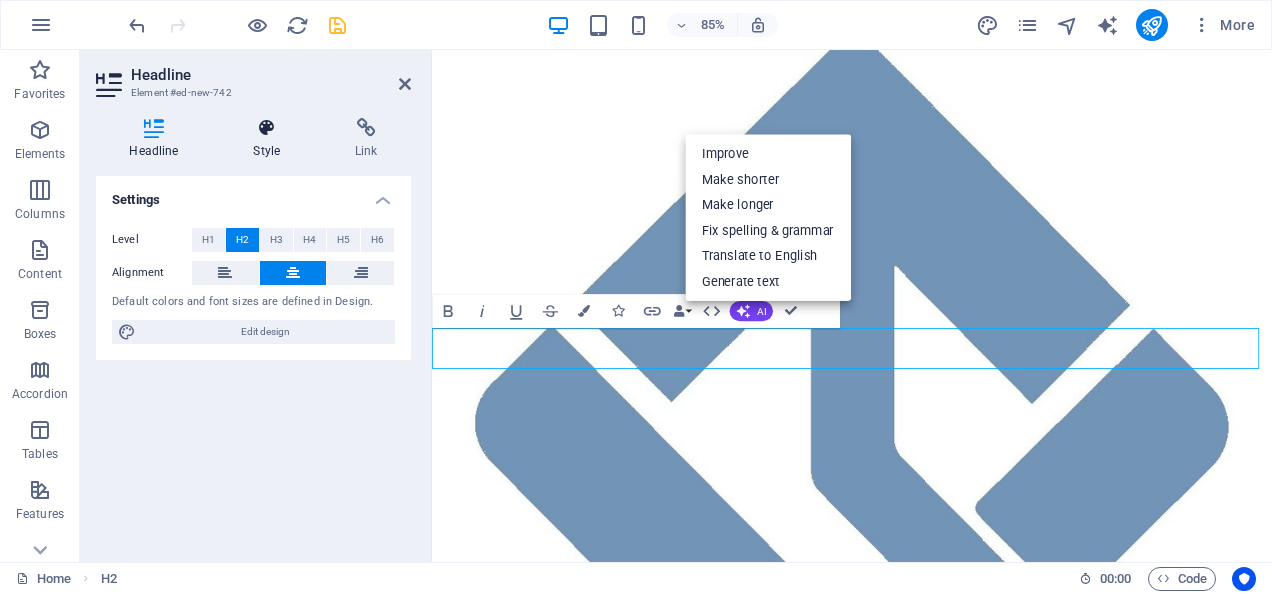 click on "Style" at bounding box center [271, 139] 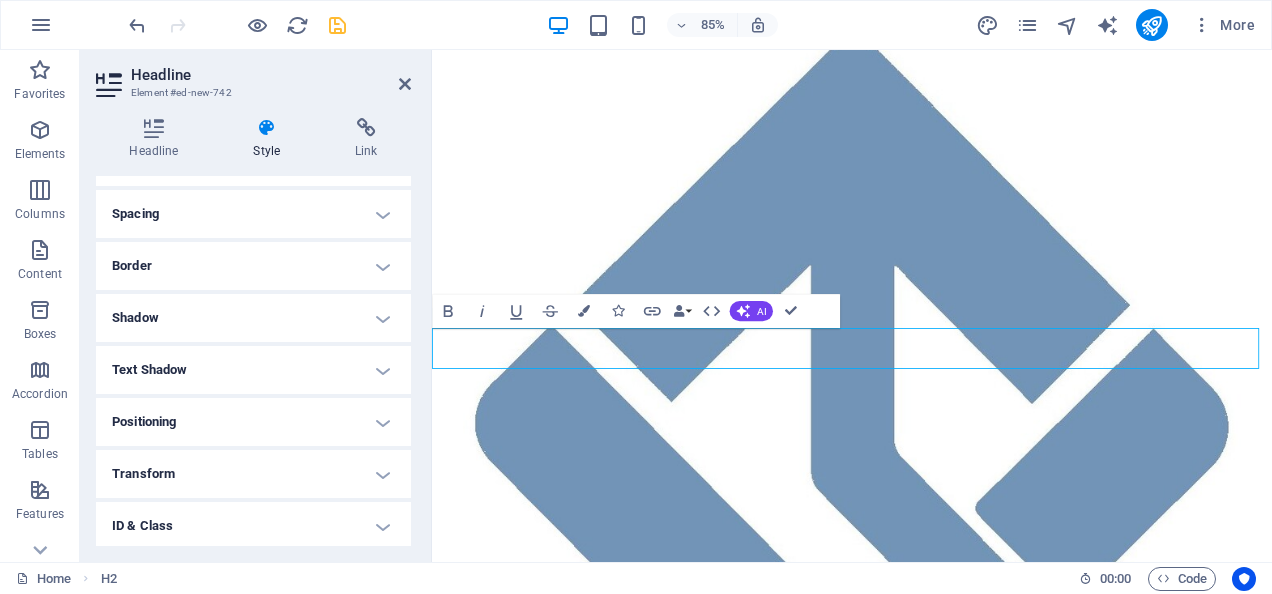 scroll, scrollTop: 0, scrollLeft: 0, axis: both 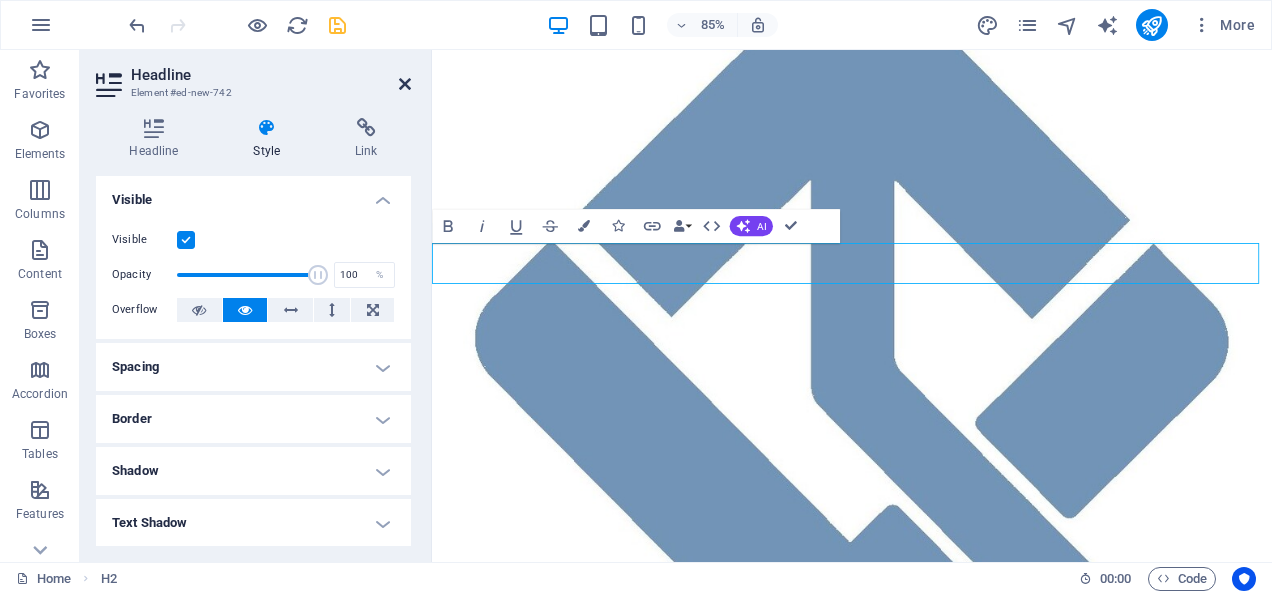 click at bounding box center (405, 84) 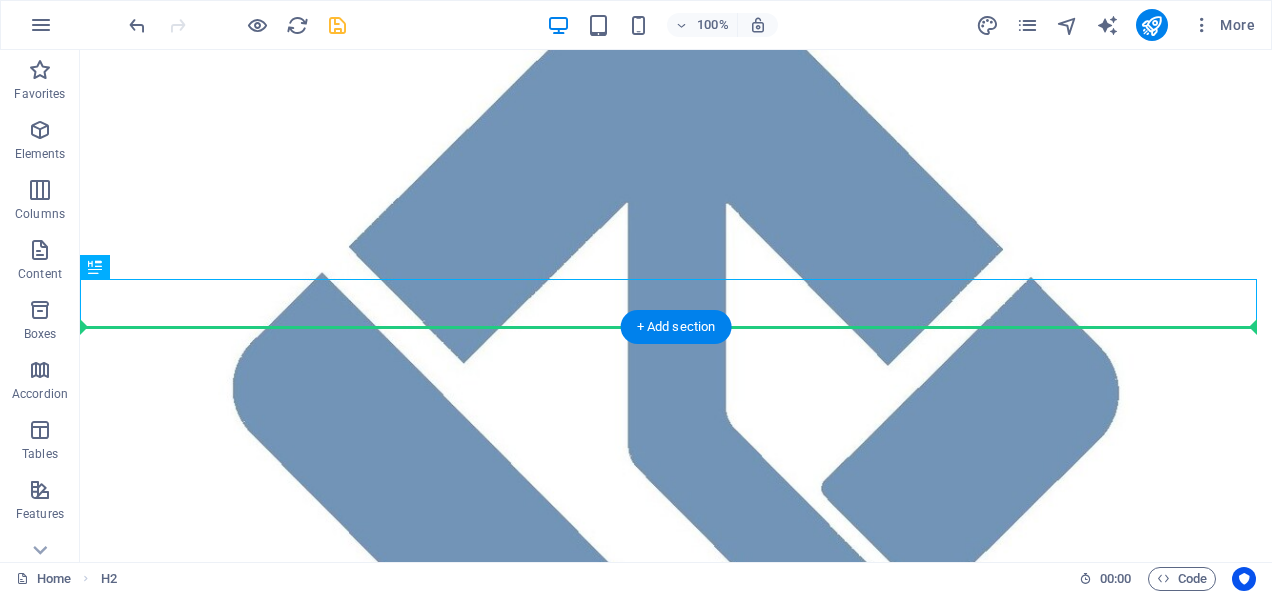 drag, startPoint x: 174, startPoint y: 316, endPoint x: 105, endPoint y: 358, distance: 80.77747 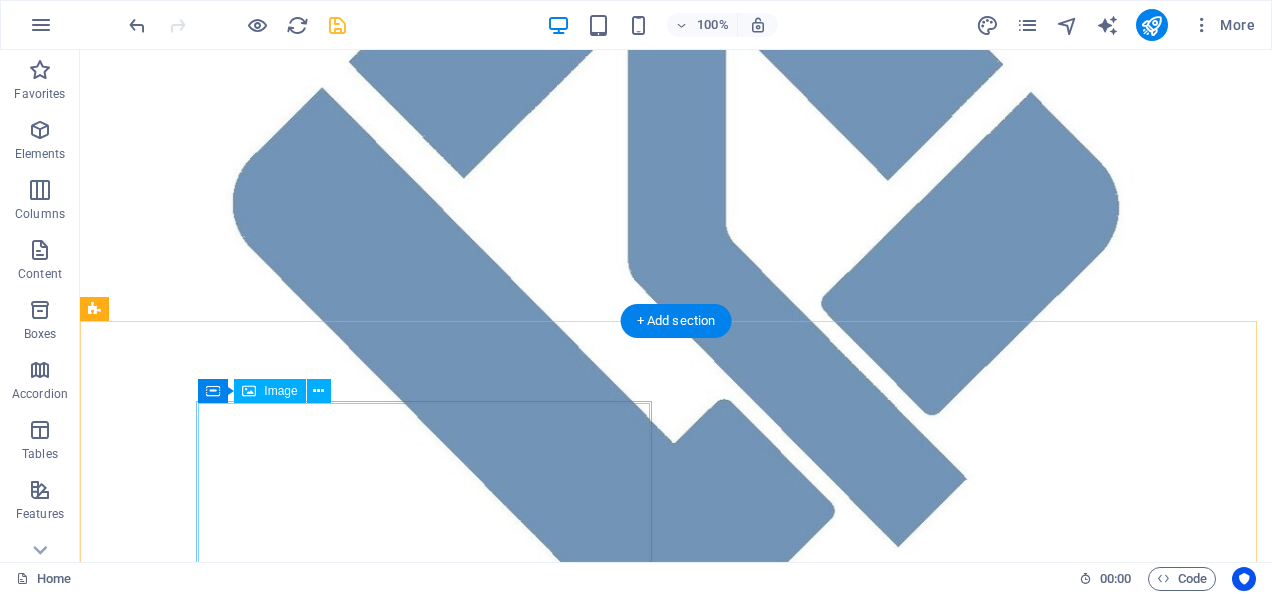 scroll, scrollTop: 349, scrollLeft: 0, axis: vertical 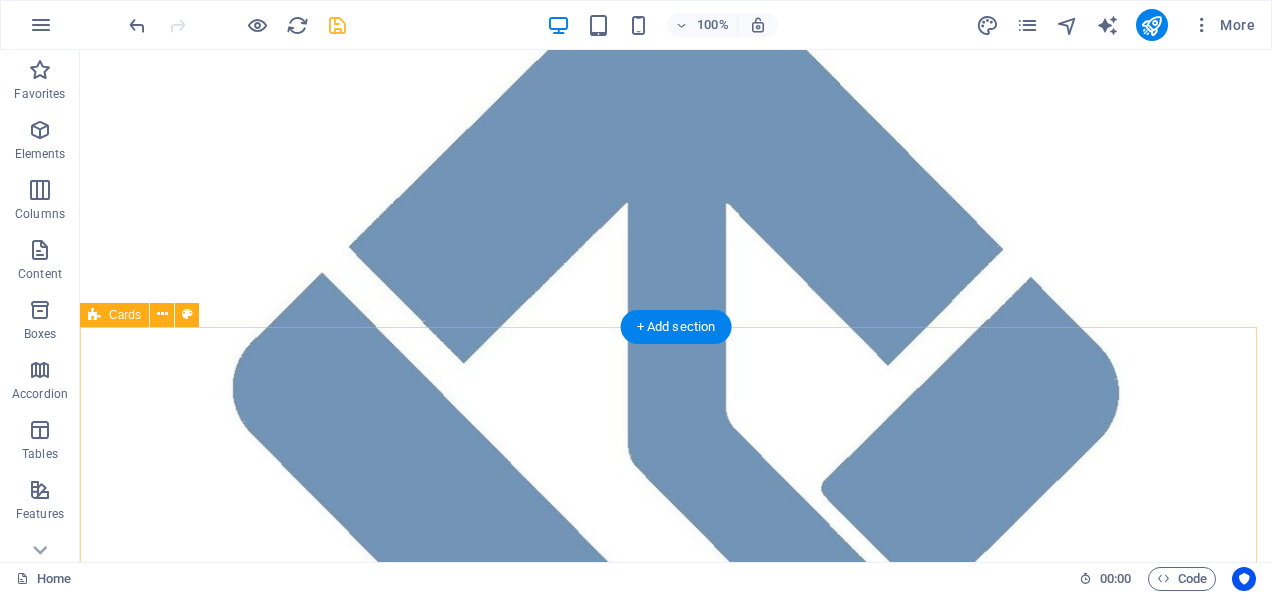 click on "Headline Lorem ipsum dolor sit amet, consectetuer adipiscing elit. Aenean commodo ligula eget dolor. Lorem ipsum dolor sit amet. Headline Lorem ipsum dolor sit amet, consectetuer adipiscing elit. Aenean commodo ligula eget dolor. Lorem ipsum dolor sit amet." at bounding box center (676, 1762) 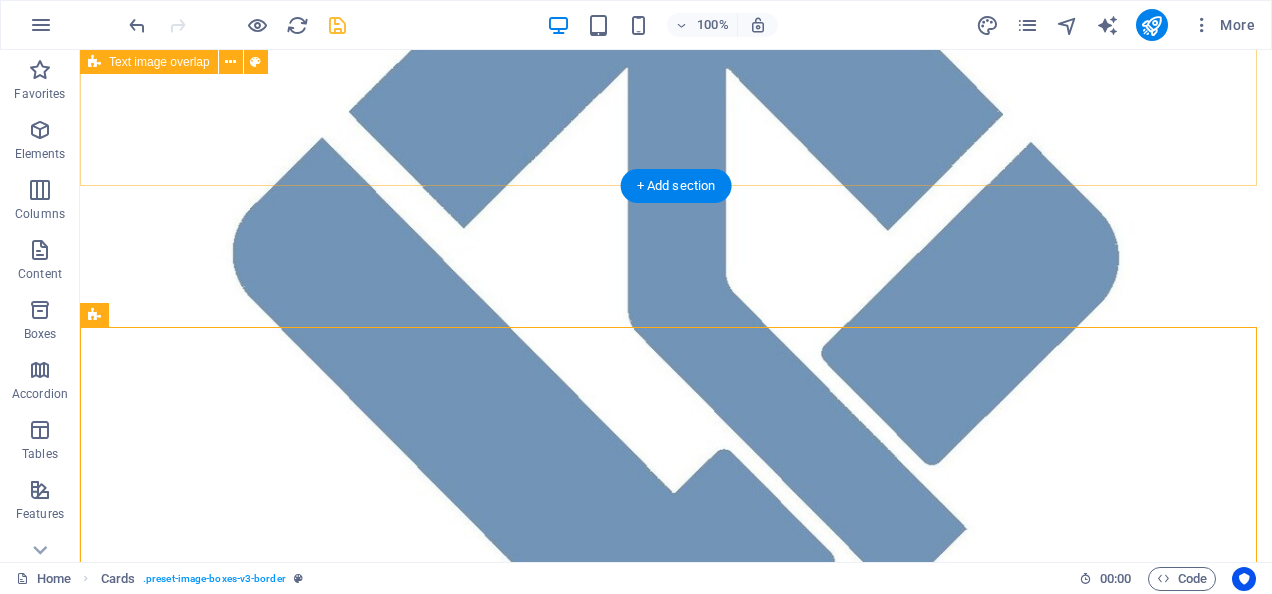 scroll, scrollTop: 349, scrollLeft: 0, axis: vertical 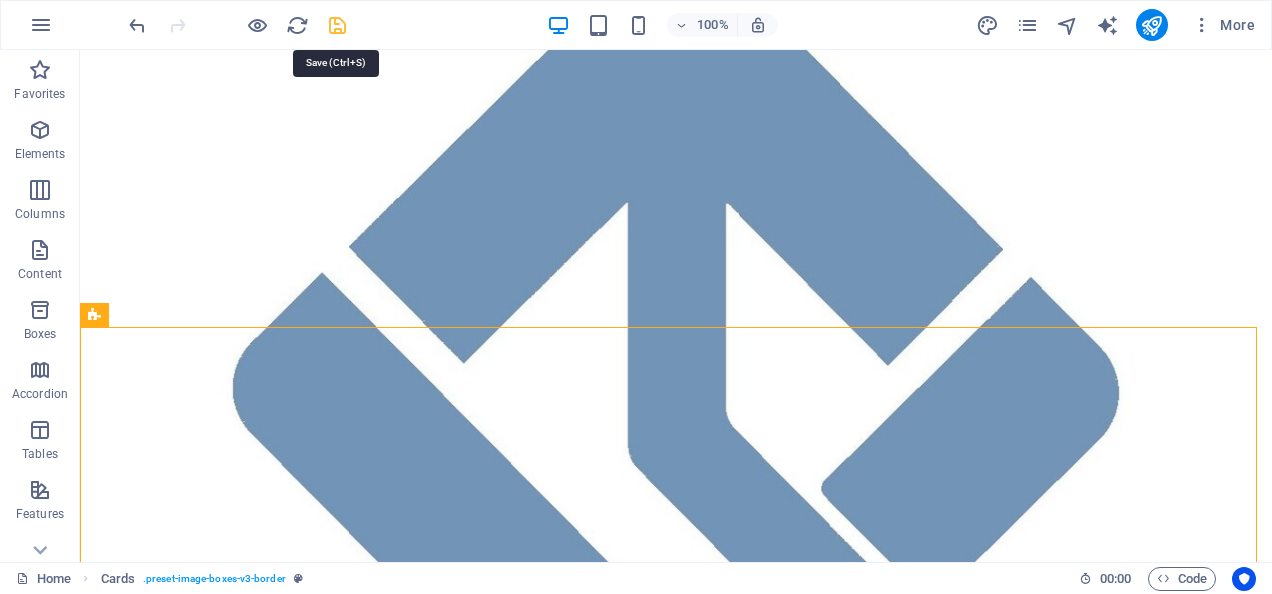 click at bounding box center [337, 25] 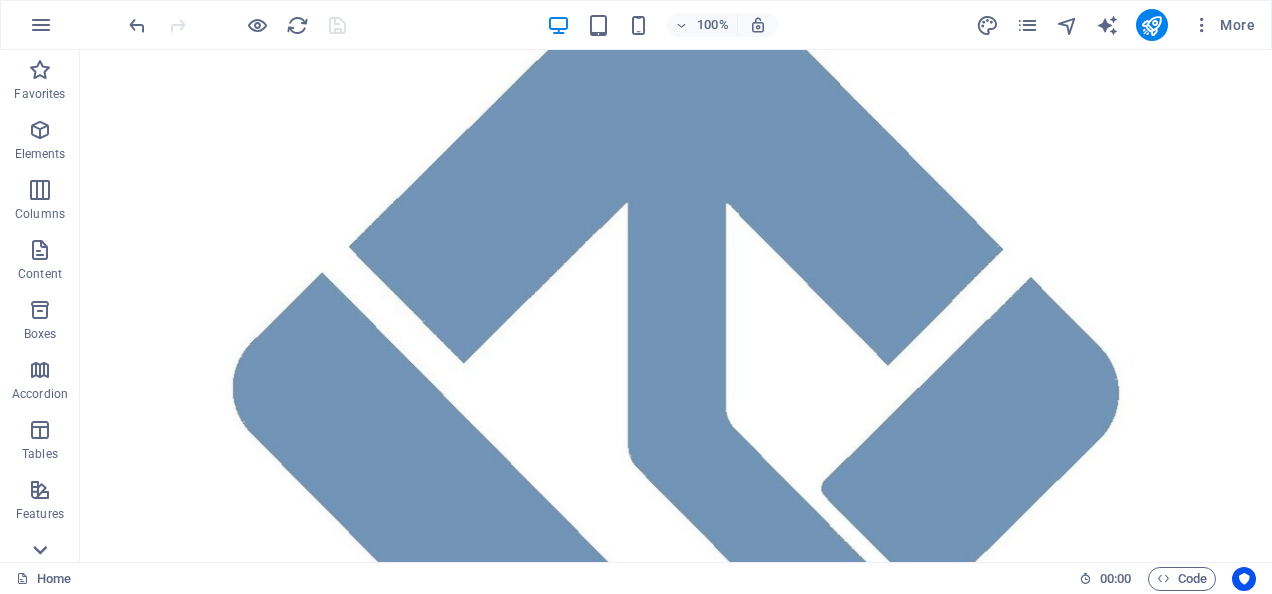 click 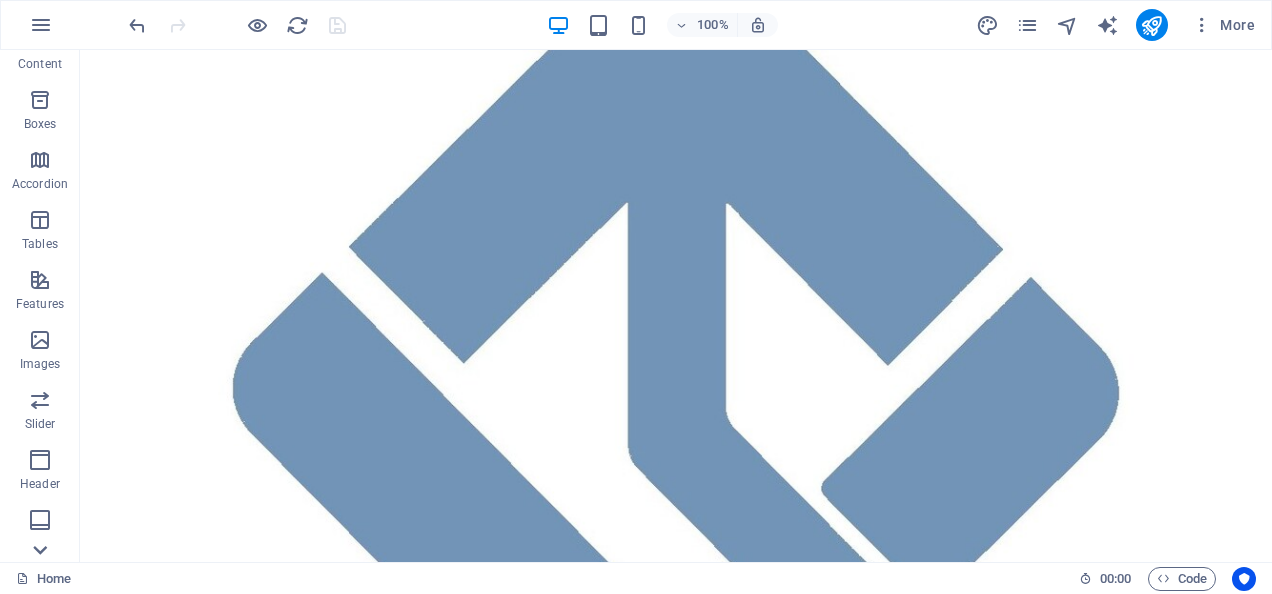 scroll, scrollTop: 388, scrollLeft: 0, axis: vertical 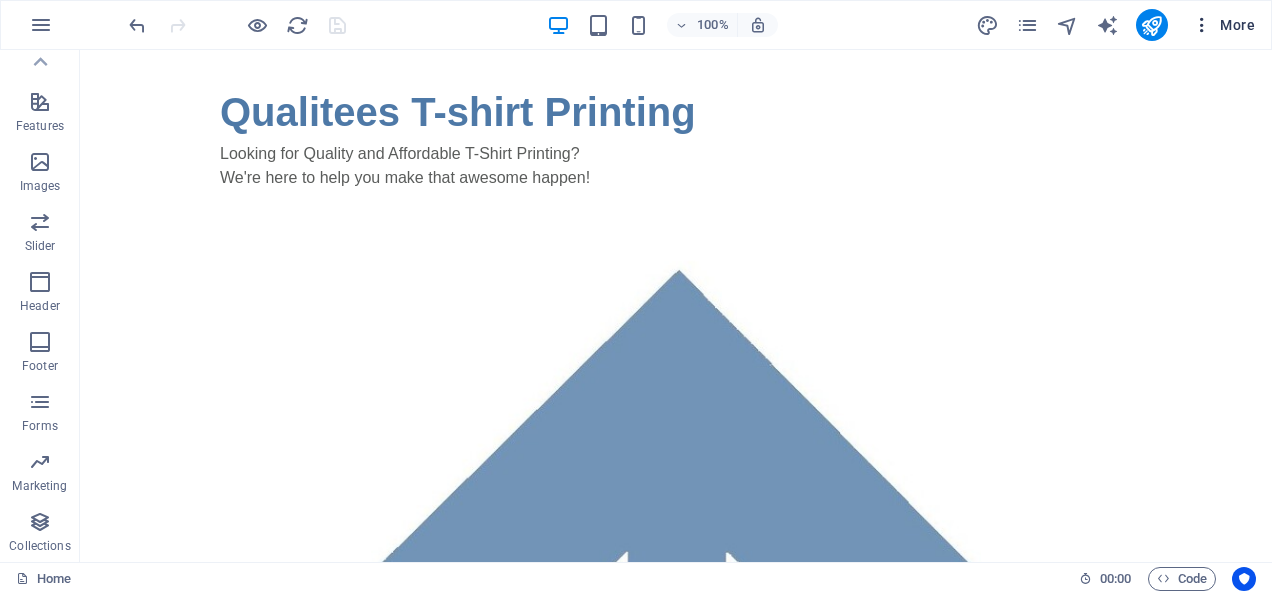 click at bounding box center [1202, 25] 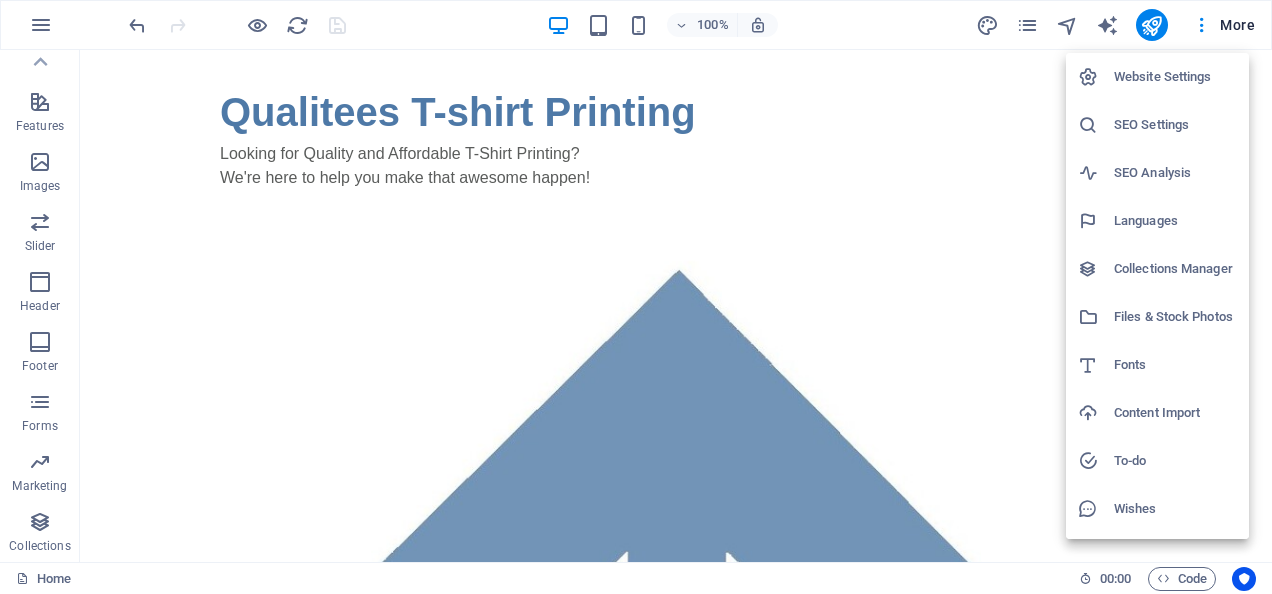 click on "Fonts" at bounding box center [1175, 365] 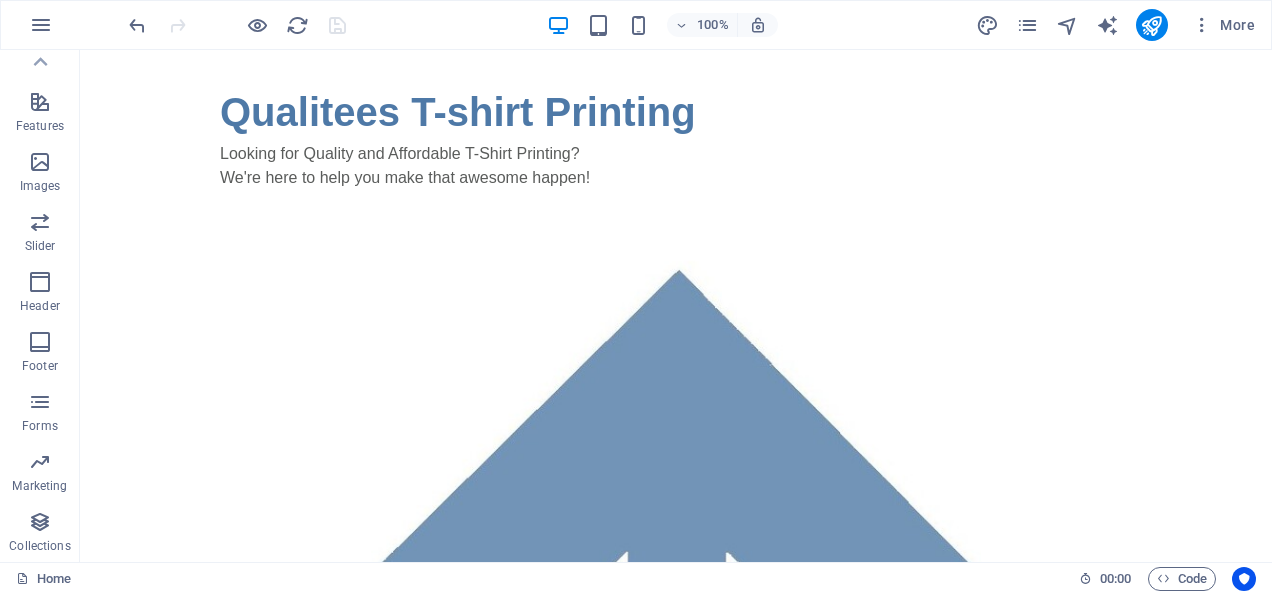 select on "popularity" 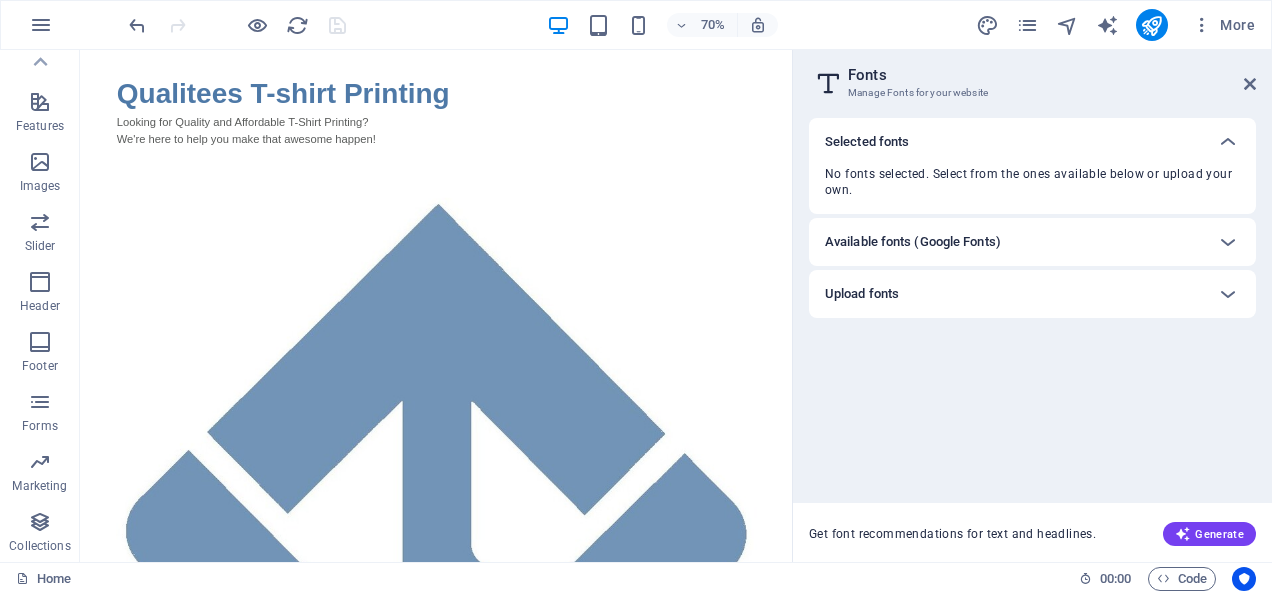 click on "Upload fonts" at bounding box center (1014, 294) 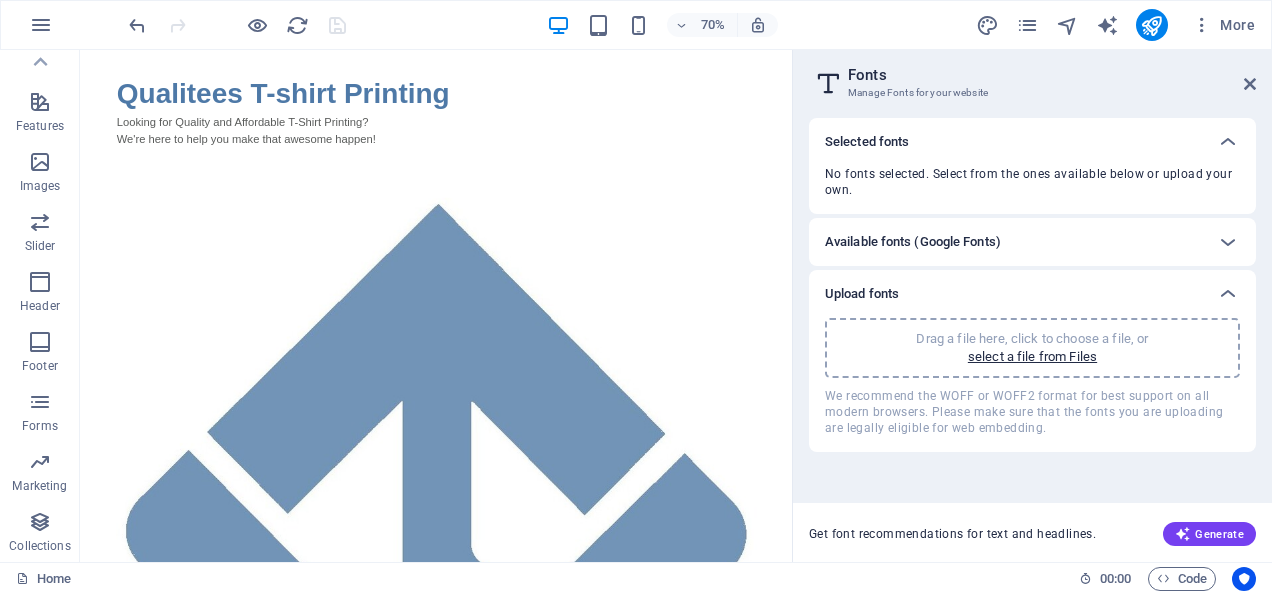 click on "Available fonts (Google Fonts)" at bounding box center [1014, 242] 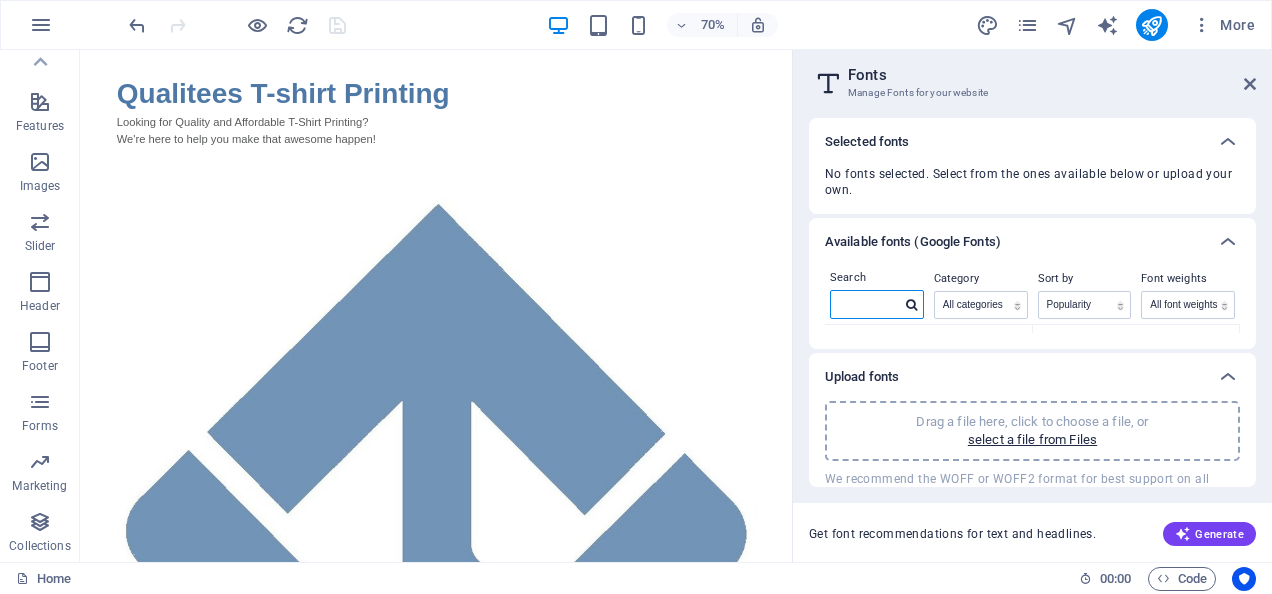 click at bounding box center [866, 304] 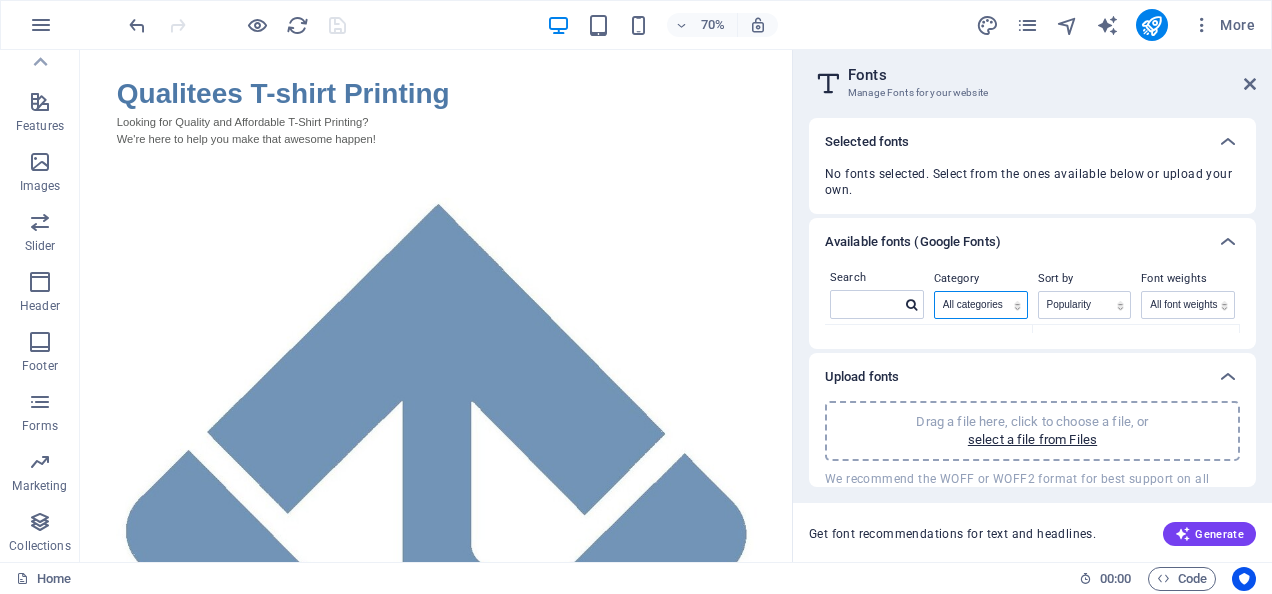 click on "All categories serif display monospace sans-serif handwriting" at bounding box center (981, 305) 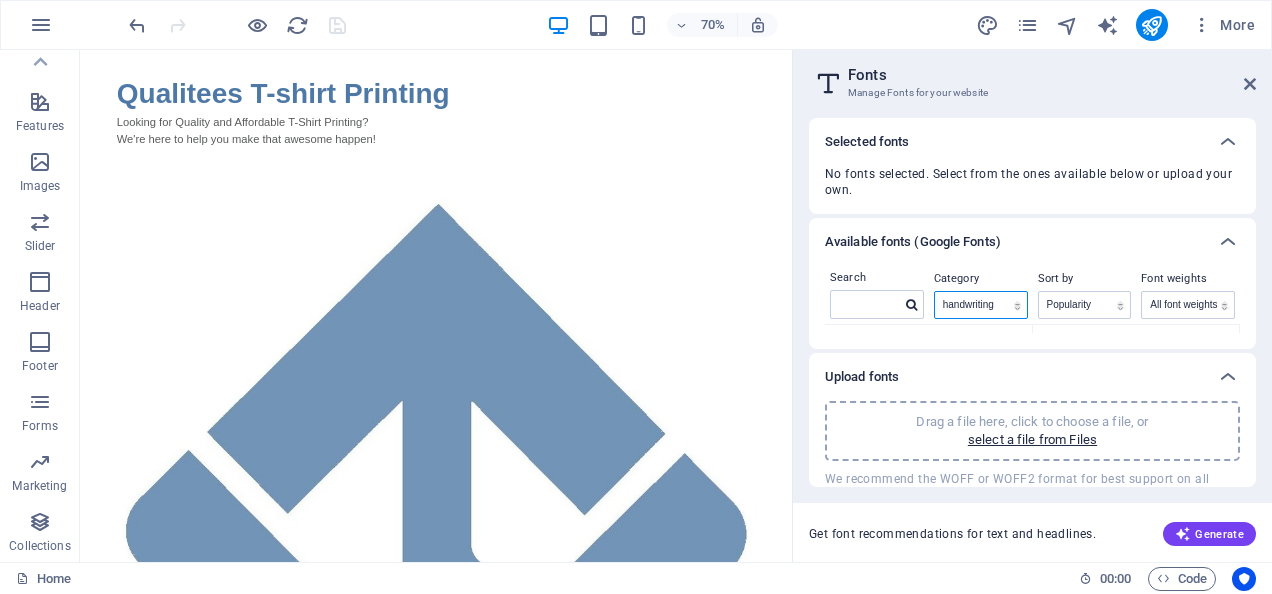 click on "All categories serif display monospace sans-serif handwriting" at bounding box center (981, 305) 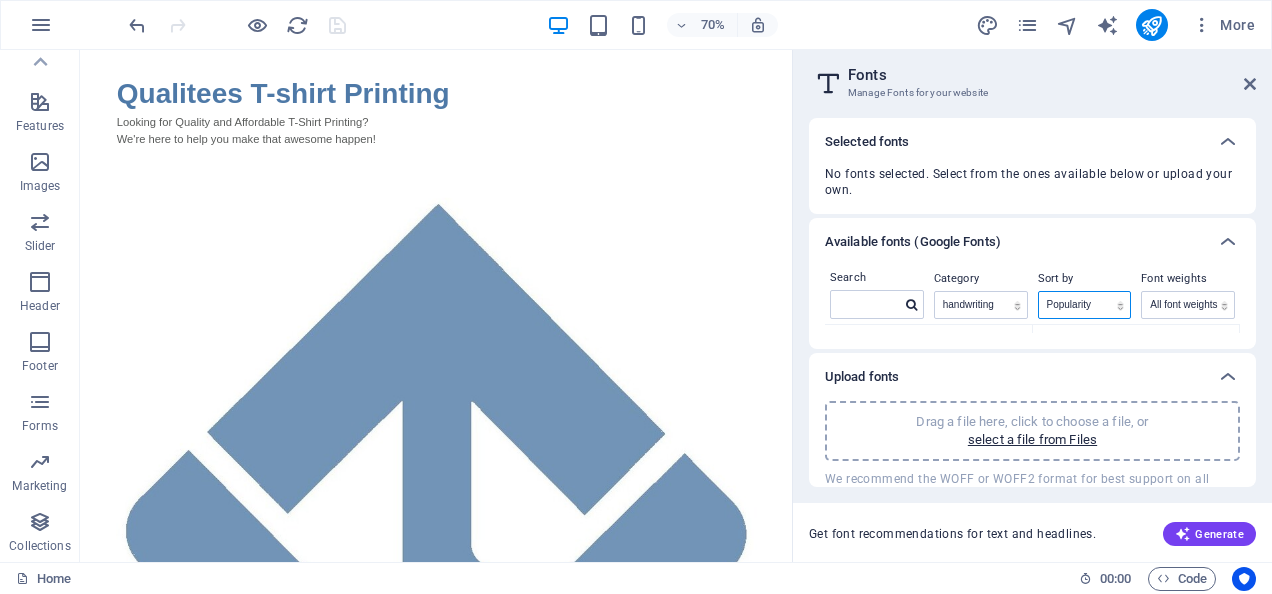 click on "Name Category Popularity" at bounding box center [1085, 305] 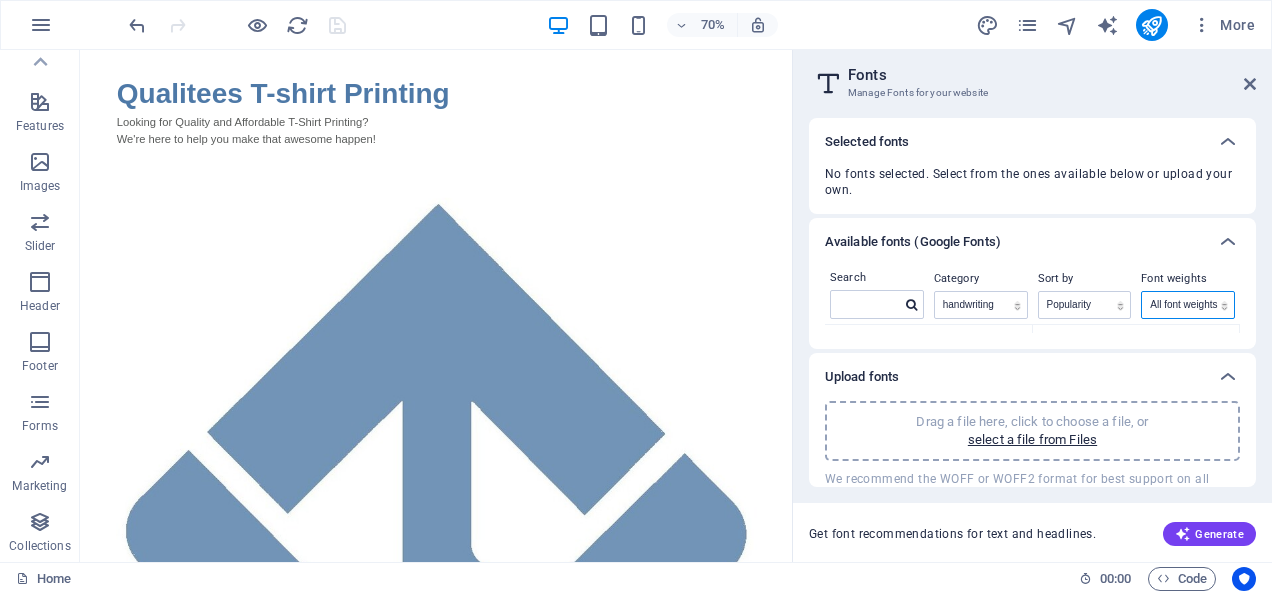 click on "All font weights 100 100italic 200 200italic 300 300italic 500 500italic 600 600italic 700 700italic 800 800italic 900 900italic italic regular" at bounding box center [1188, 305] 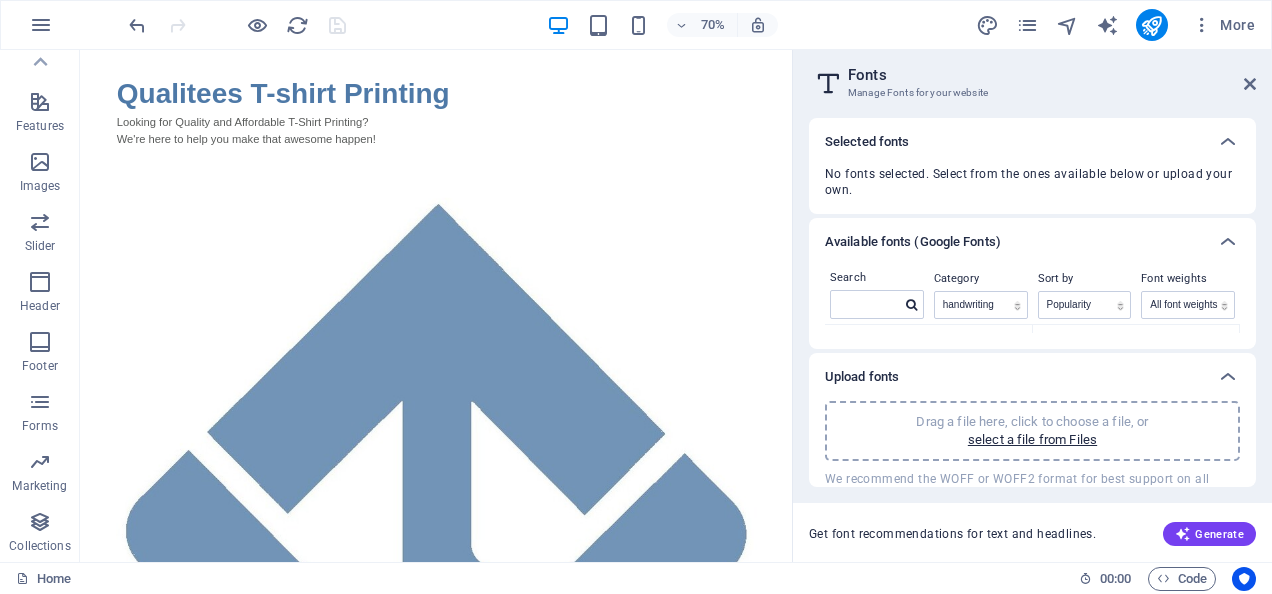 click on "Search Category All categories serif display monospace sans-serif handwriting Sort by Name Category Popularity Font weights All font weights 100 100italic 200 200italic 300 300italic 500 500italic 600 600italic 700 700italic 800 800italic 900 900italic italic regular Dancing Script [NUMBER]   styles The quick brown fox jumps over the lazy dog. Copy text to all previews Pacifico [NUMBER]   styles The quick brown fox jumps over the lazy dog. Copy text to all previews Permanent Marker [NUMBER]   styles The quick brown fox jumps over the lazy dog. Copy text to all previews Caveat [NUMBER]   styles The quick brown fox jumps over the lazy dog. Copy text to all previews Shadows Into Light [NUMBER]   styles The quick brown fox jumps over the lazy dog. Copy text to all previews Indie Flower [NUMBER]   styles The quick brown fox jumps over the lazy dog. Copy text to all previews Satisfy [NUMBER]   styles The quick brown fox jumps over the lazy dog. Copy text to all previews Merienda [NUMBER]   styles The quick brown fox jumps over the lazy dog. Copy text to all previews [NUMBER]" at bounding box center (1032, 307) 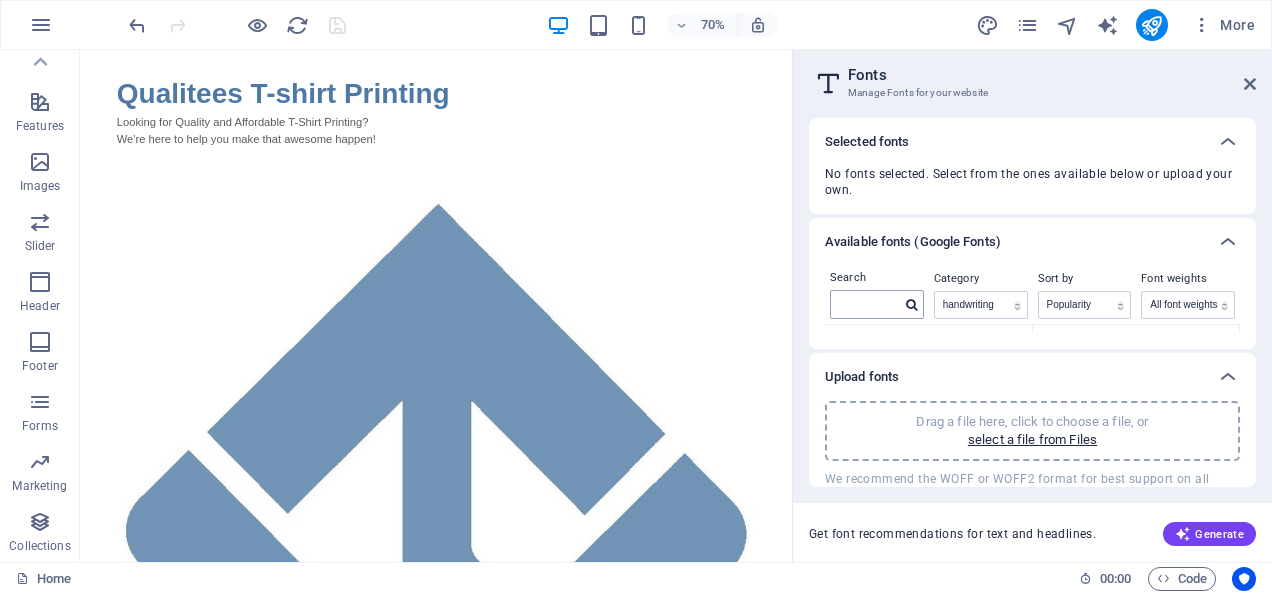 click at bounding box center [912, 305] 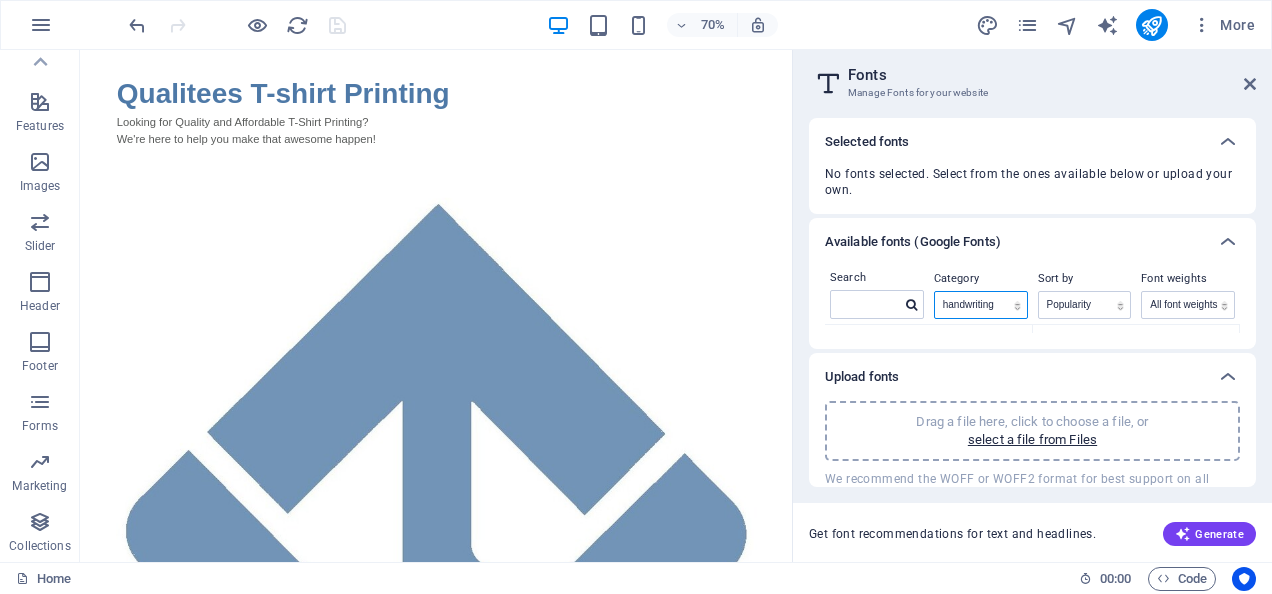 click on "All categories serif display monospace sans-serif handwriting" at bounding box center [981, 305] 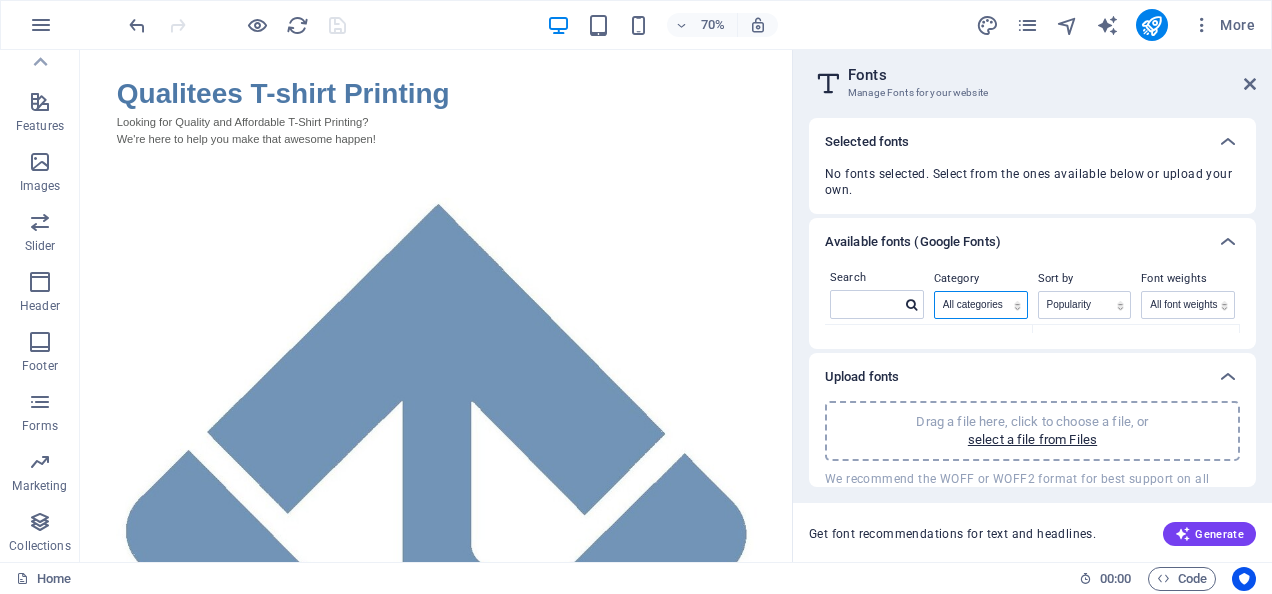 click on "All categories serif display monospace sans-serif handwriting" at bounding box center [981, 305] 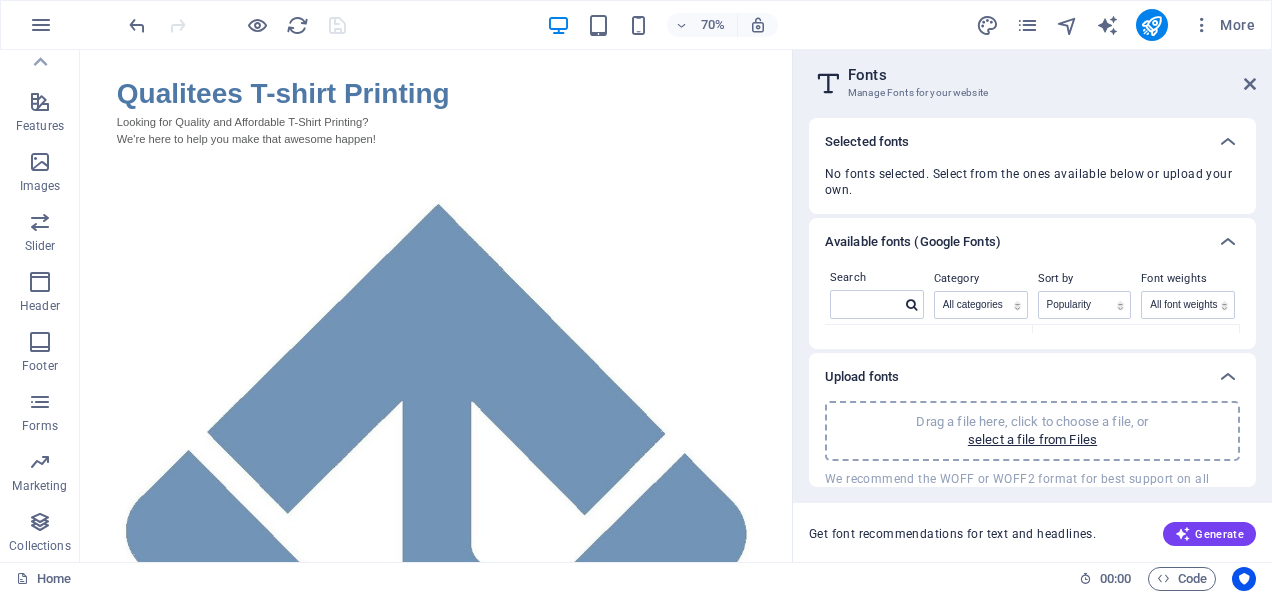 click on "Available fonts (Google Fonts)" at bounding box center [1014, 242] 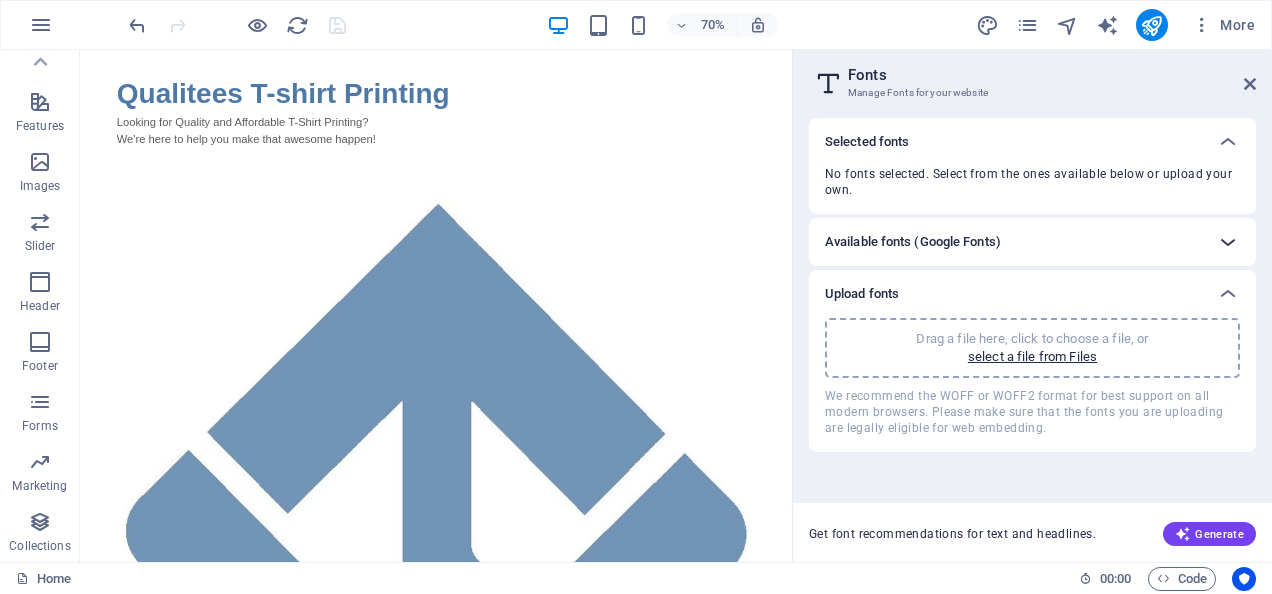 click at bounding box center (1228, 242) 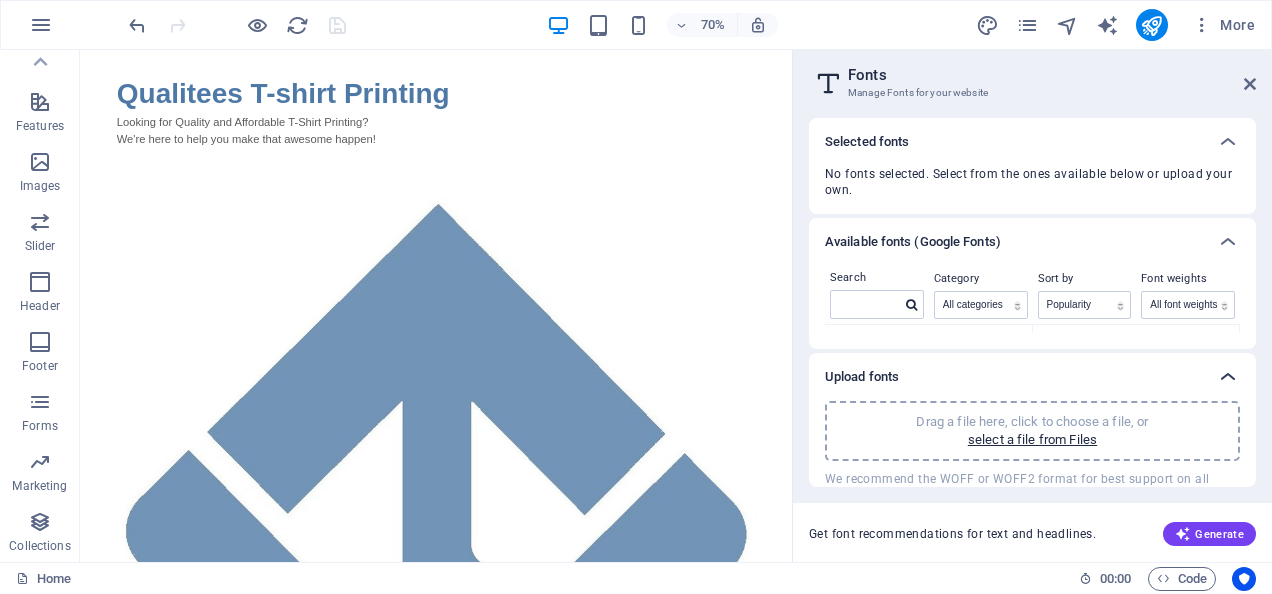 click at bounding box center [1228, 377] 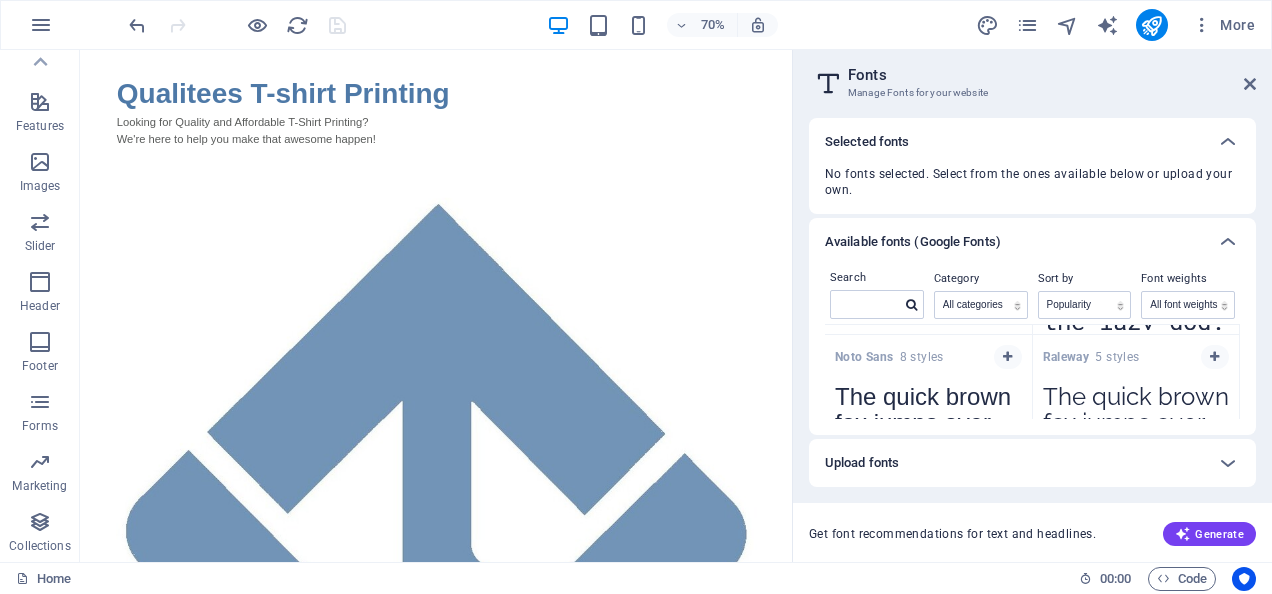 scroll, scrollTop: 941, scrollLeft: 0, axis: vertical 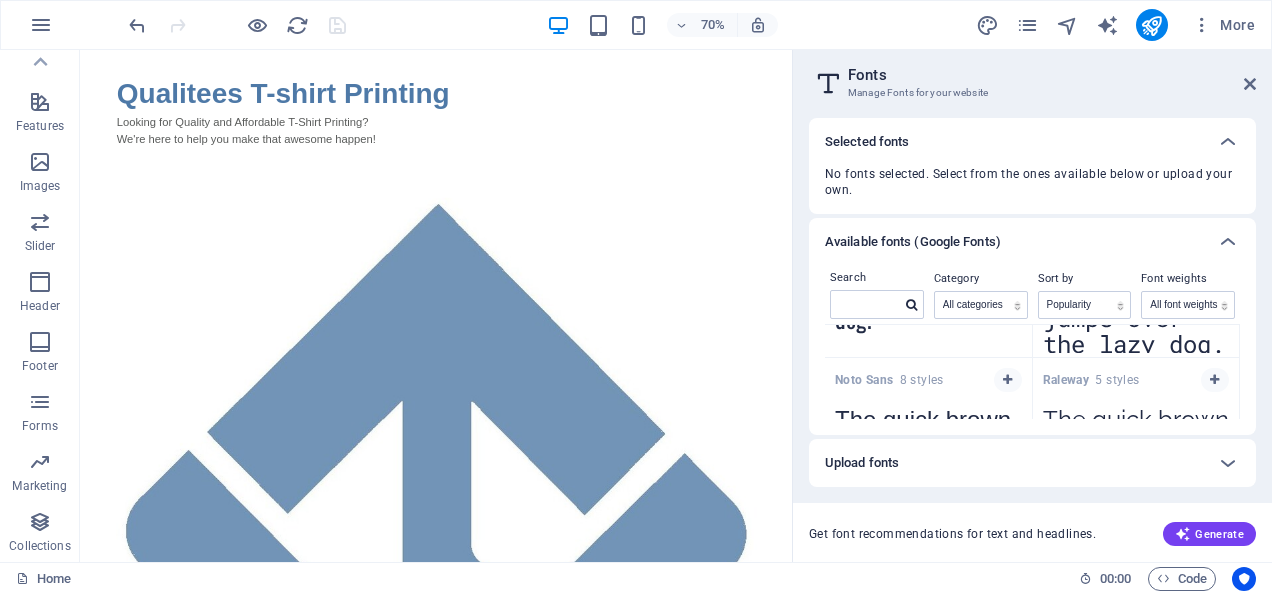 click at bounding box center (1214, 380) 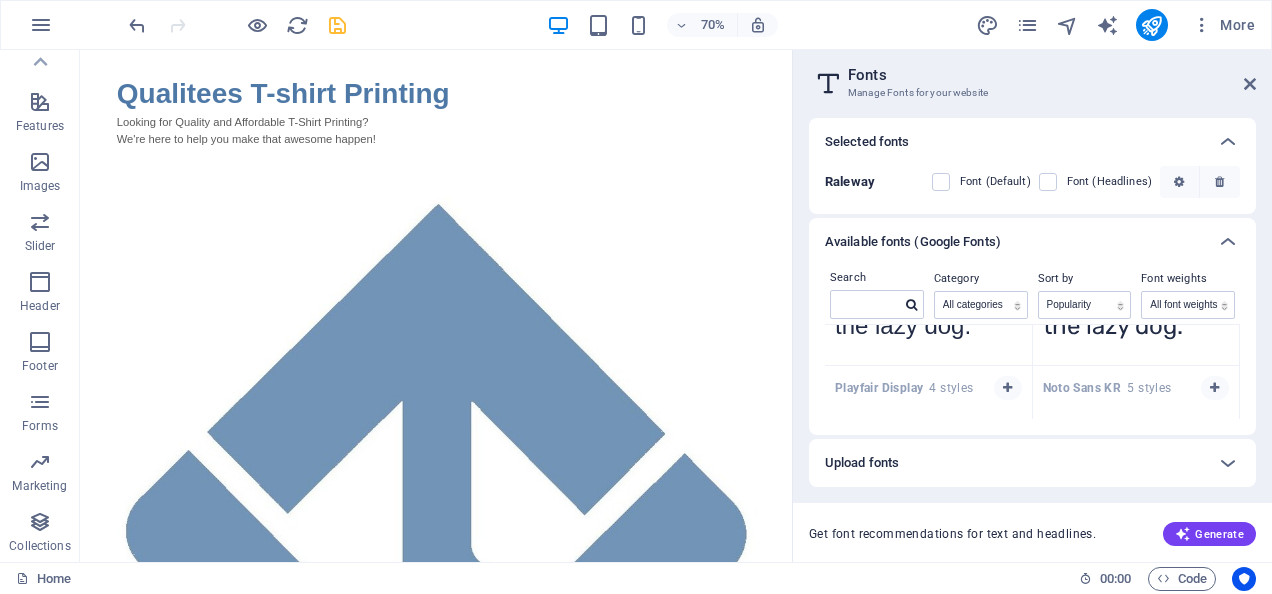 scroll, scrollTop: 1091, scrollLeft: 0, axis: vertical 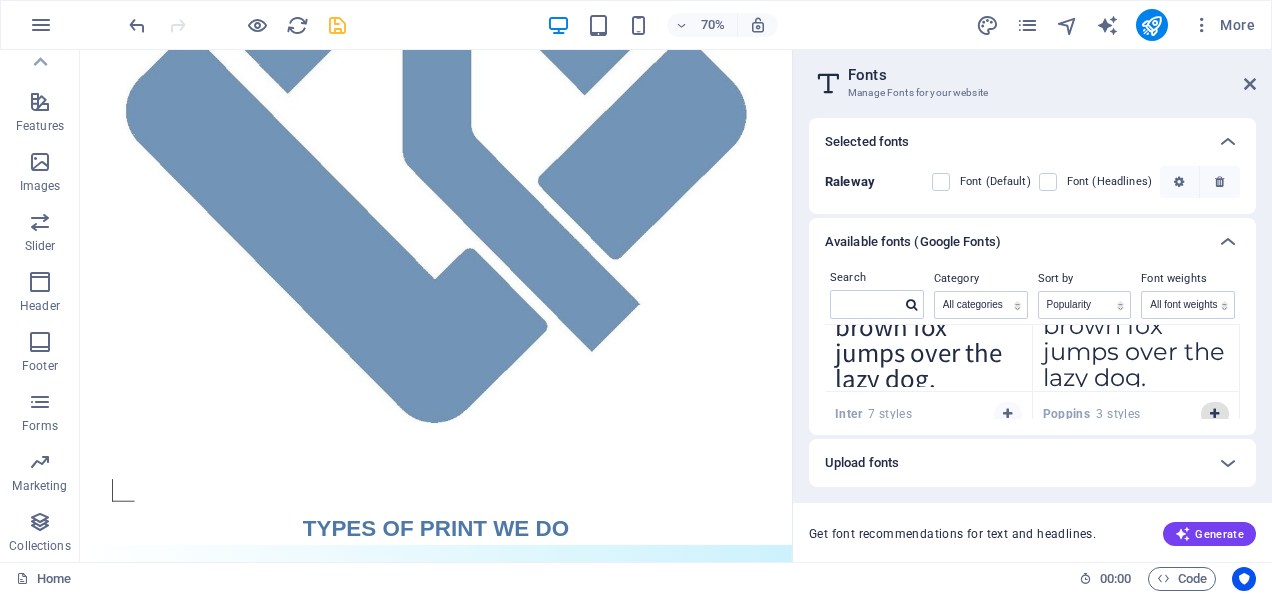 click at bounding box center [1214, 414] 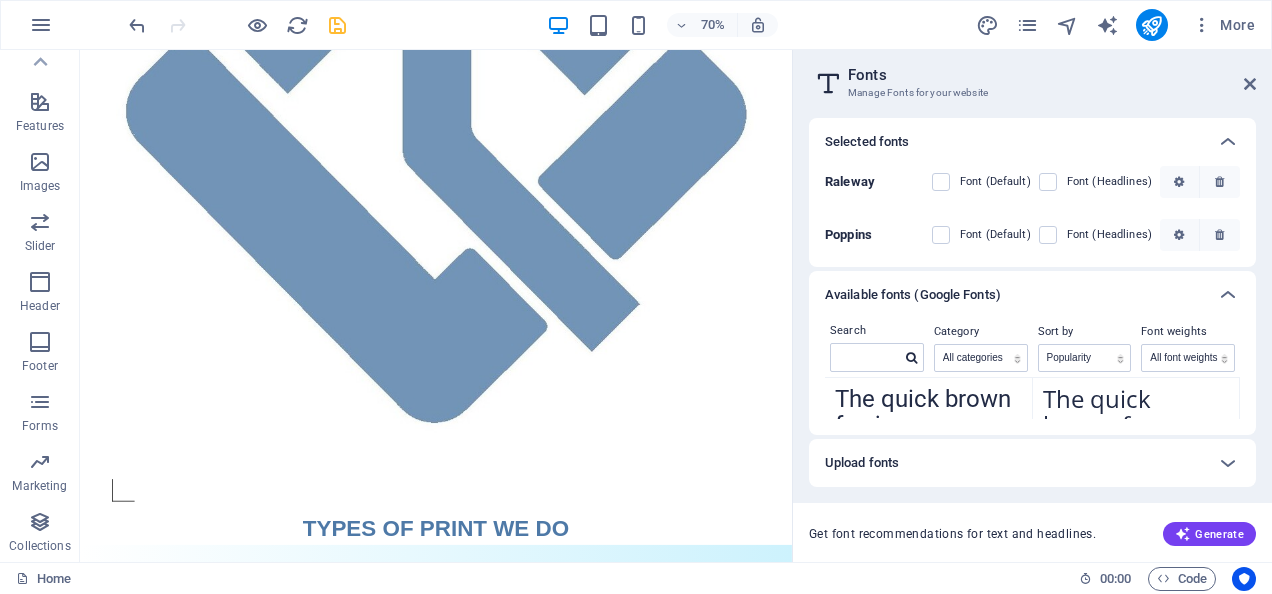 scroll, scrollTop: 0, scrollLeft: 0, axis: both 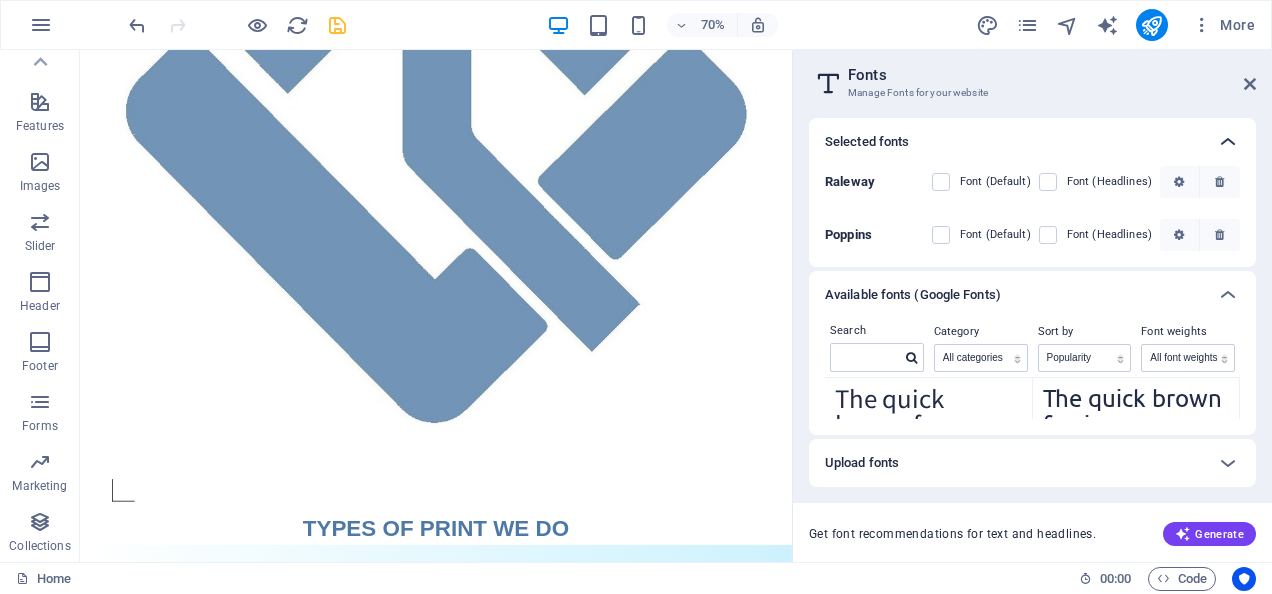 click at bounding box center [1228, 142] 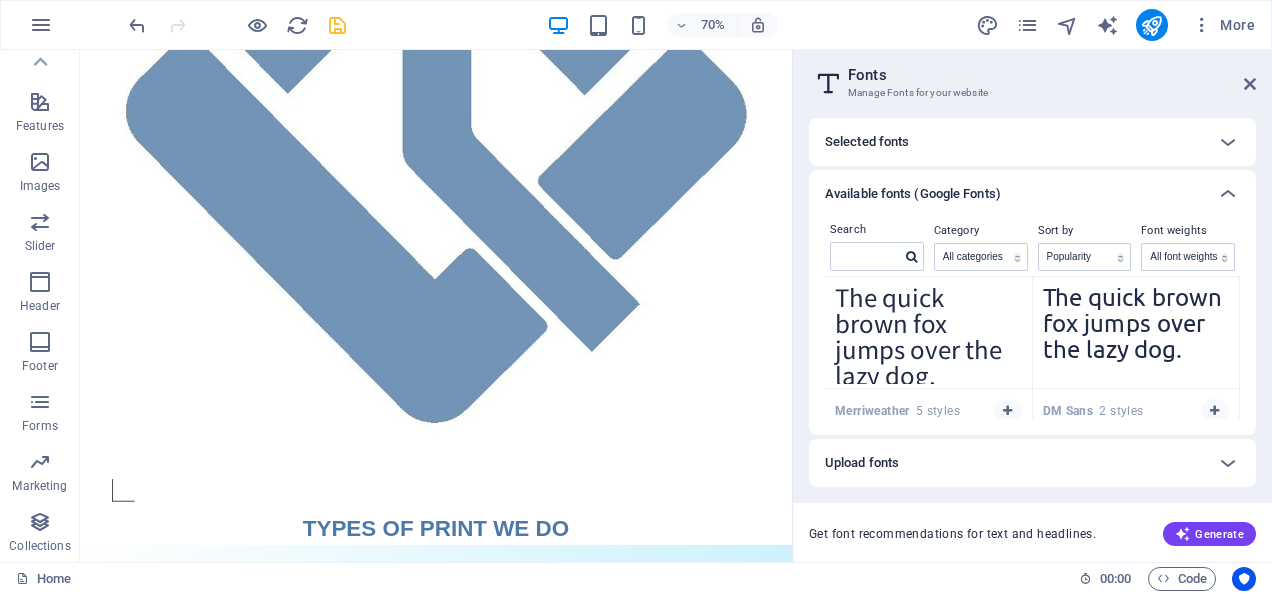 scroll, scrollTop: 1174, scrollLeft: 0, axis: vertical 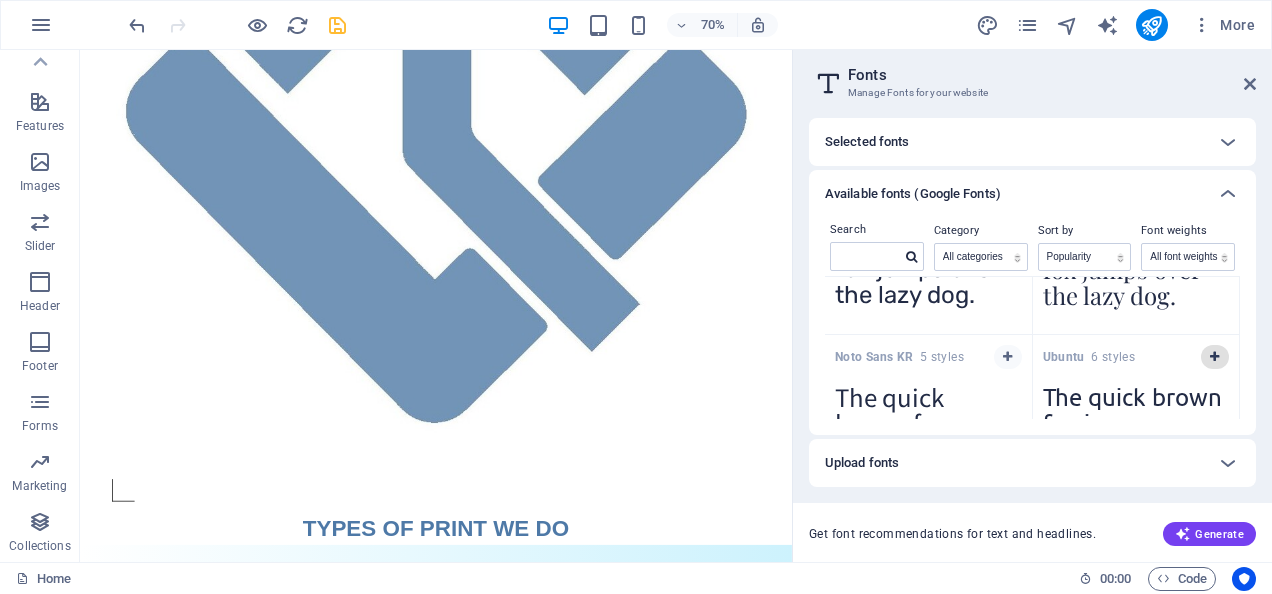 click at bounding box center [1214, 357] 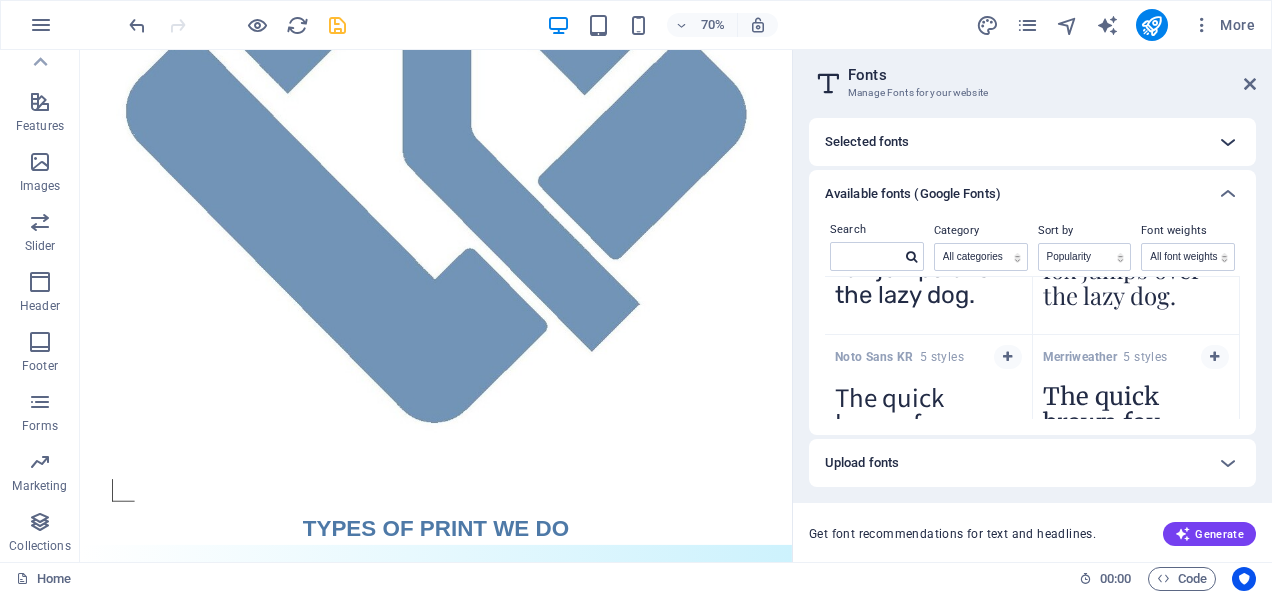 click at bounding box center (1228, 142) 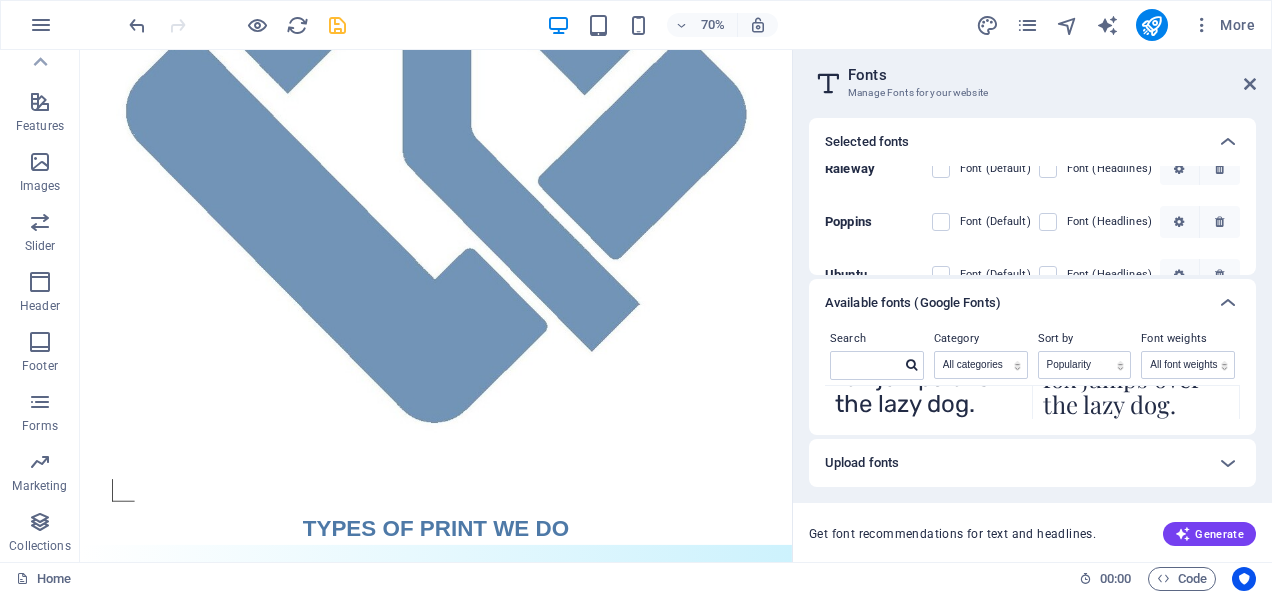scroll, scrollTop: 0, scrollLeft: 0, axis: both 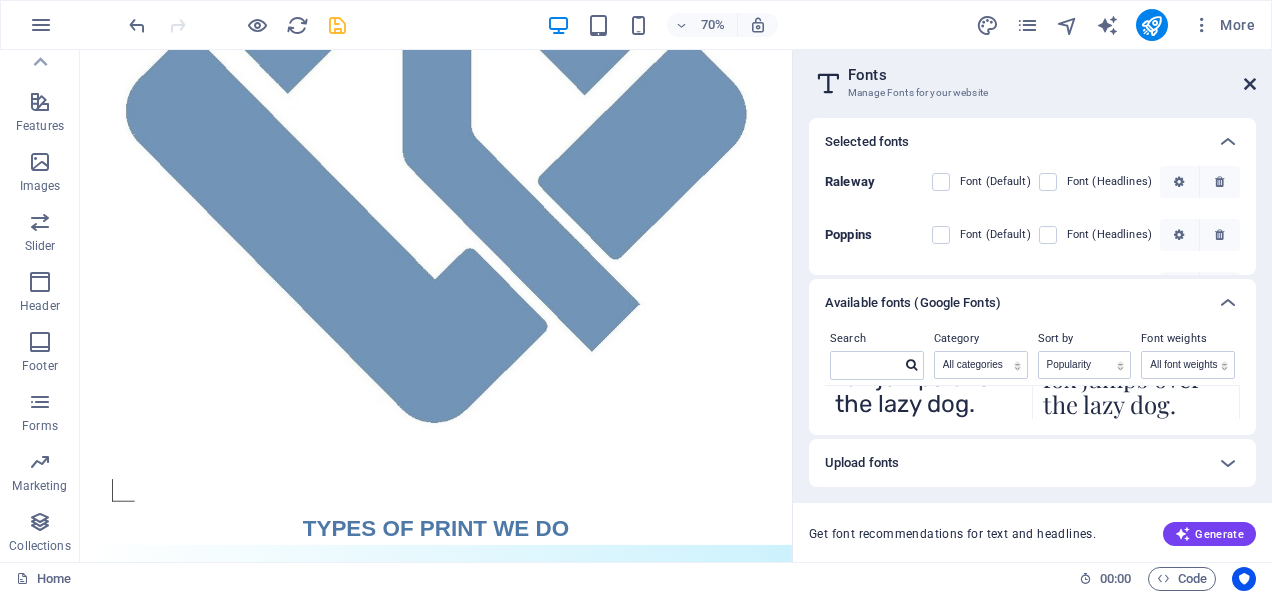 click at bounding box center (1250, 84) 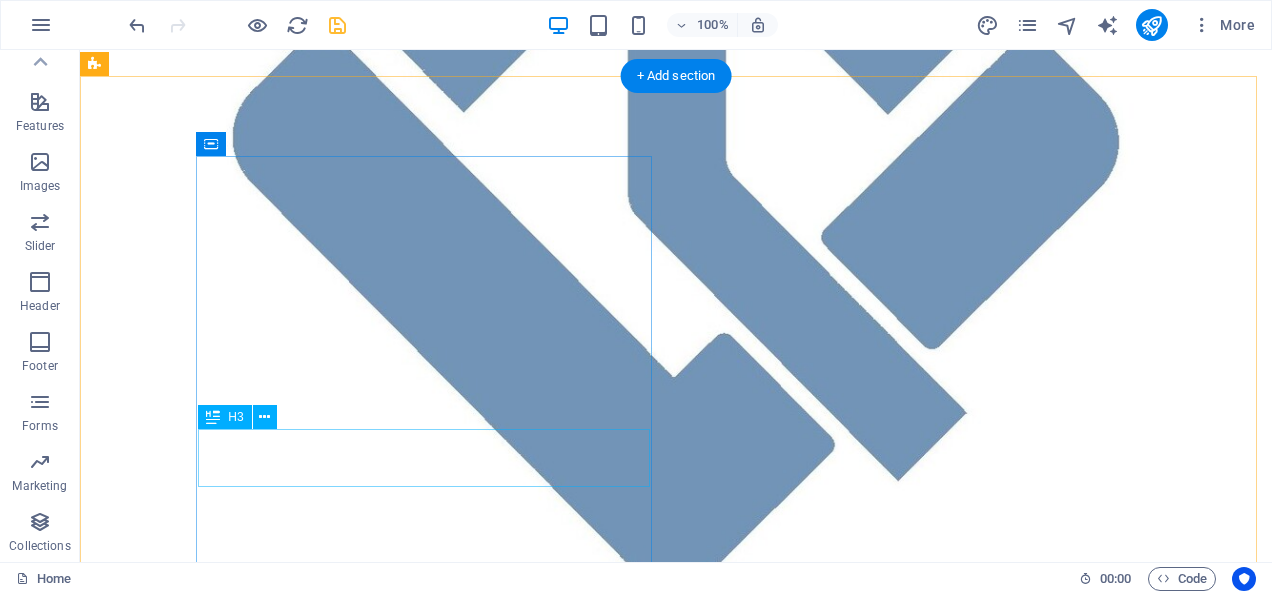 click on "Headline" at bounding box center (568, 1433) 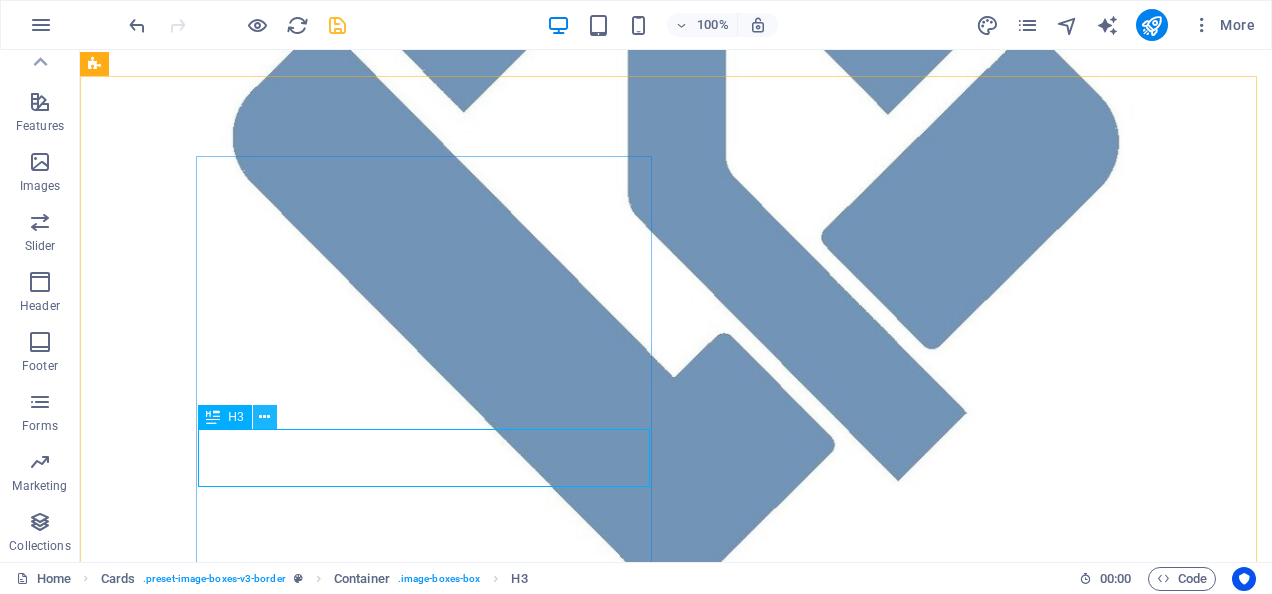 click at bounding box center (264, 417) 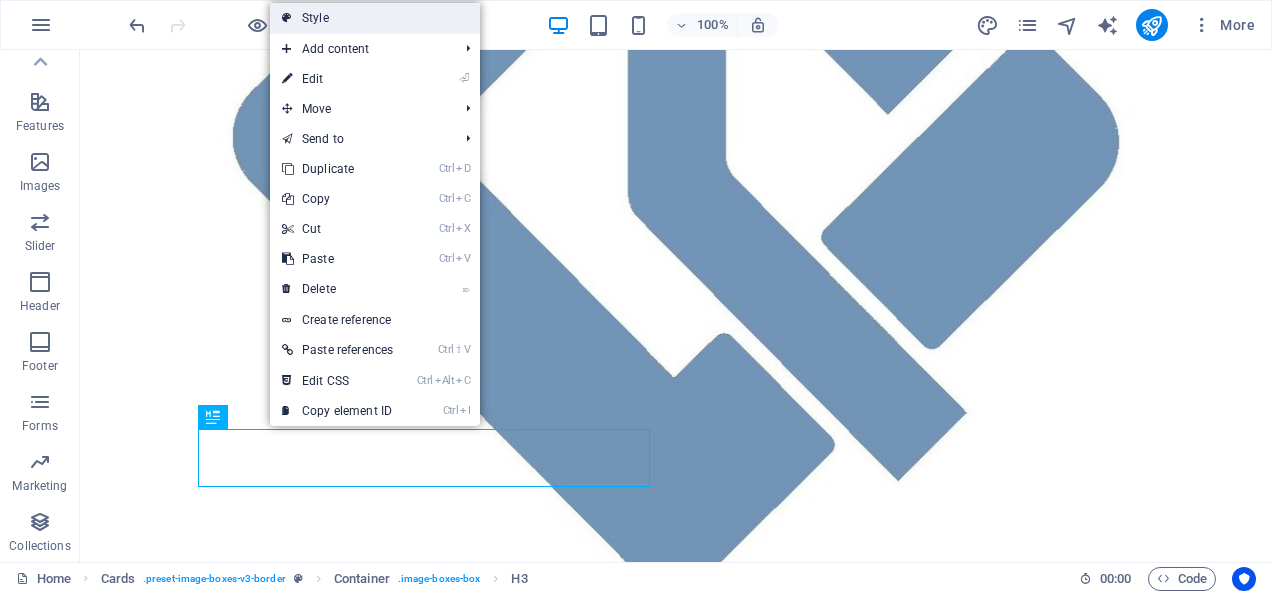 click on "Style" at bounding box center (375, 18) 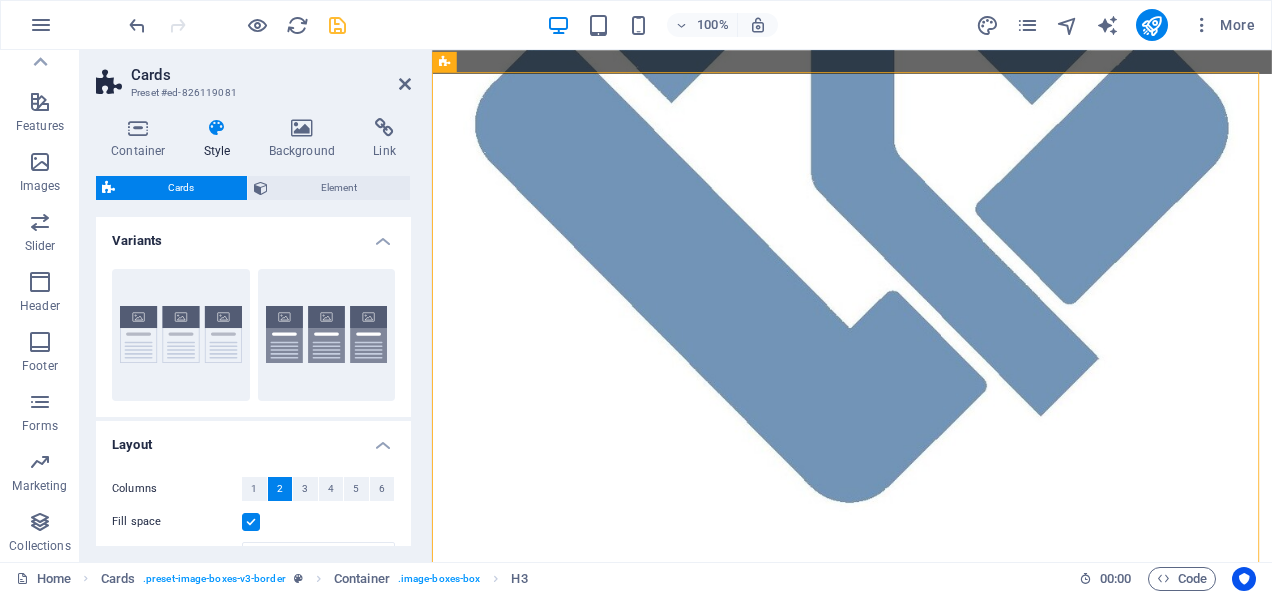 scroll, scrollTop: 598, scrollLeft: 0, axis: vertical 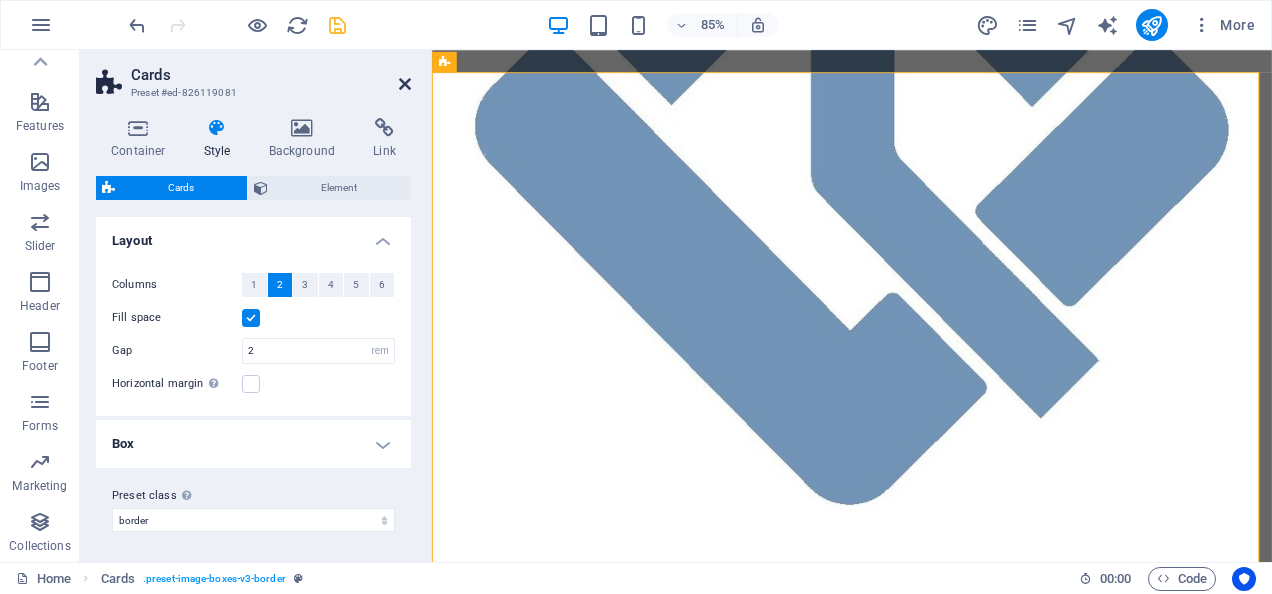 click at bounding box center (405, 84) 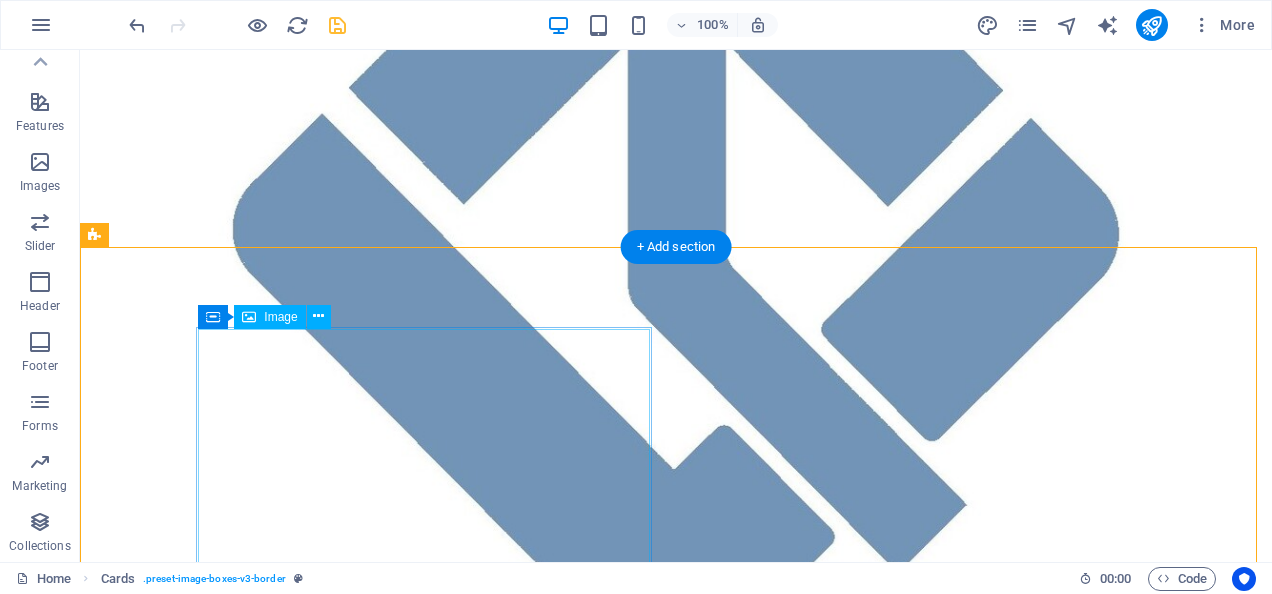 scroll, scrollTop: 400, scrollLeft: 0, axis: vertical 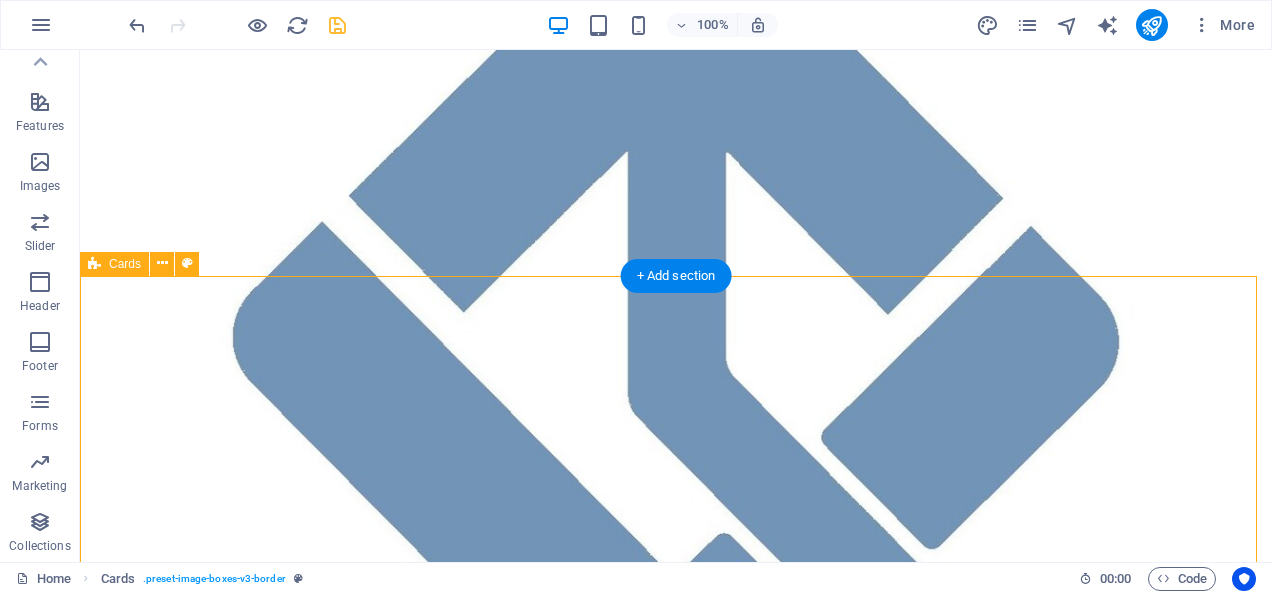 click on "Headline Lorem ipsum dolor sit amet, consectetuer adipiscing elit. Aenean commodo ligula eget dolor. Lorem ipsum dolor sit amet. Headline Lorem ipsum dolor sit amet, consectetuer adipiscing elit. Aenean commodo ligula eget dolor. Lorem ipsum dolor sit amet." at bounding box center (676, 1711) 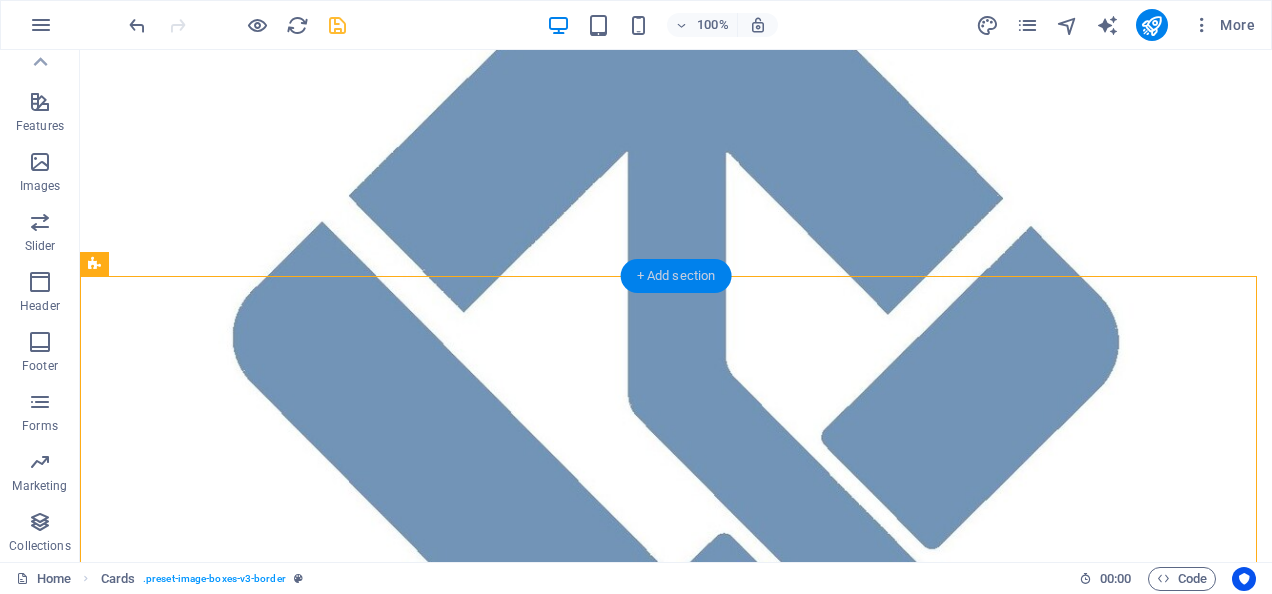 click on "+ Add section" at bounding box center [676, 276] 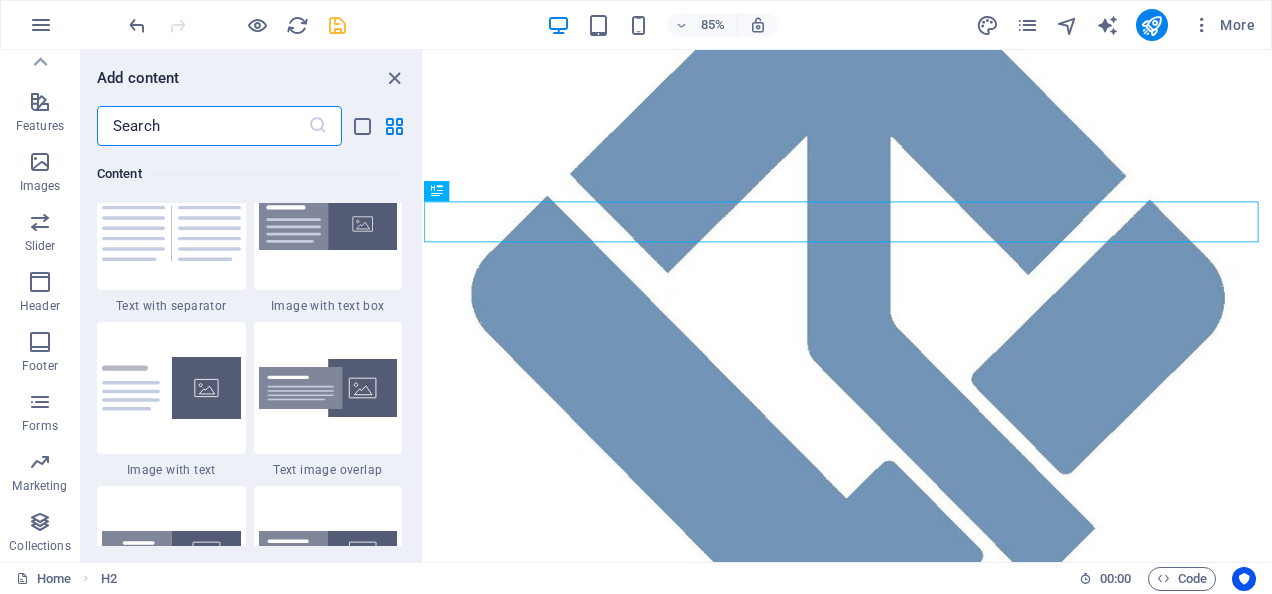 scroll, scrollTop: 3799, scrollLeft: 0, axis: vertical 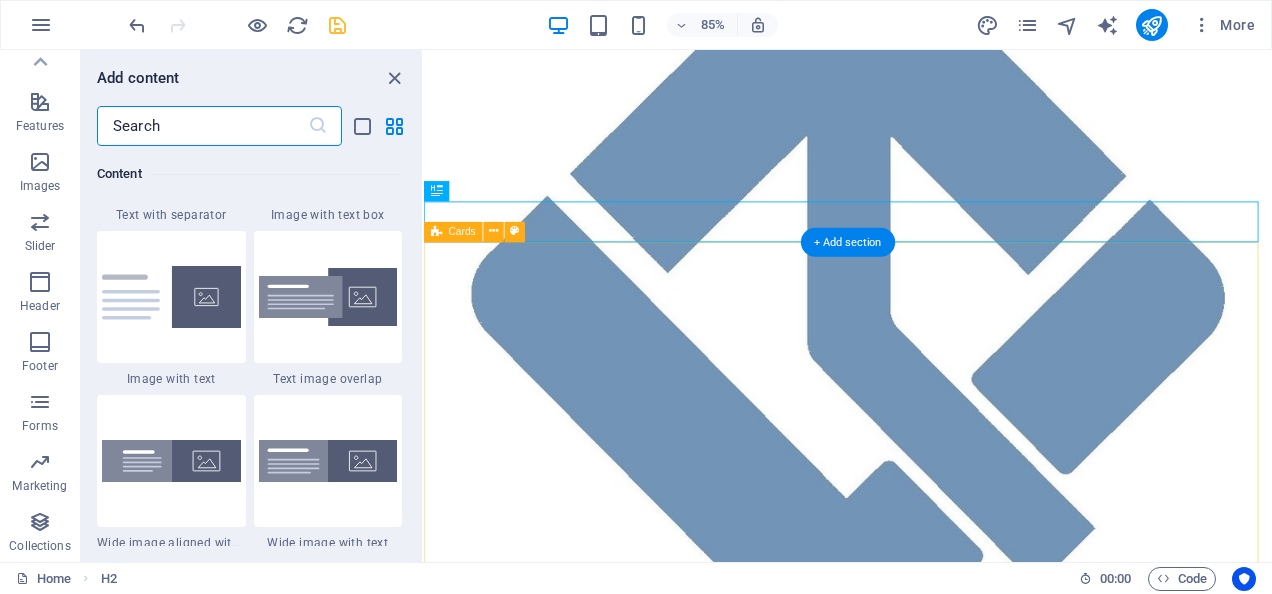 click on "Headline Lorem ipsum dolor sit amet, consectetuer adipiscing elit. Aenean commodo ligula eget dolor. Lorem ipsum dolor sit amet. Headline Lorem ipsum dolor sit amet, consectetuer adipiscing elit. Aenean commodo ligula eget dolor. Lorem ipsum dolor sit amet." at bounding box center [923, 1711] 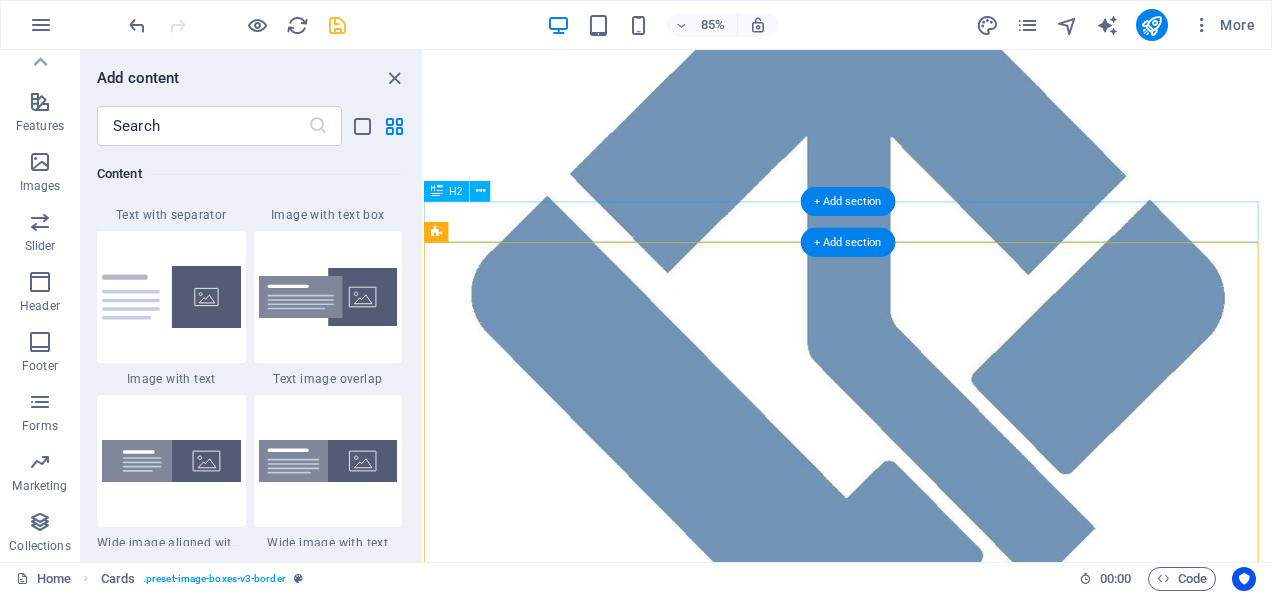 click on "TYPES OF PRINT WE DO" at bounding box center [923, 933] 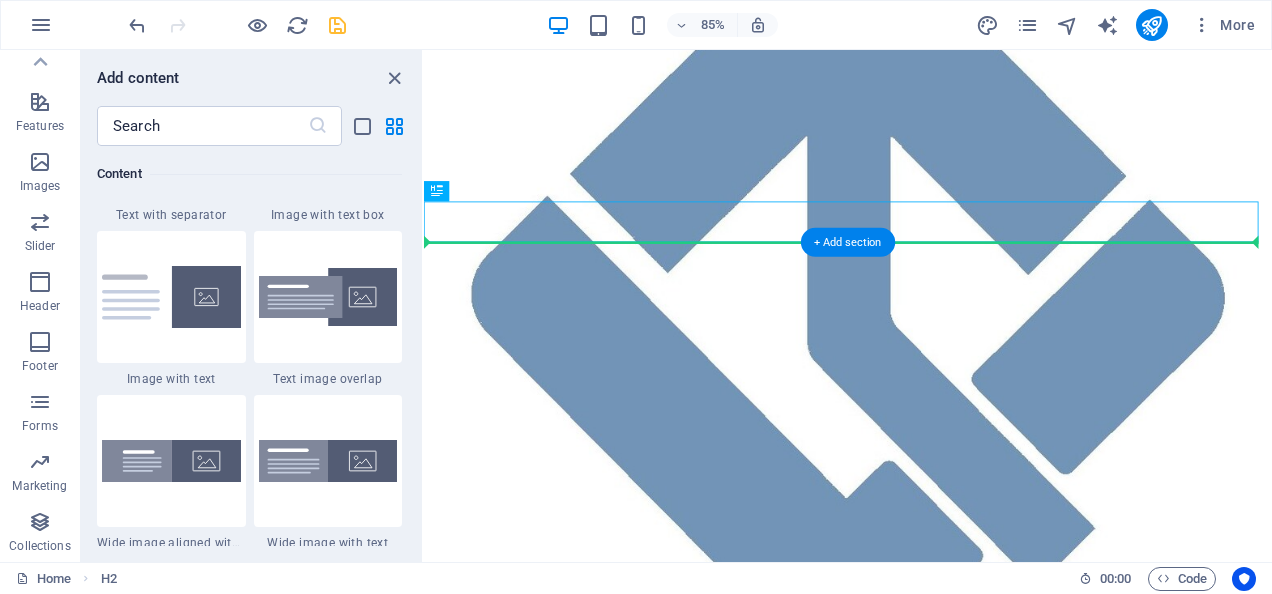 drag, startPoint x: 864, startPoint y: 241, endPoint x: 523, endPoint y: 333, distance: 353.1926 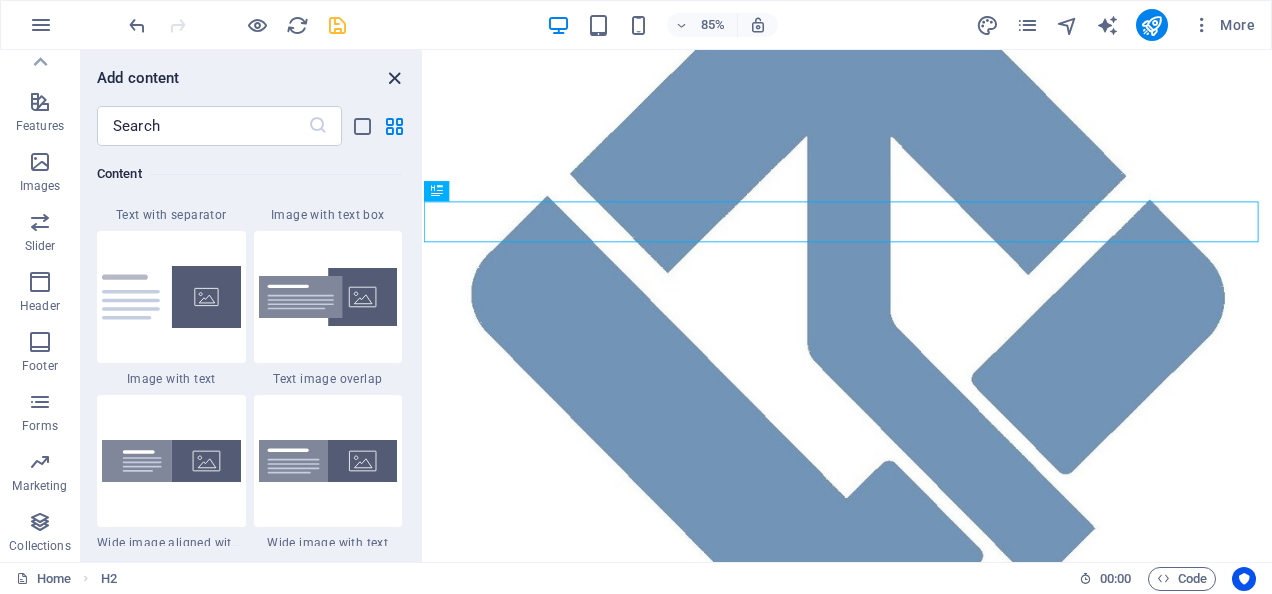 click at bounding box center [394, 78] 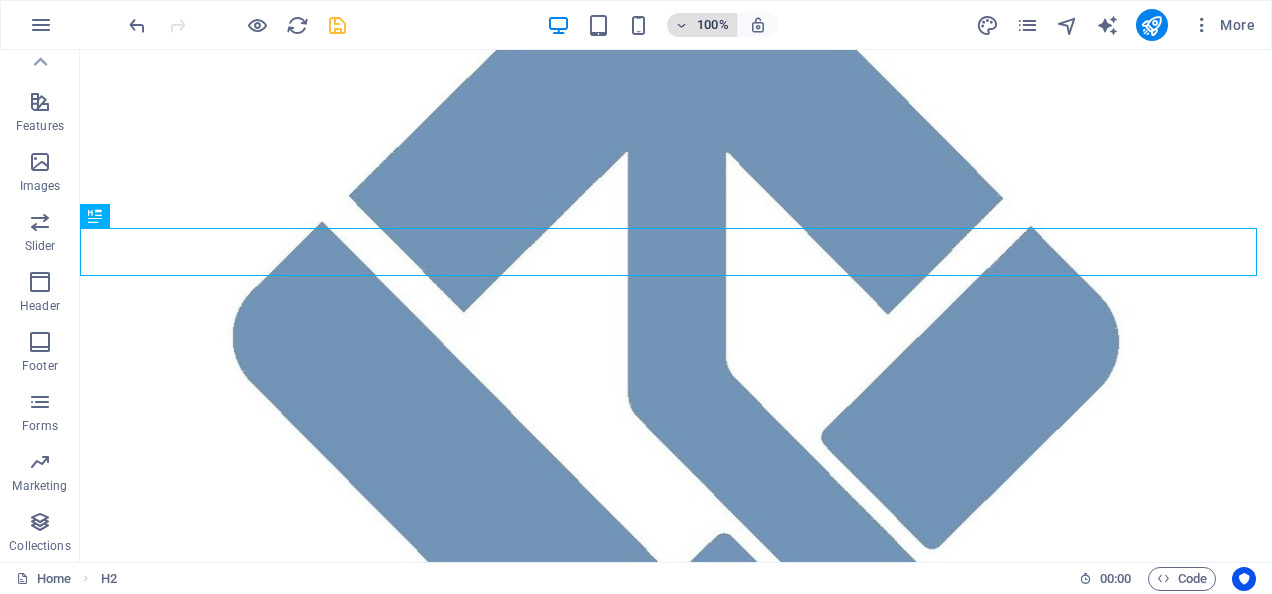click at bounding box center (682, 25) 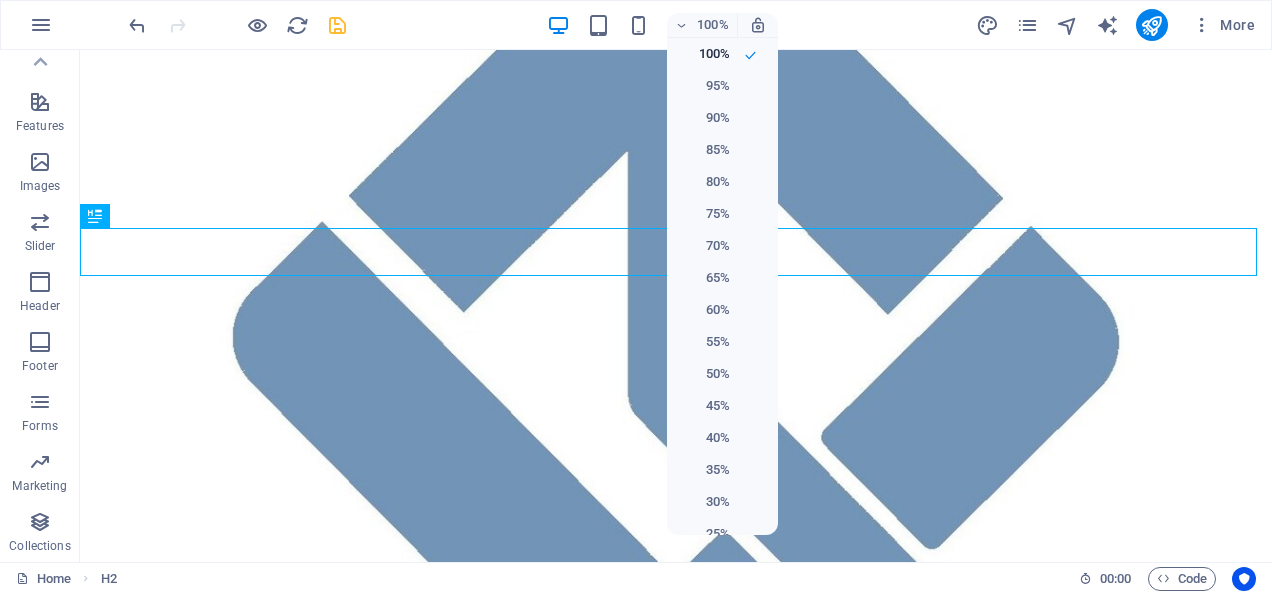 click at bounding box center (636, 297) 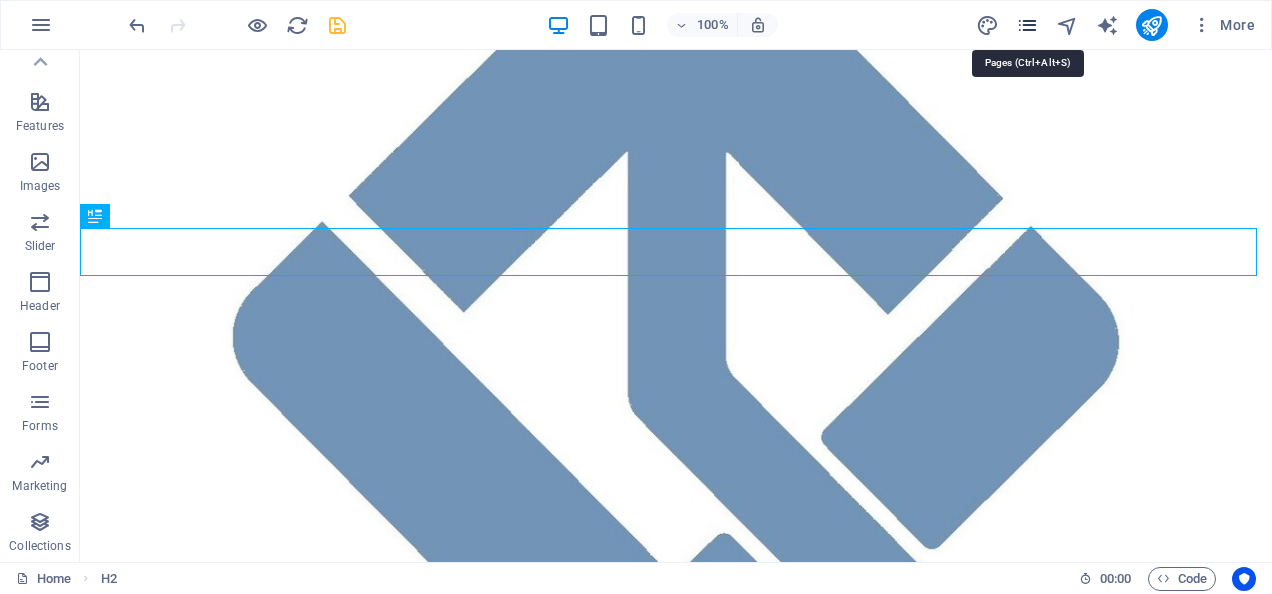 click at bounding box center (1027, 25) 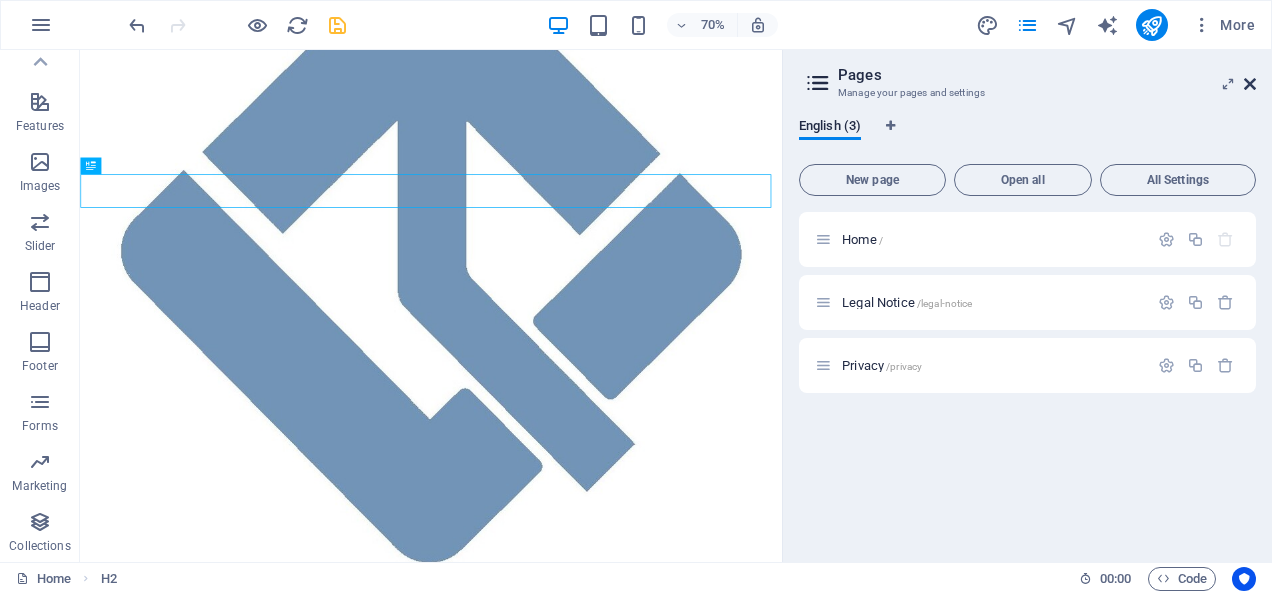 click at bounding box center [1250, 84] 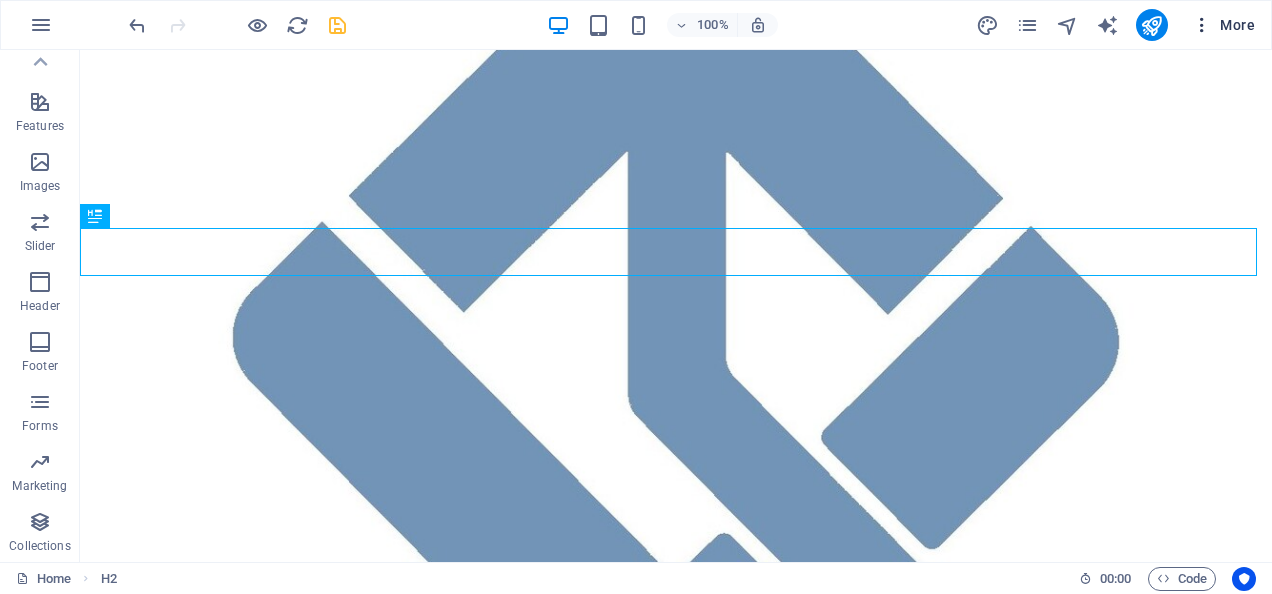 click on "More" at bounding box center (1223, 25) 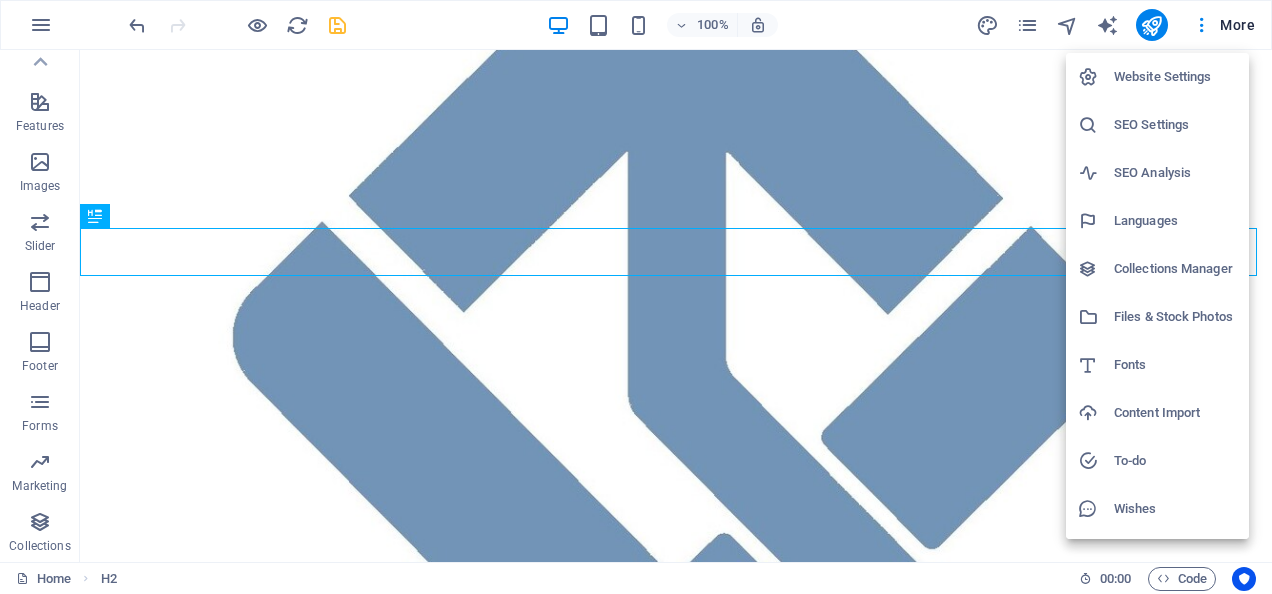 click at bounding box center [636, 297] 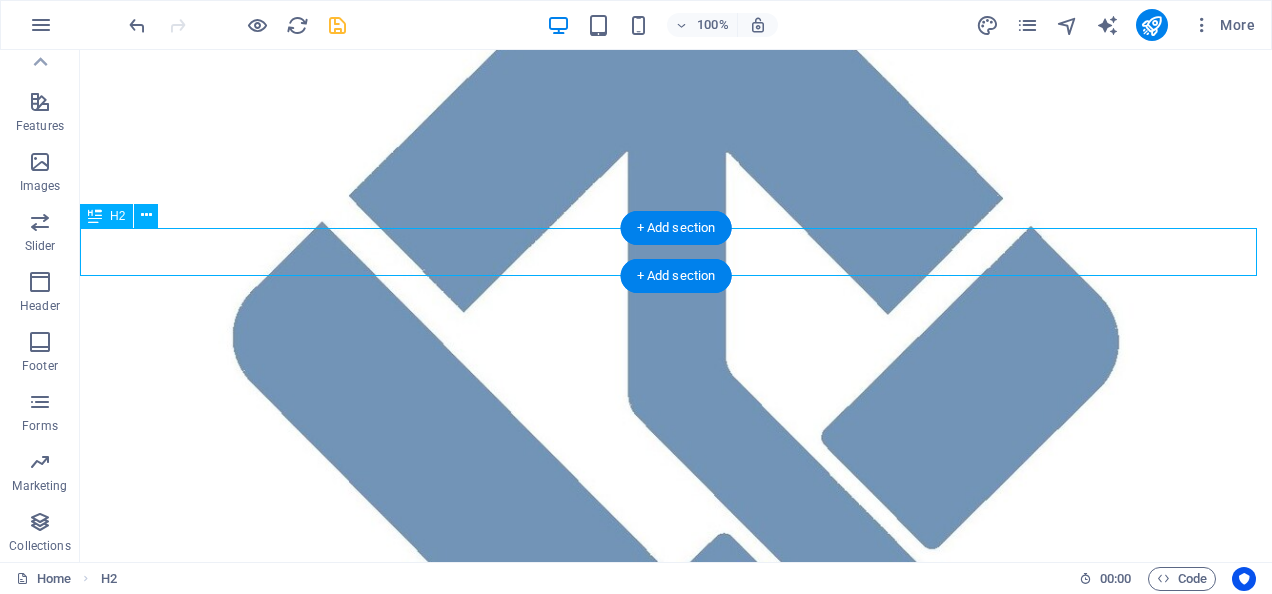 click on "TYPES OF PRINT WE DO" at bounding box center (676, 933) 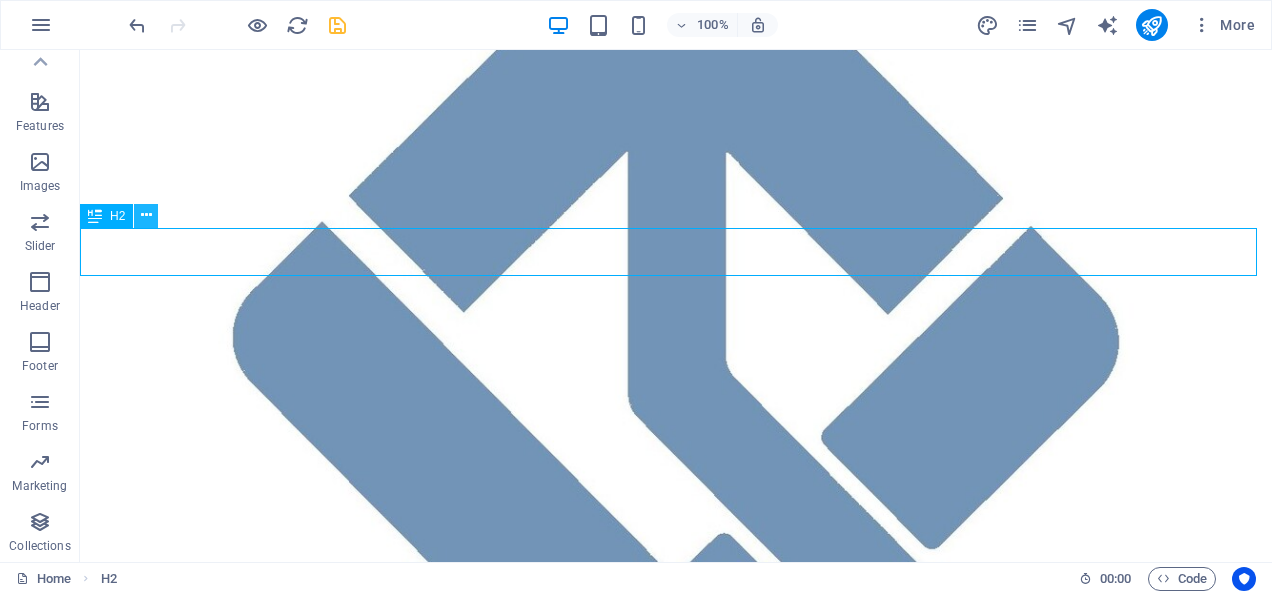 click at bounding box center (146, 215) 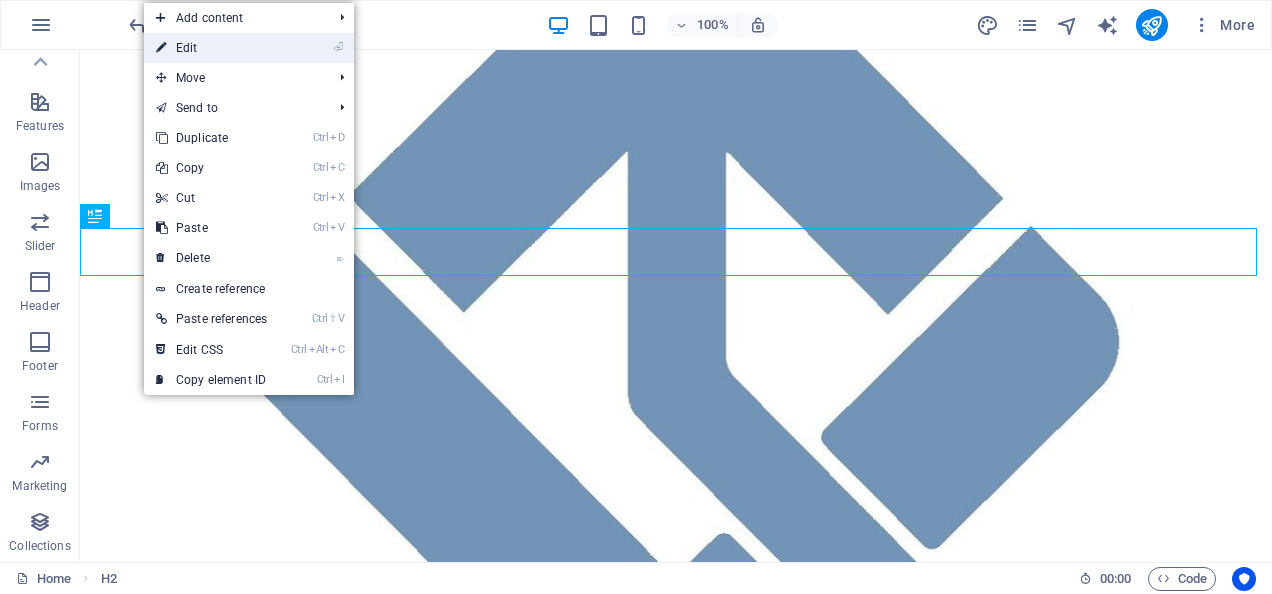 click on "⏎  Edit" at bounding box center (211, 48) 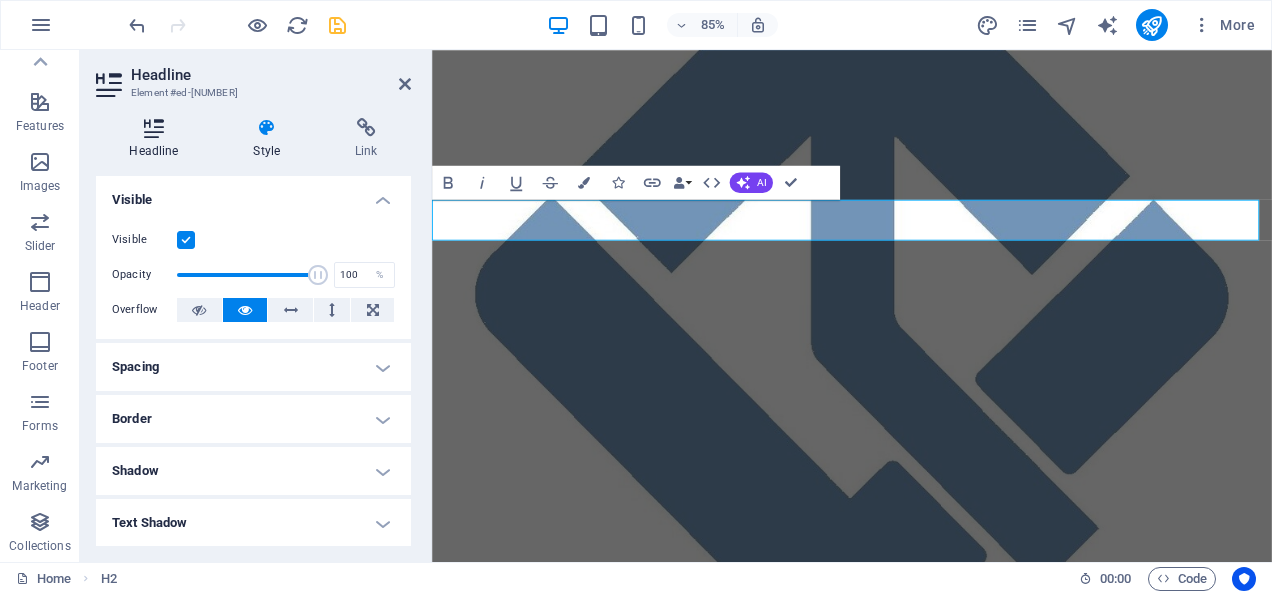 click on "Headline" at bounding box center [158, 139] 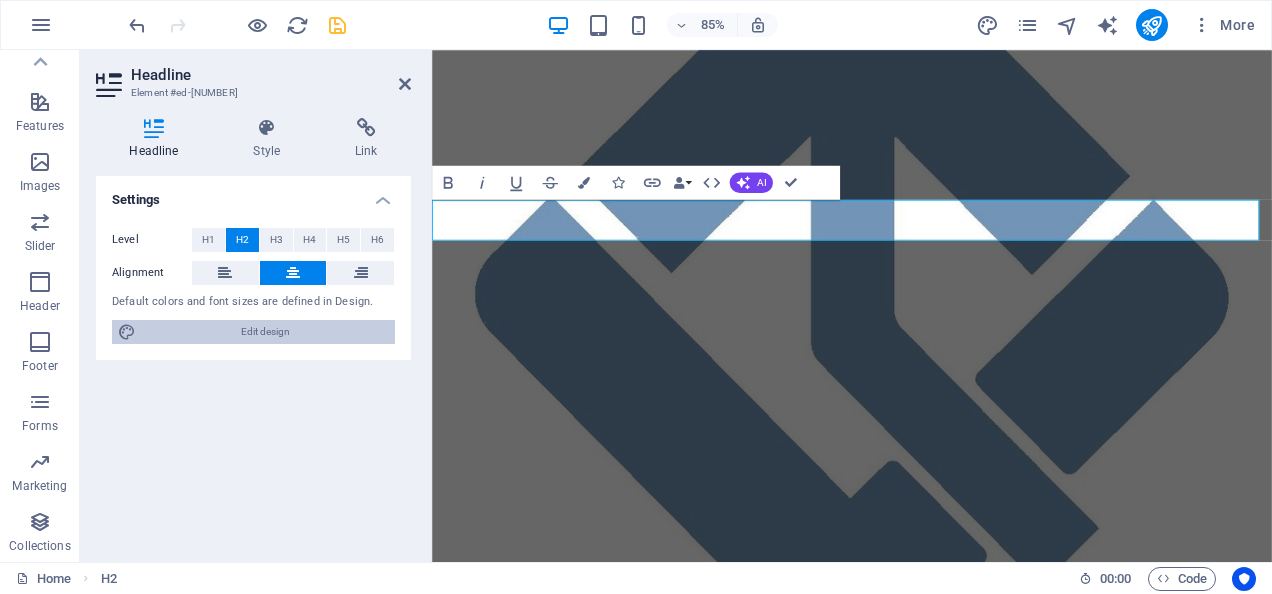 click on "Edit design" at bounding box center [265, 332] 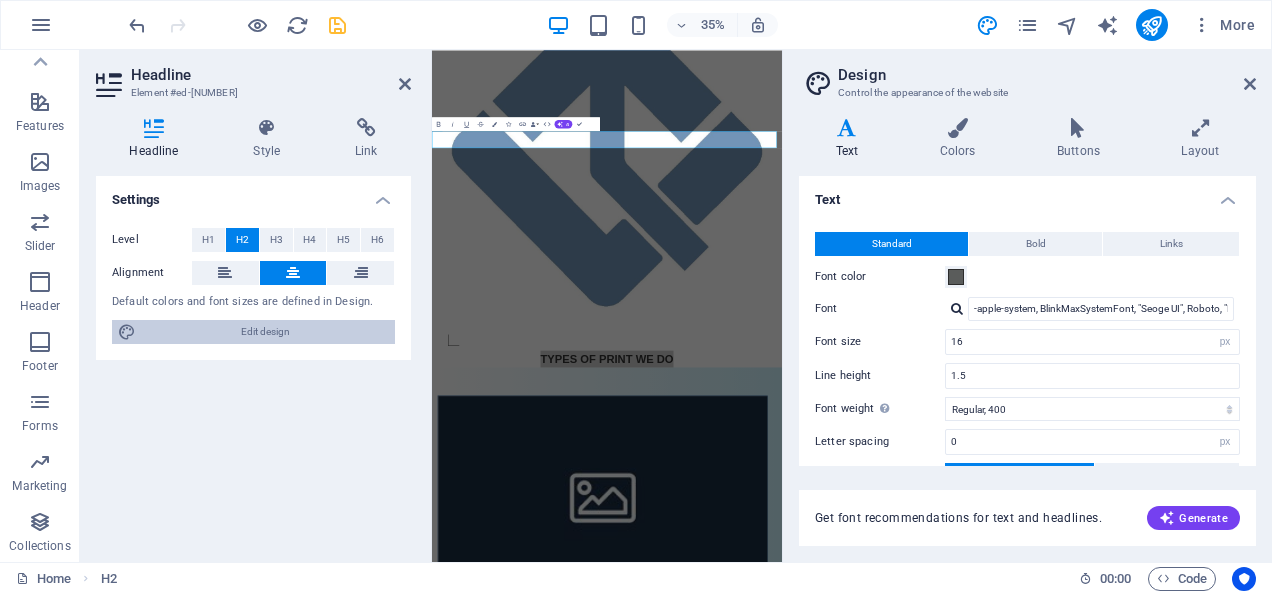 scroll, scrollTop: 347, scrollLeft: 0, axis: vertical 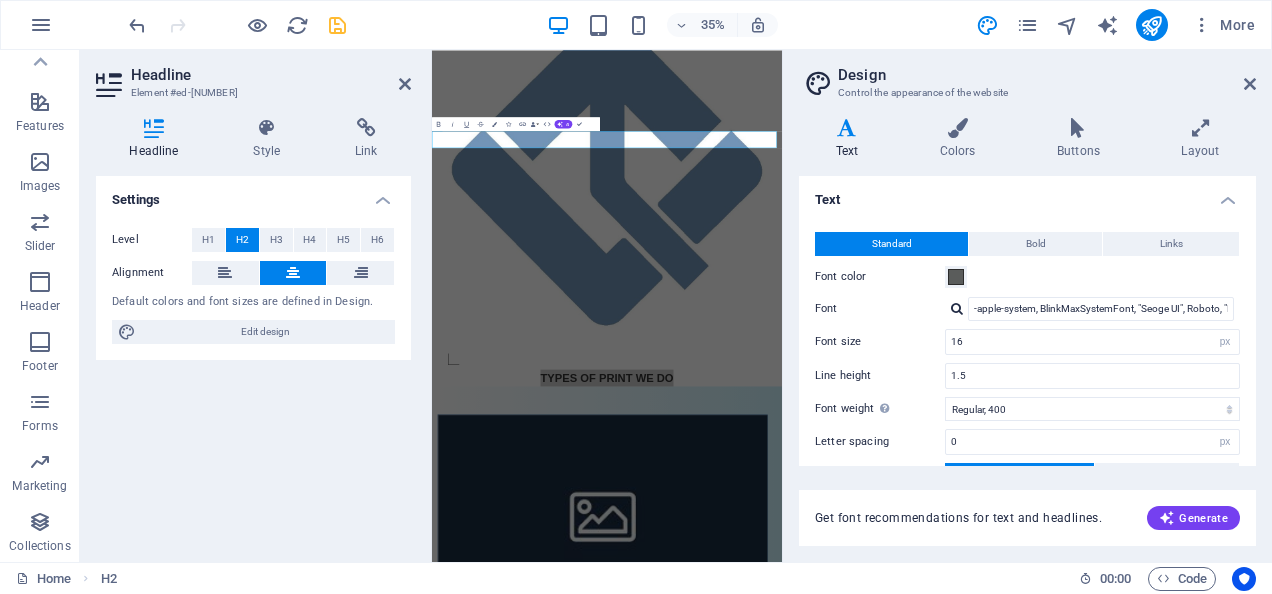 click on "Font color" at bounding box center [880, 277] 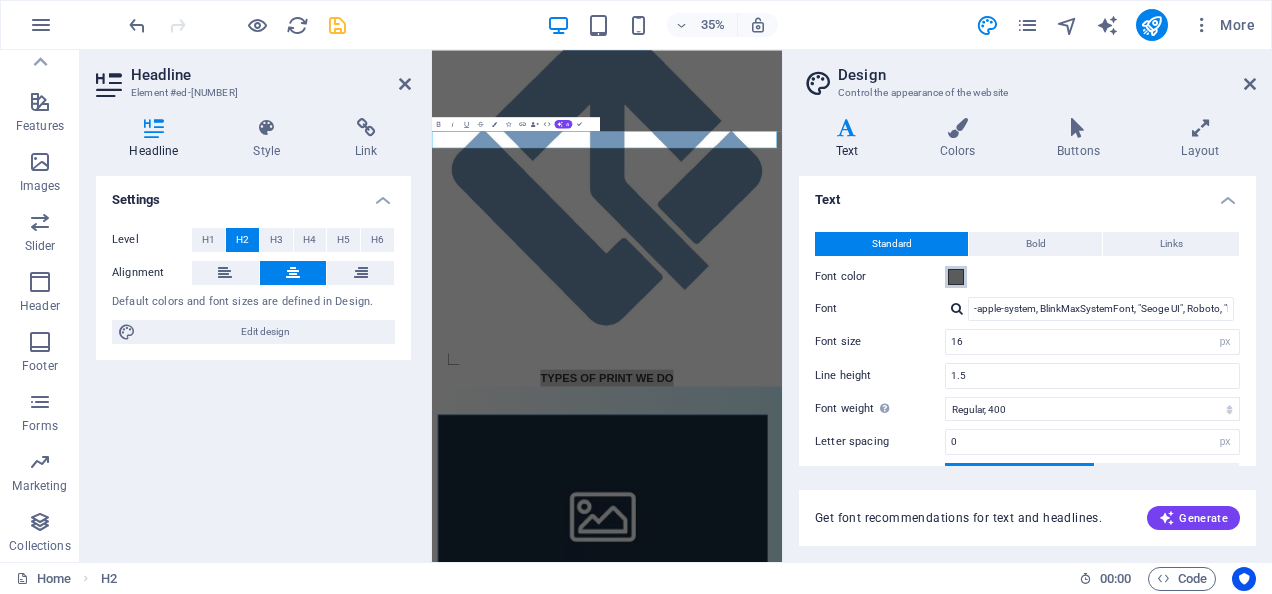 click on "Font color" at bounding box center (956, 277) 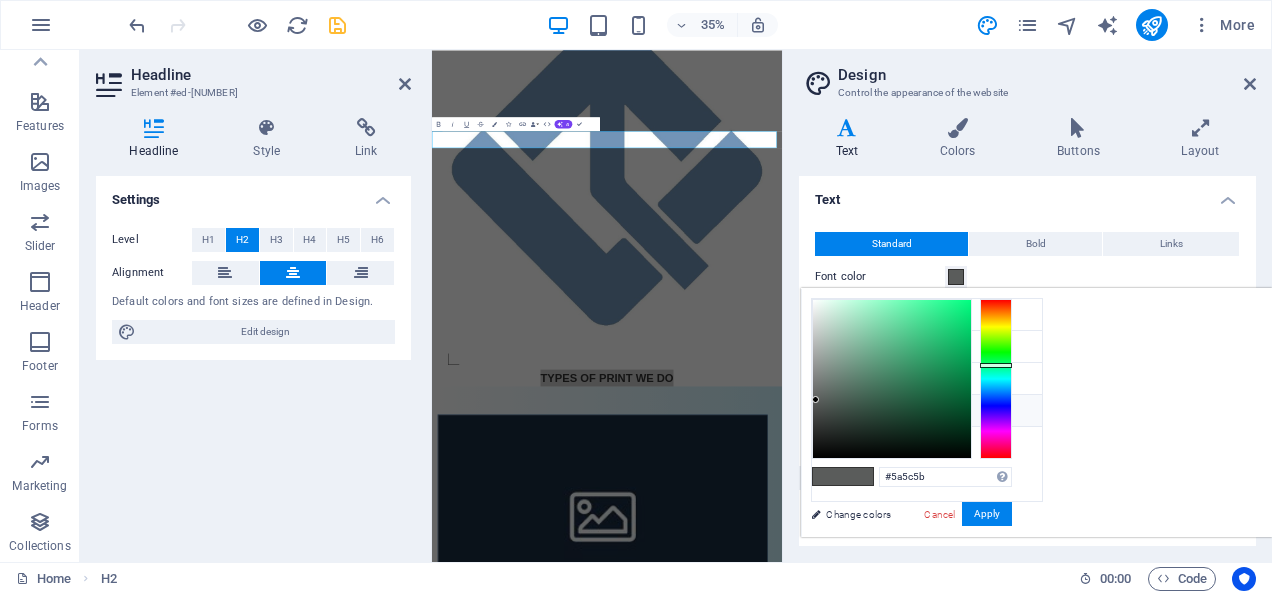 click on "Text" at bounding box center [1027, 194] 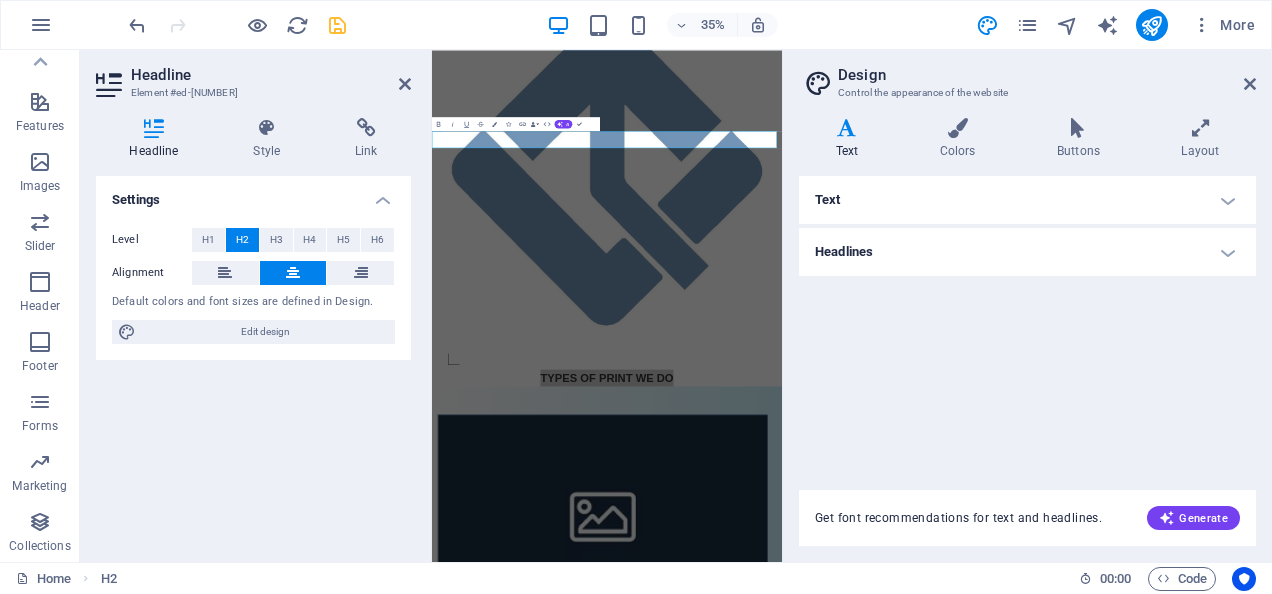 click on "Headlines" at bounding box center (1027, 252) 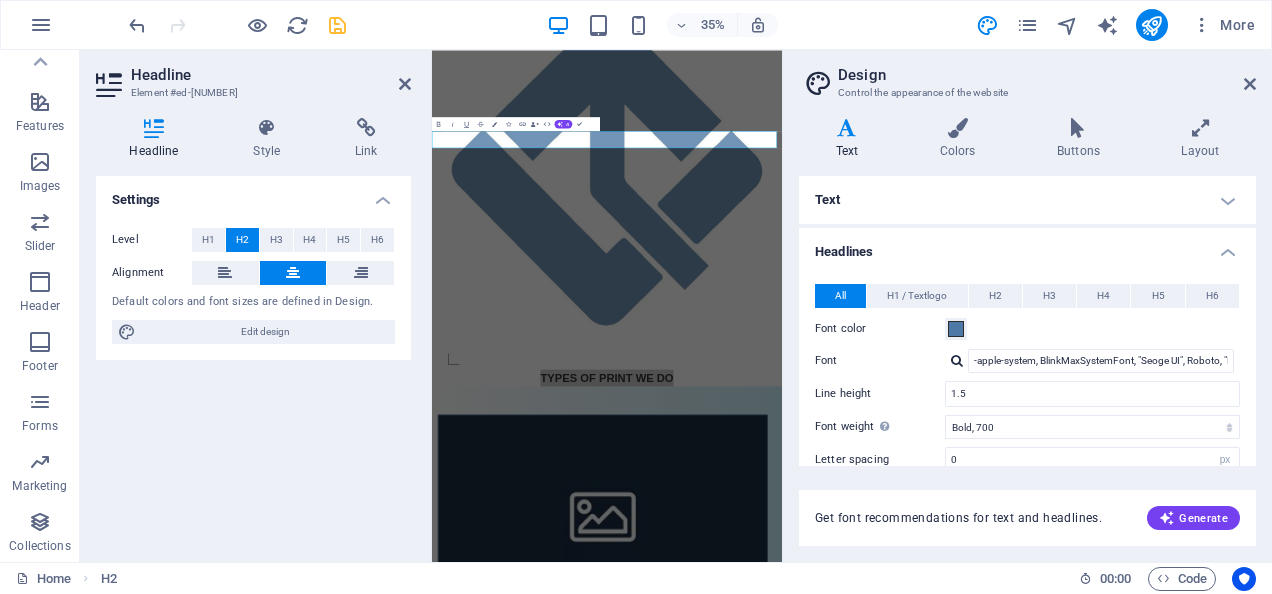 click on "Text" at bounding box center [1027, 200] 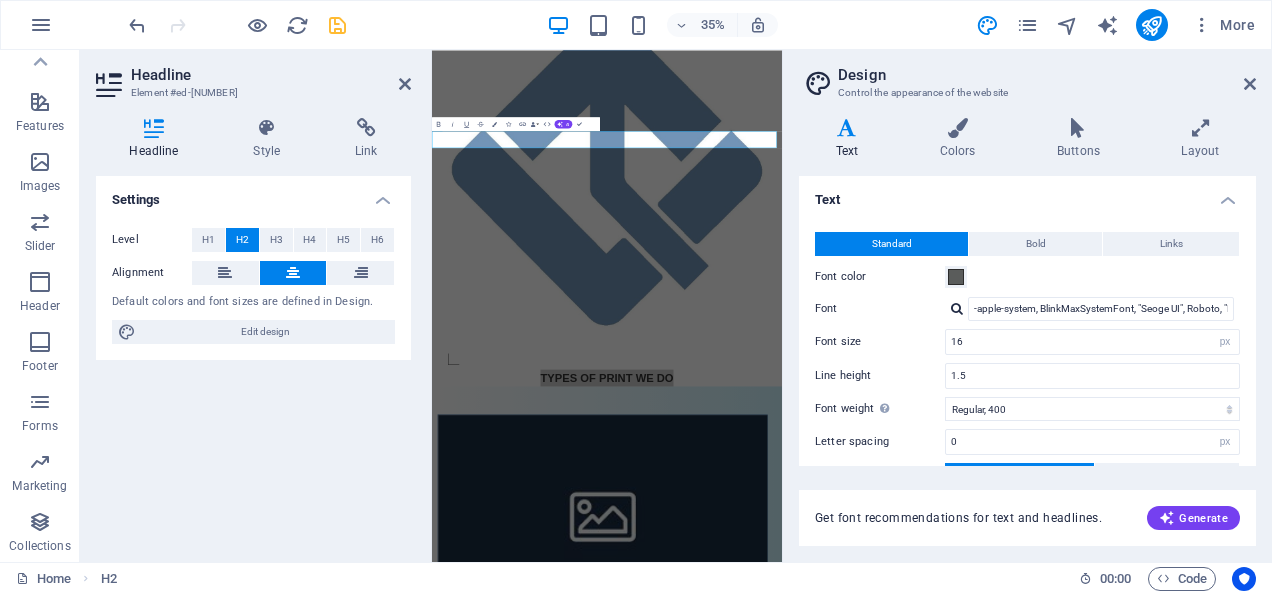 click on "Text" at bounding box center [1027, 194] 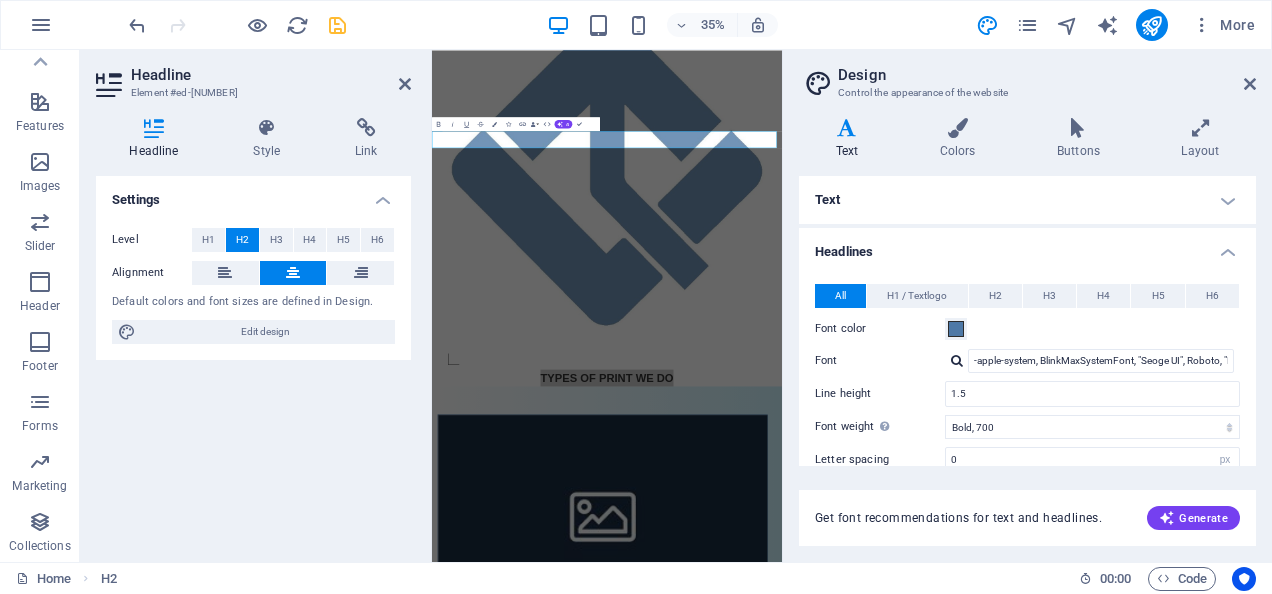 click on "Headlines" at bounding box center [1027, 246] 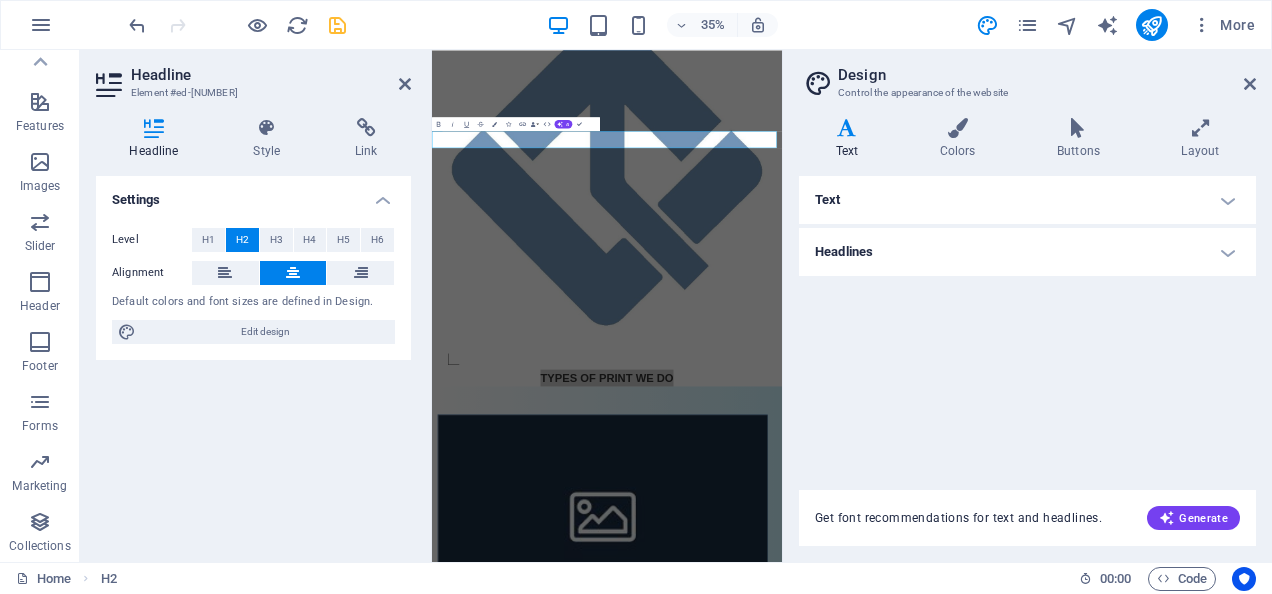 click on "Headlines" at bounding box center (1027, 252) 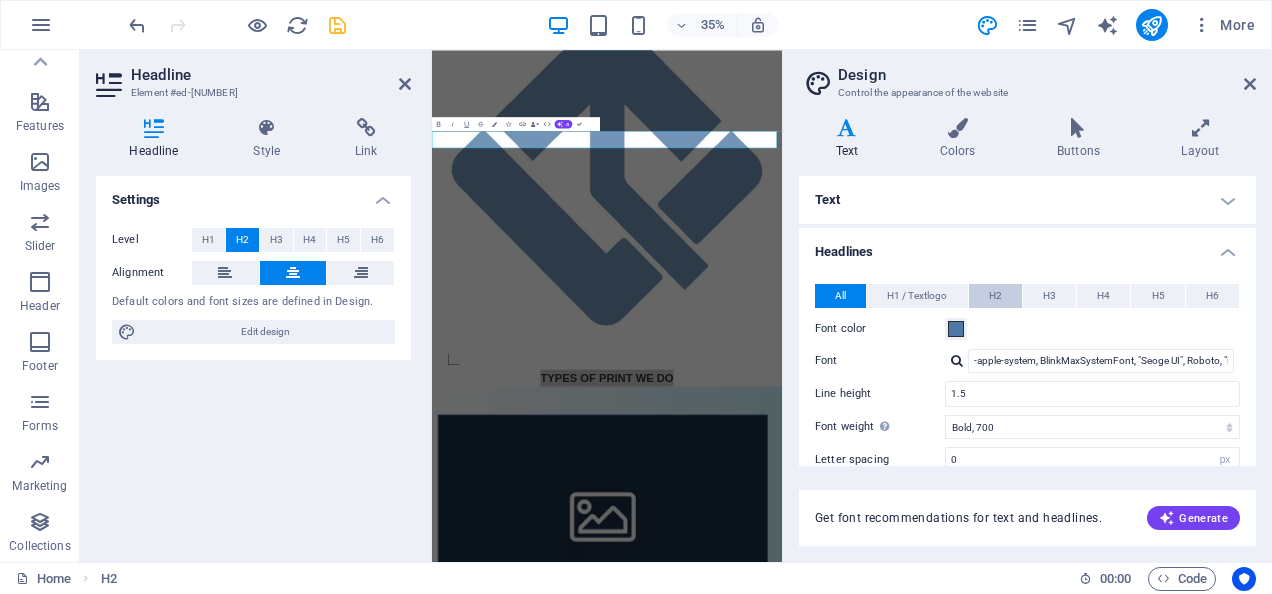 click on "H2" at bounding box center (995, 296) 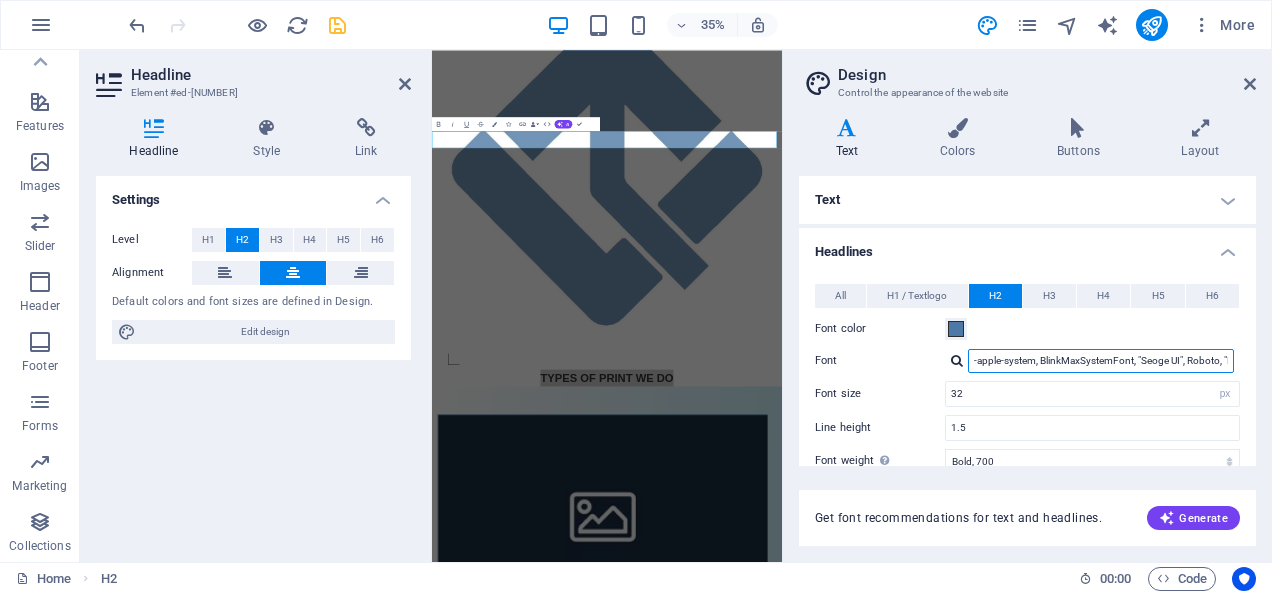 click on "-apple-system, BlinkMaxSystemFont, "Seoge UI", Roboto, "Helvetica Neue", Arial, sans-serif" at bounding box center [1101, 361] 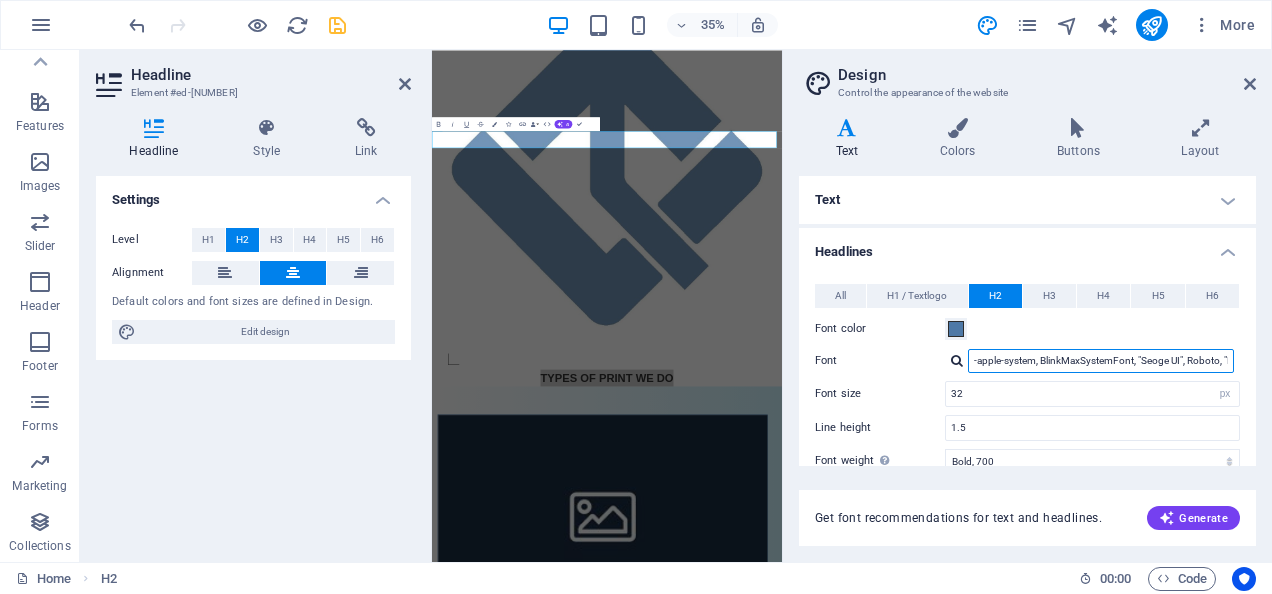 scroll, scrollTop: 0, scrollLeft: 148, axis: horizontal 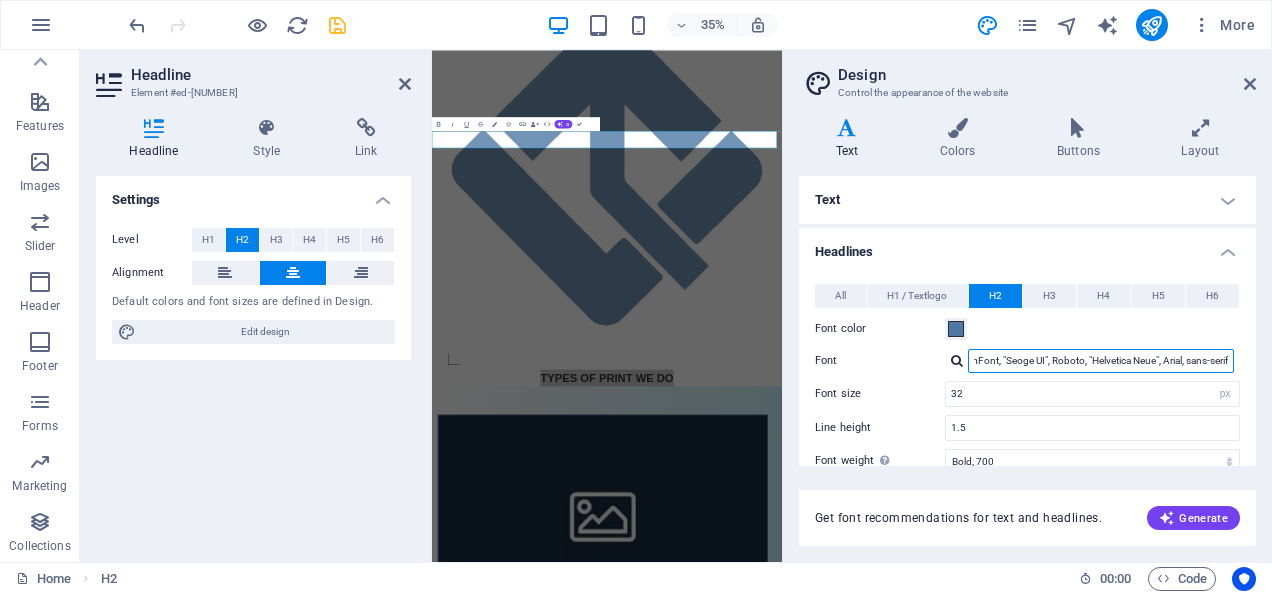drag, startPoint x: 1140, startPoint y: 362, endPoint x: 1255, endPoint y: 360, distance: 115.01739 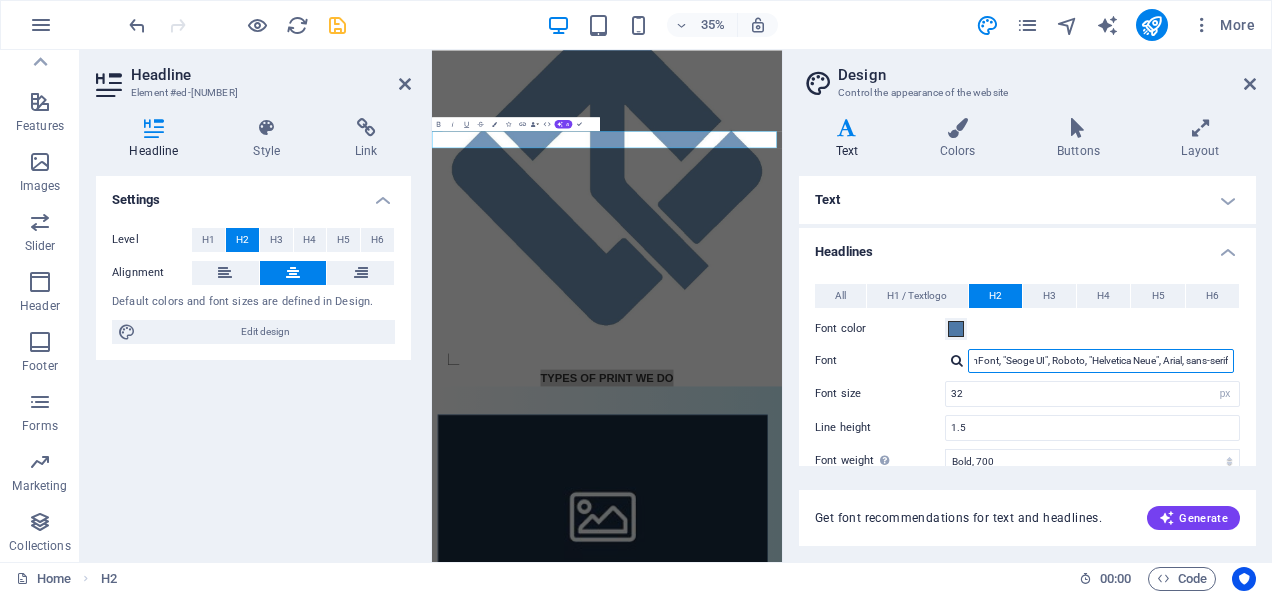 click on "Text Standard Bold Links Font color Font -apple-system, BlinkMaxSystemFont, "Seoge UI", Roboto, "Helvetica Neue", Arial, sans-serif Font size 16 rem px Line height 1.5 Font weight To display the font weight correctly, it may need to be enabled.  Manage Fonts Thin, 100 Extra-light, 200 Light, 300 Regular, 400 Medium, 500 Semi-bold, 600 Bold, 700 Extra-bold, 800 Black, 900 Letter spacing 0 rem px Font style Text transform Tt TT tt Text align Font weight To display the font weight correctly, it may need to be enabled.  Manage Fonts Thin, 100 Extra-light, 200 Light, 300 Regular, 400 Medium, 500 Semi-bold, 600 Bold, 700 Extra-bold, 800 Black, 900 Default Hover / Active Font color Font color Decoration None Decoration None Transition duration 0.3 s Transition function Ease Ease In Ease Out Ease In/Ease Out Linear Headlines All H1 / Textlogo H2 H3 H4 H5 H6 Font color Font -apple-system, BlinkMaxSystemFont, "Seoge UI", Roboto, "Helvetica Neue", Arial, sans-serif Line height 1.5 Font weight Manage Fonts Thin, 100 0 px" at bounding box center (1027, 321) 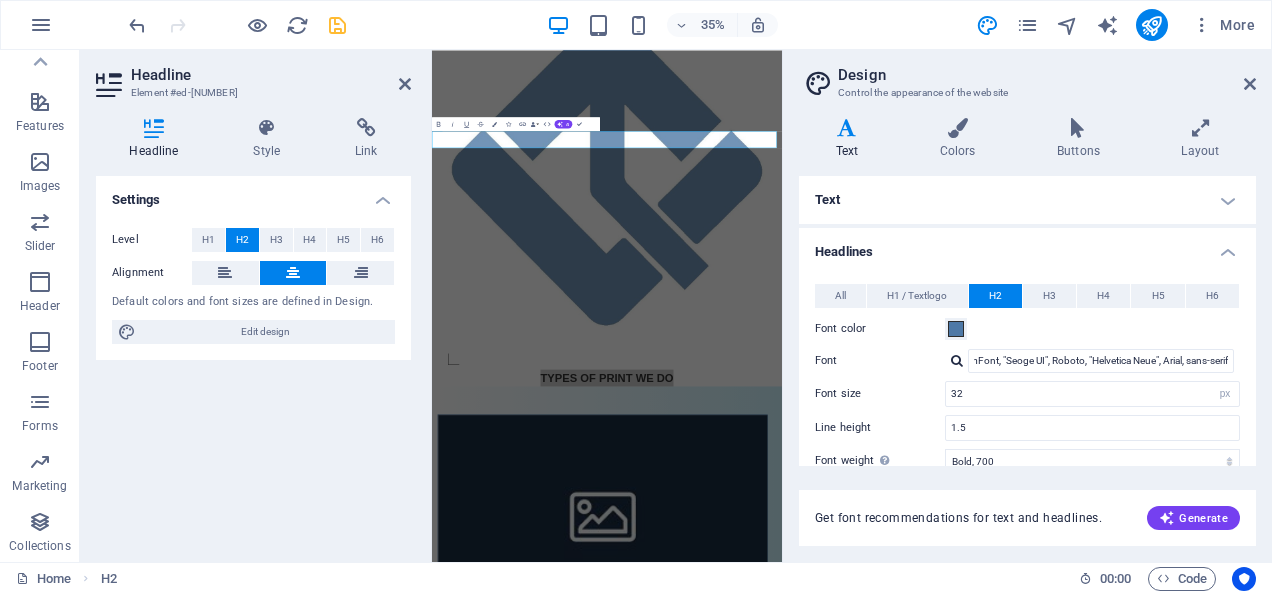 scroll, scrollTop: 0, scrollLeft: 0, axis: both 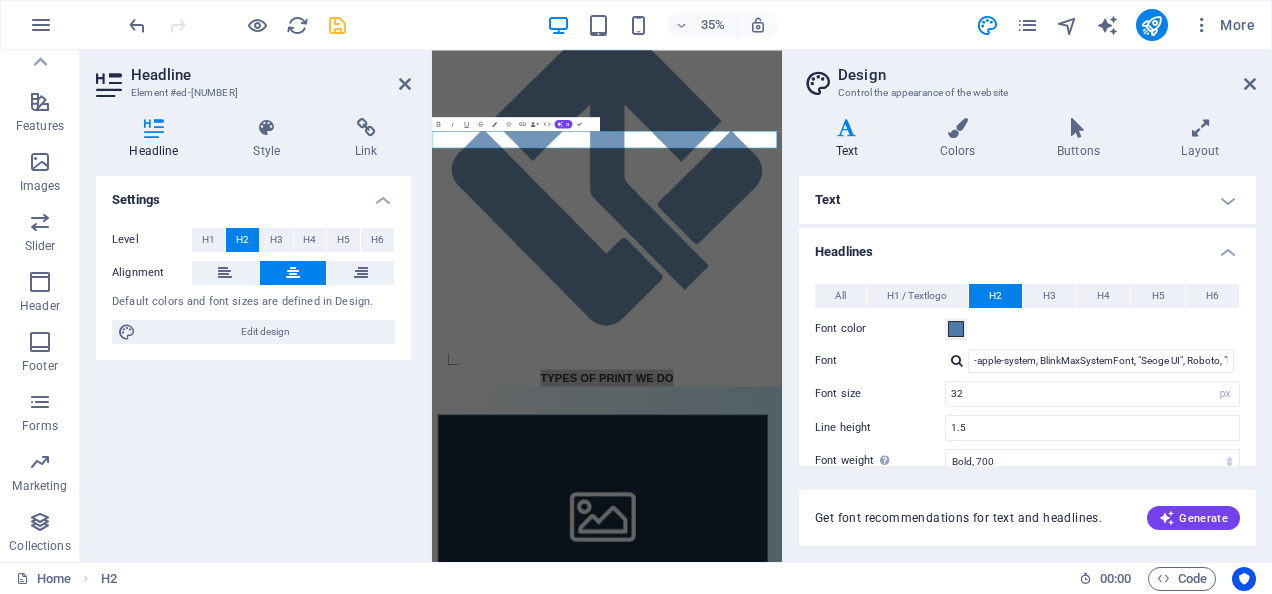 click at bounding box center (957, 360) 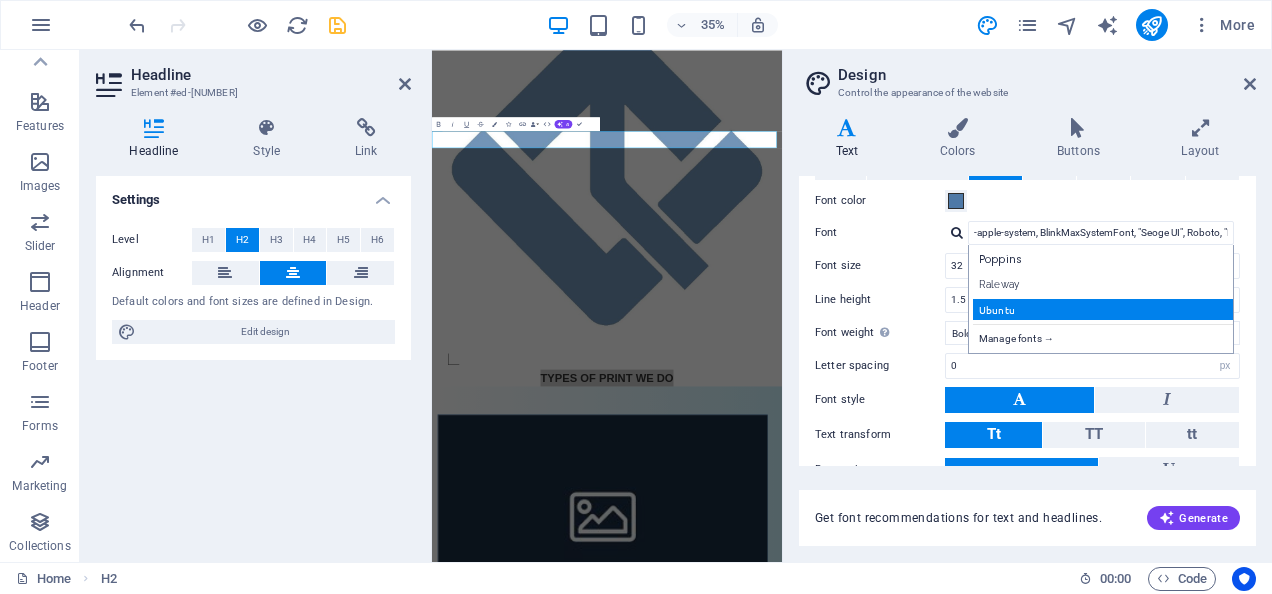 scroll, scrollTop: 100, scrollLeft: 0, axis: vertical 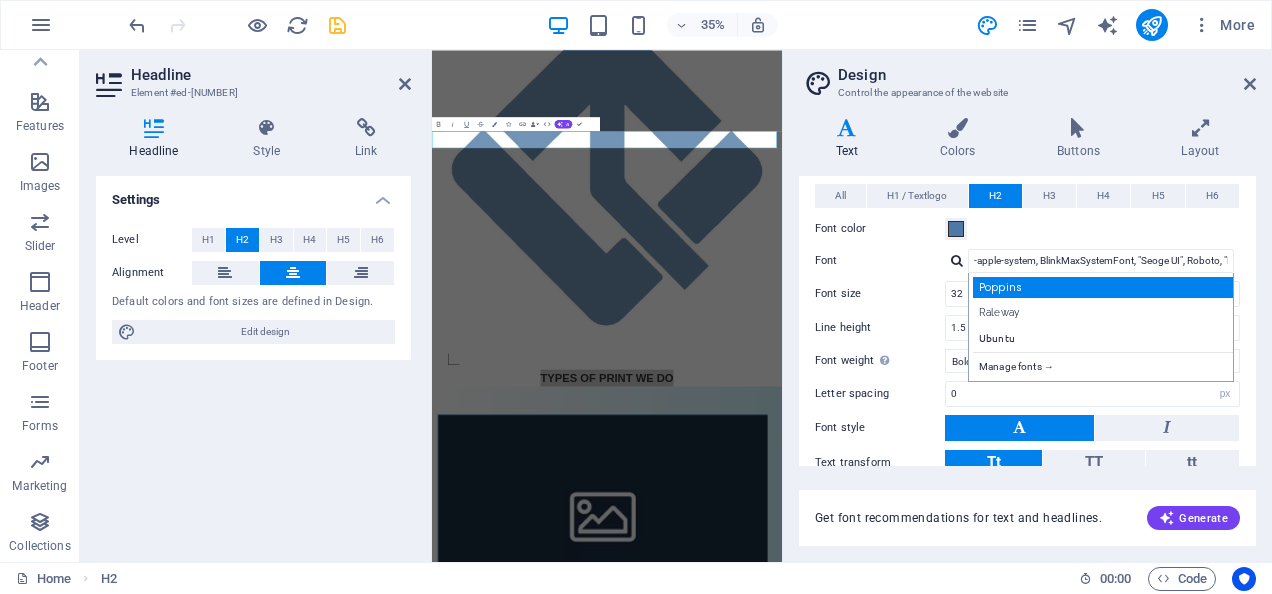 click on "Poppins" at bounding box center (1105, 287) 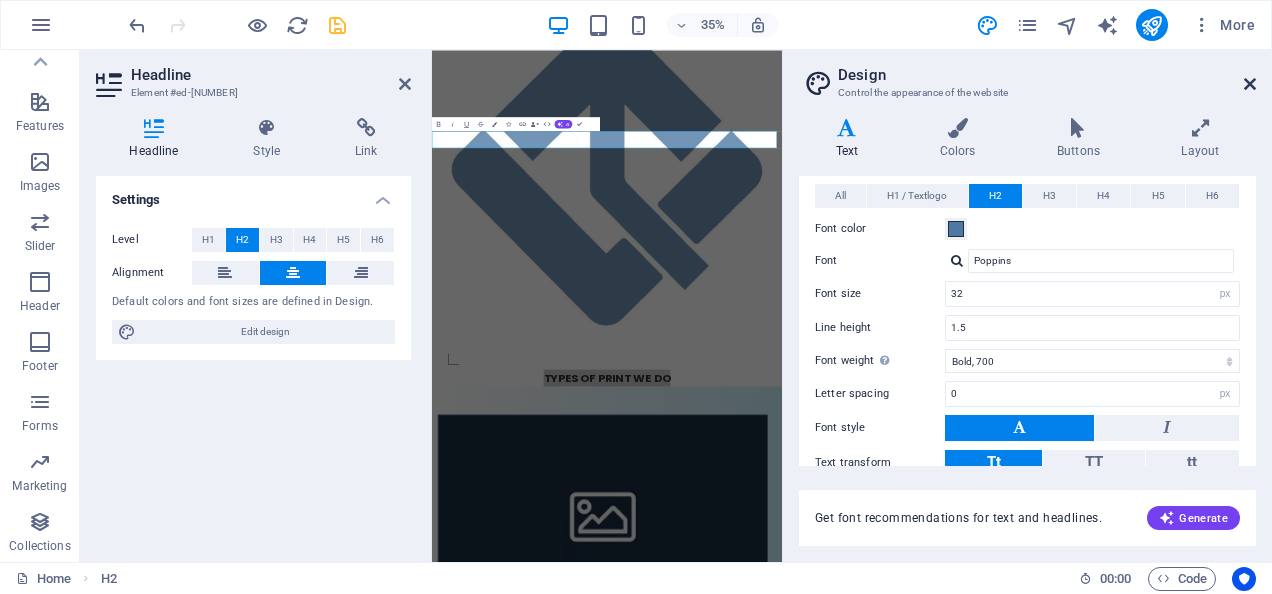 click at bounding box center (1250, 84) 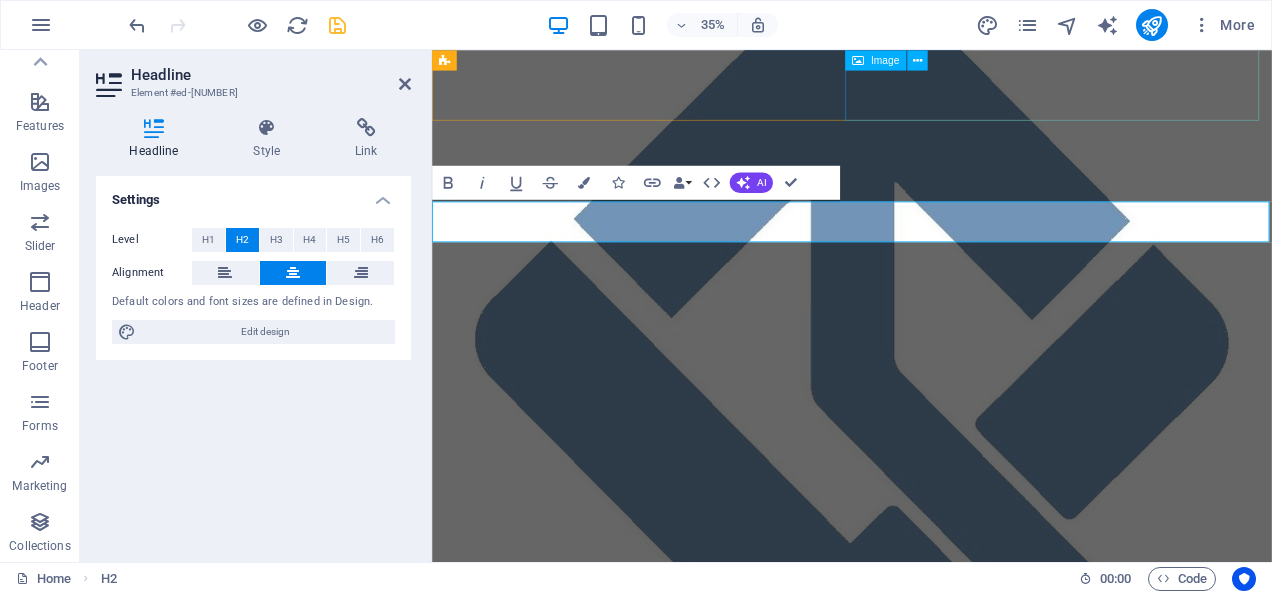 scroll, scrollTop: 400, scrollLeft: 0, axis: vertical 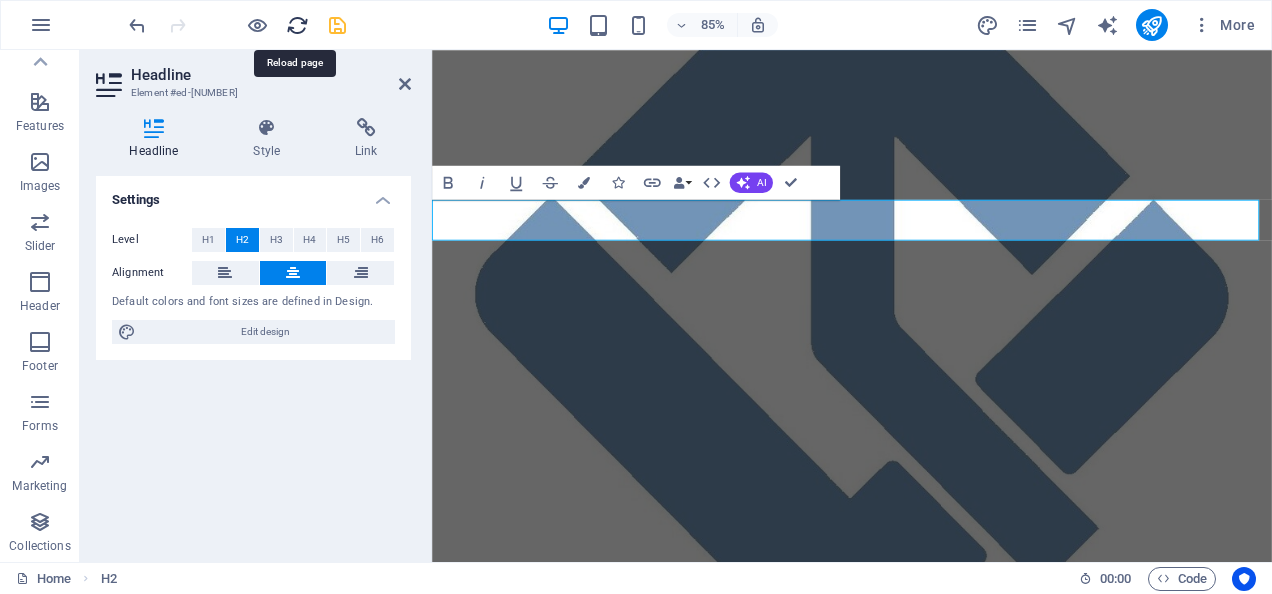 drag, startPoint x: 292, startPoint y: 26, endPoint x: 738, endPoint y: 42, distance: 446.2869 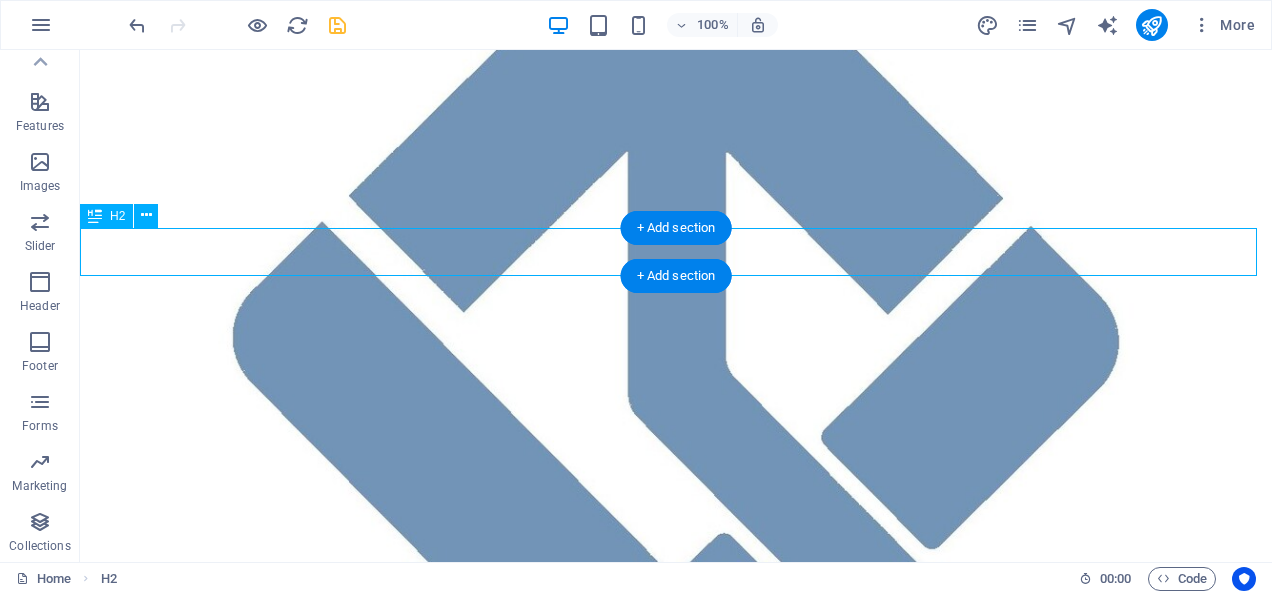 click on "TYPES OF PRINT WE DO" at bounding box center [676, 933] 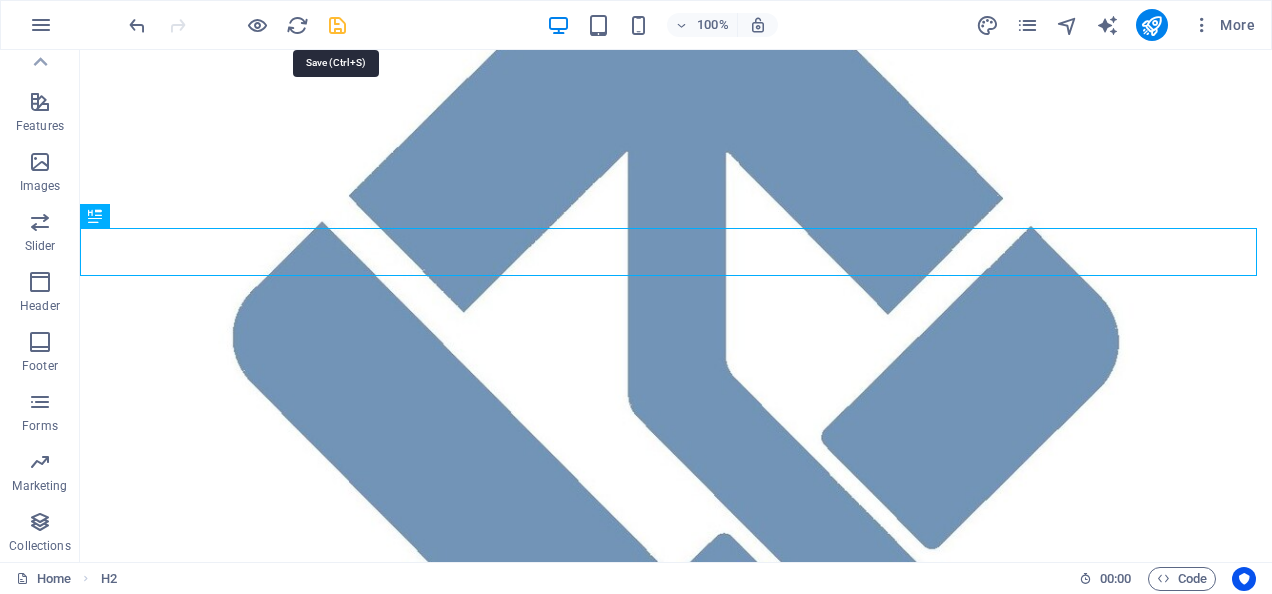 click at bounding box center (337, 25) 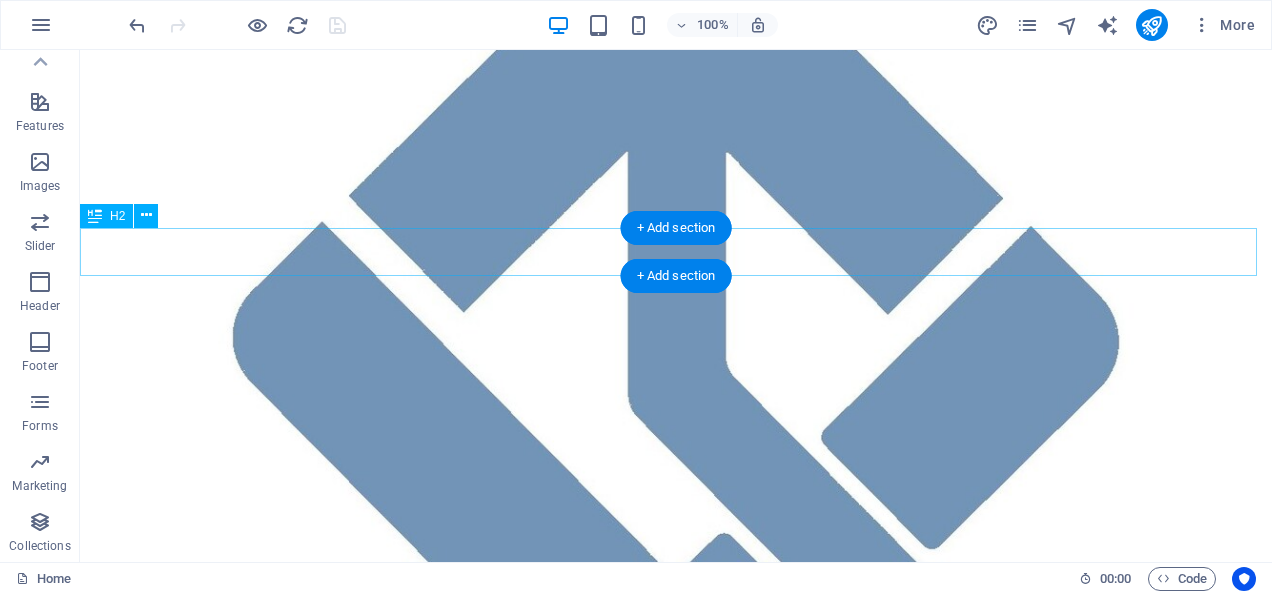 click on "TYPES OF PRINT WE DO" at bounding box center [676, 933] 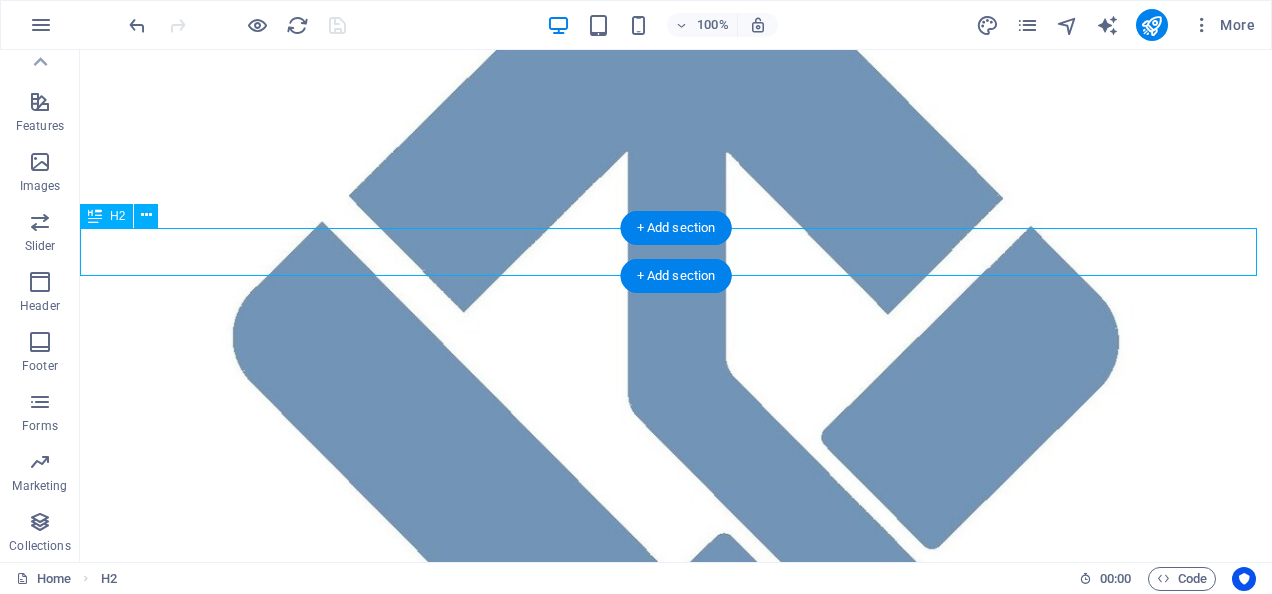 click on "TYPES OF PRINT WE DO" at bounding box center [676, 933] 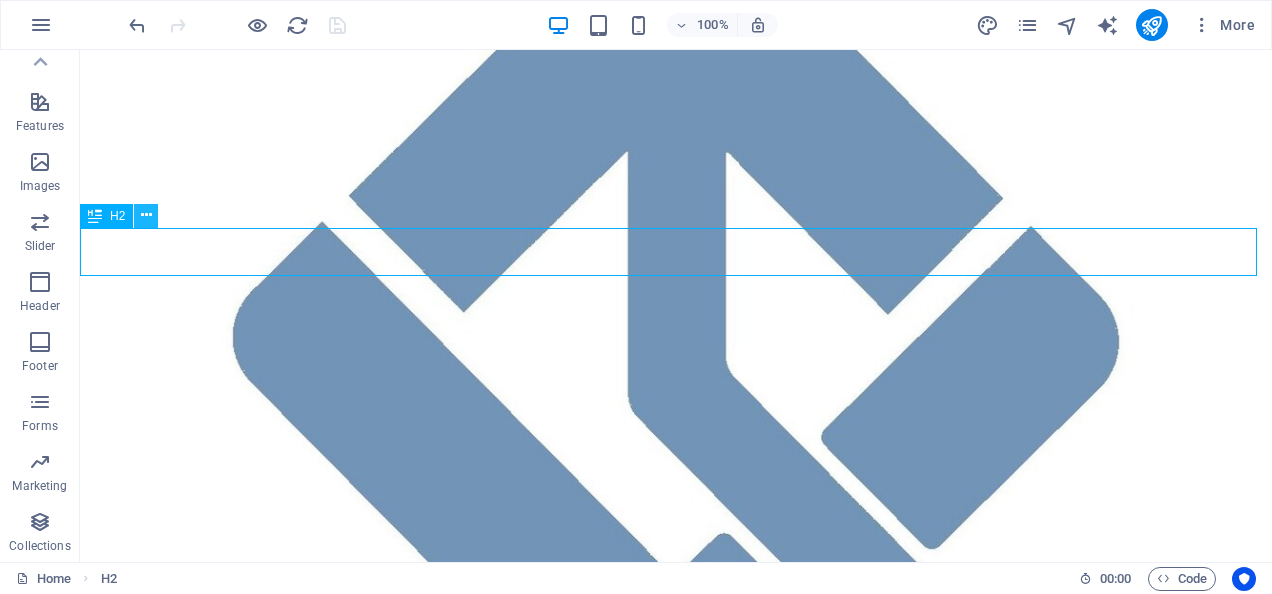 click at bounding box center [146, 215] 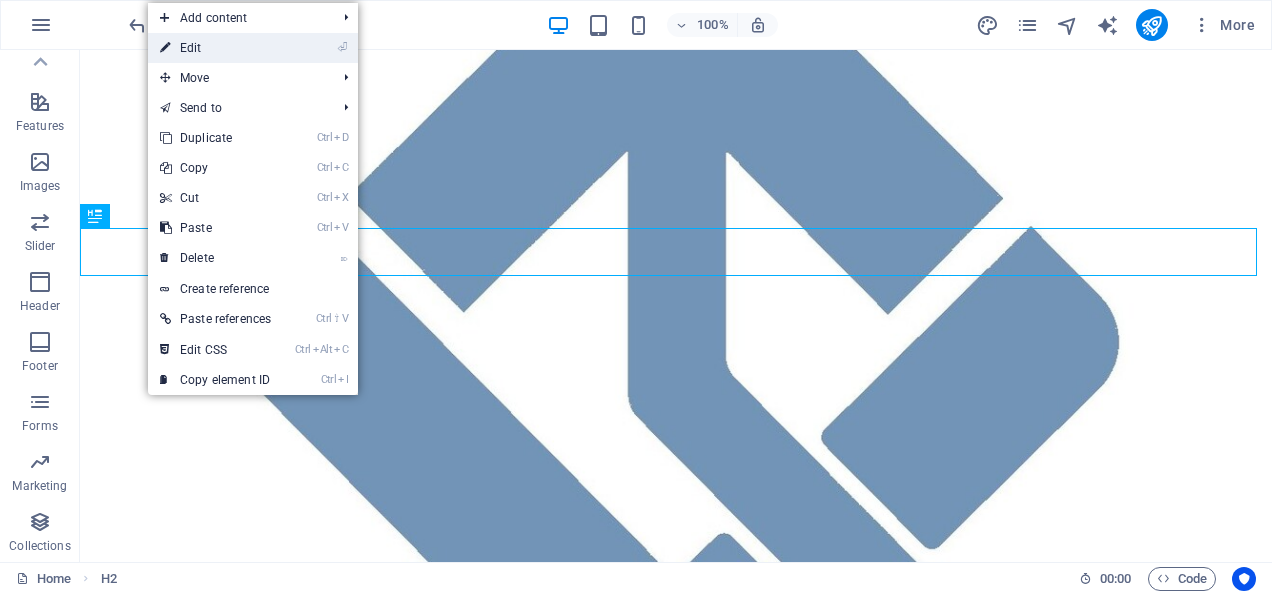 click on "⏎  Edit" at bounding box center (215, 48) 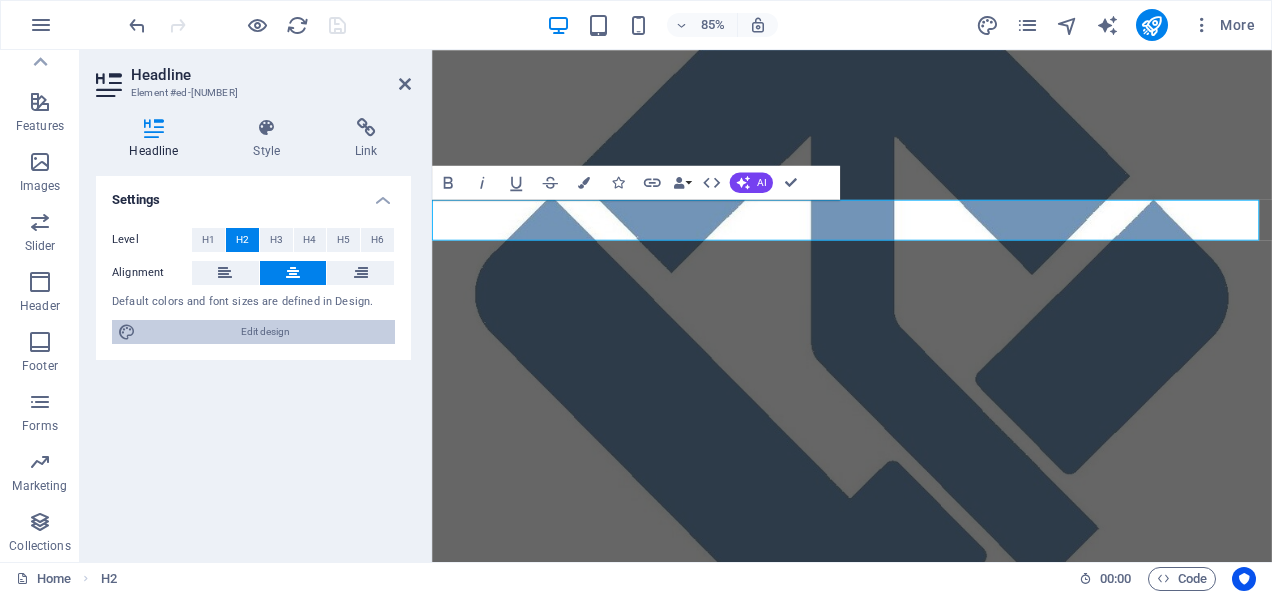 click on "Edit design" at bounding box center [265, 332] 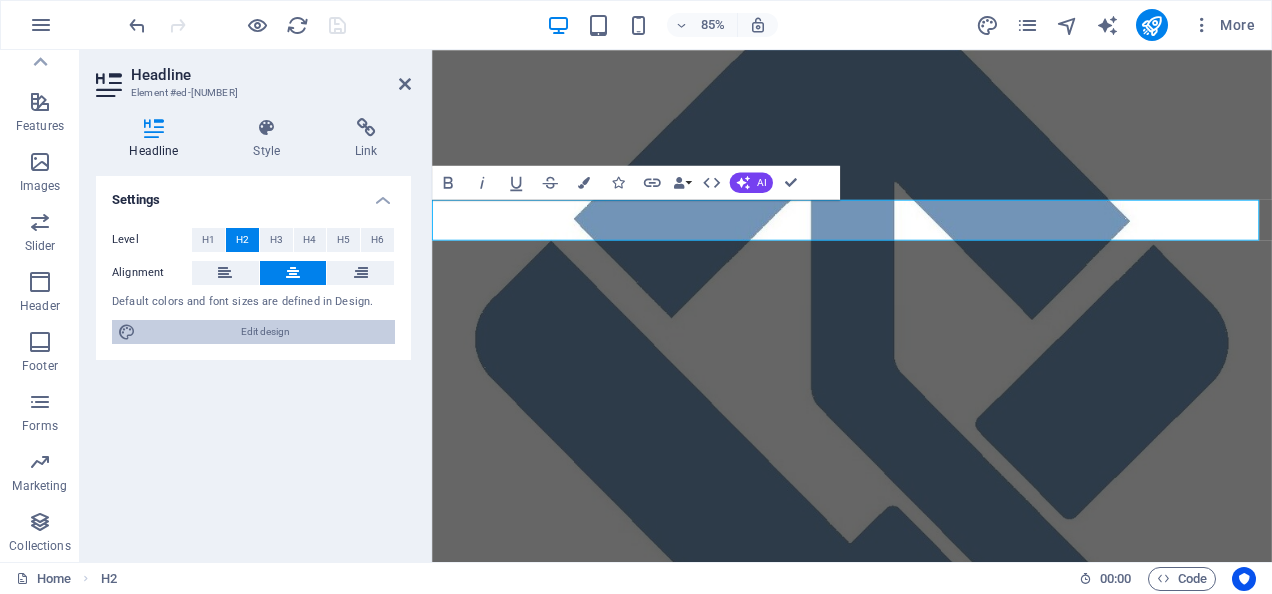 select on "px" 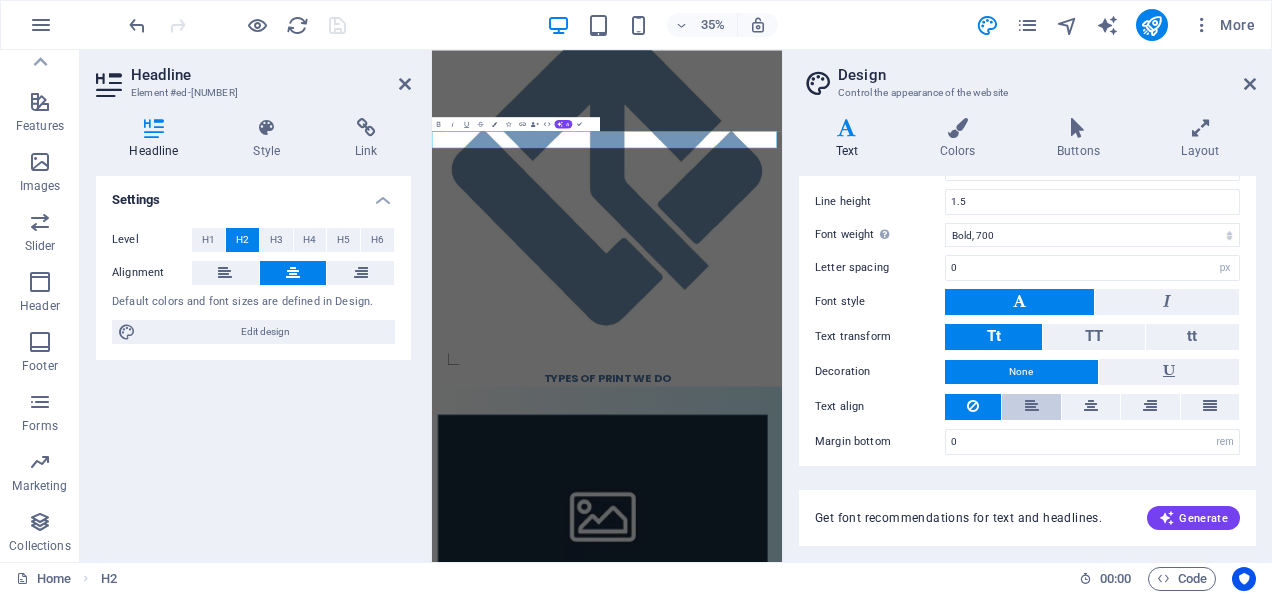 scroll, scrollTop: 229, scrollLeft: 0, axis: vertical 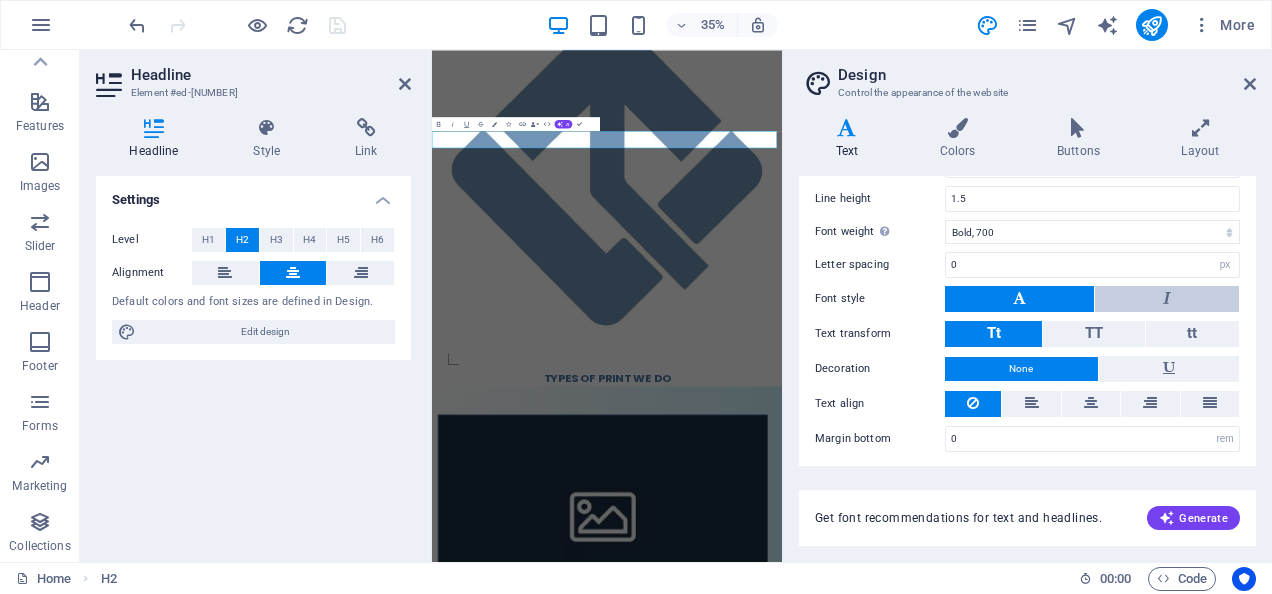 click at bounding box center (1167, 298) 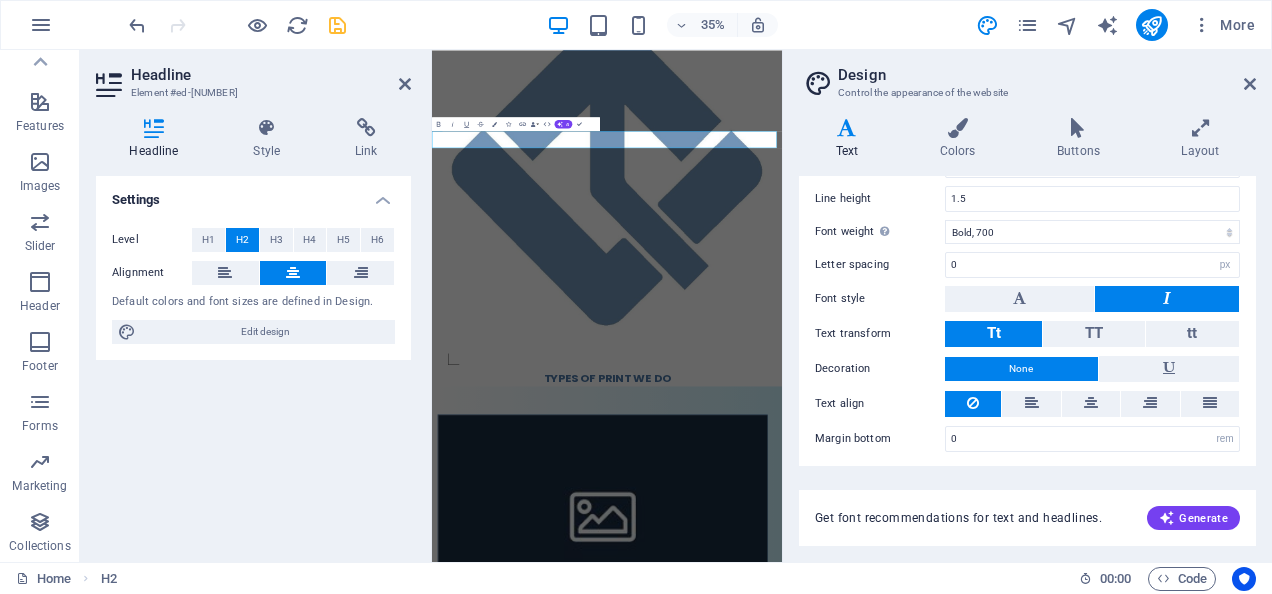 click at bounding box center (1167, 298) 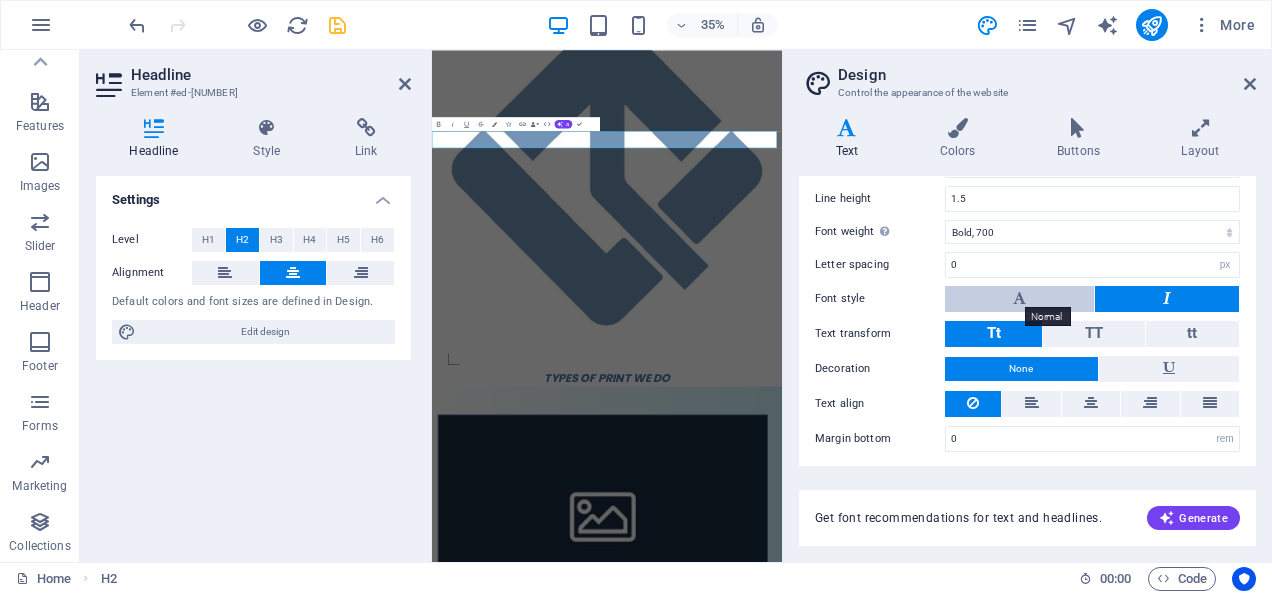 click at bounding box center [1019, 298] 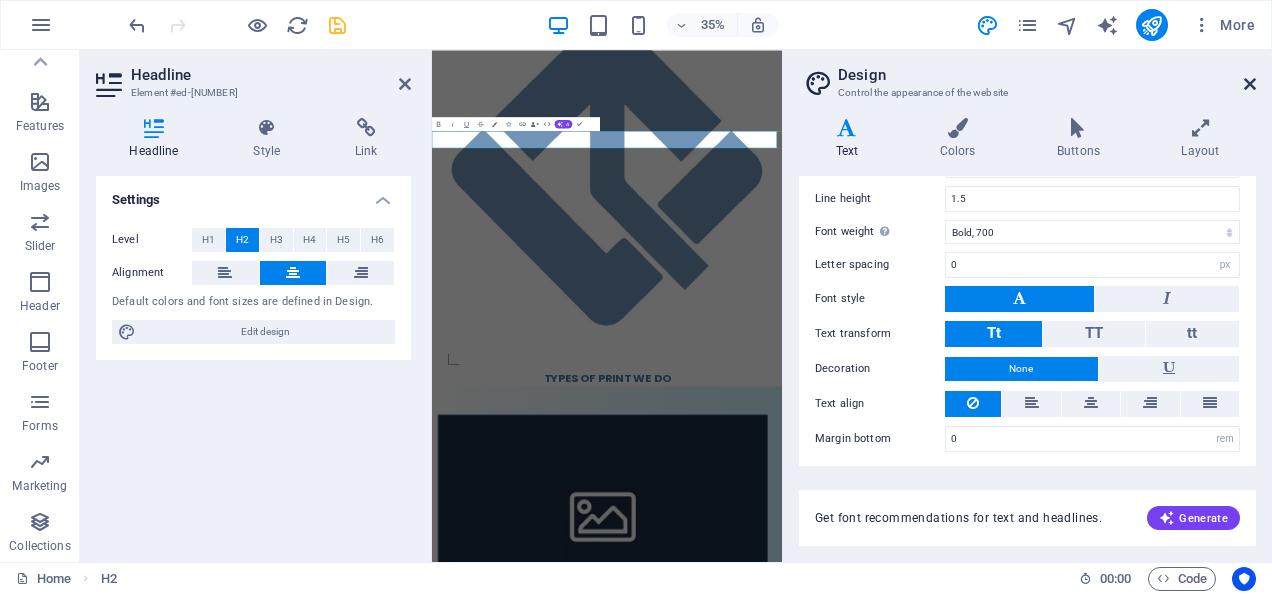 click at bounding box center [1250, 84] 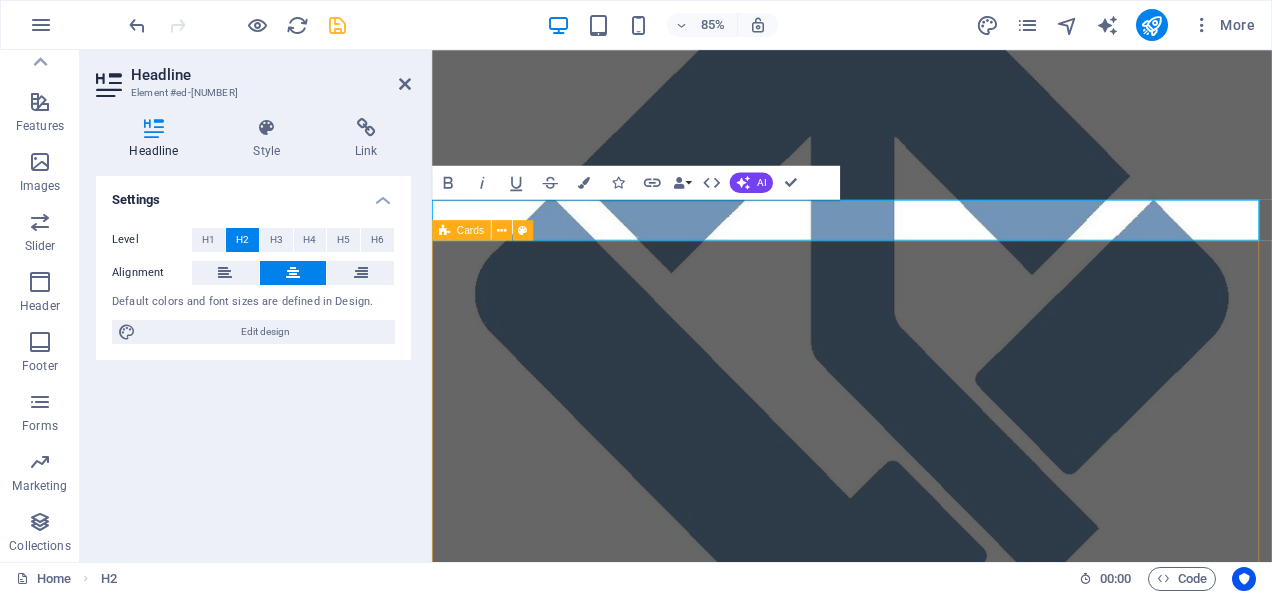 click on "Headline Lorem ipsum dolor sit amet, consectetuer adipiscing elit. Aenean commodo ligula eget dolor. Lorem ipsum dolor sit amet. Headline Lorem ipsum dolor sit amet, consectetuer adipiscing elit. Aenean commodo ligula eget dolor. Lorem ipsum dolor sit amet." at bounding box center (926, 1711) 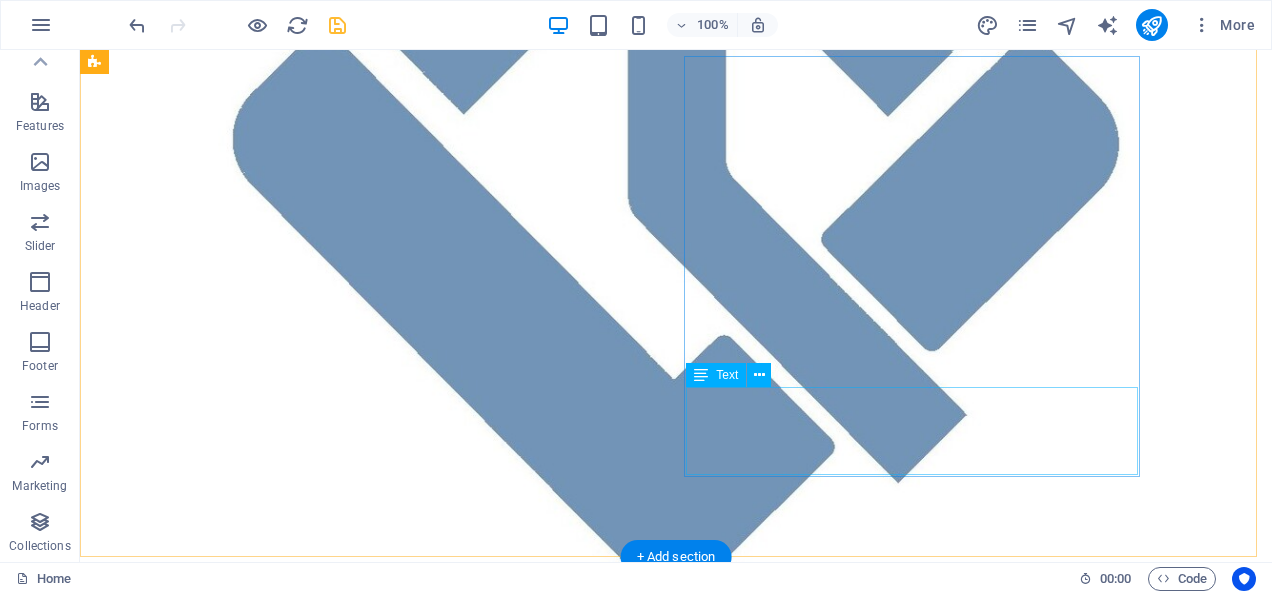 scroll, scrollTop: 700, scrollLeft: 0, axis: vertical 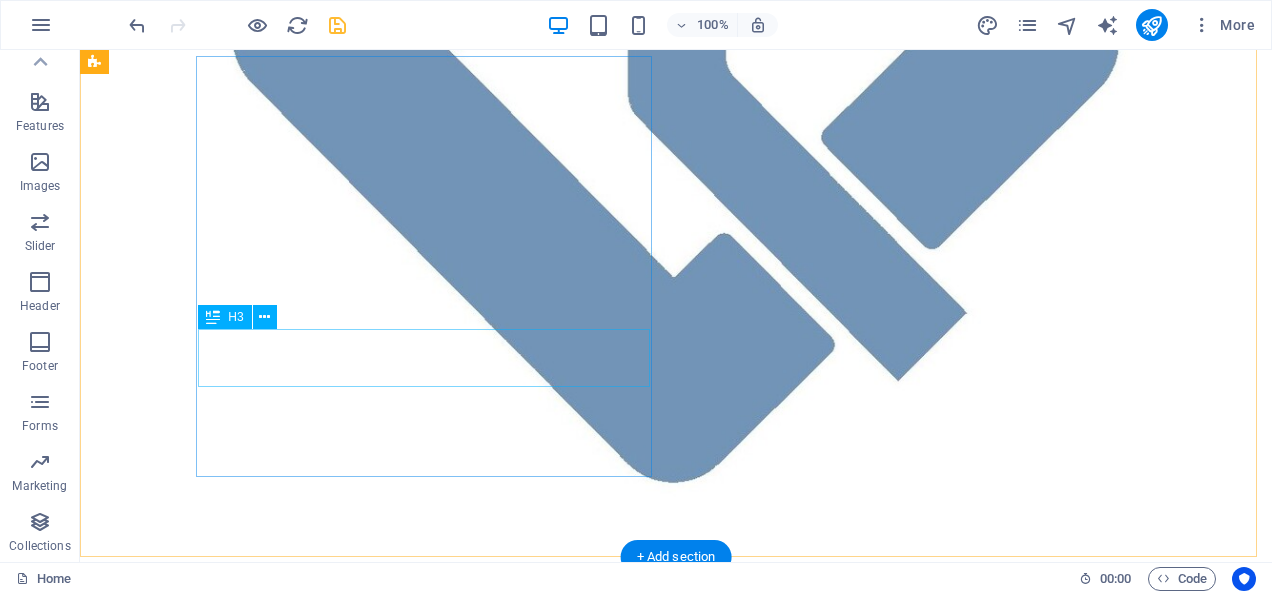 click on "Headline" at bounding box center (568, 1333) 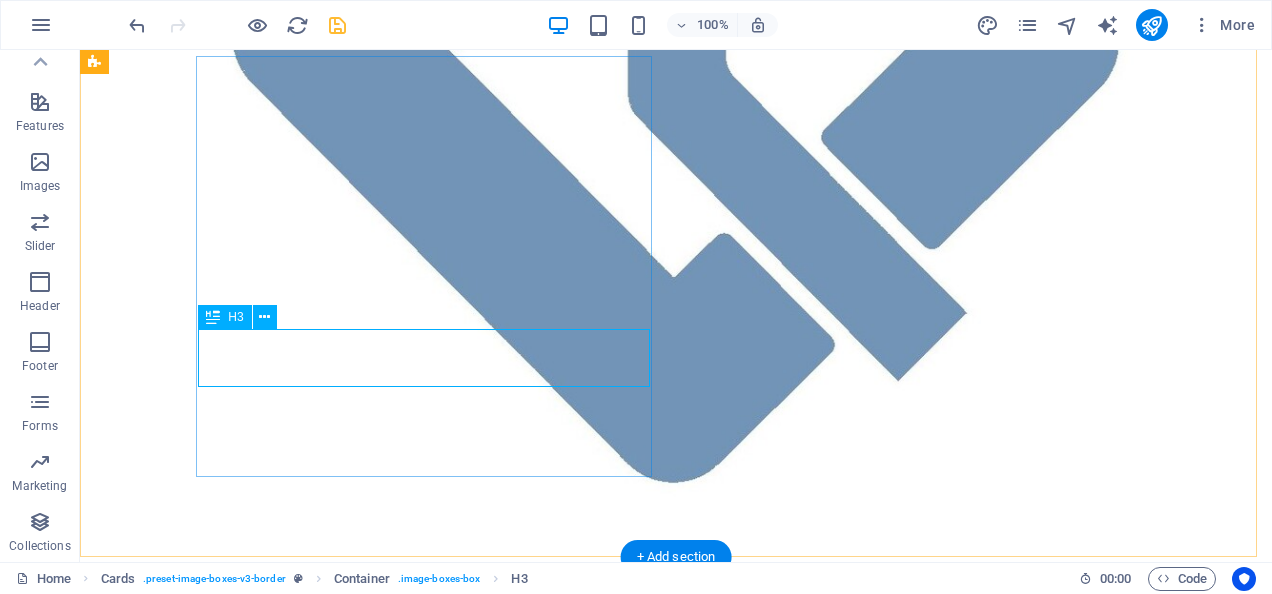 click on "Headline" at bounding box center (568, 1333) 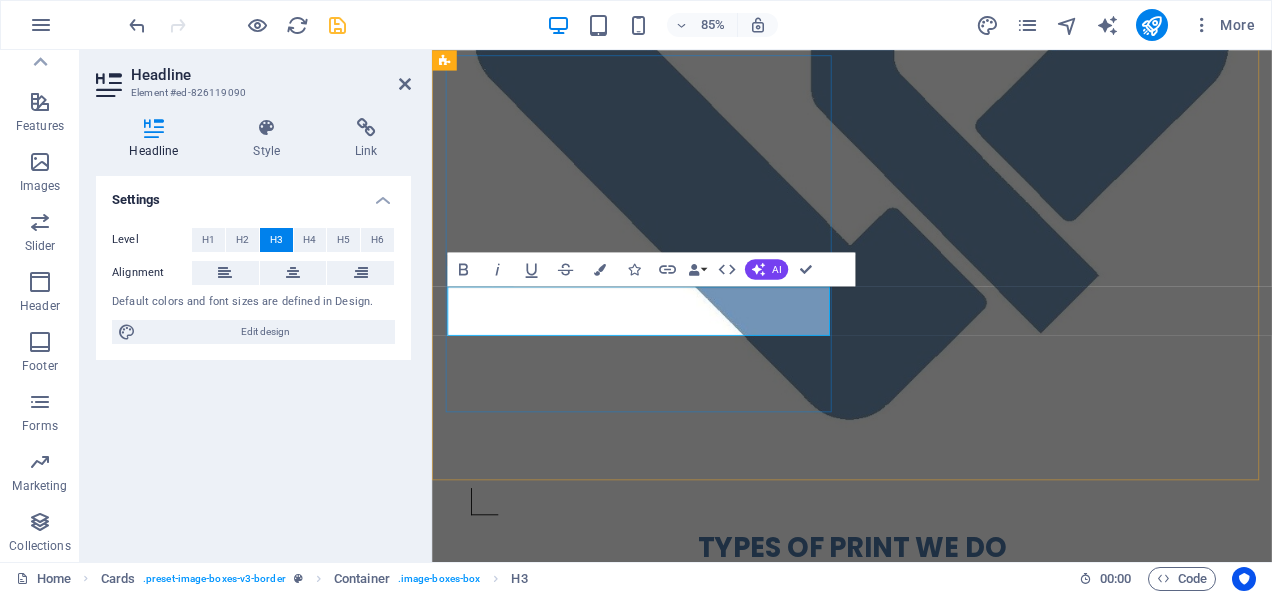 scroll, scrollTop: 0, scrollLeft: 8, axis: horizontal 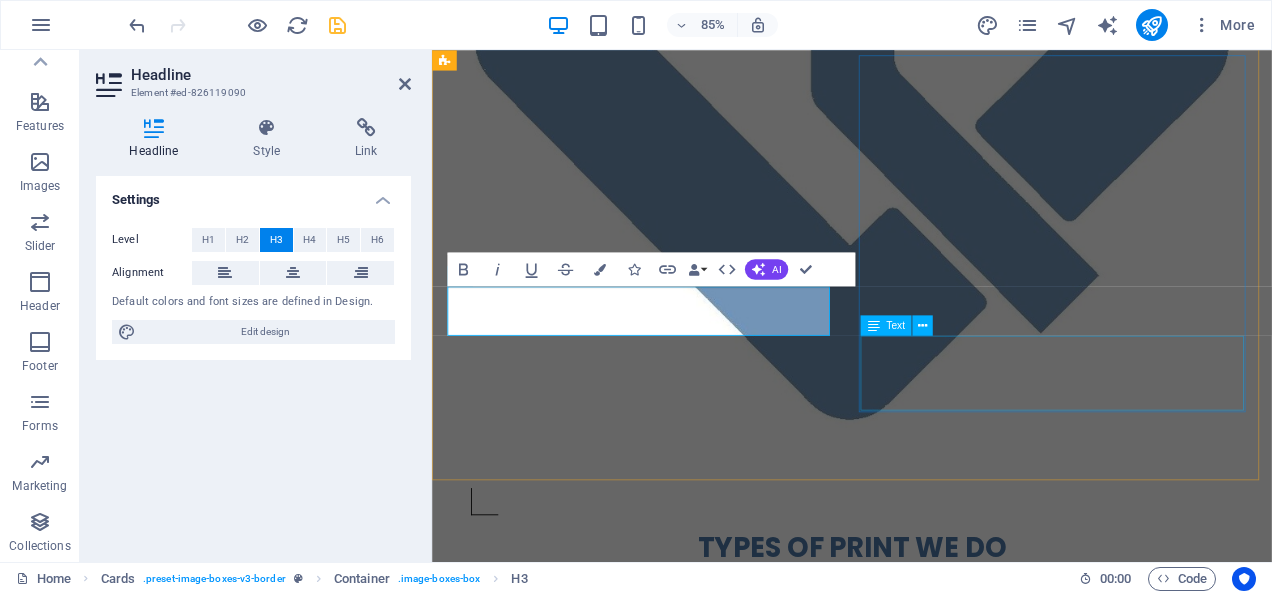 type 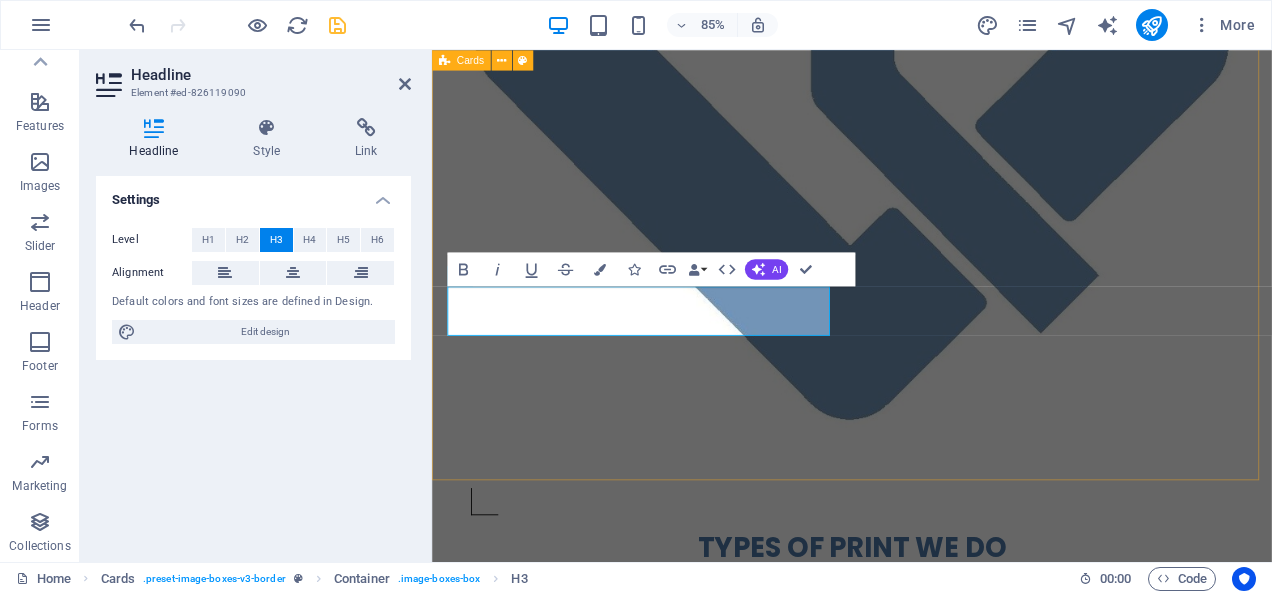 scroll, scrollTop: 0, scrollLeft: 2, axis: horizontal 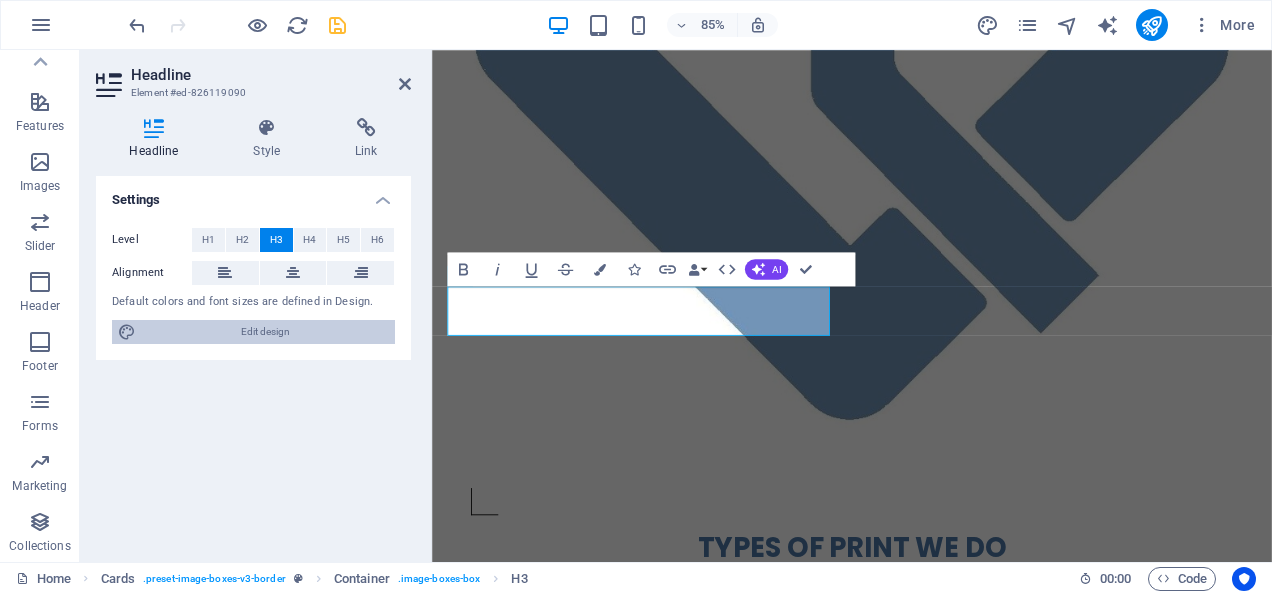 click on "Edit design" at bounding box center (265, 332) 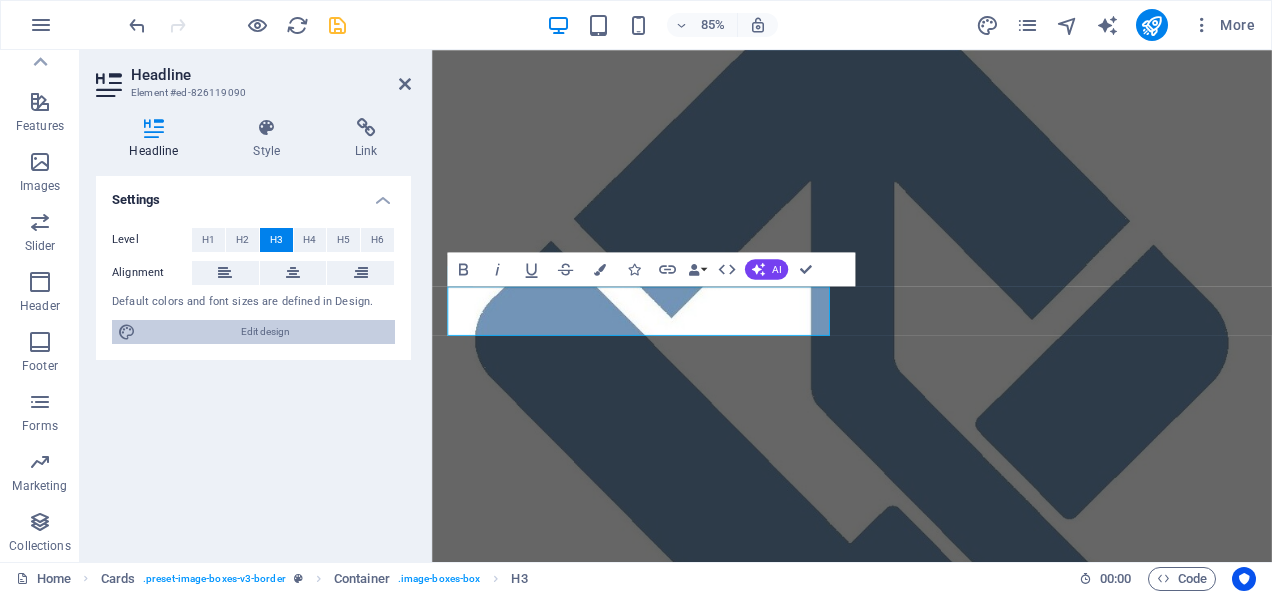 select on "px" 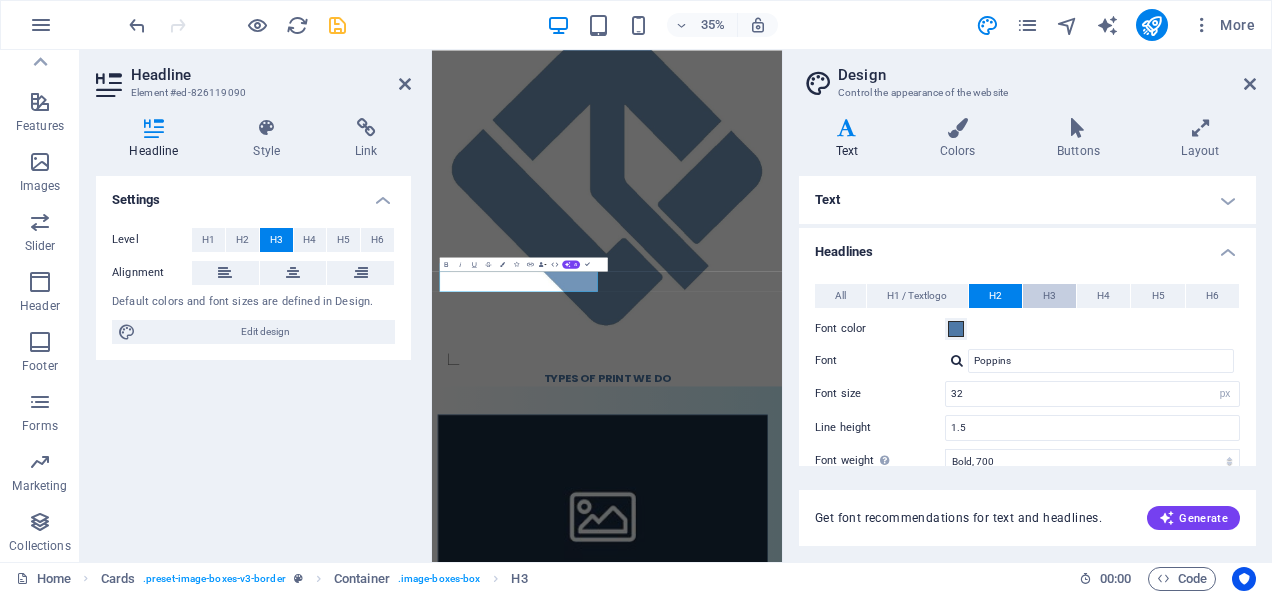 click on "H3" at bounding box center [1049, 296] 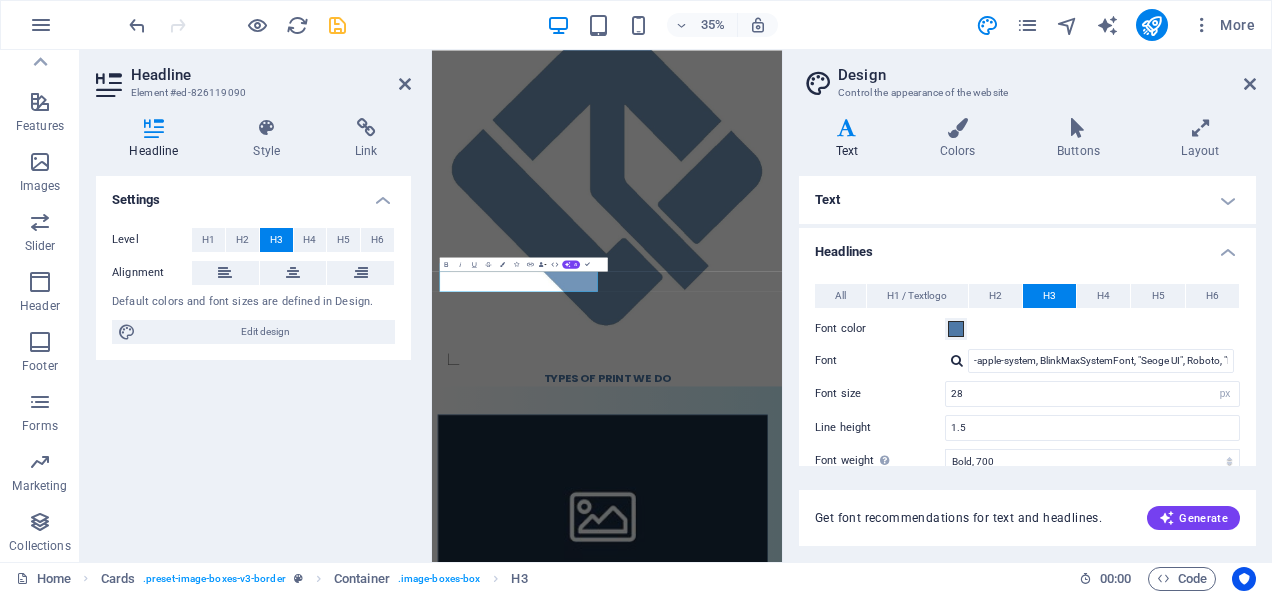 click at bounding box center [957, 360] 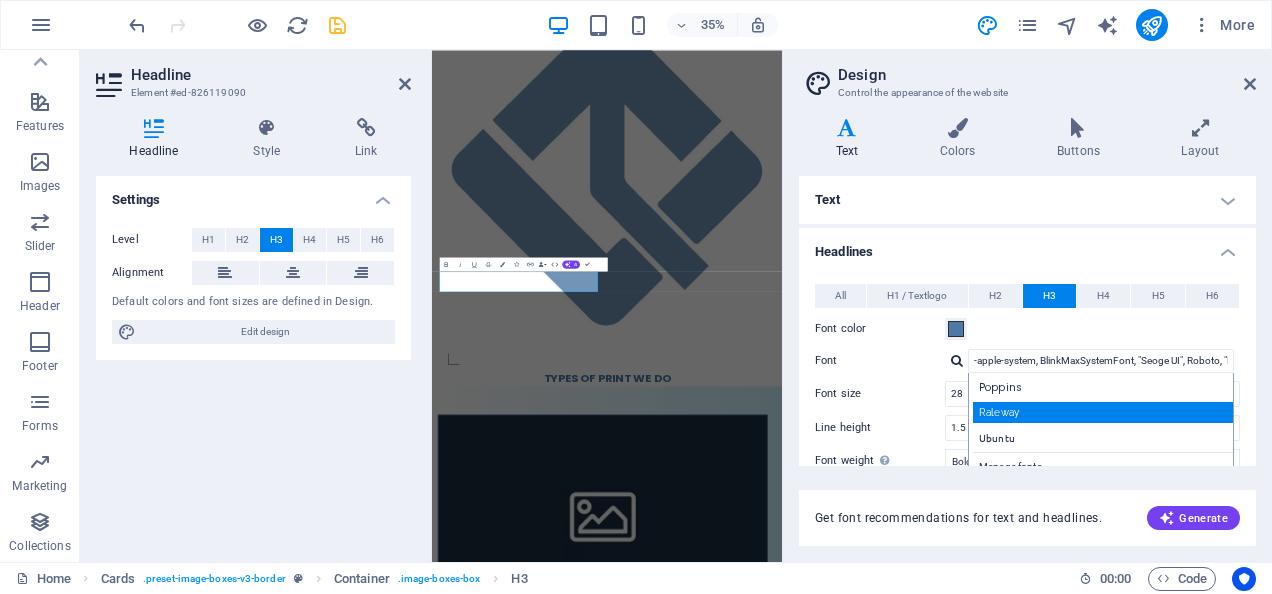 click on "Raleway" at bounding box center [1105, 412] 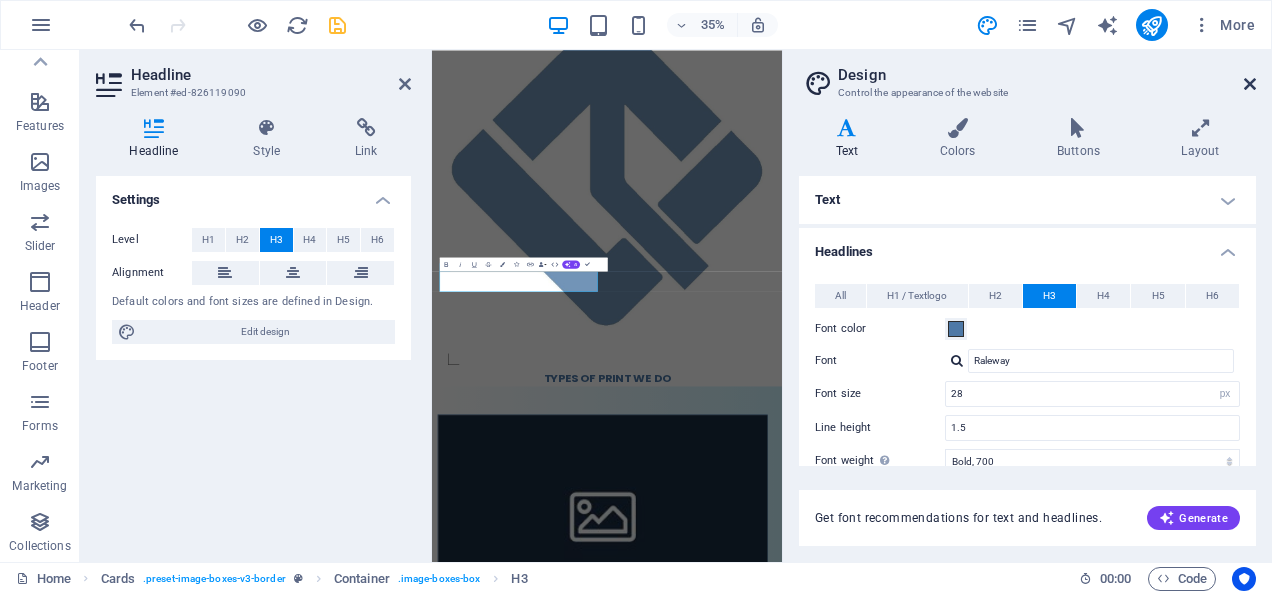 click at bounding box center (1250, 84) 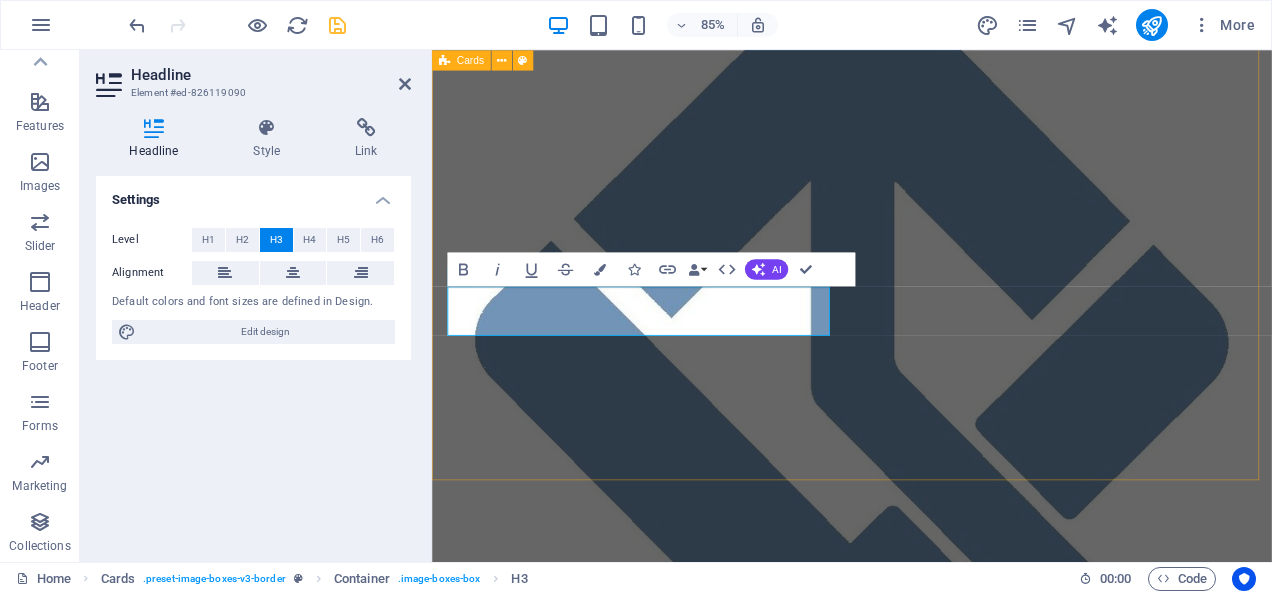 scroll, scrollTop: 698, scrollLeft: 0, axis: vertical 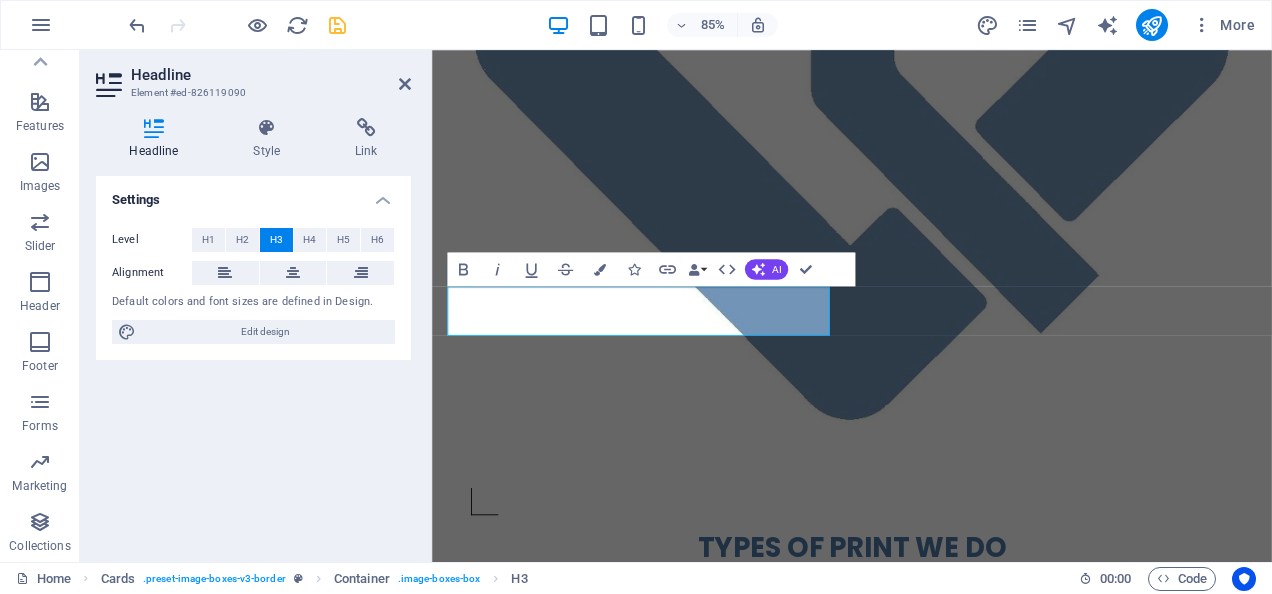 click on "Settings Level H1 H2 H3 H4 H5 H6 Alignment Default colors and font sizes are defined in Design. Edit design" at bounding box center [253, 361] 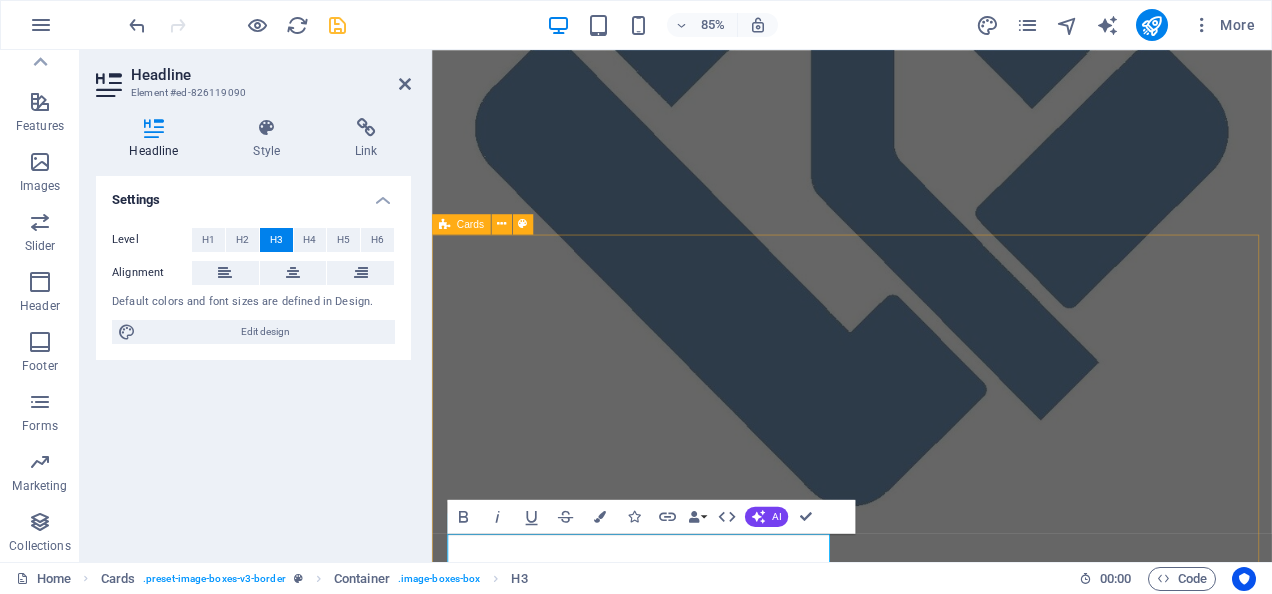 scroll, scrollTop: 698, scrollLeft: 0, axis: vertical 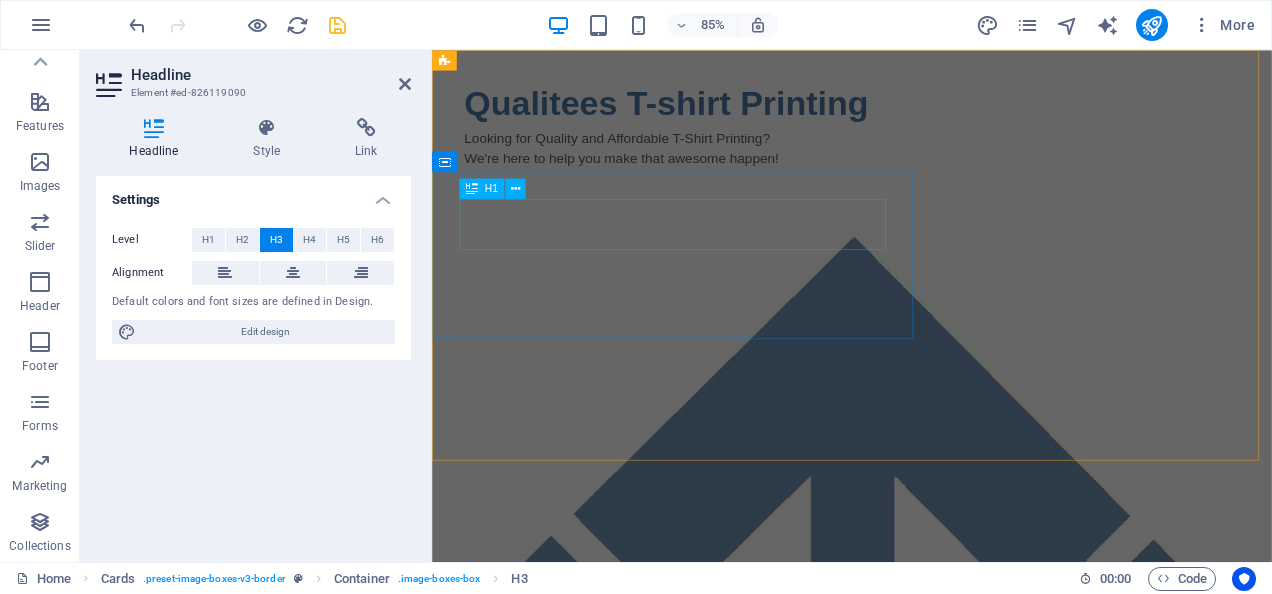 click on "Qualitees T-shirt Printing" at bounding box center [966, 112] 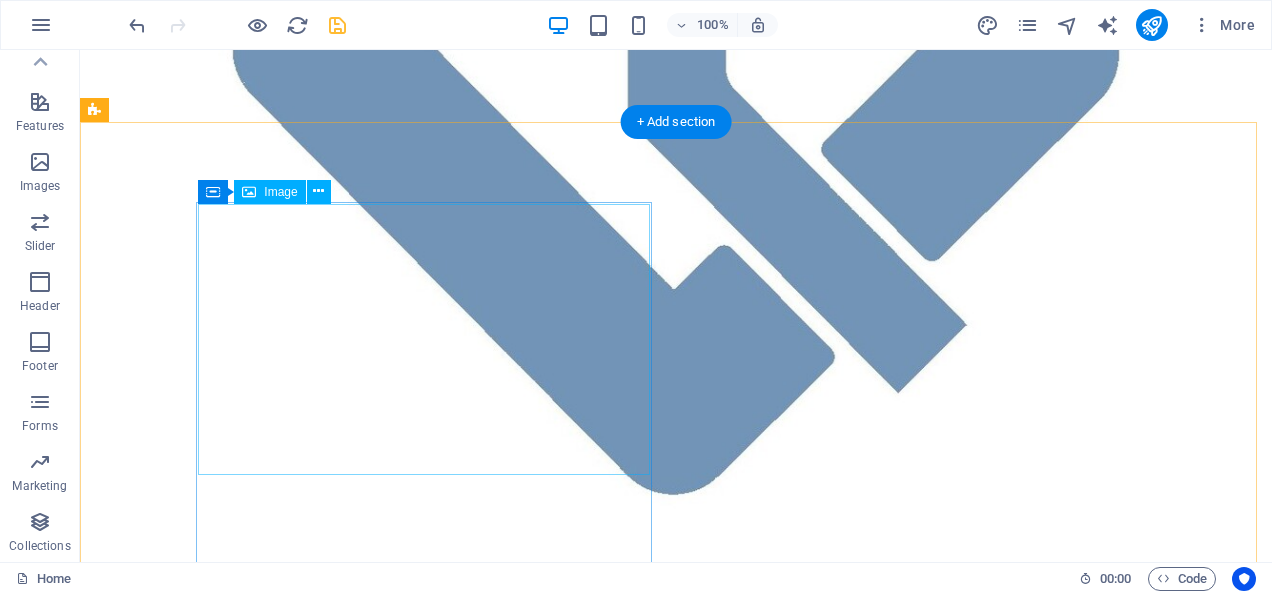 scroll, scrollTop: 900, scrollLeft: 0, axis: vertical 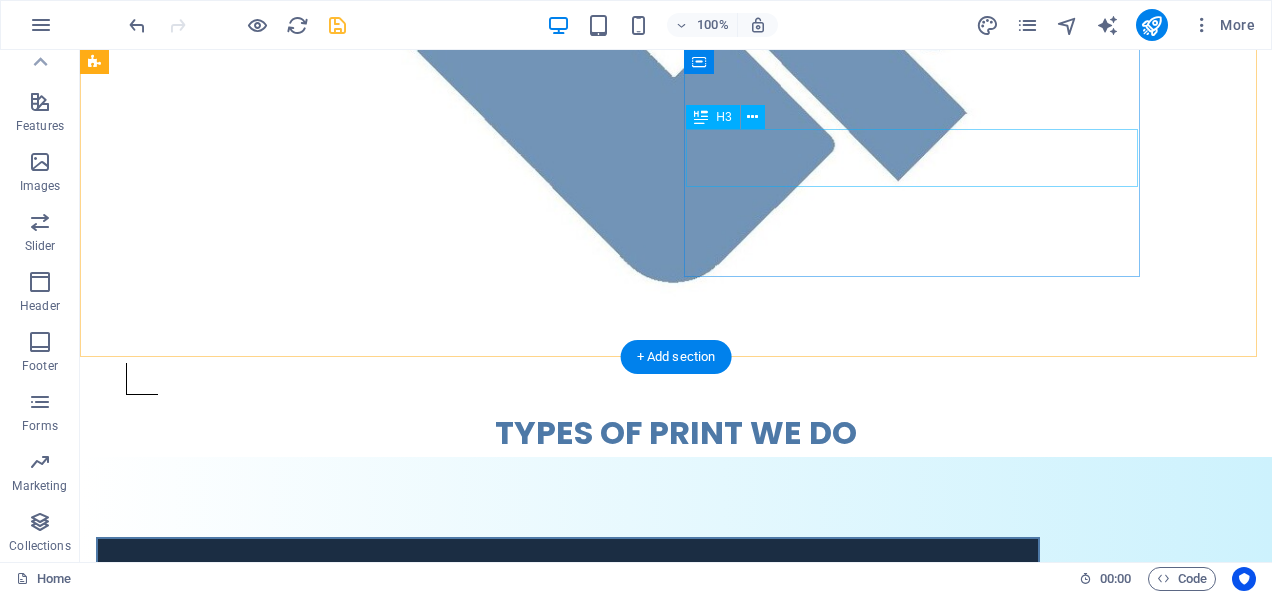 click on "Headline" at bounding box center [568, 1815] 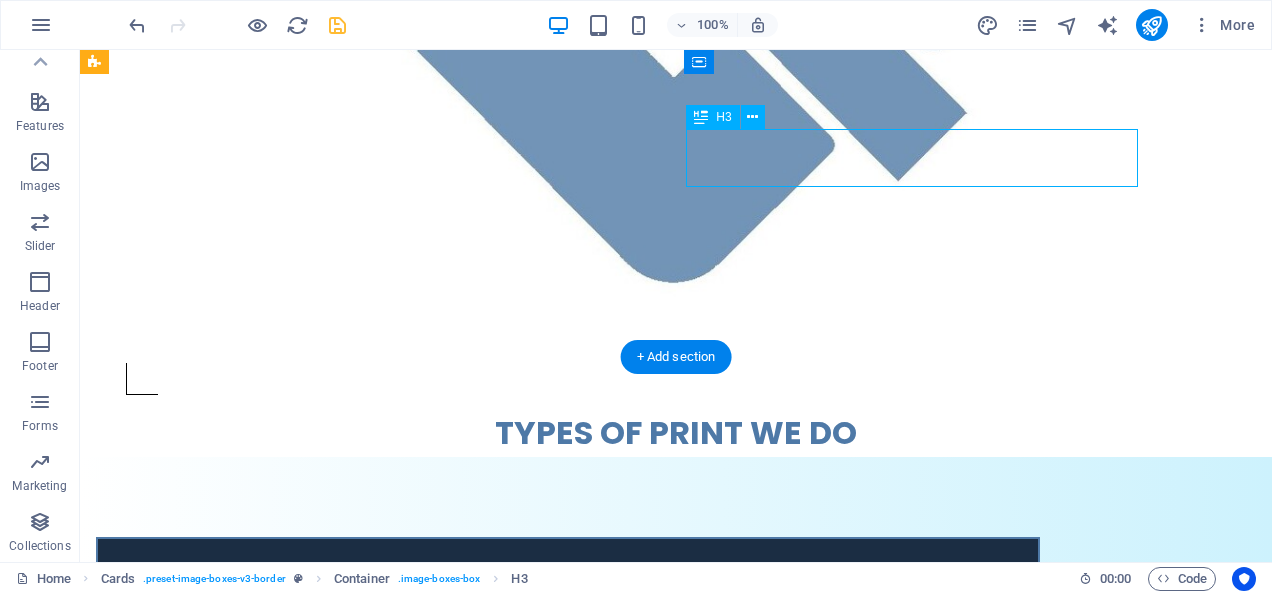 click on "Headline" at bounding box center [568, 1815] 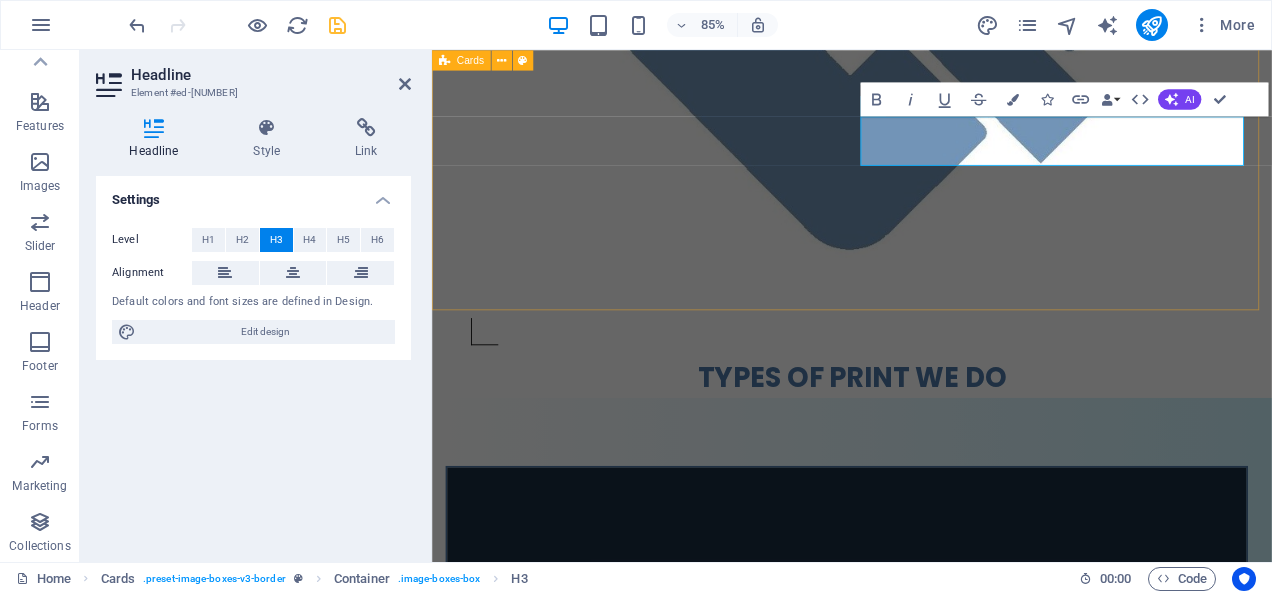 scroll, scrollTop: 0, scrollLeft: 7, axis: horizontal 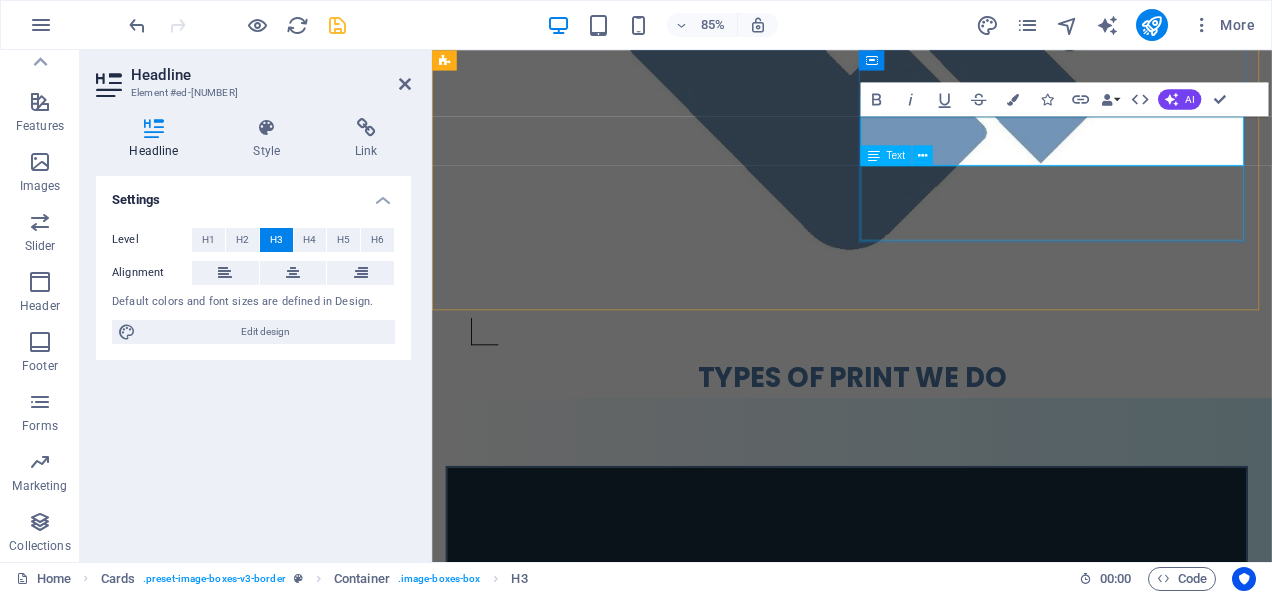 type 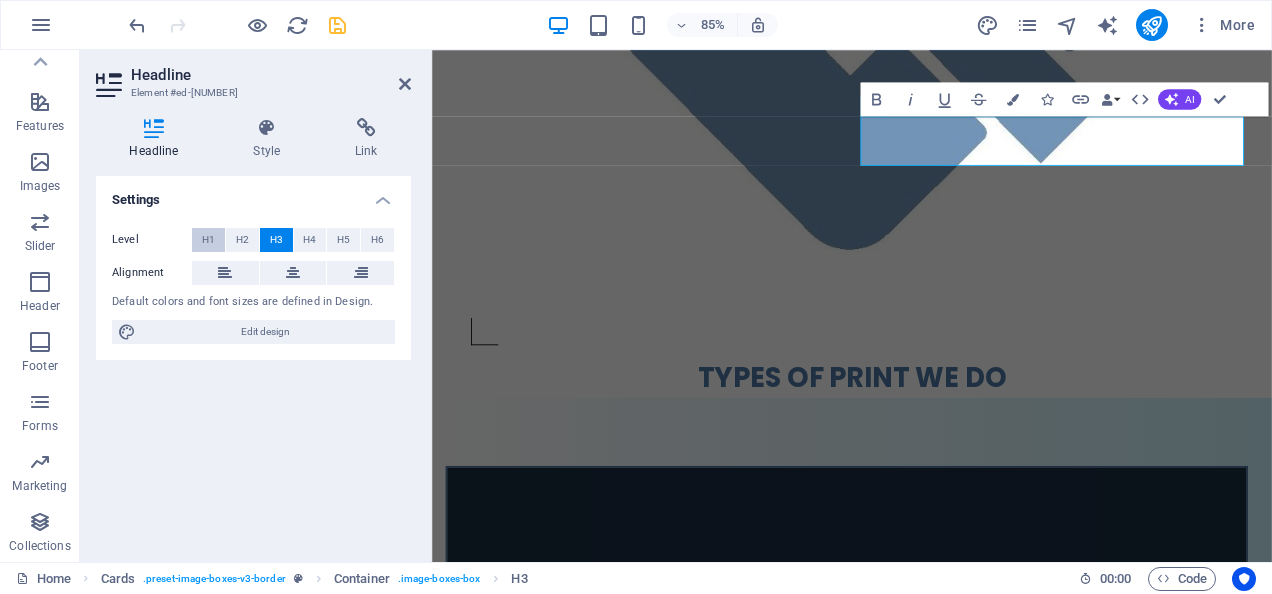 click on "H1" at bounding box center (208, 240) 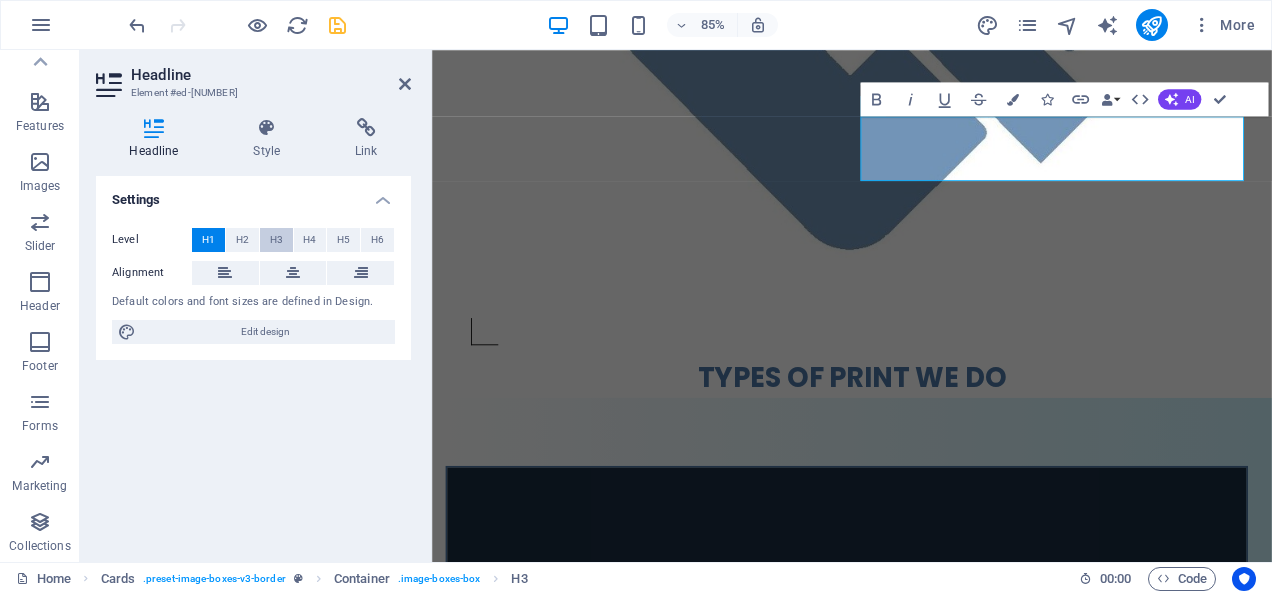 click on "H3" at bounding box center [276, 240] 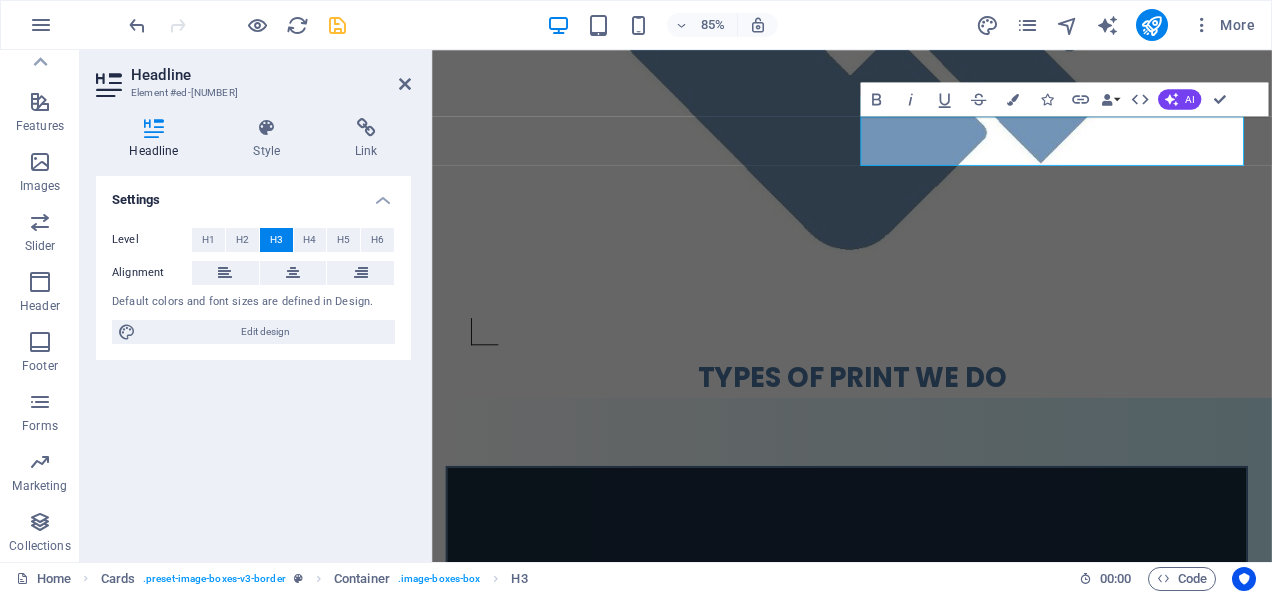 click on "Settings Level H1 H2 H3 H4 H5 H6 Alignment Default colors and font sizes are defined in Design. Edit design" at bounding box center (253, 361) 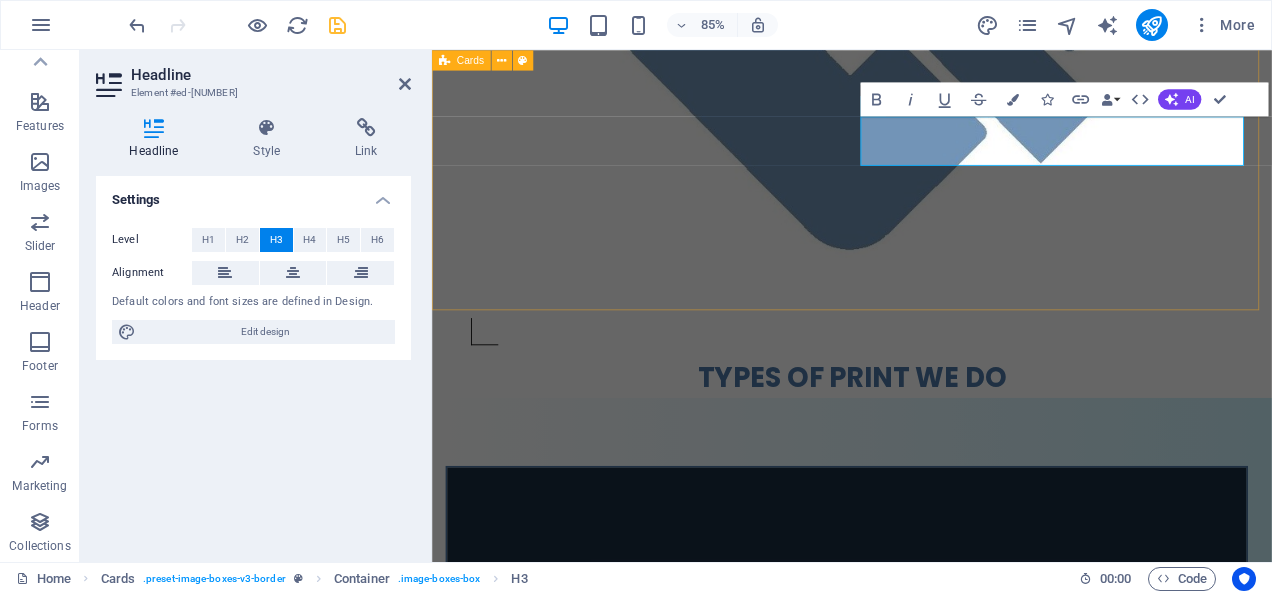 click on "HTV | Heat Transfer Vinyl Lorem ipsum dolor sit amet, consectetuer adipiscing elit. Aenean commodo ligula eget dolor. Lorem ipsum dolor sit amet. DTF | Direct To Film Direct To Film Lorem ipsum dolor sit amet, consectetuer adipiscing elit. Aenean commodo ligula eget dolor. Lorem ipsum dolor sit amet." at bounding box center (926, 1213) 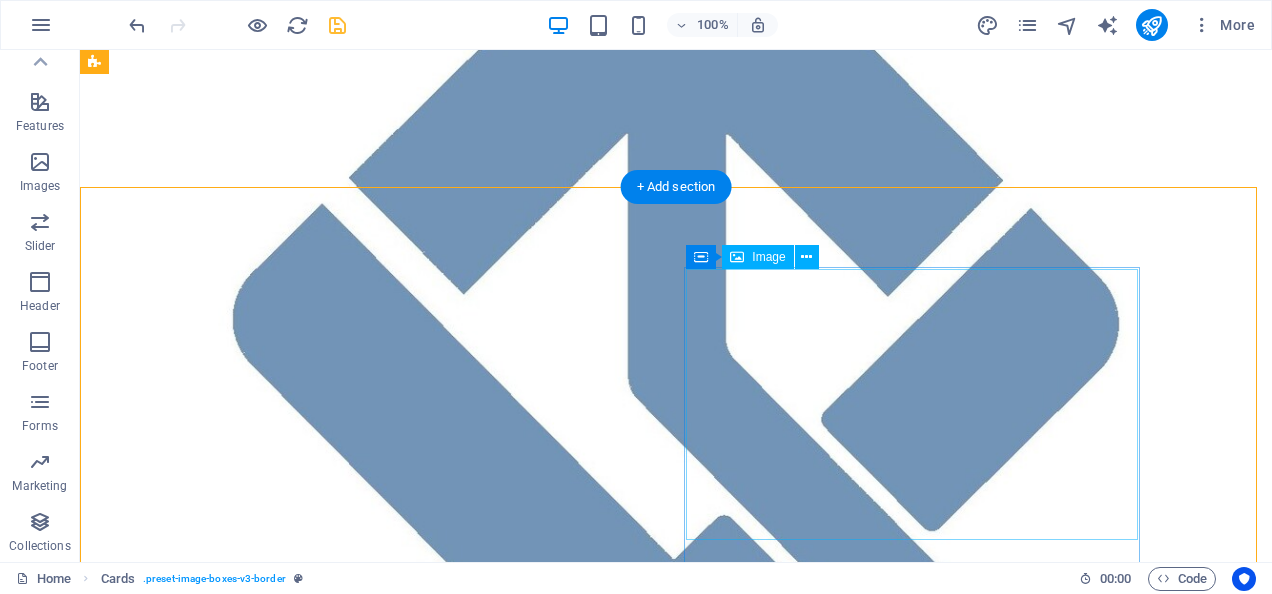 scroll, scrollTop: 400, scrollLeft: 0, axis: vertical 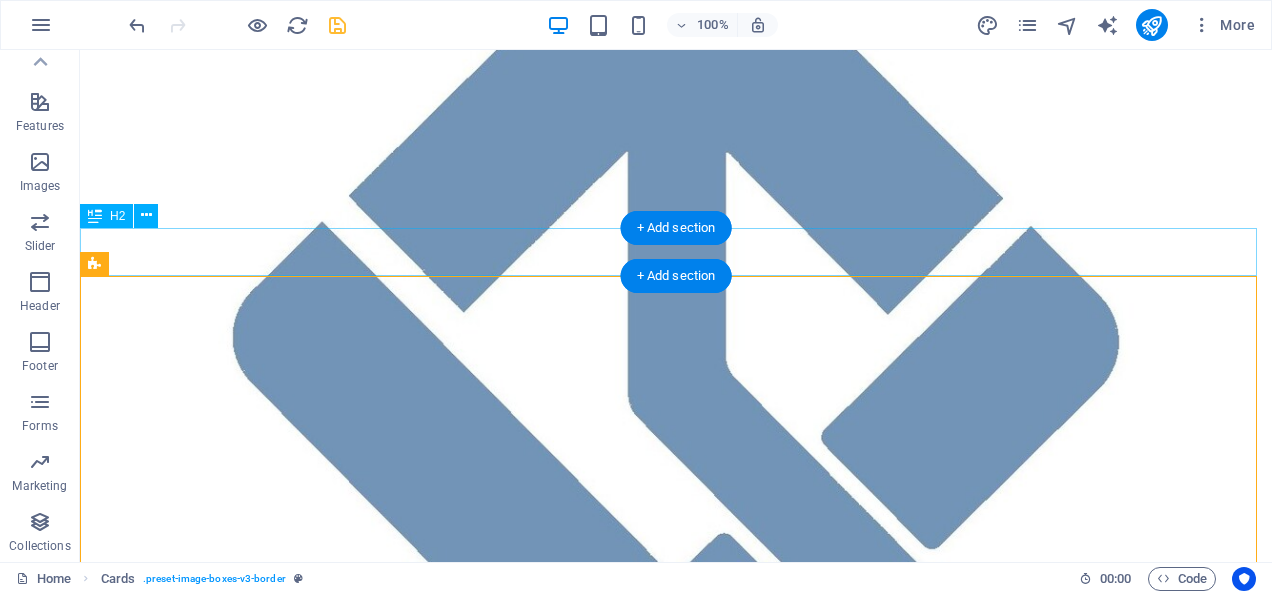 click on "TYPES OF PRINT WE DO" at bounding box center [676, 933] 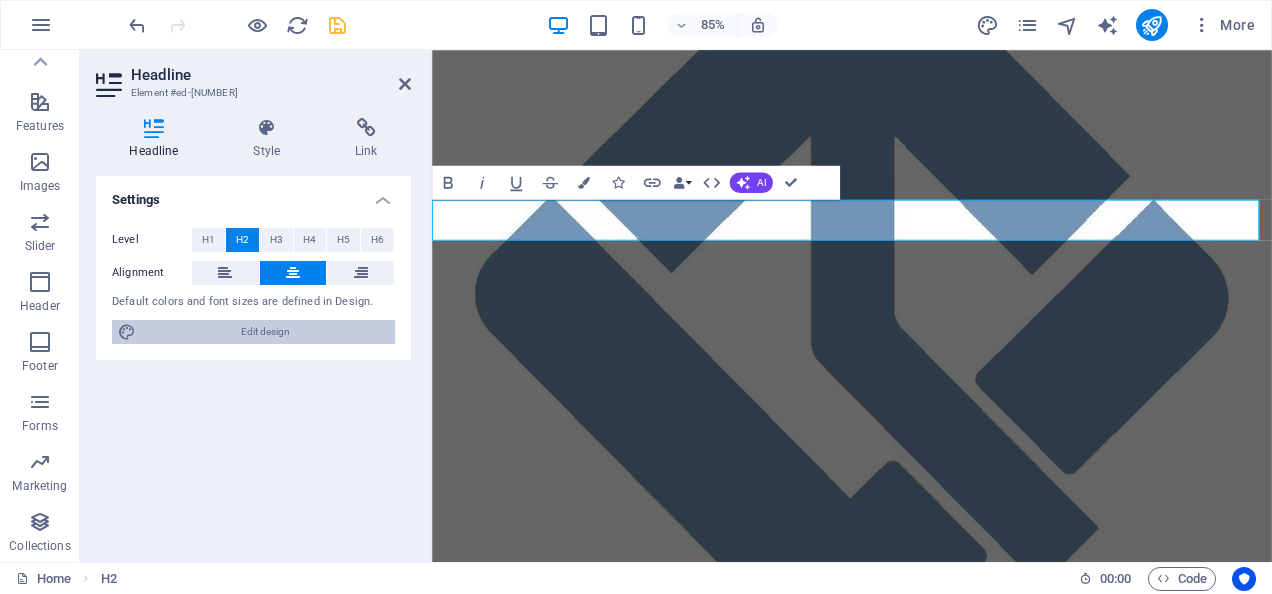 click on "Edit design" at bounding box center (265, 332) 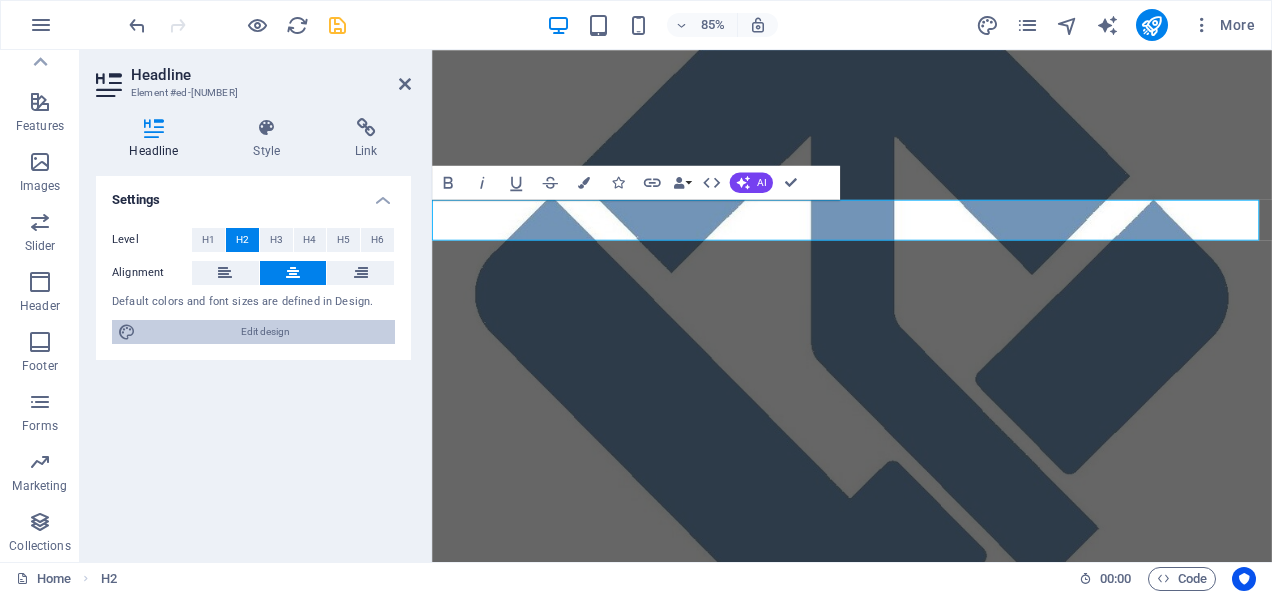 select on "700" 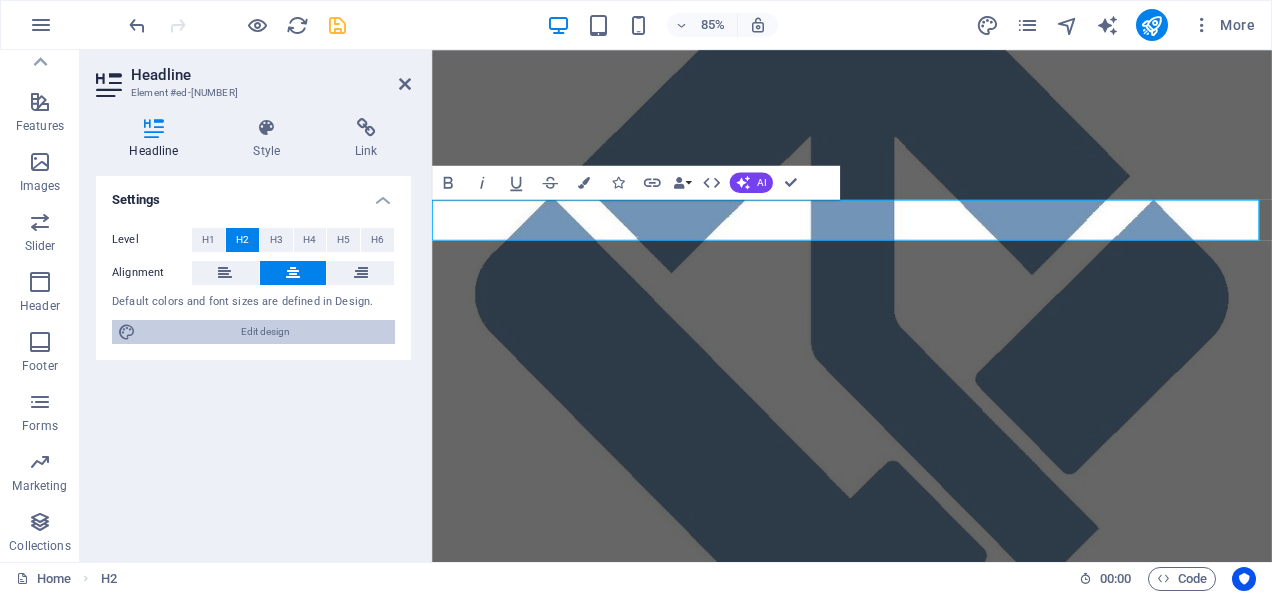 select on "px" 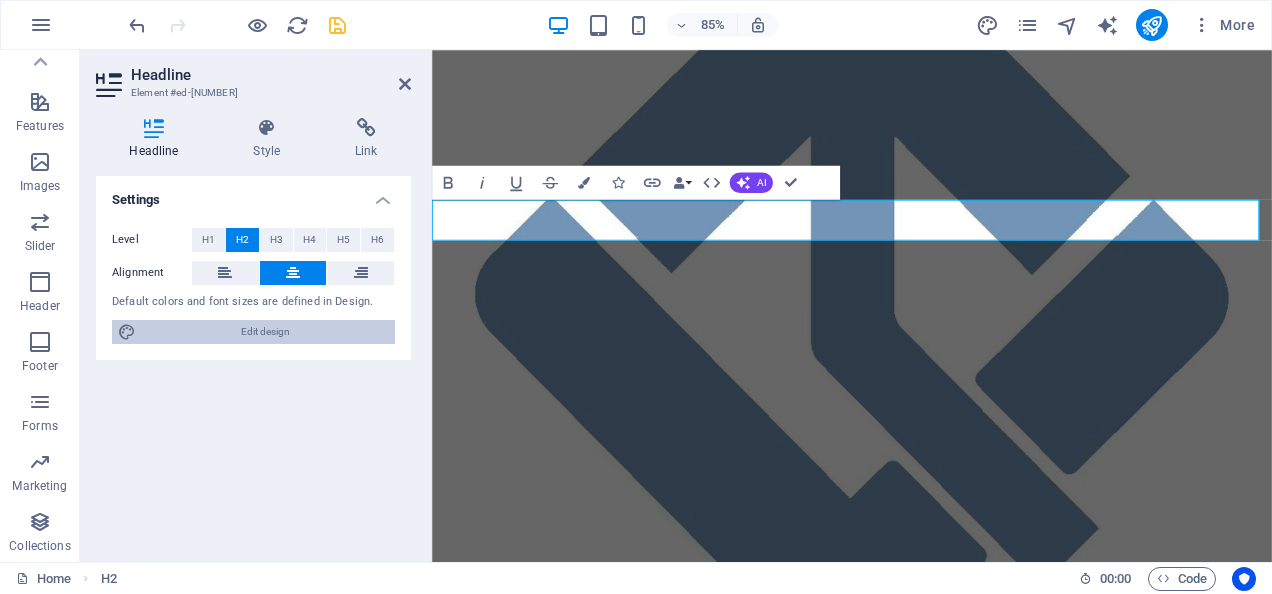 select on "rem" 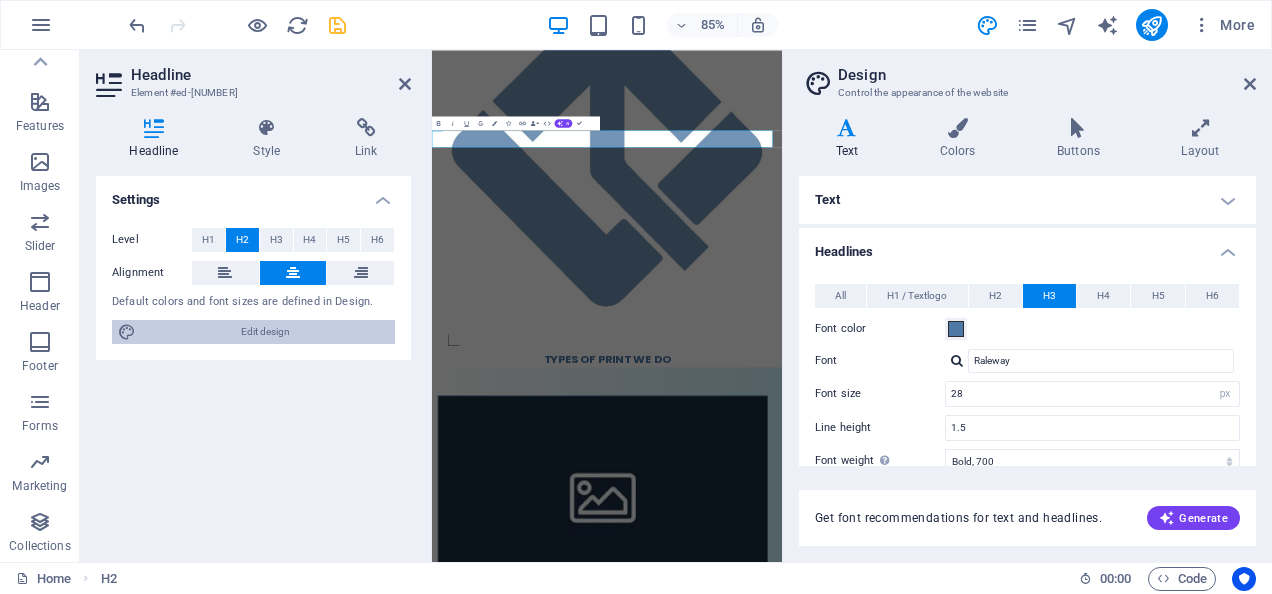 scroll, scrollTop: 347, scrollLeft: 0, axis: vertical 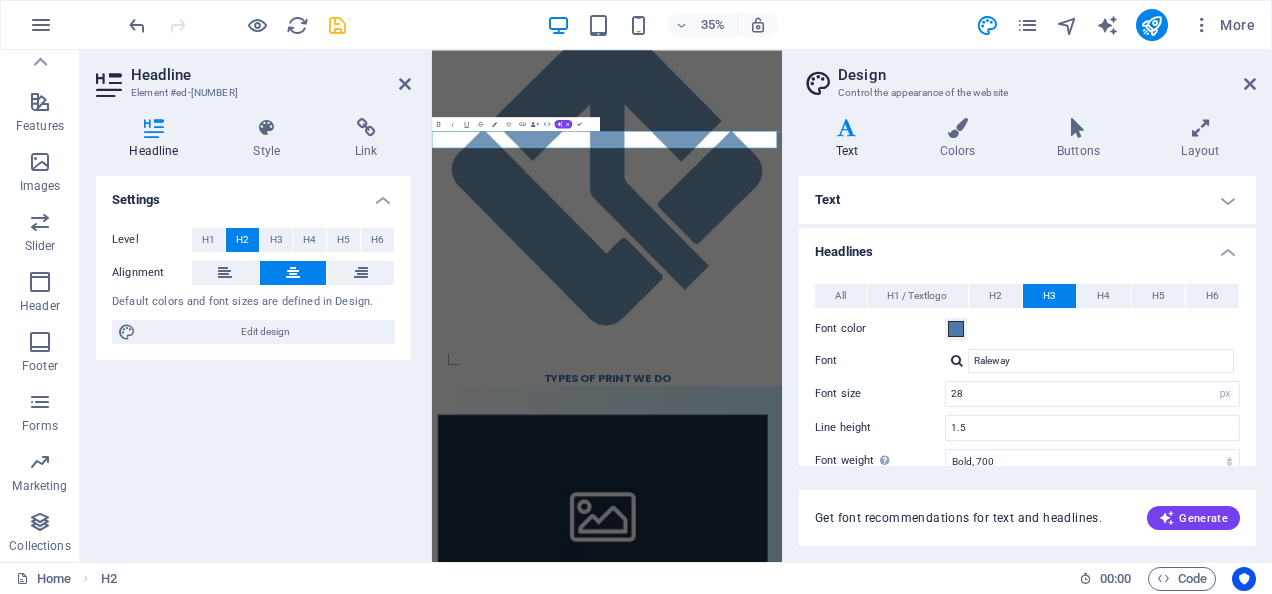click at bounding box center (957, 360) 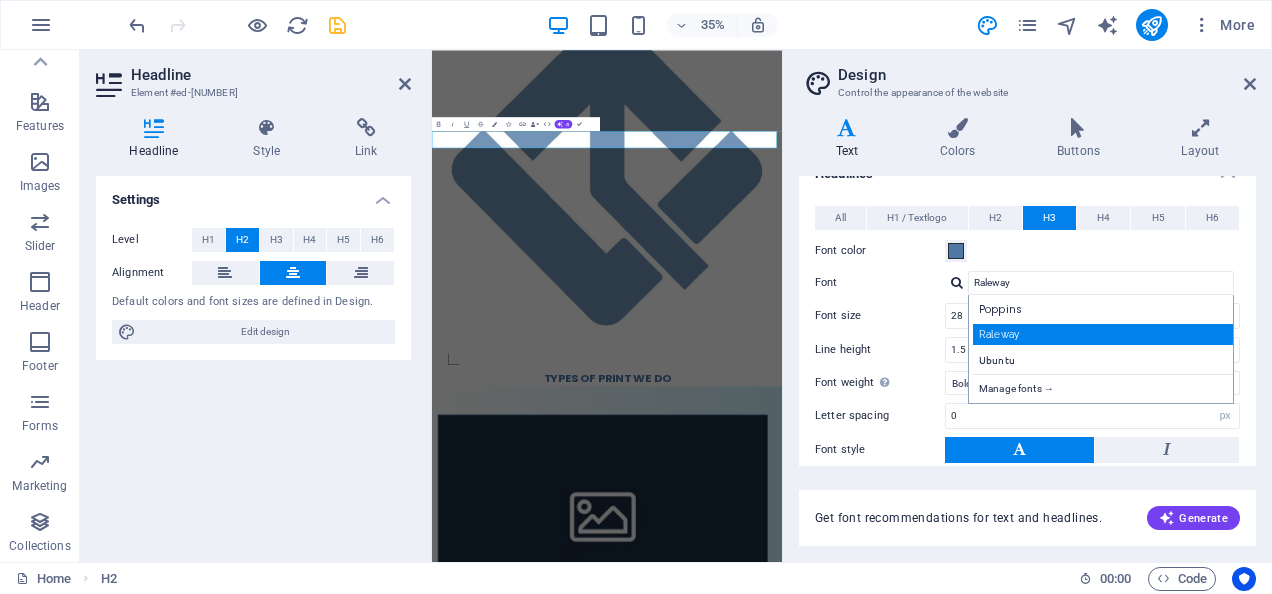 scroll, scrollTop: 100, scrollLeft: 0, axis: vertical 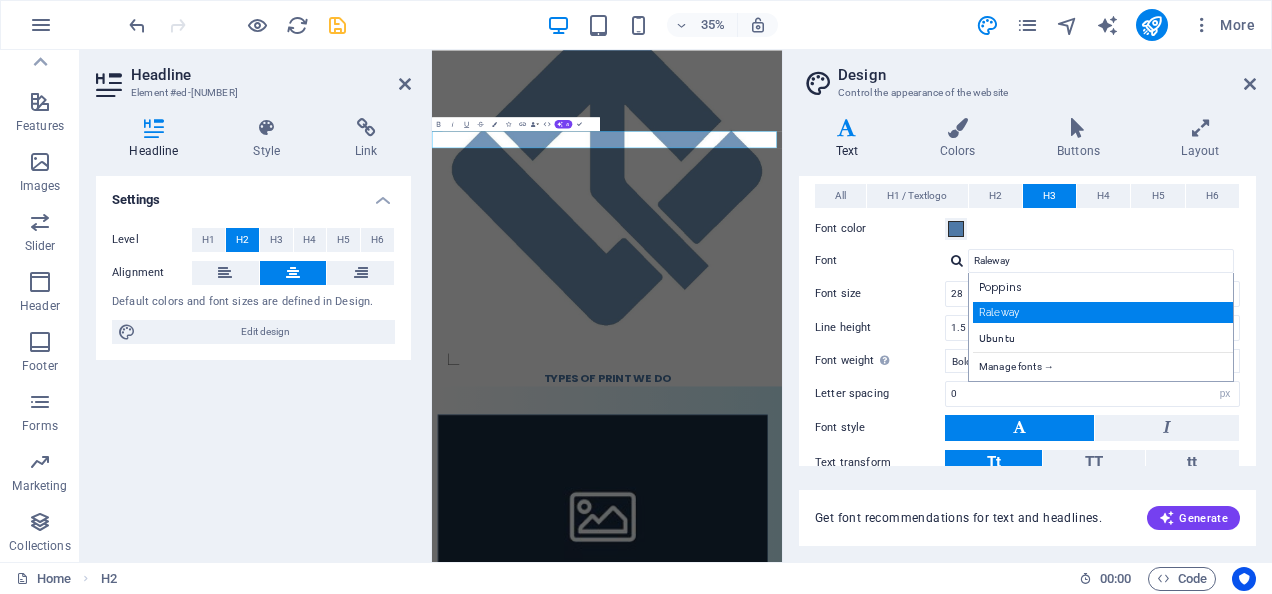 click on "Raleway" at bounding box center [1105, 312] 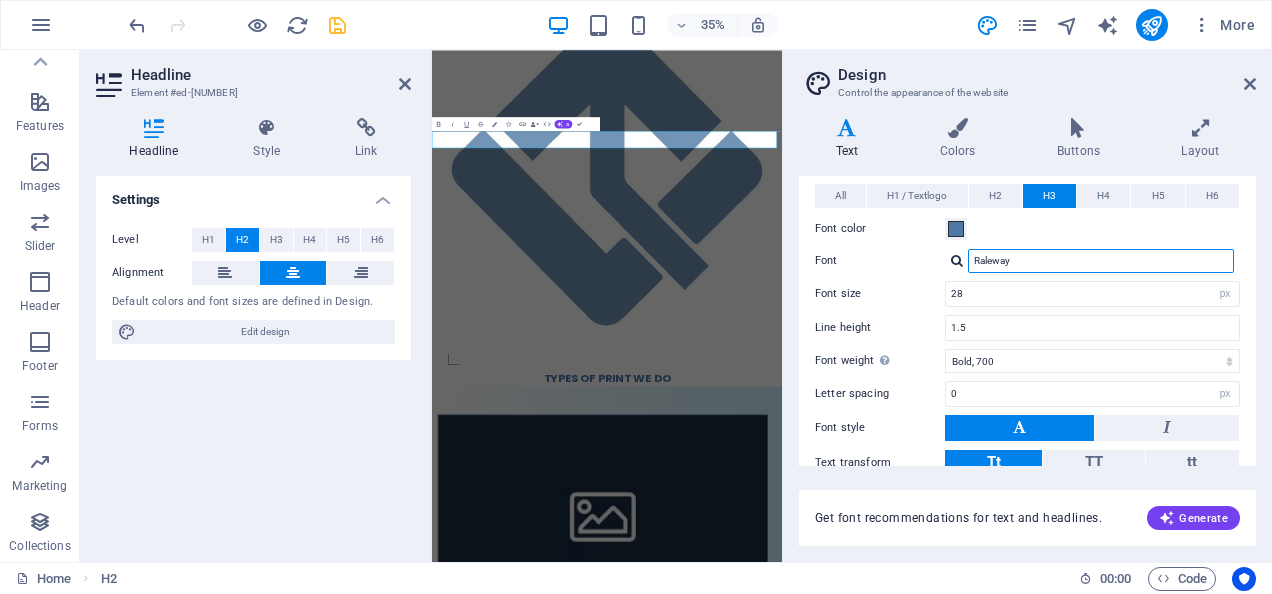 click on "Raleway" at bounding box center [1101, 261] 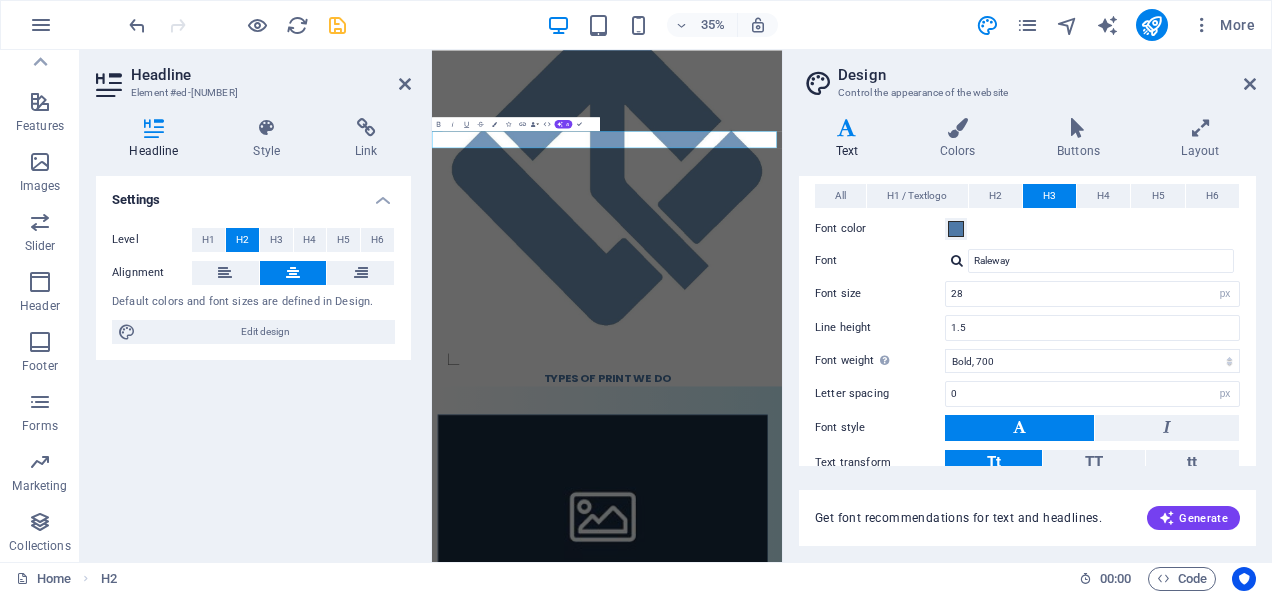 click at bounding box center (957, 260) 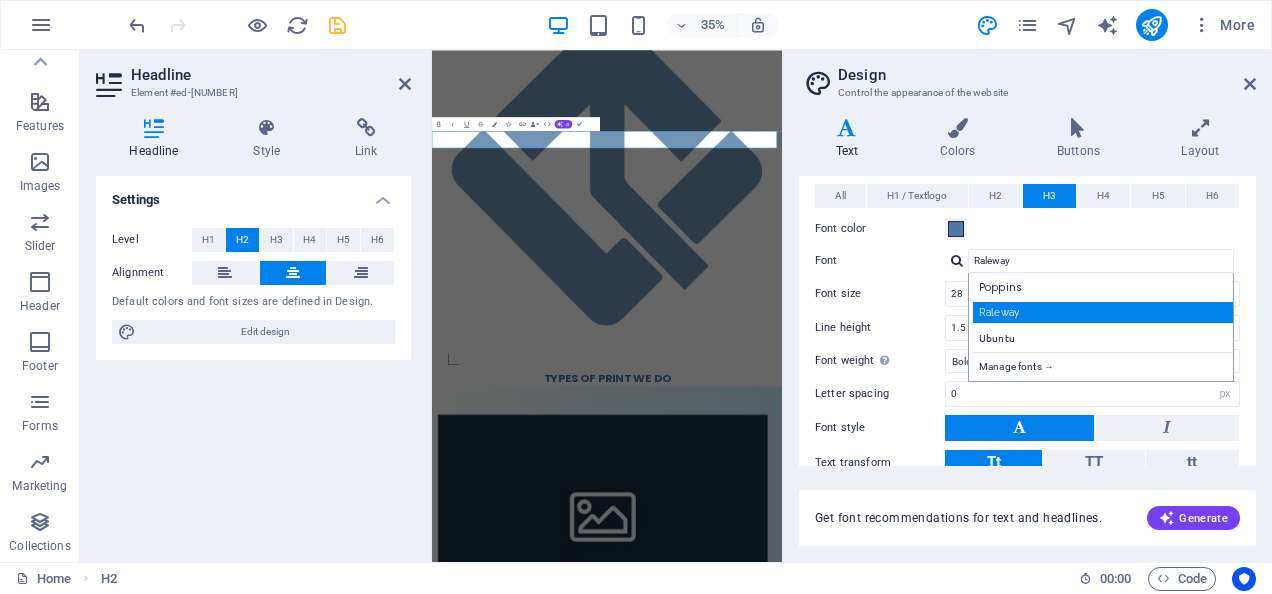 click on "Raleway" at bounding box center [1105, 312] 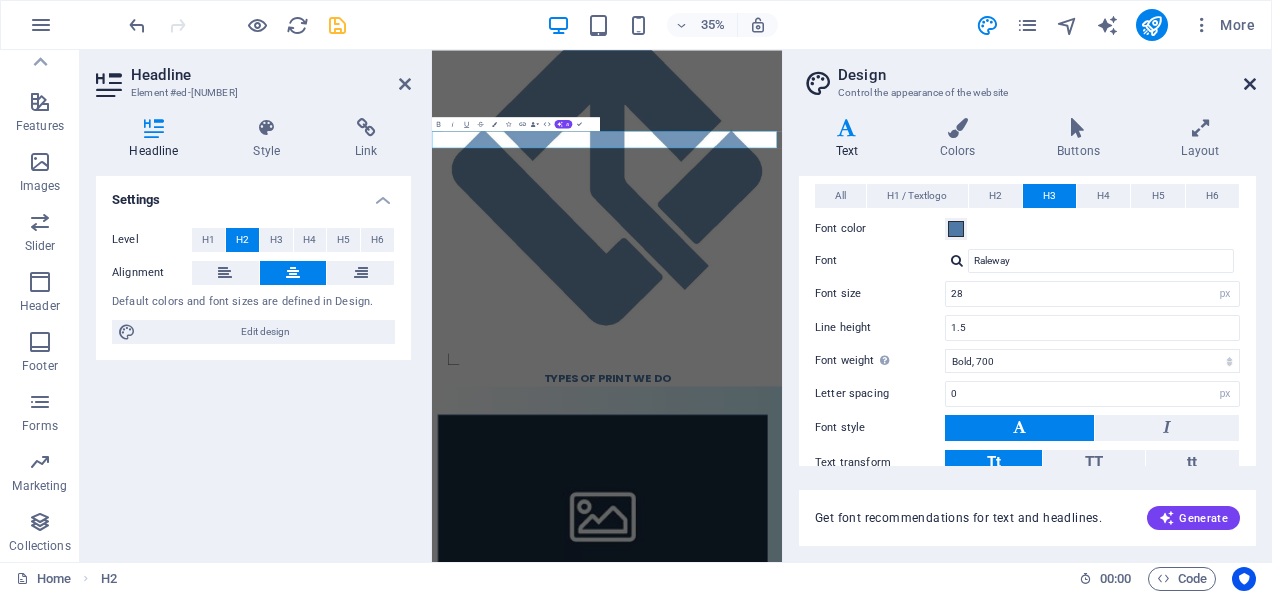 click at bounding box center (1250, 84) 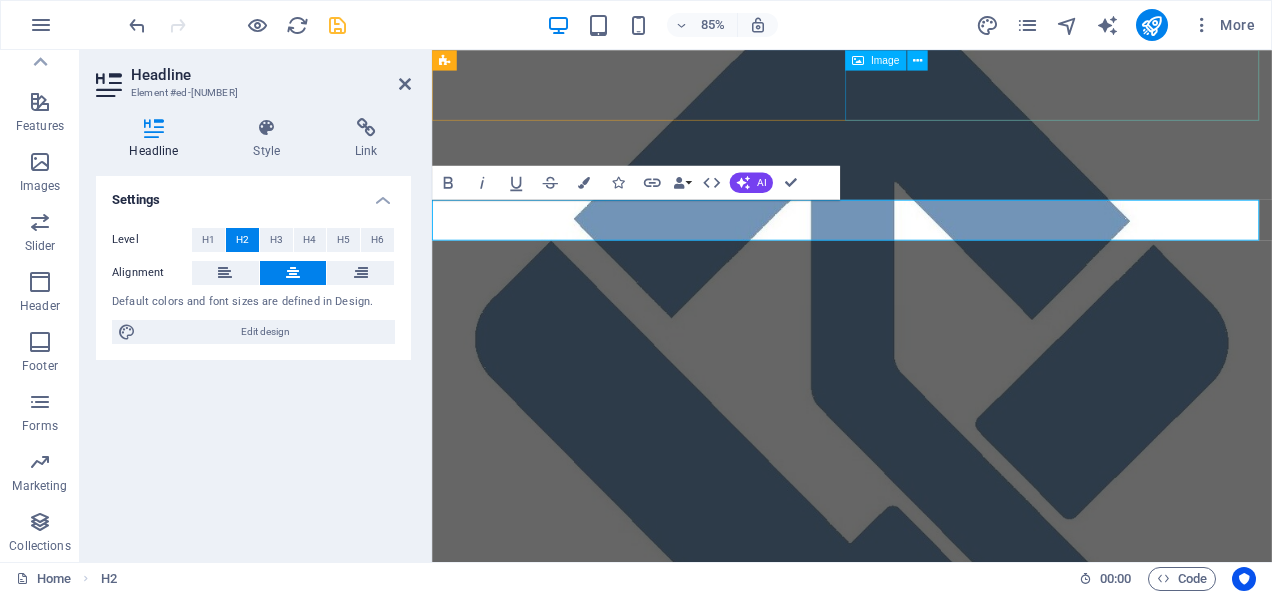 scroll, scrollTop: 400, scrollLeft: 0, axis: vertical 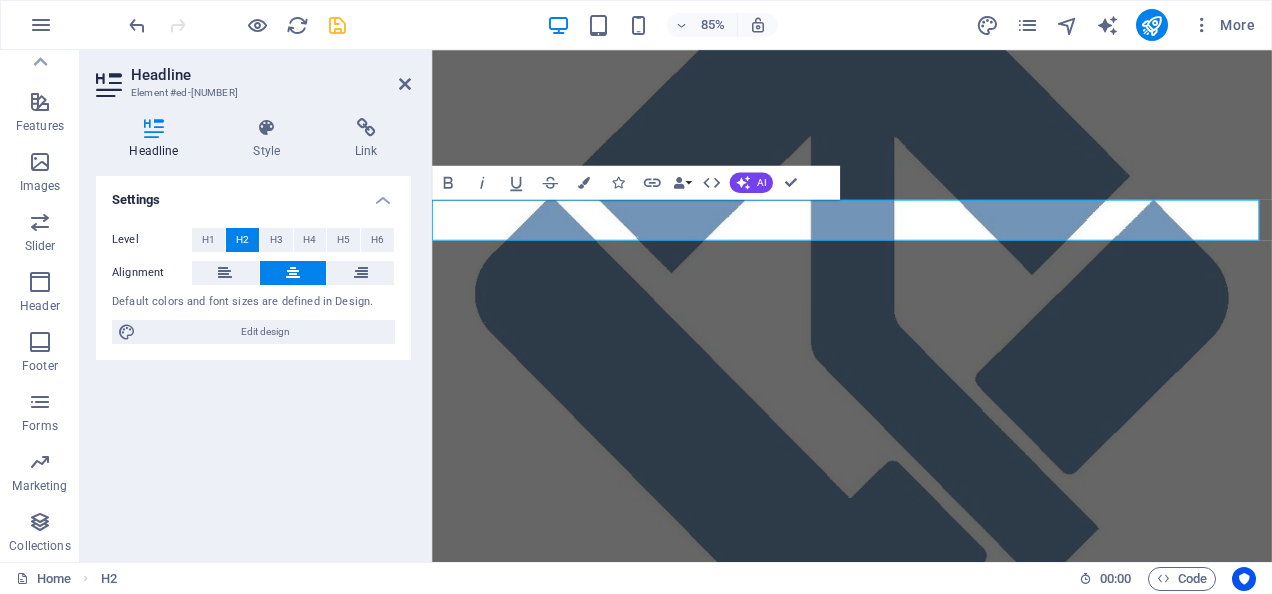 click on "Settings Level H1 H2 H3 H4 H5 H6 Alignment Default colors and font sizes are defined in Design. Edit design" at bounding box center [253, 361] 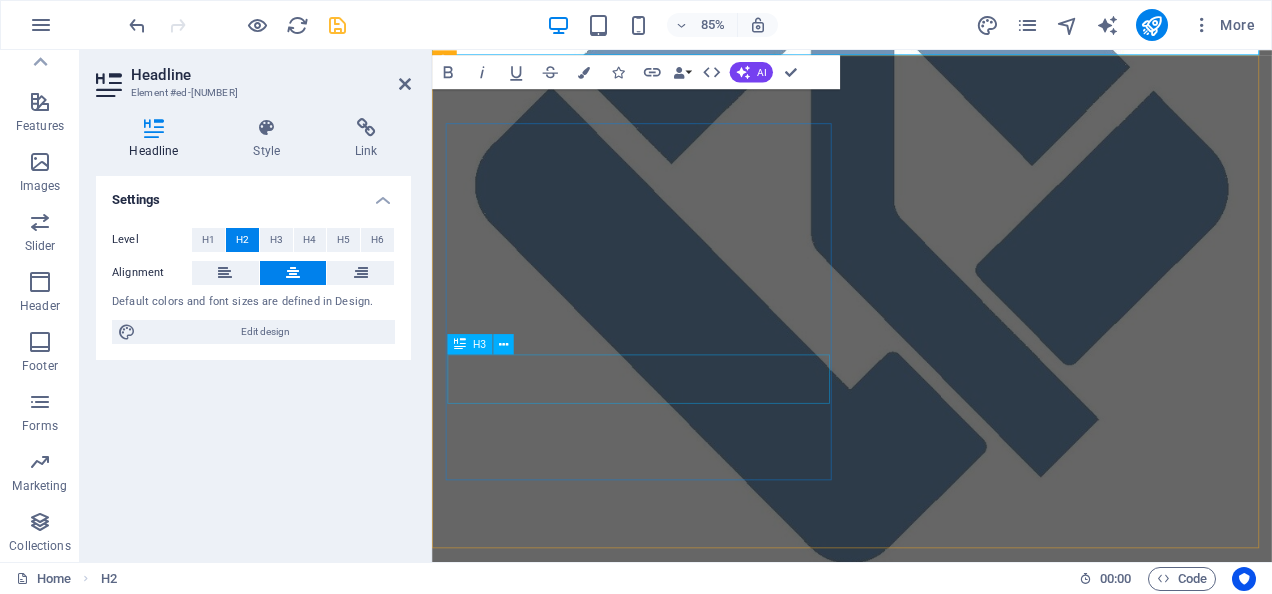 scroll, scrollTop: 400, scrollLeft: 0, axis: vertical 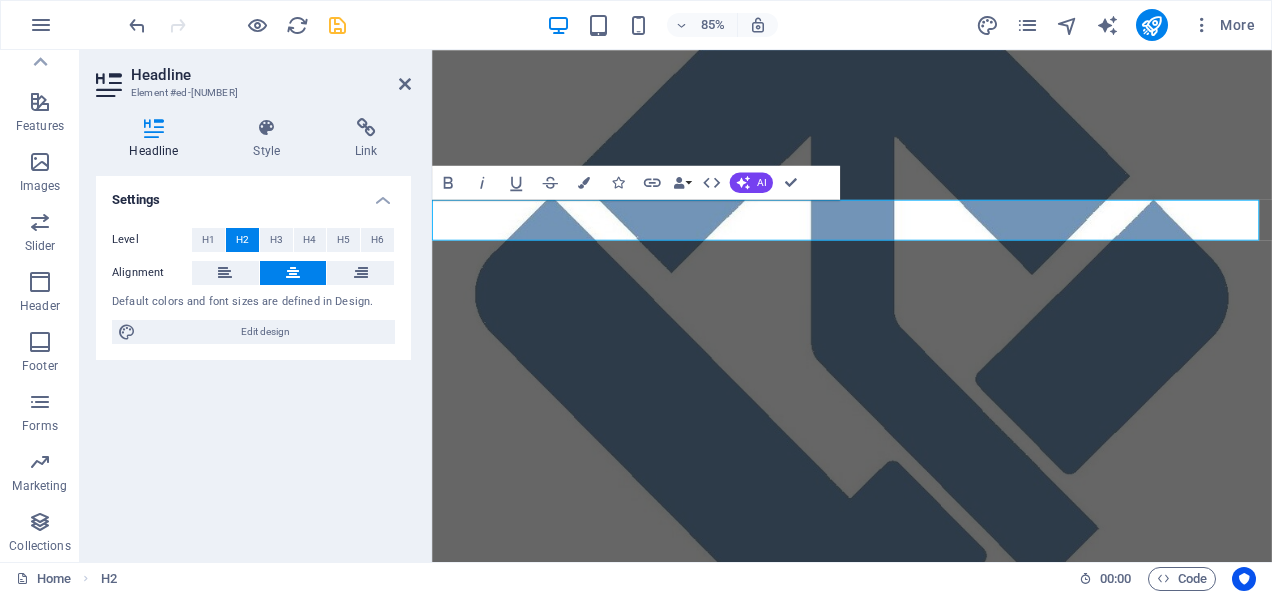 click on "TYPES OF PRINT WE DO" at bounding box center [926, 933] 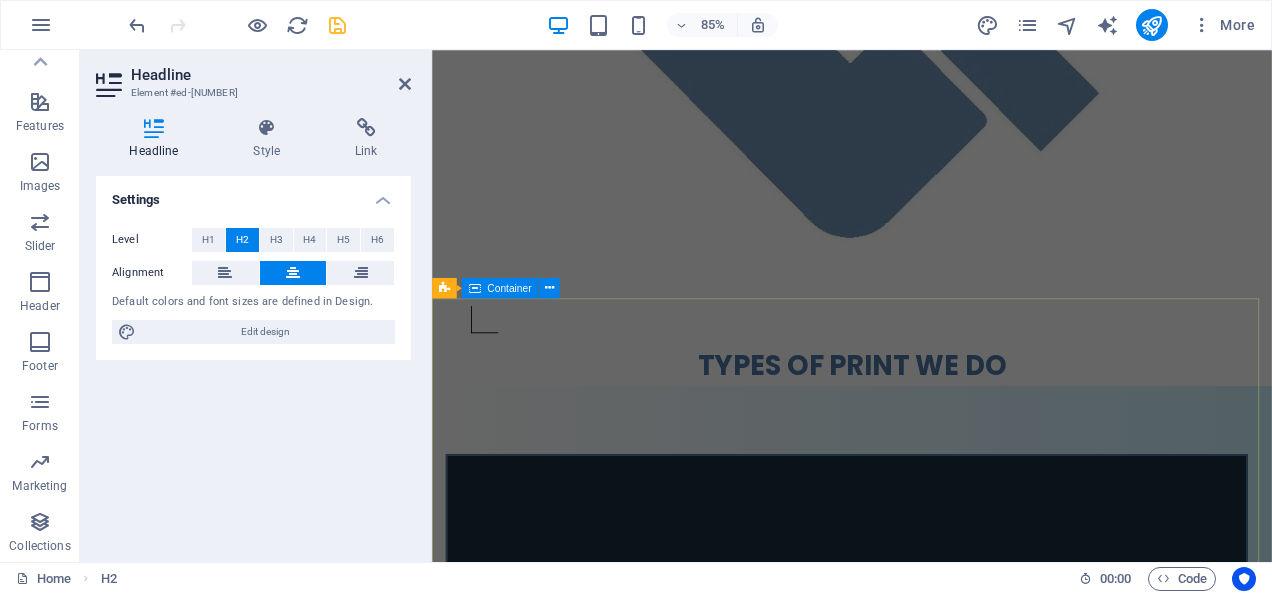 scroll, scrollTop: 1000, scrollLeft: 0, axis: vertical 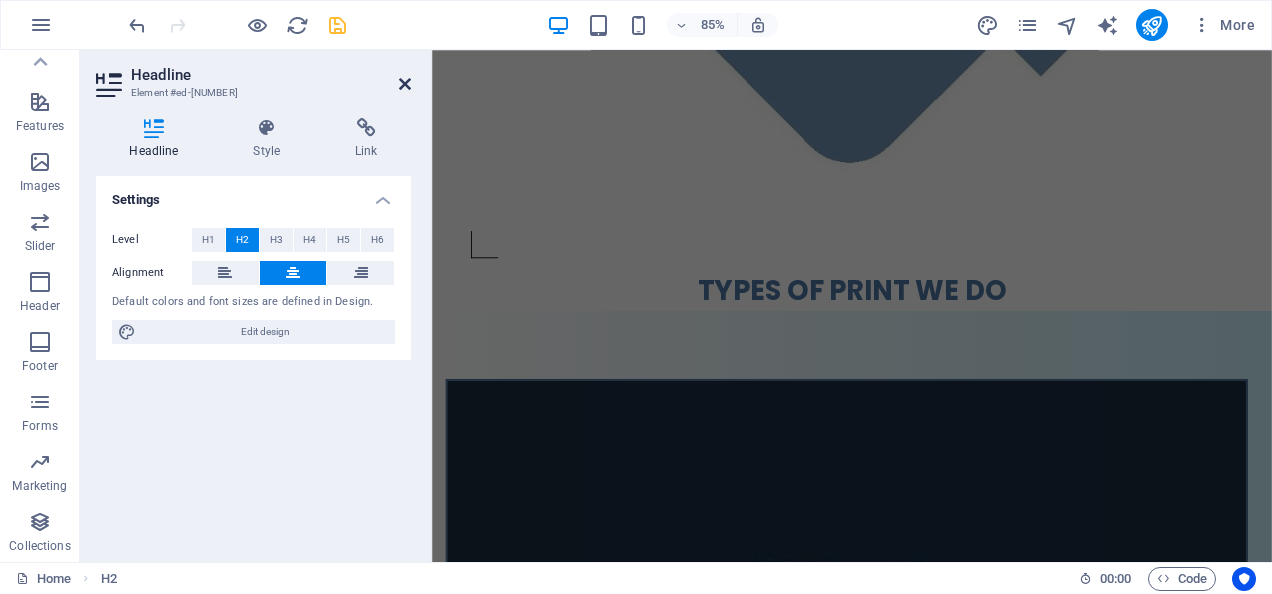 drag, startPoint x: 404, startPoint y: 80, endPoint x: 368, endPoint y: 38, distance: 55.31727 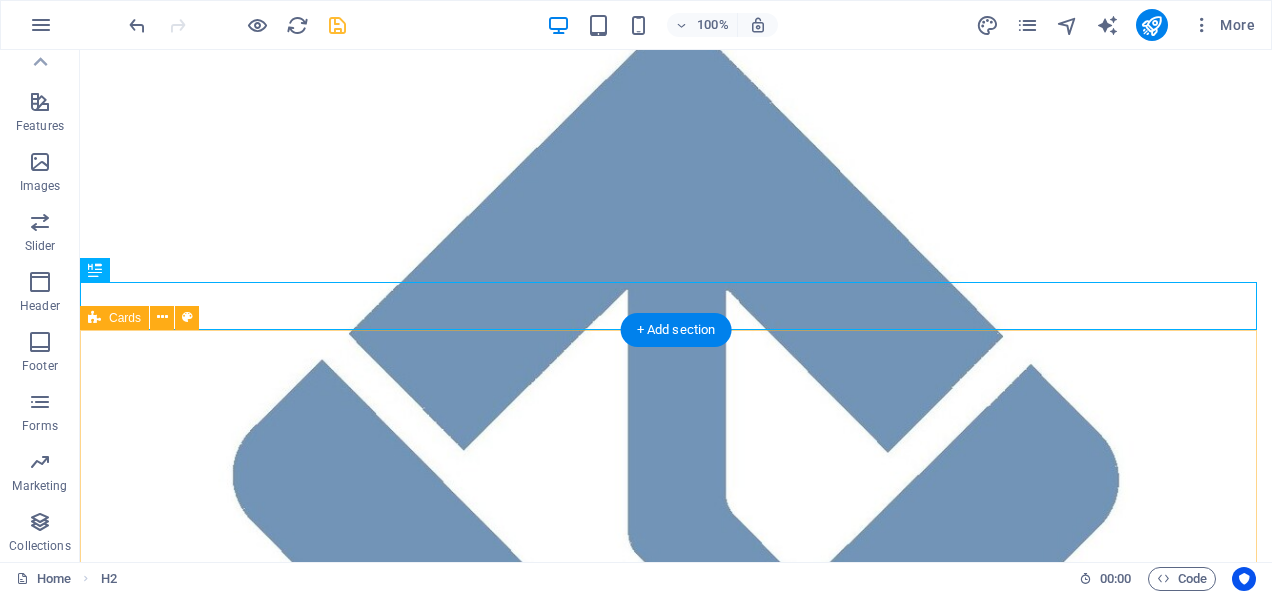 scroll, scrollTop: 46, scrollLeft: 0, axis: vertical 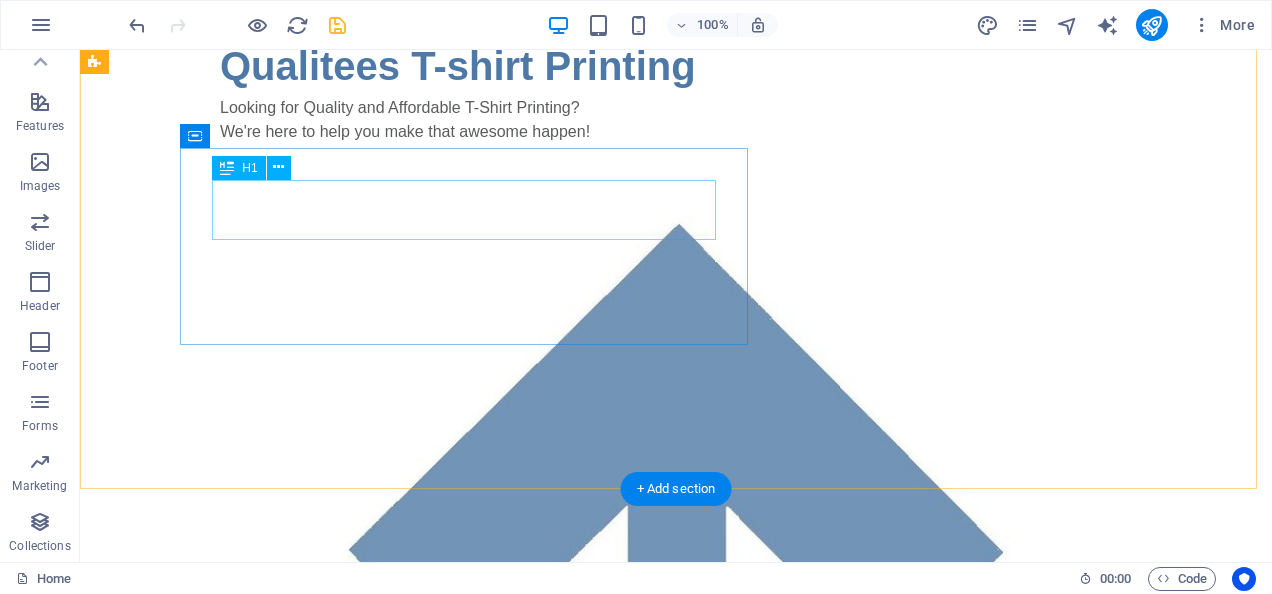 click on "Qualitees T-shirt Printing" at bounding box center (716, 66) 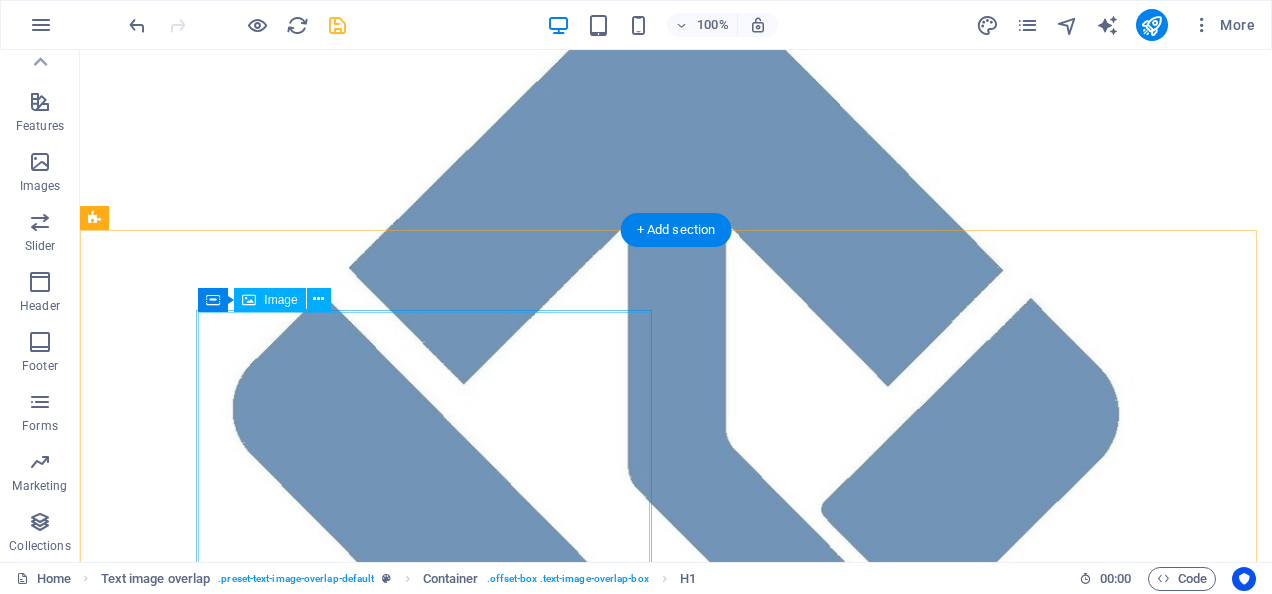 scroll, scrollTop: 446, scrollLeft: 0, axis: vertical 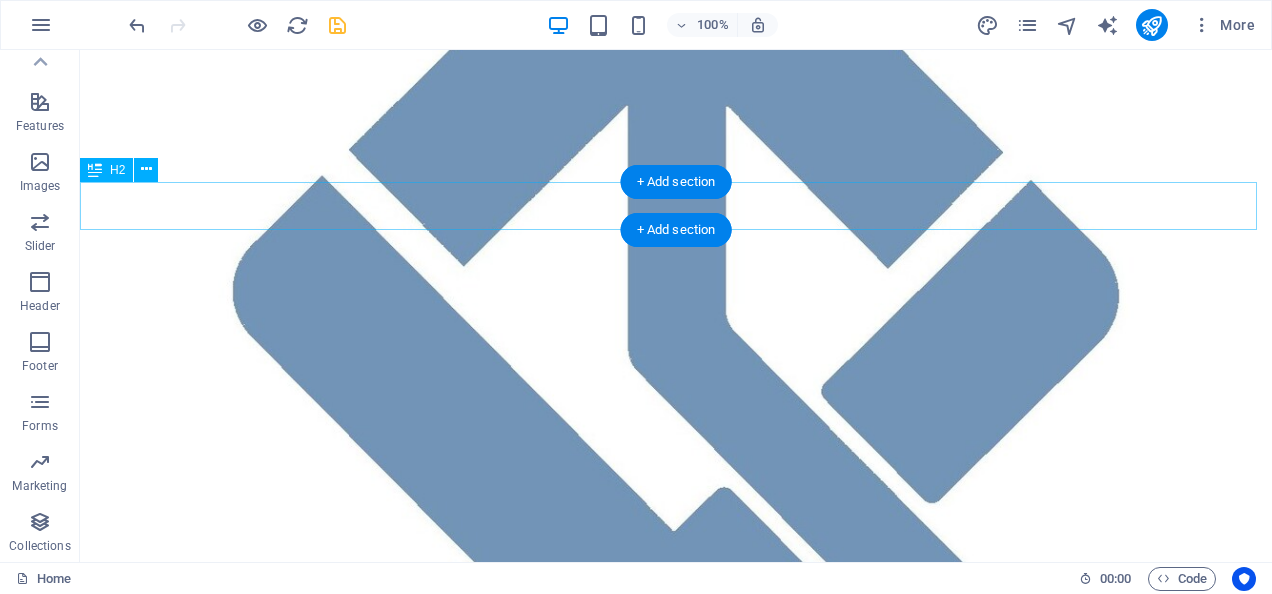 click on "TYPES OF PRINT WE DO" at bounding box center [676, 887] 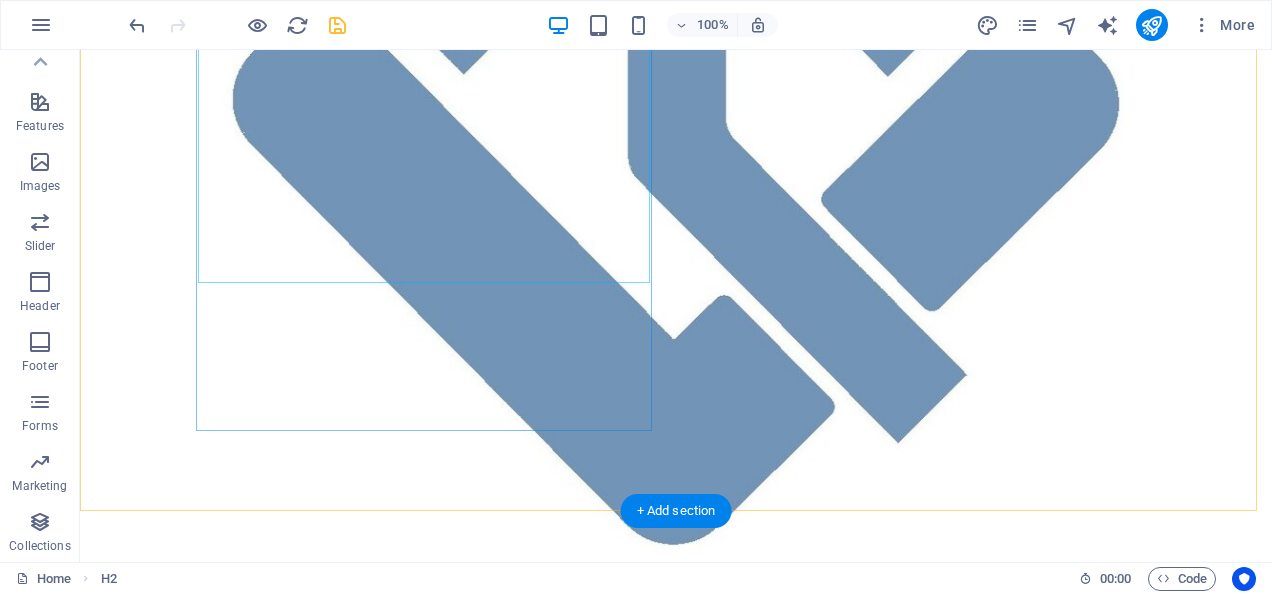 scroll, scrollTop: 746, scrollLeft: 0, axis: vertical 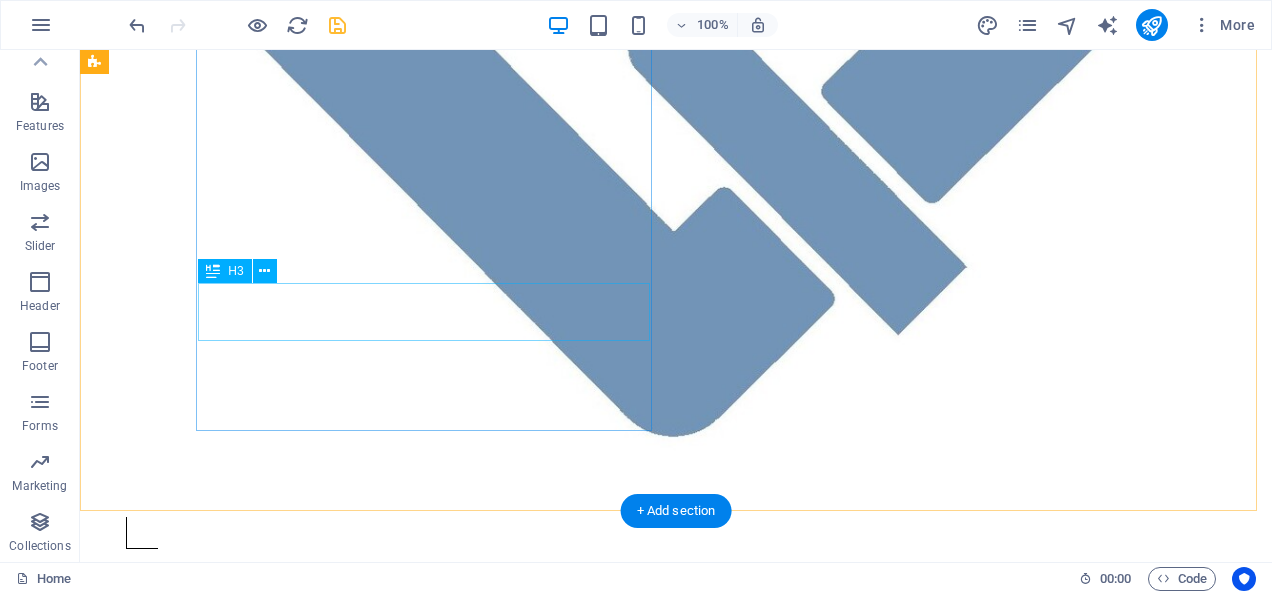 click on "HTV | Heat Transfer Vinyl" at bounding box center [568, 1287] 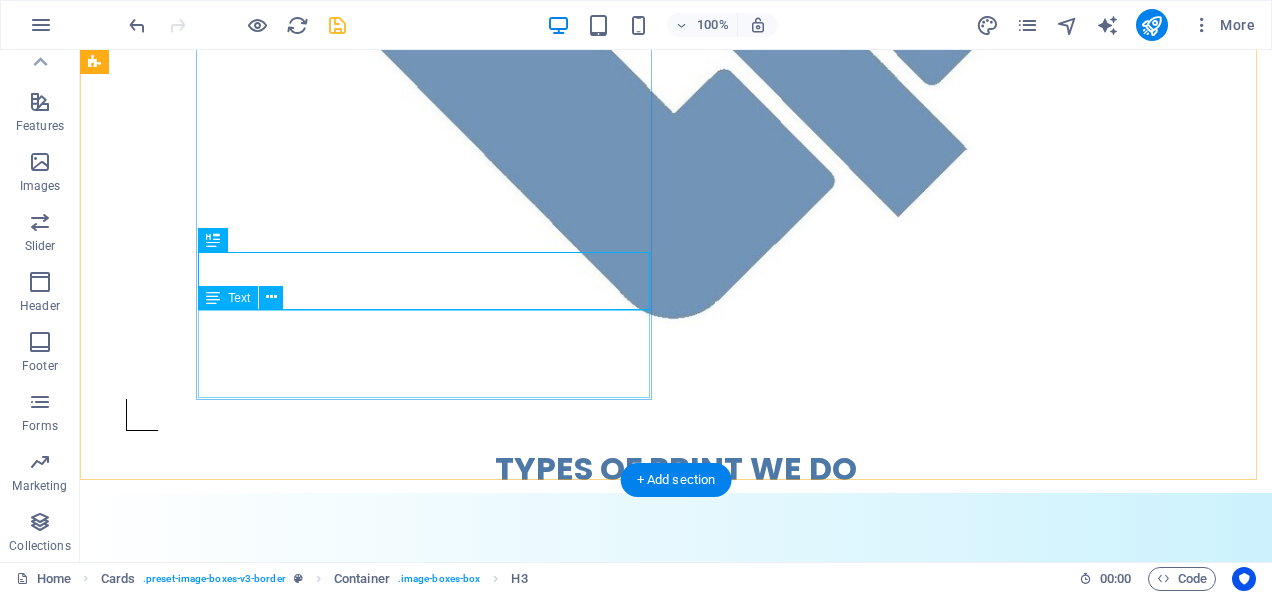 scroll, scrollTop: 1046, scrollLeft: 0, axis: vertical 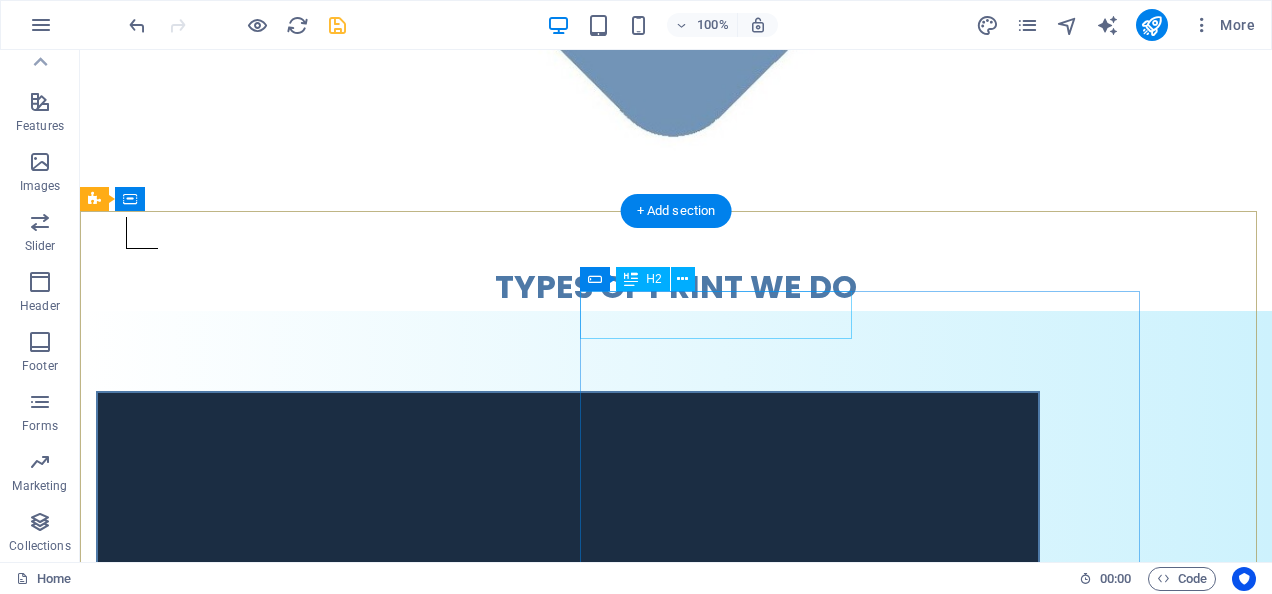 click on "Message us" at bounding box center (328, 2187) 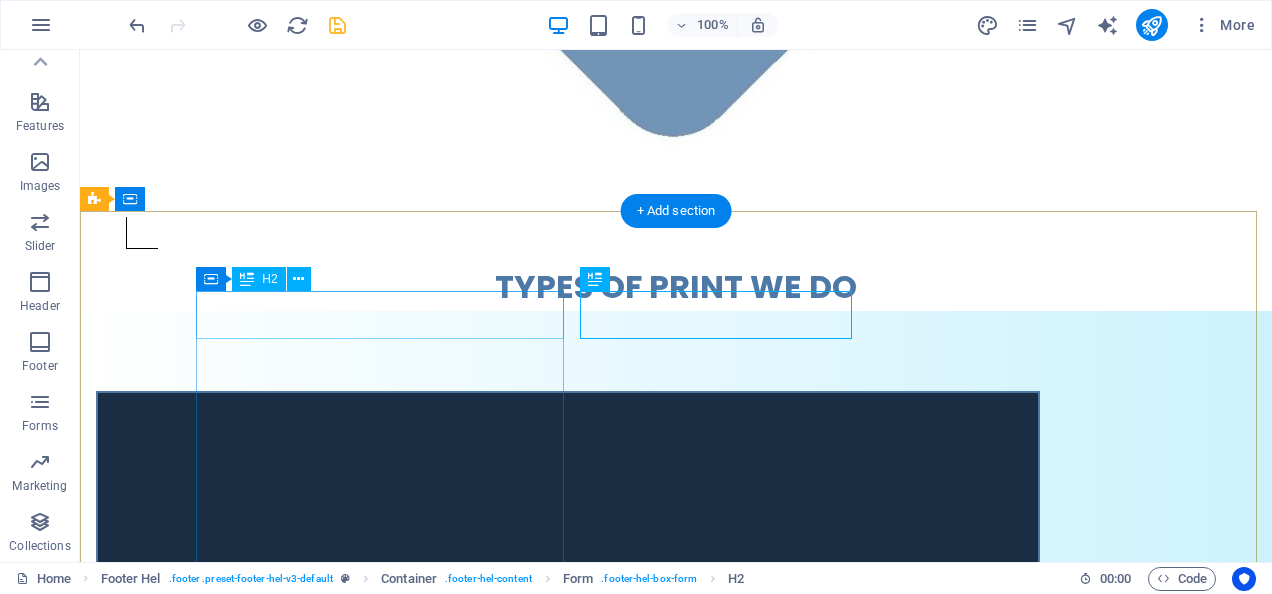 click on "Get in touch" at bounding box center [568, 1924] 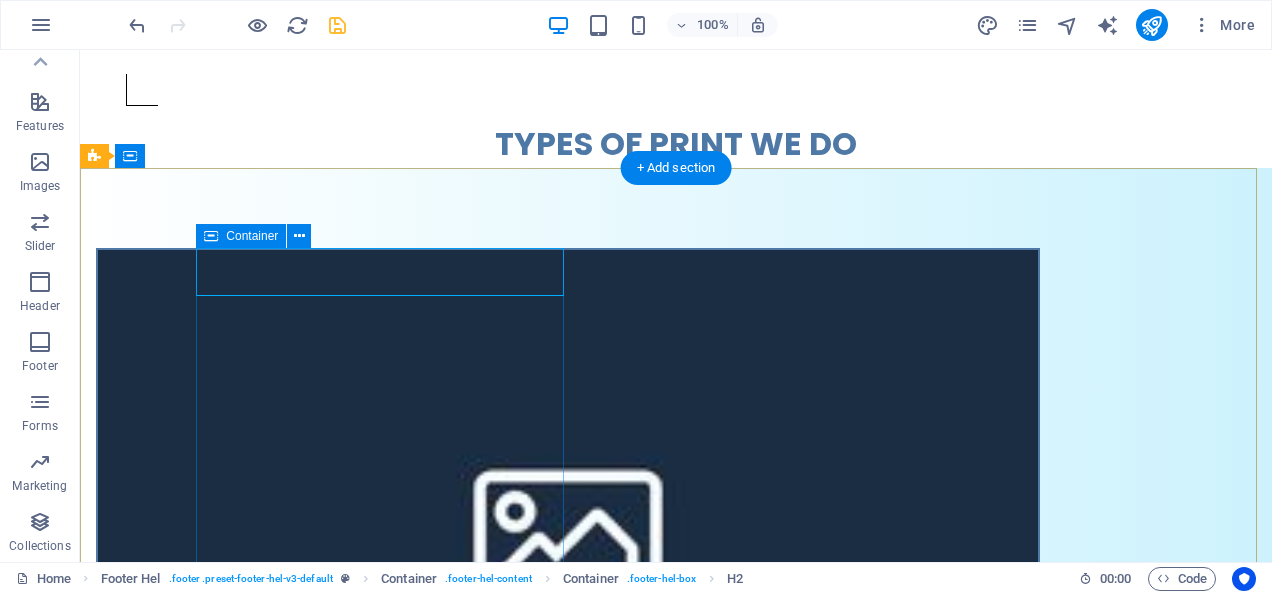 scroll, scrollTop: 1298, scrollLeft: 0, axis: vertical 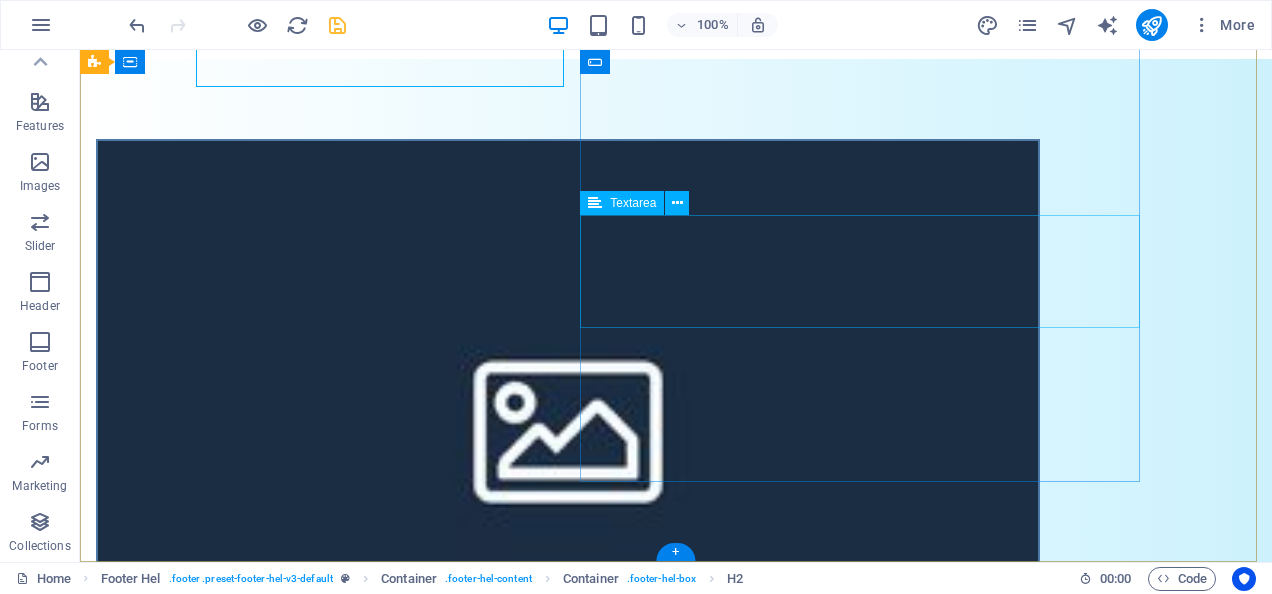 click at bounding box center (568, 2151) 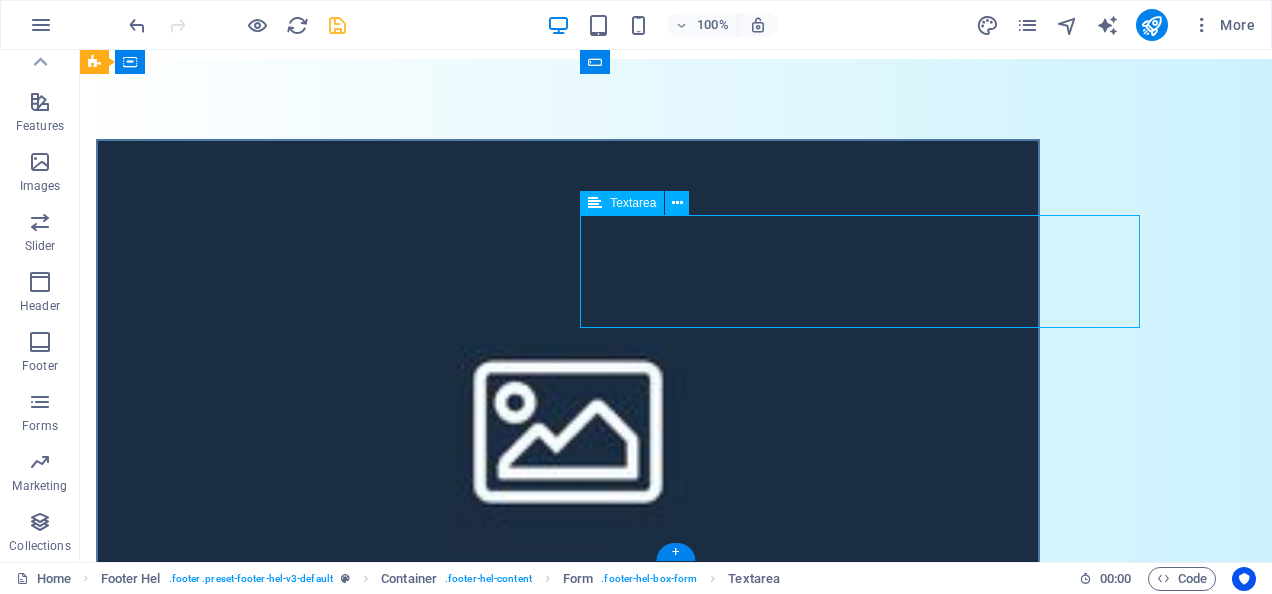 drag, startPoint x: 789, startPoint y: 260, endPoint x: 693, endPoint y: 257, distance: 96.04687 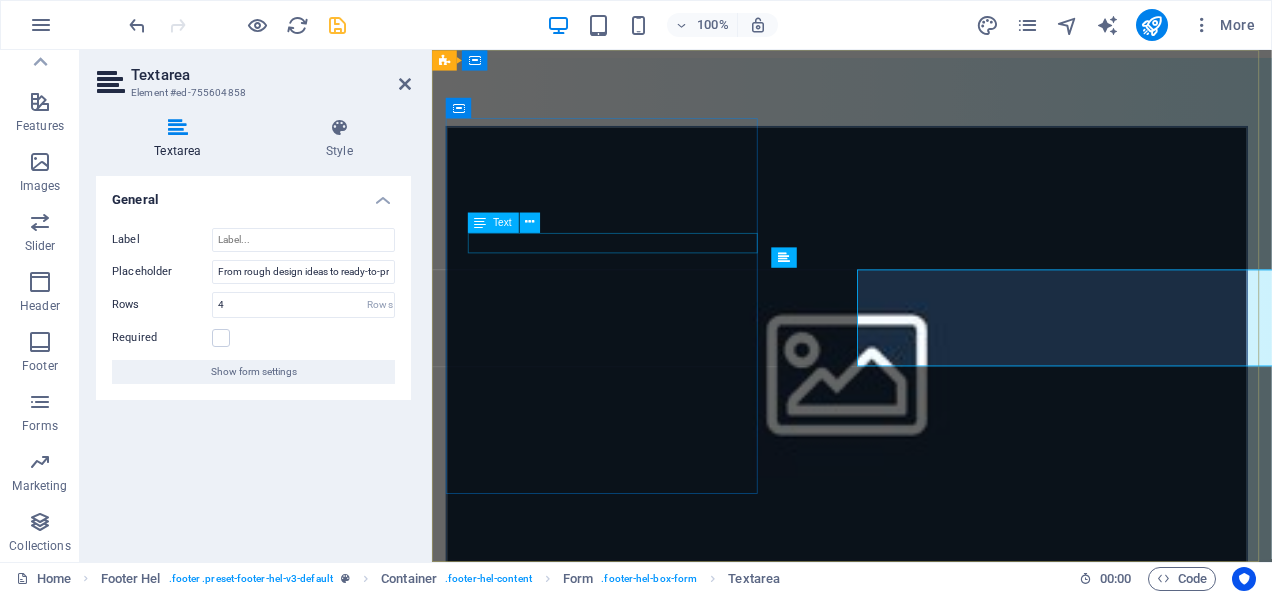scroll, scrollTop: 1204, scrollLeft: 0, axis: vertical 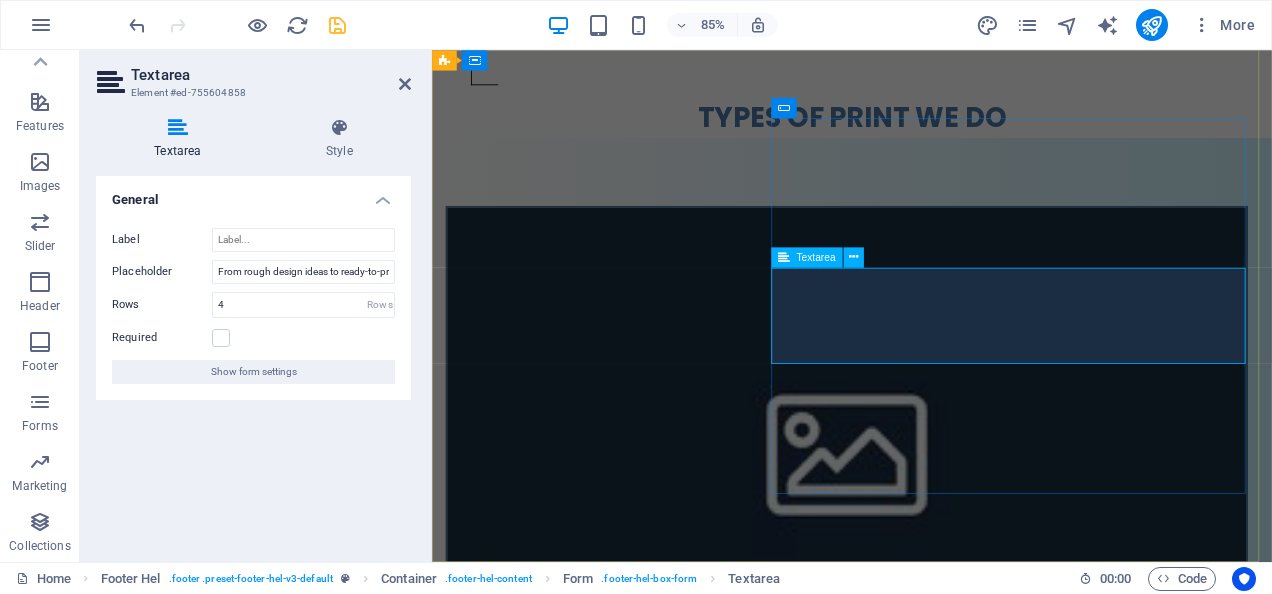 click at bounding box center [614, 2242] 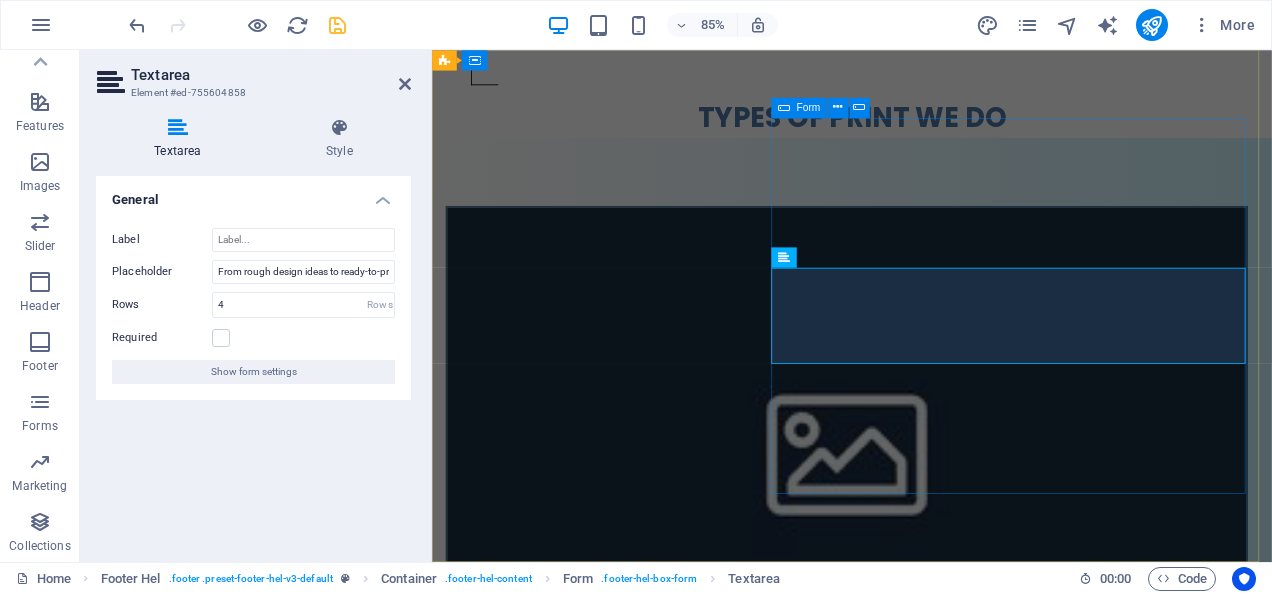 click on "Message us       I agree to be contacted regarding my t-shirt printing message  and accept the privacy terms Unreadable? Load new Submit" at bounding box center (920, 2233) 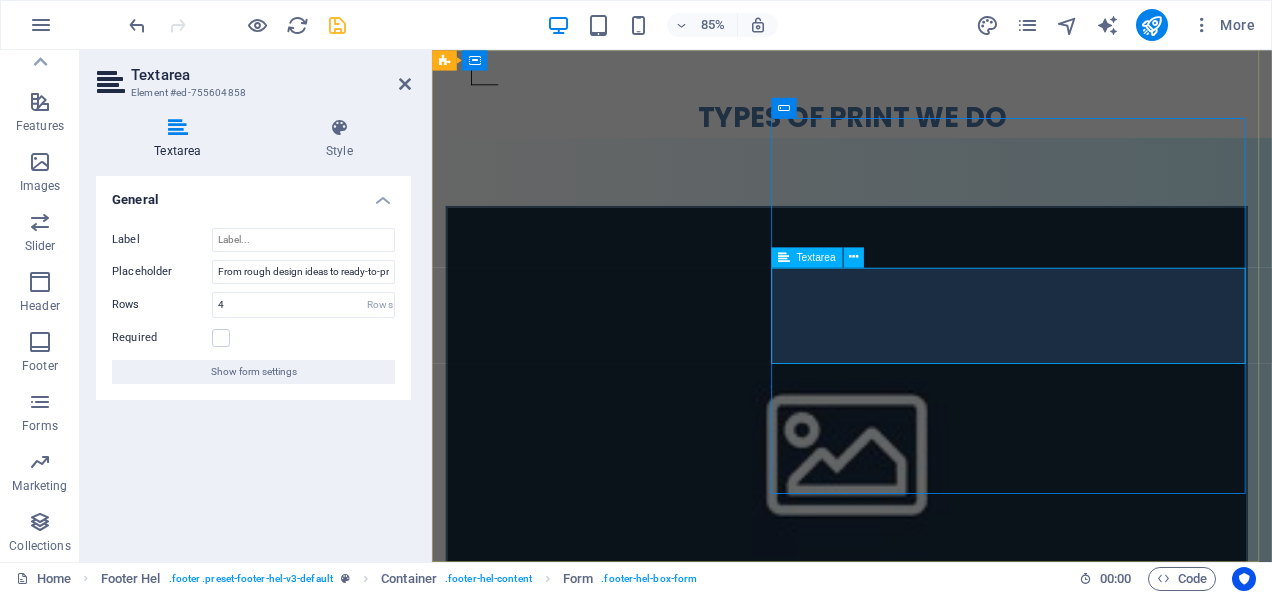 scroll, scrollTop: 1207, scrollLeft: 0, axis: vertical 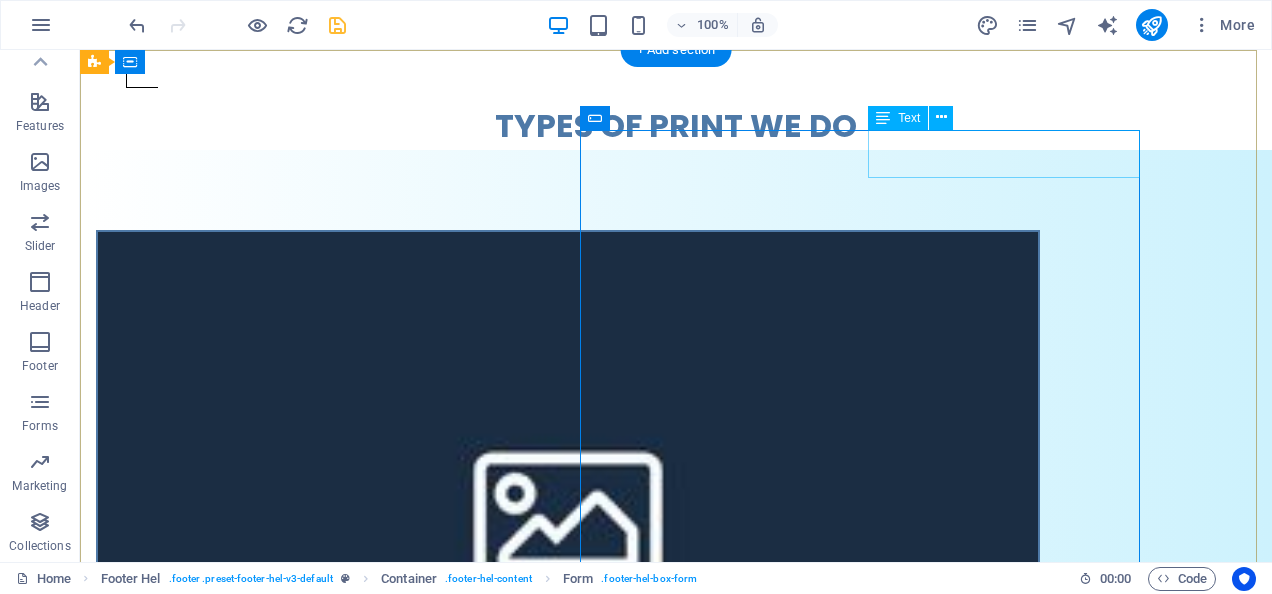 click at bounding box center (808, 2026) 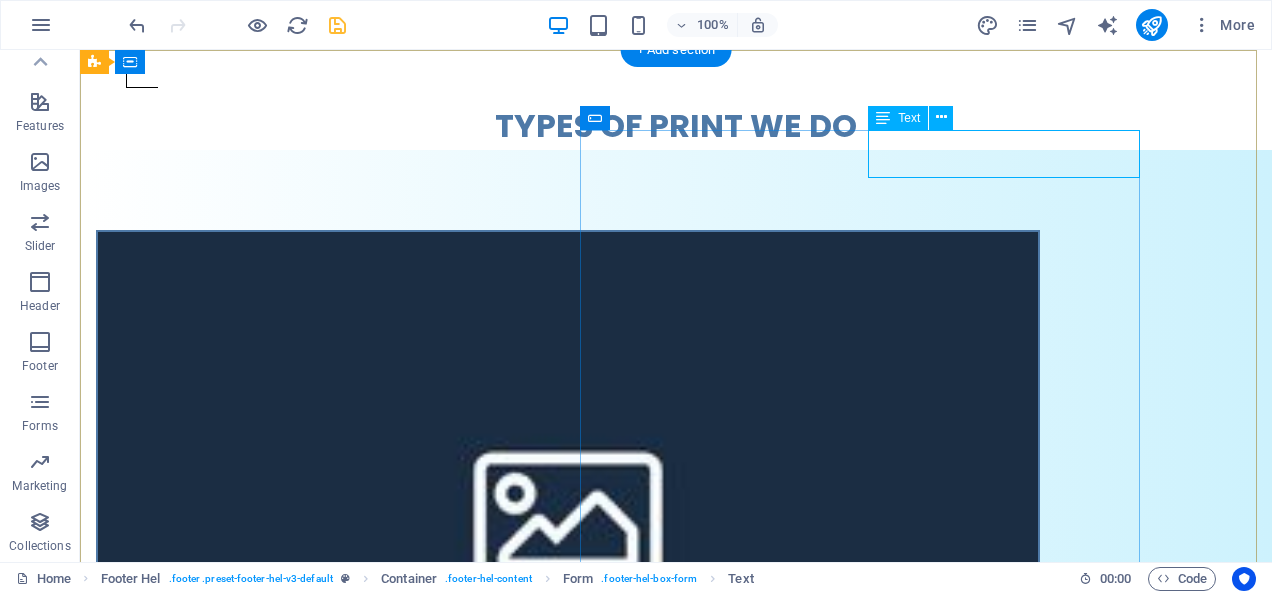 click at bounding box center [808, 2026] 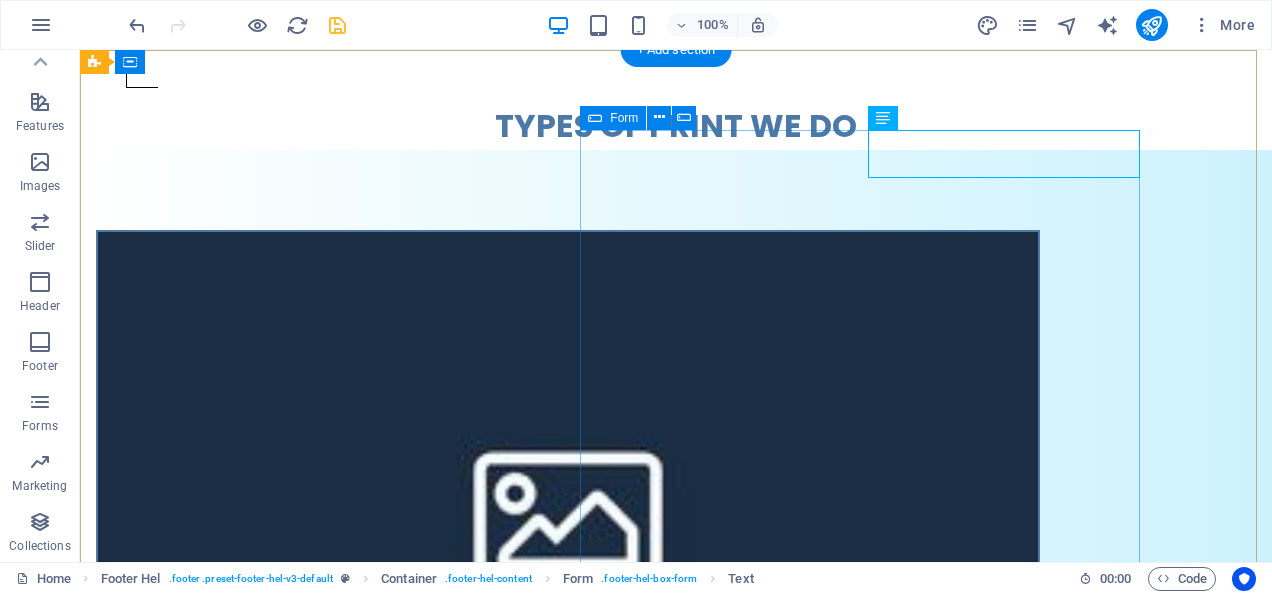 click on "Message us       I agree to be contacted regarding my t-shirt printing message  and accept the privacy terms Unreadable? Load new Submit" at bounding box center [568, 2230] 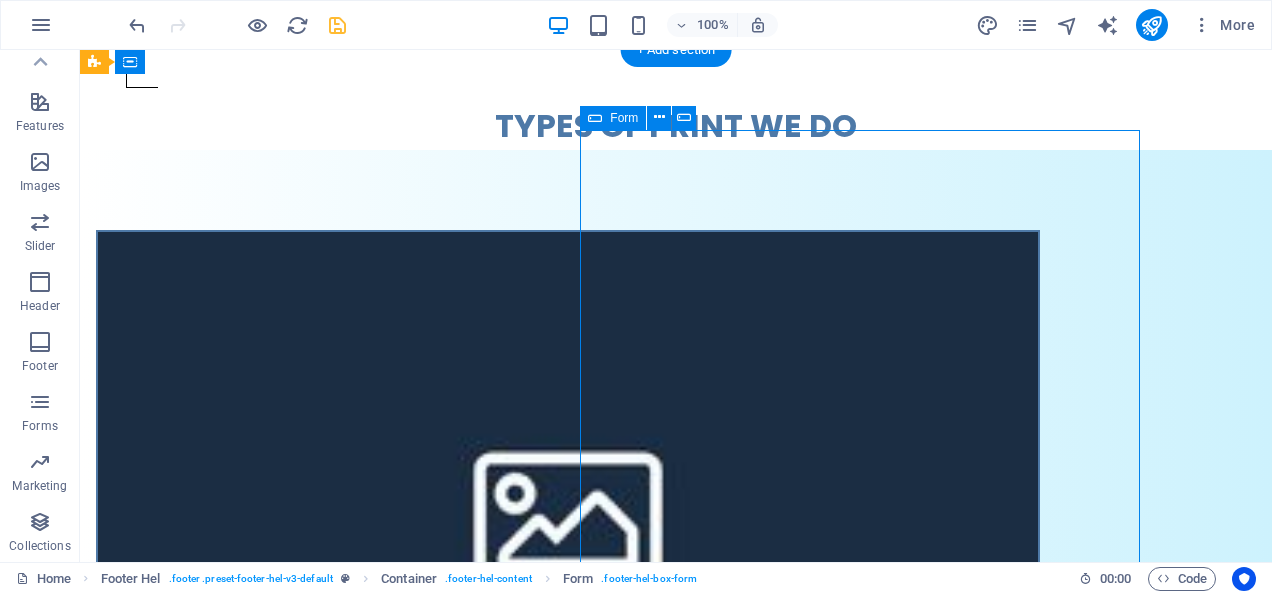 click on "Message us       I agree to be contacted regarding my t-shirt printing message  and accept the privacy terms Unreadable? Load new Submit" at bounding box center [568, 2230] 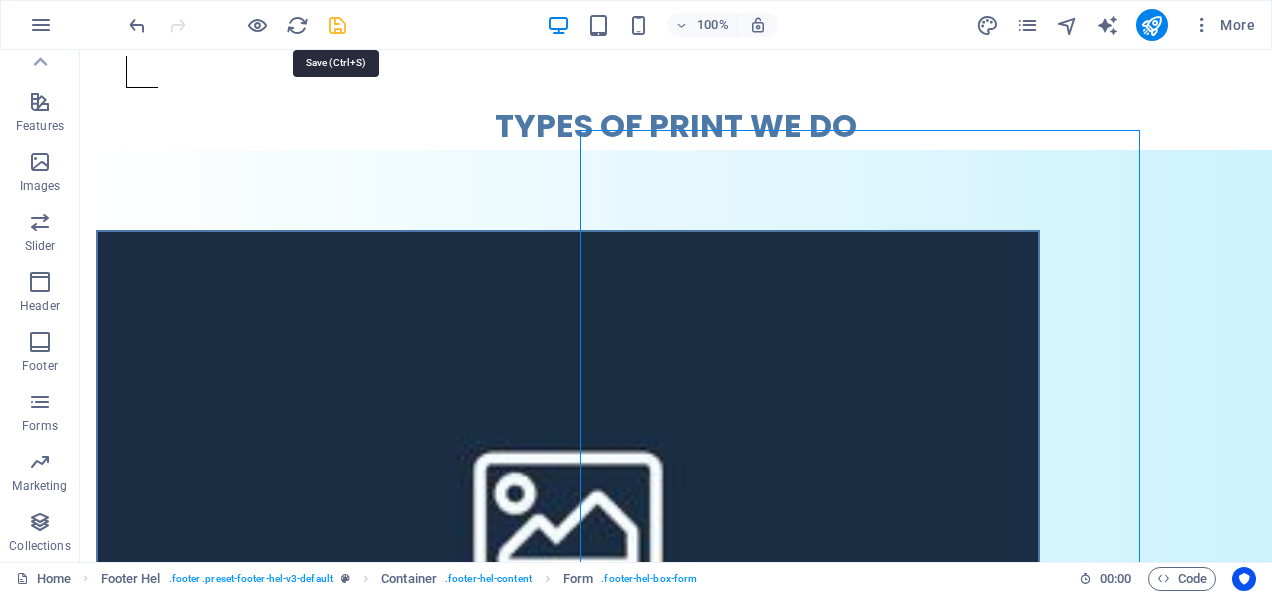 click at bounding box center (337, 25) 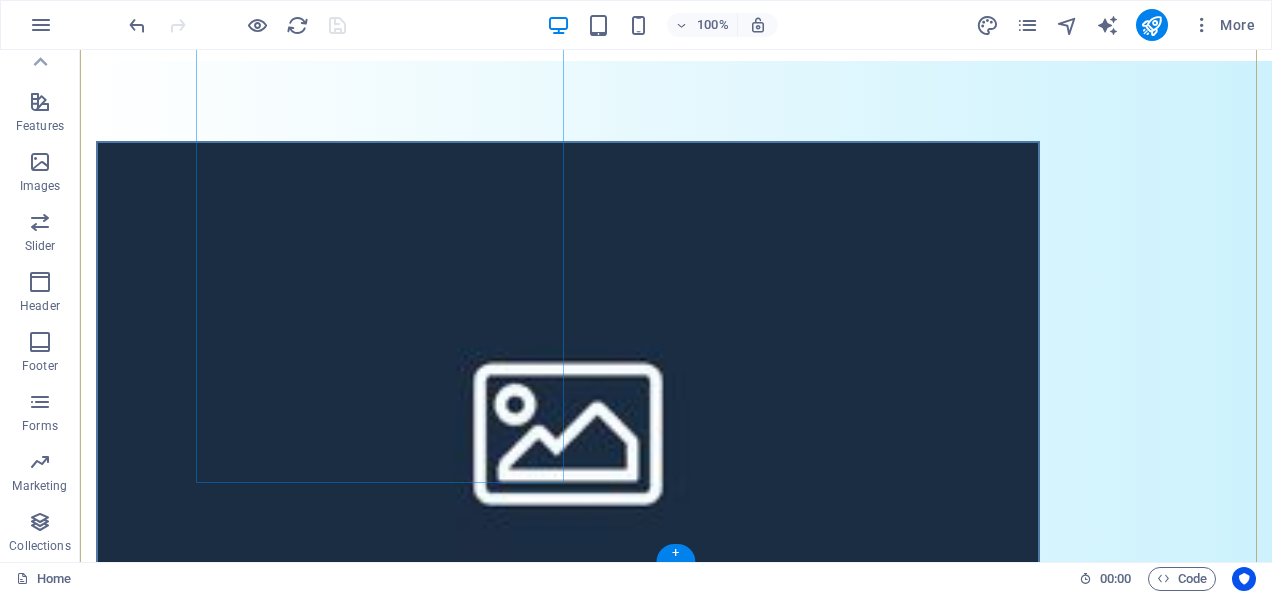 scroll, scrollTop: 1298, scrollLeft: 0, axis: vertical 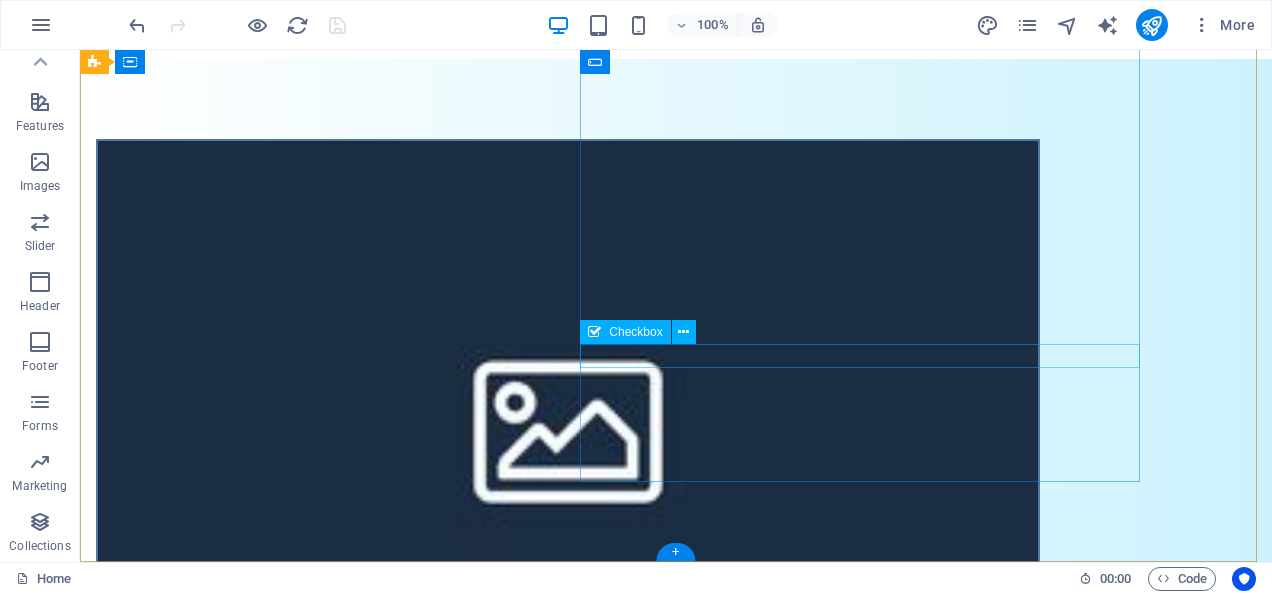 click on "I agree to be contacted regarding my t-shirt printing message  and accept the privacy terms" at bounding box center (568, 2240) 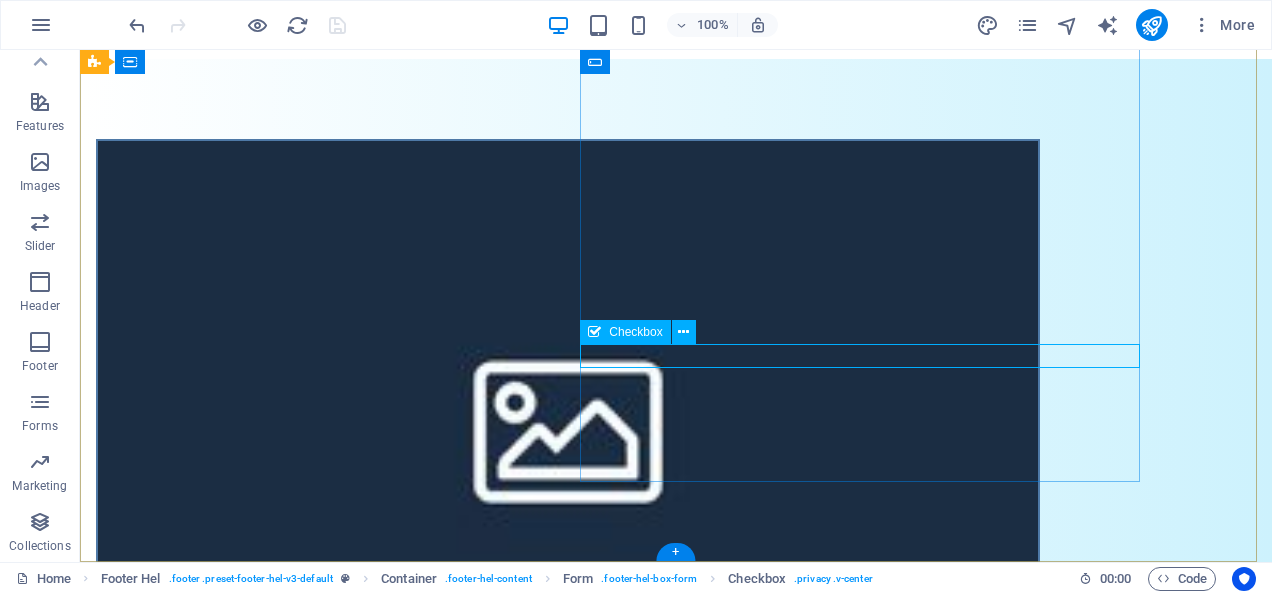 click on "I agree to be contacted regarding my t-shirt printing message  and accept the privacy terms" at bounding box center [568, 2240] 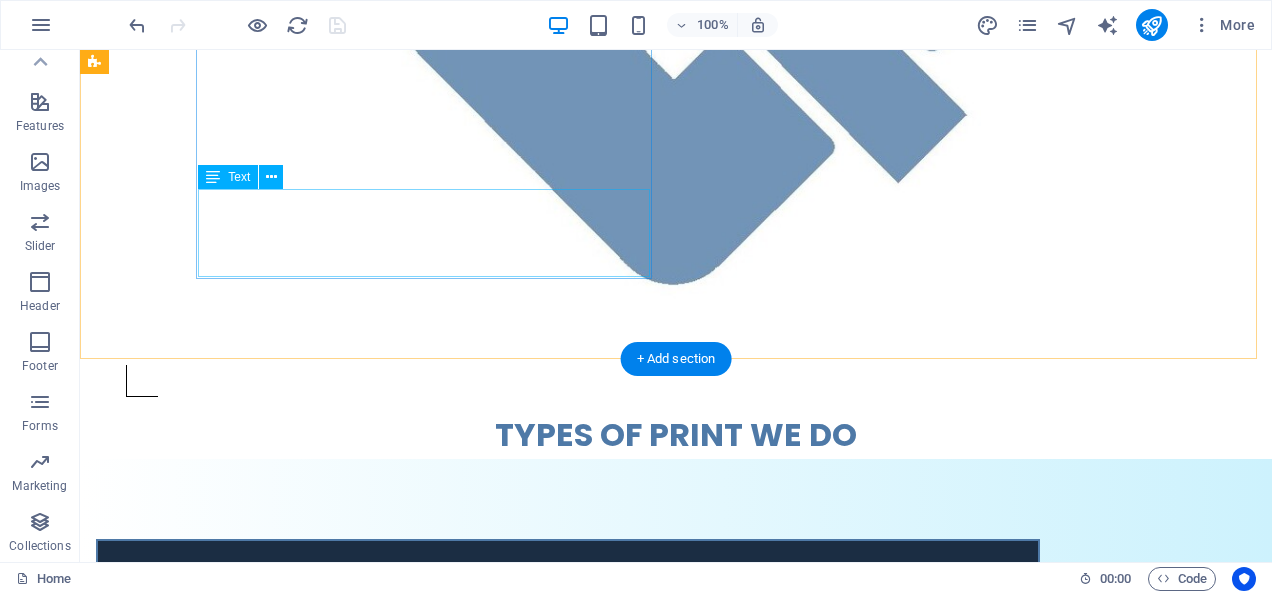 scroll, scrollTop: 798, scrollLeft: 0, axis: vertical 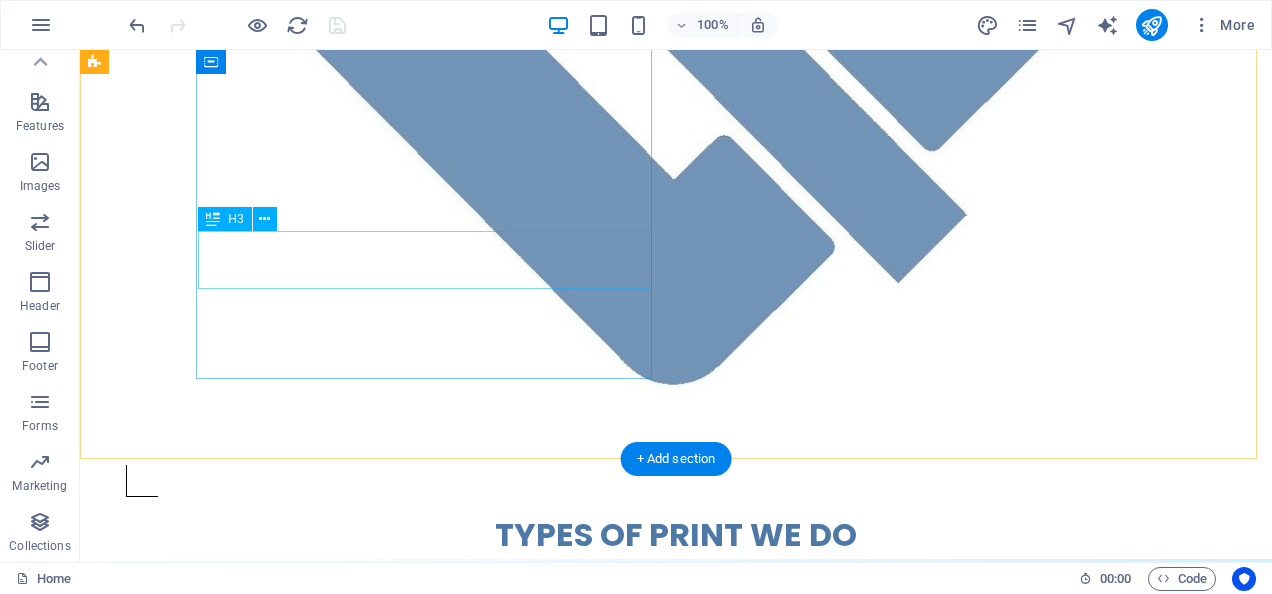 click on "HTV | Heat Transfer Vinyl" at bounding box center (568, 1235) 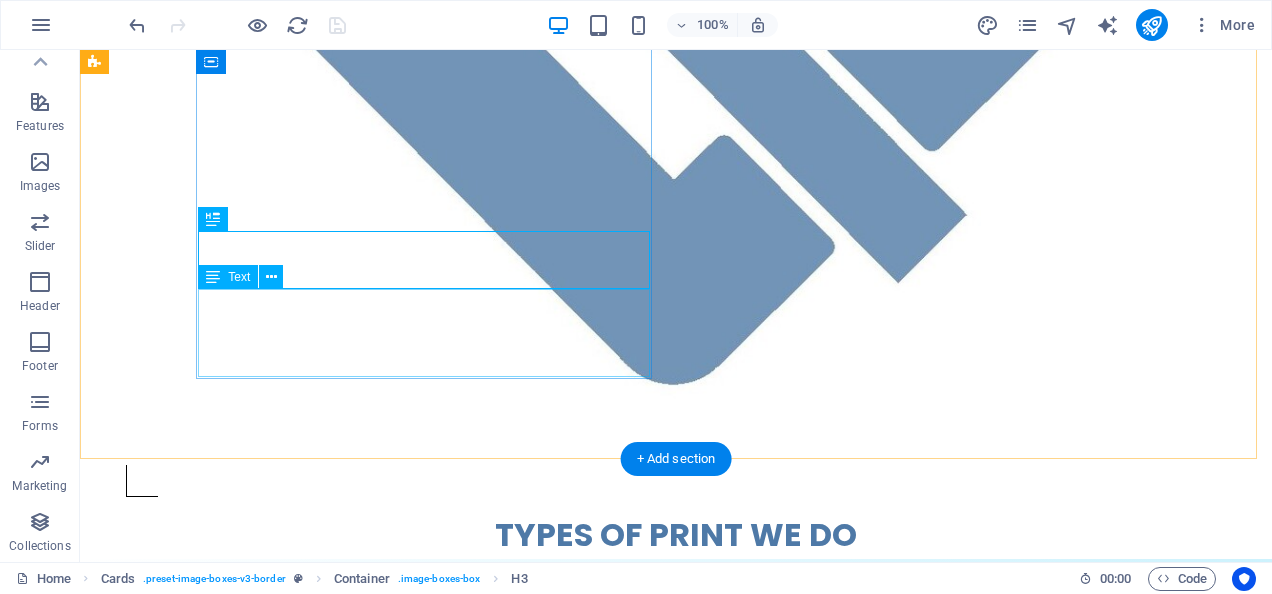 click on "Lorem ipsum dolor sit amet, consectetuer adipiscing elit. Aenean commodo ligula eget dolor. Lorem ipsum dolor sit amet." at bounding box center [568, 1284] 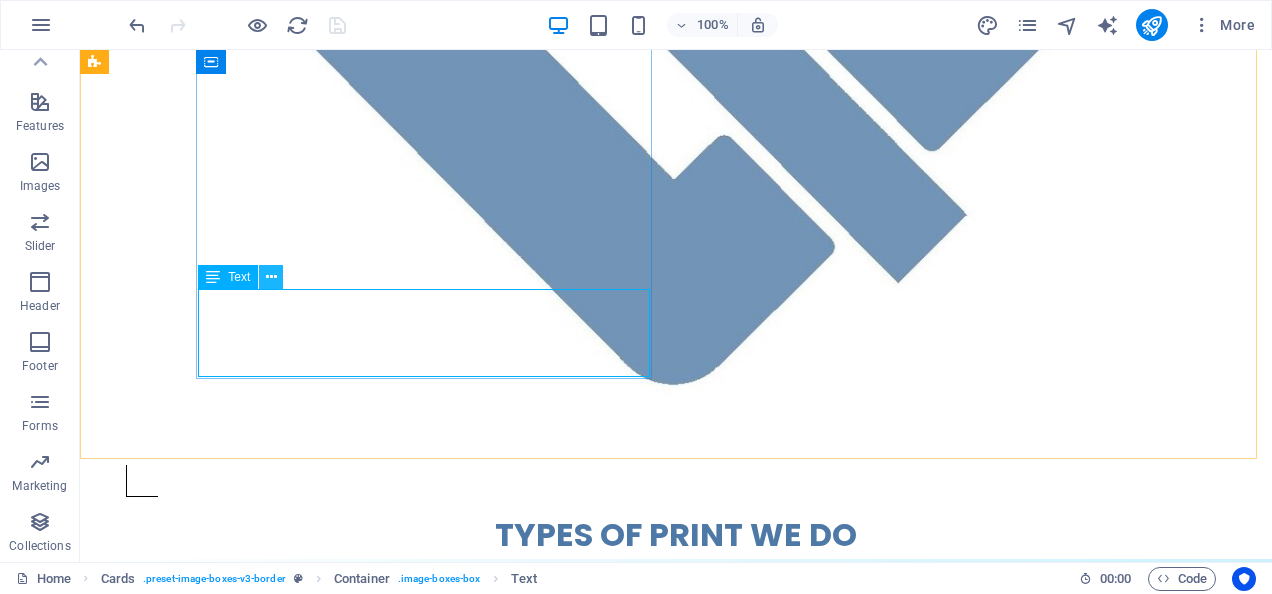 click at bounding box center (271, 277) 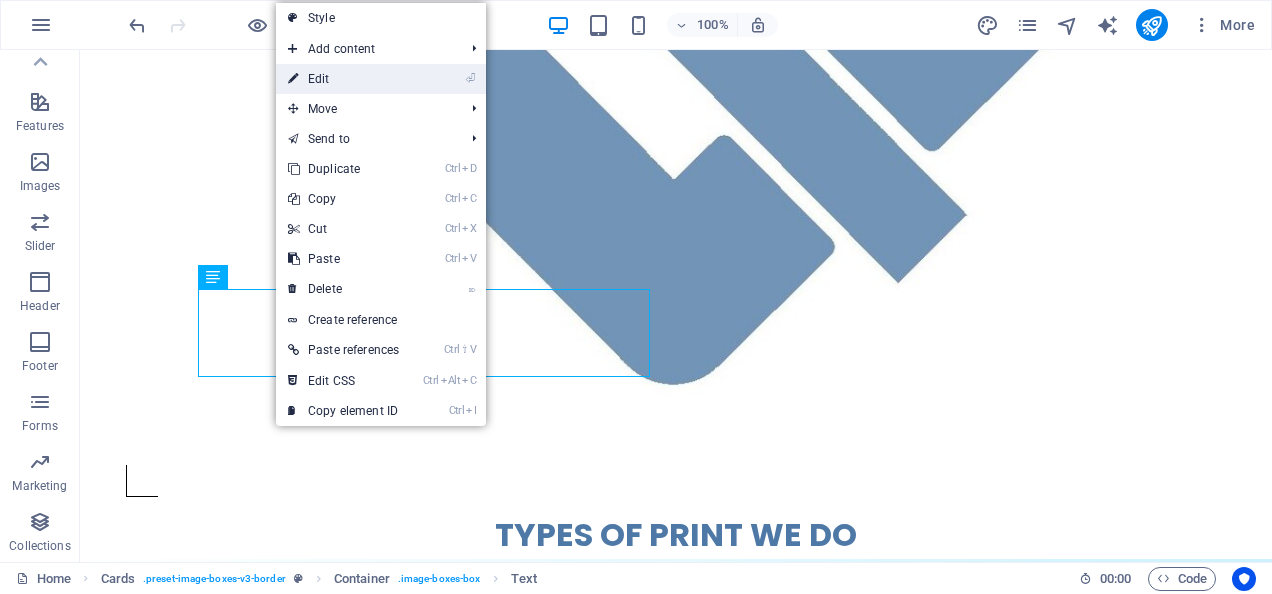 click on "⏎  Edit" at bounding box center (343, 79) 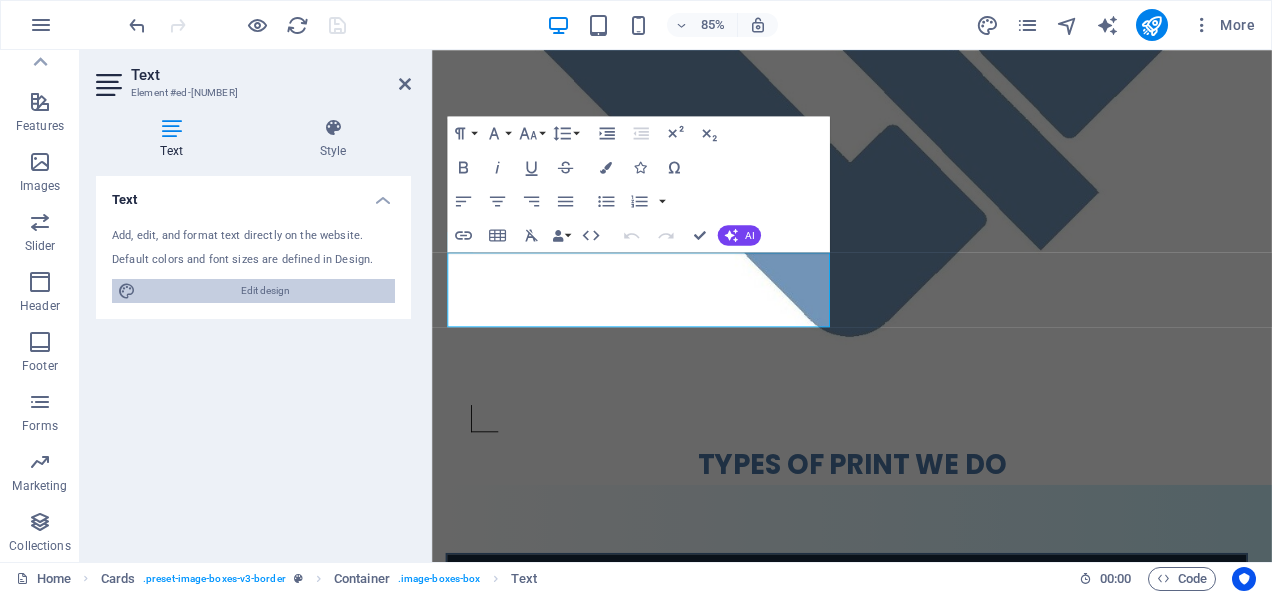 click on "Edit design" at bounding box center (265, 291) 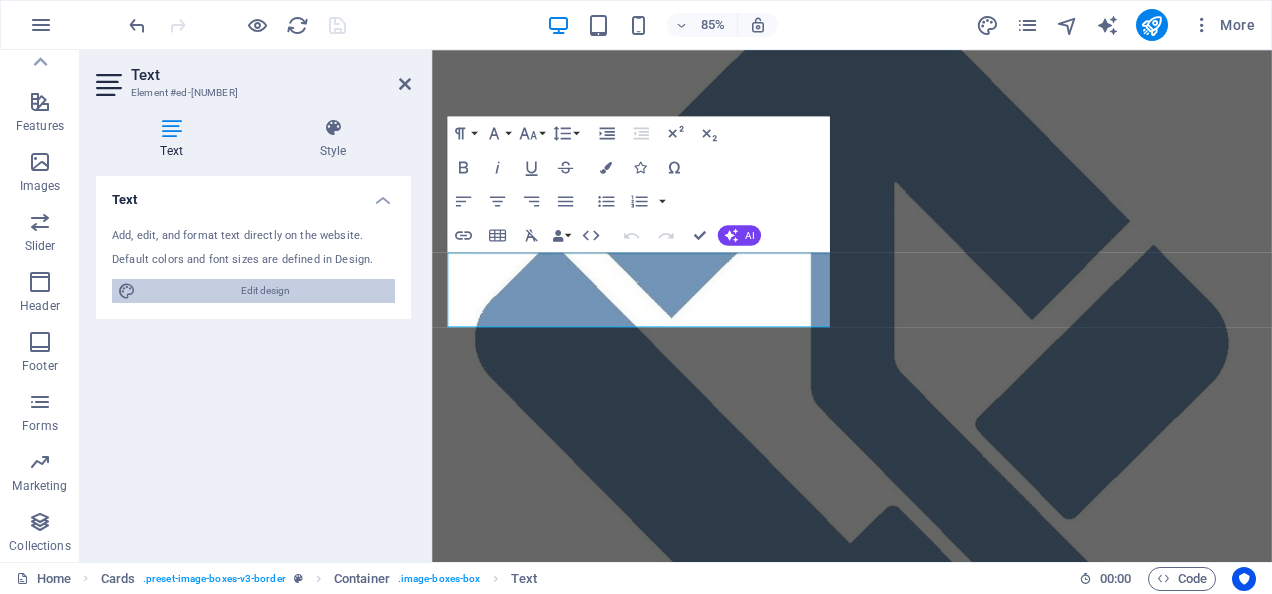 select on "px" 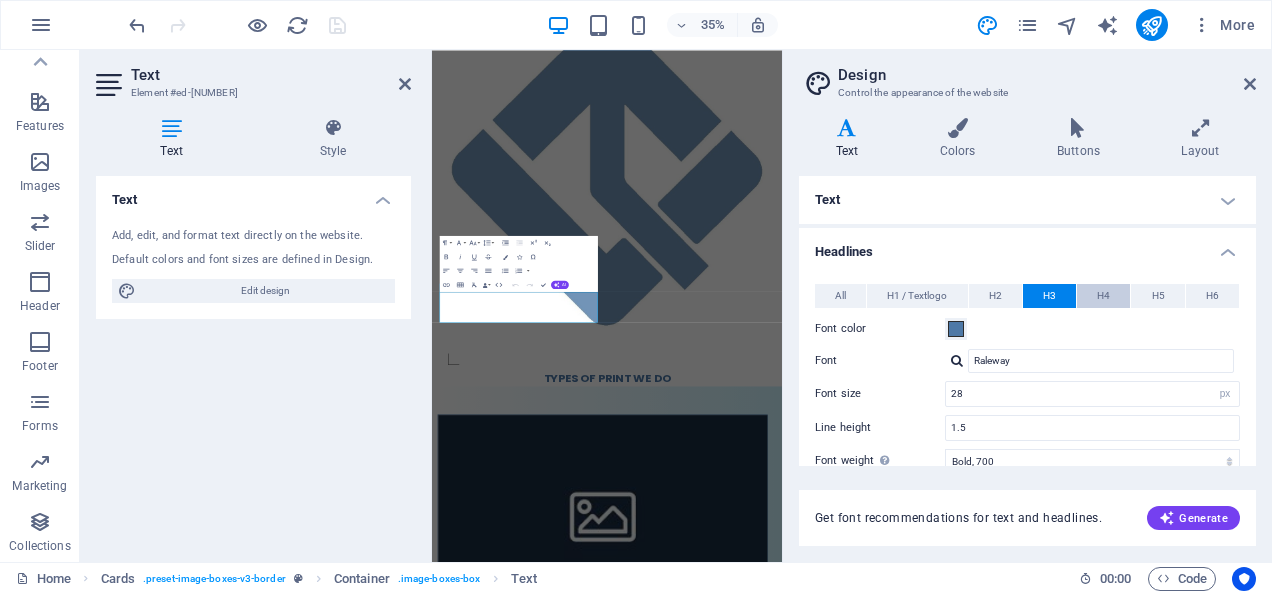click on "H4" at bounding box center [1103, 296] 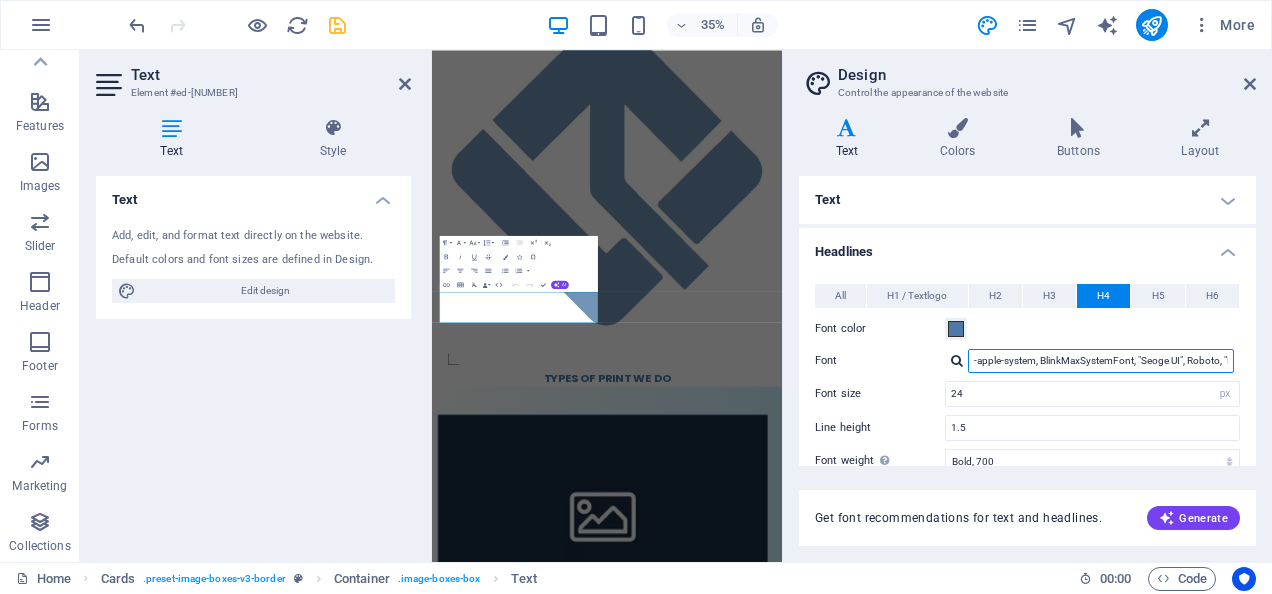 click on "-apple-system, BlinkMaxSystemFont, "Seoge UI", Roboto, "Helvetica Neue", Arial, sans-serif" at bounding box center (1101, 361) 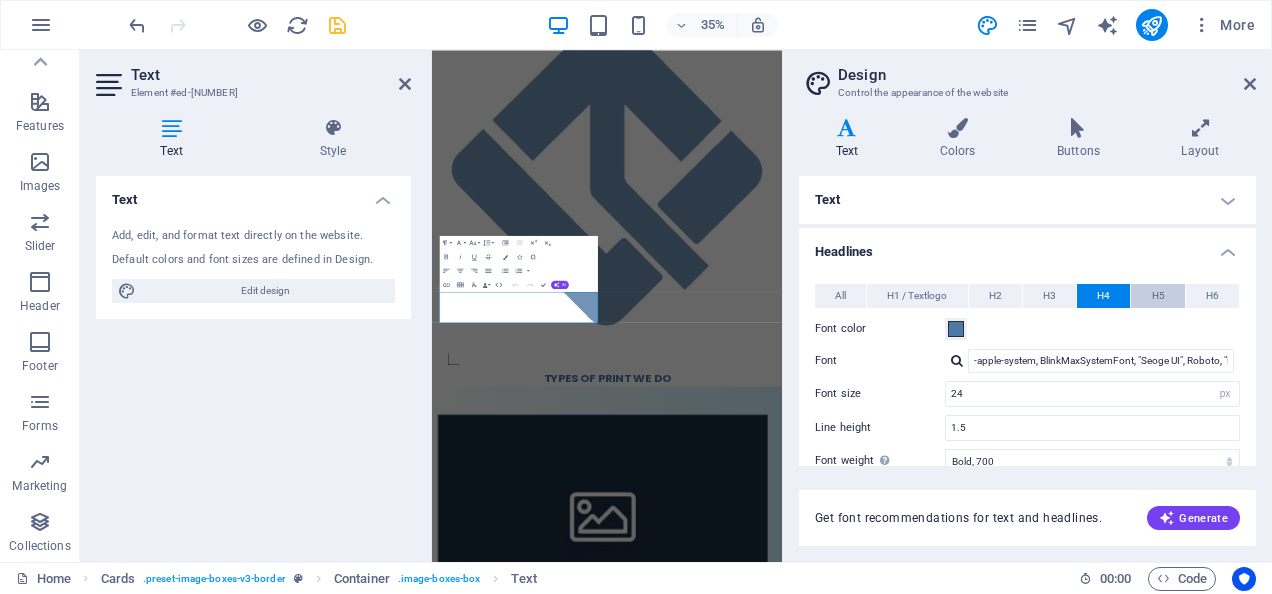 click on "H5" at bounding box center [1157, 296] 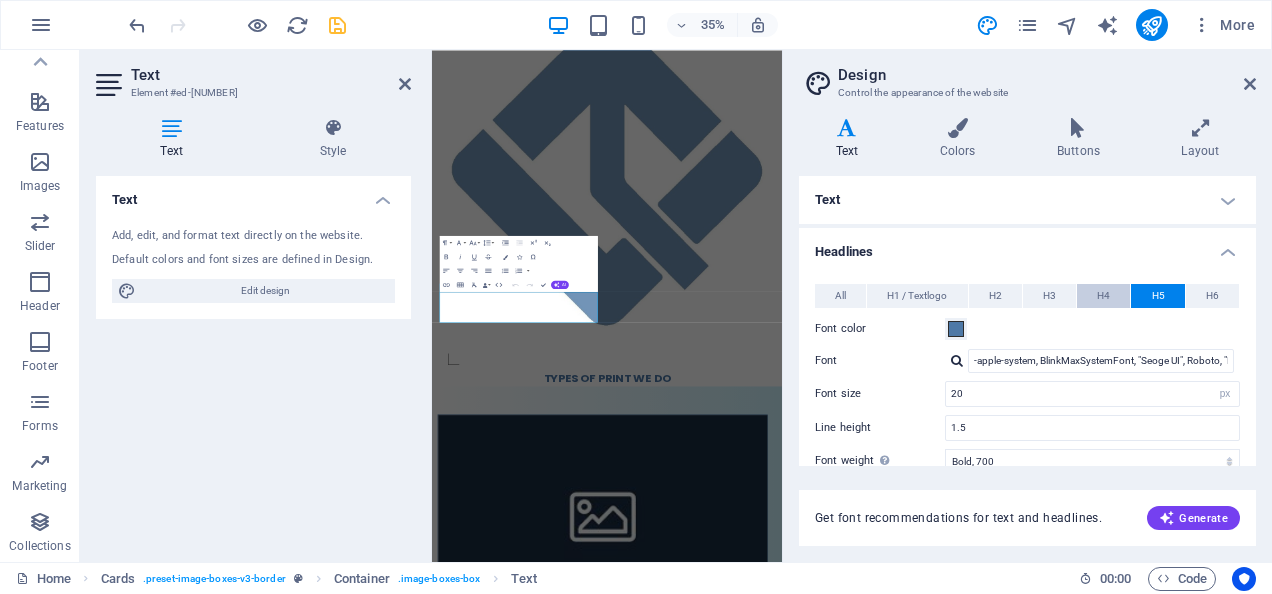 click on "H4" at bounding box center (1103, 296) 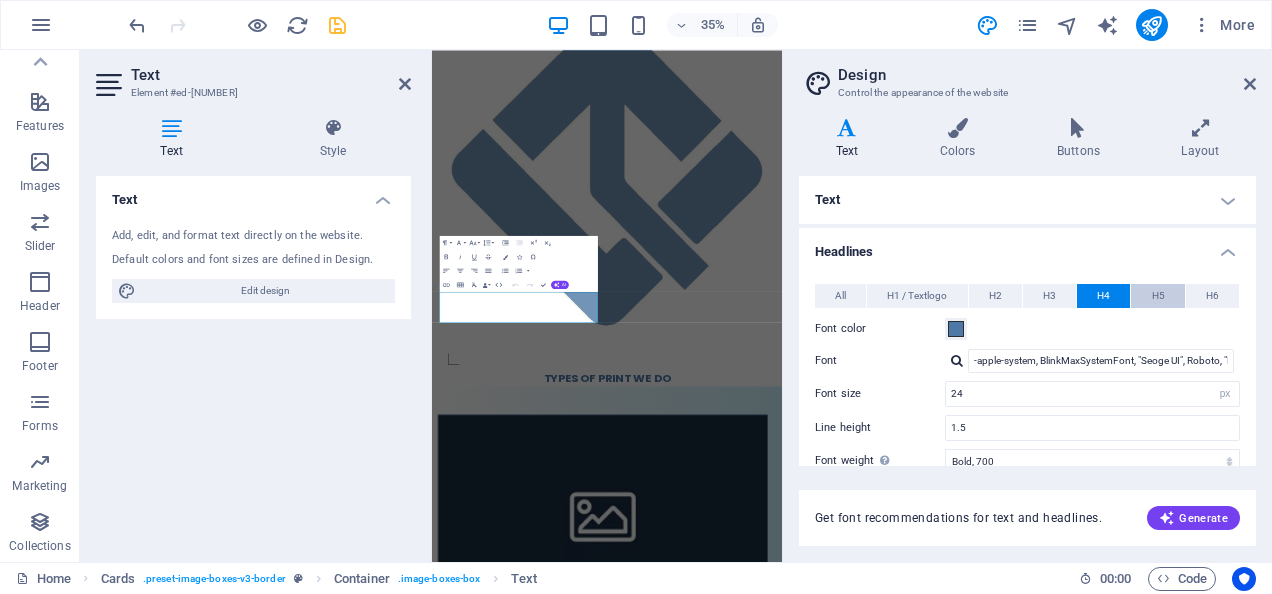 click on "H5" at bounding box center (1158, 296) 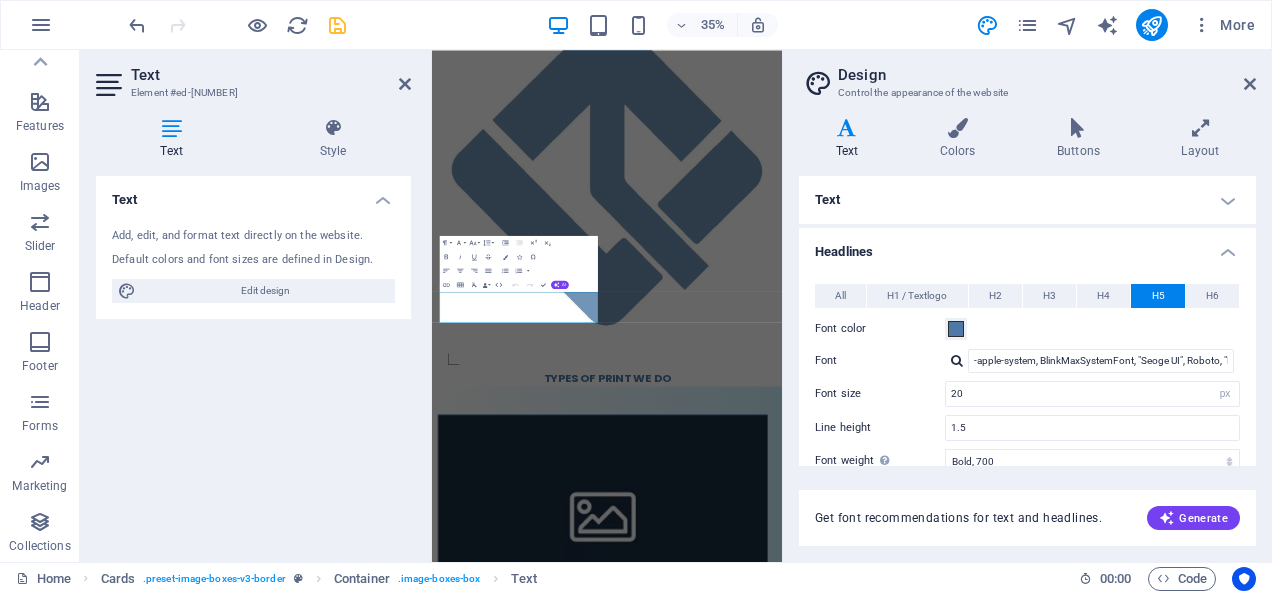click at bounding box center (957, 360) 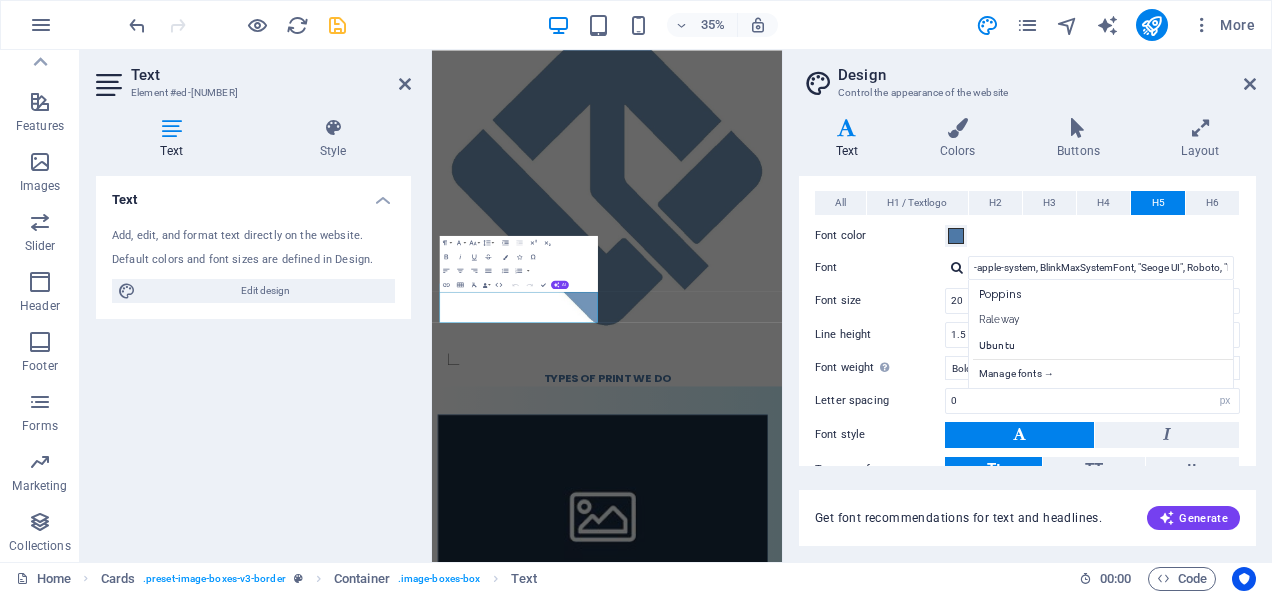 scroll, scrollTop: 200, scrollLeft: 0, axis: vertical 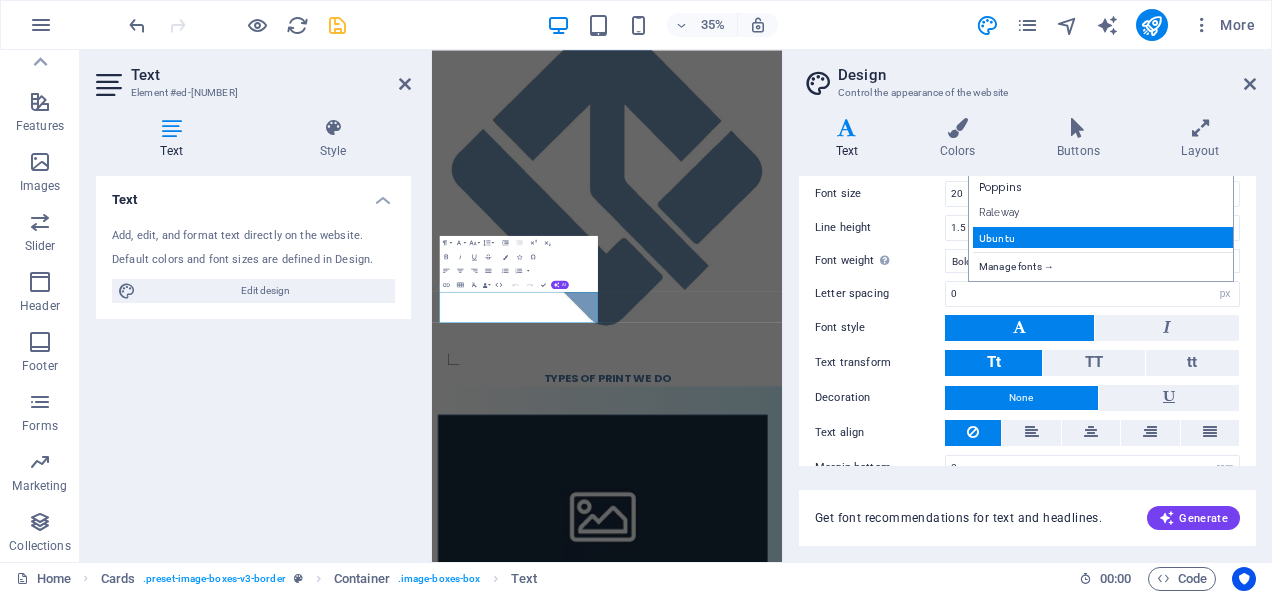 click on "Ubuntu" at bounding box center [1105, 237] 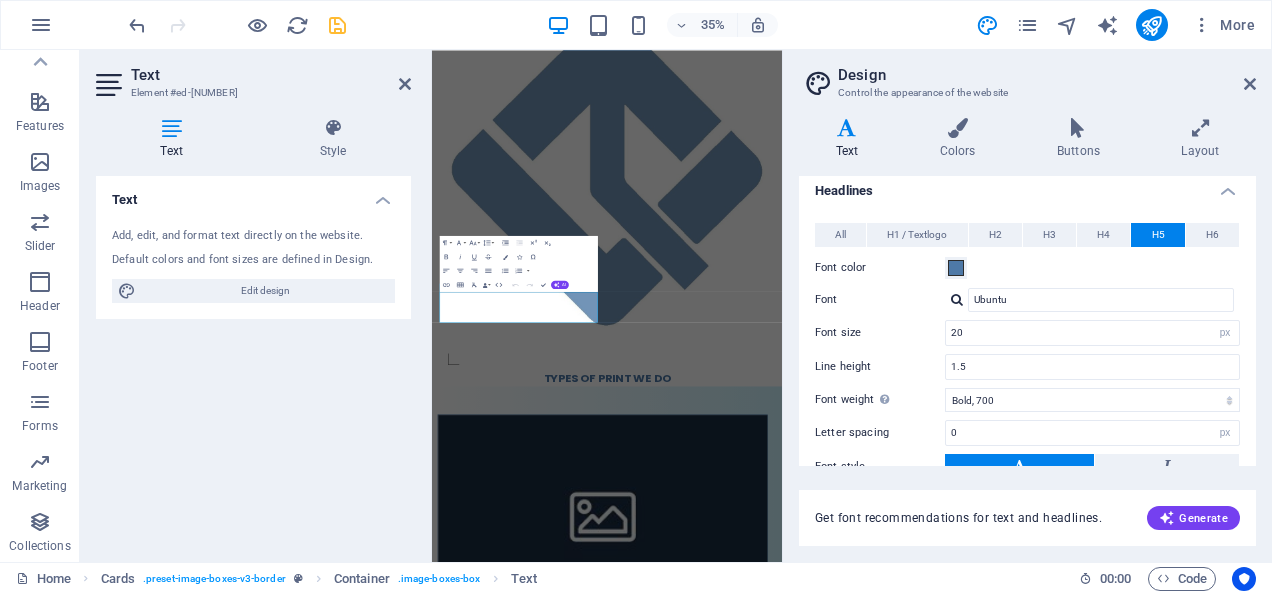 scroll, scrollTop: 0, scrollLeft: 0, axis: both 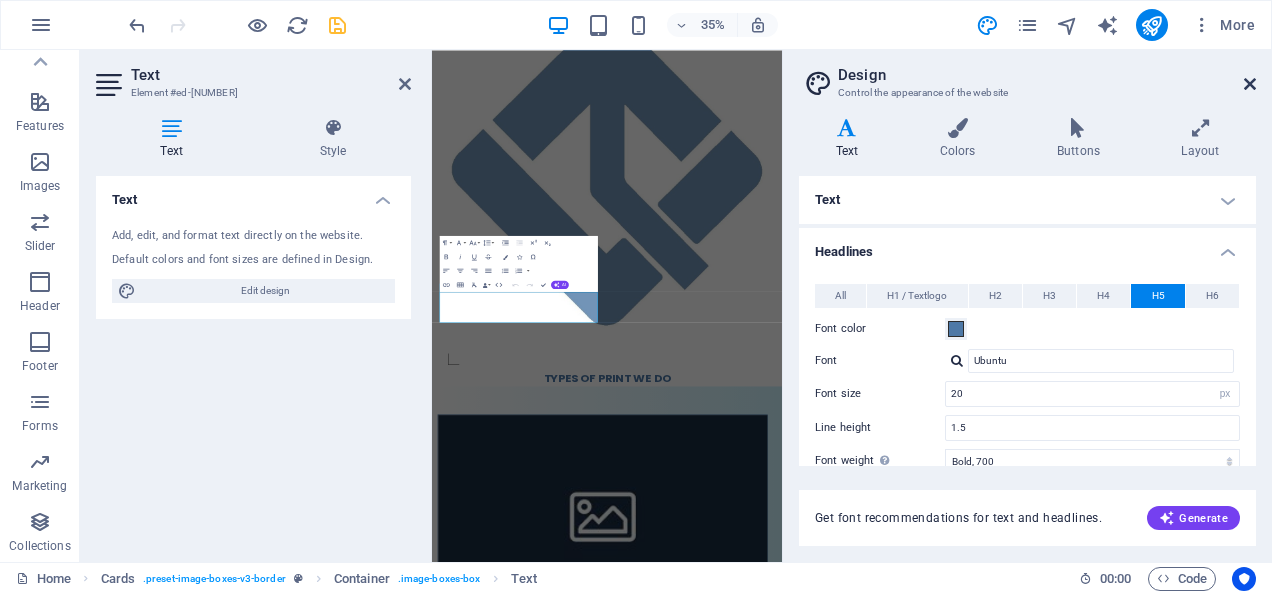 click at bounding box center [1250, 84] 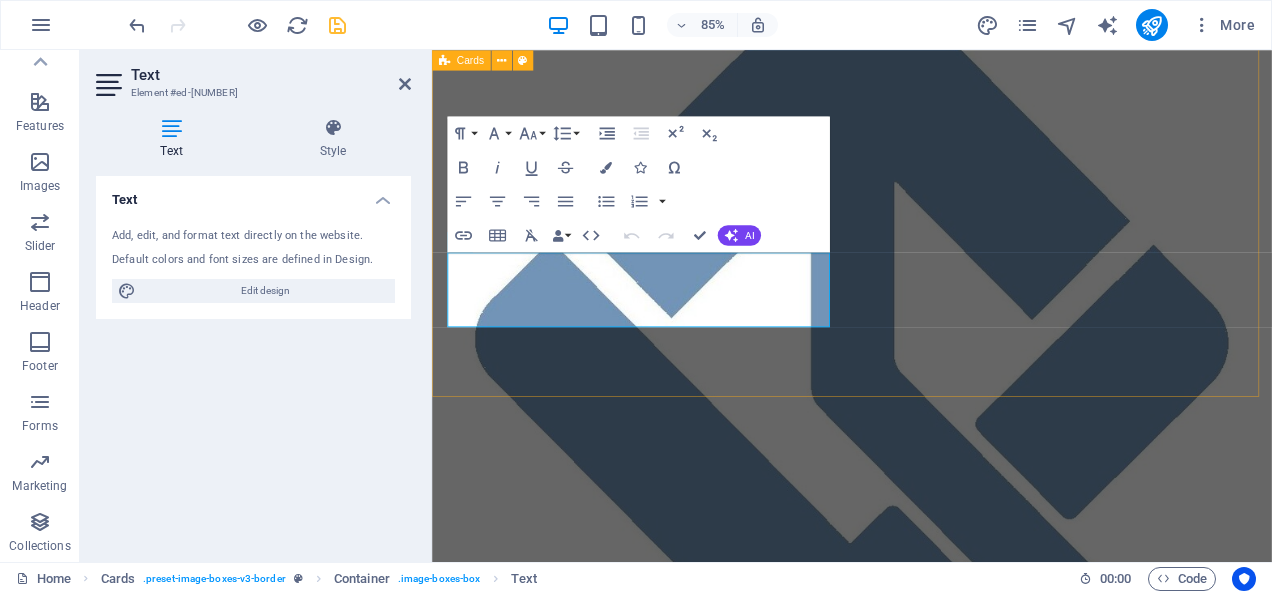 scroll, scrollTop: 796, scrollLeft: 0, axis: vertical 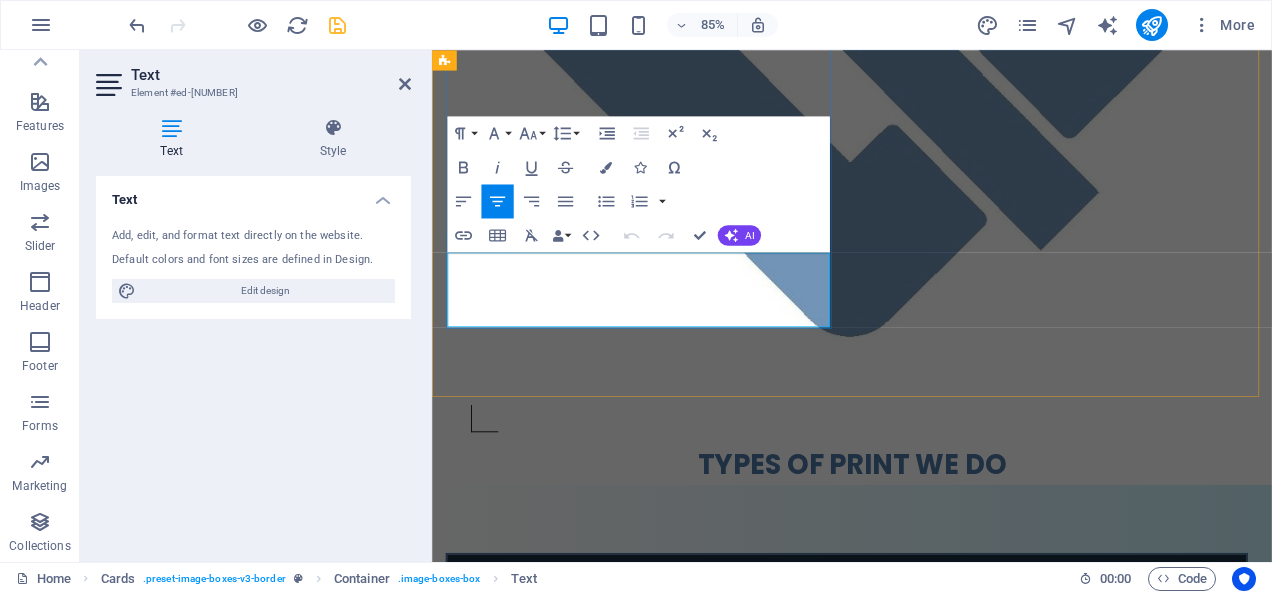 drag, startPoint x: 471, startPoint y: 302, endPoint x: 813, endPoint y: 303, distance: 342.00146 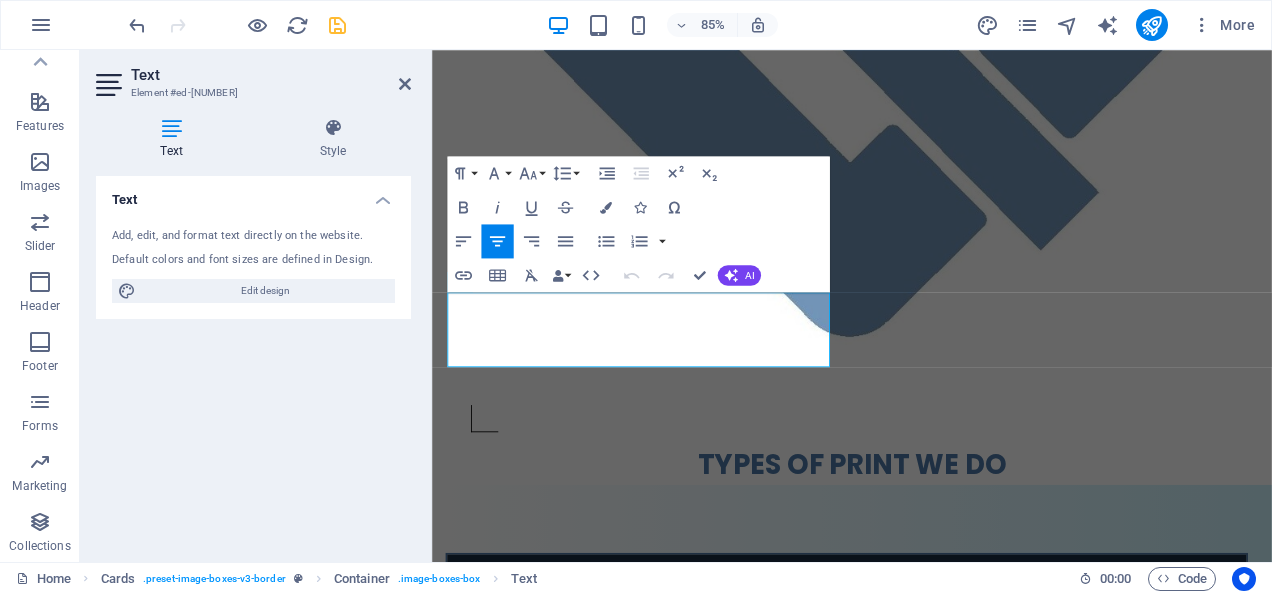 scroll, scrollTop: 596, scrollLeft: 0, axis: vertical 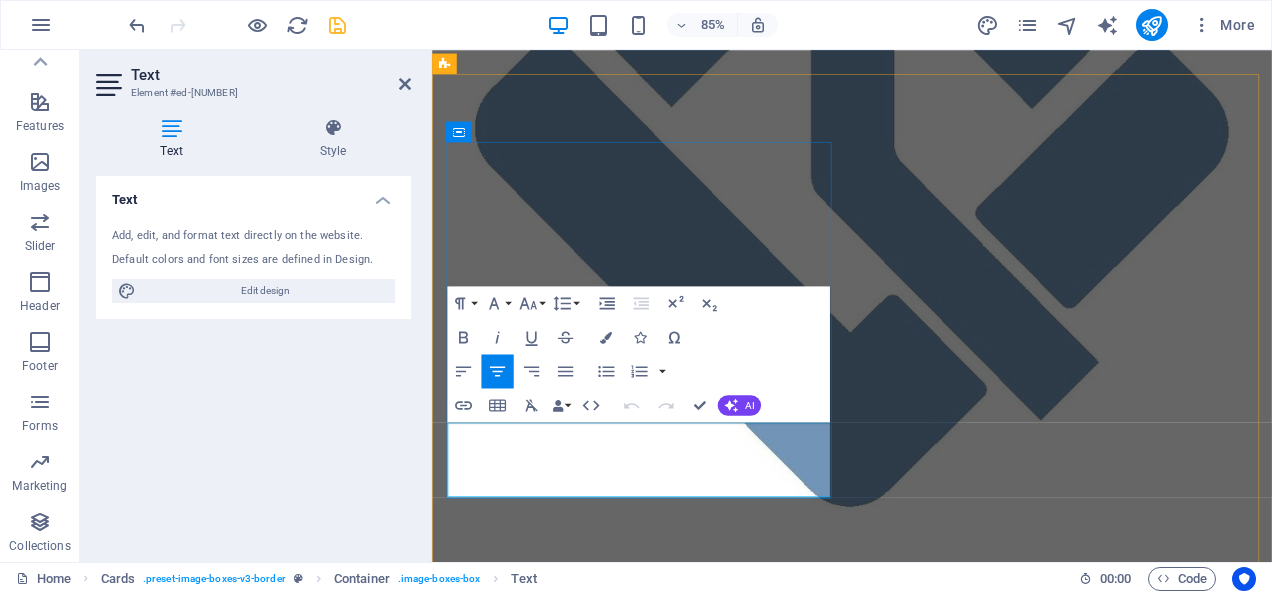 click on "Lorem ipsum dolor sit amet, consectetuer adipiscing elit. Aenean commodo ligula eget dolor. Lorem ipsum dolor sit amet." at bounding box center [920, 1478] 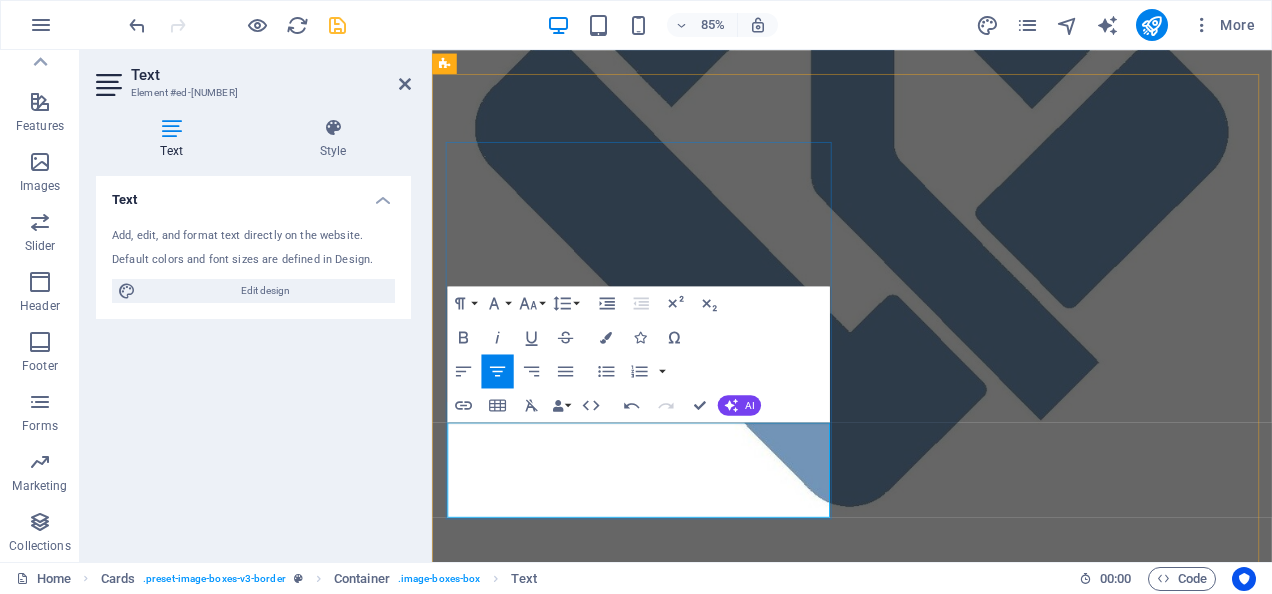 click at bounding box center [920, 1478] 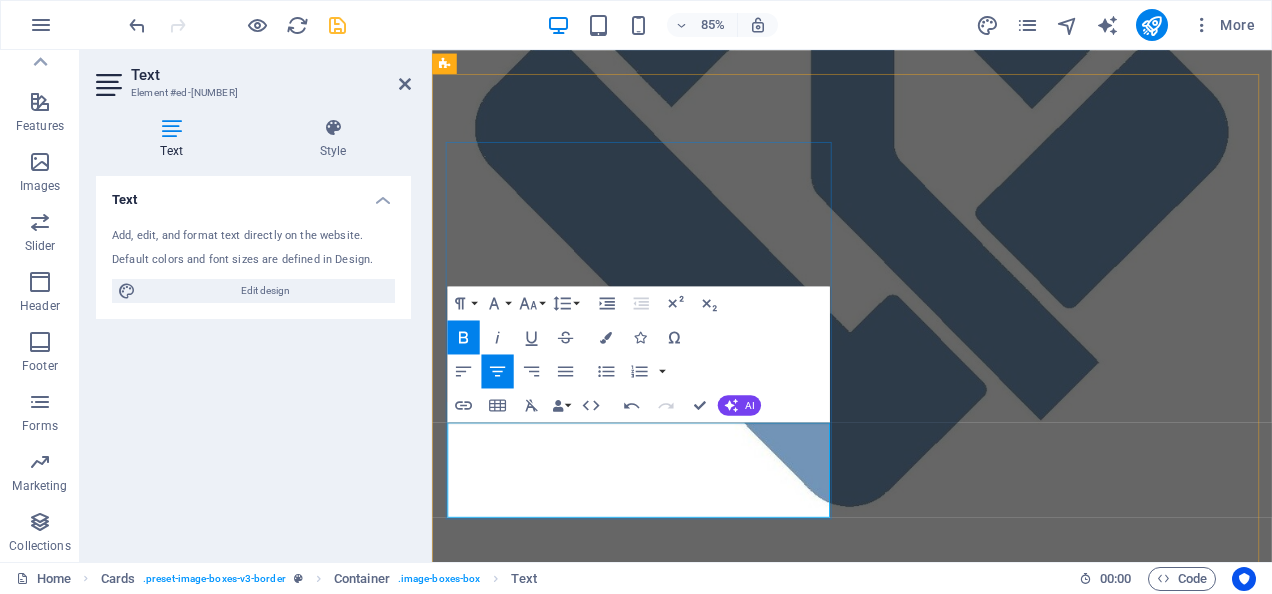 type 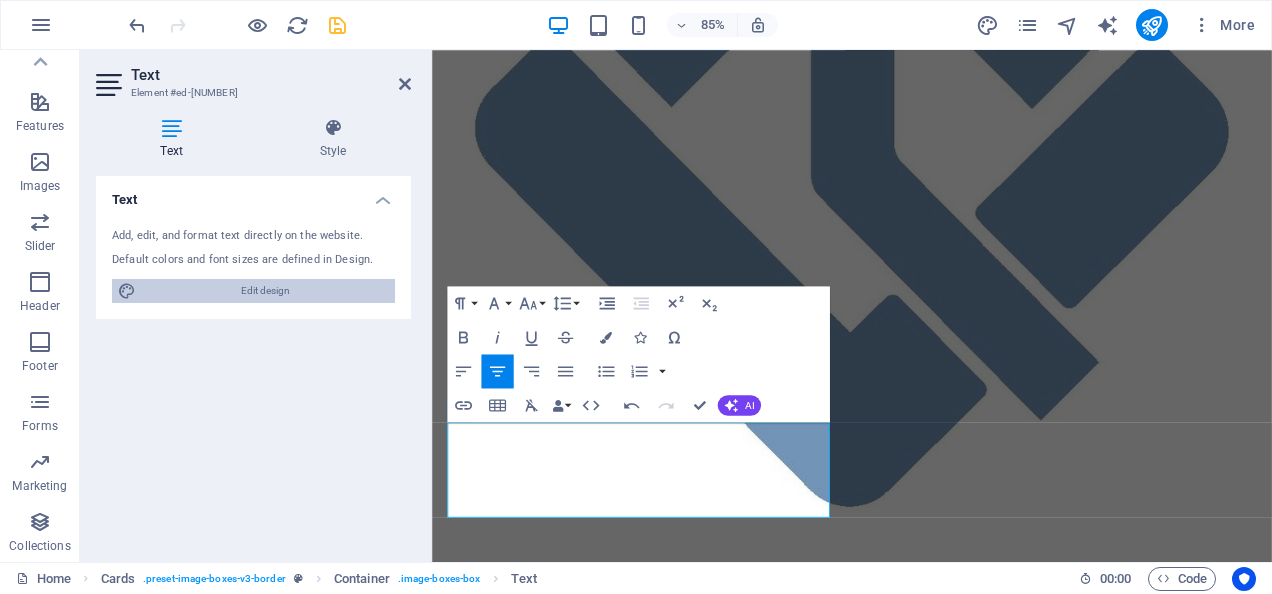 click on "Edit design" at bounding box center (265, 291) 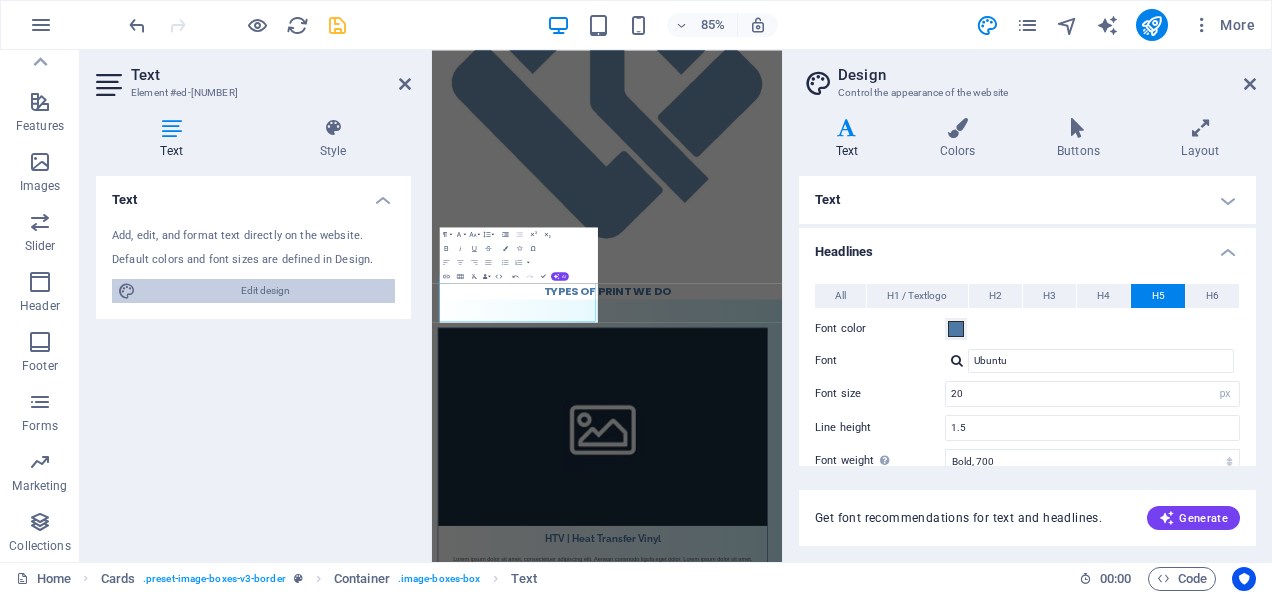 scroll, scrollTop: 371, scrollLeft: 0, axis: vertical 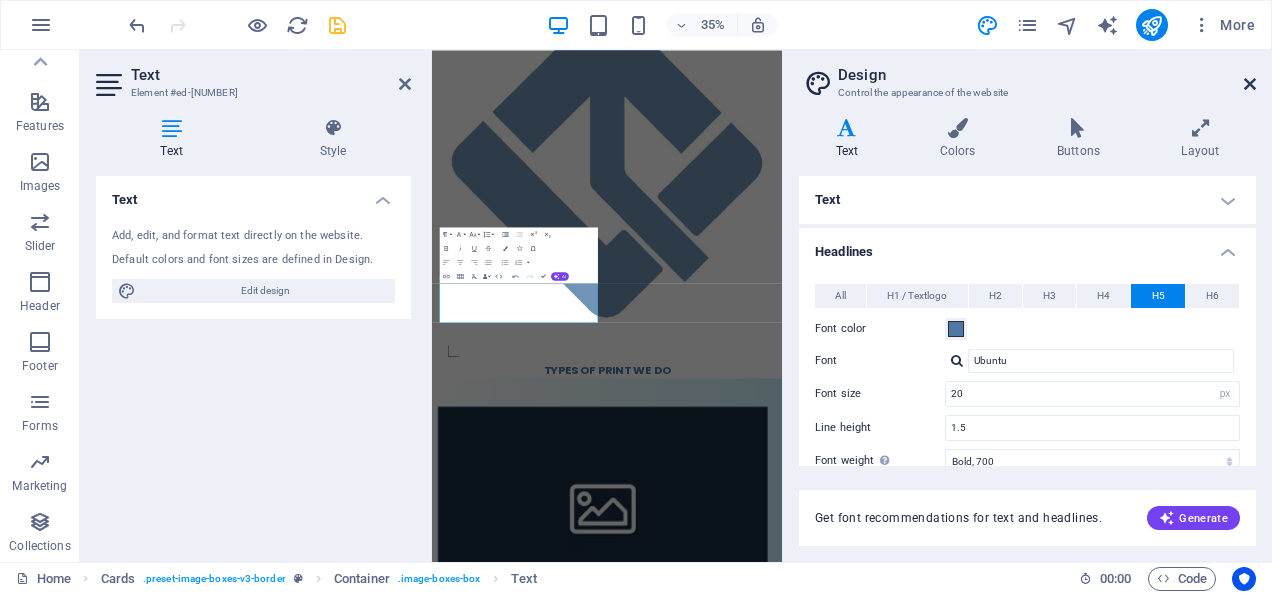 drag, startPoint x: 1248, startPoint y: 85, endPoint x: 959, endPoint y: 41, distance: 292.3303 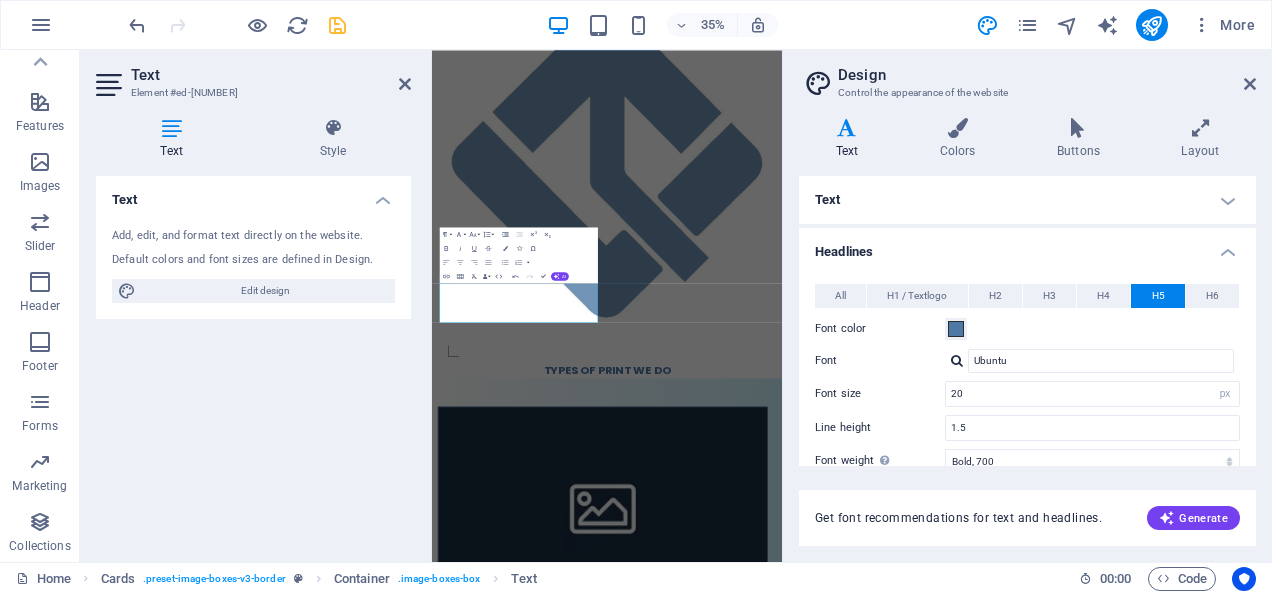 scroll, scrollTop: 596, scrollLeft: 0, axis: vertical 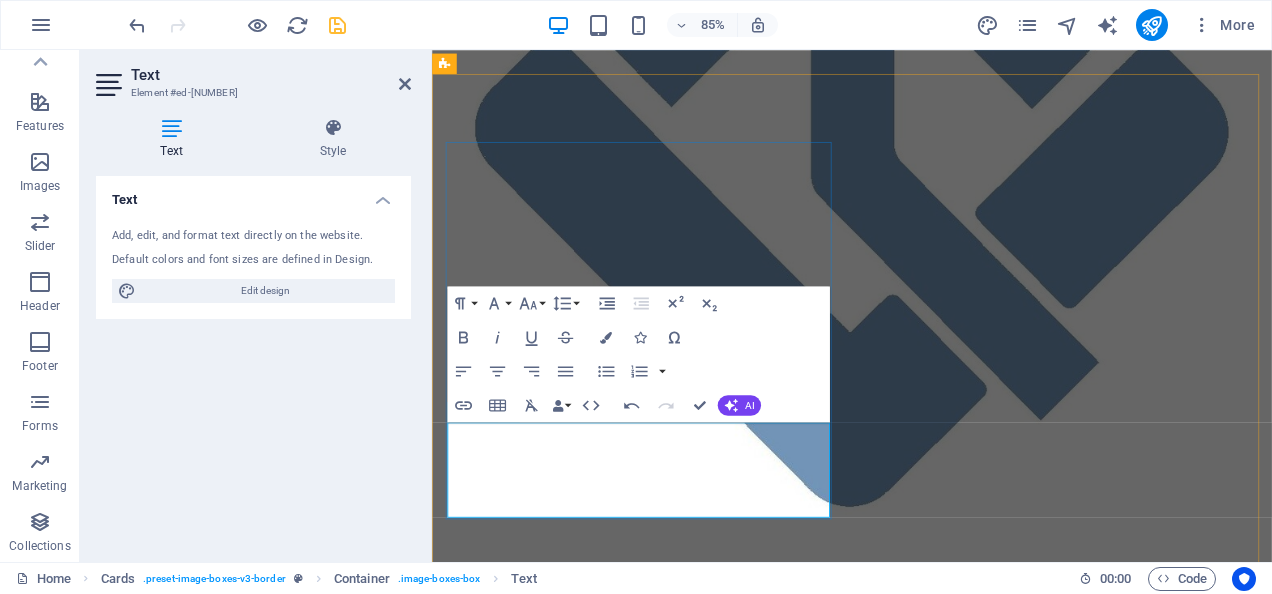 click at bounding box center (920, 1478) 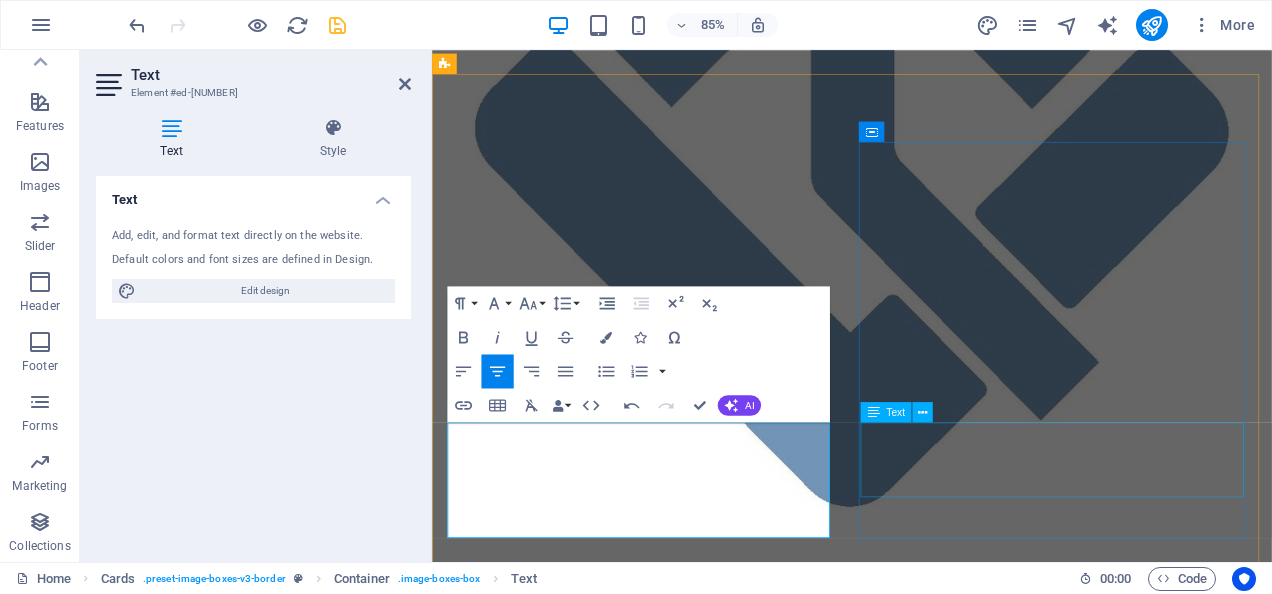scroll, scrollTop: 628, scrollLeft: 2, axis: both 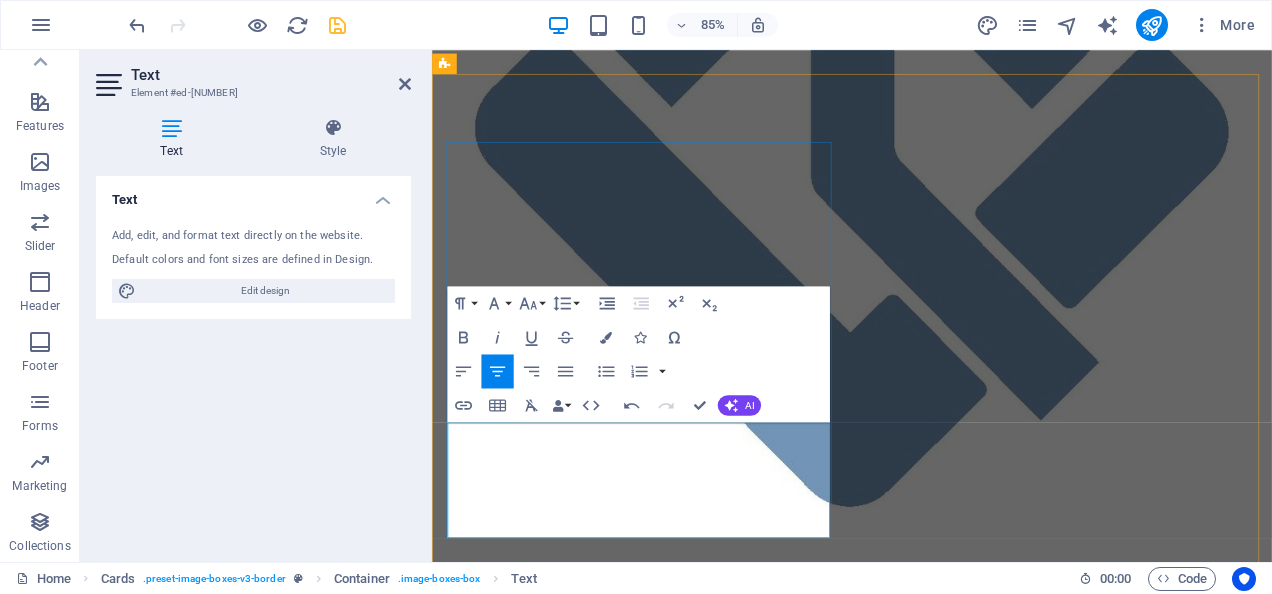 drag, startPoint x: 726, startPoint y: 519, endPoint x: 475, endPoint y: 500, distance: 251.7181 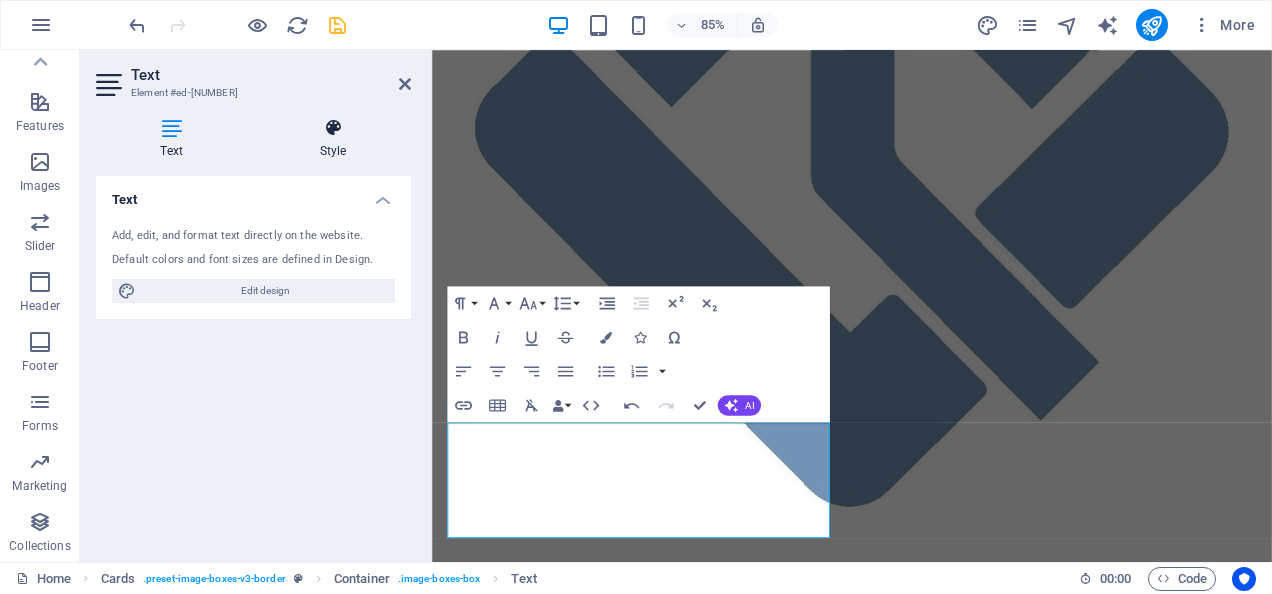click at bounding box center (333, 128) 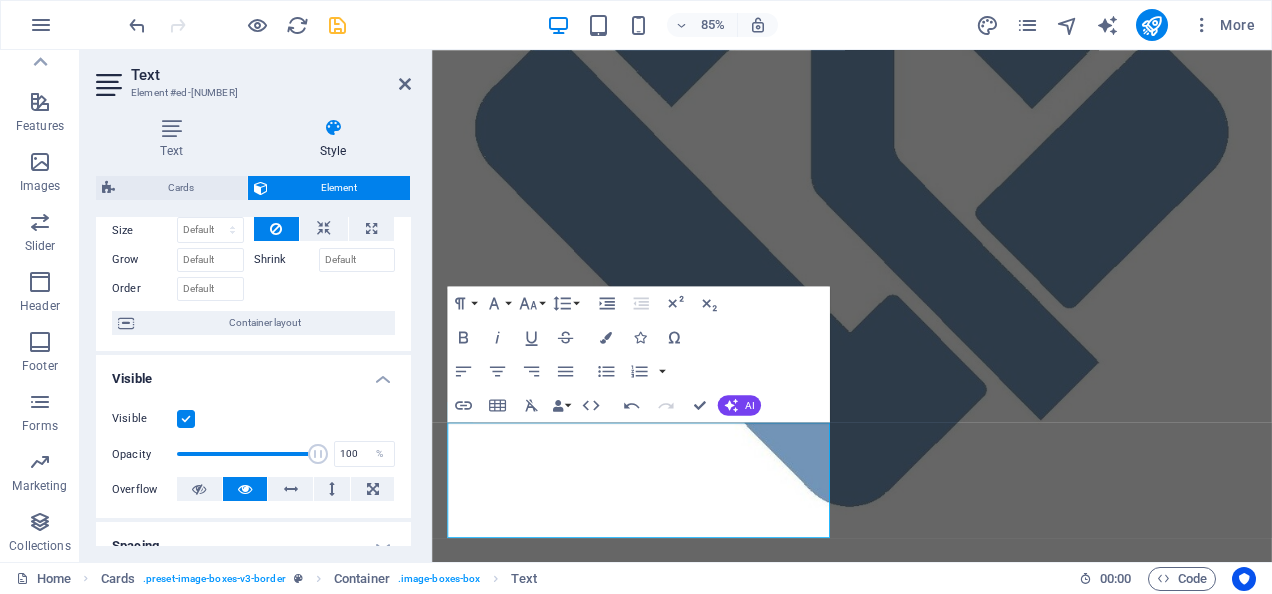 scroll, scrollTop: 0, scrollLeft: 0, axis: both 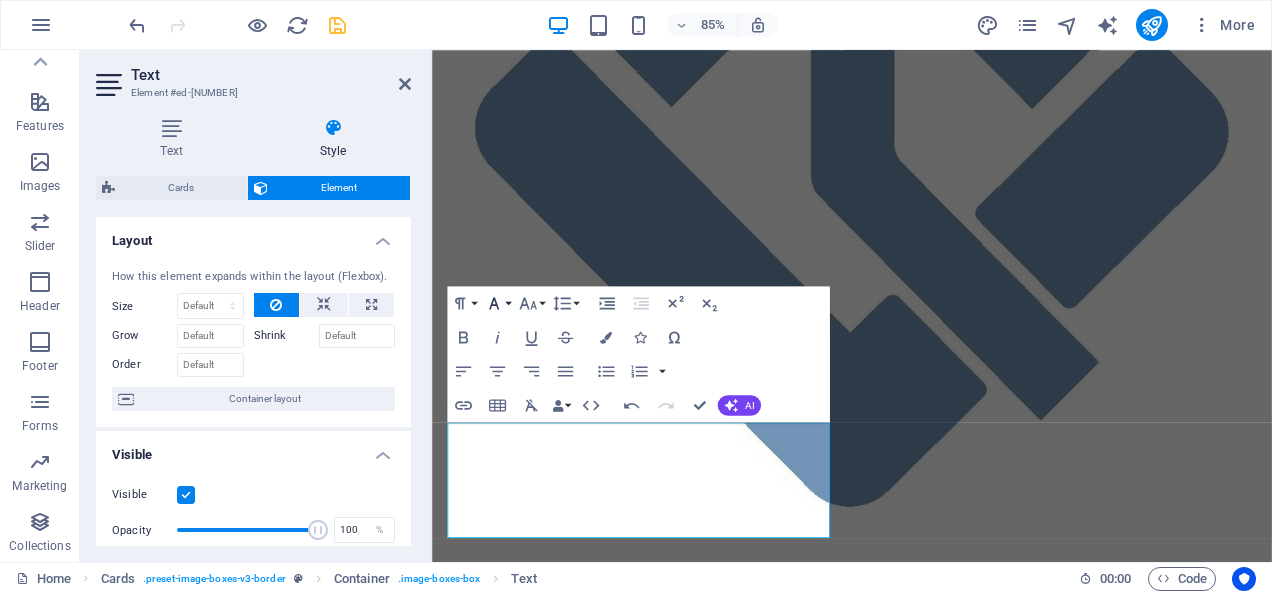 click on "Font Family" at bounding box center [497, 304] 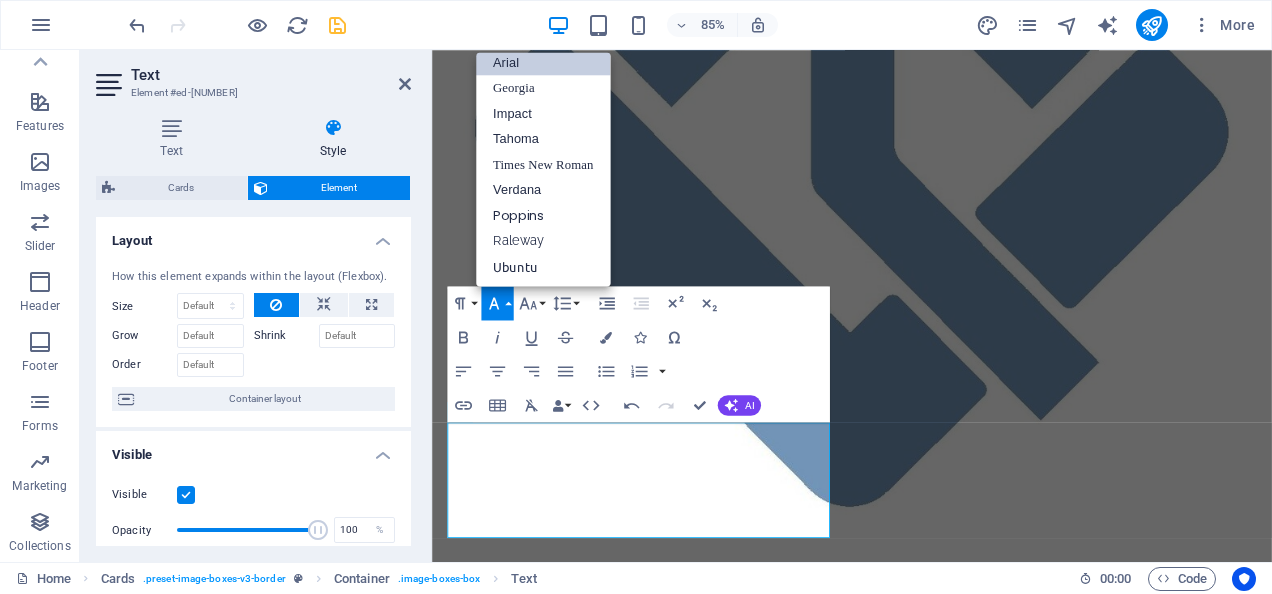 scroll, scrollTop: 10, scrollLeft: 0, axis: vertical 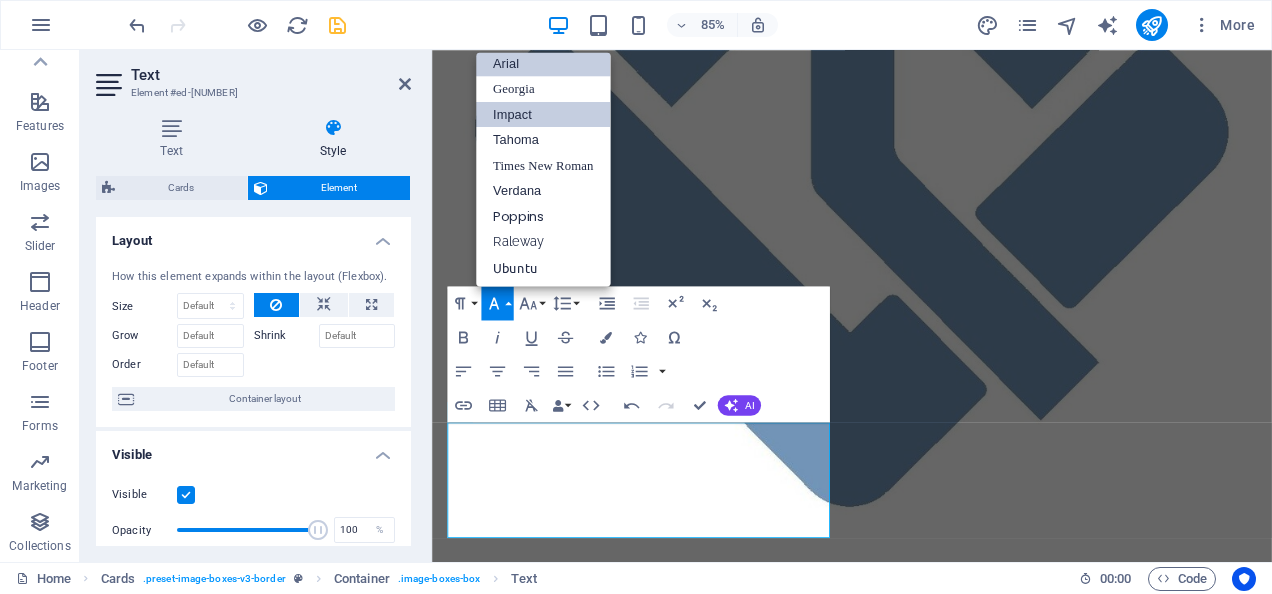 click on "Impact" at bounding box center [543, 114] 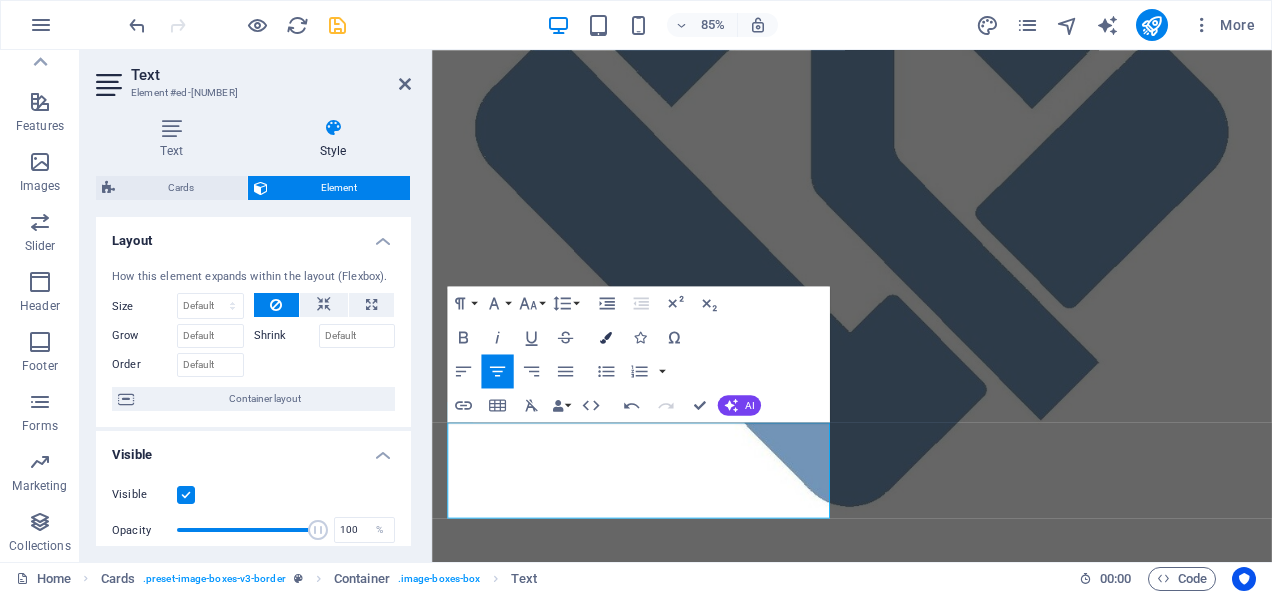 click at bounding box center [606, 338] 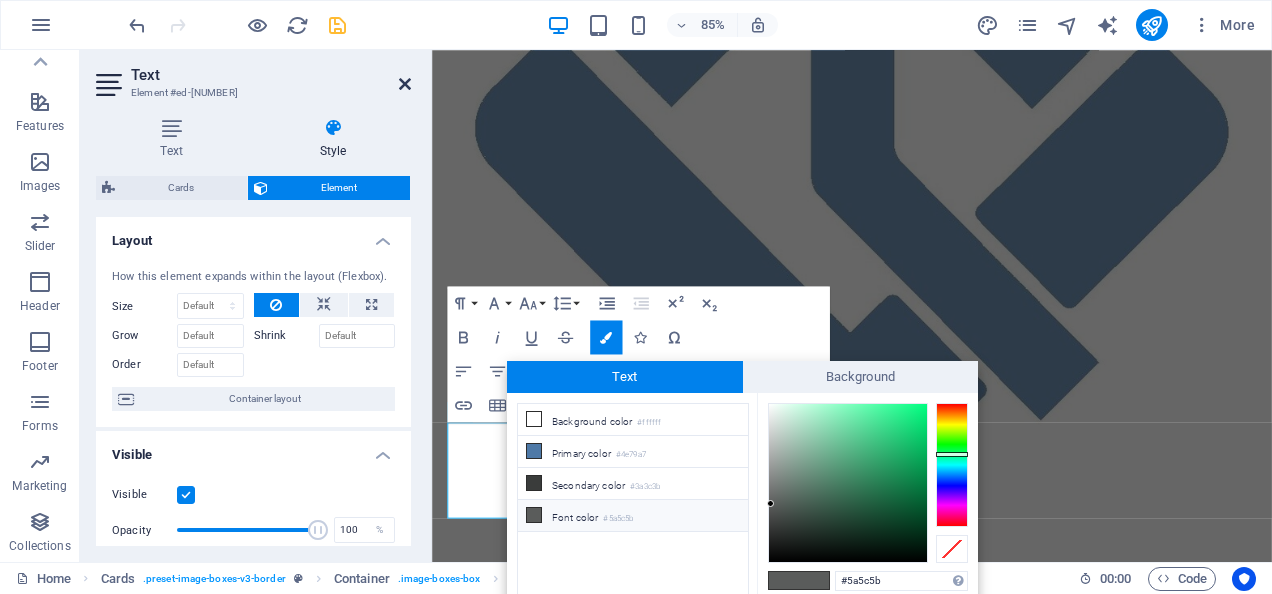 click at bounding box center [405, 84] 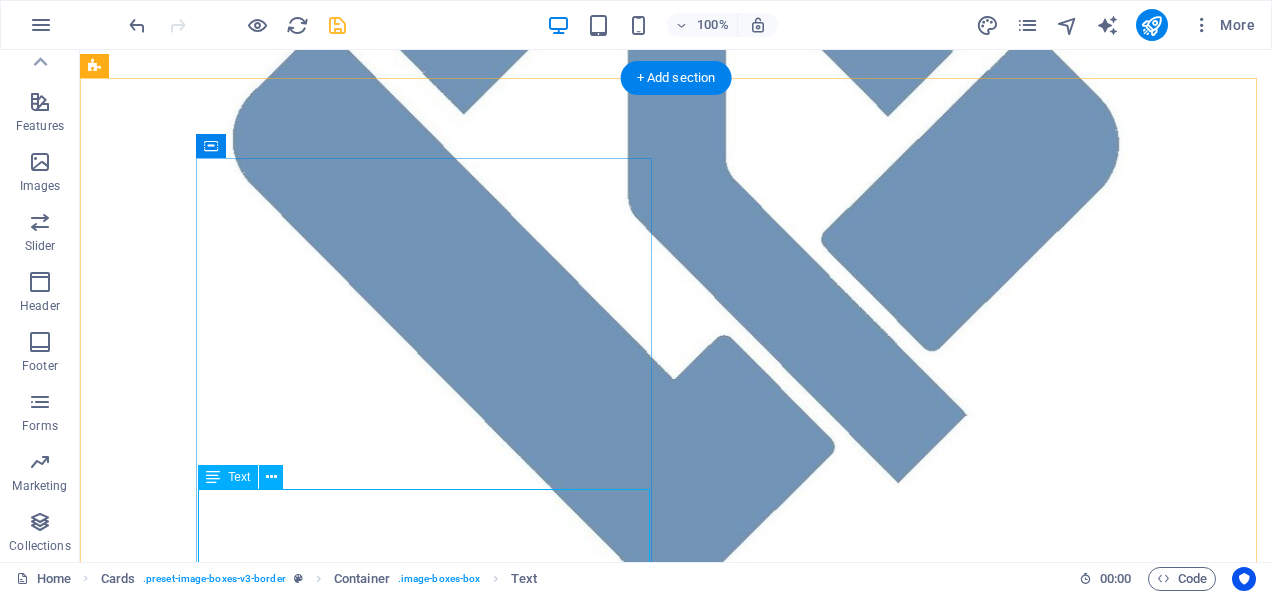click on "Full-colour Printing That Pops, Lasts, and Elevates Your Brand  Lorem ipsum dolor sit amet, consectetuer adipiscing elit. Aenean commodo ligula eget dolor. Lorem ipsum dolor sit amet." at bounding box center [568, 1496] 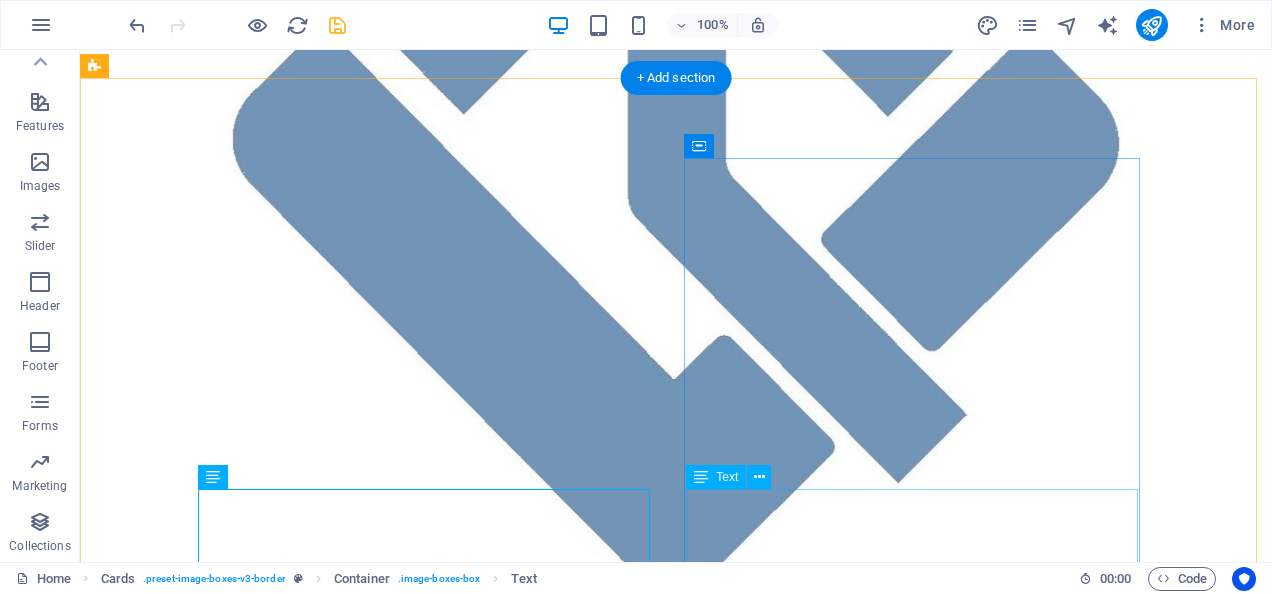 click on "Lorem ipsum dolor sit amet, consectetuer adipiscing elit. Aenean commodo ligula eget dolor. Lorem ipsum dolor sit amet." at bounding box center [568, 2190] 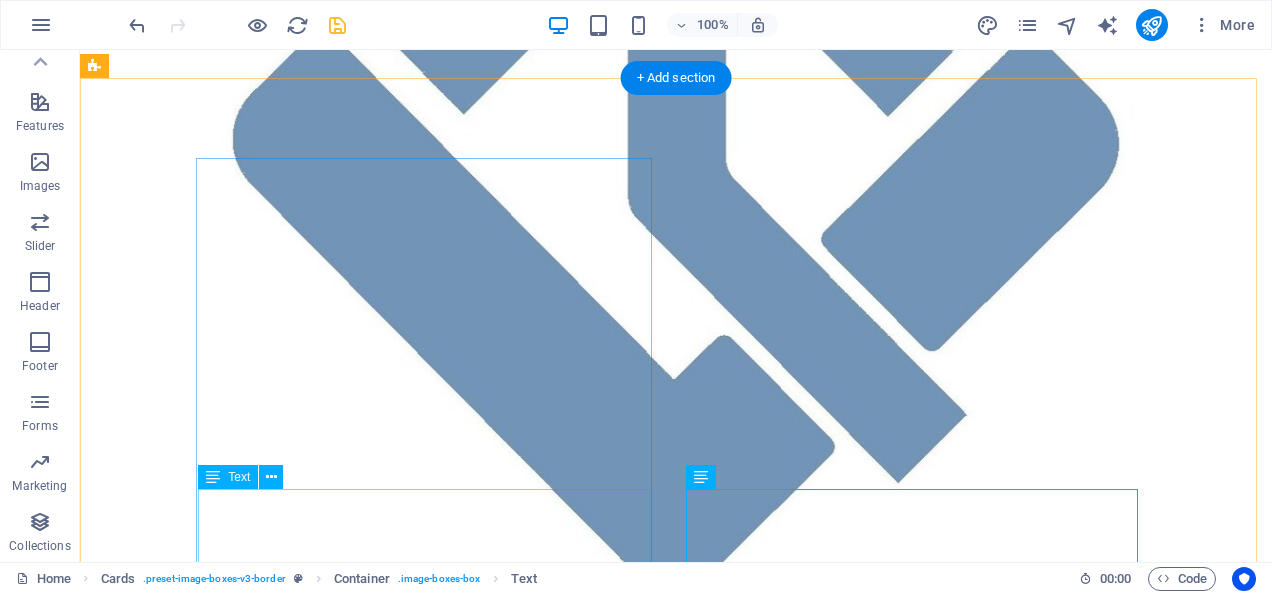 click on "Full-colour Printing That Pops, Lasts, and Elevates Your Brand  Lorem ipsum dolor sit amet, consectetuer adipiscing elit. Aenean commodo ligula eget dolor. Lorem ipsum dolor sit amet." at bounding box center [568, 1496] 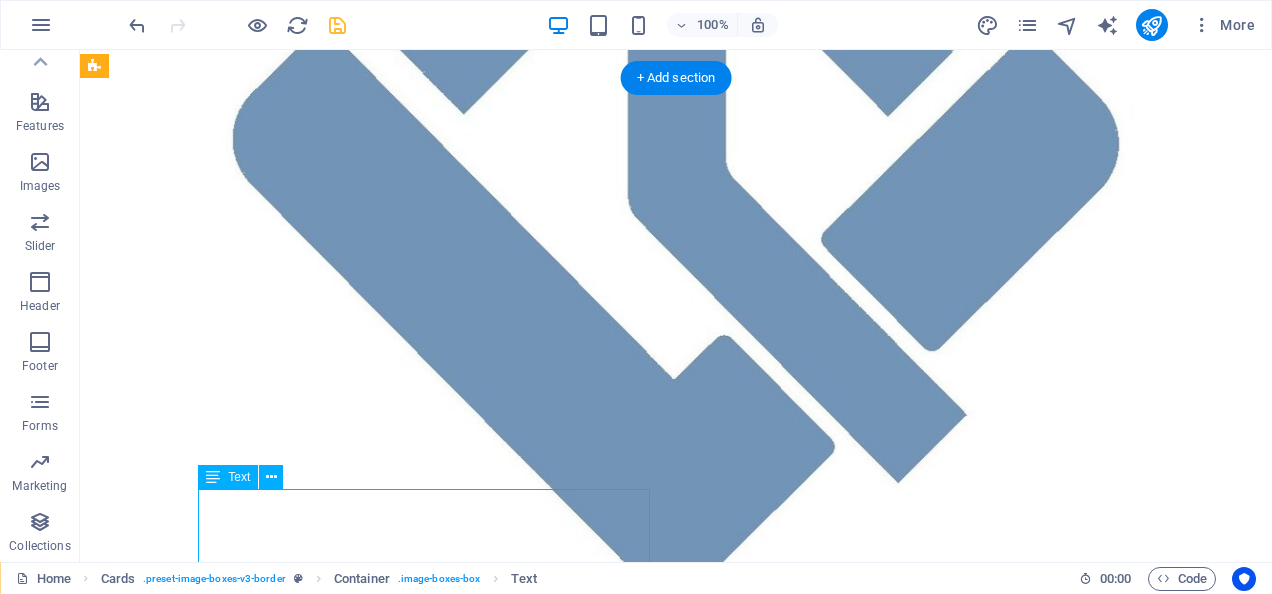click on "Full-colour Printing That Pops, Lasts, and Elevates Your Brand  Lorem ipsum dolor sit amet, consectetuer adipiscing elit. Aenean commodo ligula eget dolor. Lorem ipsum dolor sit amet." at bounding box center (568, 1496) 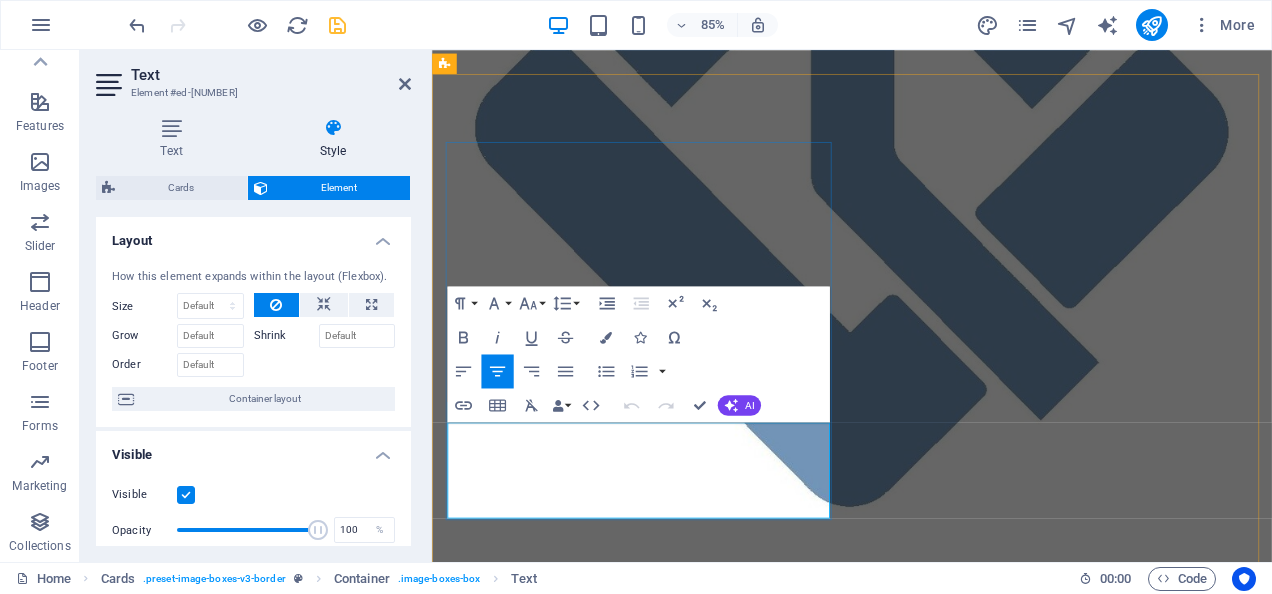 click on "Full-colour Printing That Pops, Lasts, and Elevates Your Brand" at bounding box center (920, 1478) 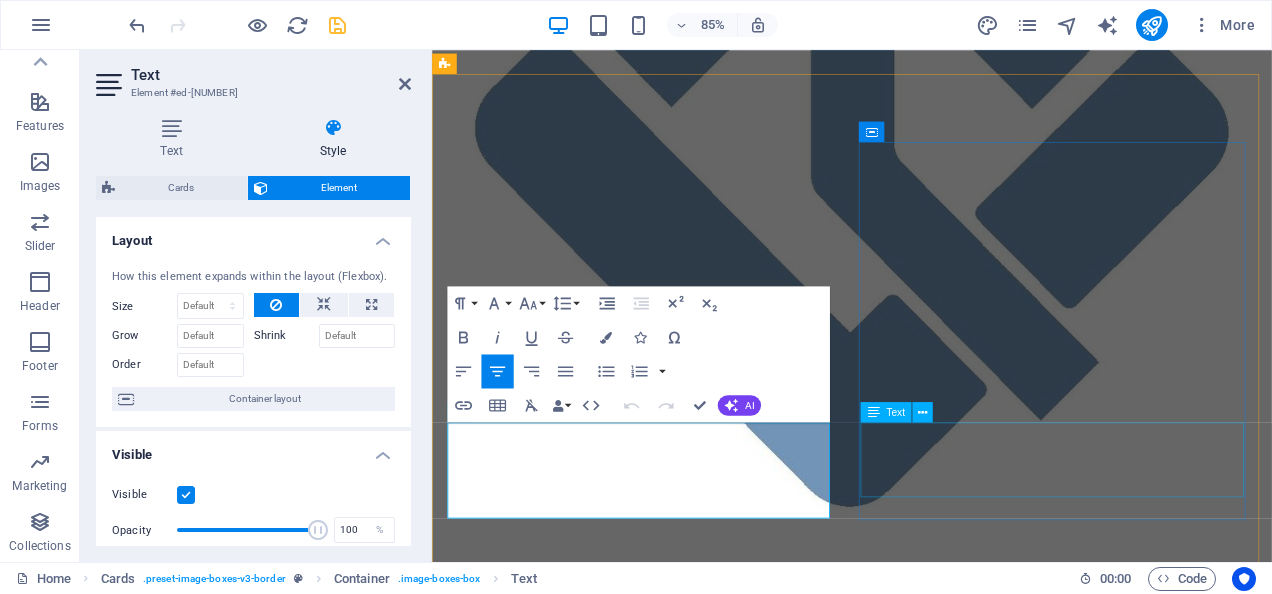click on "Lorem ipsum dolor sit amet, consectetuer adipiscing elit. Aenean commodo ligula eget dolor. Lorem ipsum dolor sit amet." at bounding box center (920, 2192) 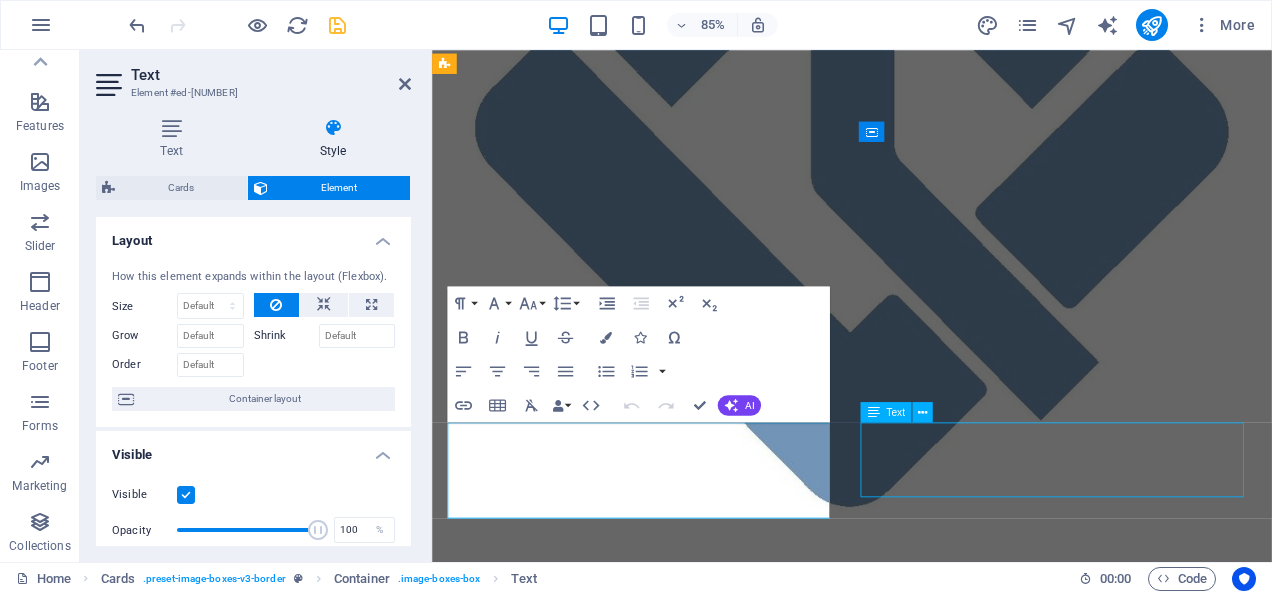 scroll, scrollTop: 598, scrollLeft: 0, axis: vertical 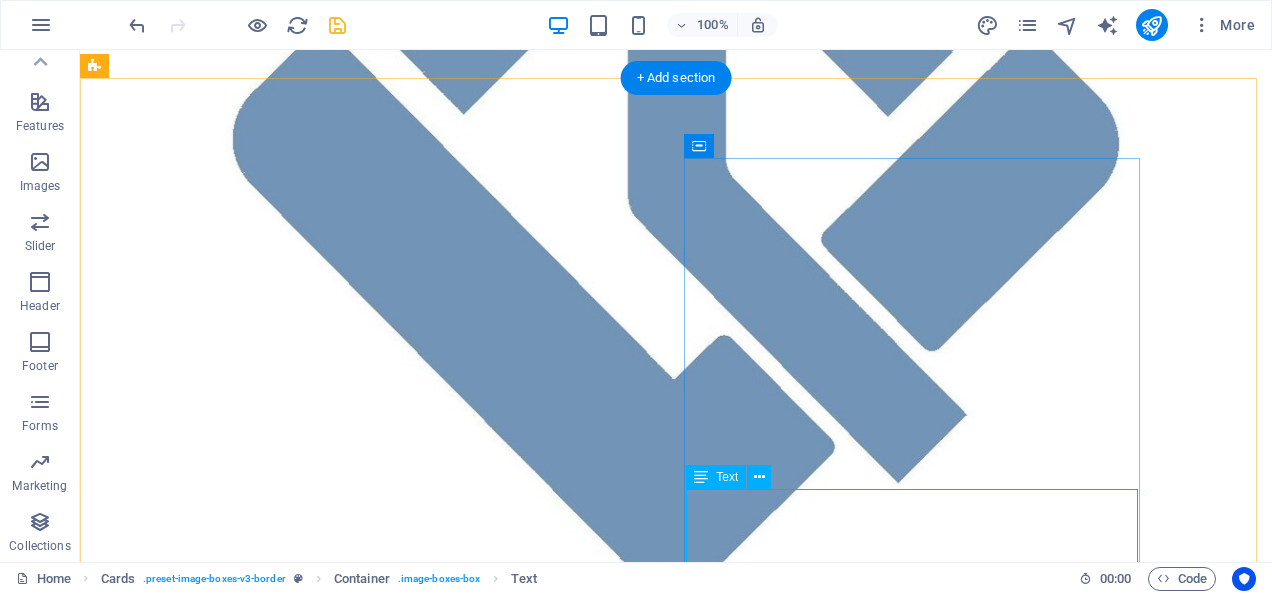 click on "Lorem ipsum dolor sit amet, consectetuer adipiscing elit. Aenean commodo ligula eget dolor. Lorem ipsum dolor sit amet." at bounding box center [568, 2190] 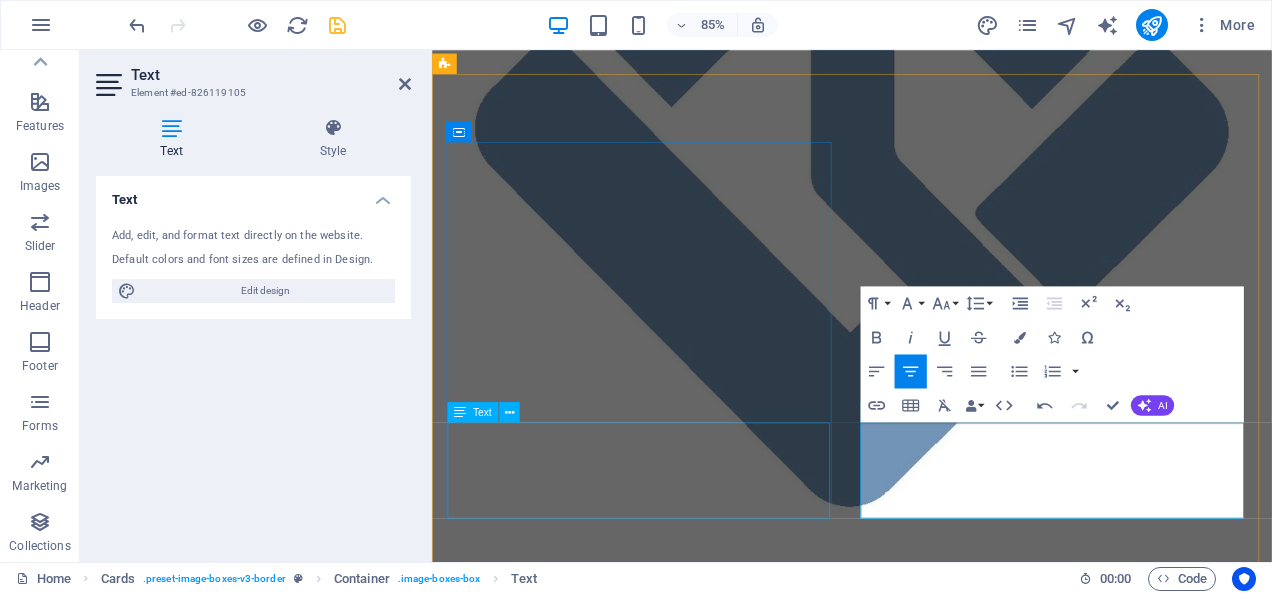 click on "Full-colour Printing That Pops, Lasts, and Elevates Your Brand  Lorem ipsum dolor sit amet, consectetuer adipiscing elit. Aenean commodo ligula eget dolor. Lorem ipsum dolor sit amet." at bounding box center [920, 1498] 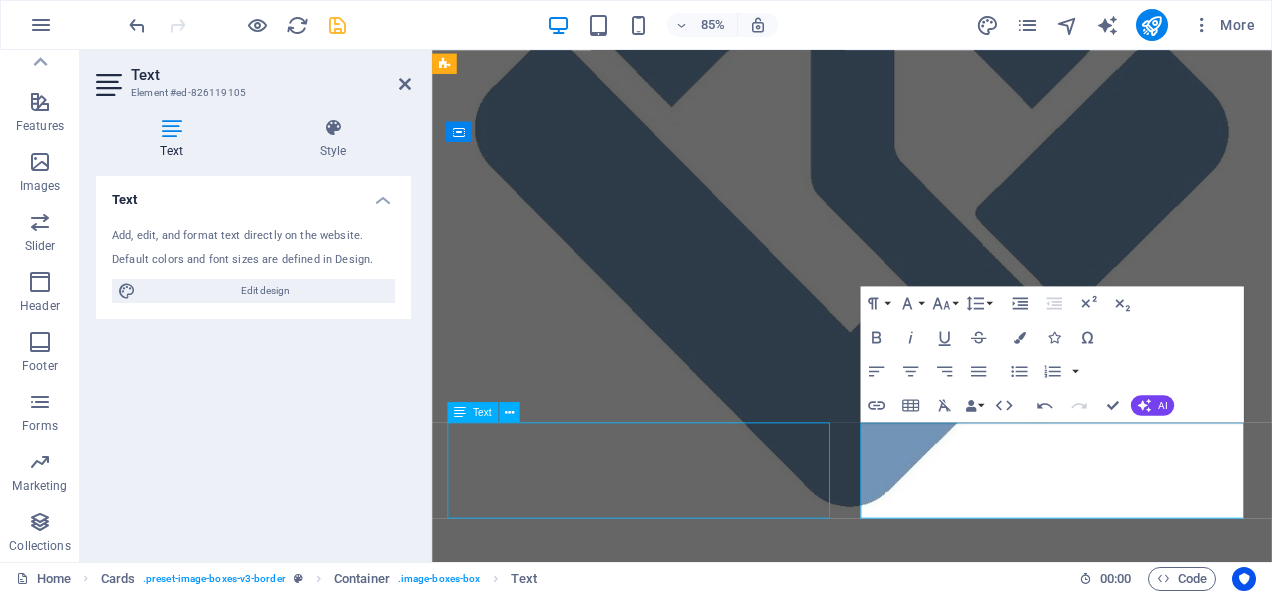 click on "Full-colour Printing That Pops, Lasts, and Elevates Your Brand  Lorem ipsum dolor sit amet, consectetuer adipiscing elit. Aenean commodo ligula eget dolor. Lorem ipsum dolor sit amet." at bounding box center (920, 1498) 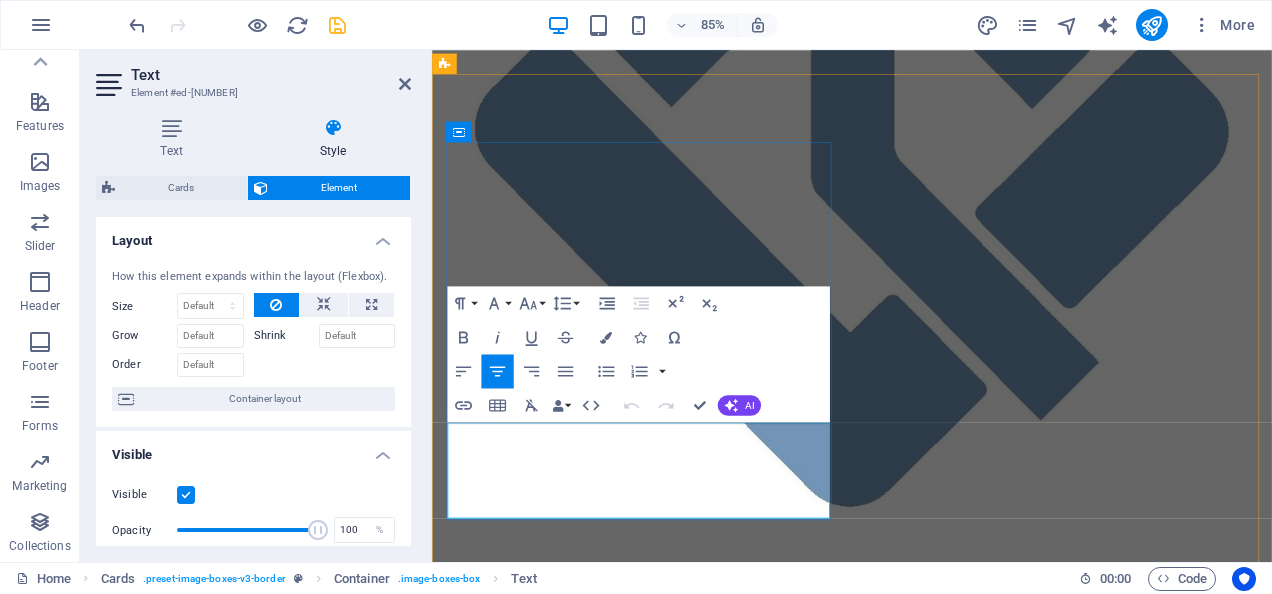 click on "Full-colour Printing That Pops, Lasts, and Elevates Your Brand" at bounding box center [920, 1478] 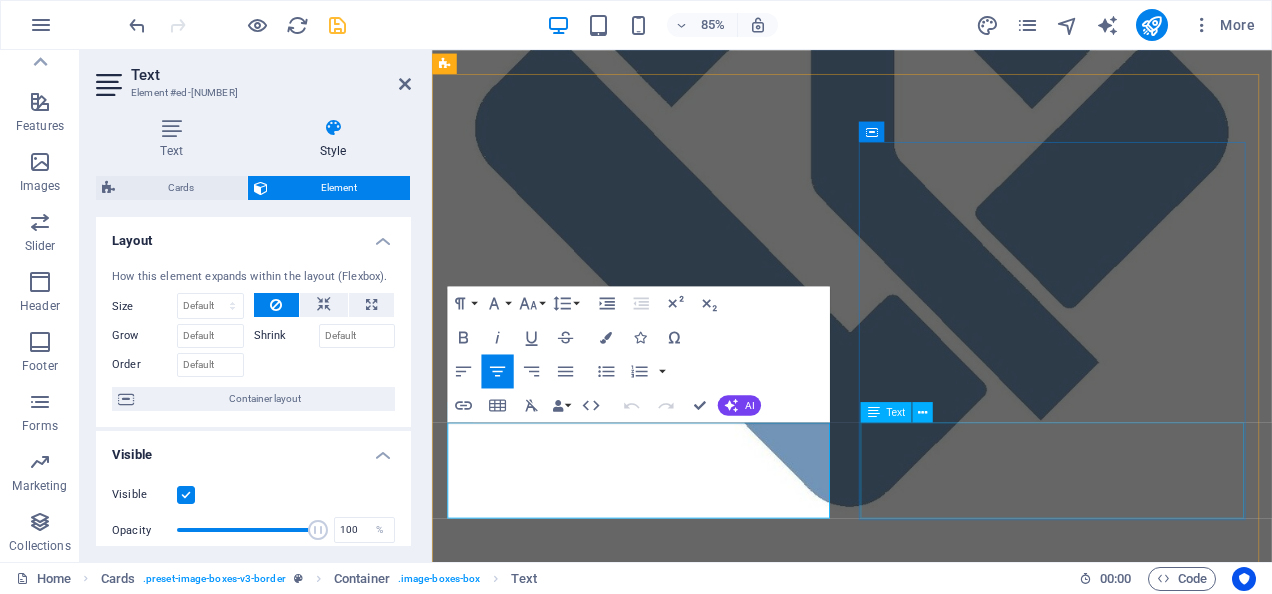 scroll, scrollTop: 157, scrollLeft: 6, axis: both 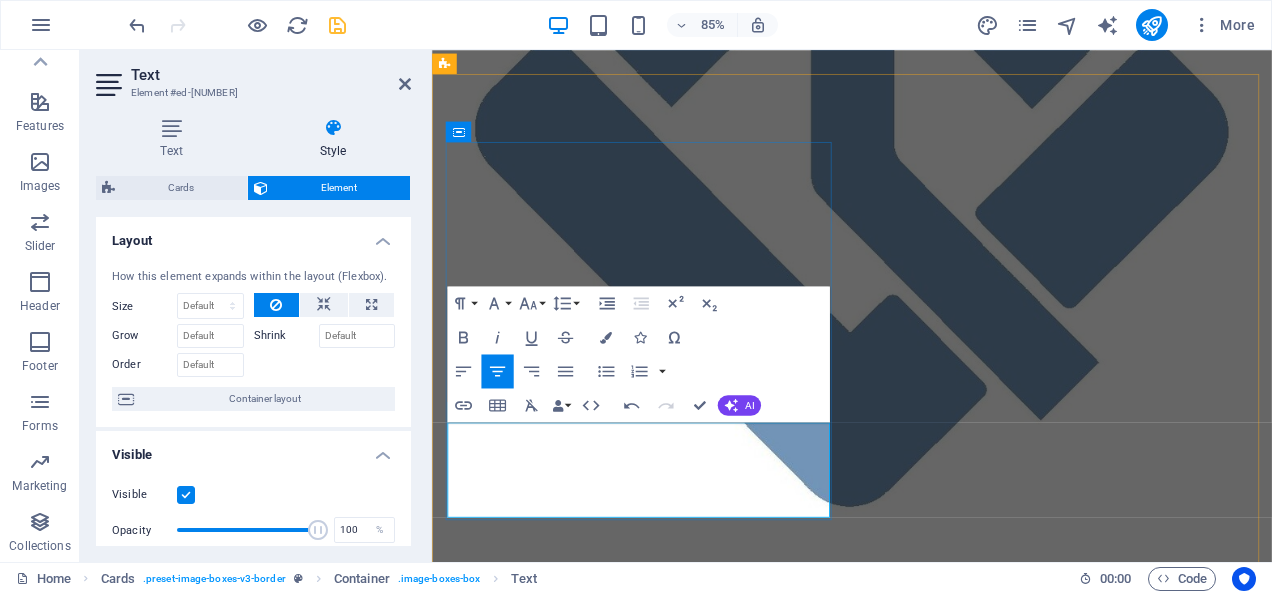 drag, startPoint x: 836, startPoint y: 502, endPoint x: 518, endPoint y: 501, distance: 318.0016 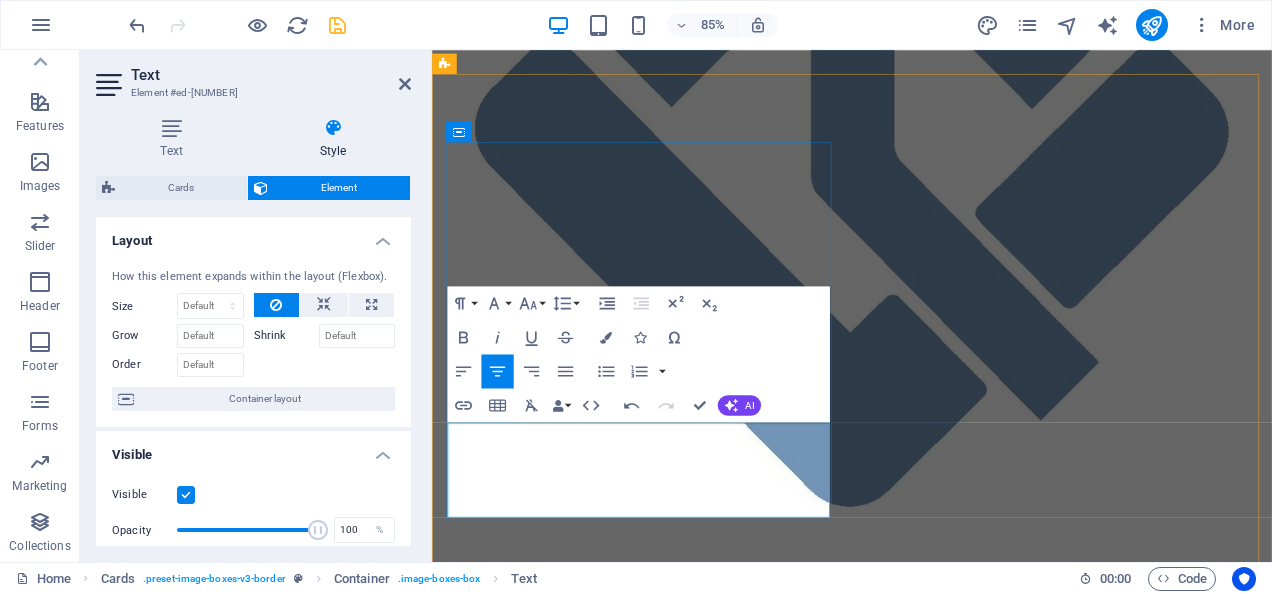 click on "Make Every Shirt Speak Louder Than Words" at bounding box center (920, 1478) 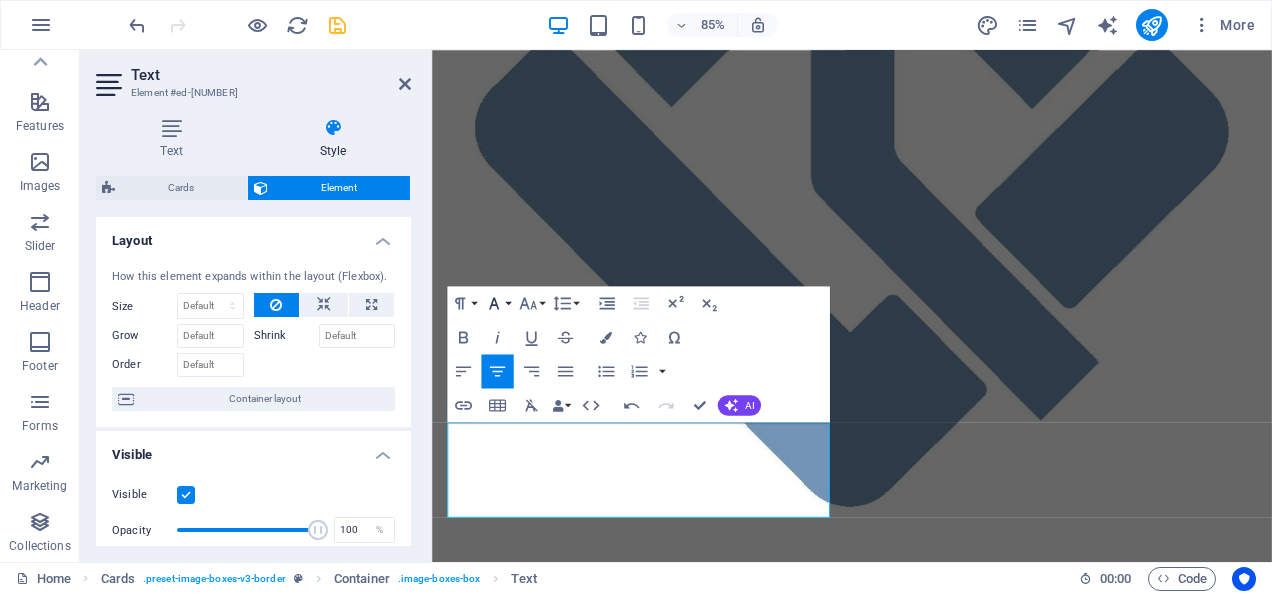 click on "Font Family" at bounding box center [497, 304] 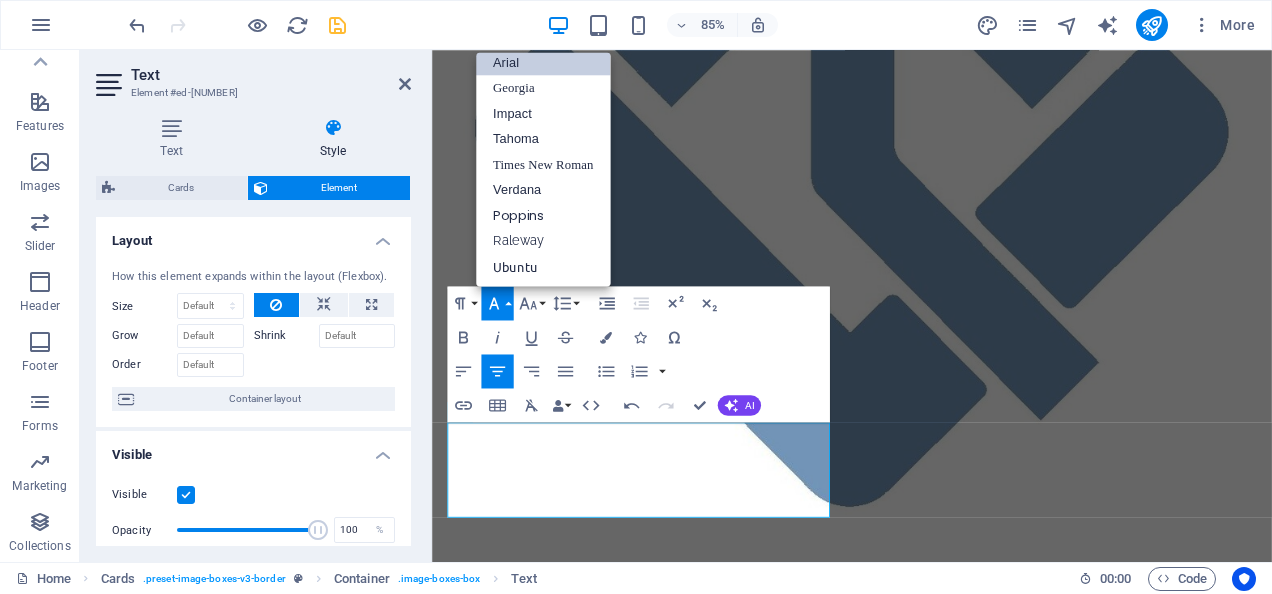 scroll, scrollTop: 10, scrollLeft: 0, axis: vertical 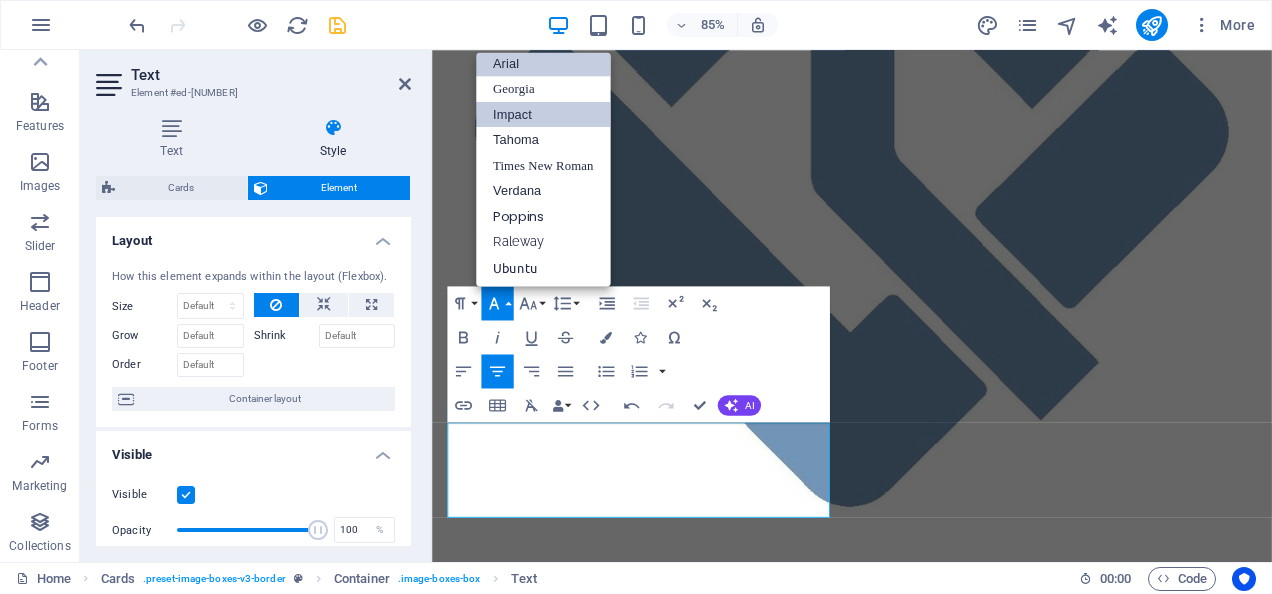 click on "Impact" at bounding box center [543, 114] 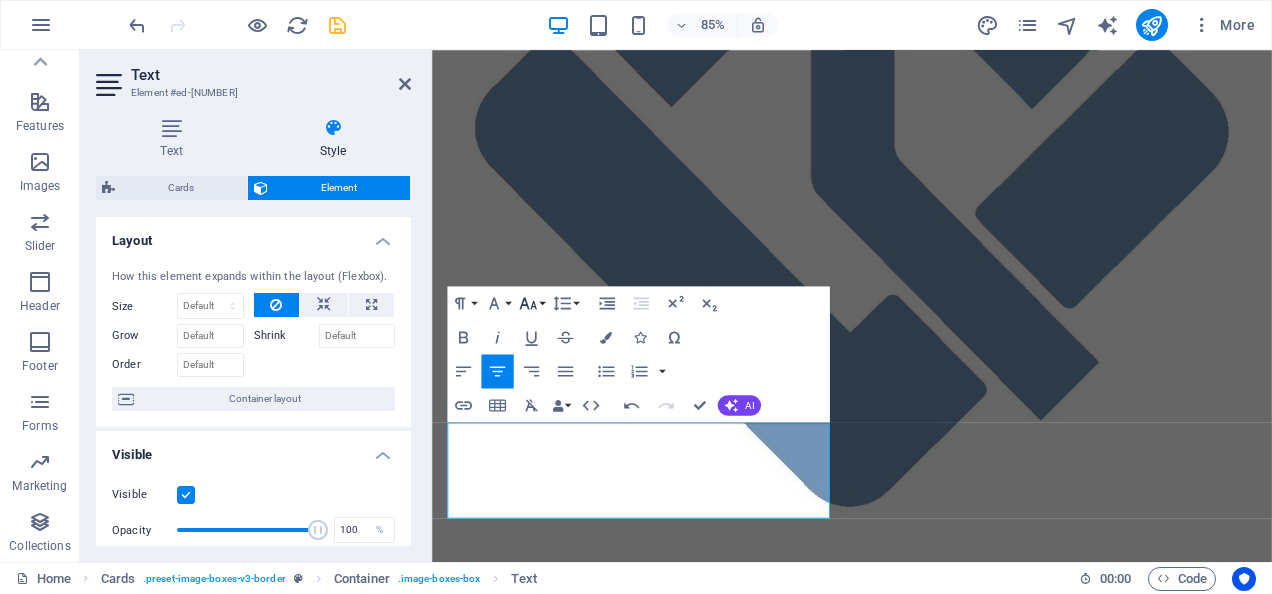 click on "Font Size" at bounding box center [531, 304] 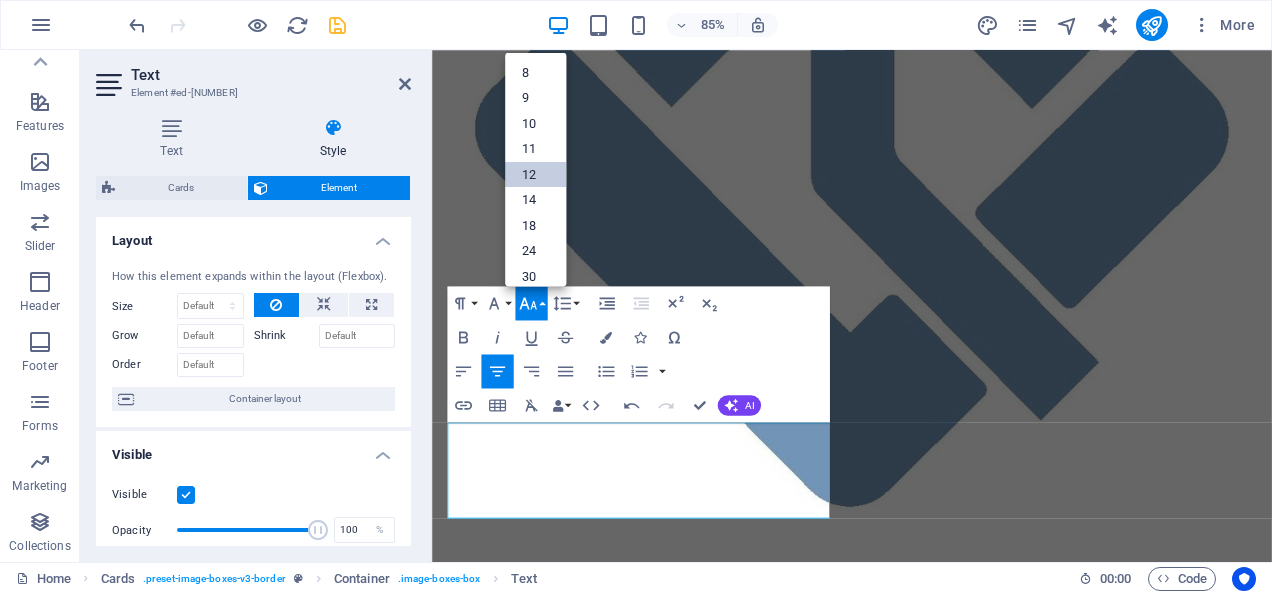click on "12" at bounding box center (535, 175) 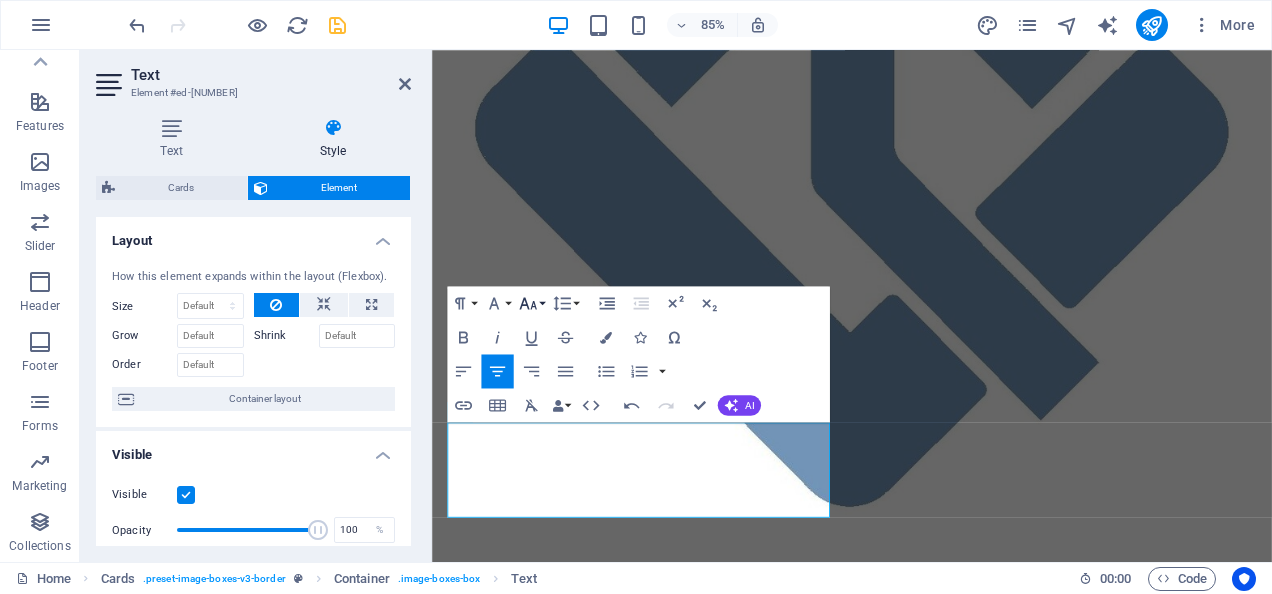 click on "Font Size" at bounding box center [531, 304] 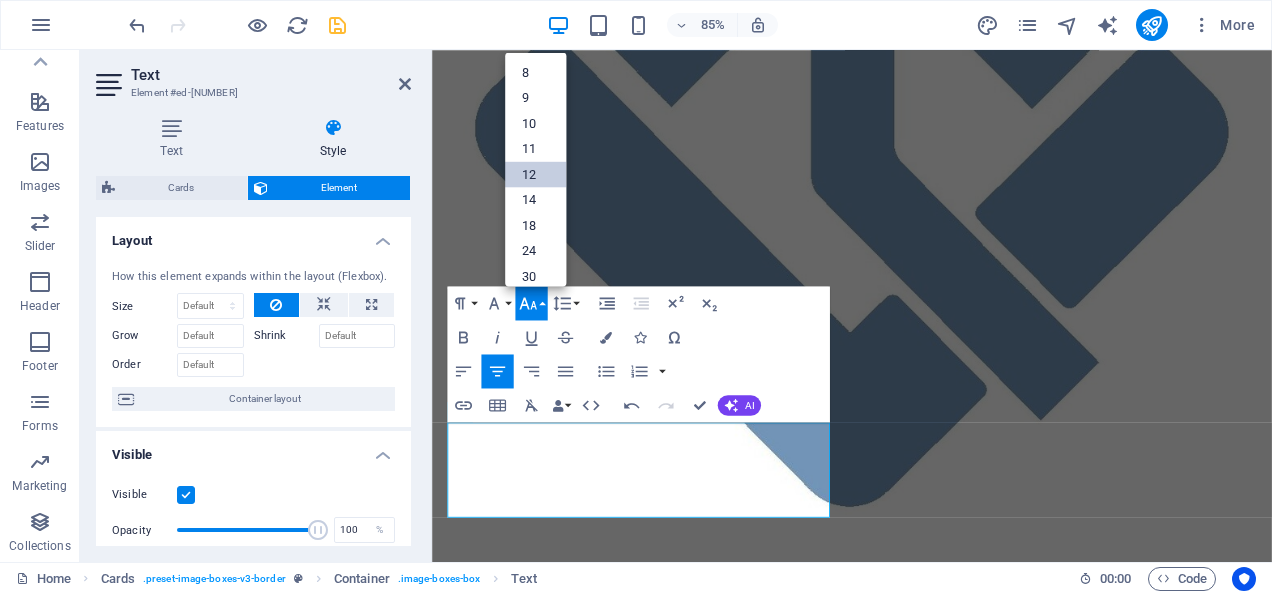 scroll, scrollTop: 142, scrollLeft: 0, axis: vertical 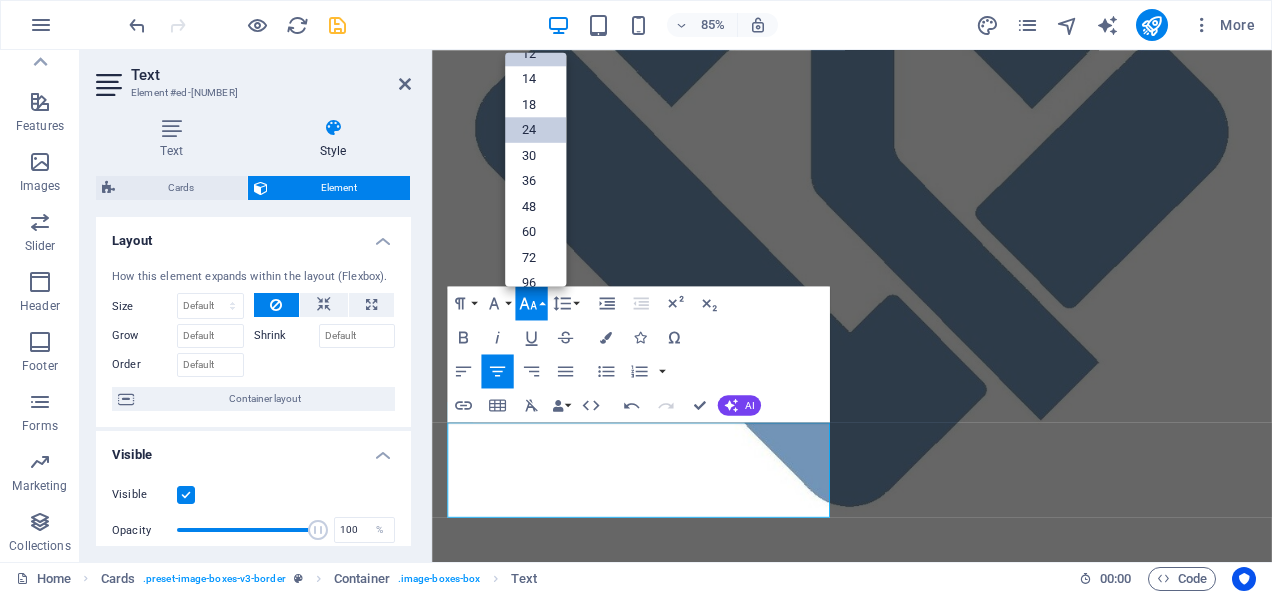 click on "24" at bounding box center (535, 130) 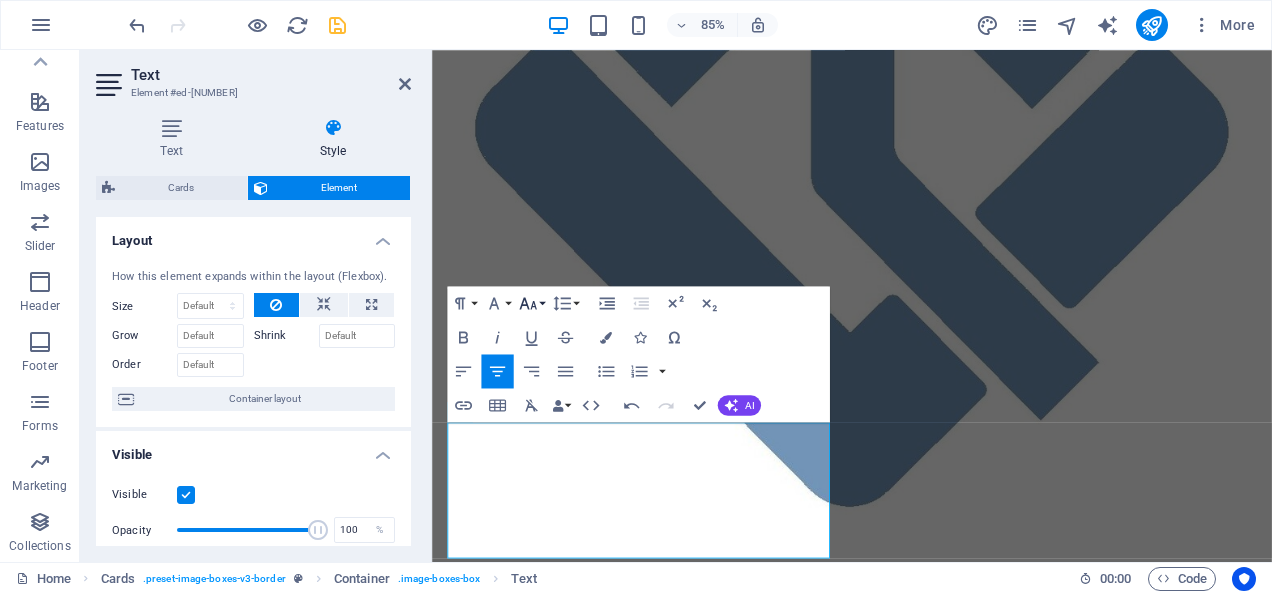 click on "Font Size" at bounding box center (531, 304) 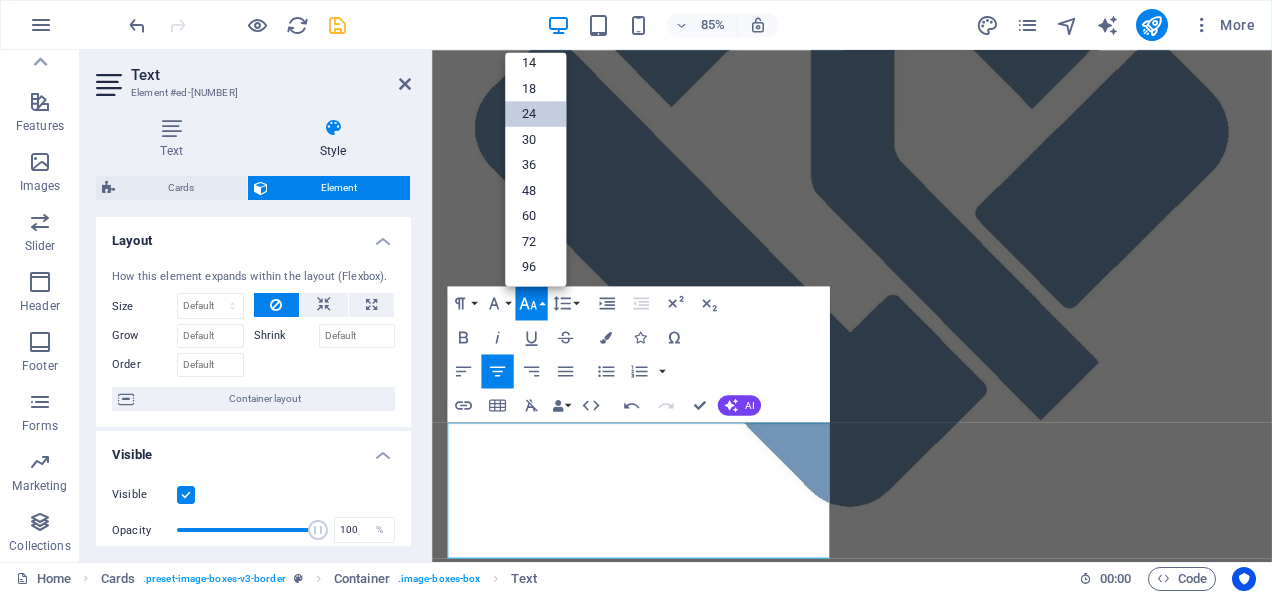 scroll, scrollTop: 160, scrollLeft: 0, axis: vertical 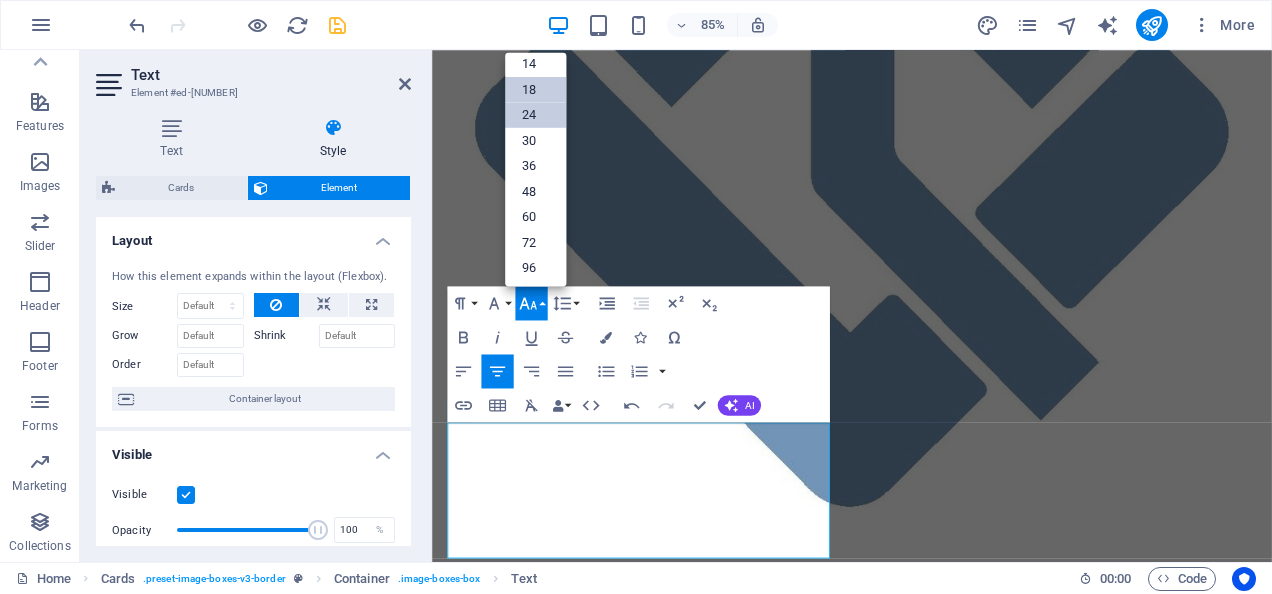 click on "18" at bounding box center [535, 90] 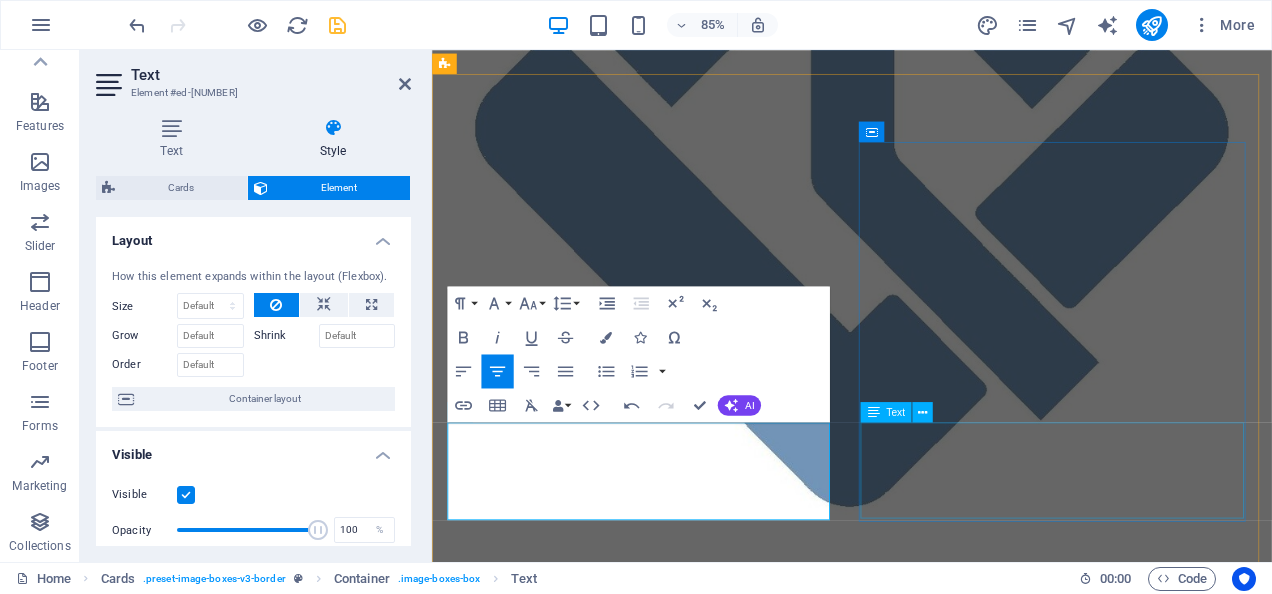 click on "Full-colour Printing That Pops, Lasts, and Elevates Your Brand  Lorem ipsum dolor sit amet, consectetuer adipiscing elit. Aenean commodo ligula eget dolor. Lorem ipsum dolor sit amet." at bounding box center [920, 2207] 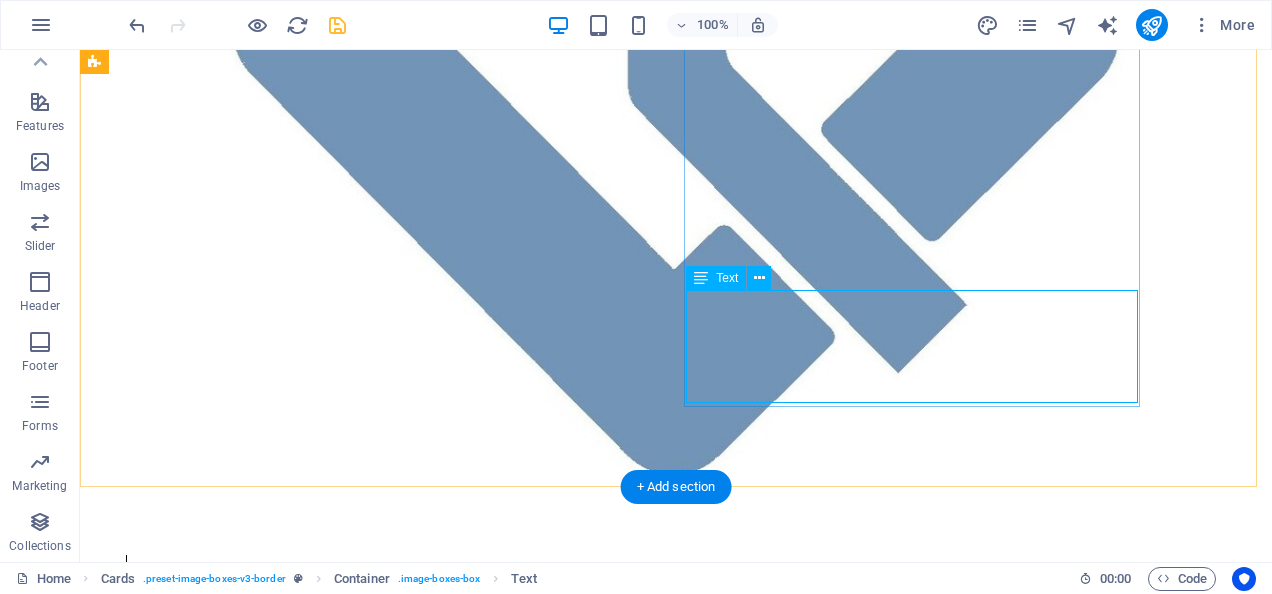 scroll, scrollTop: 798, scrollLeft: 0, axis: vertical 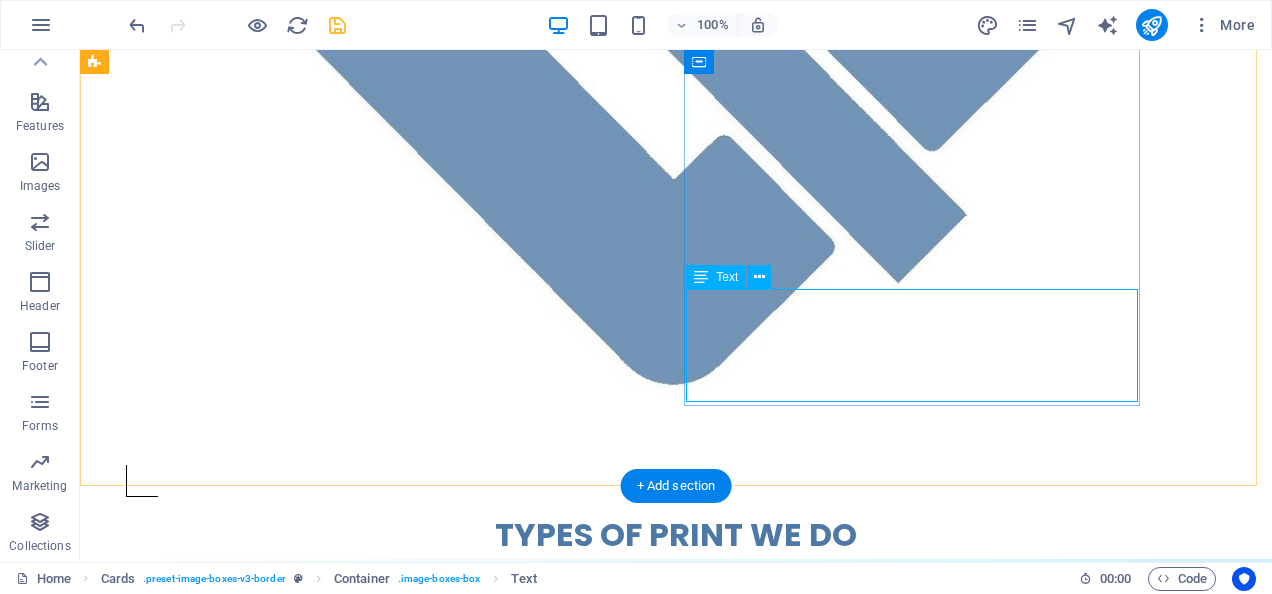 click on "Full-colour Printing That Pops, Lasts, and Elevates Your Brand  Lorem ipsum dolor sit amet, consectetuer adipiscing elit. Aenean commodo ligula eget dolor. Lorem ipsum dolor sit amet." at bounding box center (568, 2005) 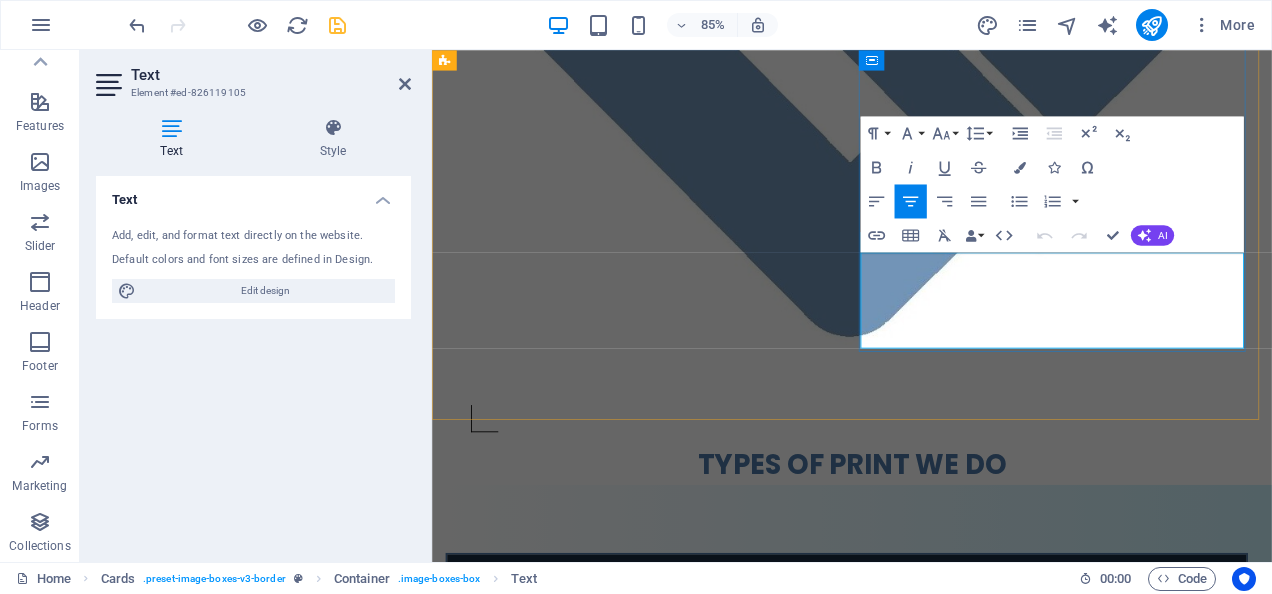 click on "Full-colour Printing That Pops, Lasts, and Elevates Your Brand" at bounding box center (920, 1986) 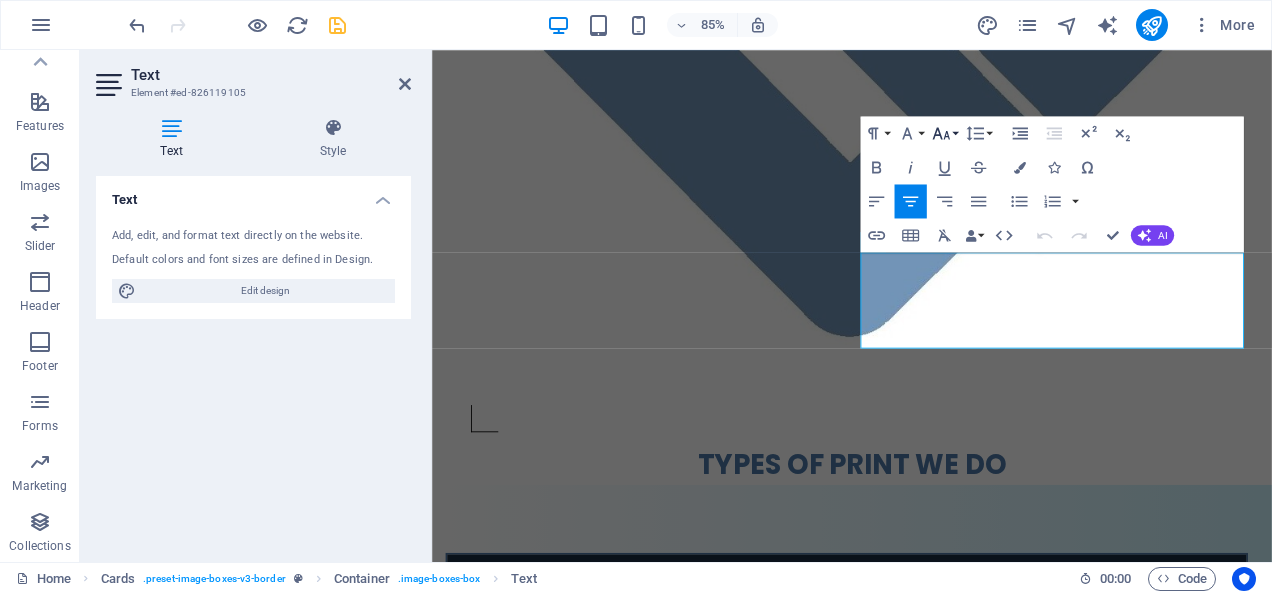 click on "Font Size" at bounding box center (945, 134) 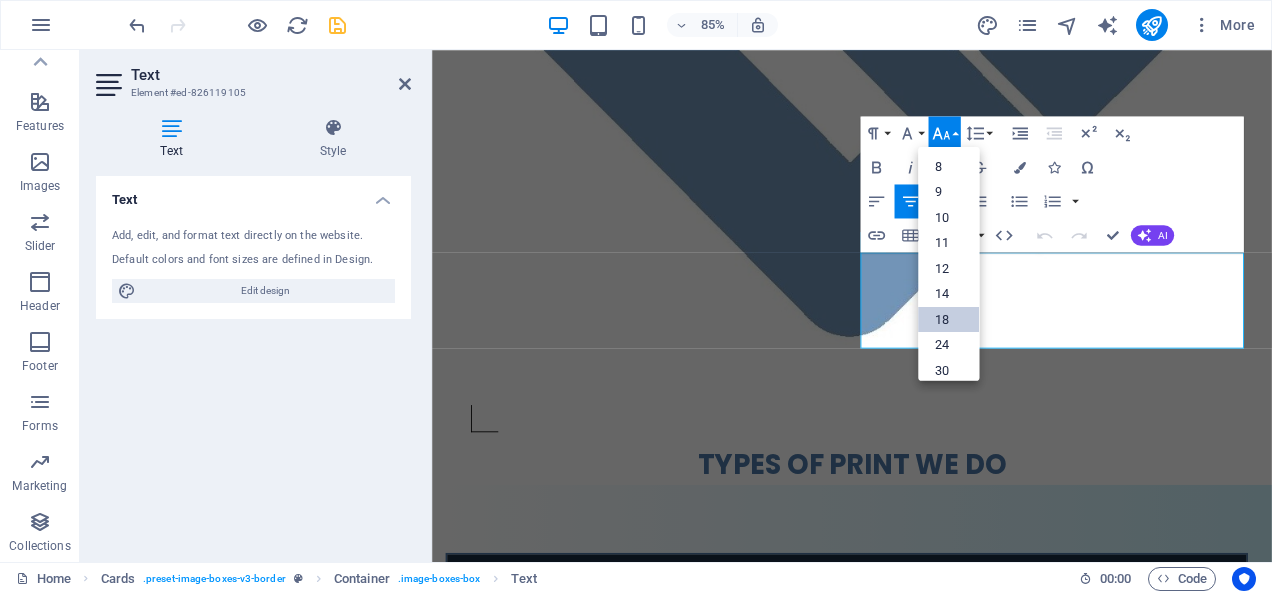 click on "18" at bounding box center [948, 320] 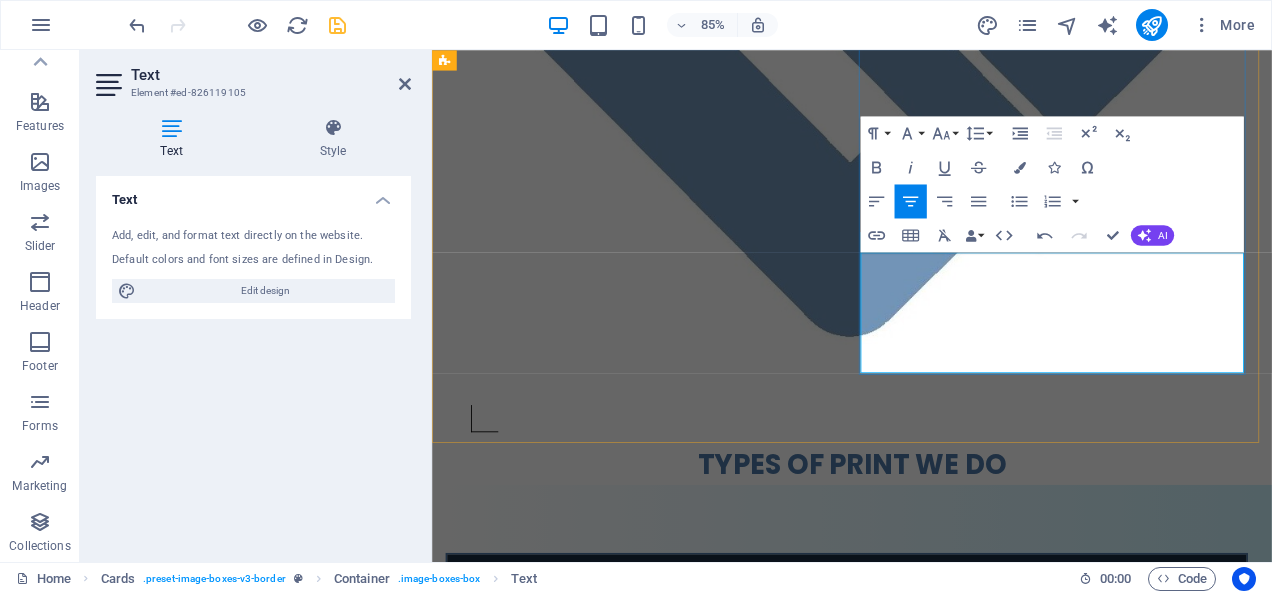 click on "Full-colour Printing That Pops, Lasts, and Elevates Your Brand" at bounding box center [920, 1988] 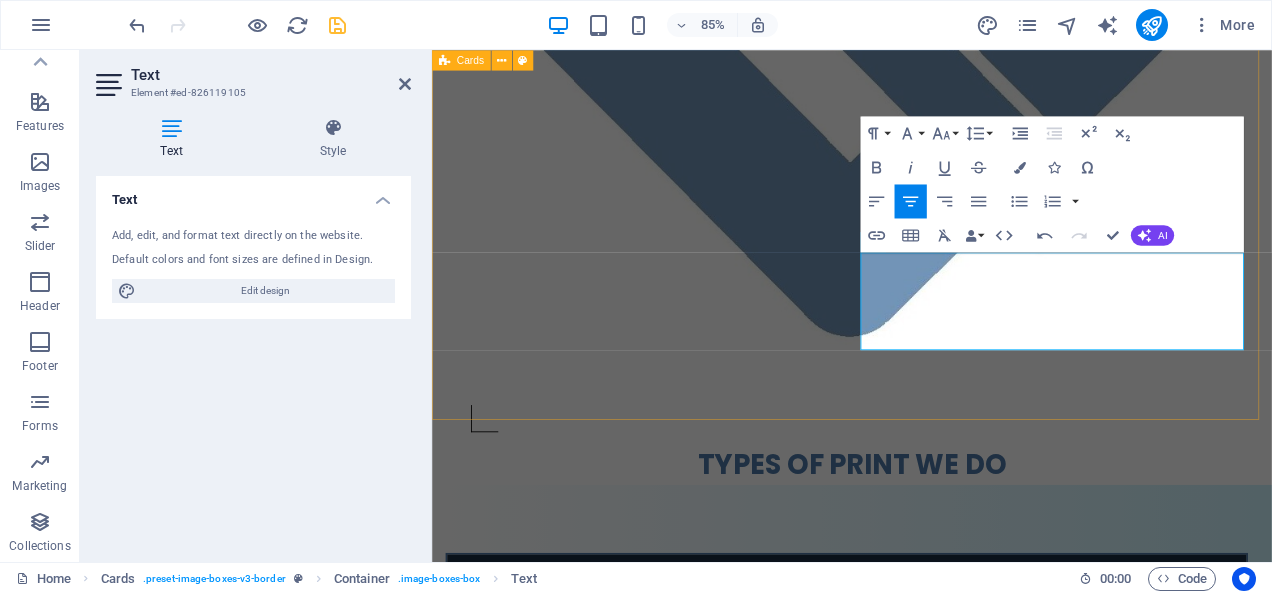 click on "HTV | Heat Transfer Vinyl Make Every Shirt Speak Louder Than Words Lorem ipsum dolor sit amet, consectetuer adipiscing elit. Aenean commodo ligula eget dolor. Lorem ipsum dolor sit amet. DTF | Direct To Film Full-colour Printing That Pops and Elevates Your Brand  Lorem ipsum dolor sit amet, consectetuer adipiscing elit. Aenean commodo ligula eget dolor. Lorem ipsum dolor sit amet." at bounding box center (926, 1342) 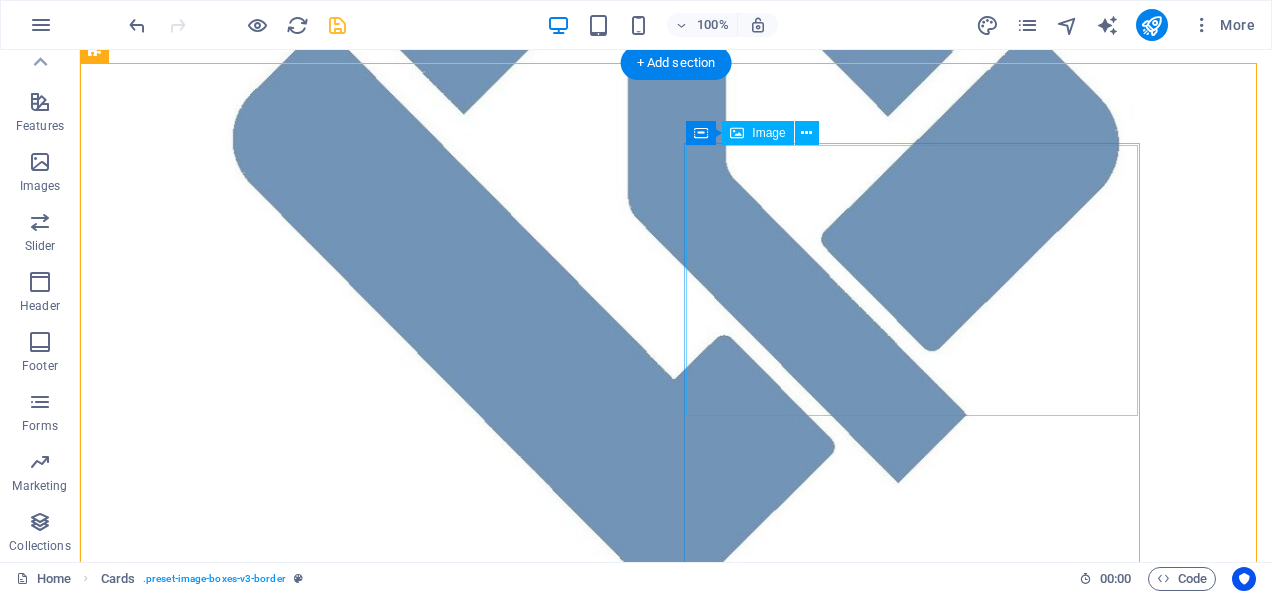 scroll, scrollTop: 698, scrollLeft: 0, axis: vertical 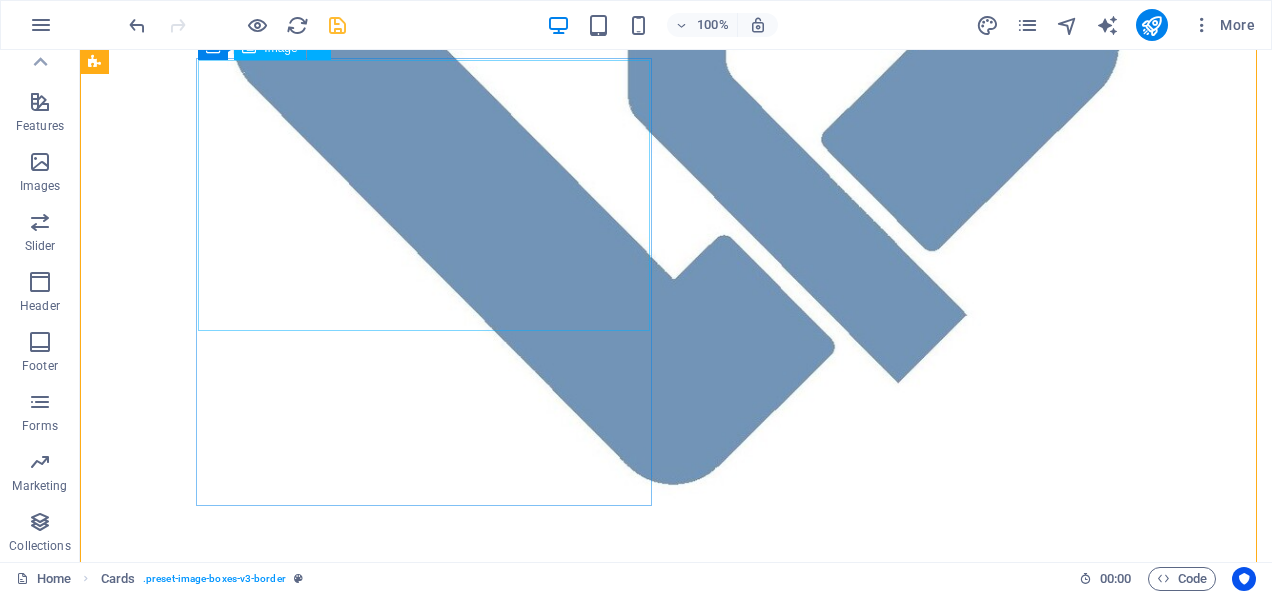 click at bounding box center [568, 1023] 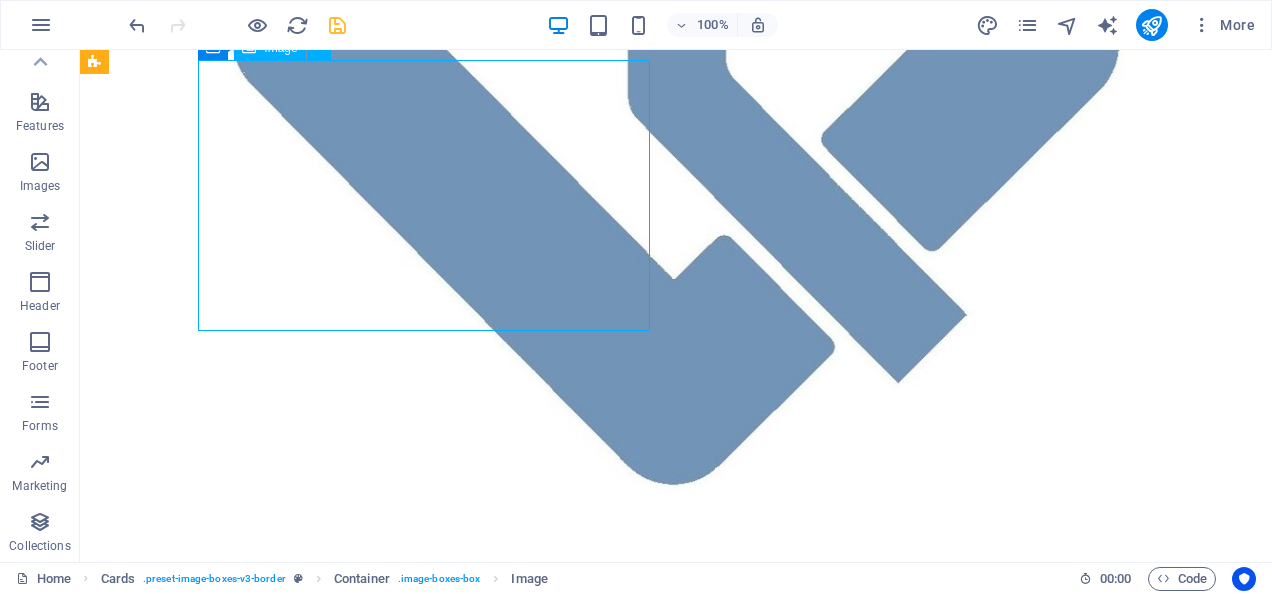 scroll, scrollTop: 598, scrollLeft: 0, axis: vertical 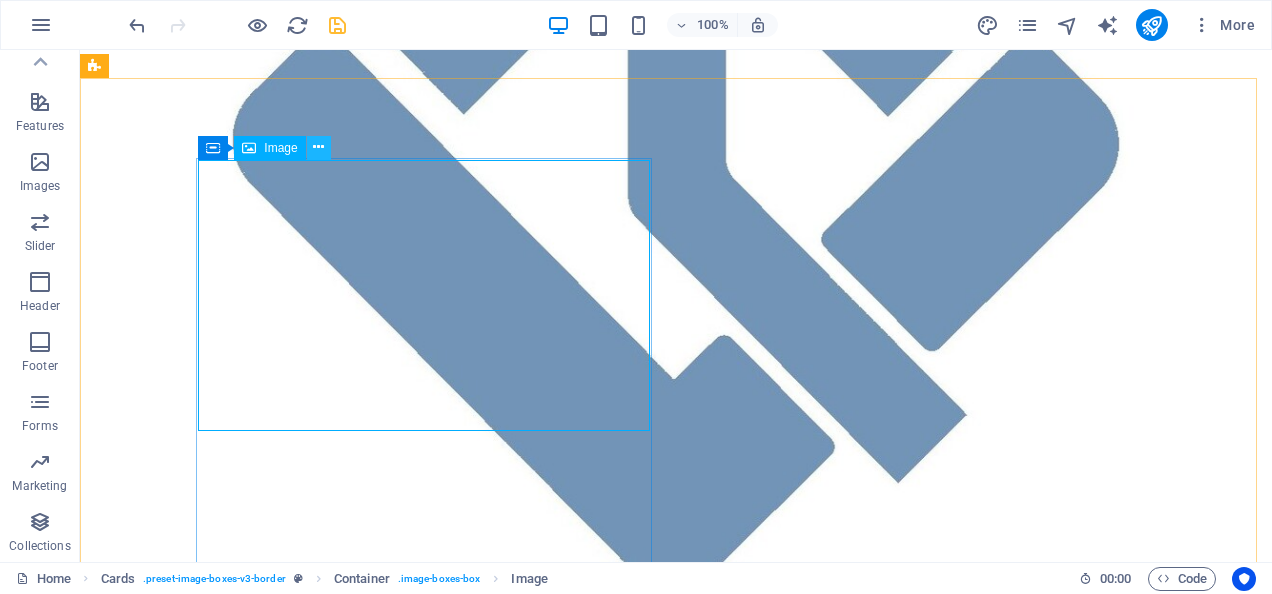 click at bounding box center (318, 147) 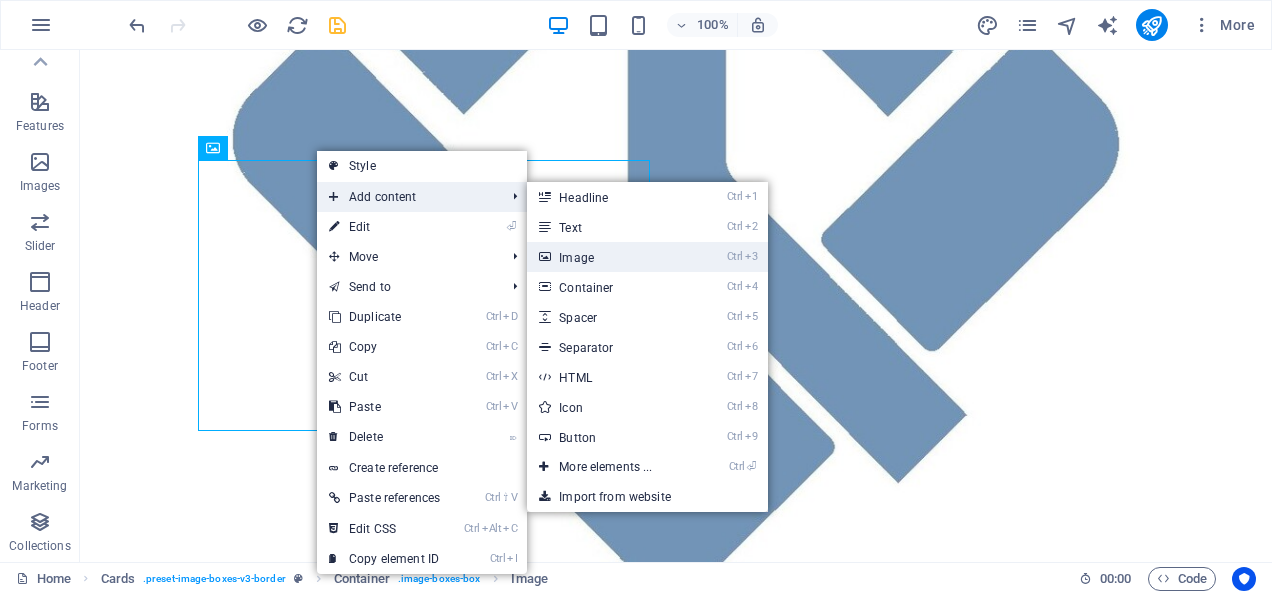 click on "Ctrl 3  Image" at bounding box center [609, 257] 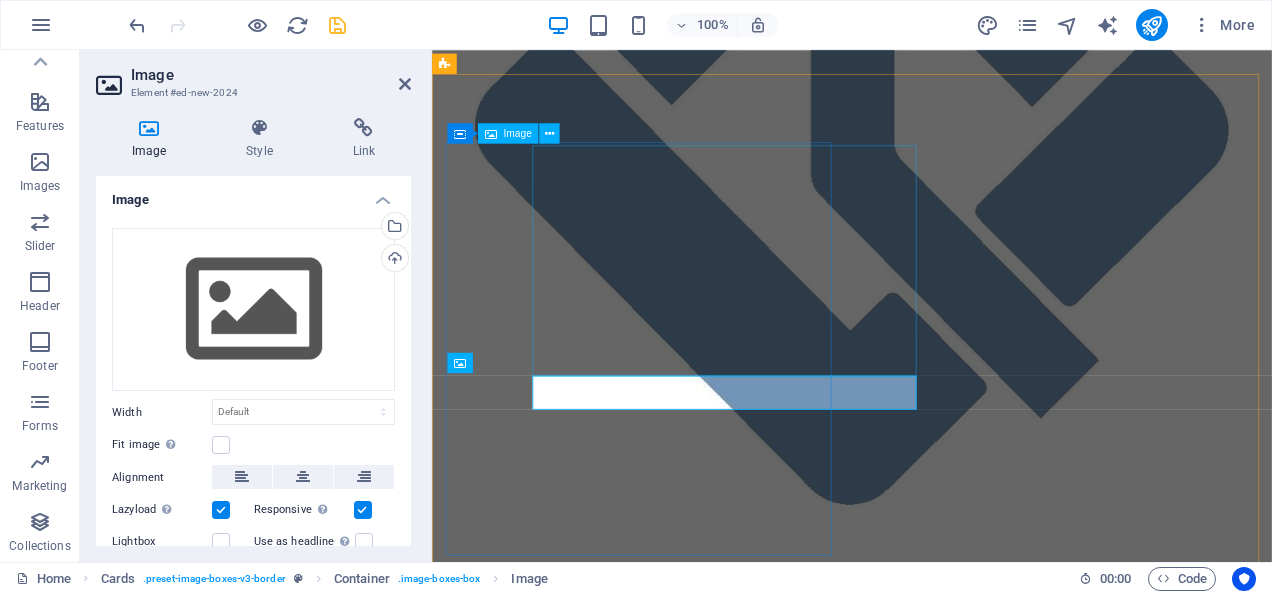 scroll, scrollTop: 596, scrollLeft: 0, axis: vertical 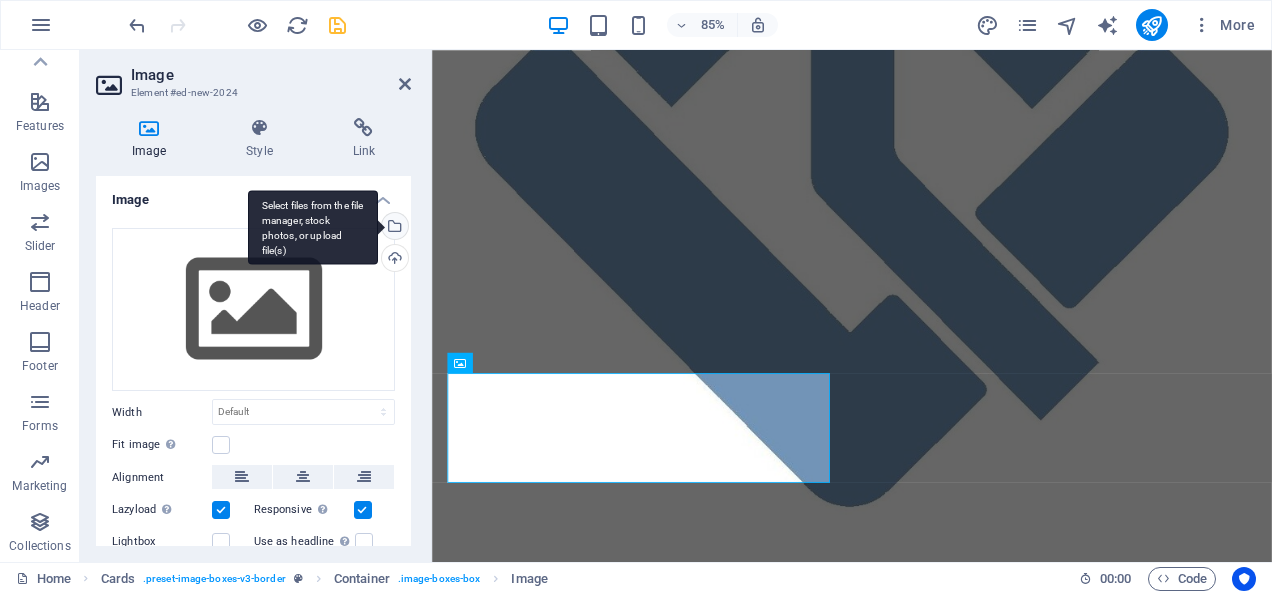 click on "Select files from the file manager, stock photos, or upload file(s)" at bounding box center [393, 228] 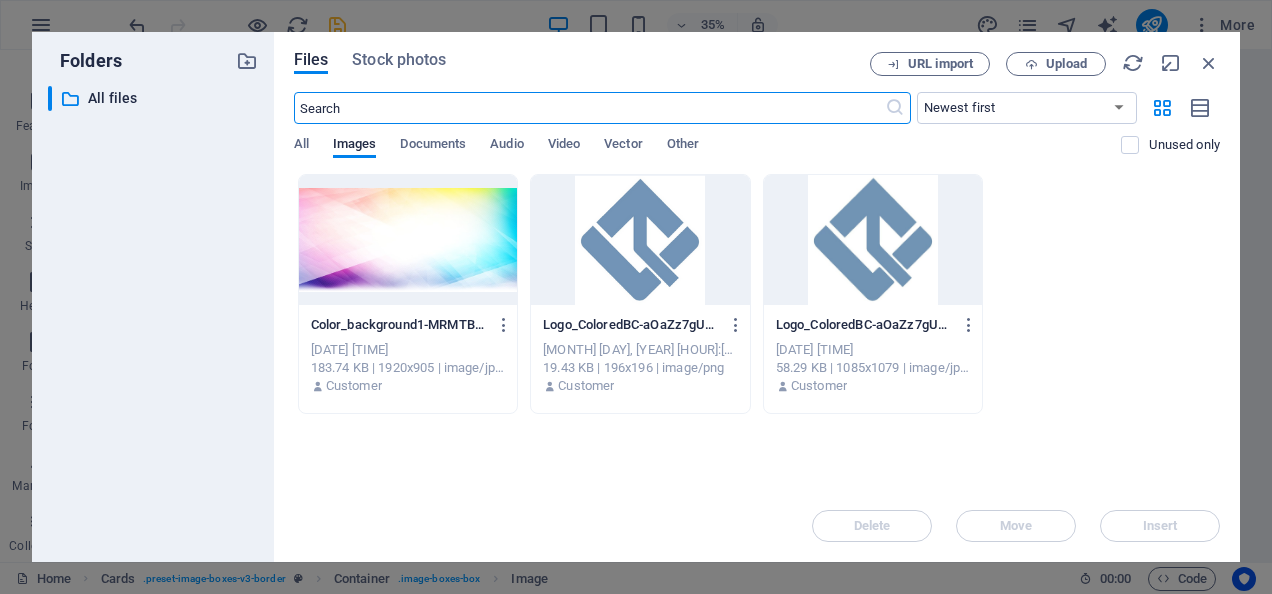 scroll, scrollTop: 502, scrollLeft: 0, axis: vertical 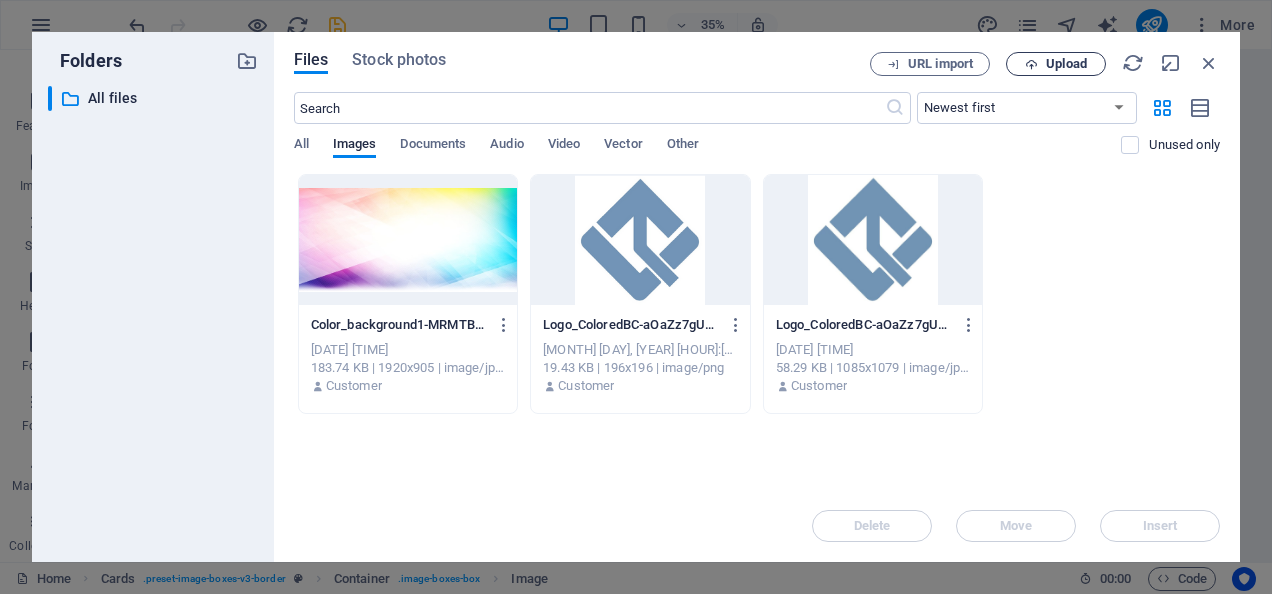 click at bounding box center [1031, 64] 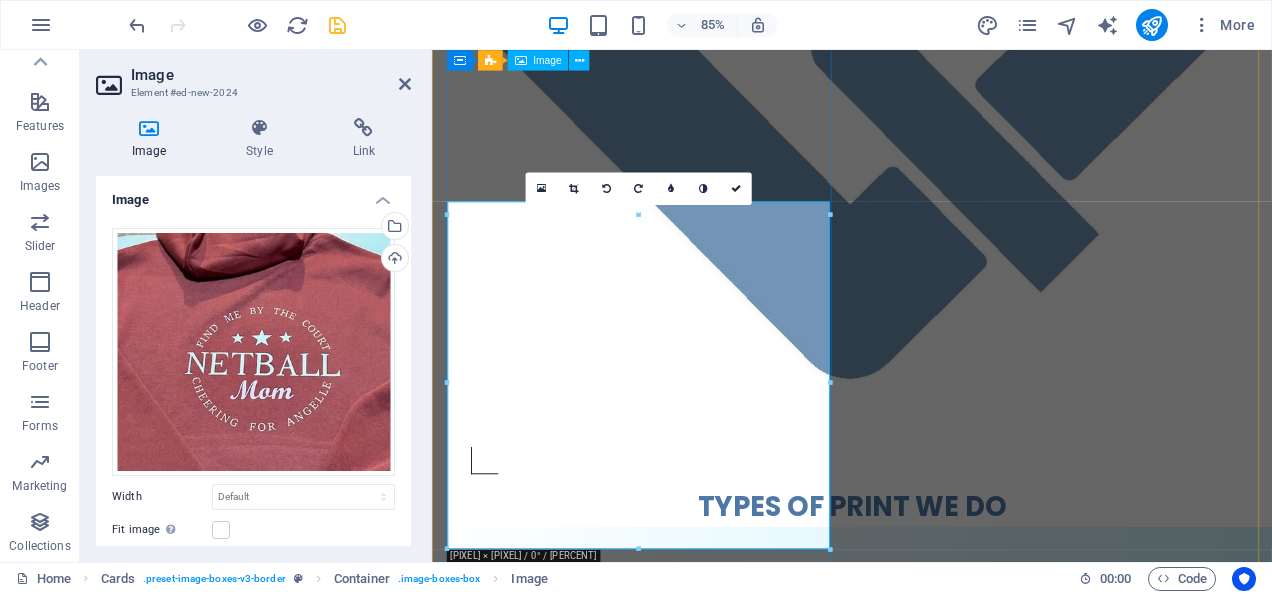 scroll, scrollTop: 696, scrollLeft: 0, axis: vertical 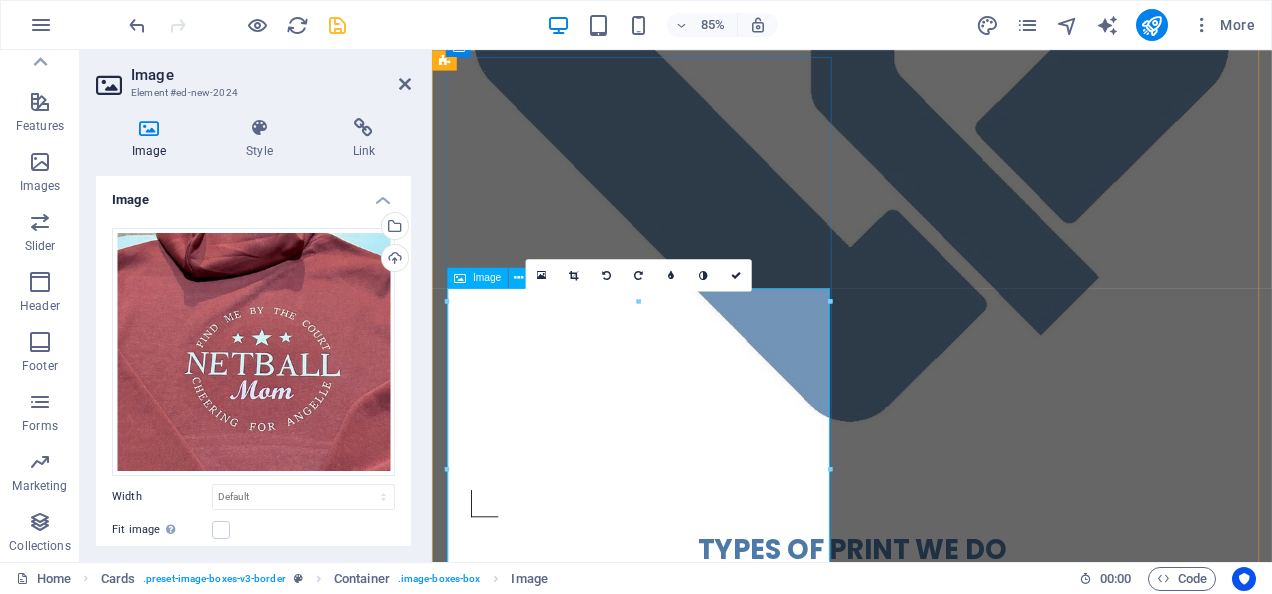 click at bounding box center [920, 1746] 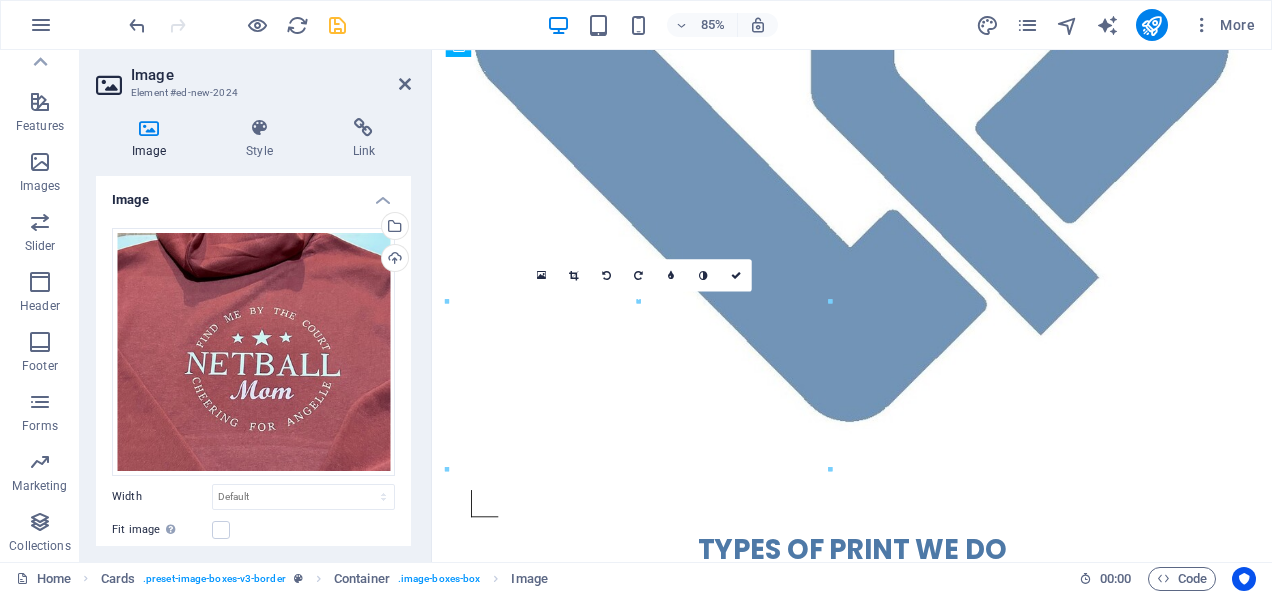 drag, startPoint x: 694, startPoint y: 476, endPoint x: 705, endPoint y: 262, distance: 214.28252 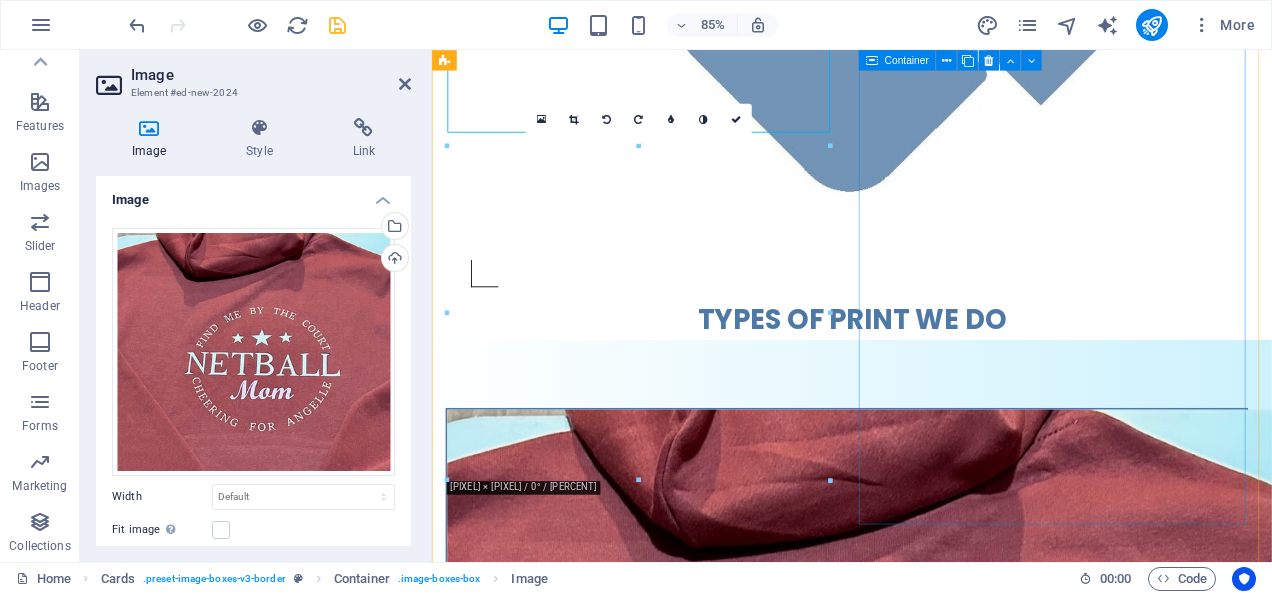 scroll, scrollTop: 796, scrollLeft: 0, axis: vertical 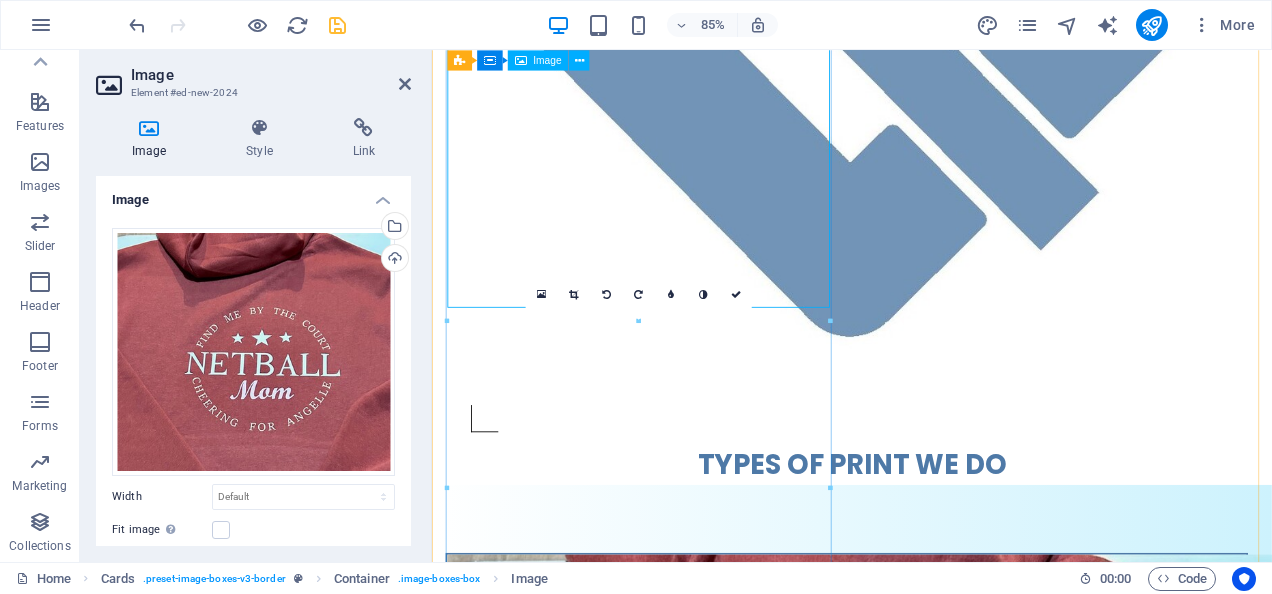 click at bounding box center (920, 1073) 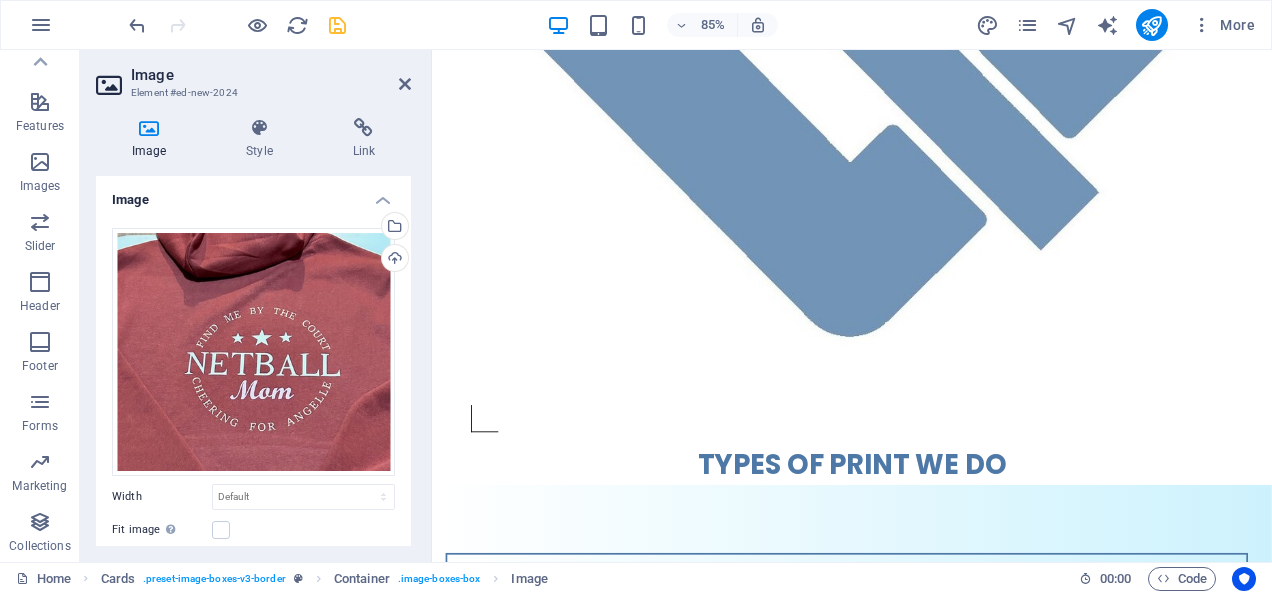 scroll, scrollTop: 403, scrollLeft: 0, axis: vertical 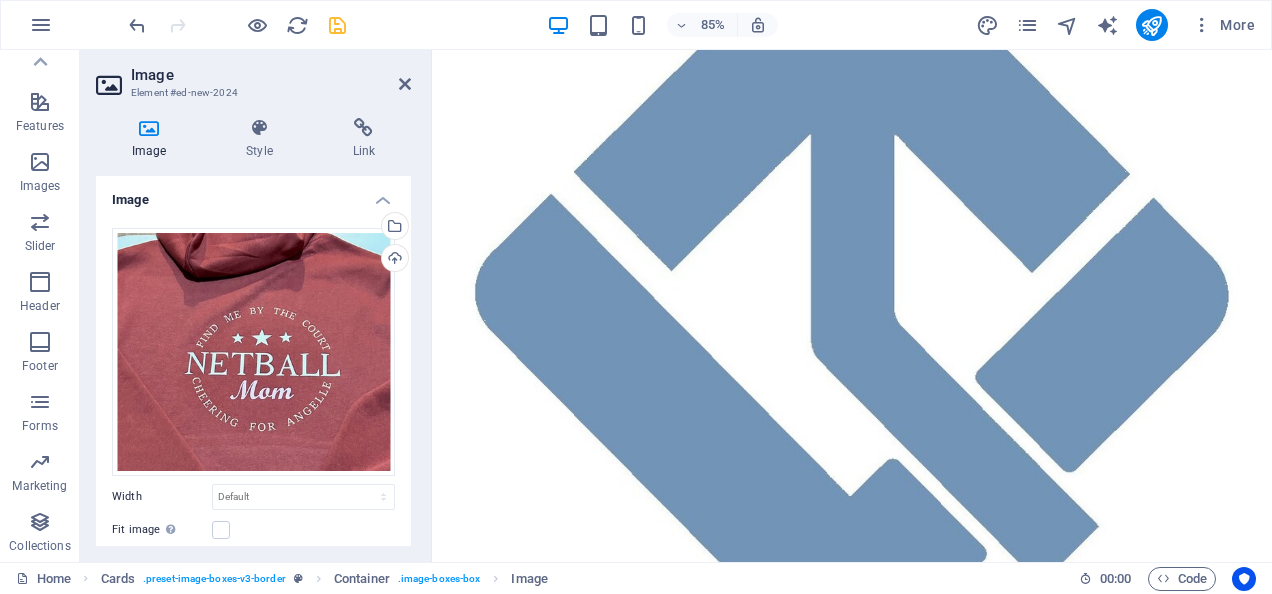 drag, startPoint x: 731, startPoint y: 110, endPoint x: 731, endPoint y: 475, distance: 365 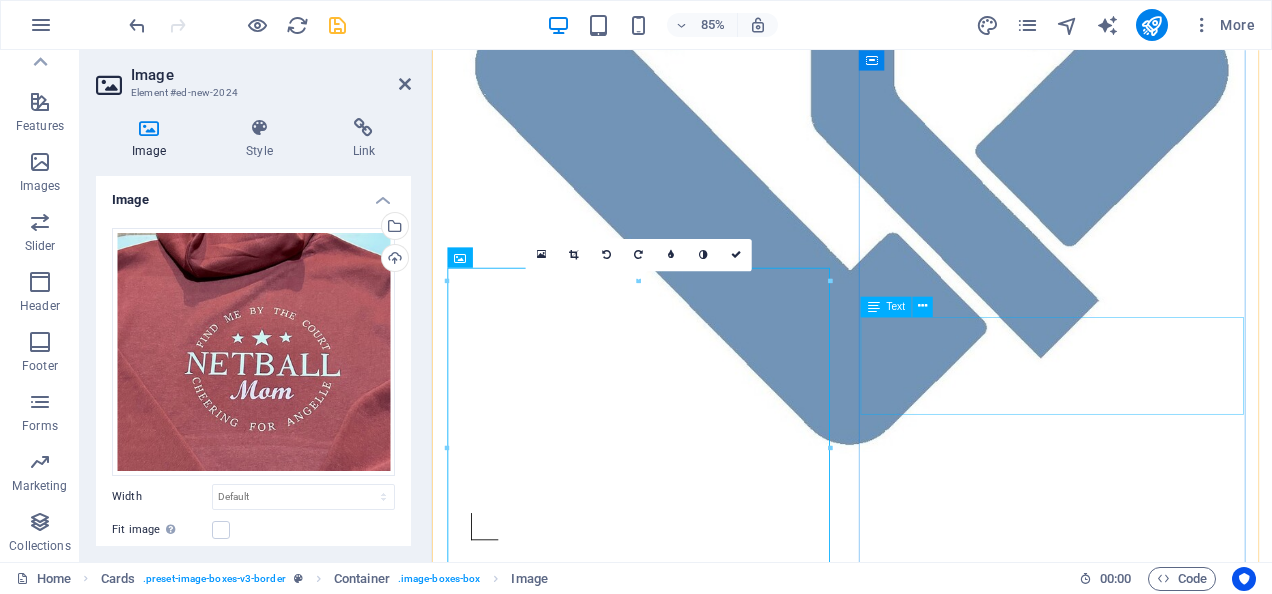 scroll, scrollTop: 596, scrollLeft: 0, axis: vertical 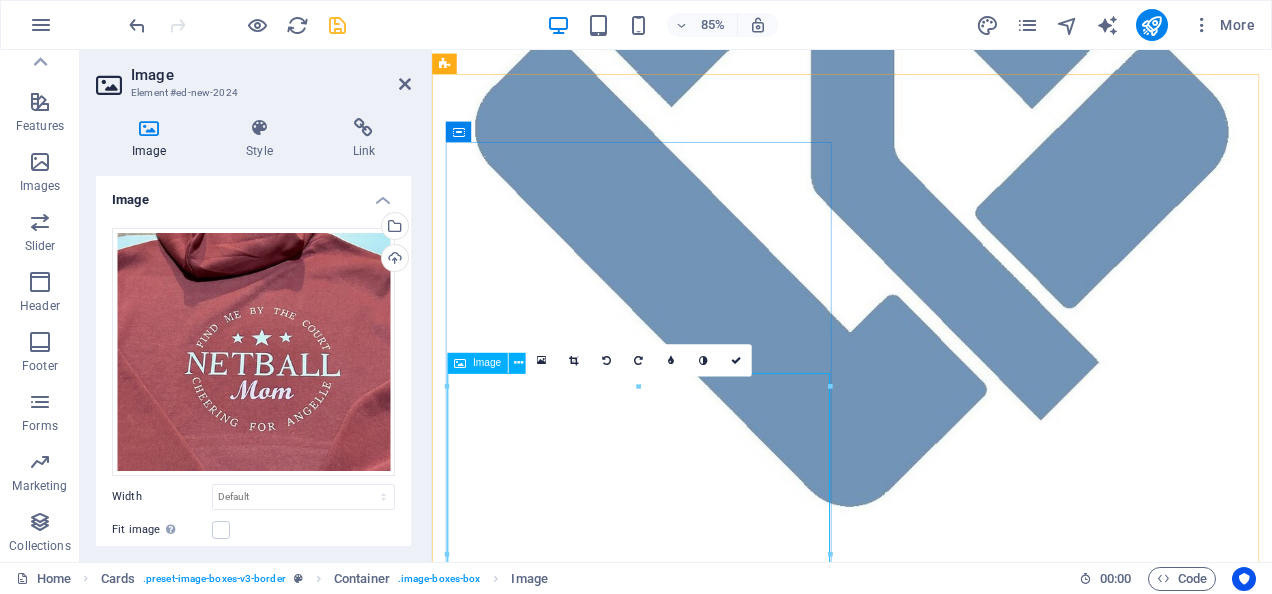 click at bounding box center (920, 1846) 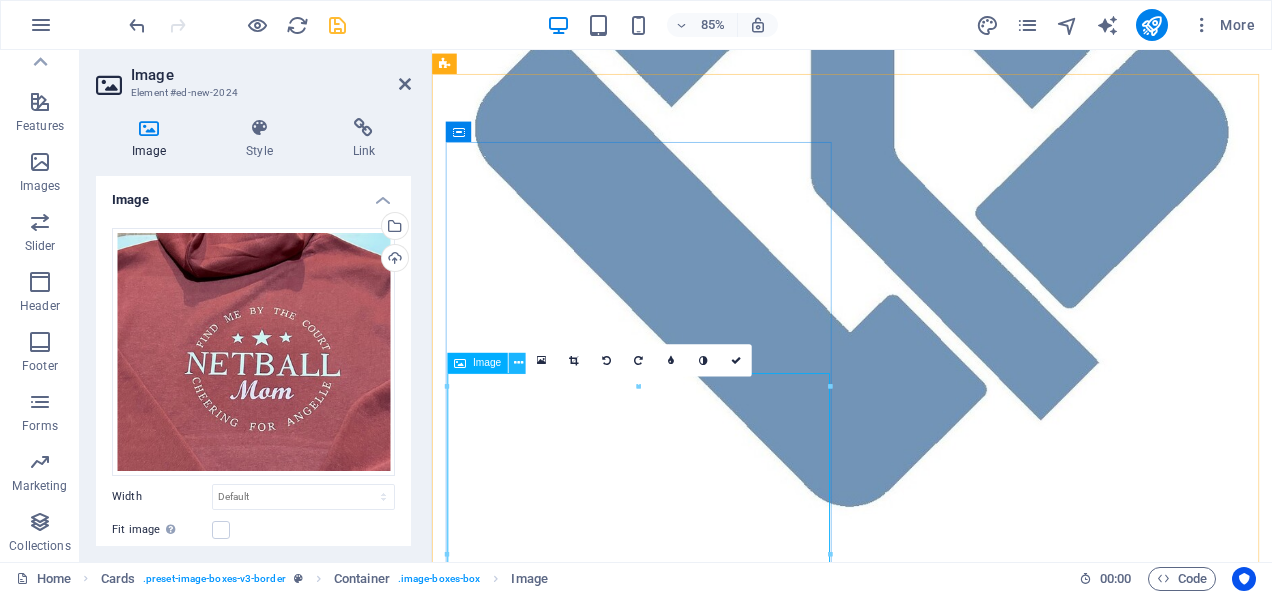 click at bounding box center (518, 363) 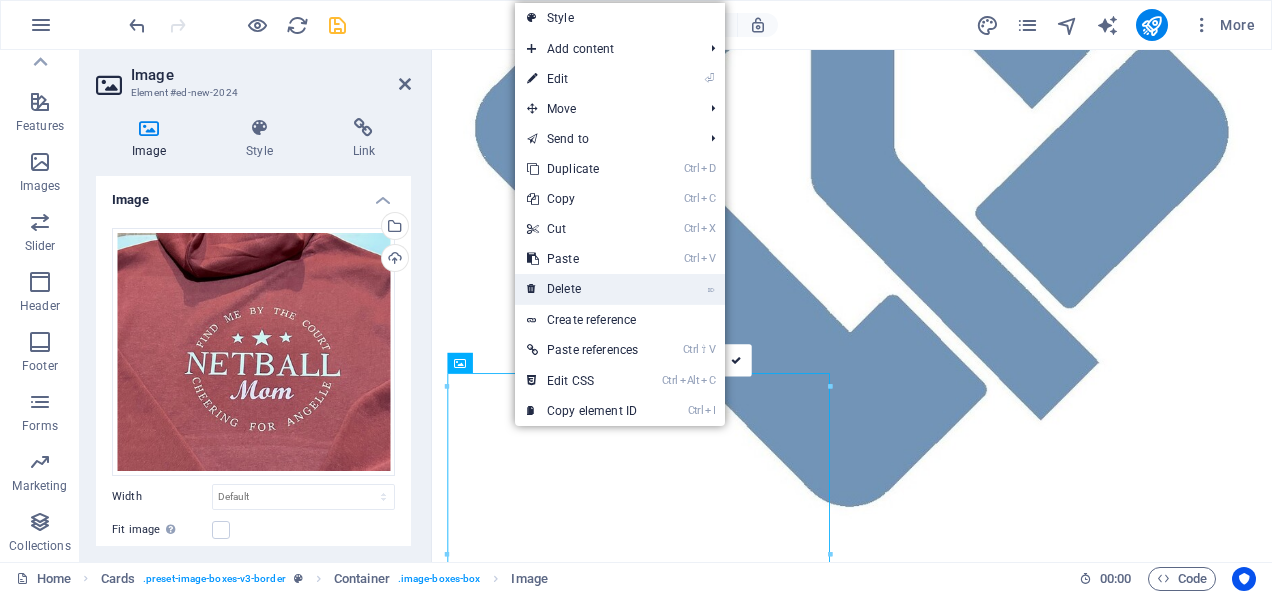 click on "⌦  Delete" at bounding box center [582, 289] 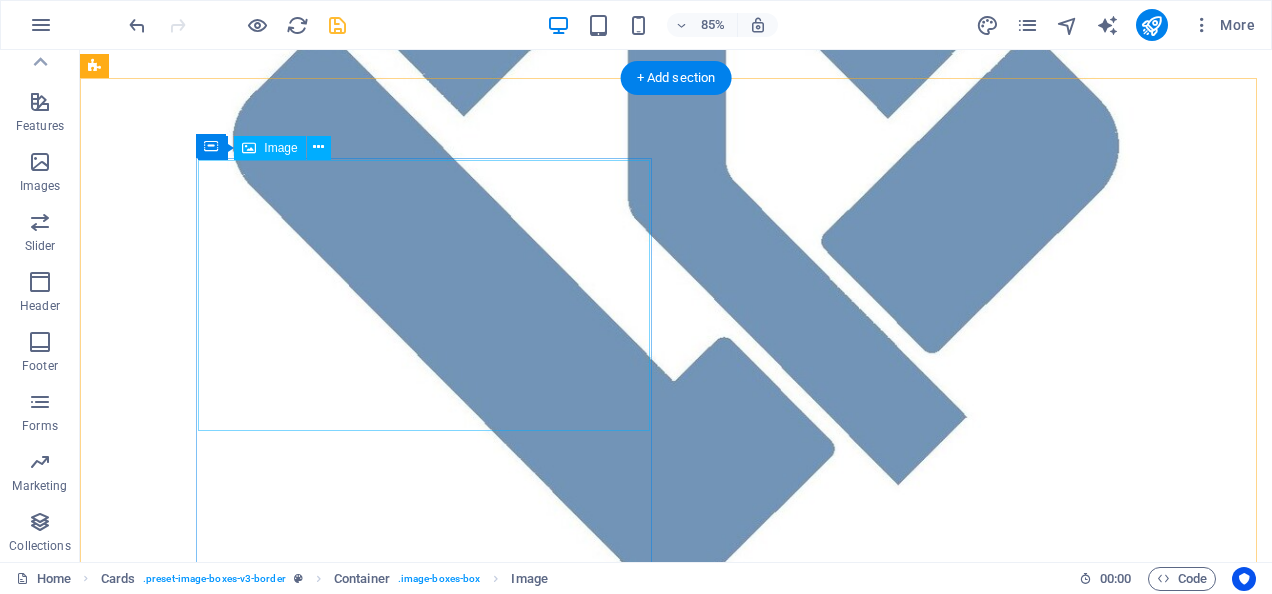 scroll, scrollTop: 598, scrollLeft: 0, axis: vertical 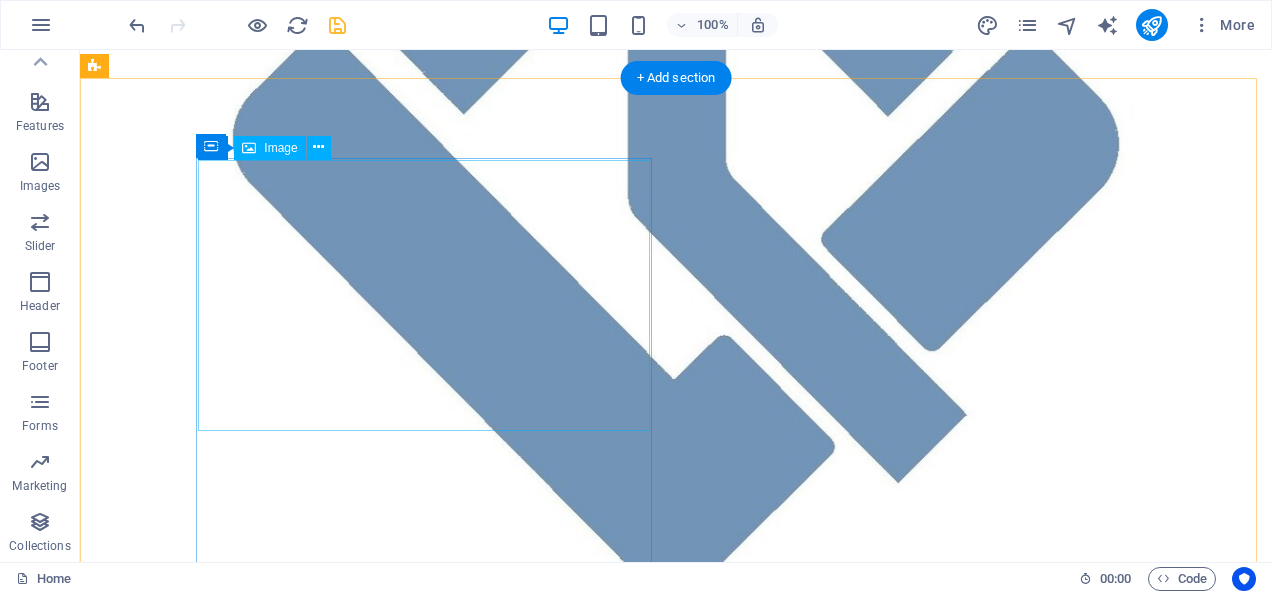 click at bounding box center (568, 1123) 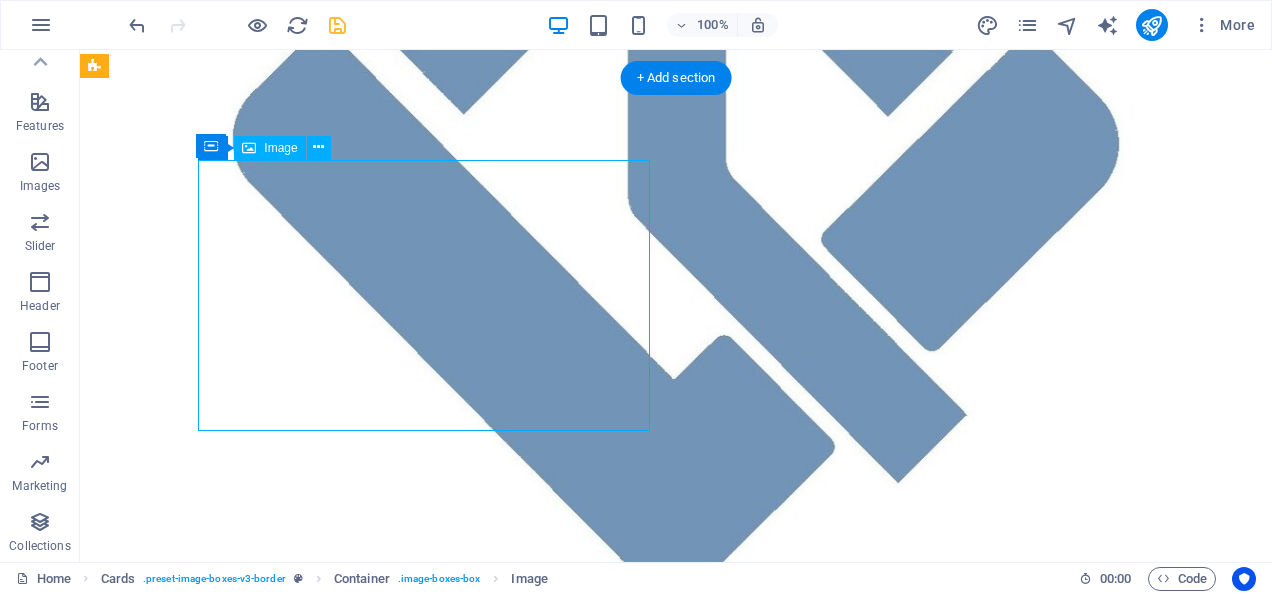 click at bounding box center (568, 1123) 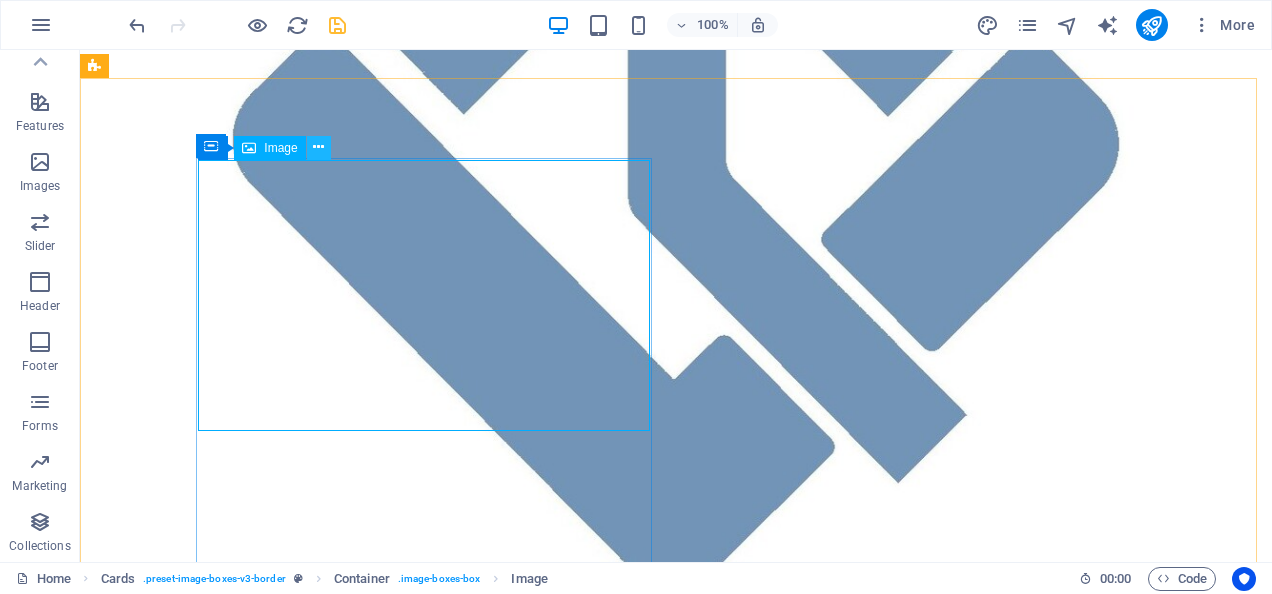 click at bounding box center [318, 147] 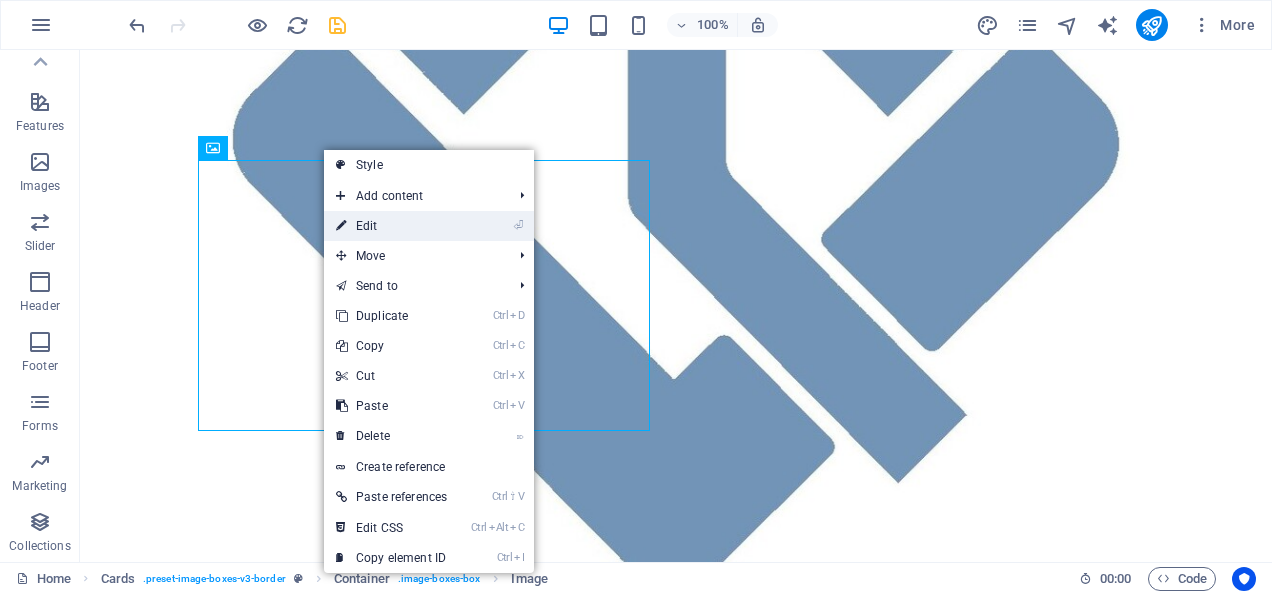 click on "⏎  Edit" at bounding box center (391, 226) 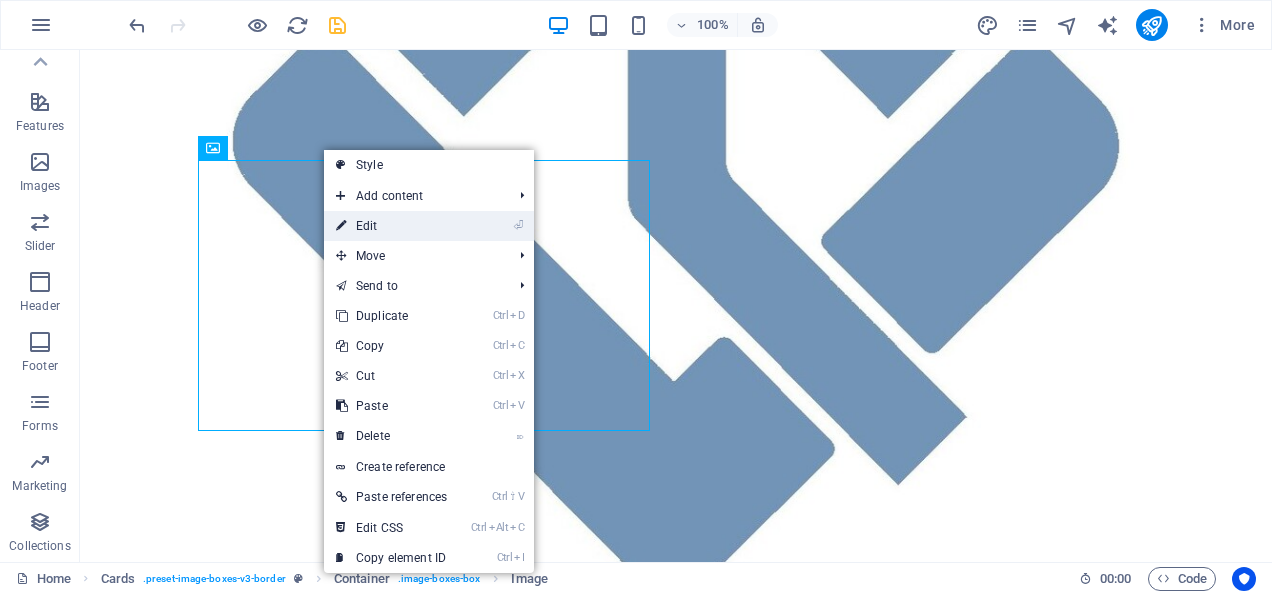select on "%" 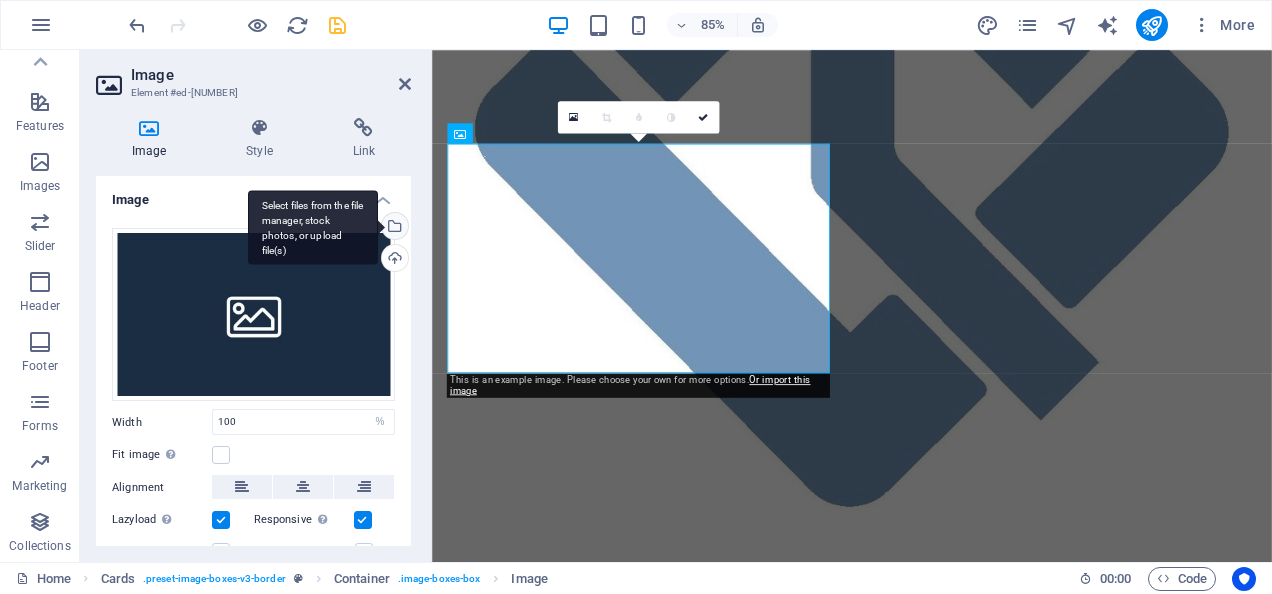 click on "Select files from the file manager, stock photos, or upload file(s)" at bounding box center (393, 228) 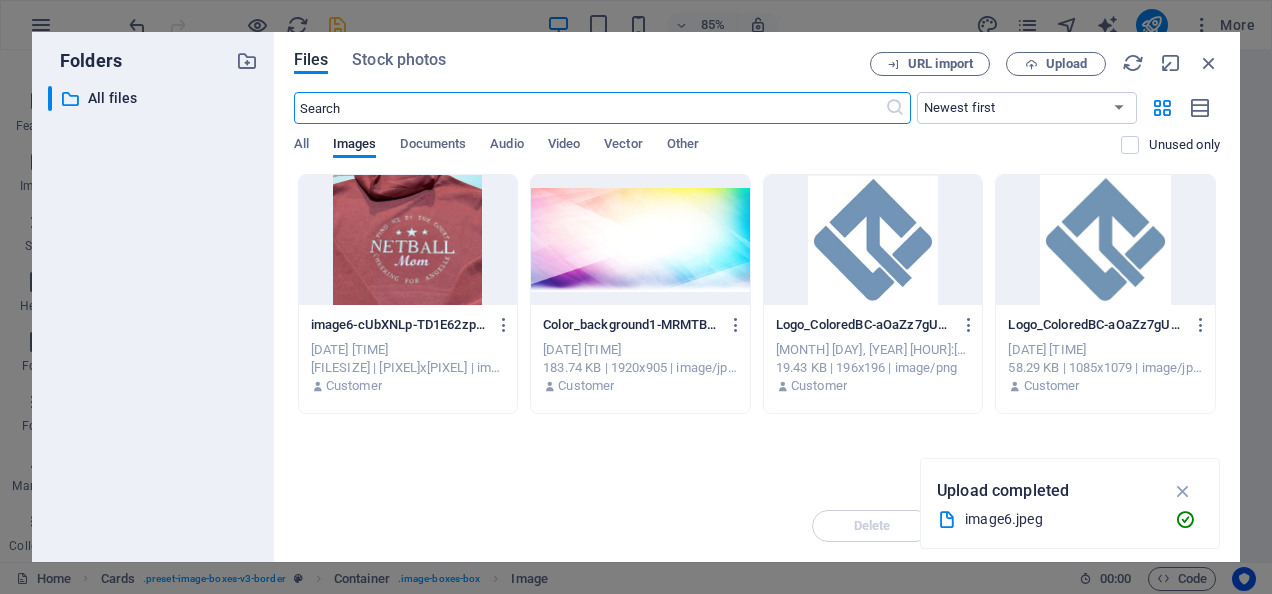 scroll, scrollTop: 374, scrollLeft: 0, axis: vertical 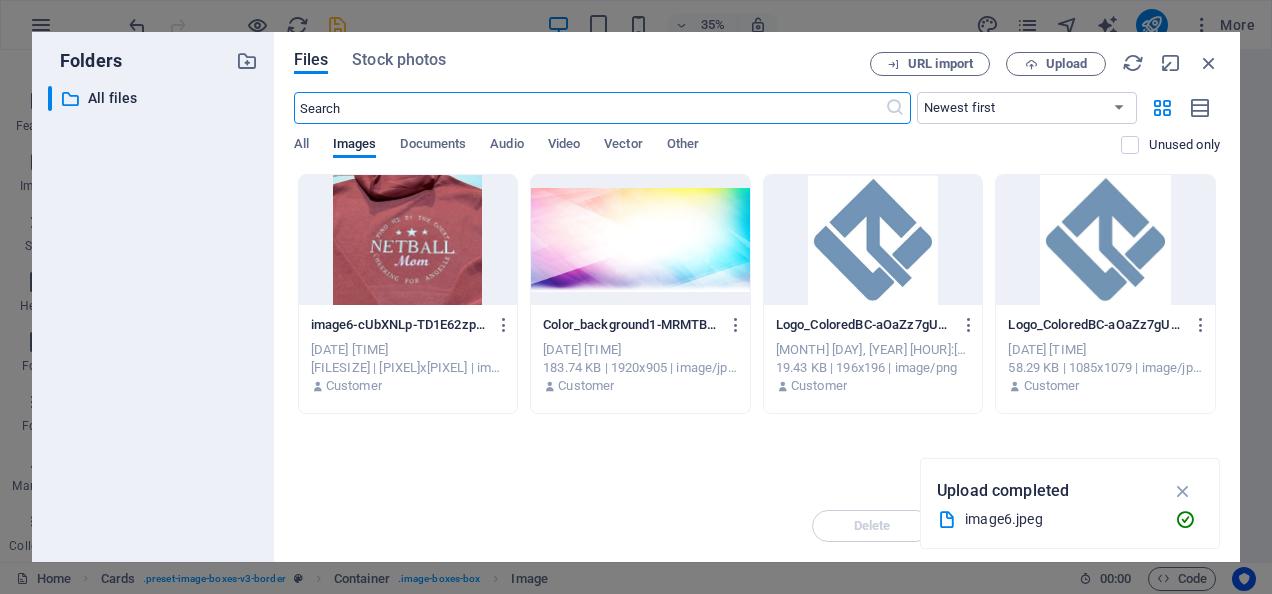 click at bounding box center [408, 240] 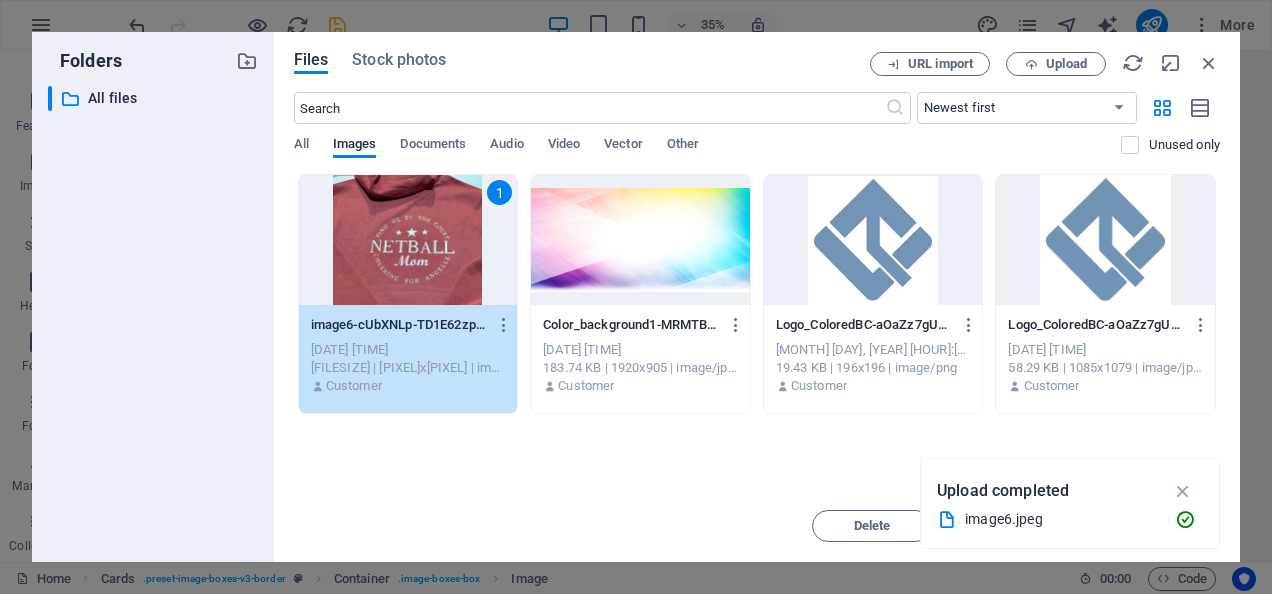 click at bounding box center [1183, 491] 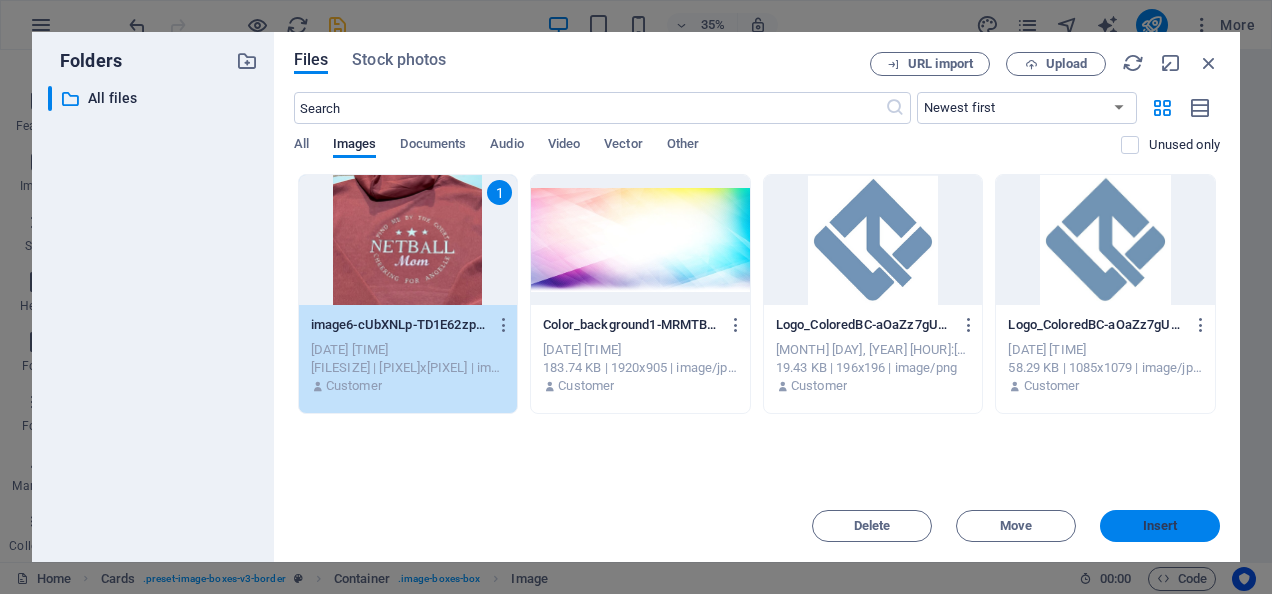 click on "Insert" at bounding box center [1160, 526] 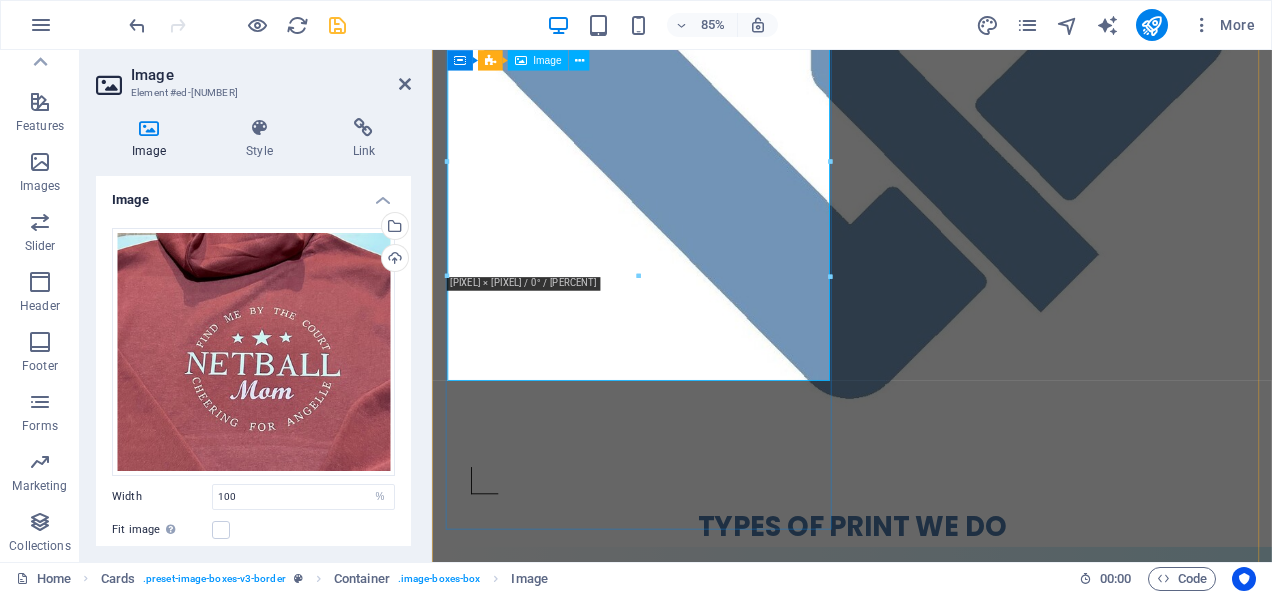 scroll, scrollTop: 596, scrollLeft: 0, axis: vertical 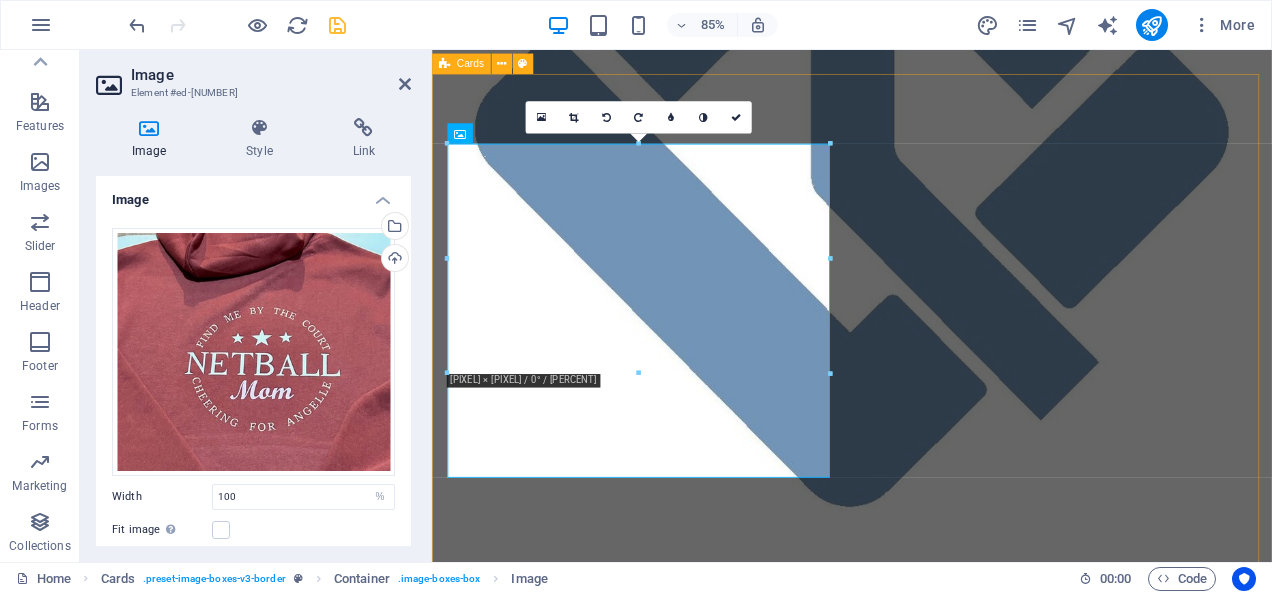 click on "HTV | Heat Transfer Vinyl Make Every Shirt Speak Louder Than Words Lorem ipsum dolor sit amet, consectetuer adipiscing elit. Aenean commodo ligula eget dolor. Lorem ipsum dolor sit amet. DTF | Direct To Film Full-colour Printing That Pops and Elevates Your Brand  Lorem ipsum dolor sit amet, consectetuer adipiscing elit. Aenean commodo ligula eget dolor. Lorem ipsum dolor sit amet." at bounding box center [926, 1670] 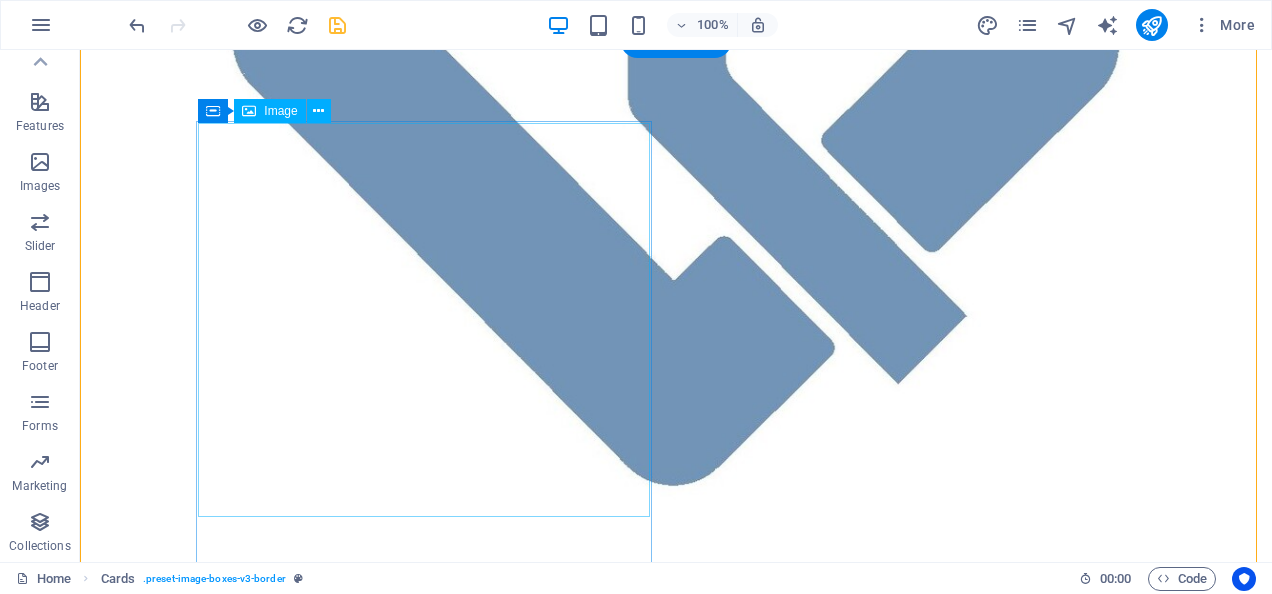 scroll, scrollTop: 698, scrollLeft: 0, axis: vertical 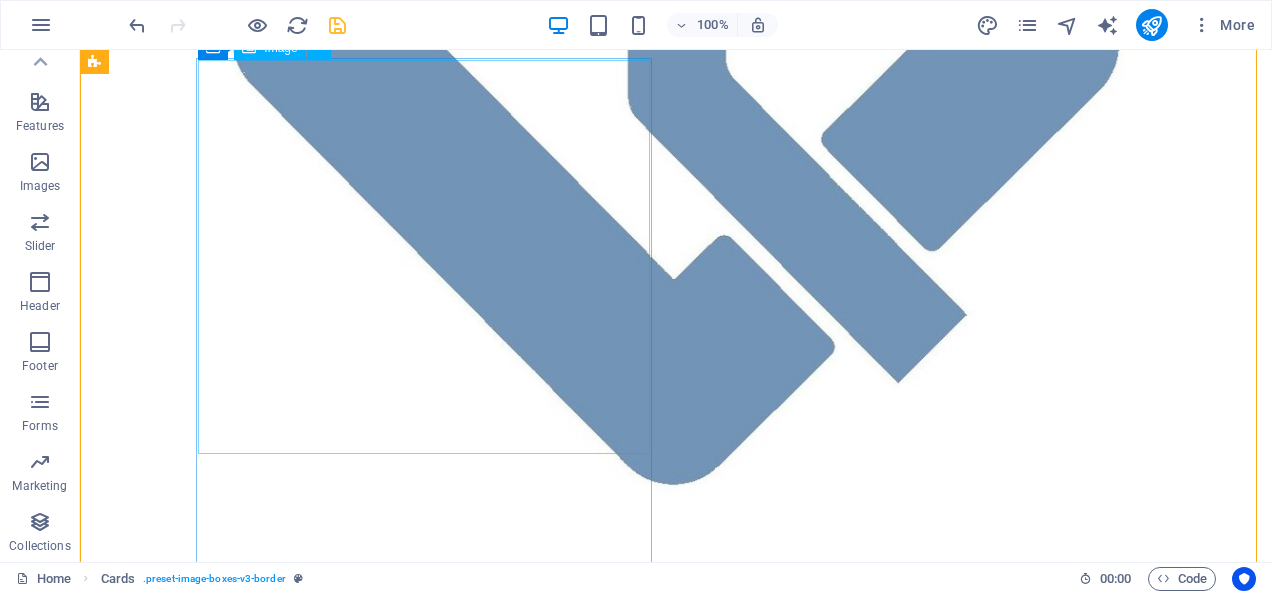 click at bounding box center (568, 1151) 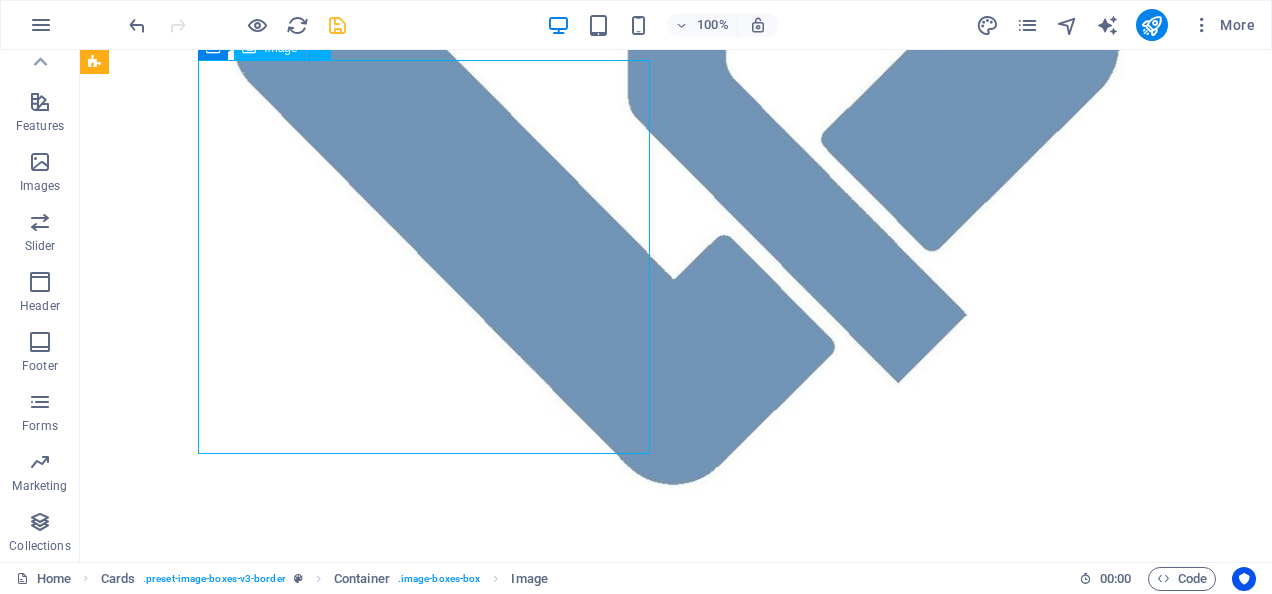 click at bounding box center [568, 1151] 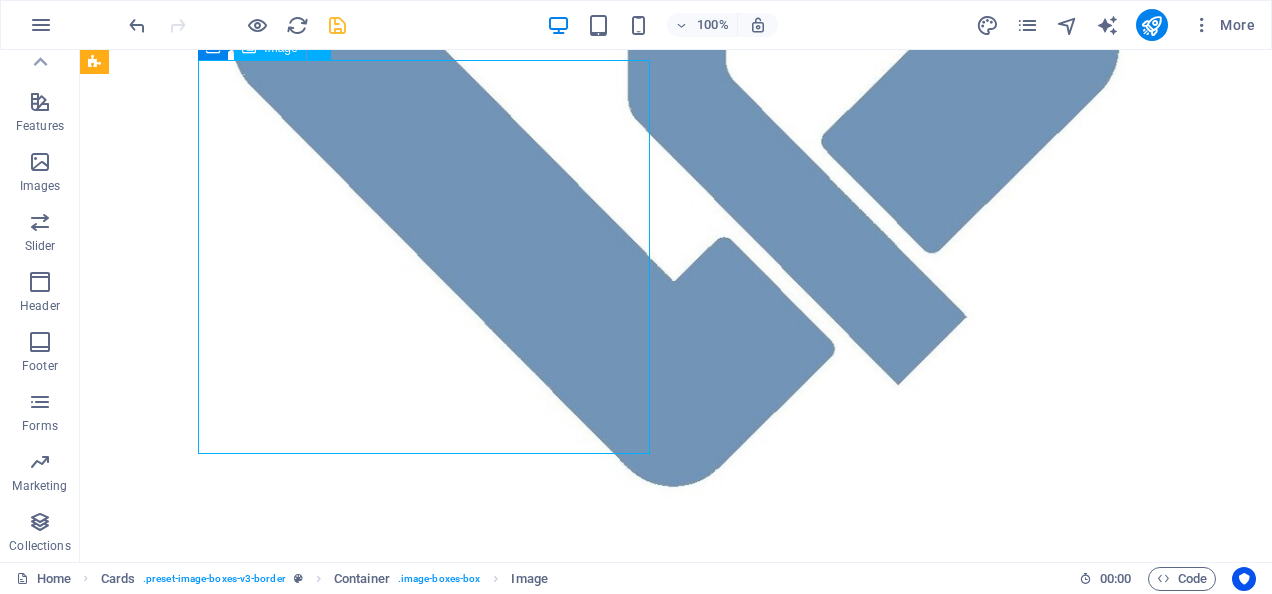 select on "%" 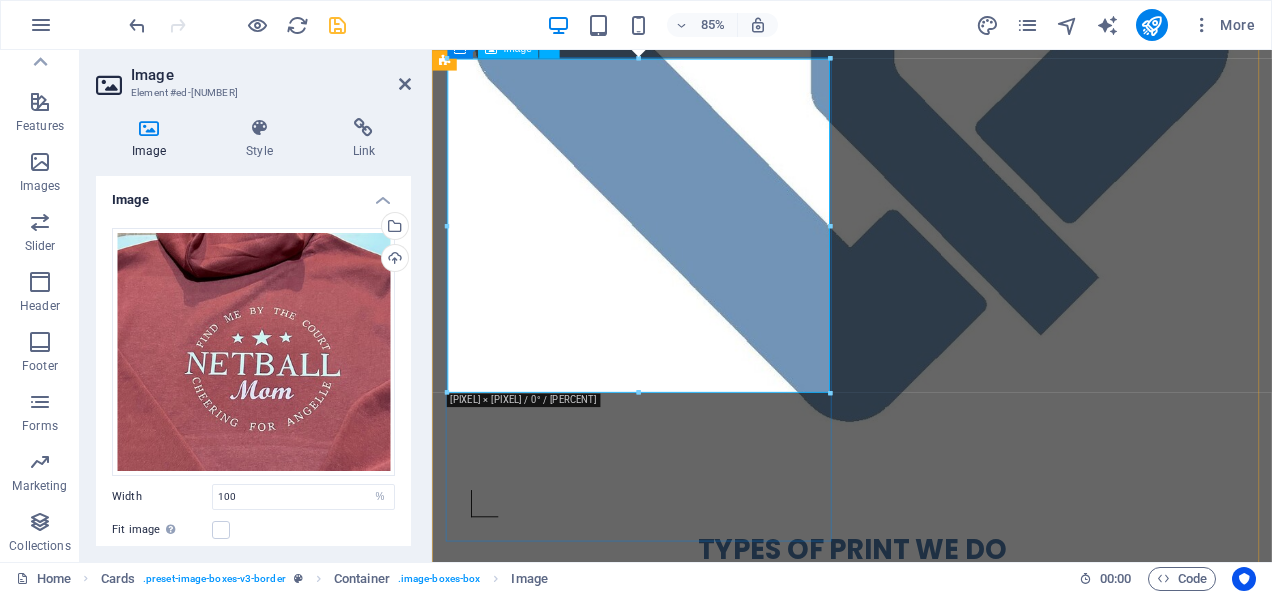 click at bounding box center (920, 1153) 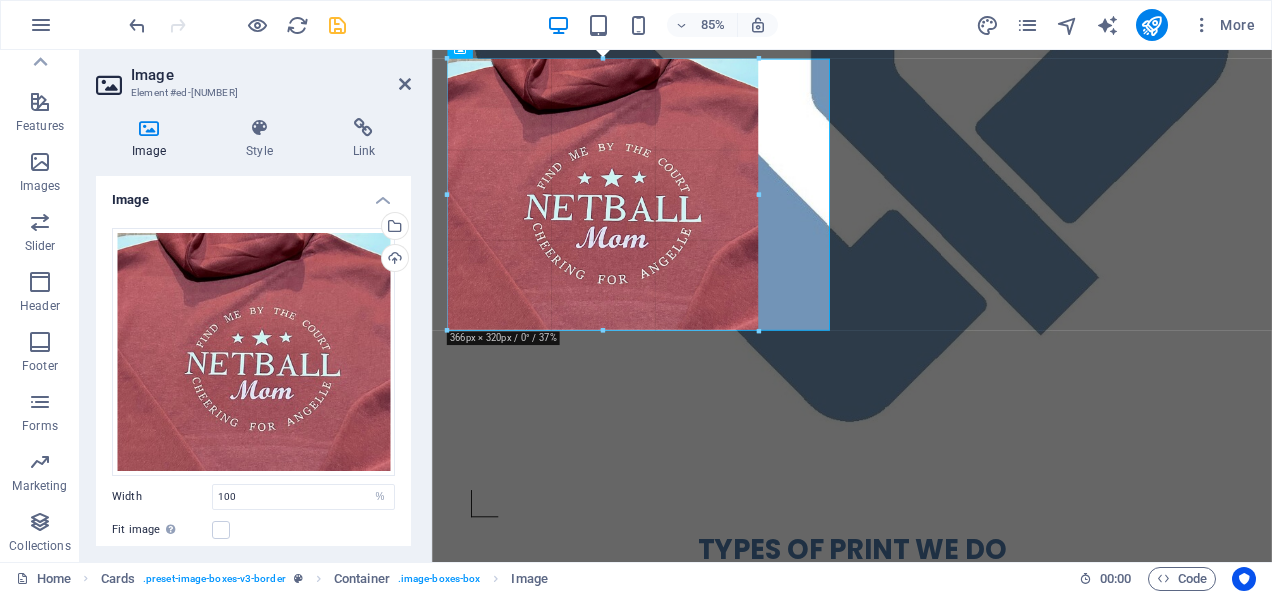 drag, startPoint x: 636, startPoint y: 392, endPoint x: 638, endPoint y: 316, distance: 76.02631 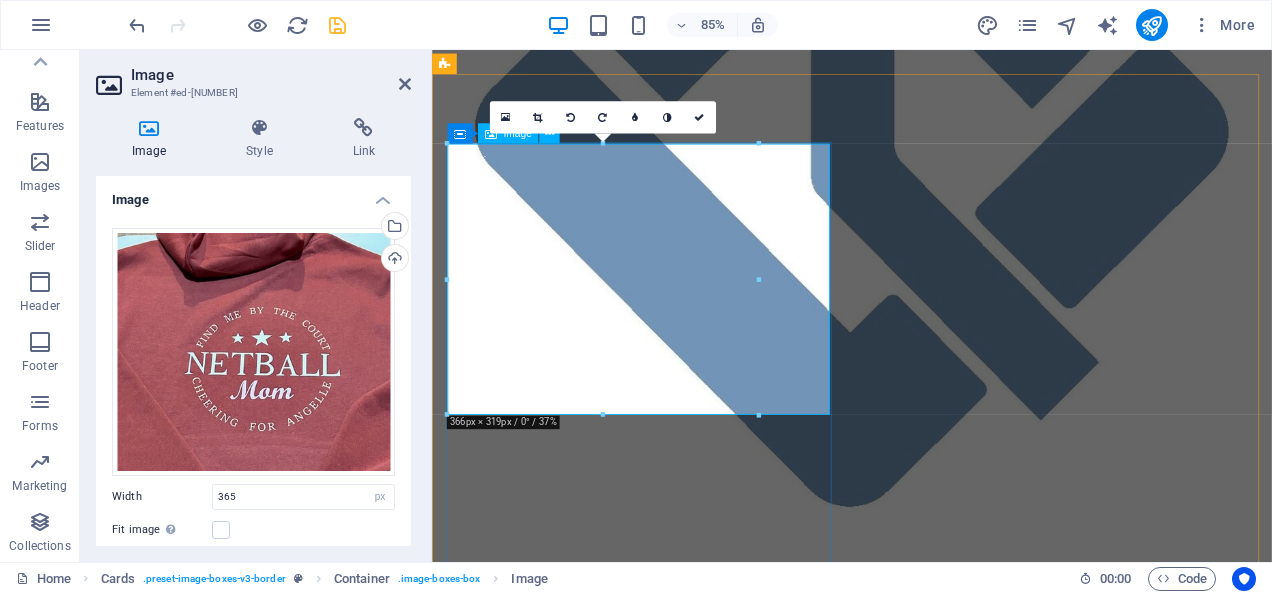 scroll, scrollTop: 596, scrollLeft: 0, axis: vertical 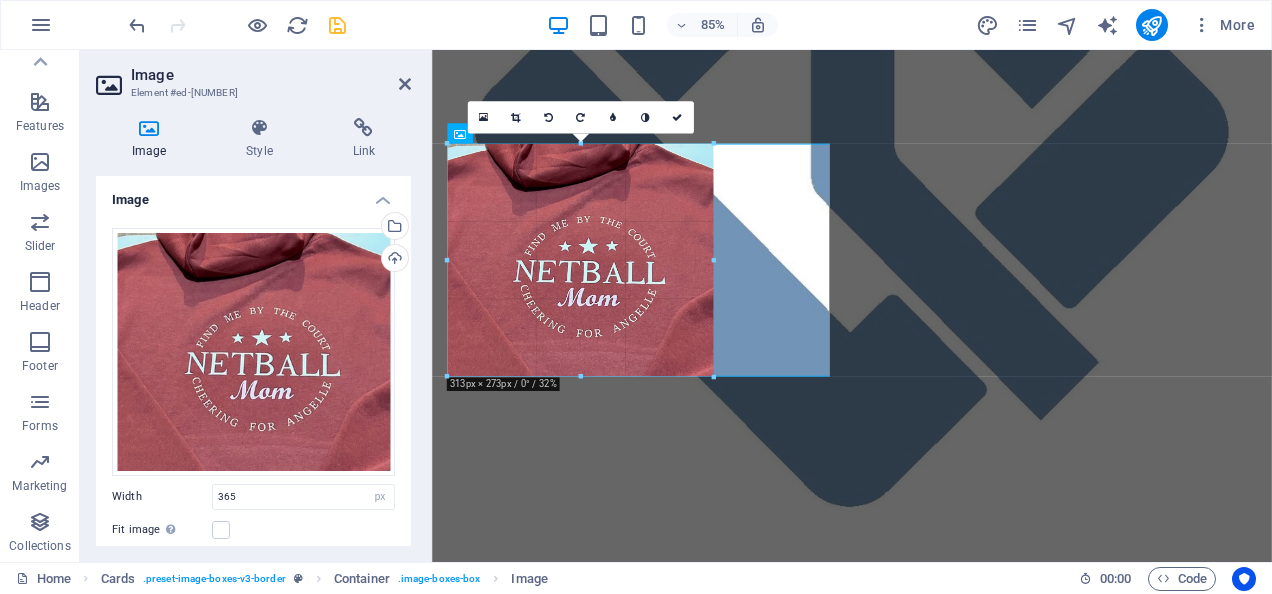 drag, startPoint x: 600, startPoint y: 414, endPoint x: 596, endPoint y: 370, distance: 44.181442 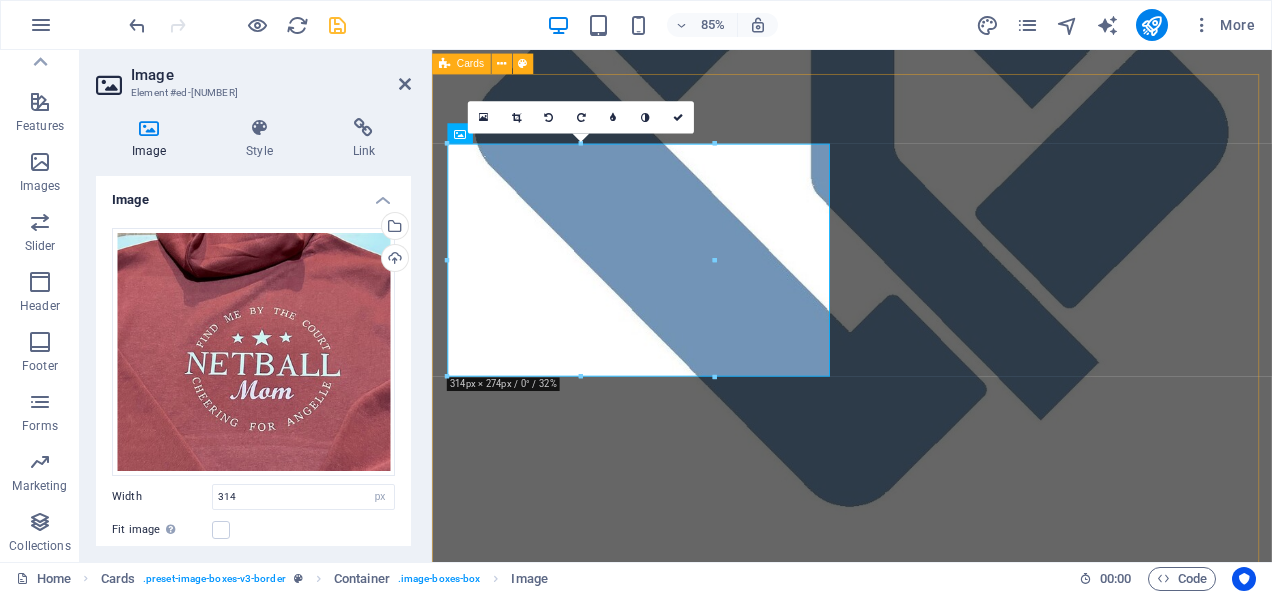 click on "HTV | Heat Transfer Vinyl Make Every Shirt Speak Louder Than Words Lorem ipsum dolor sit amet, consectetuer adipiscing elit. Aenean commodo ligula eget dolor. Lorem ipsum dolor sit amet. DTF | Direct To Film Full-colour Printing That Pops and Elevates Your Brand  Lorem ipsum dolor sit amet, consectetuer adipiscing elit. Aenean commodo ligula eget dolor. Lorem ipsum dolor sit amet." at bounding box center [926, 1397] 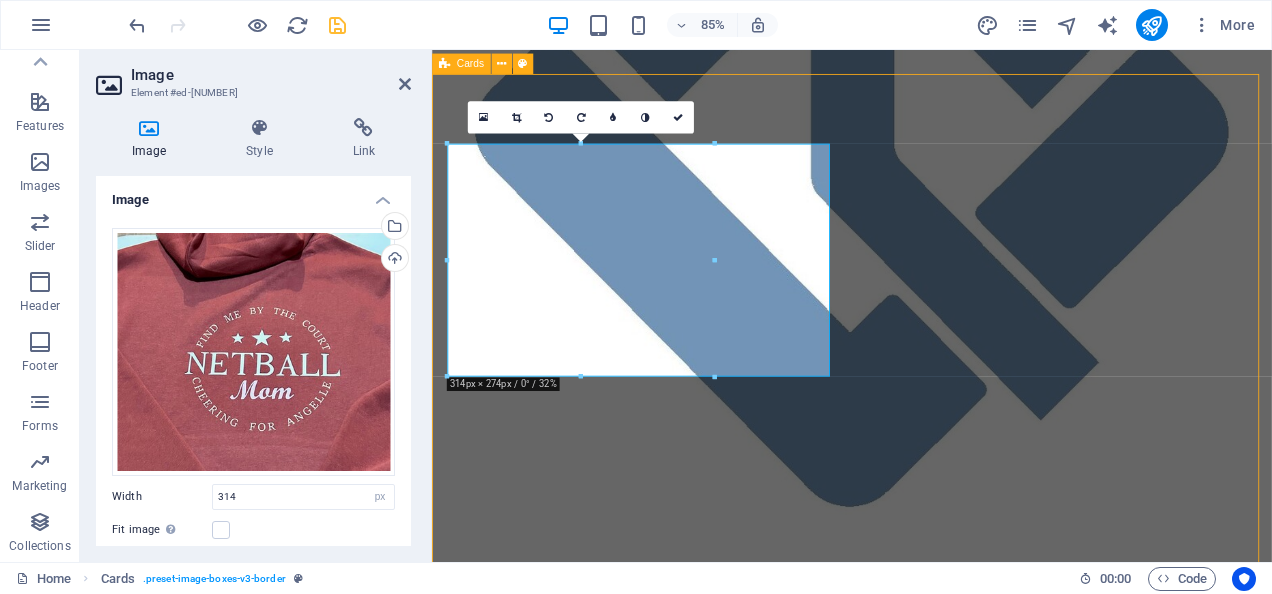 scroll, scrollTop: 598, scrollLeft: 0, axis: vertical 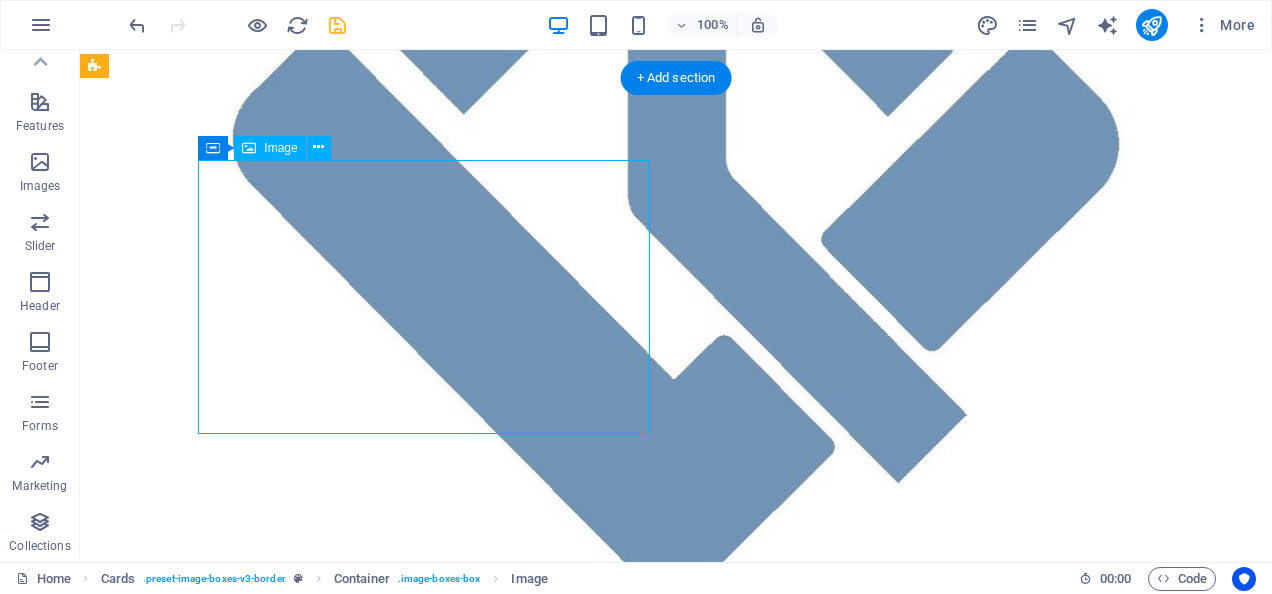 drag, startPoint x: 408, startPoint y: 276, endPoint x: 358, endPoint y: 241, distance: 61.03278 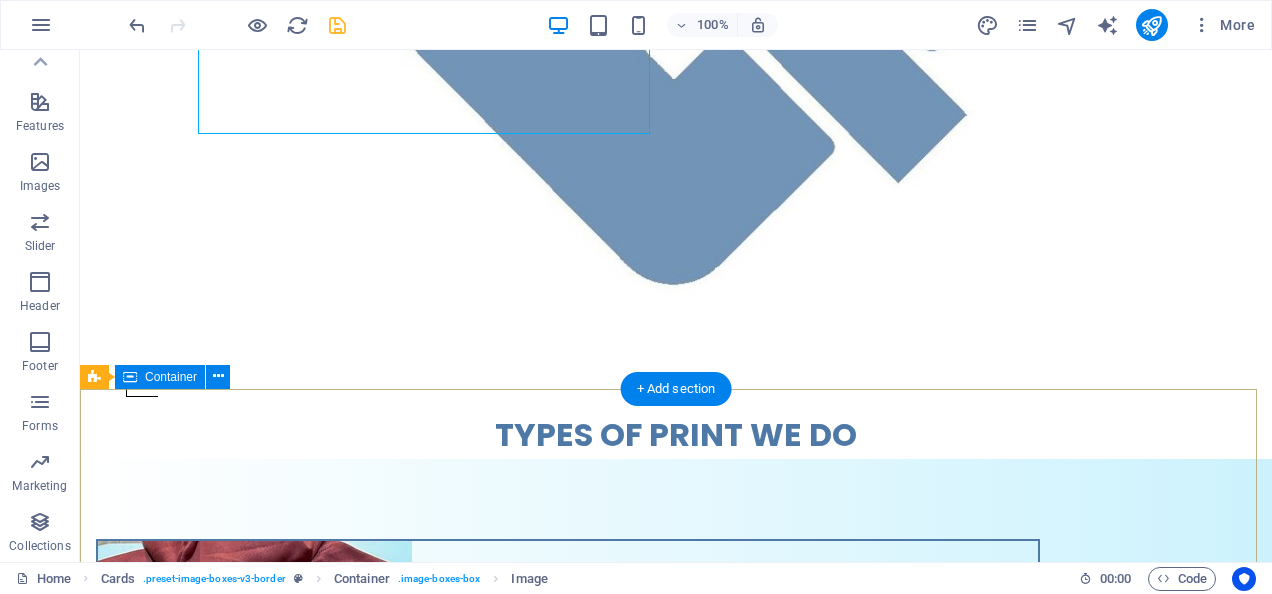 scroll, scrollTop: 698, scrollLeft: 0, axis: vertical 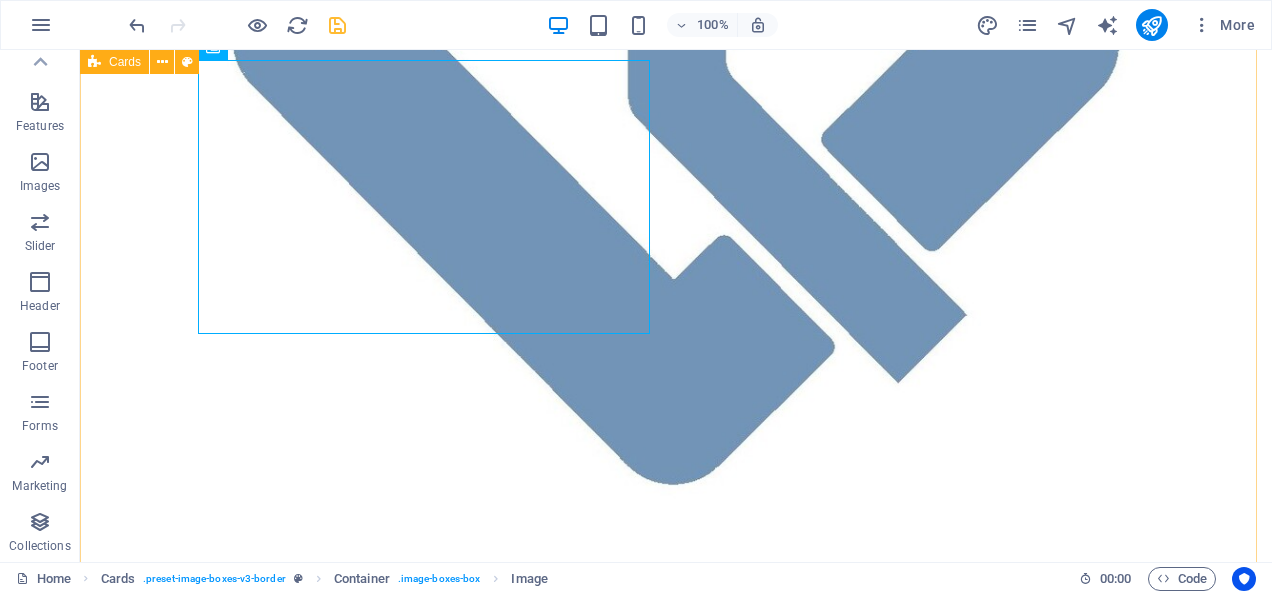 click on "HTV | Heat Transfer Vinyl Make Every Shirt Speak Louder Than Words Lorem ipsum dolor sit amet, consectetuer adipiscing elit. Aenean commodo ligula eget dolor. Lorem ipsum dolor sit amet. DTF | Direct To Film Full-colour Printing That Pops and Elevates Your Brand  Lorem ipsum dolor sit amet, consectetuer adipiscing elit. Aenean commodo ligula eget dolor. Lorem ipsum dolor sit amet." at bounding box center [676, 1295] 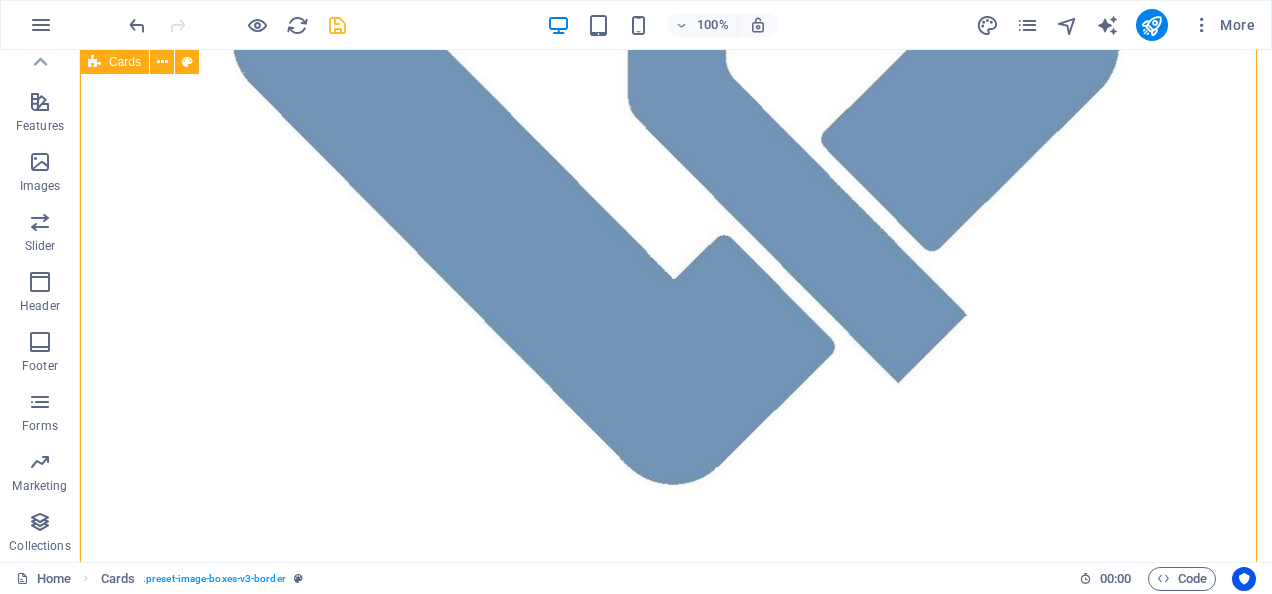 scroll, scrollTop: 598, scrollLeft: 0, axis: vertical 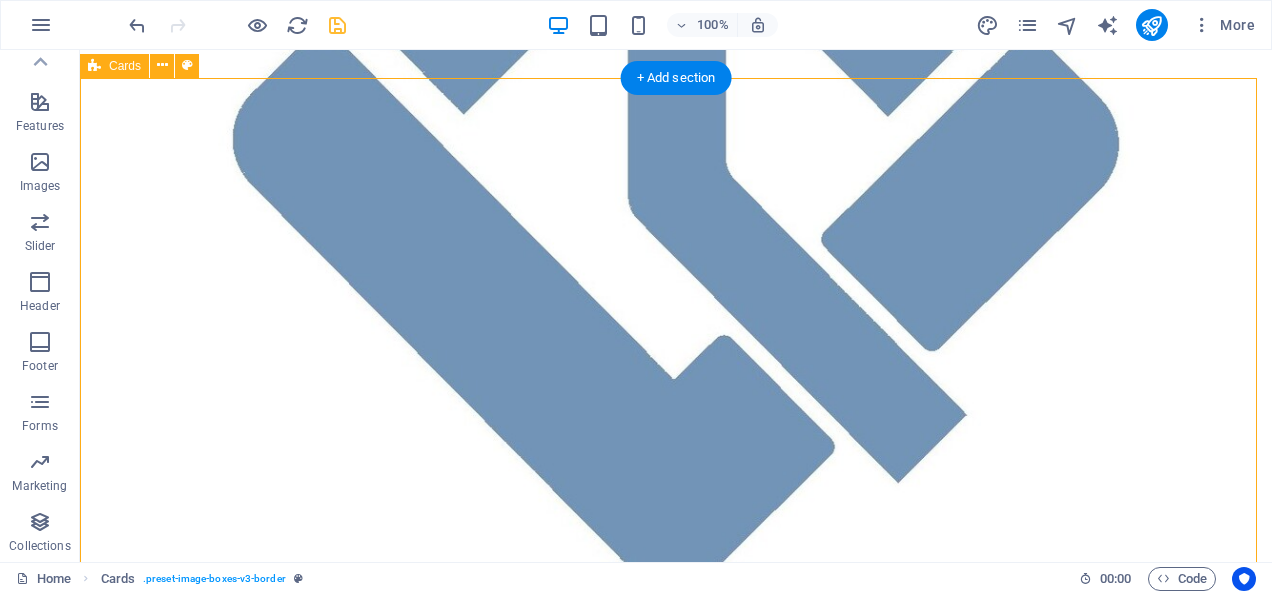 click on "HTV | Heat Transfer Vinyl Make Every Shirt Speak Louder Than Words Lorem ipsum dolor sit amet, consectetuer adipiscing elit. Aenean commodo ligula eget dolor. Lorem ipsum dolor sit amet. DTF | Direct To Film Full-colour Printing That Pops and Elevates Your Brand  Lorem ipsum dolor sit amet, consectetuer adipiscing elit. Aenean commodo ligula eget dolor. Lorem ipsum dolor sit amet." at bounding box center (676, 1395) 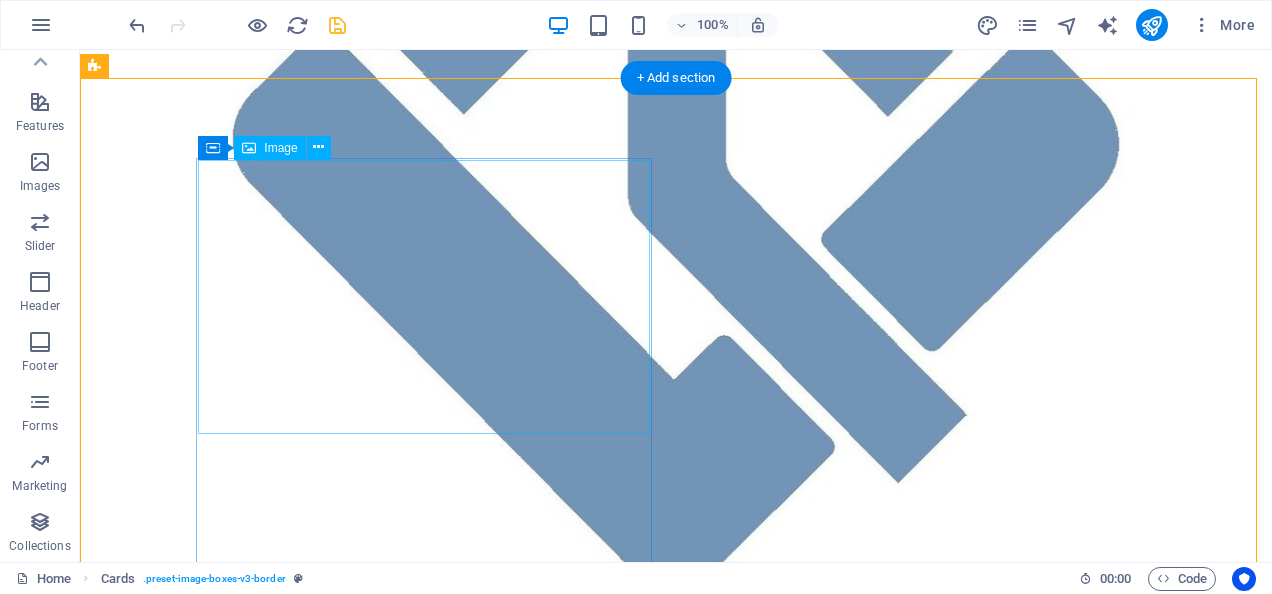 click at bounding box center [568, 978] 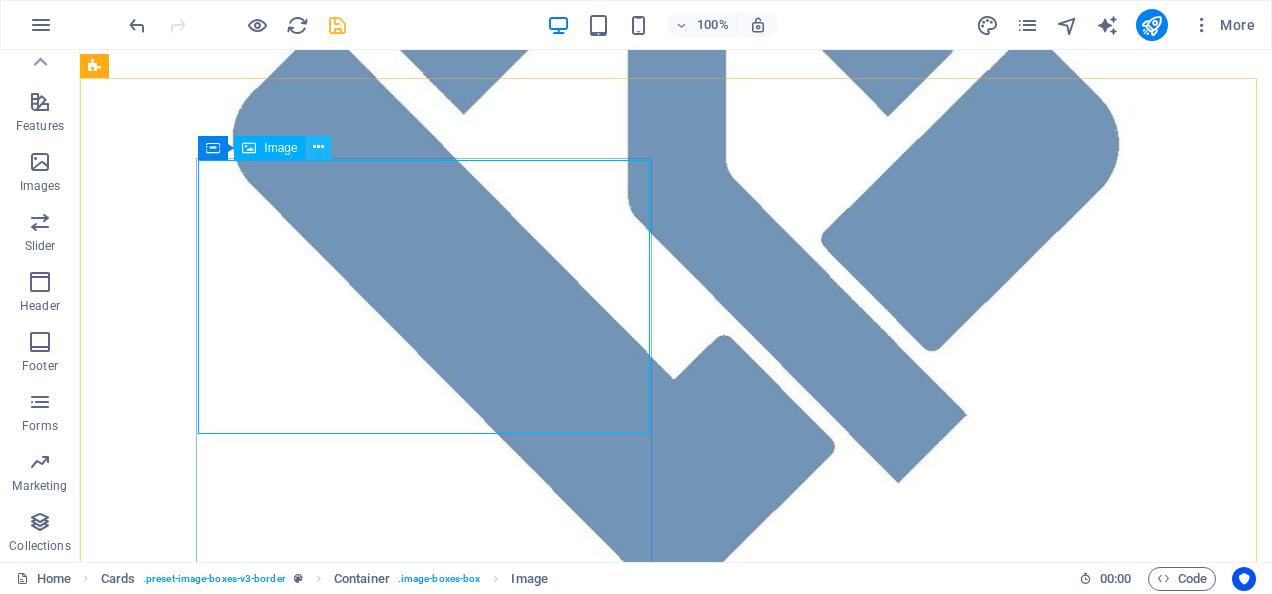 click at bounding box center [318, 147] 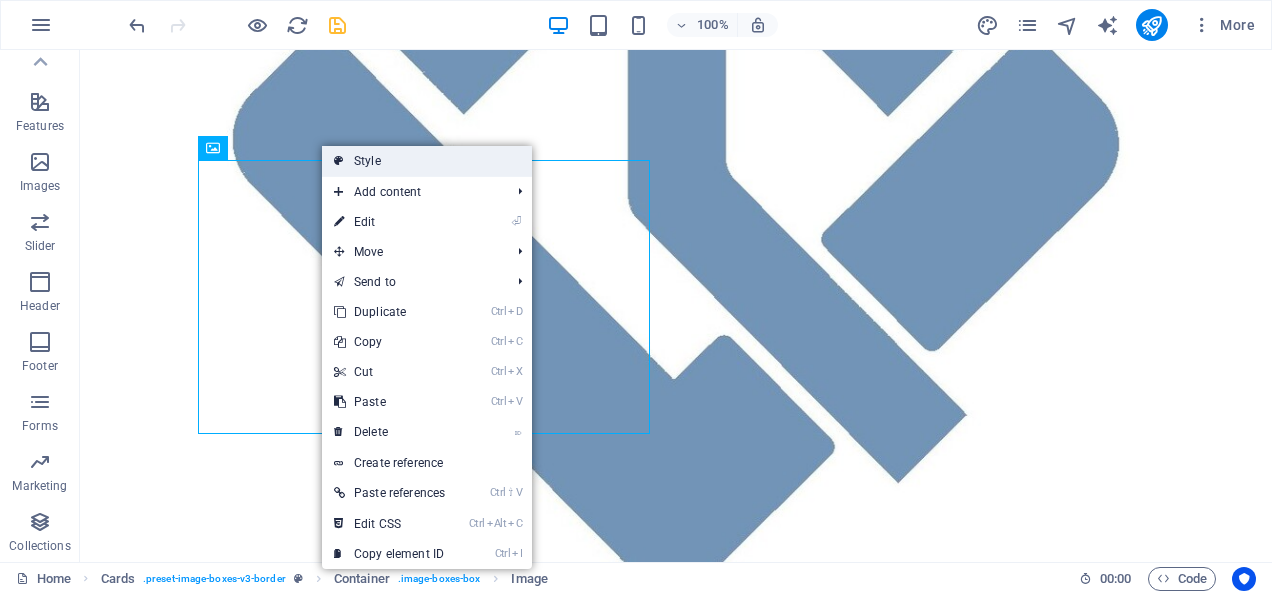 click on "Style" at bounding box center (427, 161) 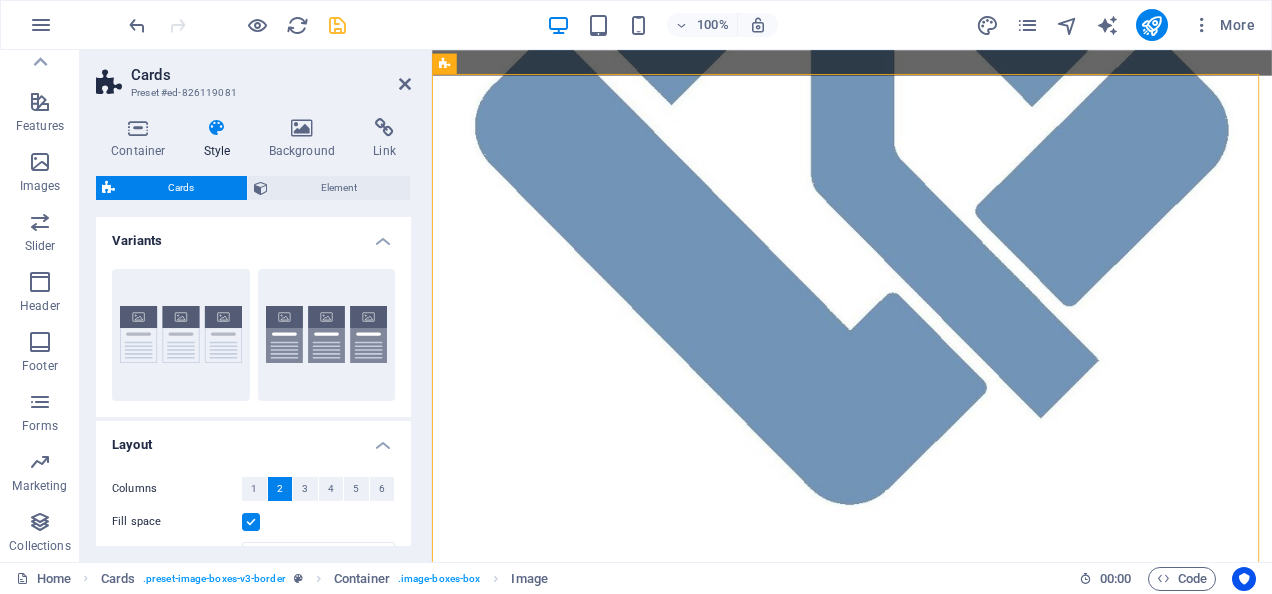 scroll, scrollTop: 596, scrollLeft: 0, axis: vertical 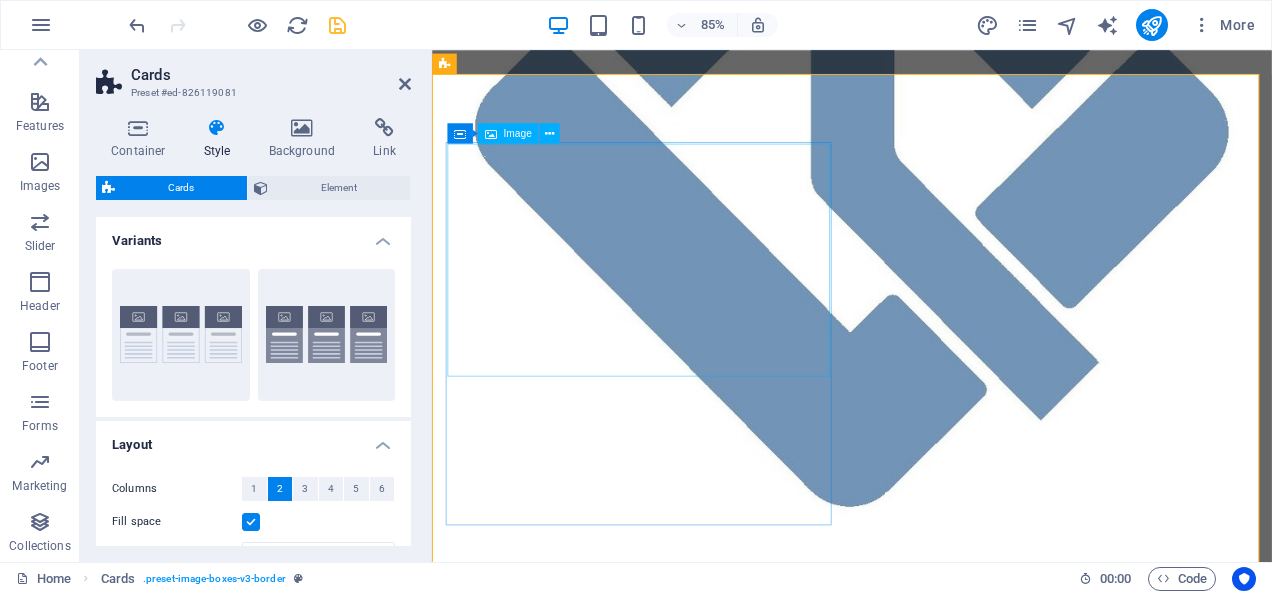 click at bounding box center (920, 980) 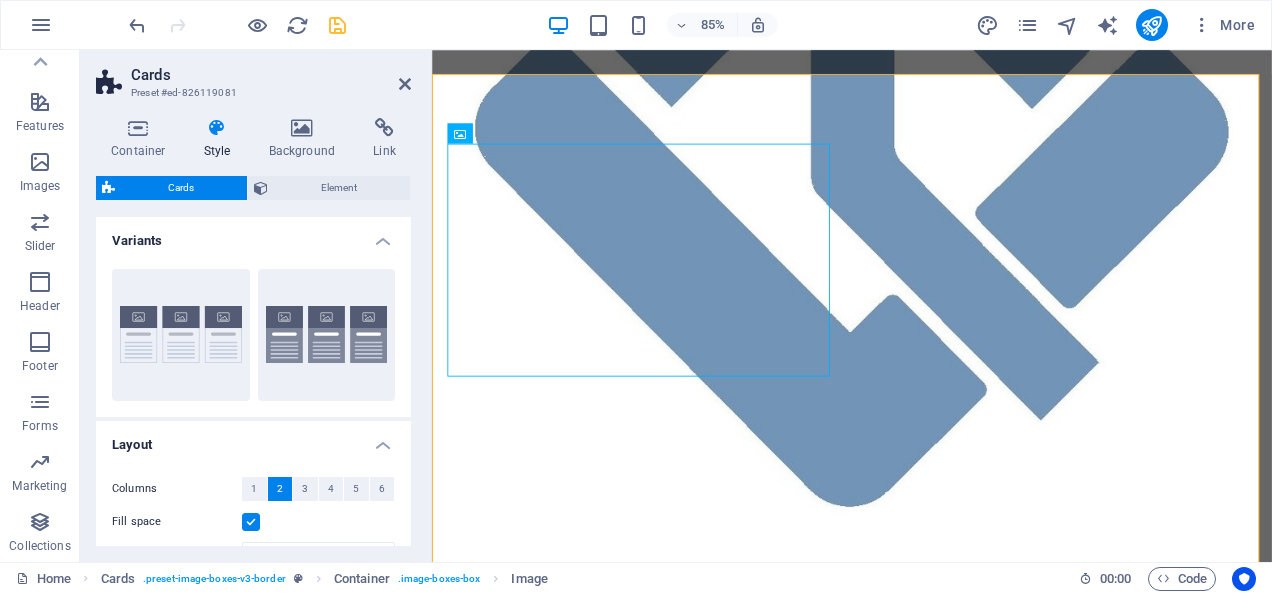 click at bounding box center (217, 128) 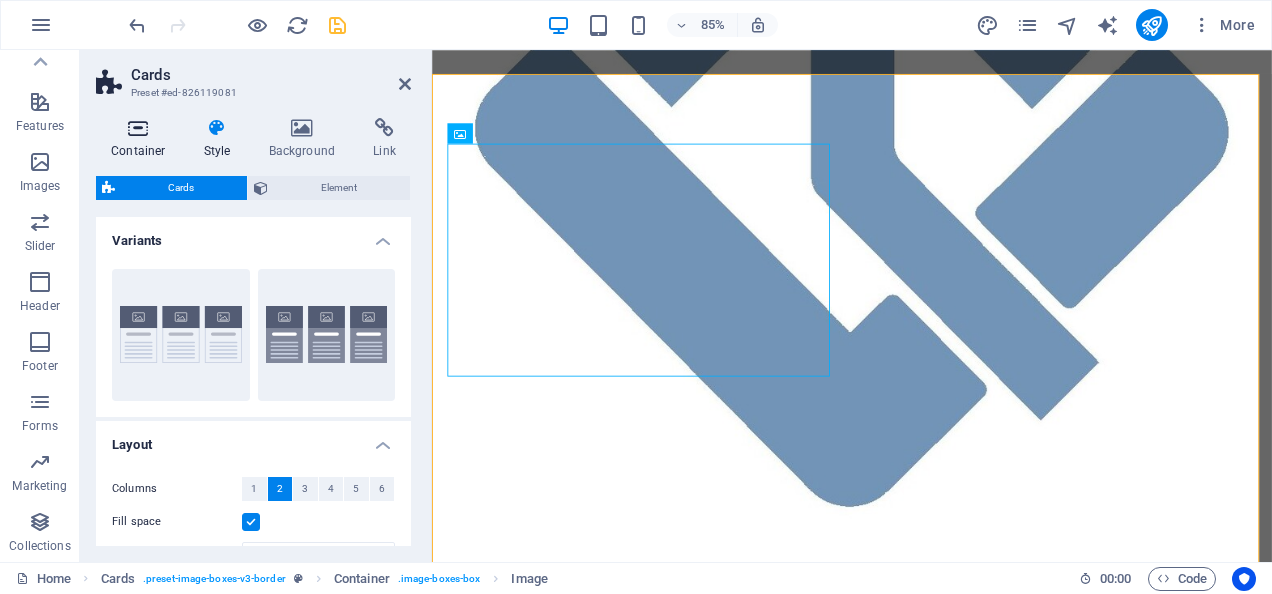 click at bounding box center (138, 128) 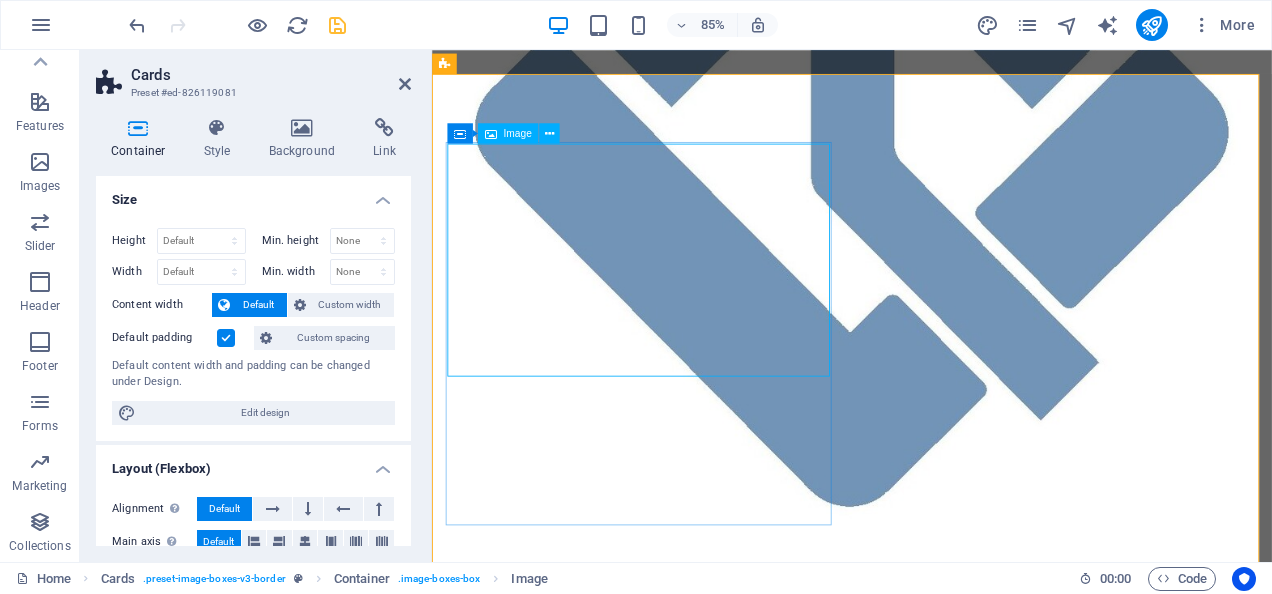 click at bounding box center (920, 980) 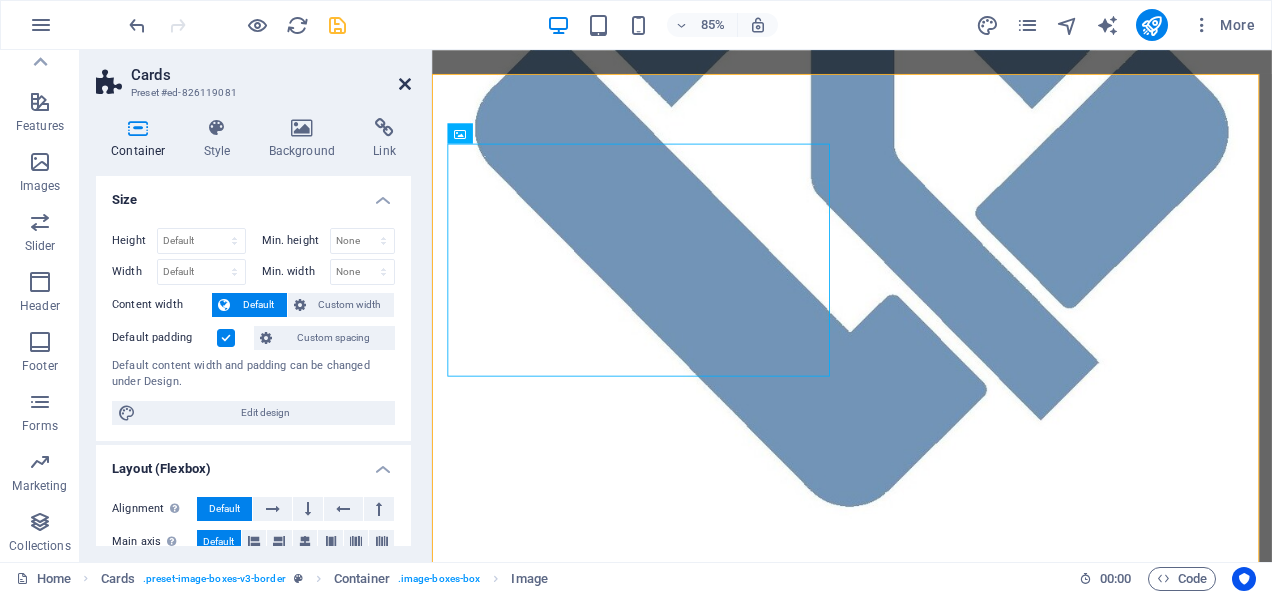 click at bounding box center (405, 84) 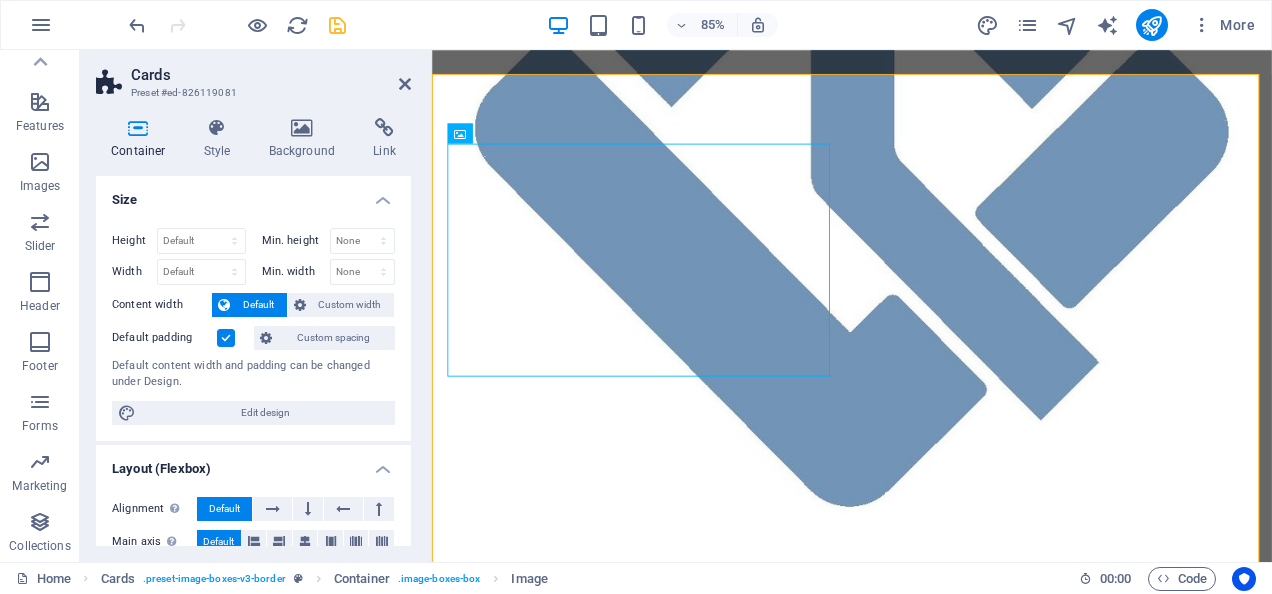 scroll, scrollTop: 598, scrollLeft: 0, axis: vertical 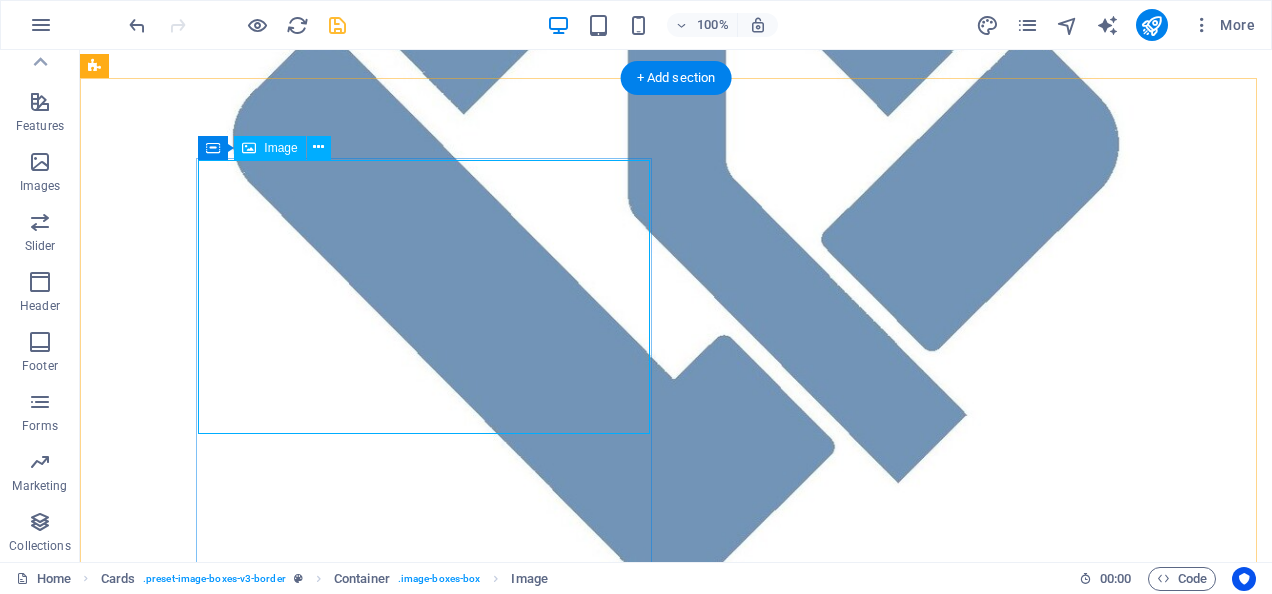 click at bounding box center [568, 978] 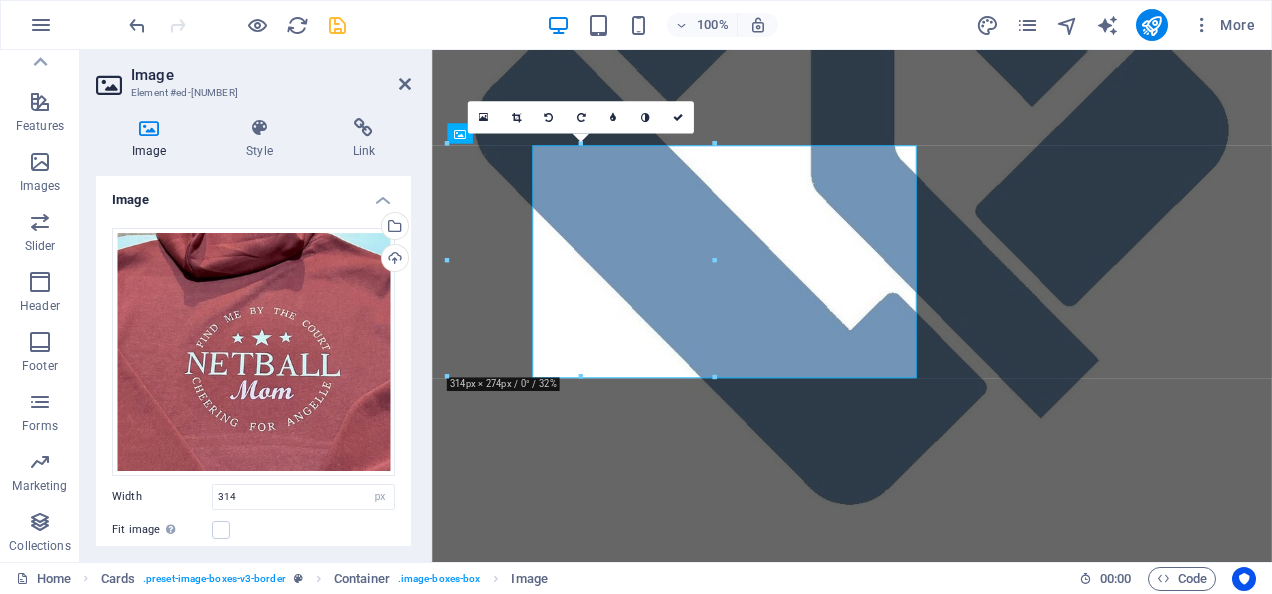 scroll, scrollTop: 596, scrollLeft: 0, axis: vertical 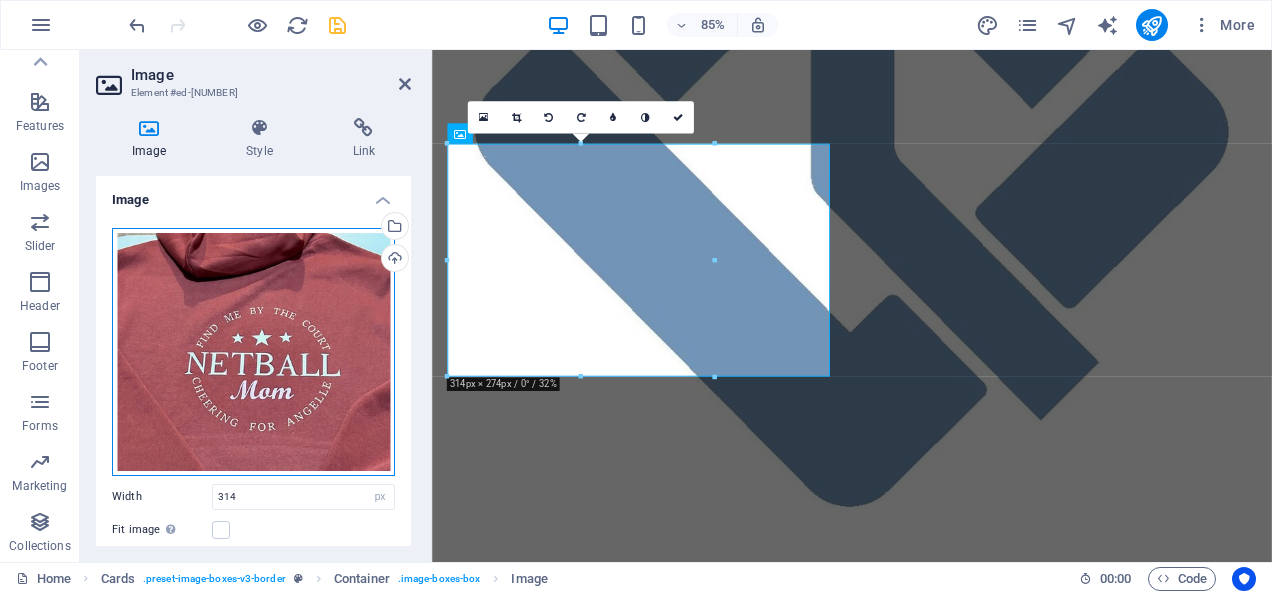click on "Drag files here, click to choose files or select files from Files or our free stock photos & videos" at bounding box center (253, 352) 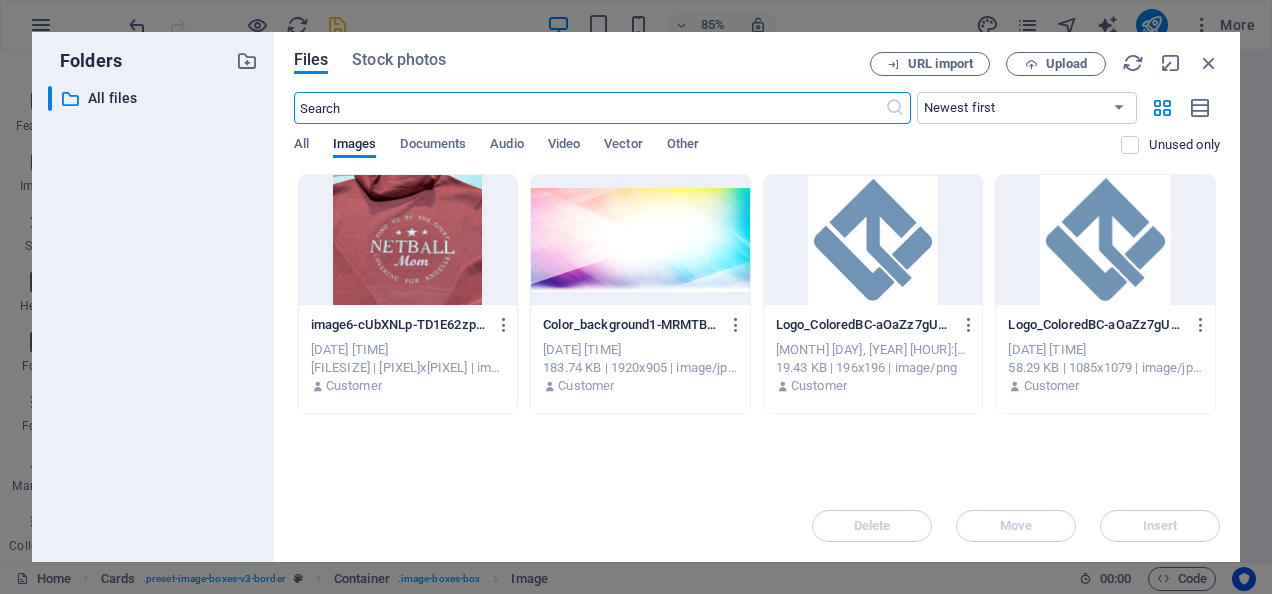 scroll, scrollTop: 376, scrollLeft: 0, axis: vertical 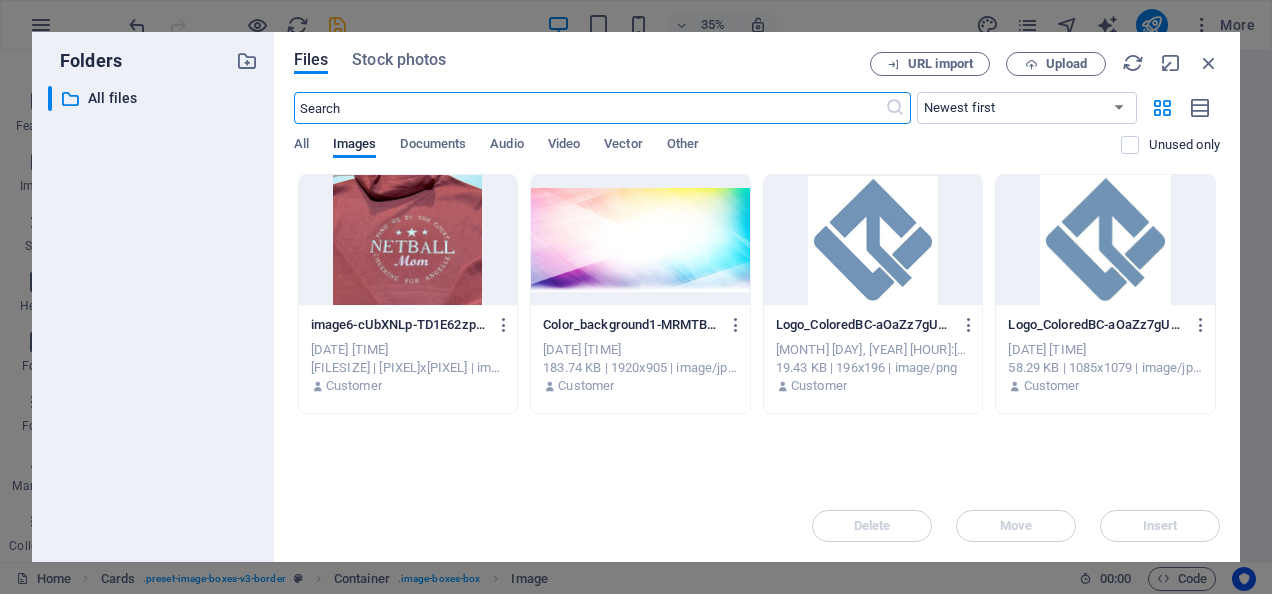 click at bounding box center (408, 240) 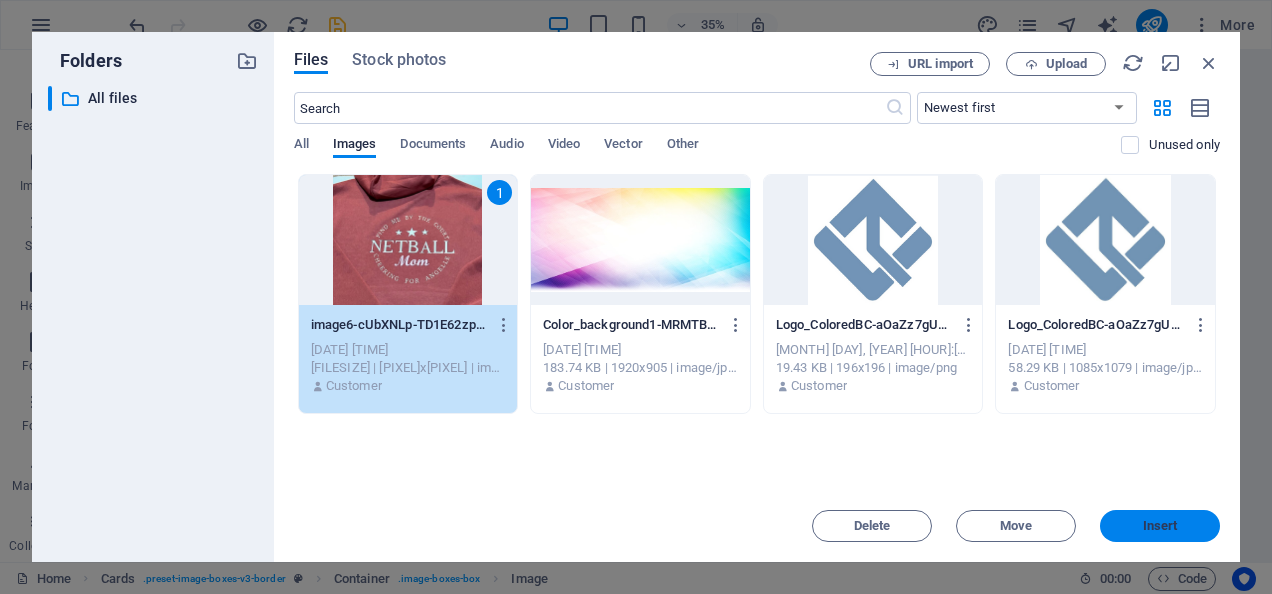 click on "Insert" at bounding box center [1160, 526] 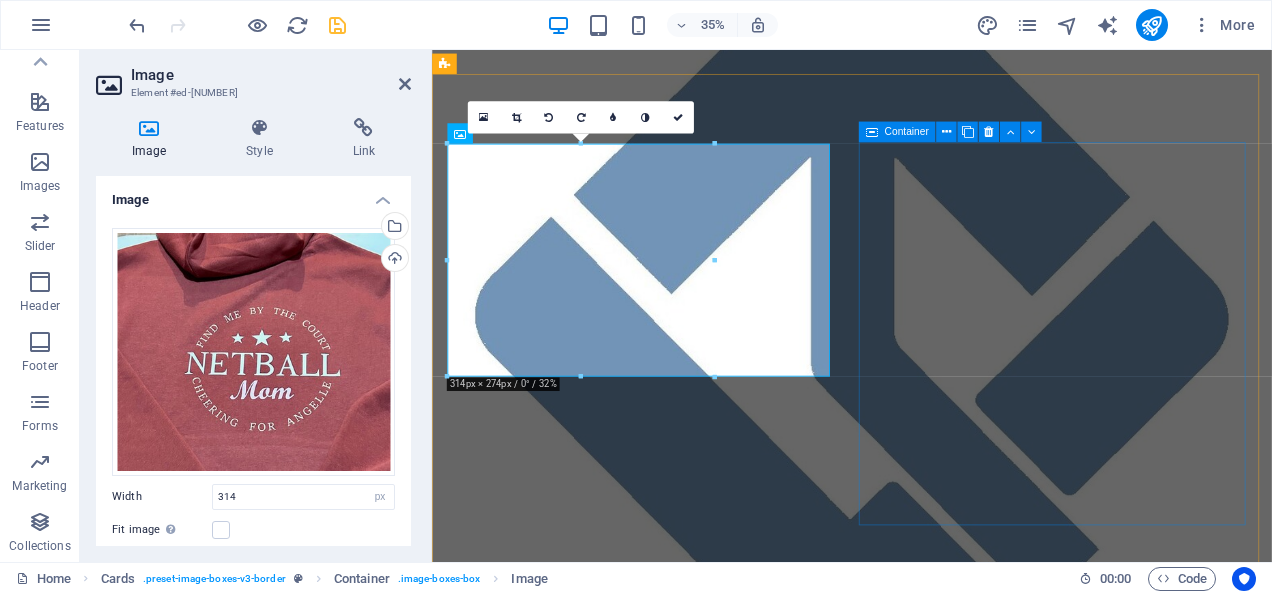 scroll, scrollTop: 596, scrollLeft: 0, axis: vertical 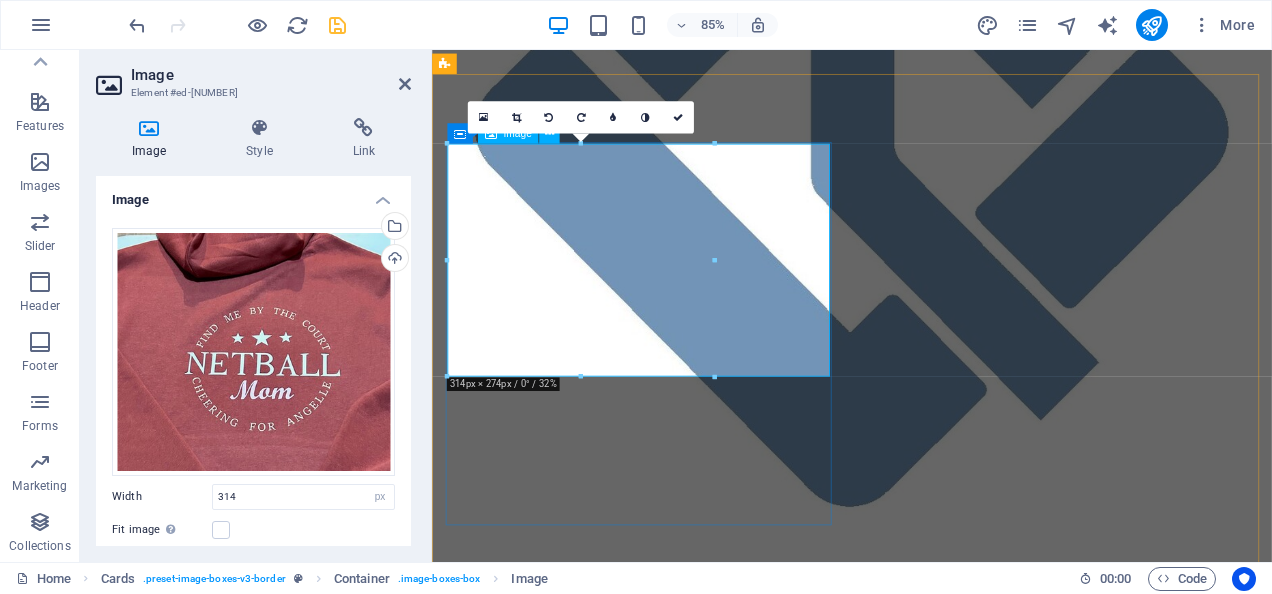 click at bounding box center (920, 980) 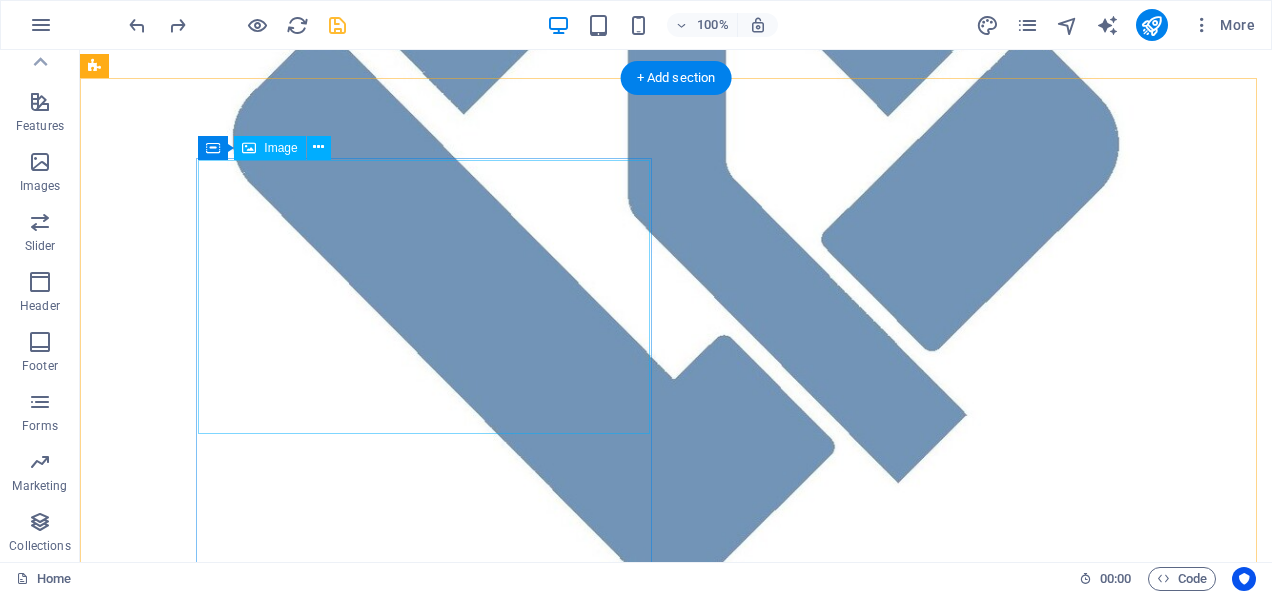 click at bounding box center [568, 978] 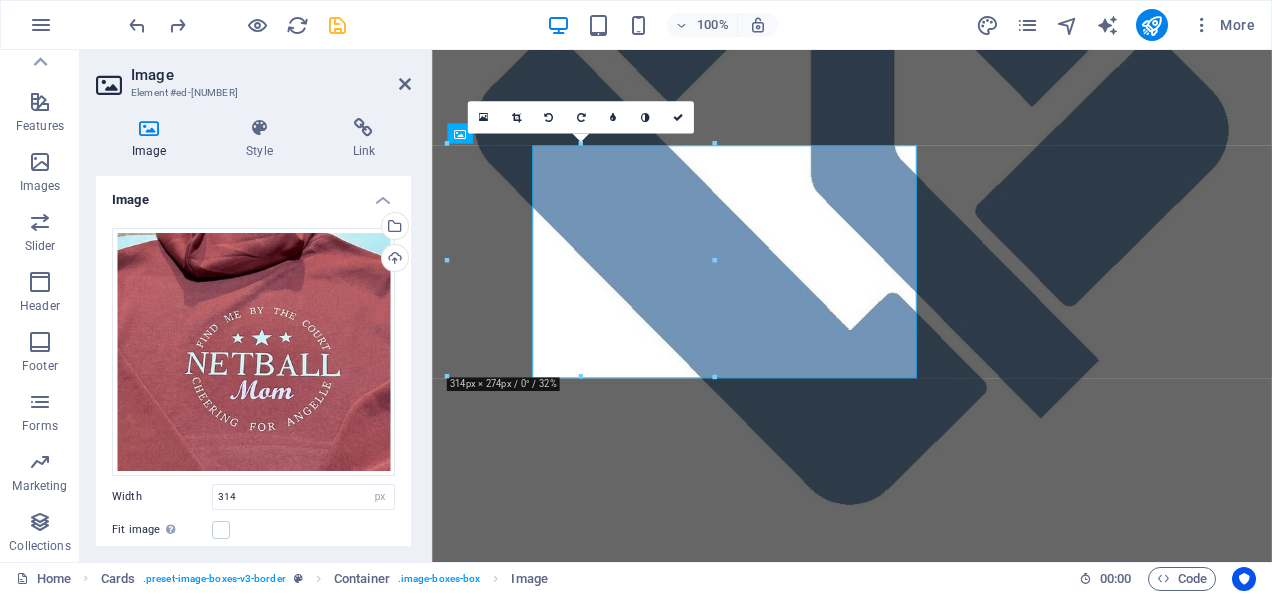 scroll, scrollTop: 596, scrollLeft: 0, axis: vertical 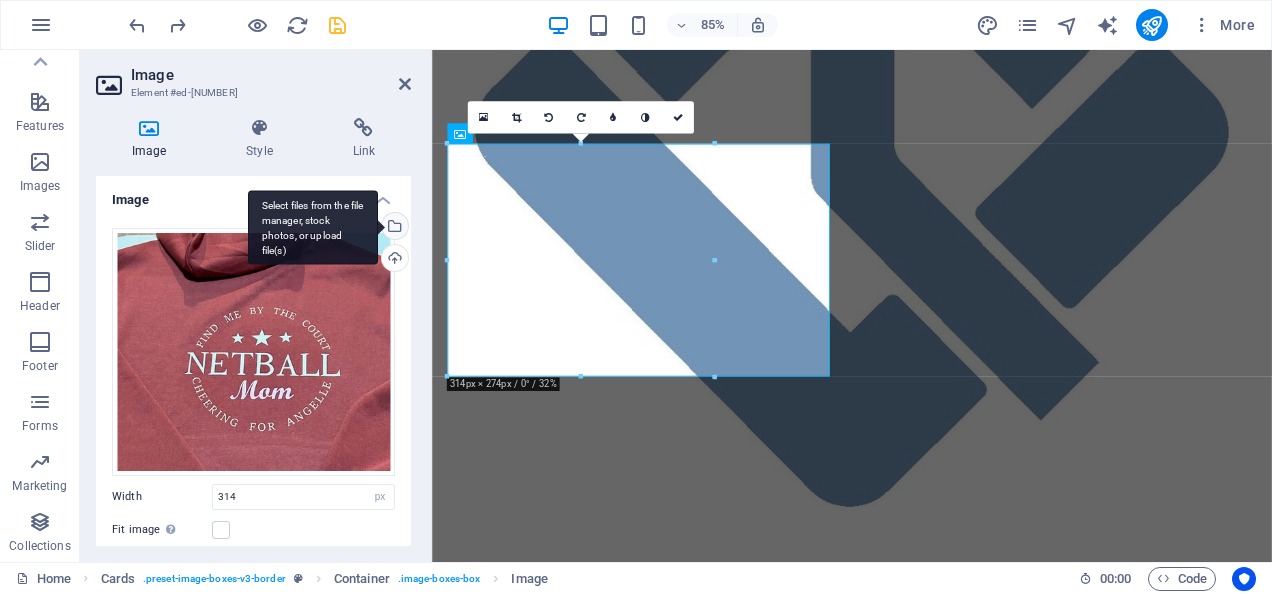 click on "Select files from the file manager, stock photos, or upload file(s)" at bounding box center [393, 228] 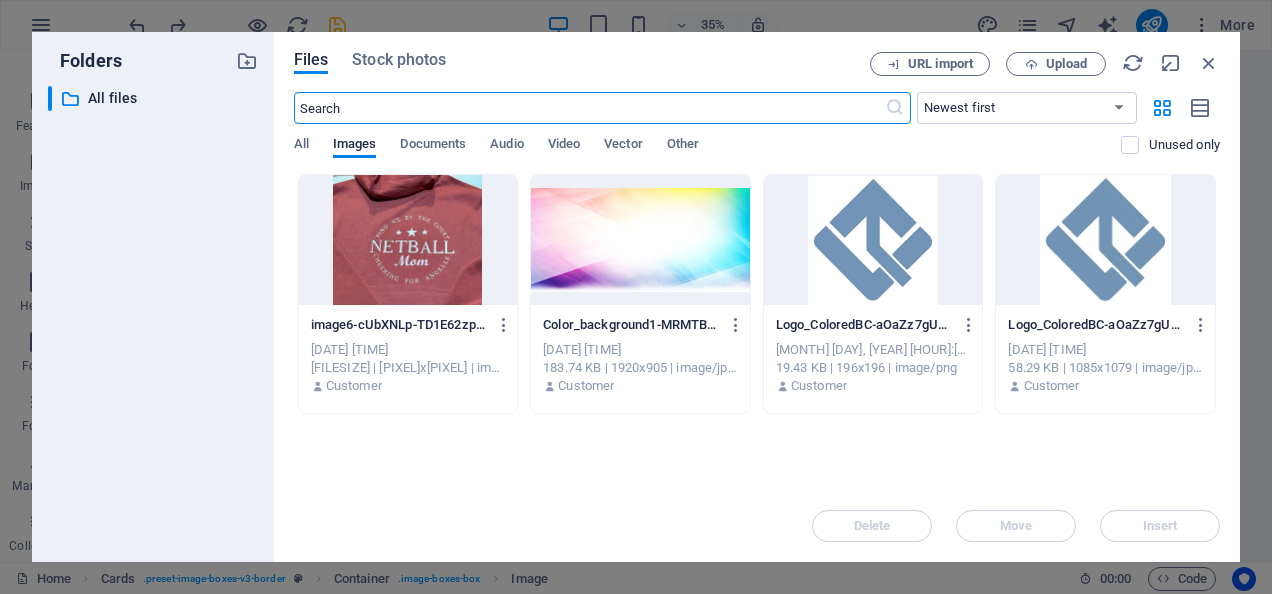 click at bounding box center [408, 240] 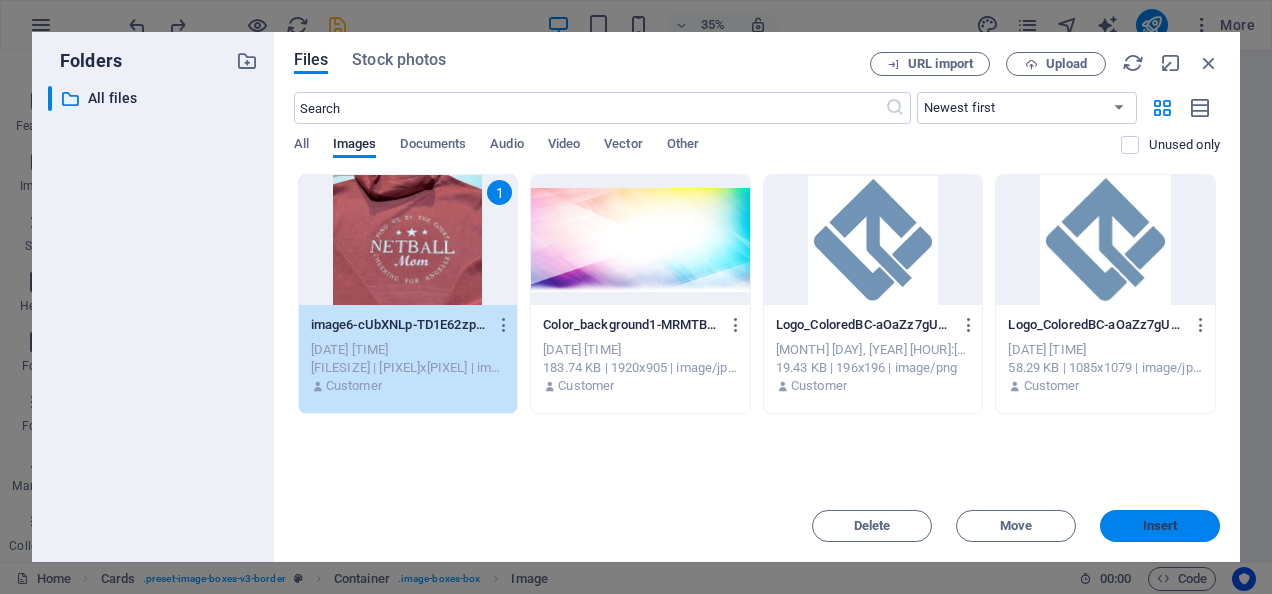 click on "Insert" at bounding box center [1160, 526] 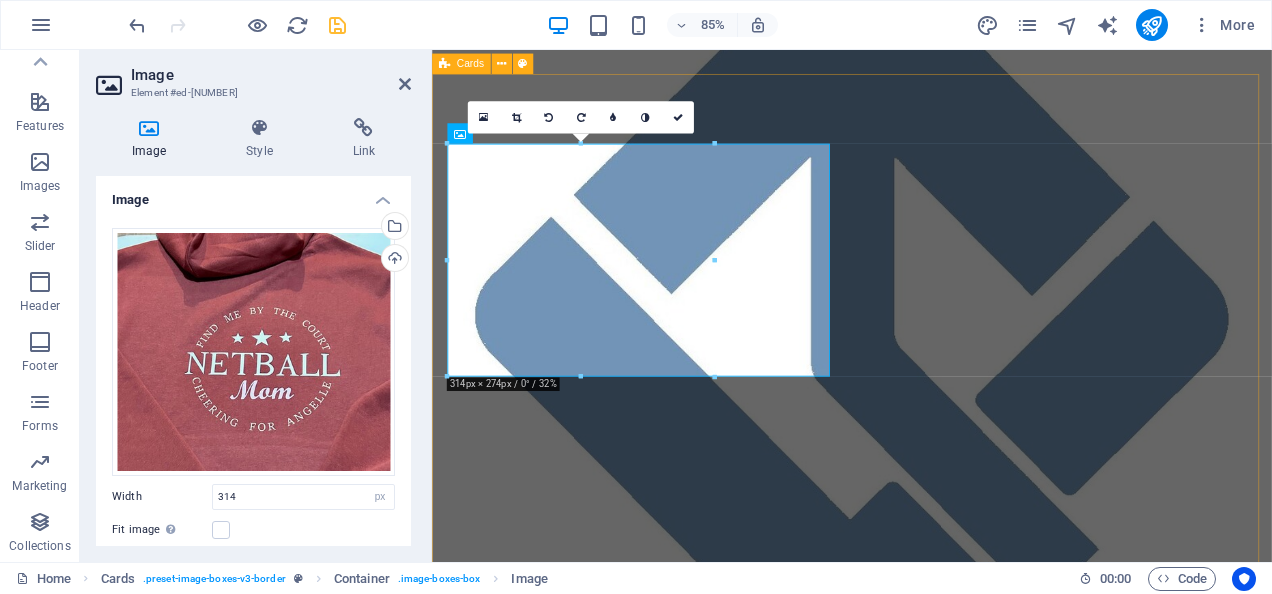 scroll, scrollTop: 596, scrollLeft: 0, axis: vertical 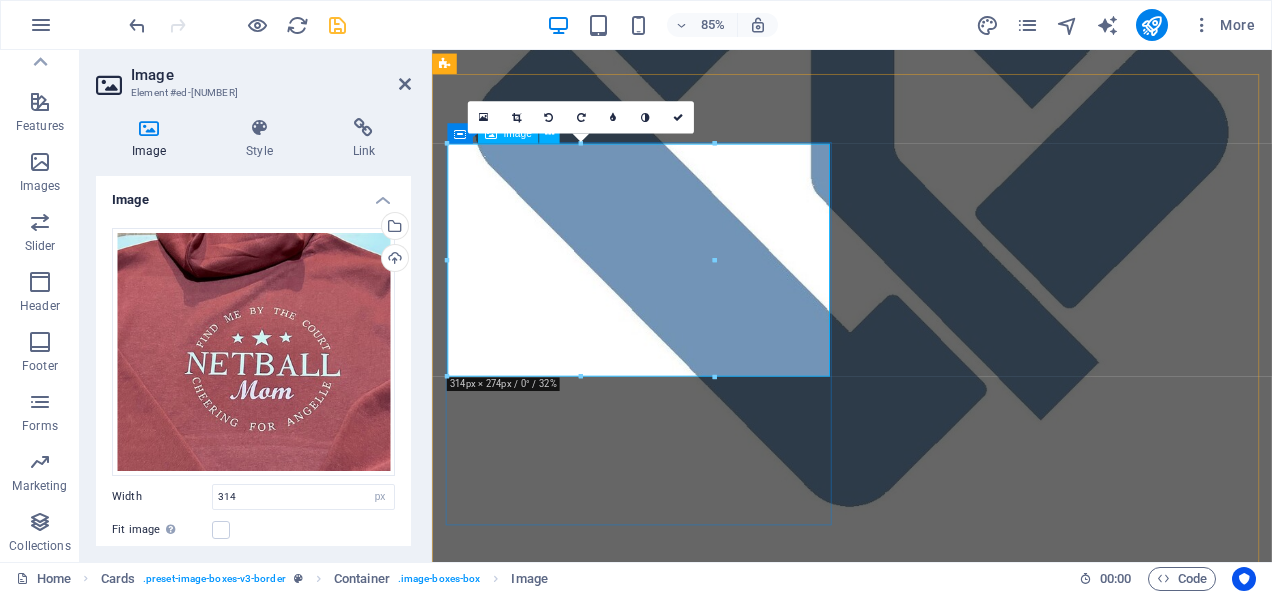 click at bounding box center (920, 980) 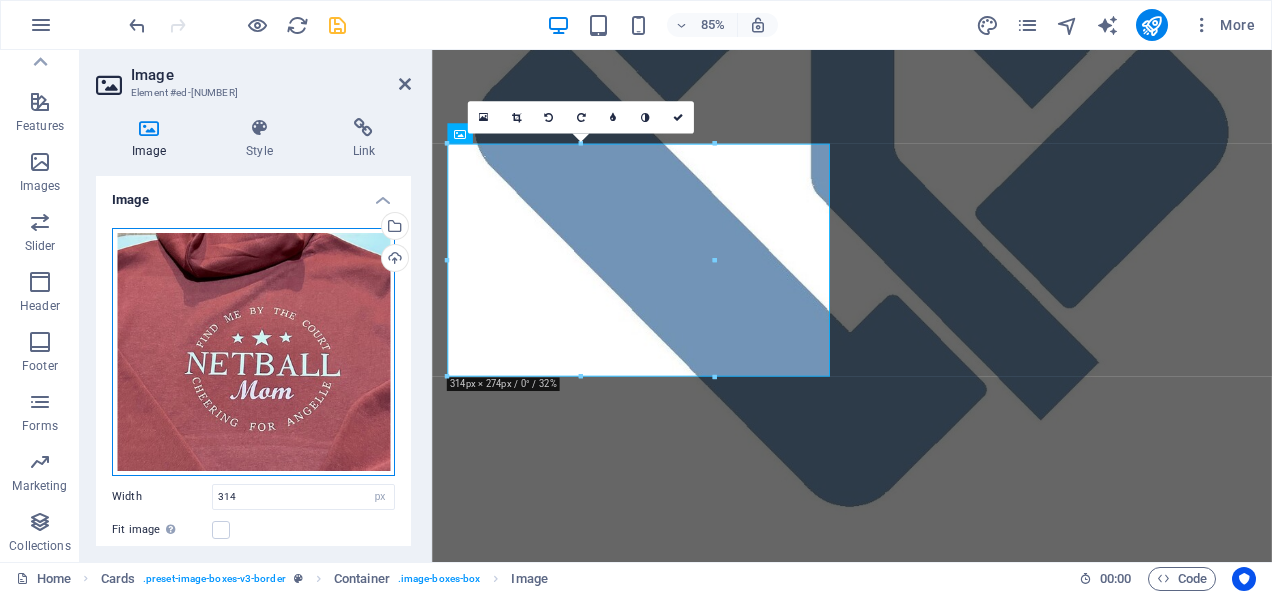 click on "Drag files here, click to choose files or select files from Files or our free stock photos & videos" at bounding box center (253, 352) 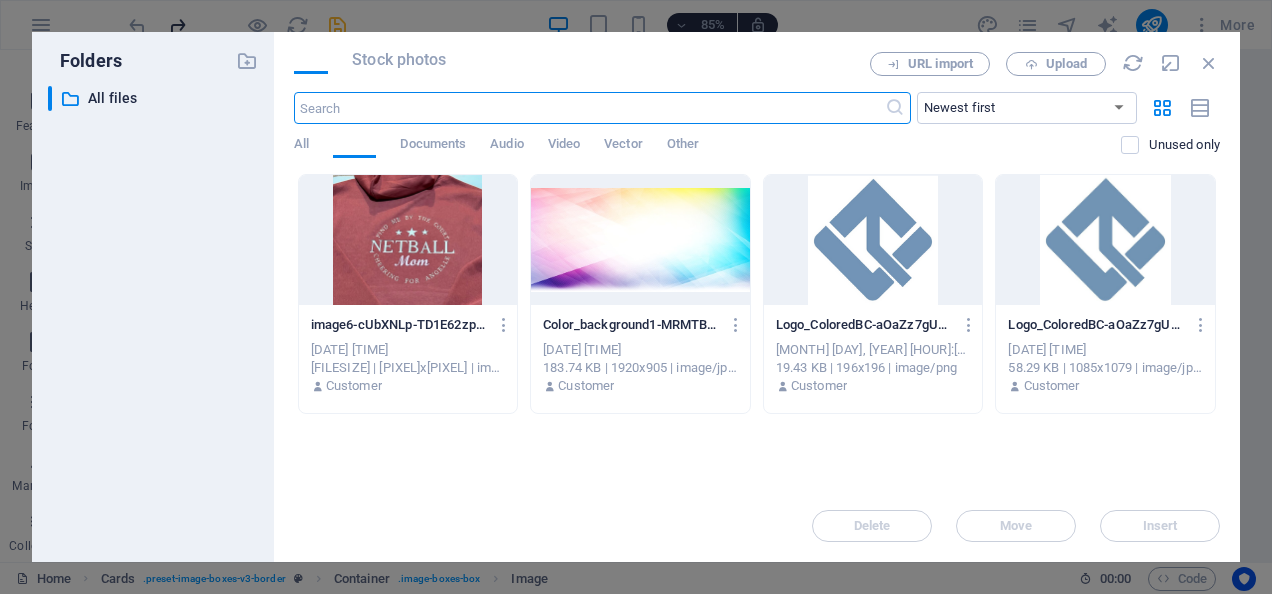 scroll, scrollTop: 376, scrollLeft: 0, axis: vertical 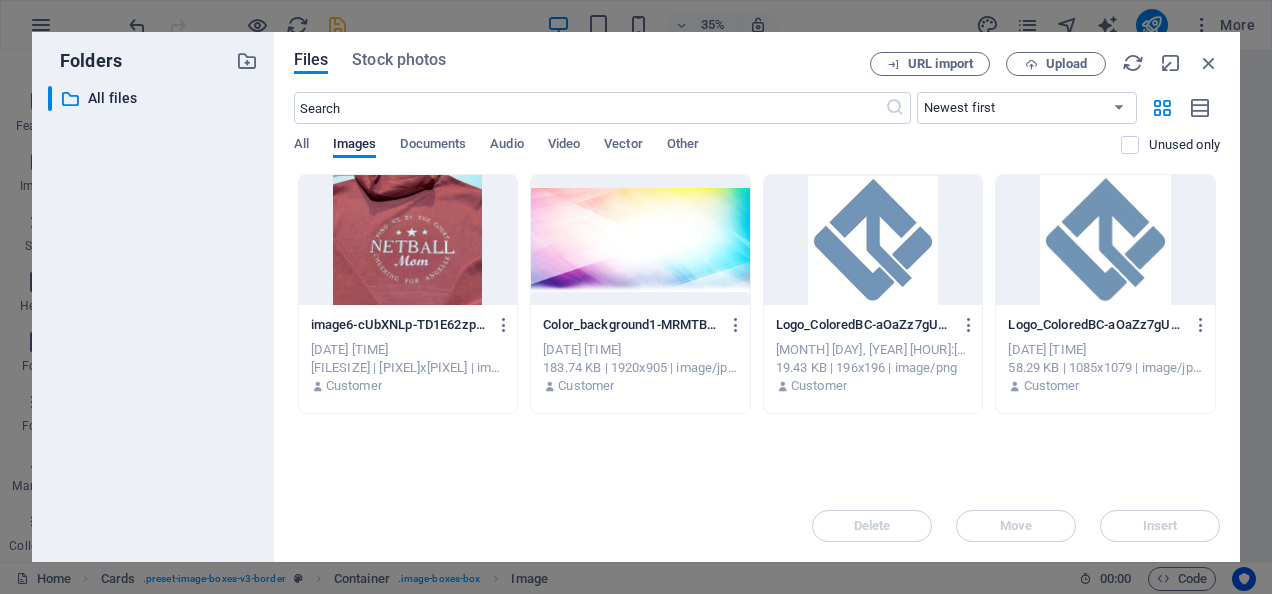 click at bounding box center (408, 240) 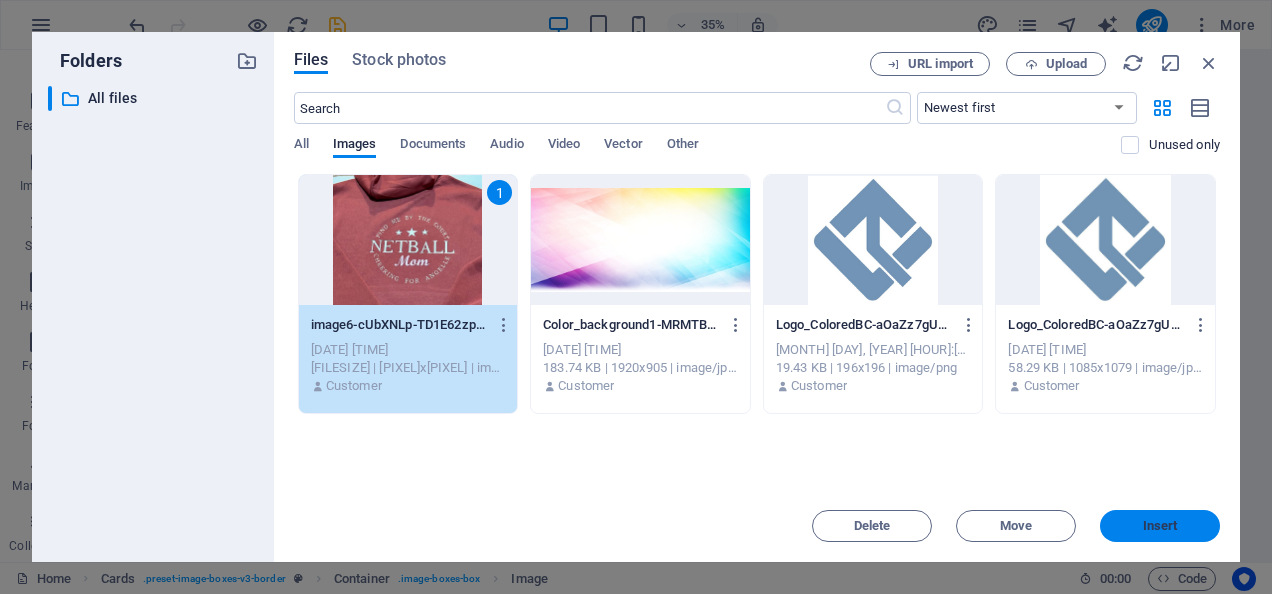 click on "Insert" at bounding box center (1160, 526) 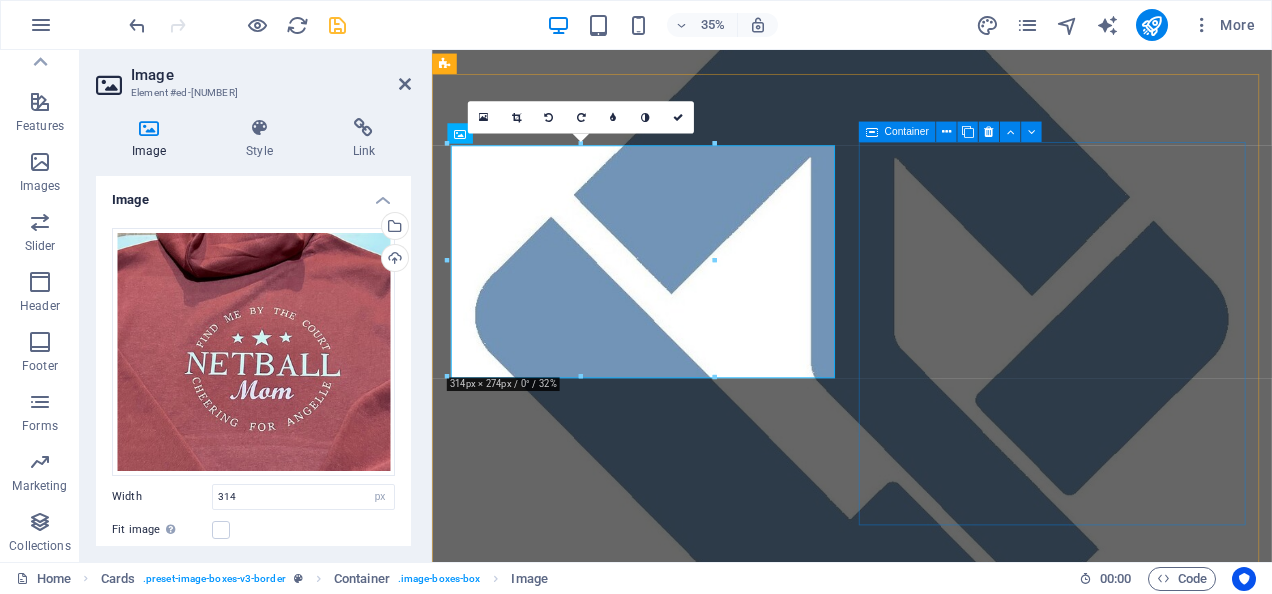 scroll, scrollTop: 596, scrollLeft: 0, axis: vertical 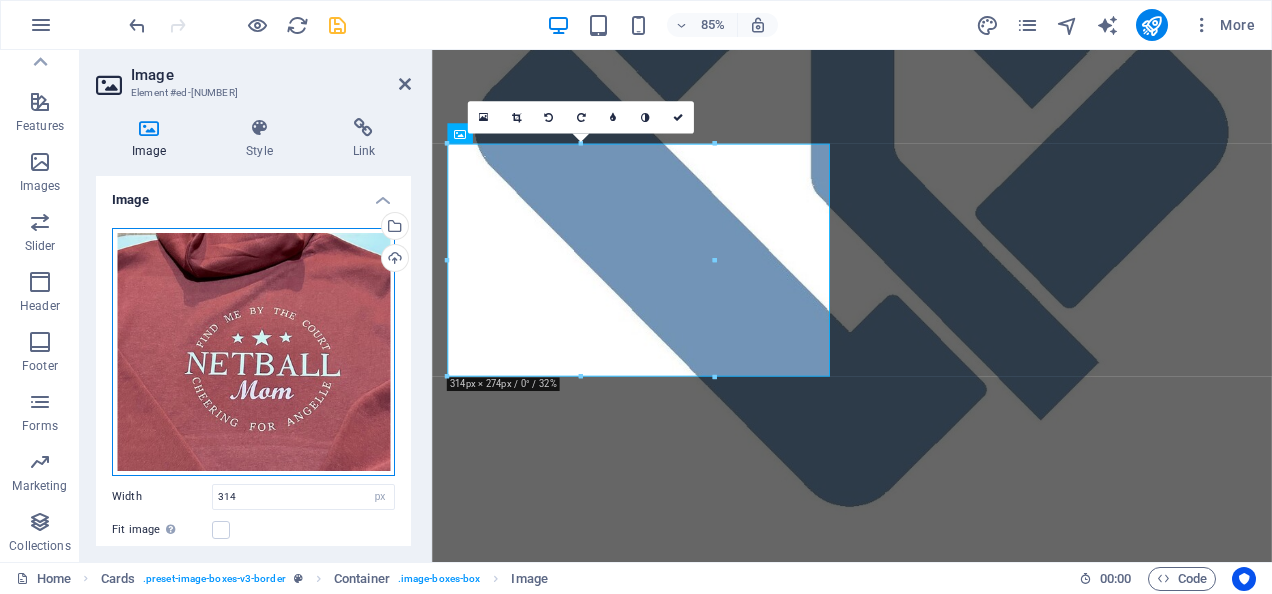drag, startPoint x: 300, startPoint y: 306, endPoint x: 227, endPoint y: 360, distance: 90.80198 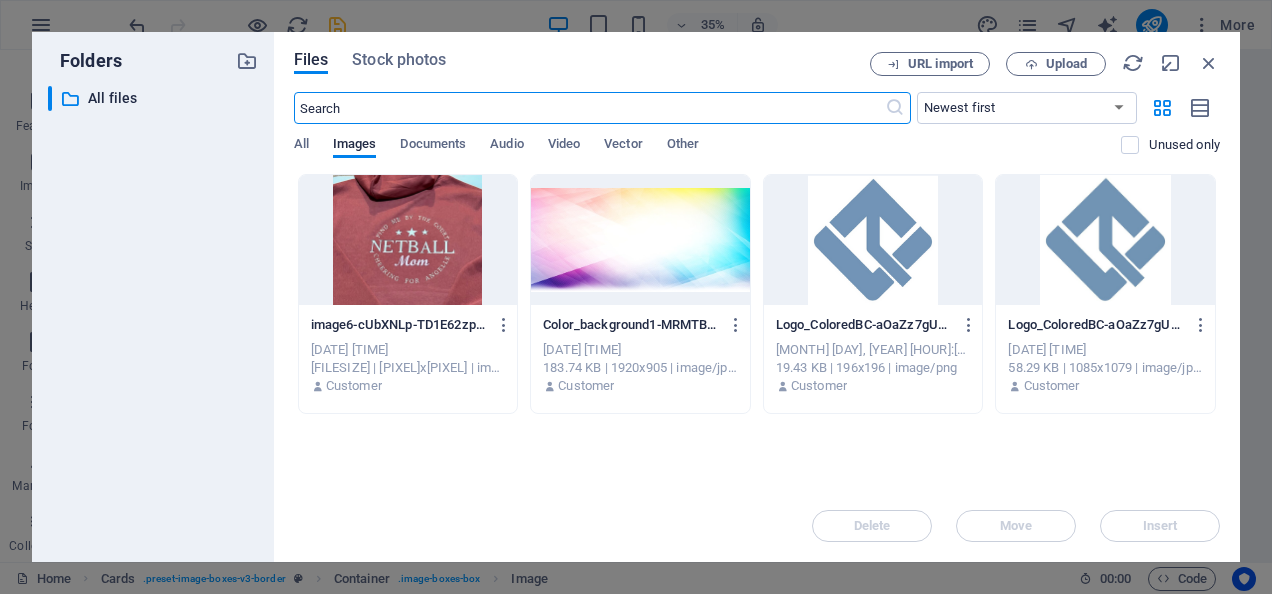 scroll, scrollTop: 376, scrollLeft: 0, axis: vertical 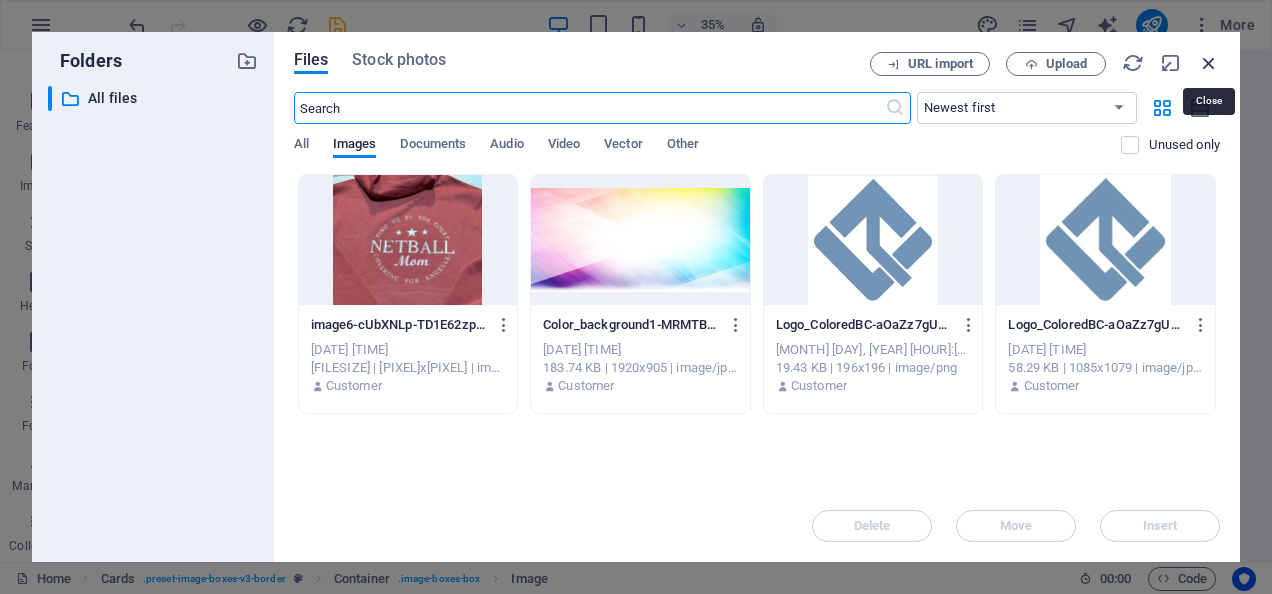 click at bounding box center [1209, 63] 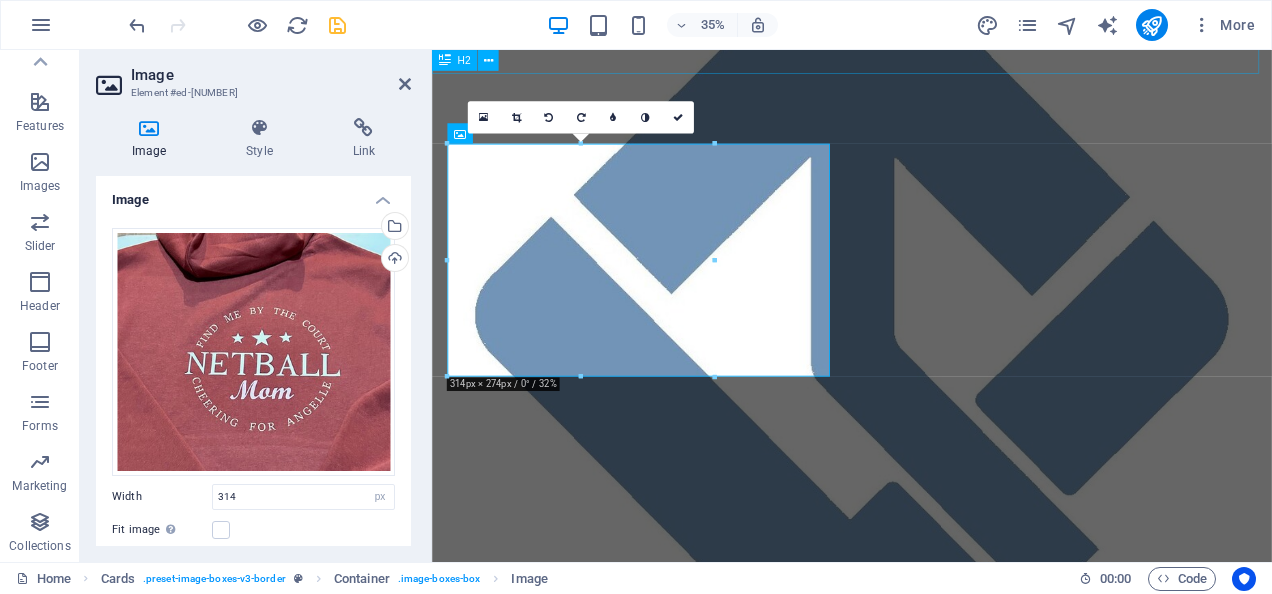 scroll, scrollTop: 596, scrollLeft: 0, axis: vertical 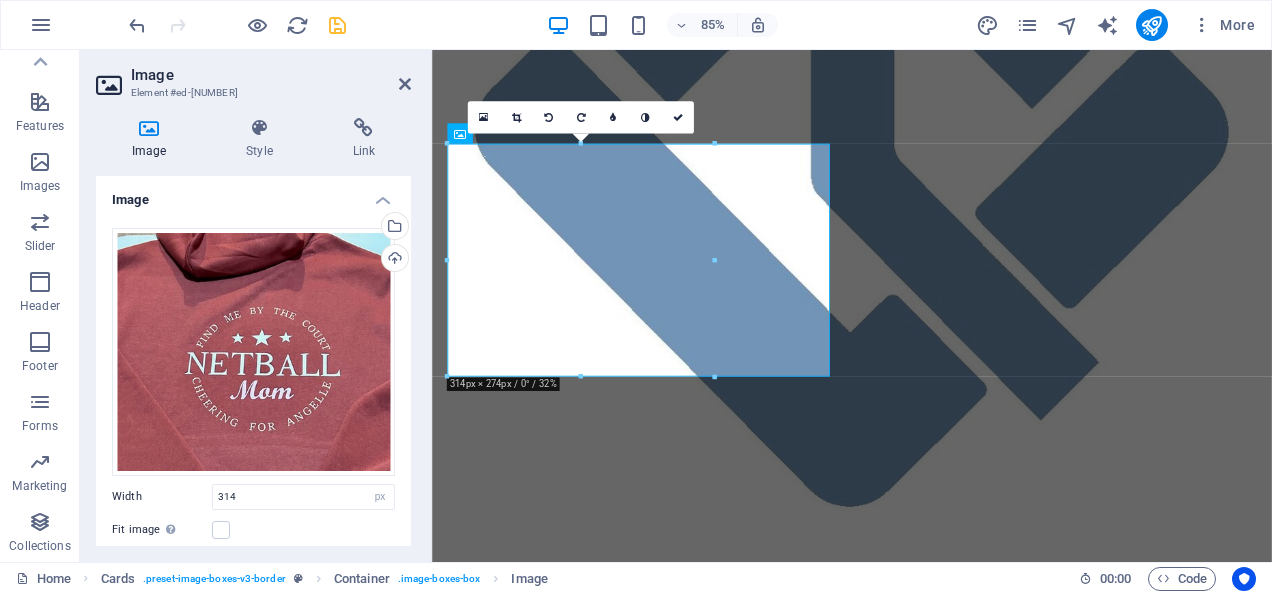click on "Image" at bounding box center (253, 194) 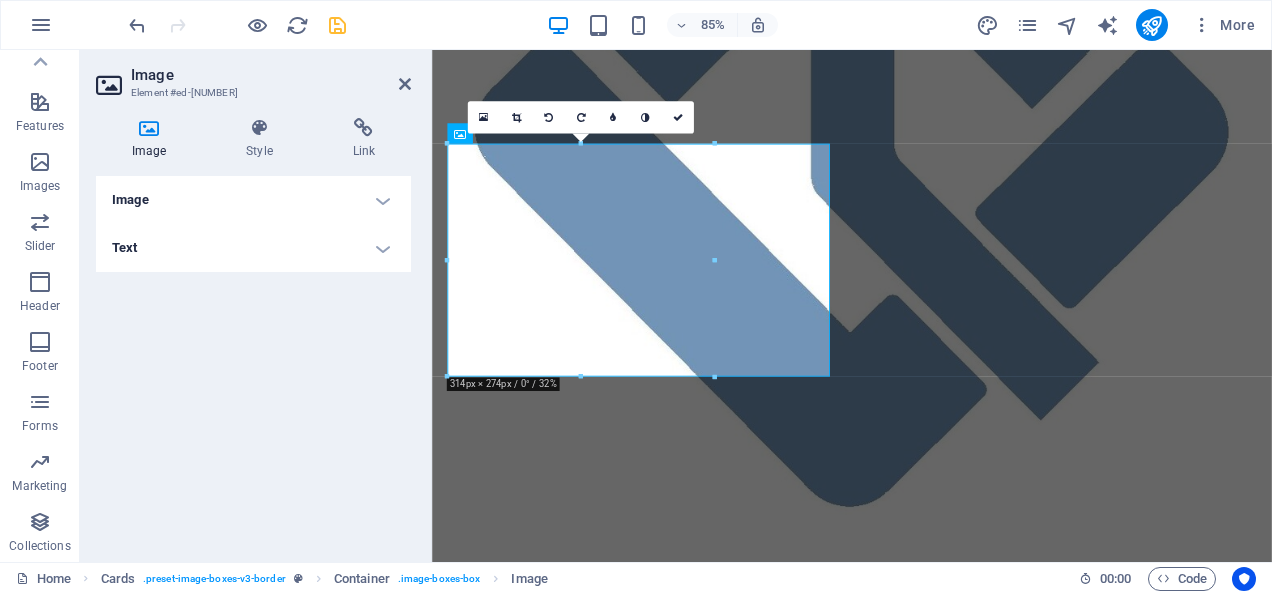 click on "Image" at bounding box center [253, 200] 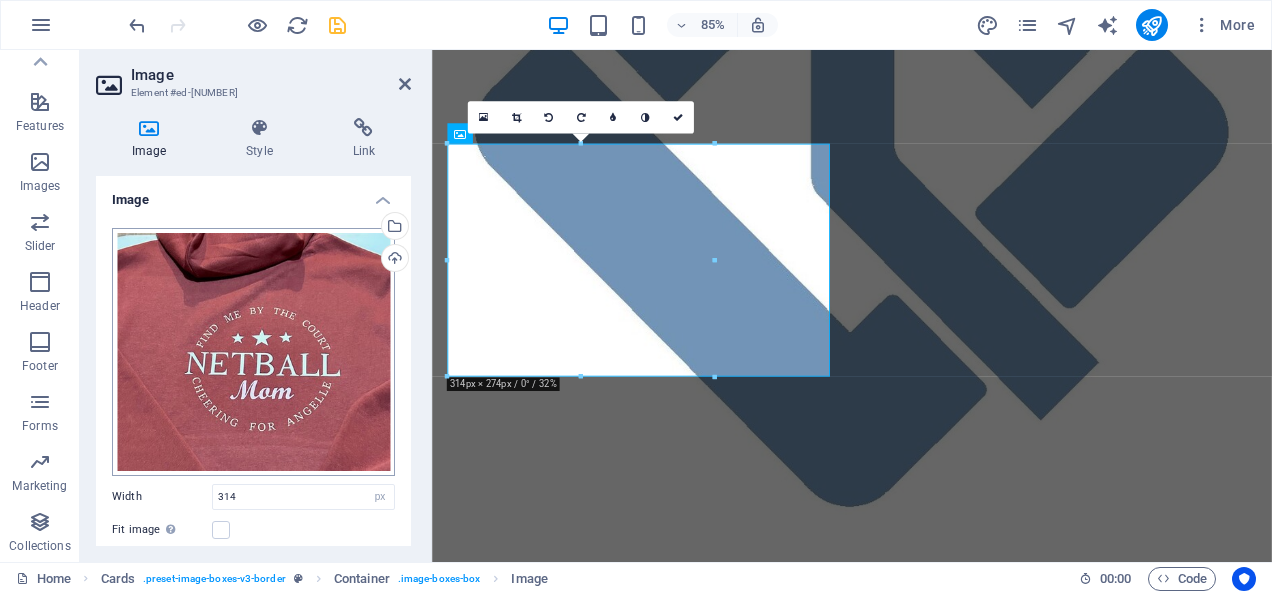 scroll, scrollTop: 184, scrollLeft: 0, axis: vertical 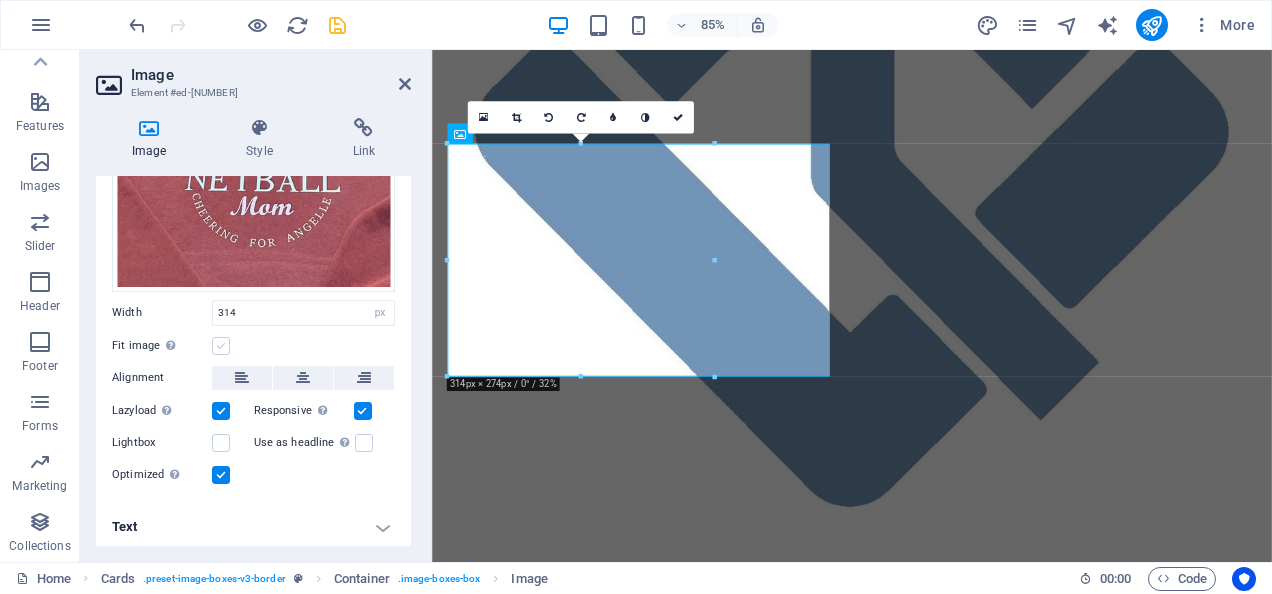 click at bounding box center (221, 346) 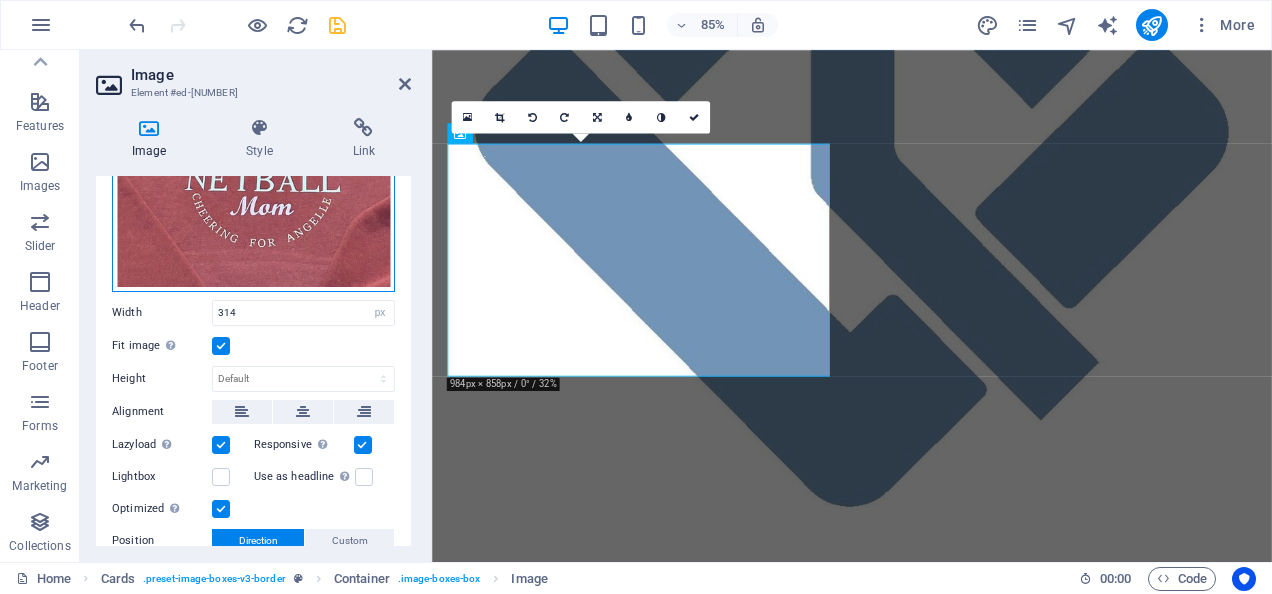 click on "Drag files here, click to choose files or select files from Files or our free stock photos & videos" at bounding box center [253, 168] 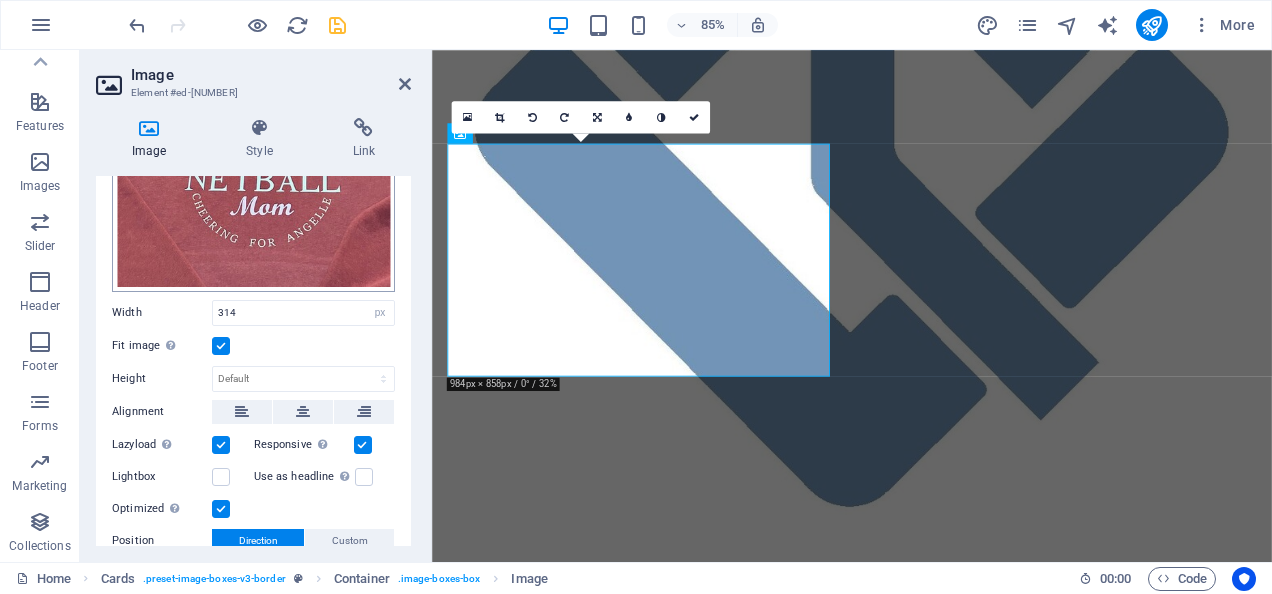 scroll, scrollTop: 376, scrollLeft: 0, axis: vertical 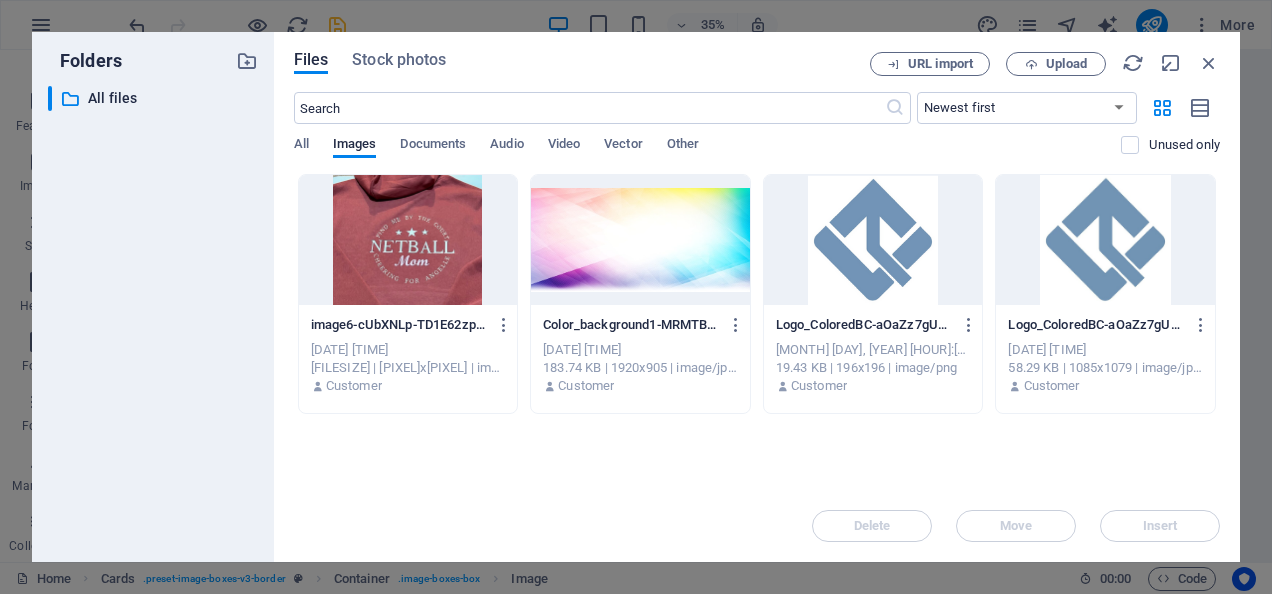click at bounding box center [408, 240] 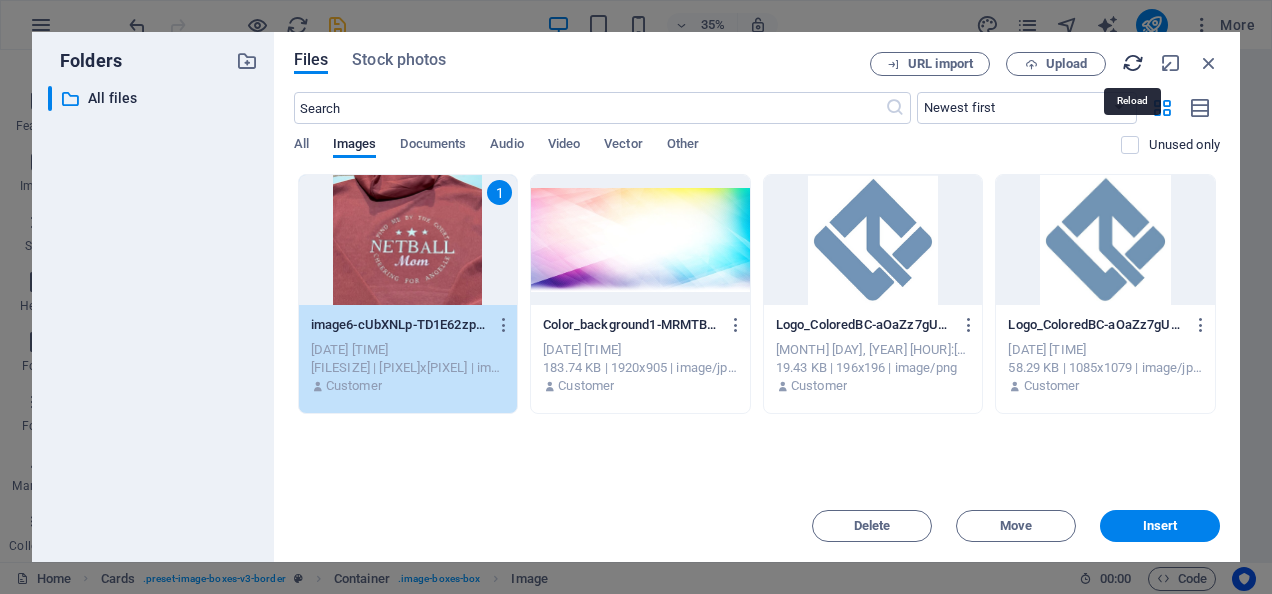 click at bounding box center [1133, 63] 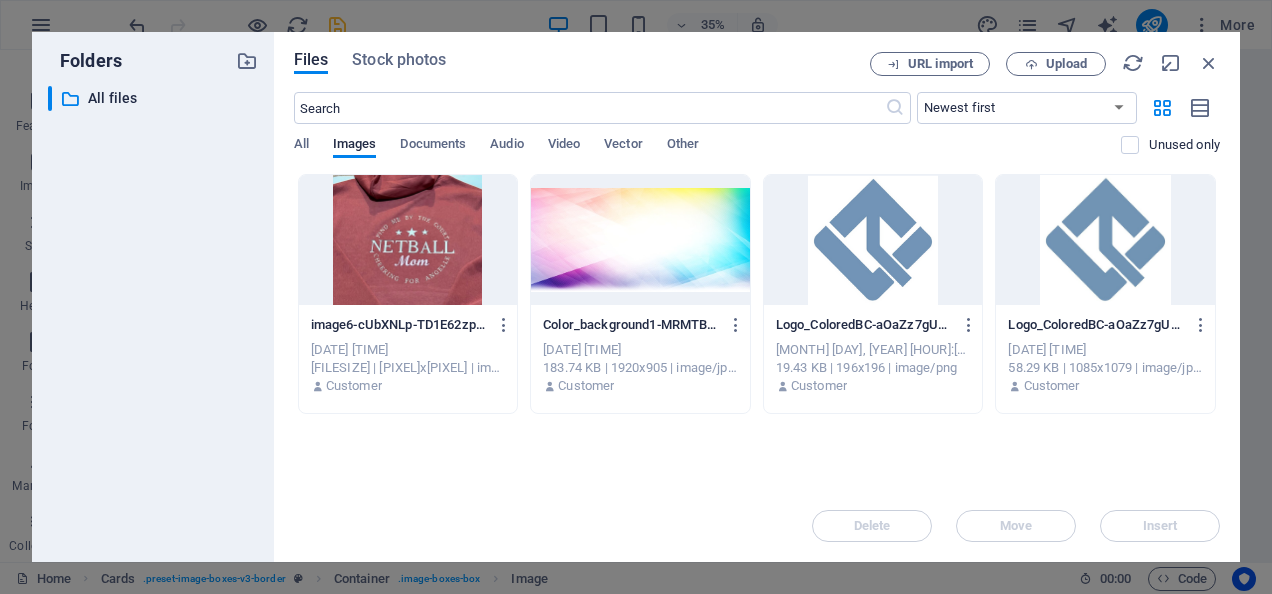 click at bounding box center (408, 240) 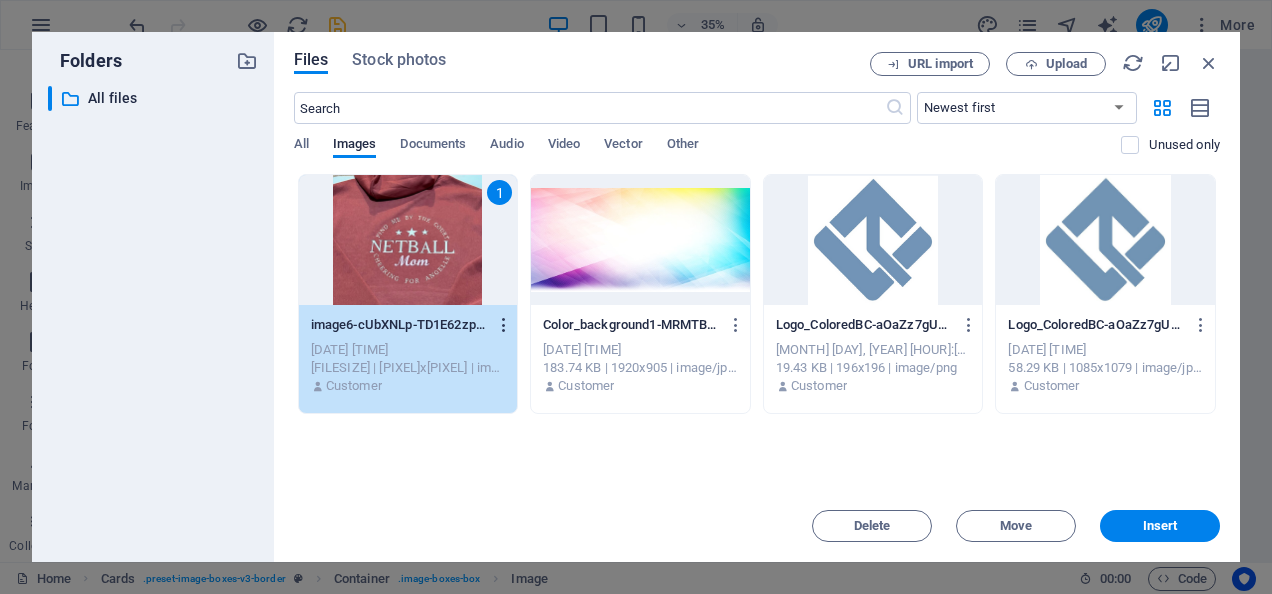 click at bounding box center [504, 325] 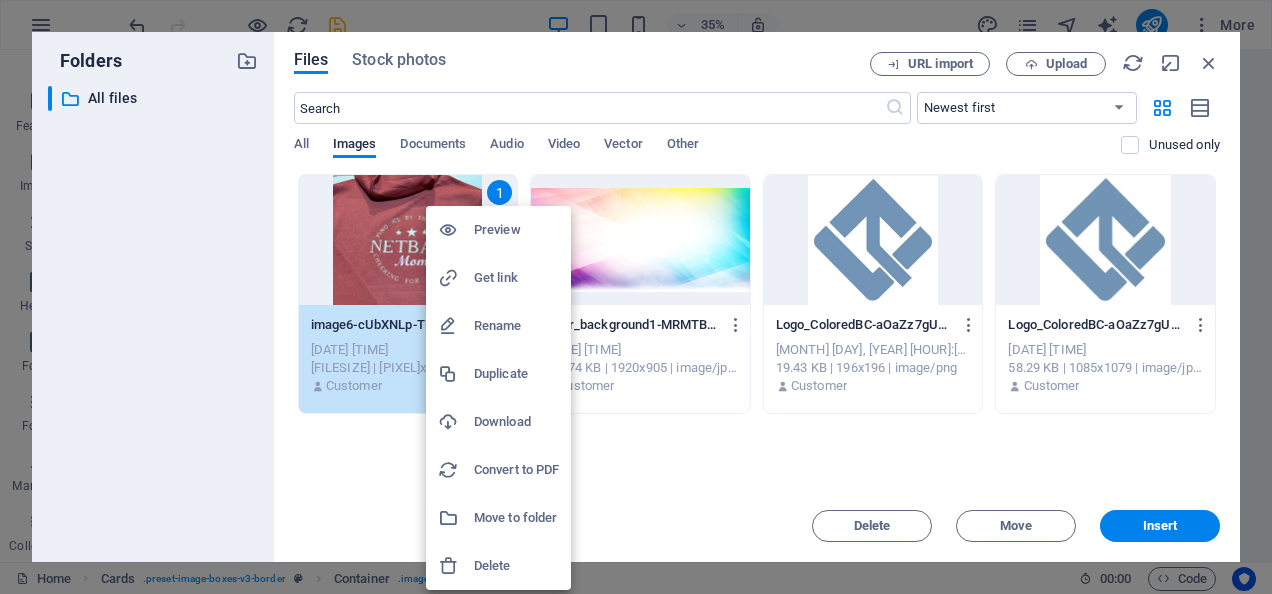 click on "Delete" at bounding box center [516, 566] 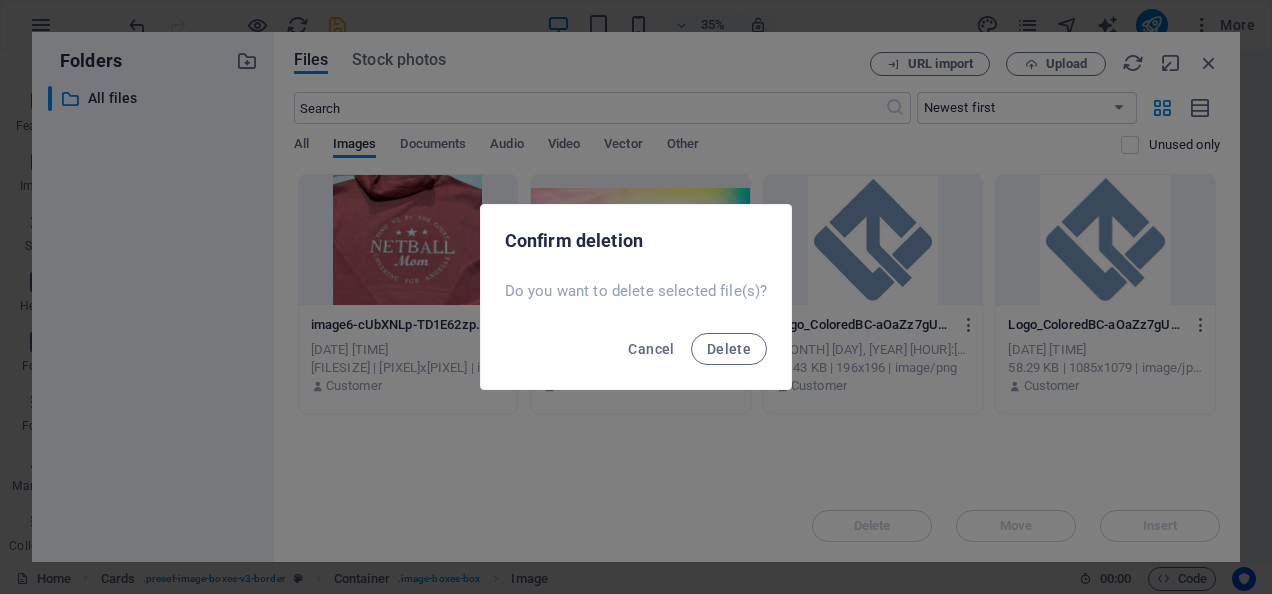 drag, startPoint x: 735, startPoint y: 341, endPoint x: 806, endPoint y: 282, distance: 92.31468 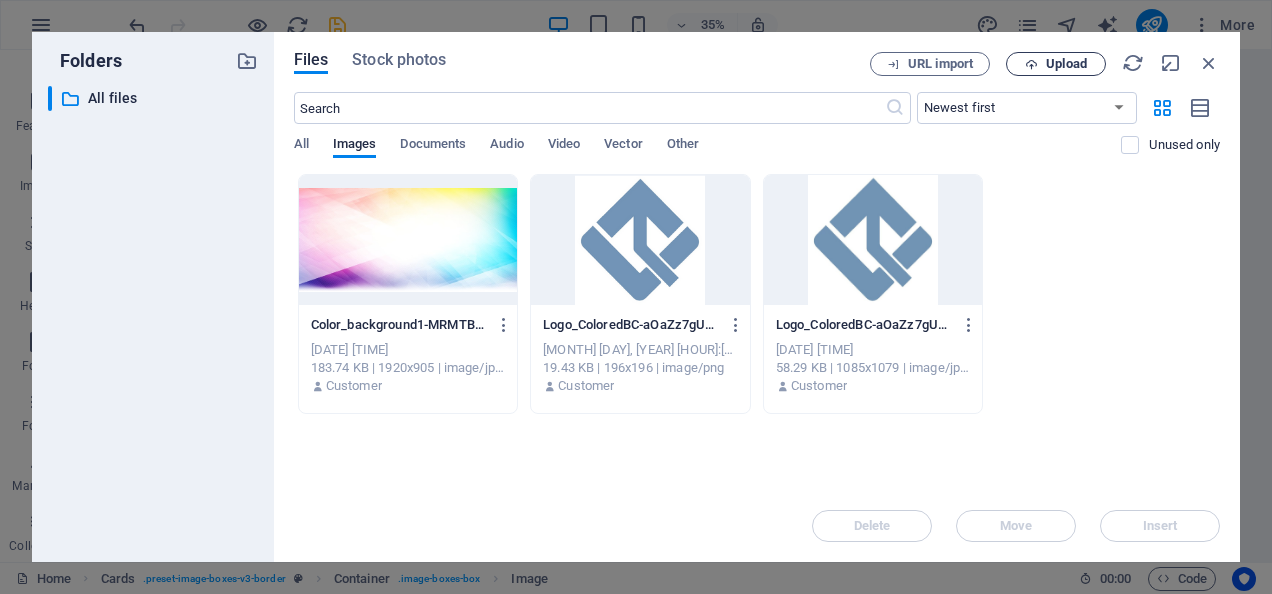 click on "Upload" at bounding box center [1056, 64] 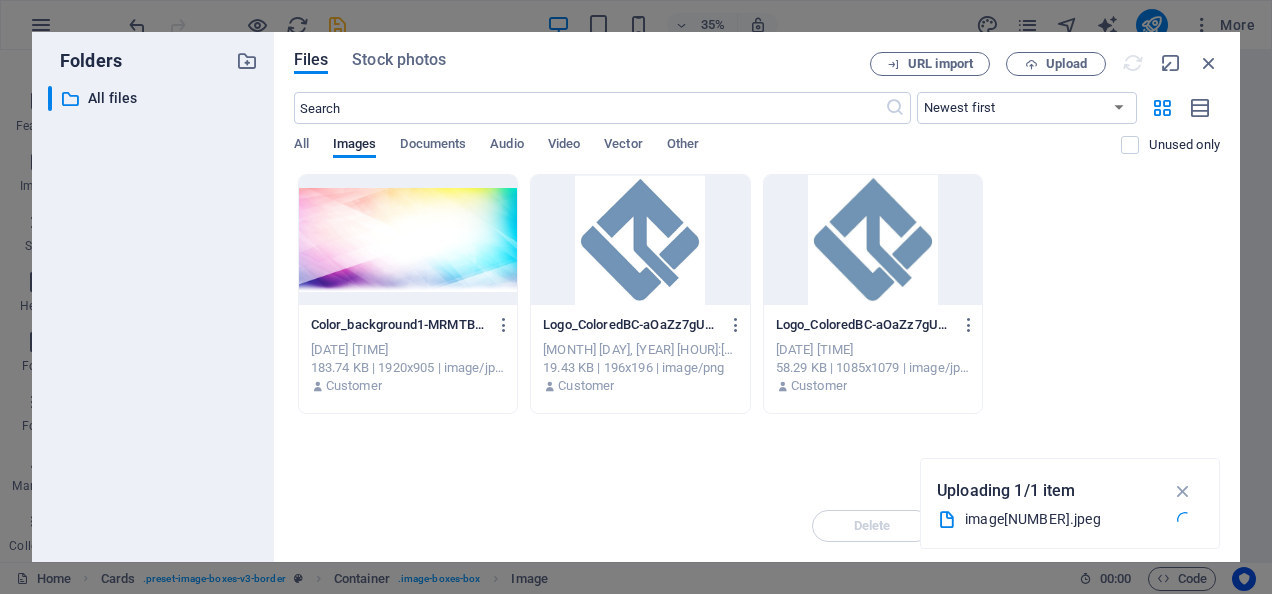 scroll, scrollTop: 596, scrollLeft: 0, axis: vertical 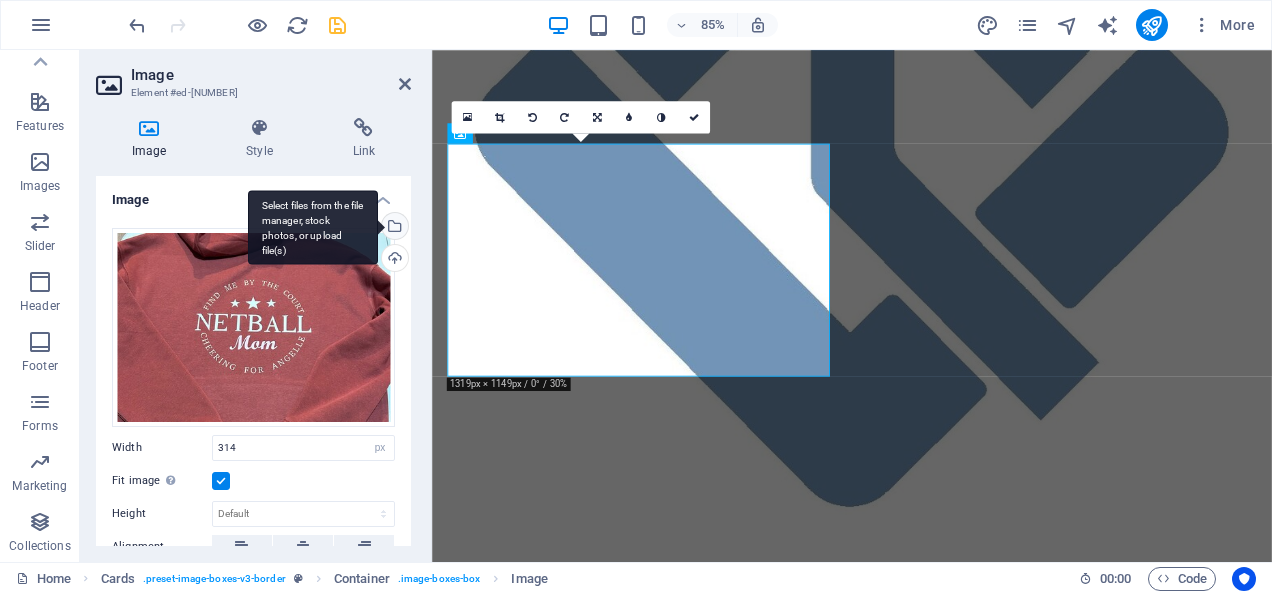 click on "Select files from the file manager, stock photos, or upload file(s)" at bounding box center [393, 228] 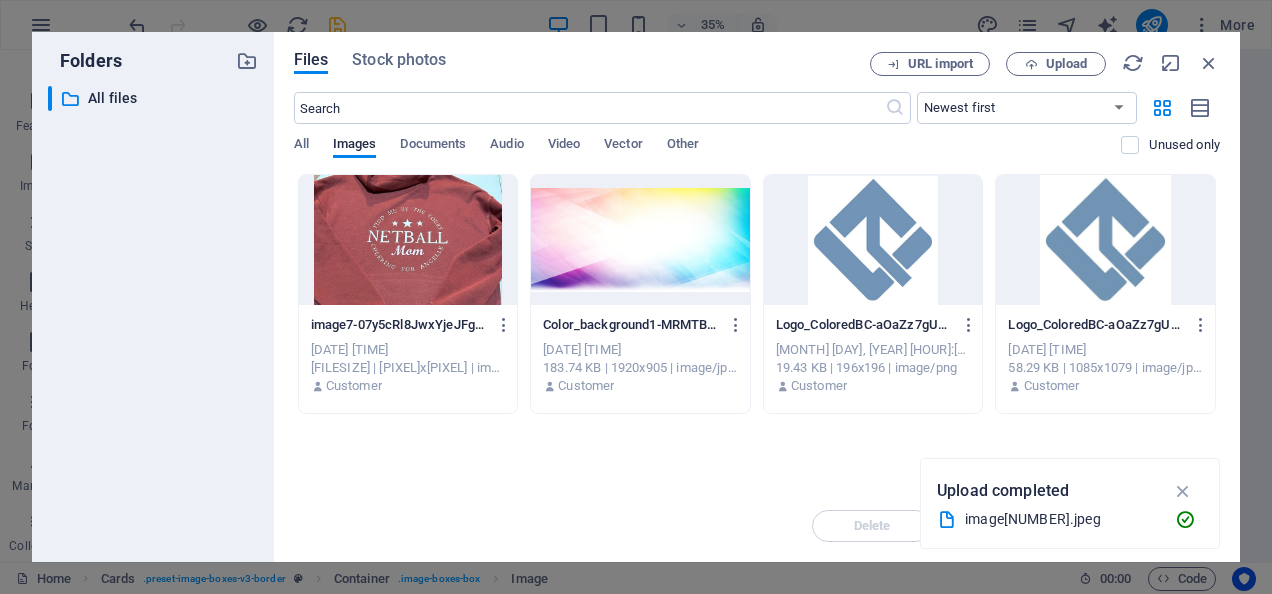 click at bounding box center (408, 240) 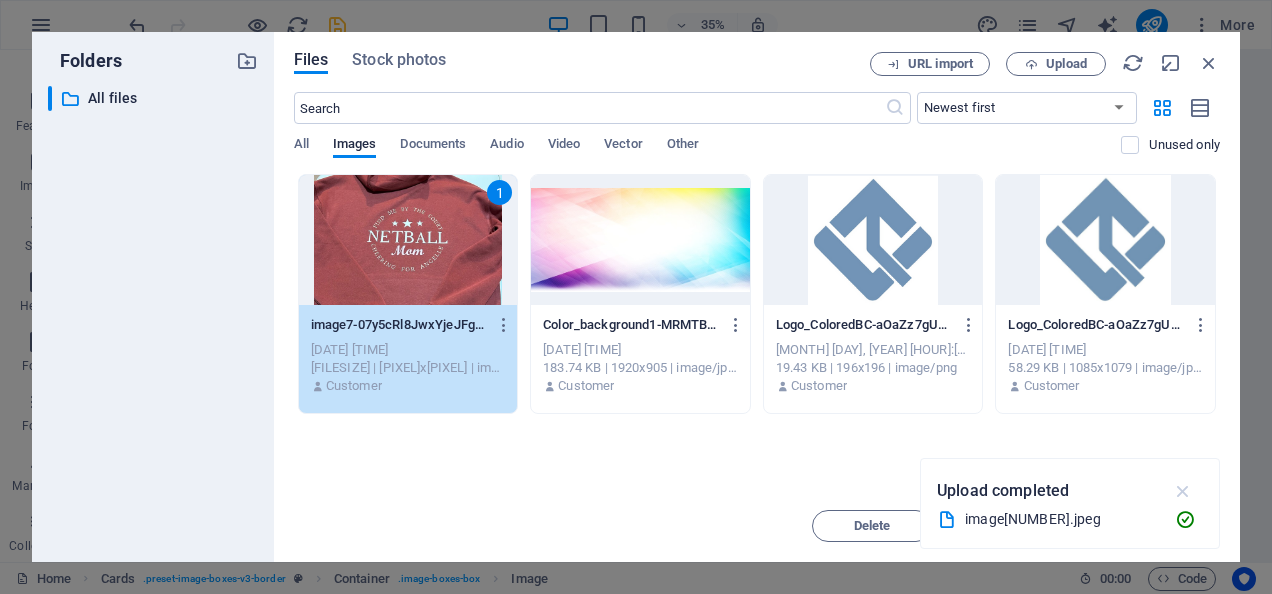 click at bounding box center [1183, 491] 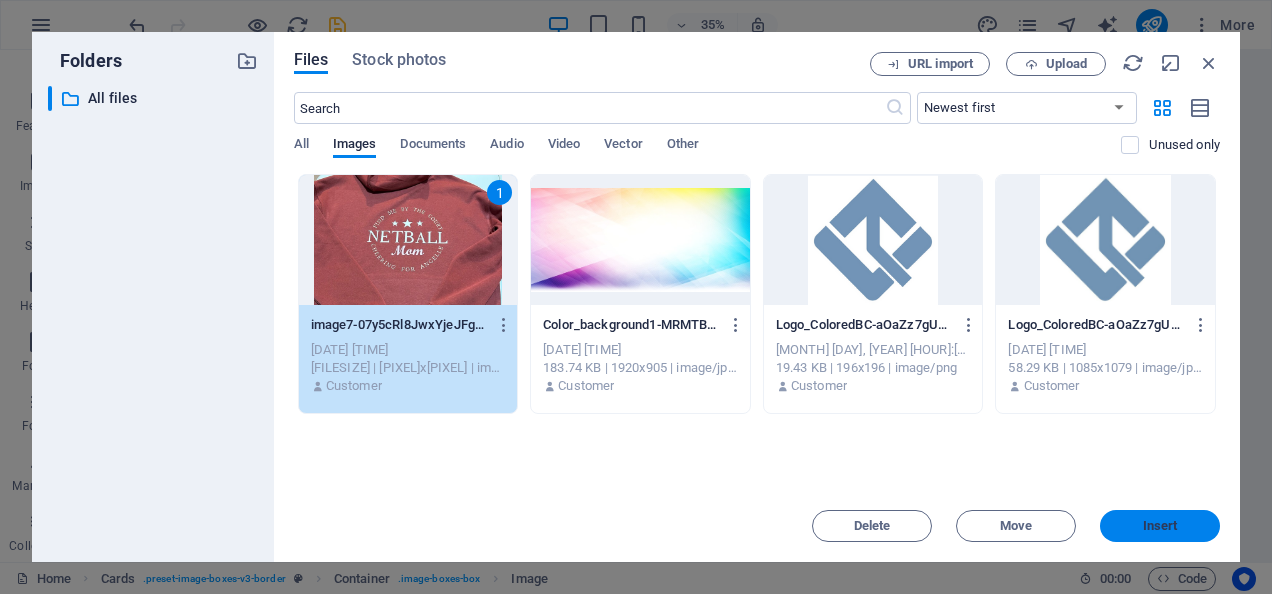 click on "Insert" at bounding box center [1160, 526] 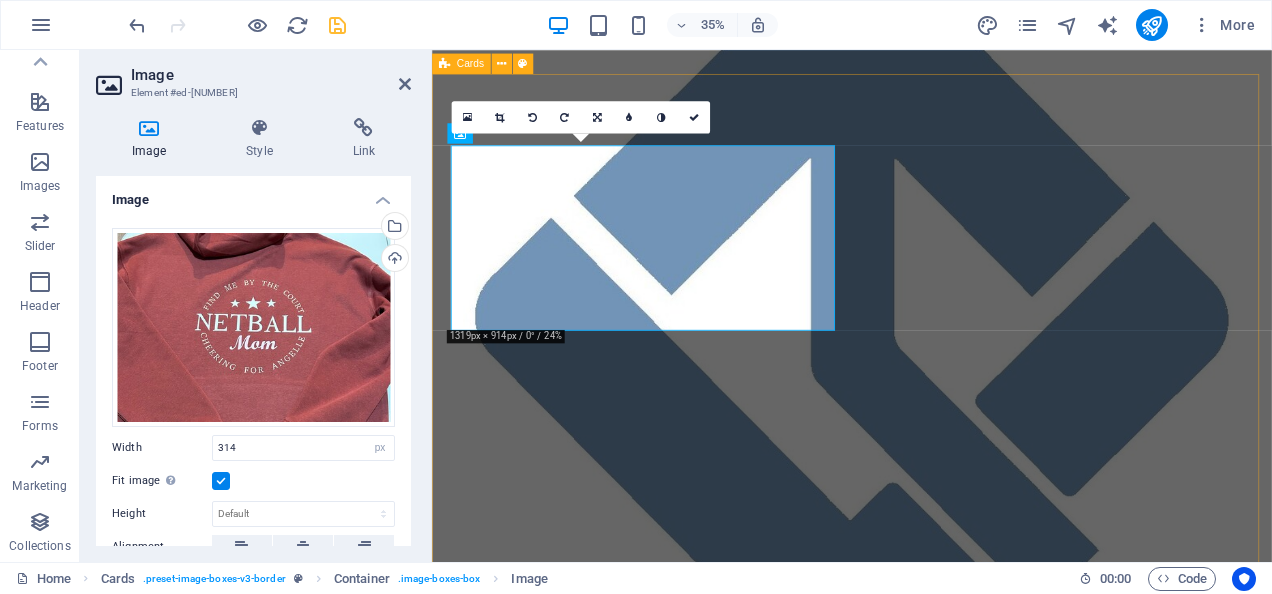 scroll, scrollTop: 596, scrollLeft: 0, axis: vertical 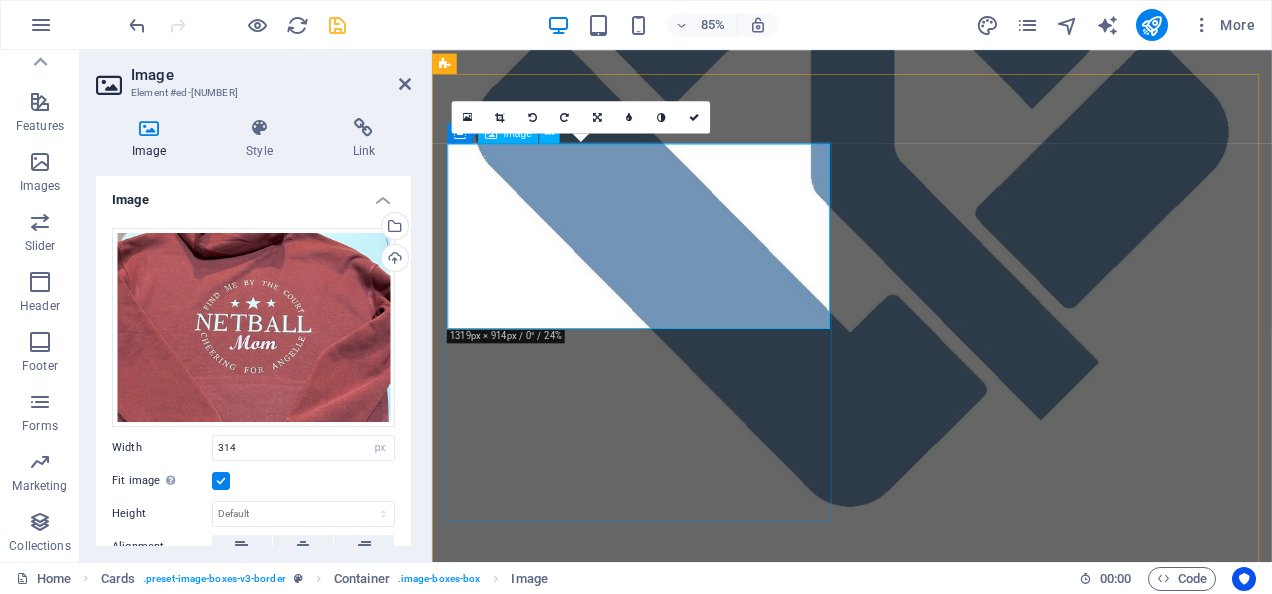 click at bounding box center (920, 952) 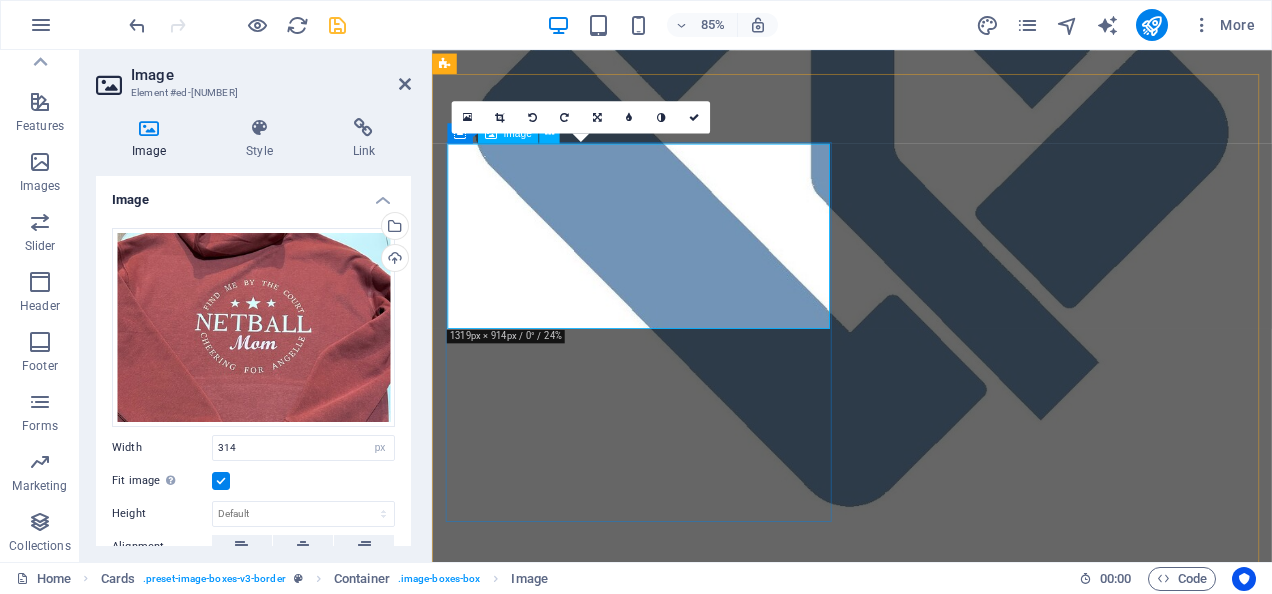 click at bounding box center (920, 952) 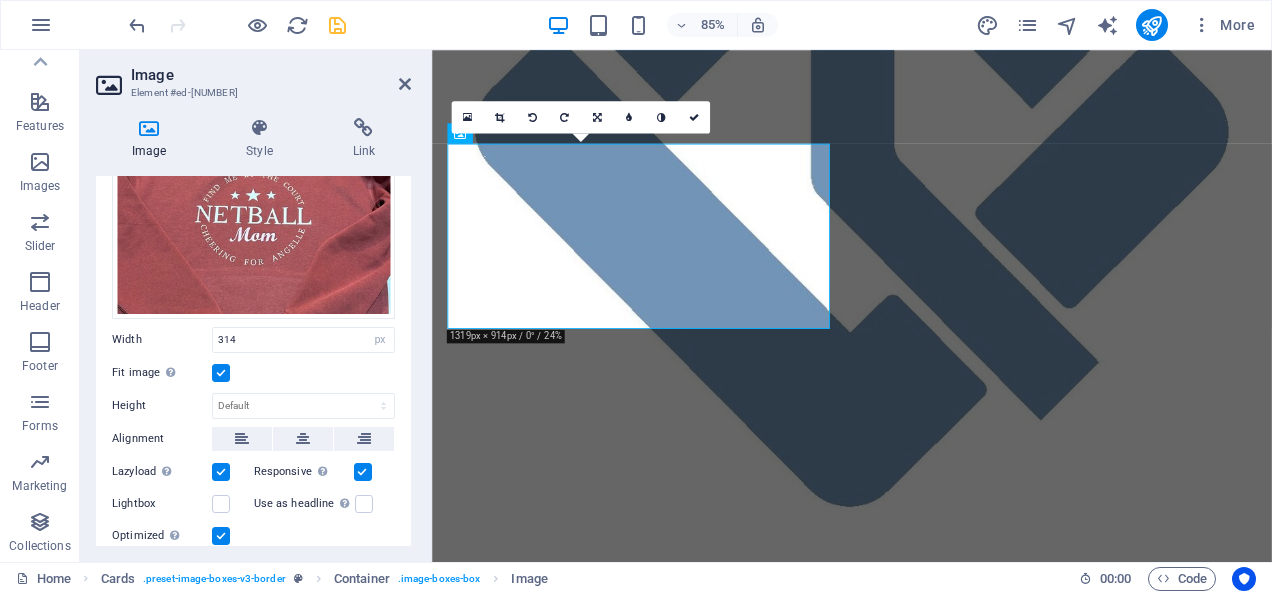 scroll, scrollTop: 200, scrollLeft: 0, axis: vertical 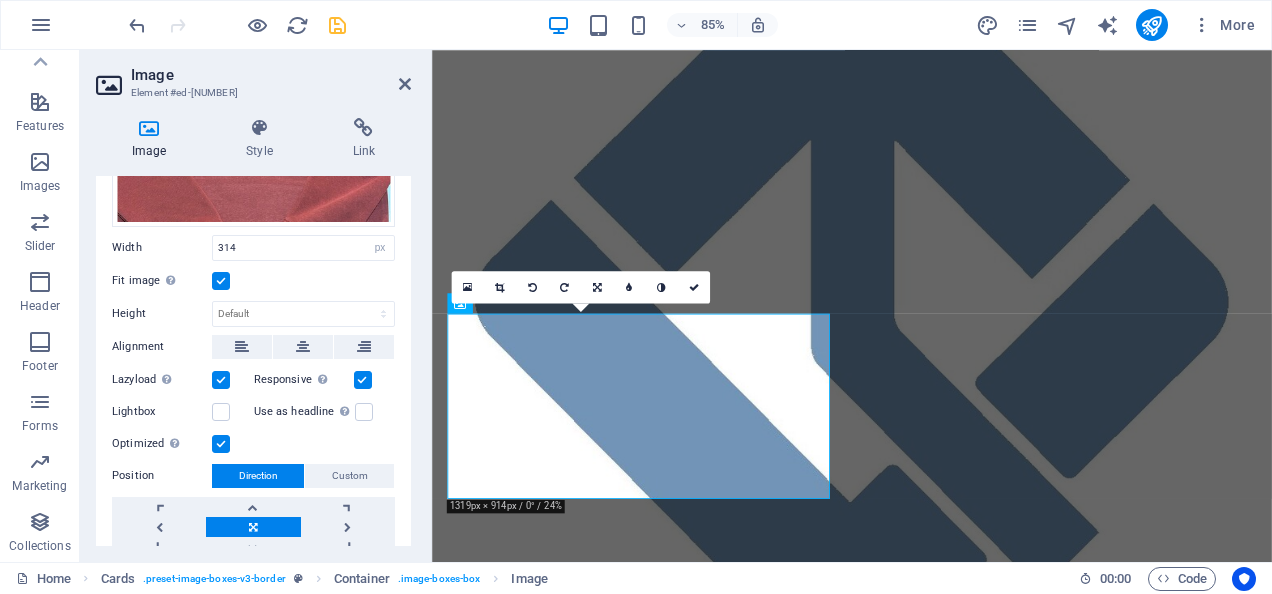 click at bounding box center [221, 281] 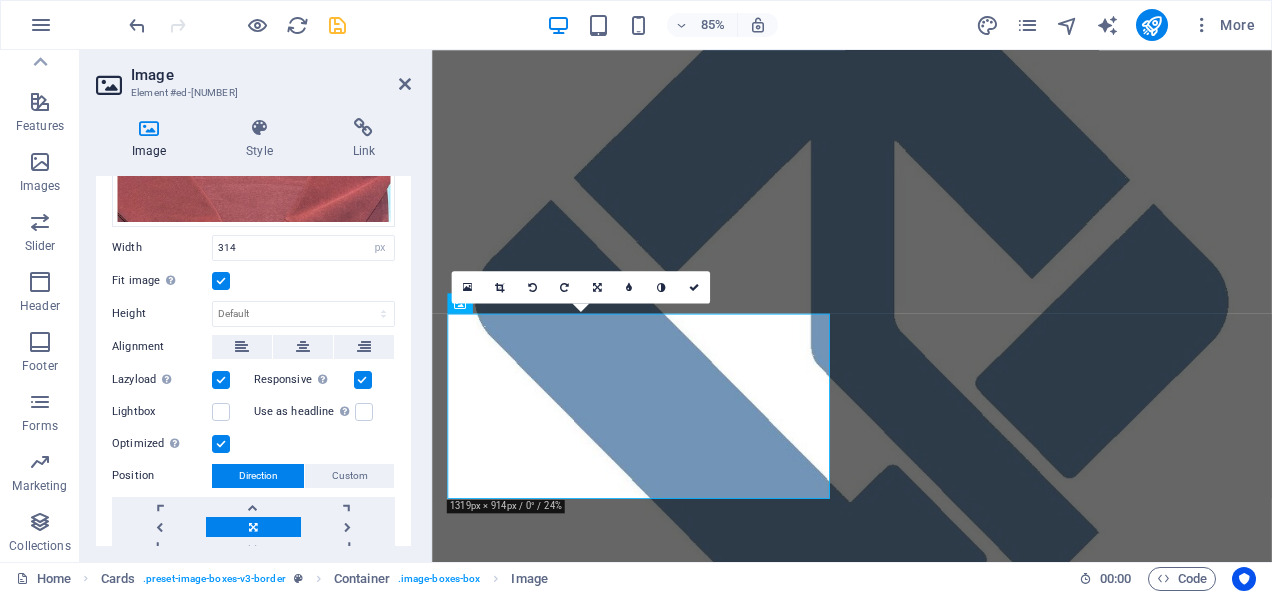 click on "Fit image Automatically fit image to a fixed width and height" at bounding box center (0, 0) 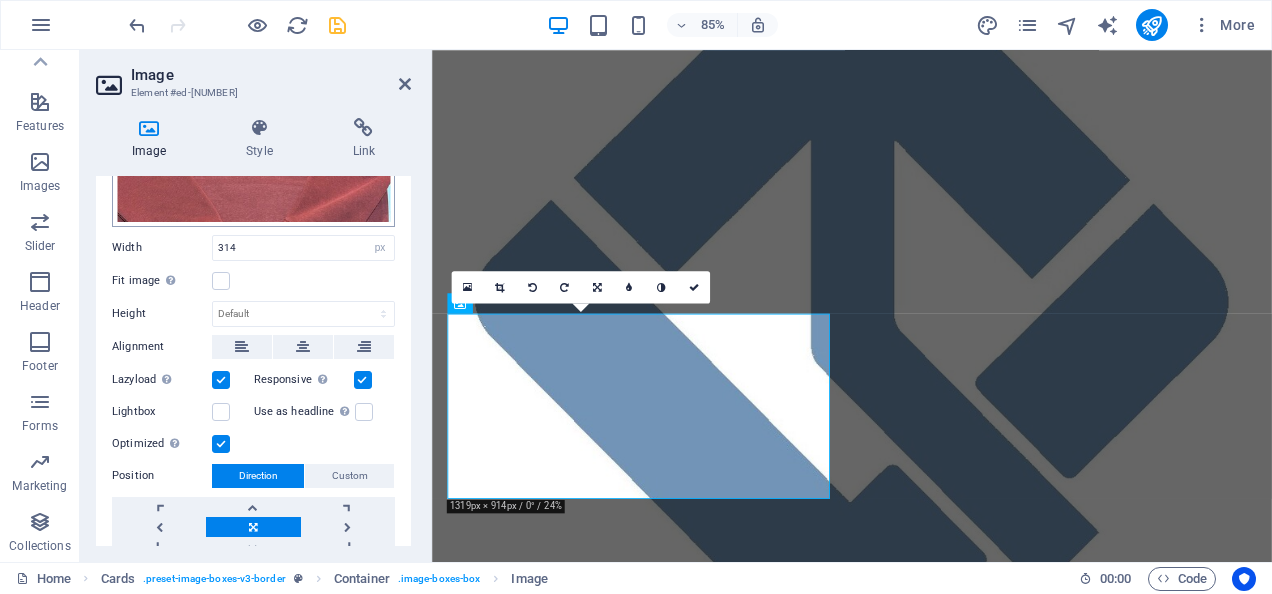 scroll, scrollTop: 136, scrollLeft: 0, axis: vertical 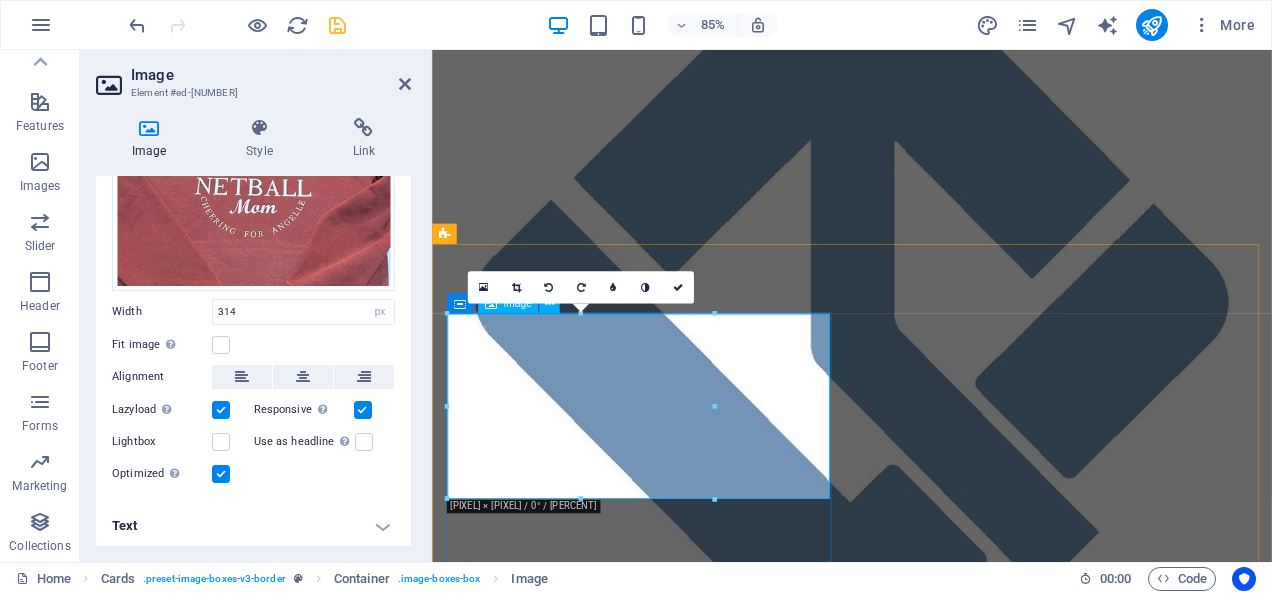 drag, startPoint x: 756, startPoint y: 493, endPoint x: 1147, endPoint y: 476, distance: 391.3694 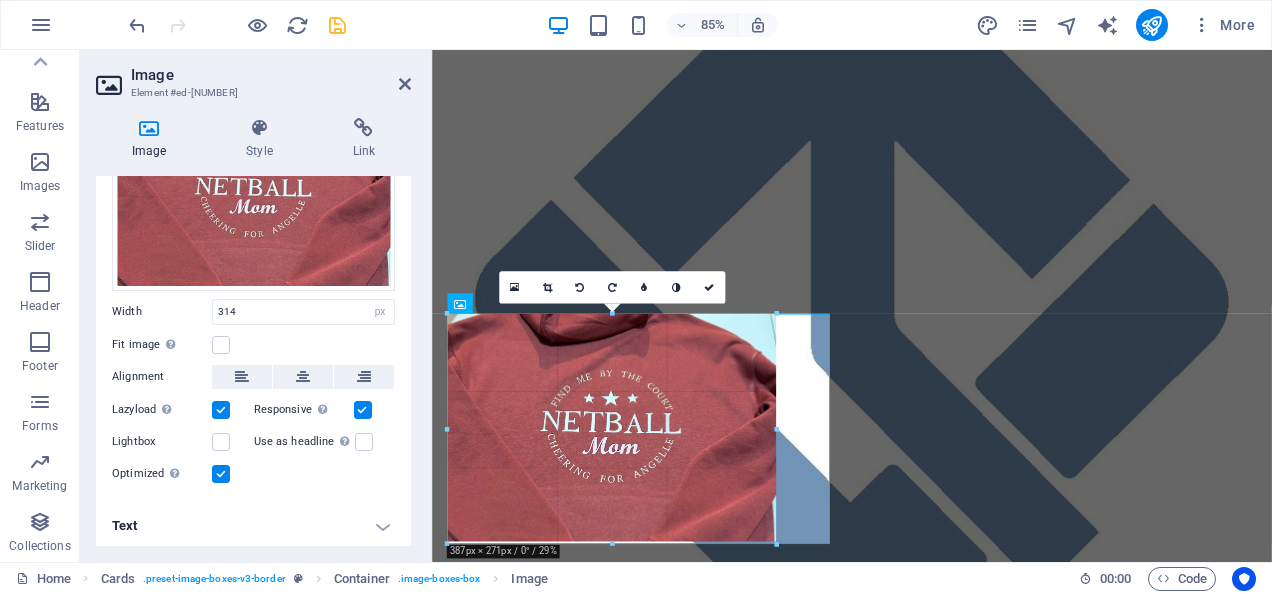 drag, startPoint x: 716, startPoint y: 495, endPoint x: 792, endPoint y: 534, distance: 85.42248 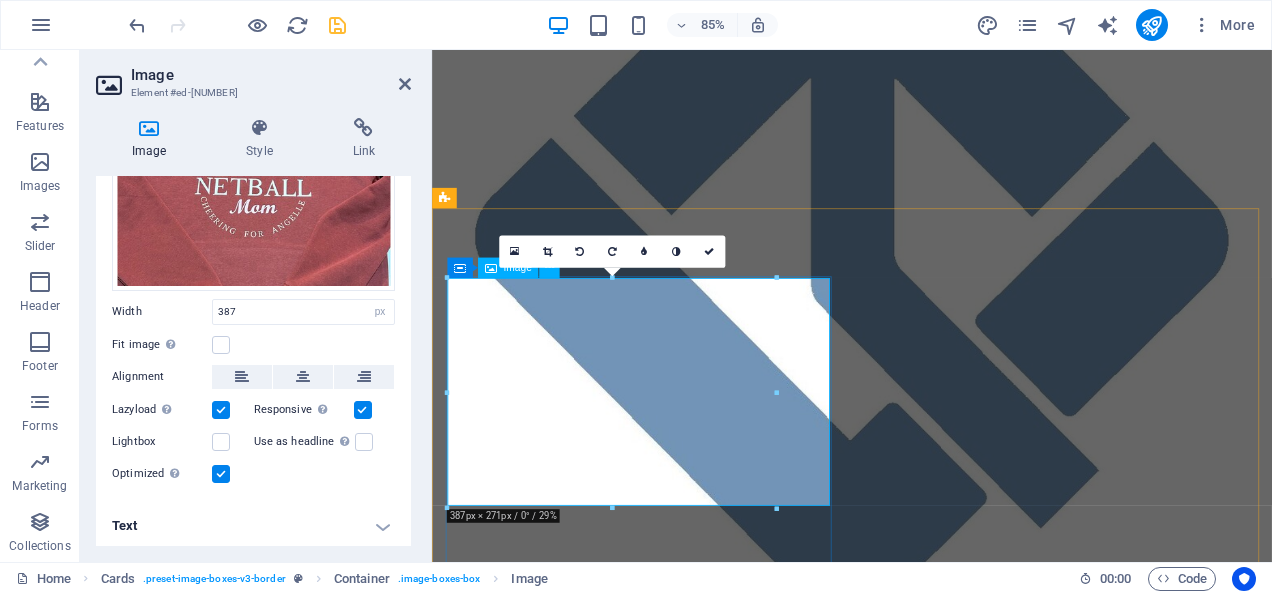scroll, scrollTop: 496, scrollLeft: 0, axis: vertical 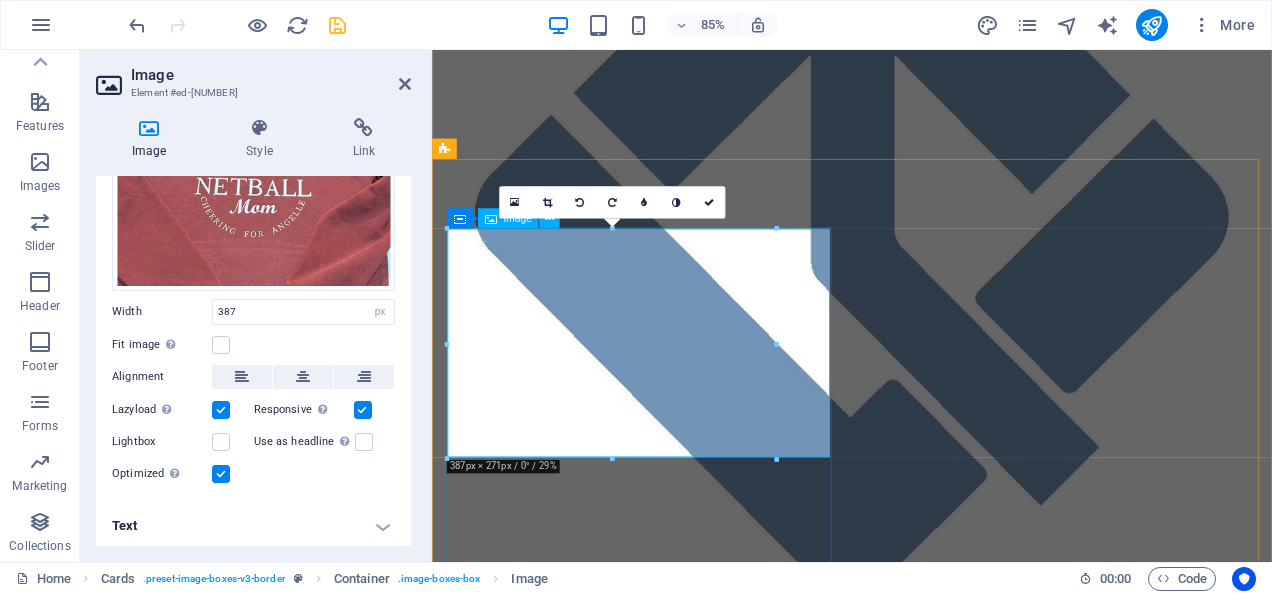 click at bounding box center [920, 1077] 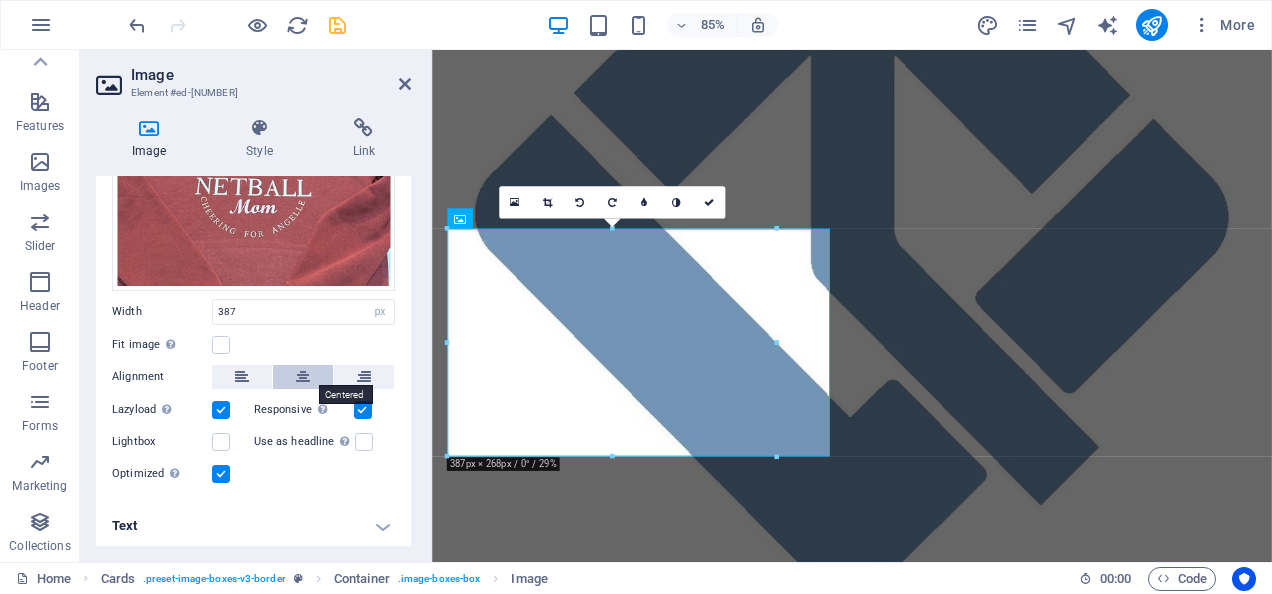 click at bounding box center (303, 377) 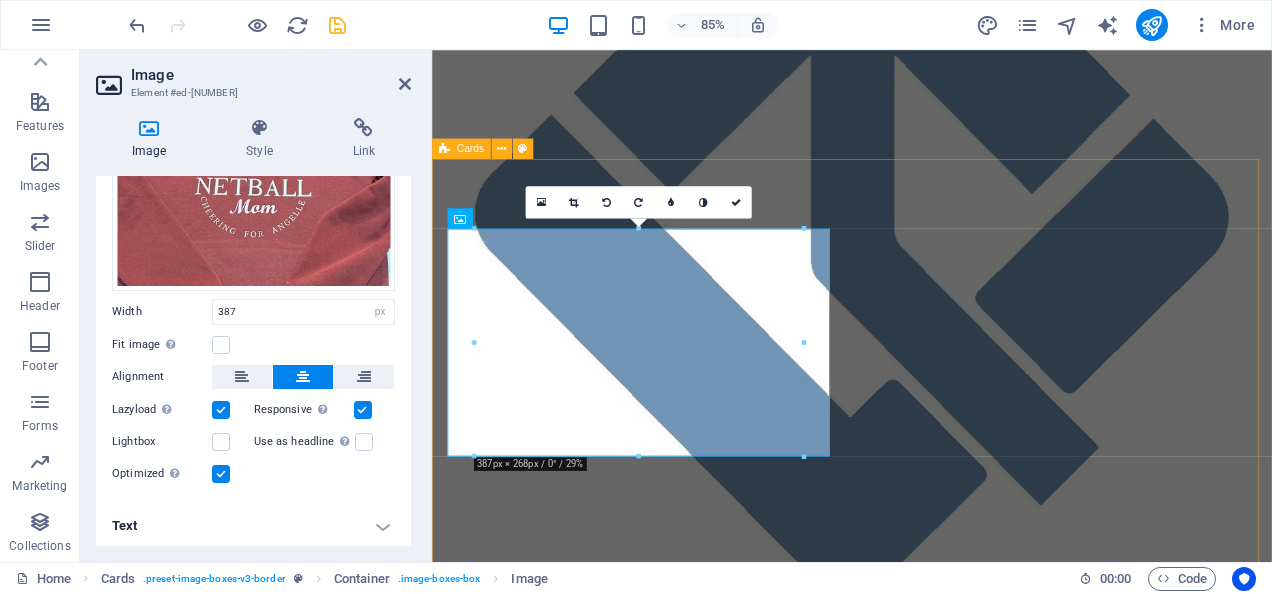 click on "HTV | Heat Transfer Vinyl Make Every Shirt Speak Louder Than Words Lorem ipsum dolor sit amet, consectetuer adipiscing elit. Aenean commodo ligula eget dolor. Lorem ipsum dolor sit amet. DTF | Direct To Film Full-colour Printing That Pops and Elevates Your Brand  Lorem ipsum dolor sit amet, consectetuer adipiscing elit. Aenean commodo ligula eget dolor. Lorem ipsum dolor sit amet." at bounding box center (926, 1494) 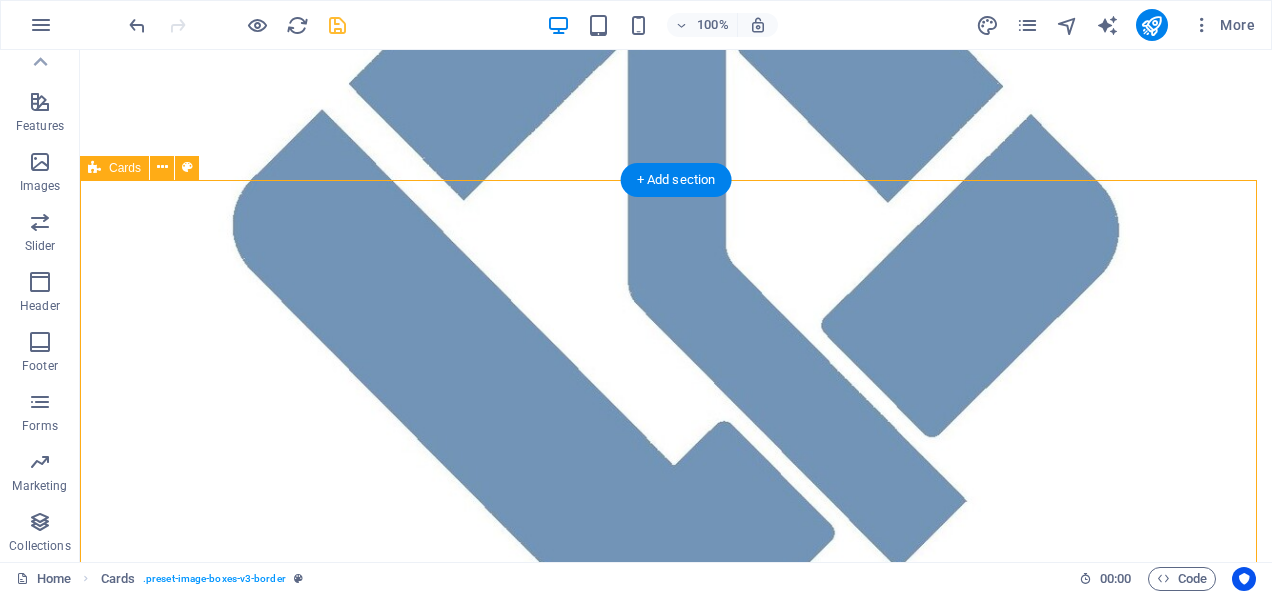 scroll, scrollTop: 796, scrollLeft: 0, axis: vertical 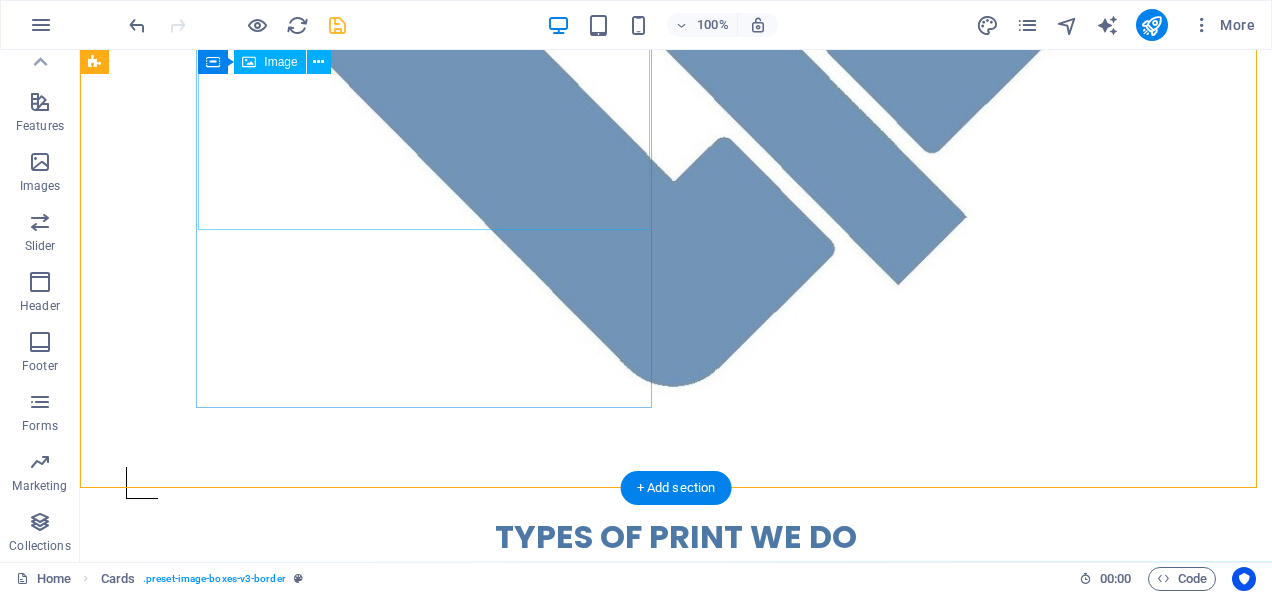 click at bounding box center (568, 777) 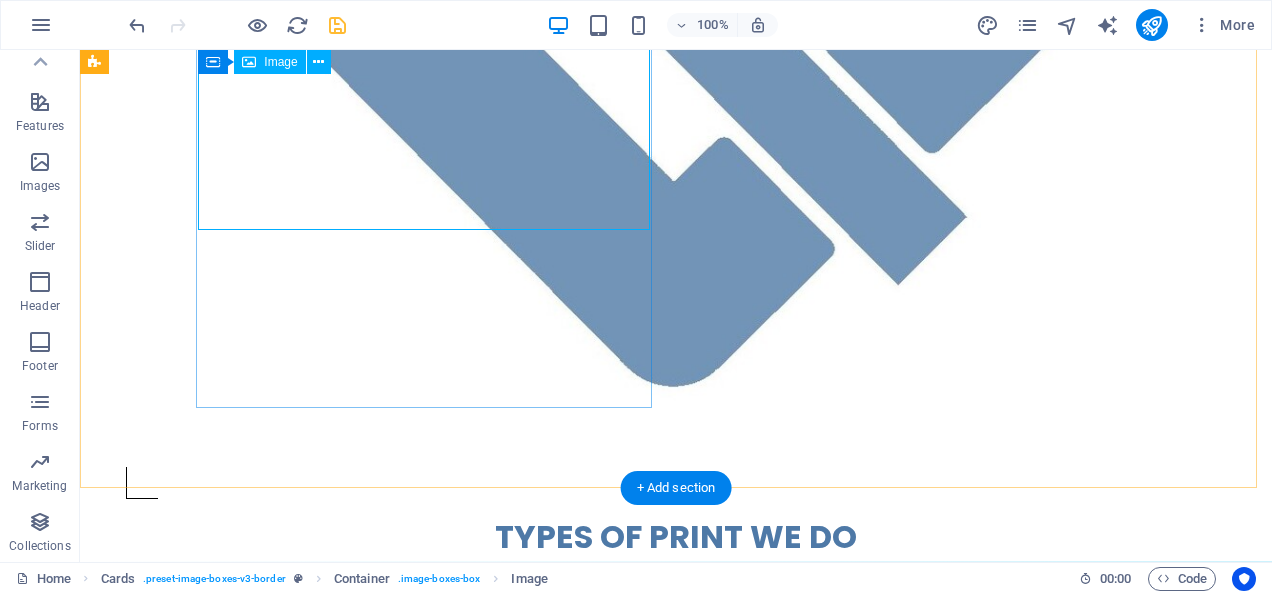click at bounding box center [568, 777] 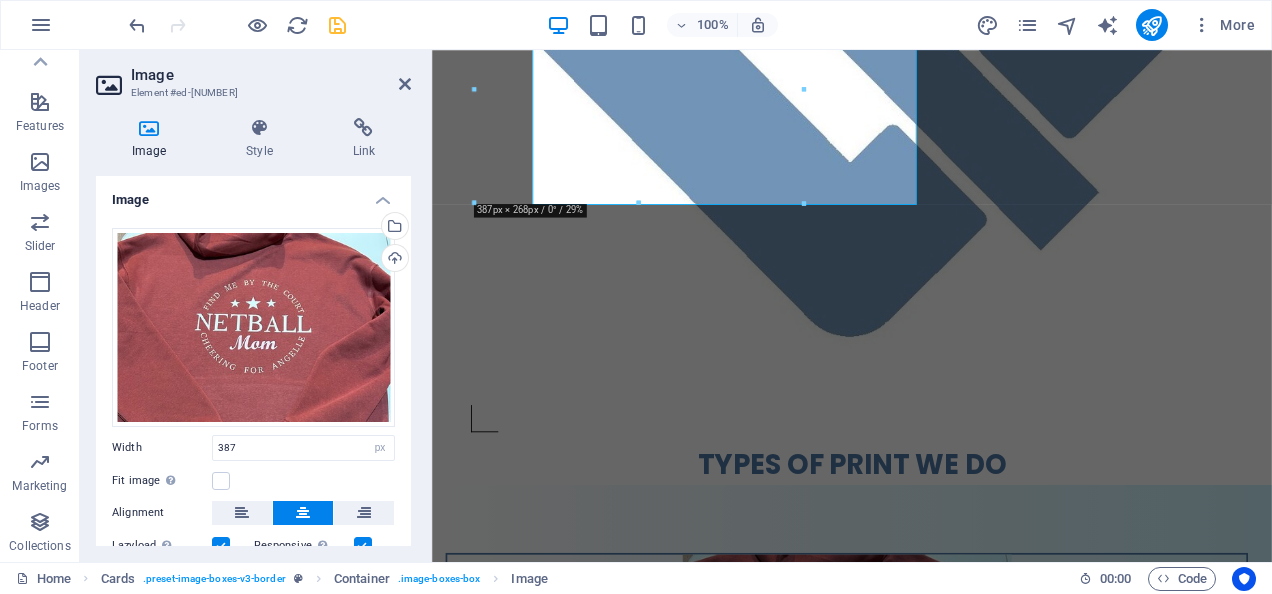 scroll, scrollTop: 794, scrollLeft: 0, axis: vertical 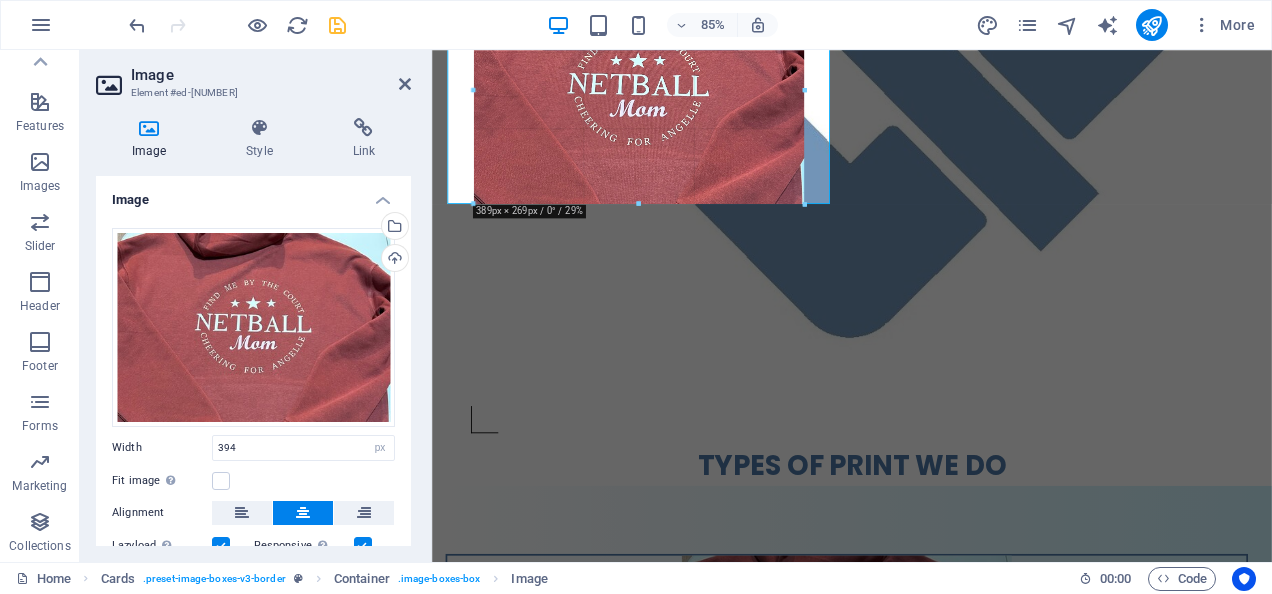type on "389" 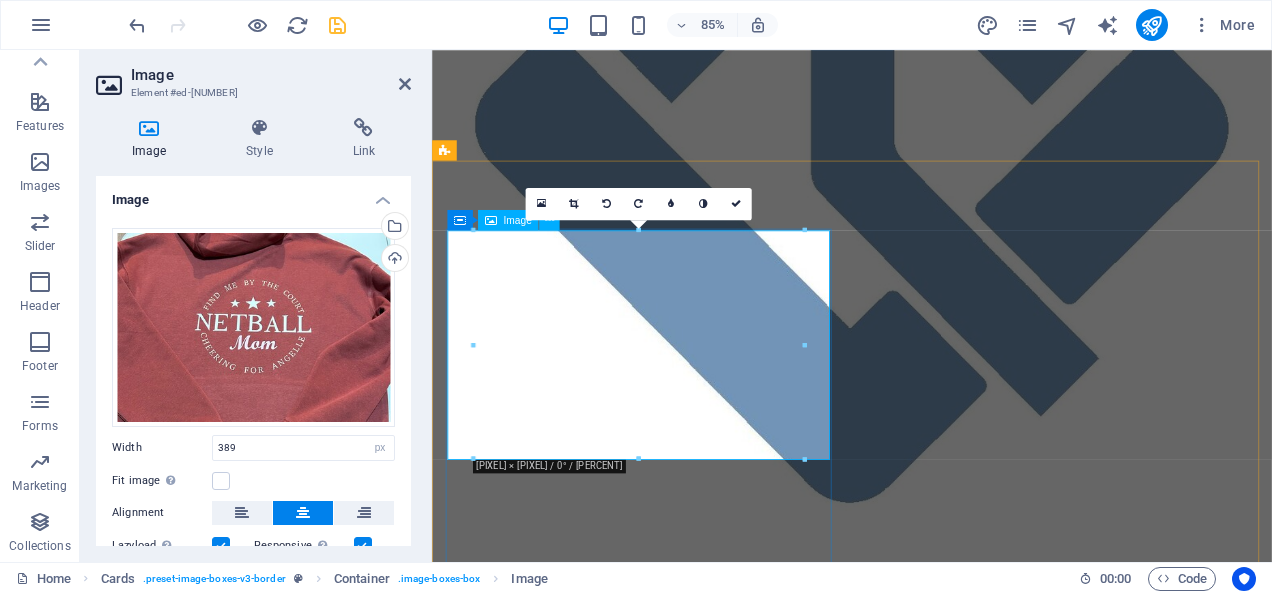 scroll, scrollTop: 494, scrollLeft: 0, axis: vertical 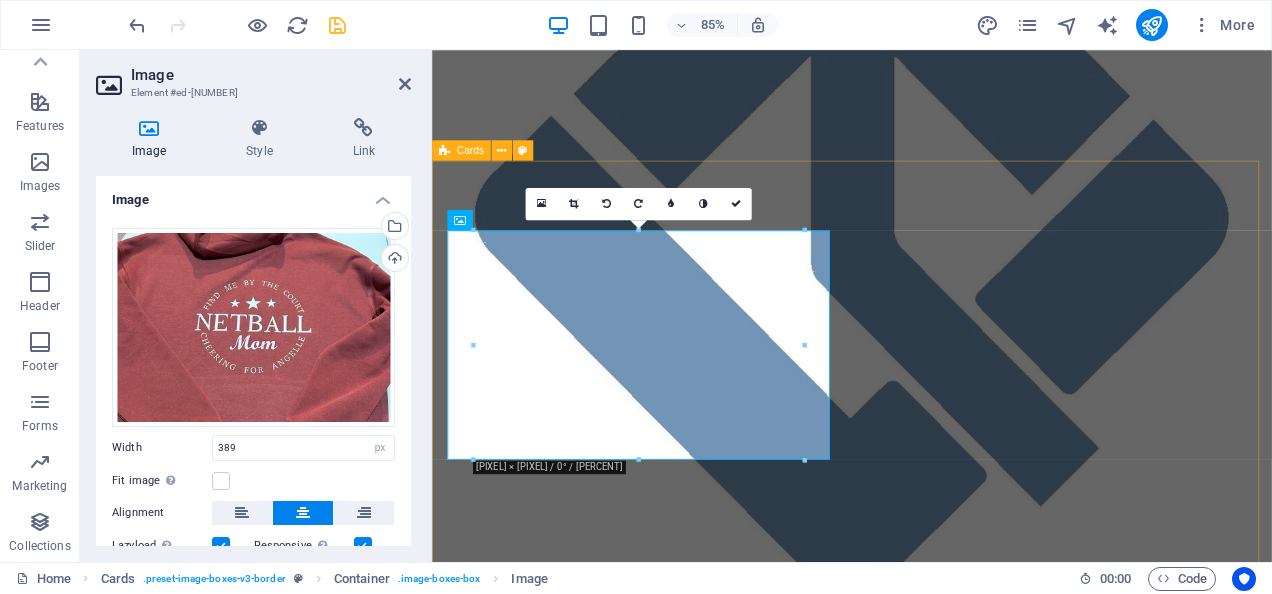 click on "HTV | Heat Transfer Vinyl Make Every Shirt Speak Louder Than Words Lorem ipsum dolor sit amet, consectetuer adipiscing elit. Aenean commodo ligula eget dolor. Lorem ipsum dolor sit amet. DTF | Direct To Film Full-colour Printing That Pops and Elevates Your Brand  Lorem ipsum dolor sit amet, consectetuer adipiscing elit. Aenean commodo ligula eget dolor. Lorem ipsum dolor sit amet." at bounding box center [926, 1497] 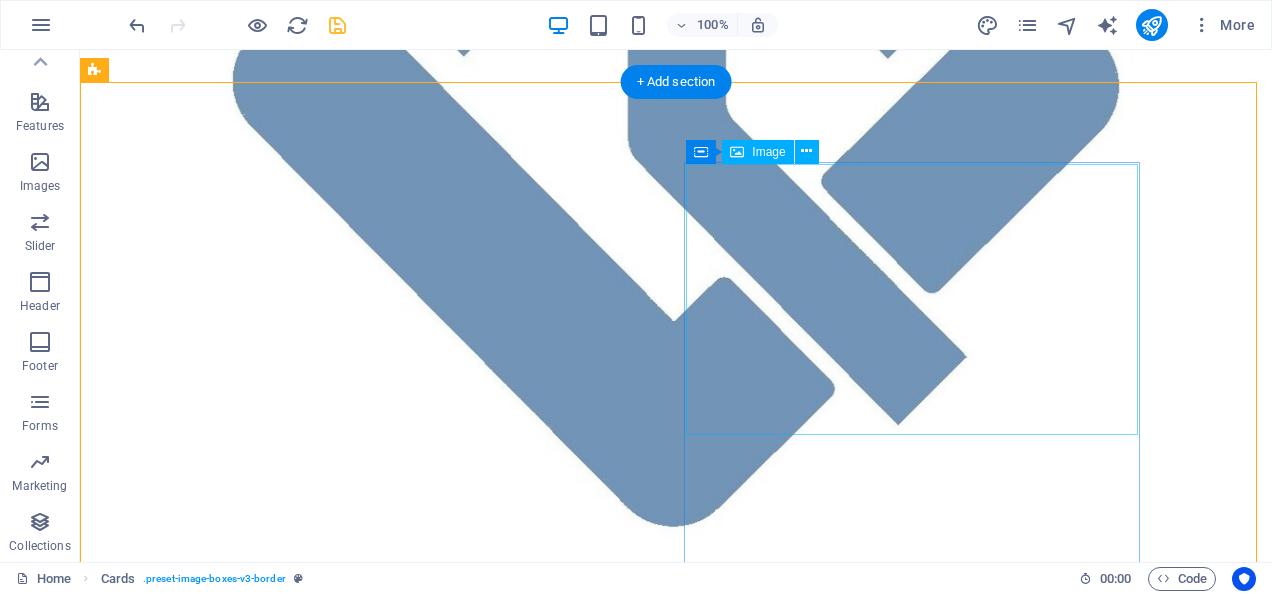 scroll, scrollTop: 694, scrollLeft: 0, axis: vertical 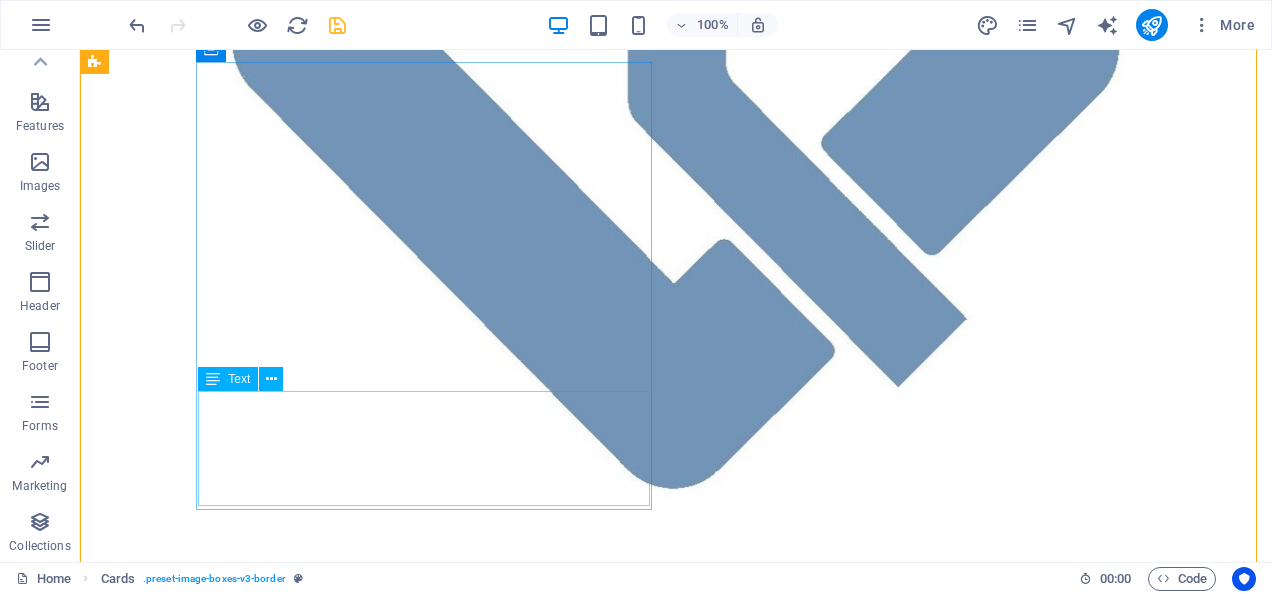 click on "Make Every Shirt Speak Louder Than Words Lorem ipsum dolor sit amet, consectetuer adipiscing elit. Aenean commodo ligula eget dolor. Lorem ipsum dolor sit amet." at bounding box center (568, 1106) 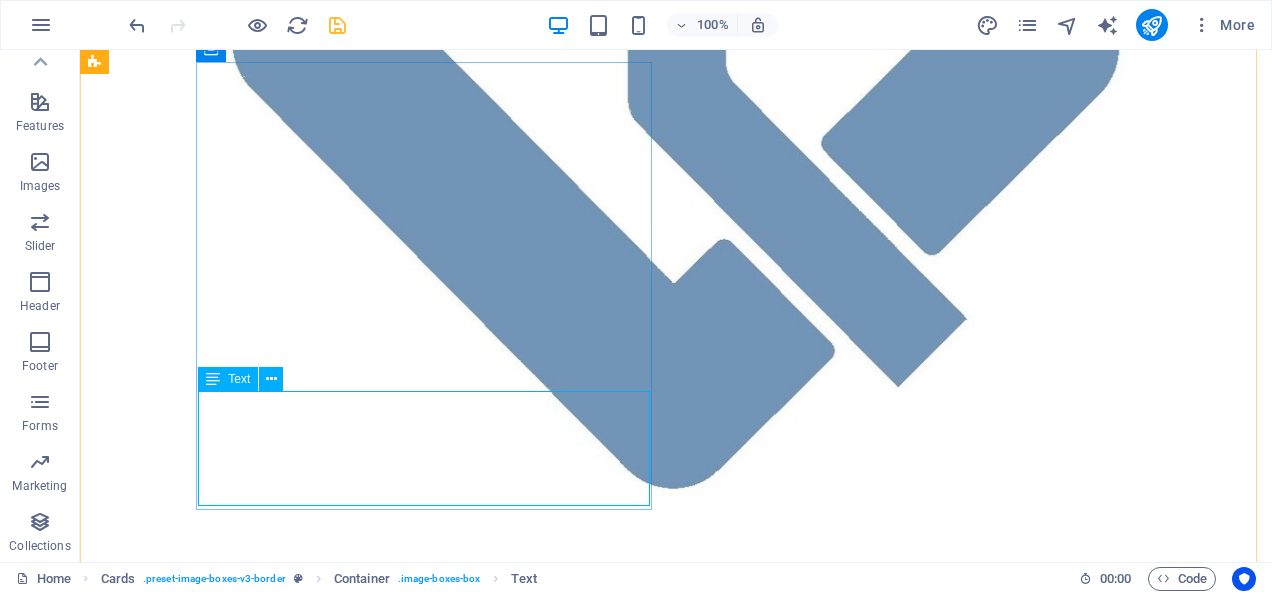 click on "Make Every Shirt Speak Louder Than Words Lorem ipsum dolor sit amet, consectetuer adipiscing elit. Aenean commodo ligula eget dolor. Lorem ipsum dolor sit amet." at bounding box center [568, 1106] 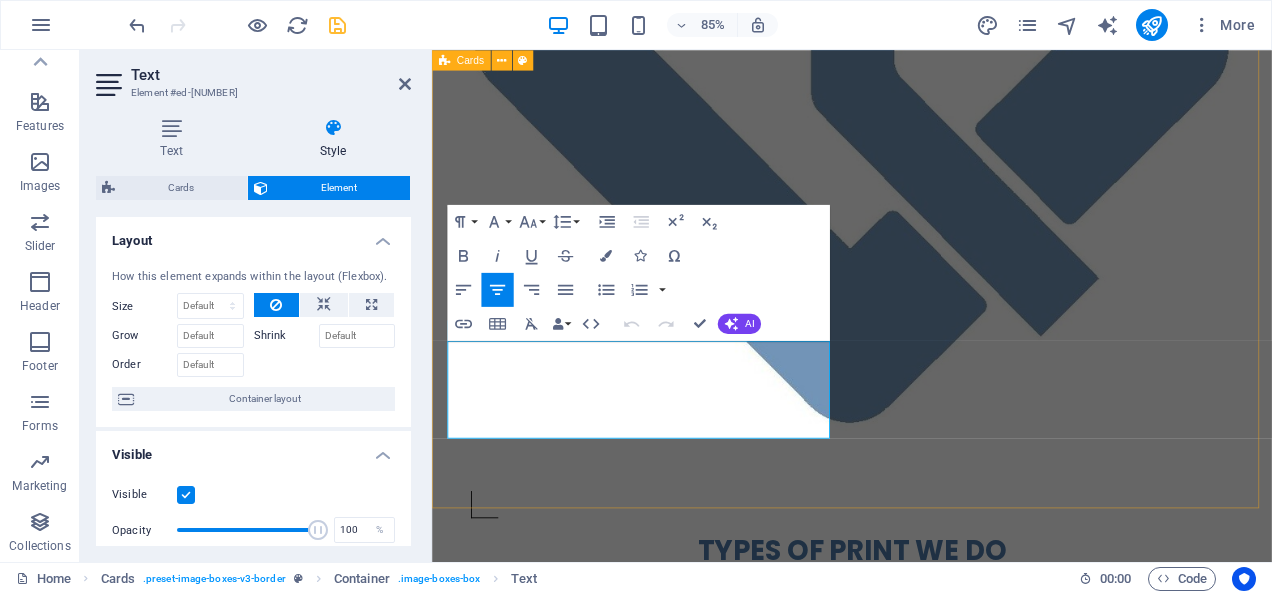 scroll, scrollTop: 692, scrollLeft: 0, axis: vertical 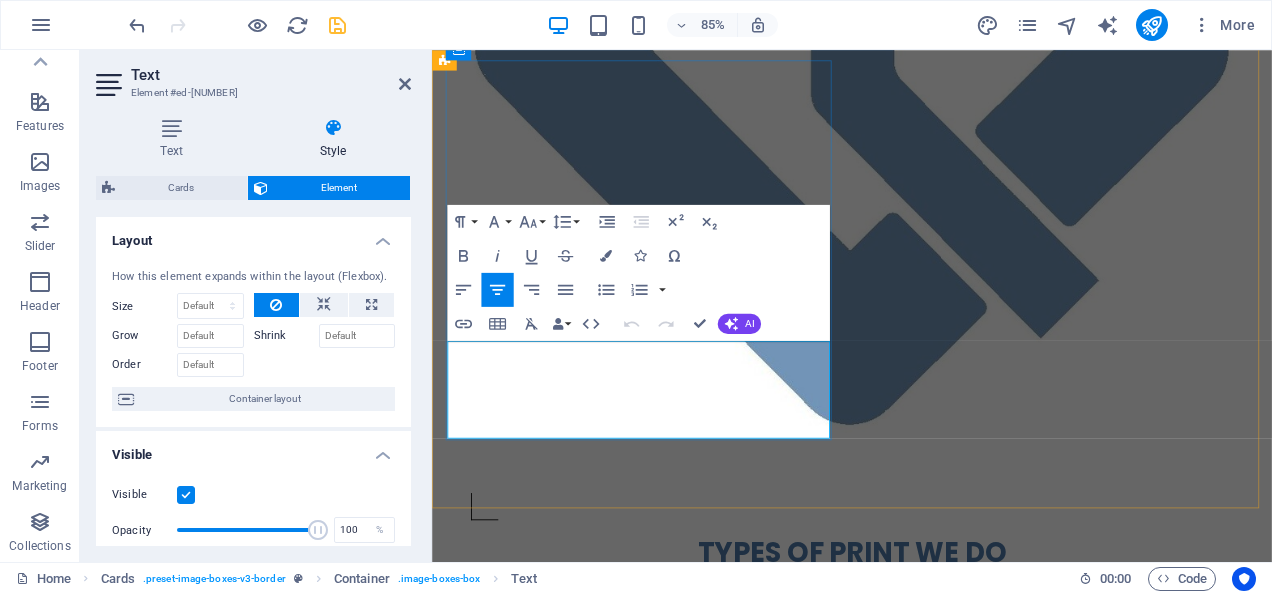 drag, startPoint x: 472, startPoint y: 431, endPoint x: 711, endPoint y: 471, distance: 242.32416 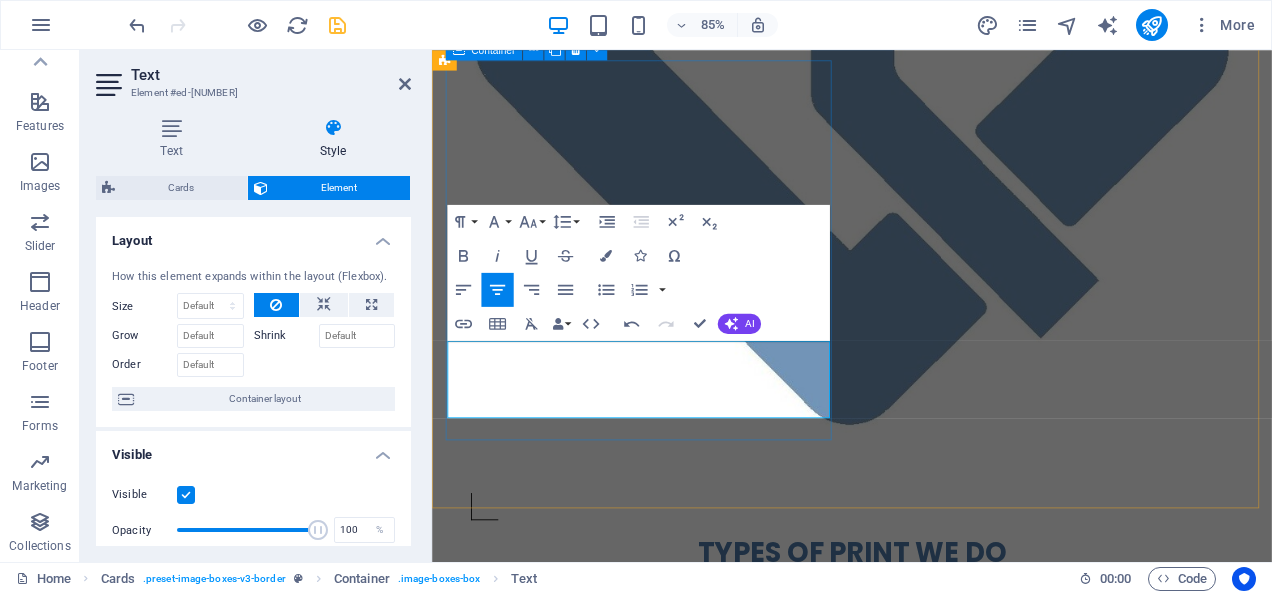 scroll, scrollTop: 762, scrollLeft: 2, axis: both 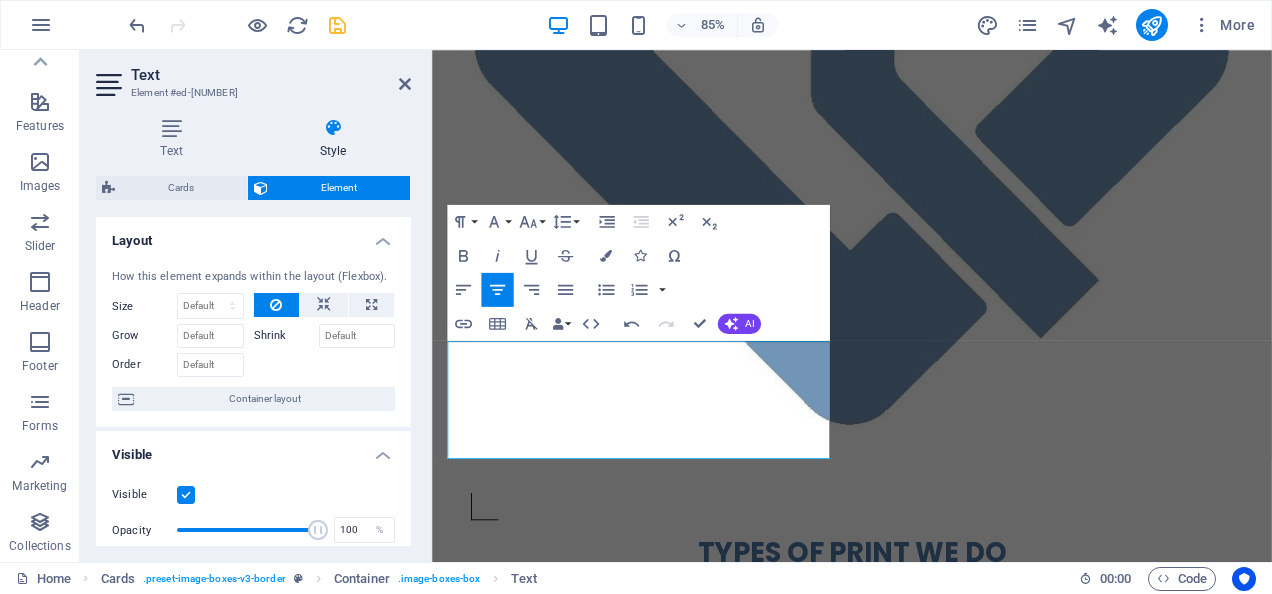 type 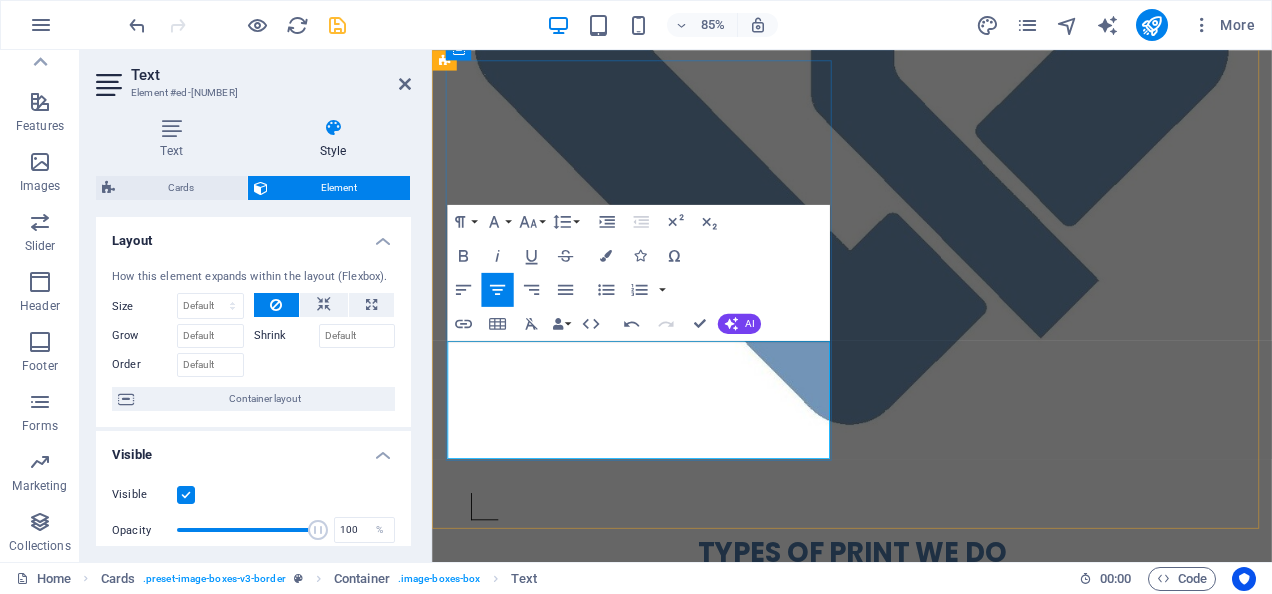 click on "Wearable statements with our precision heat transfer vinyl printing. Whether you're gearing up for game day, school spirit, or everyday style—your prints deserve bold color, sharp detail, and long-lasting impact." at bounding box center [920, 1126] 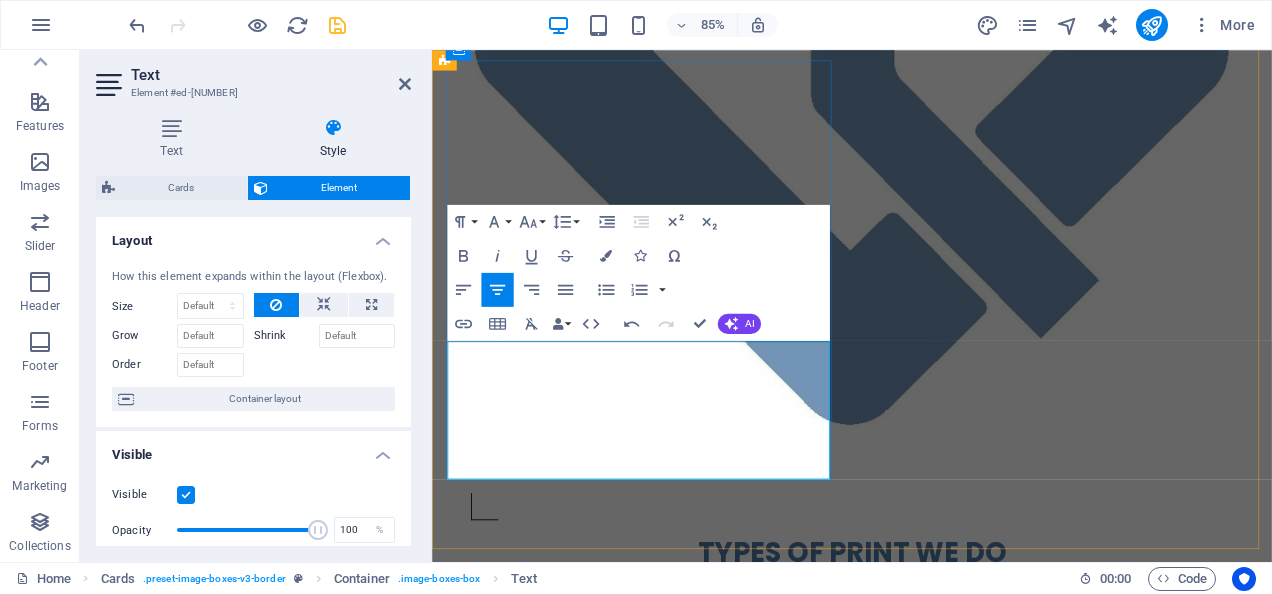 scroll, scrollTop: 157, scrollLeft: 7, axis: both 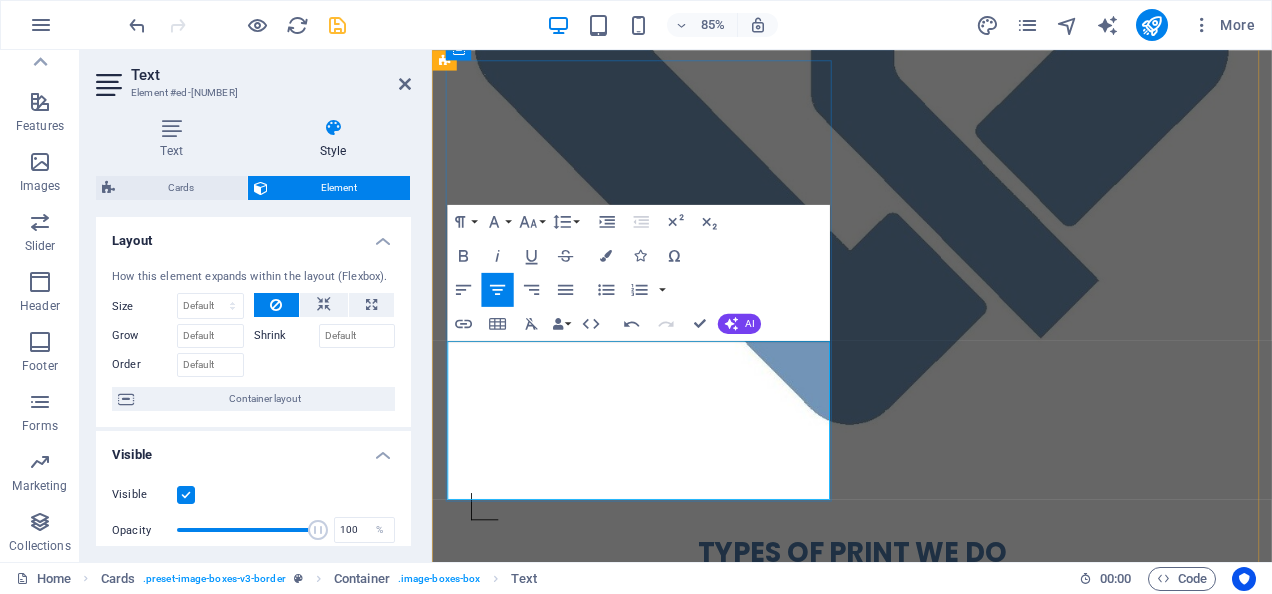 click on "✅ Durable prints that don’t crack or fade" at bounding box center [920, 1186] 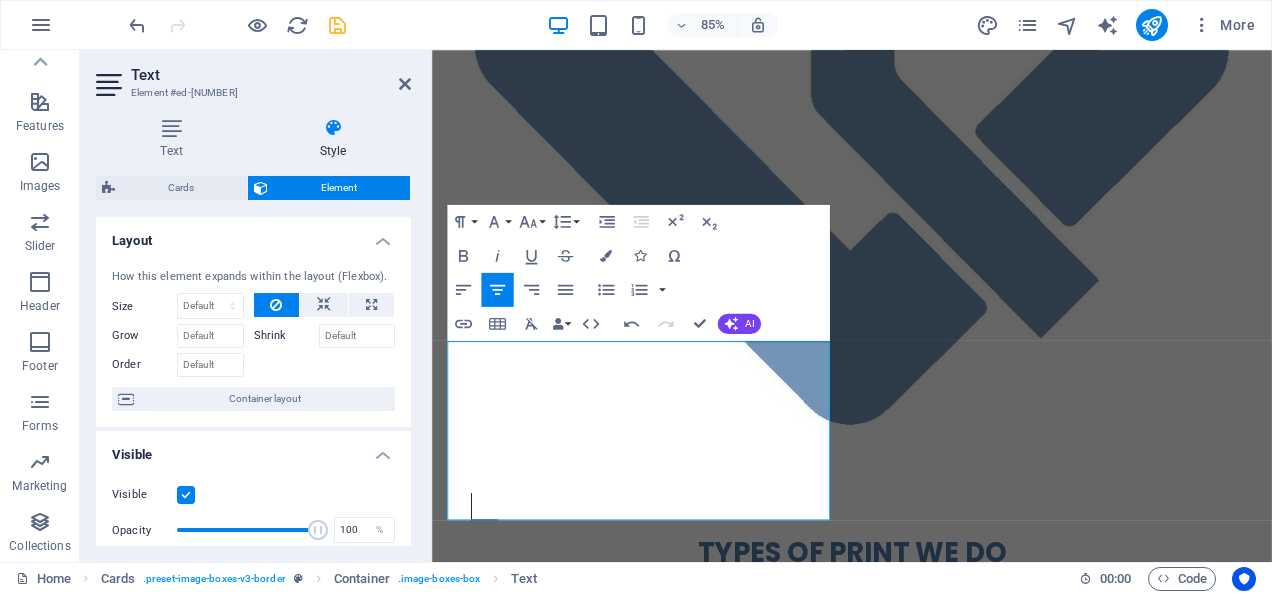 scroll, scrollTop: 404, scrollLeft: 6, axis: both 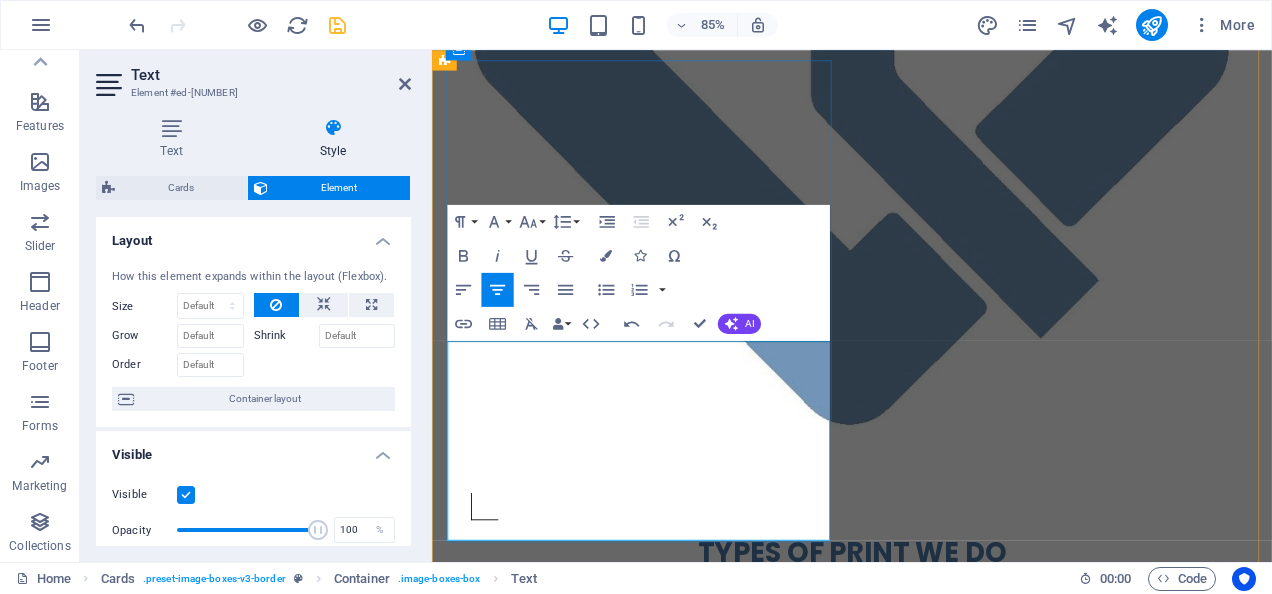 drag, startPoint x: 855, startPoint y: 597, endPoint x: 484, endPoint y: 554, distance: 373.4836 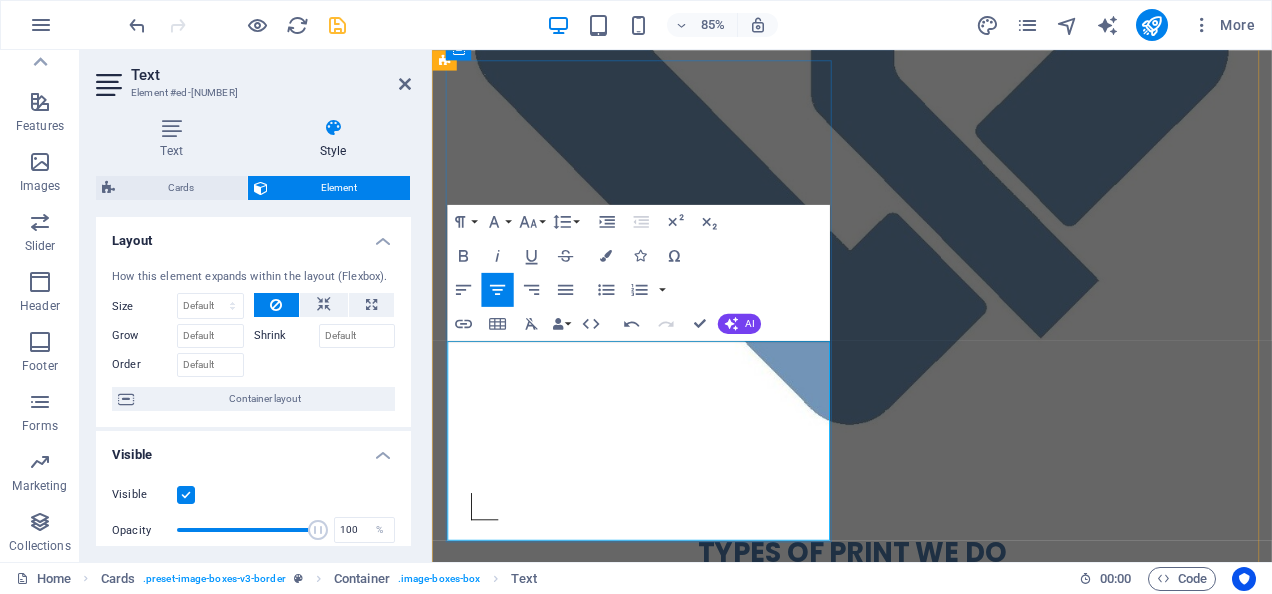 click on "✅ Durable prints that don’t crack or fade ✅ Custom designs for teams, events & small businesses ✅ Fast turnaround with professional results" at bounding box center [920, 1210] 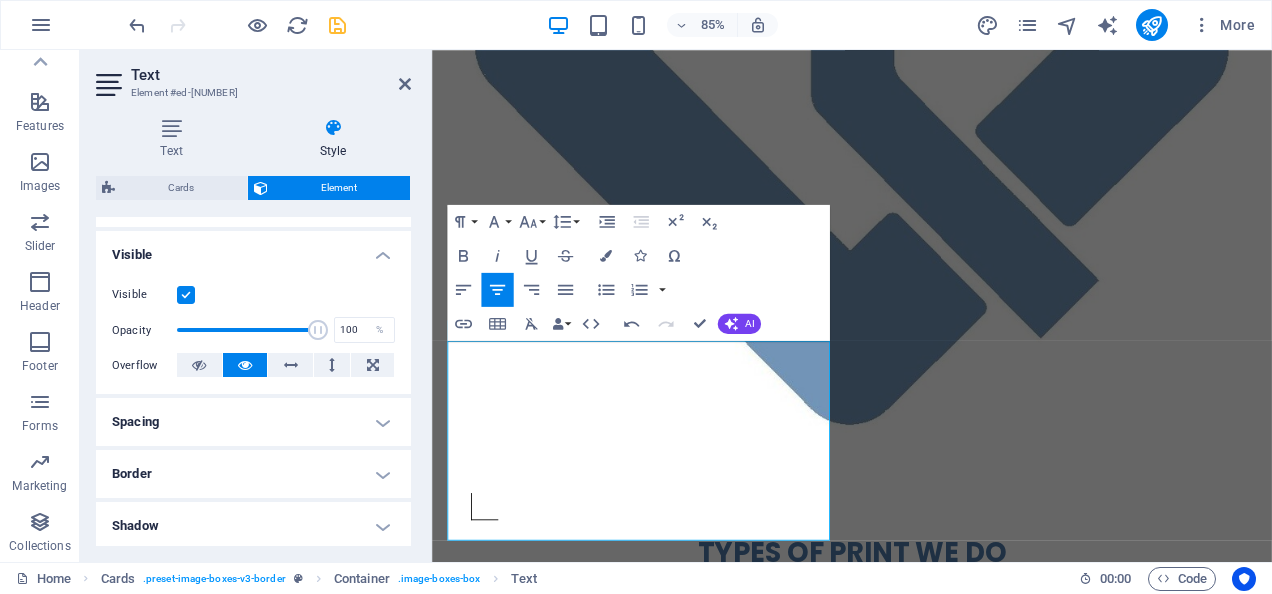 scroll, scrollTop: 0, scrollLeft: 0, axis: both 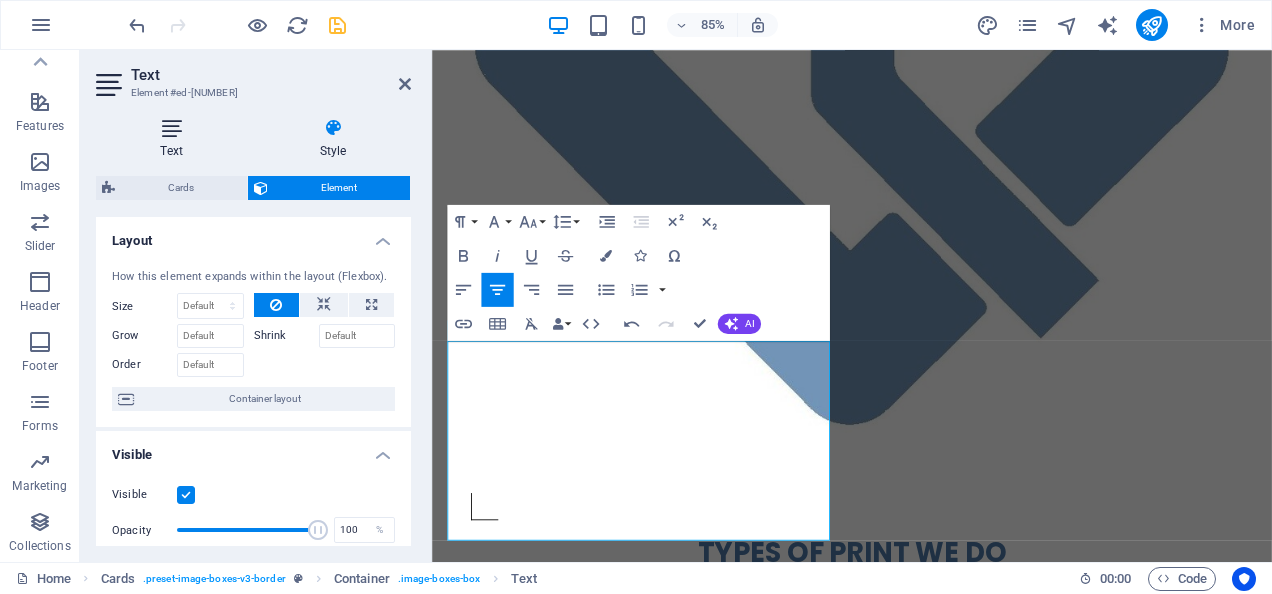 click at bounding box center (171, 128) 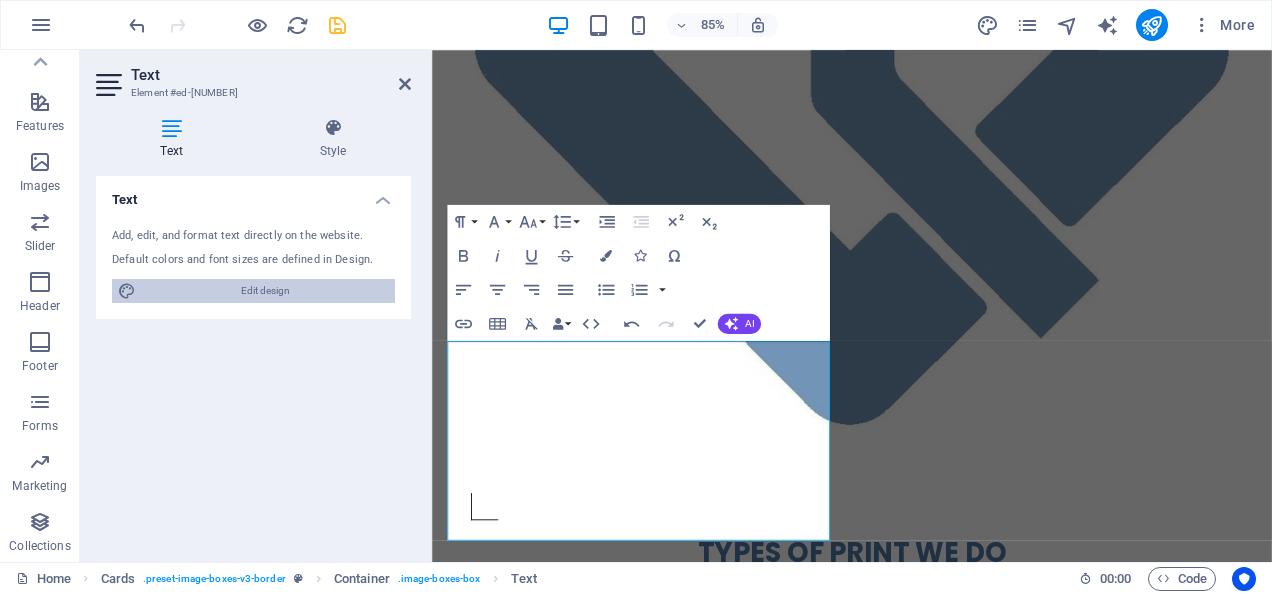 click on "Edit design" at bounding box center [265, 291] 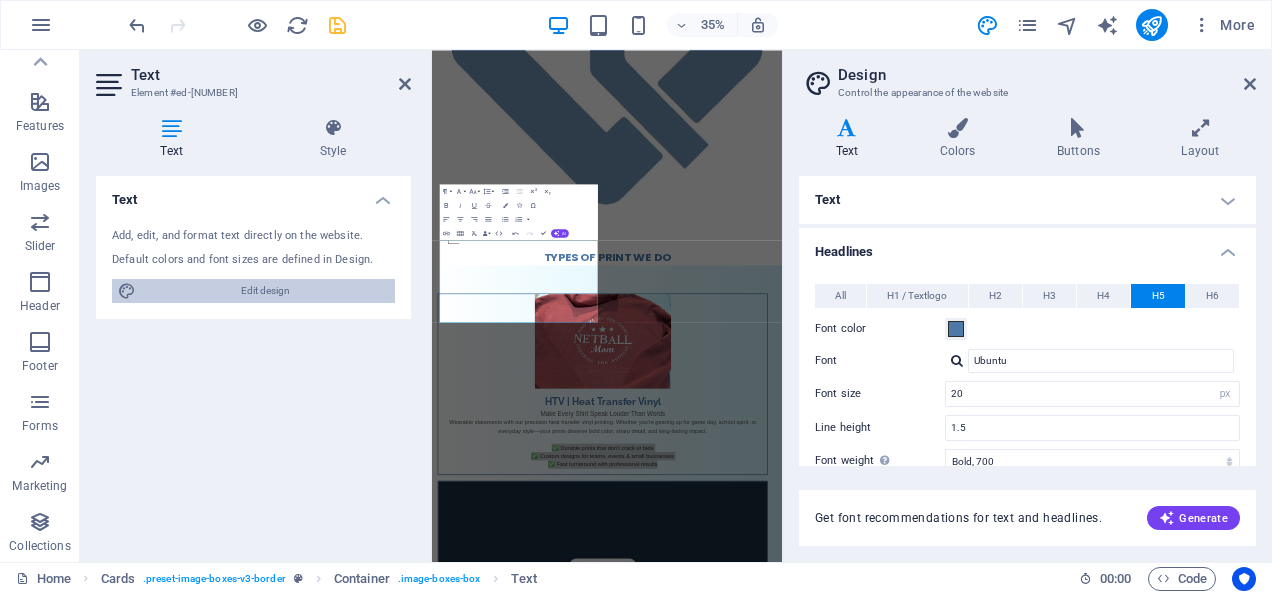 scroll, scrollTop: 492, scrollLeft: 0, axis: vertical 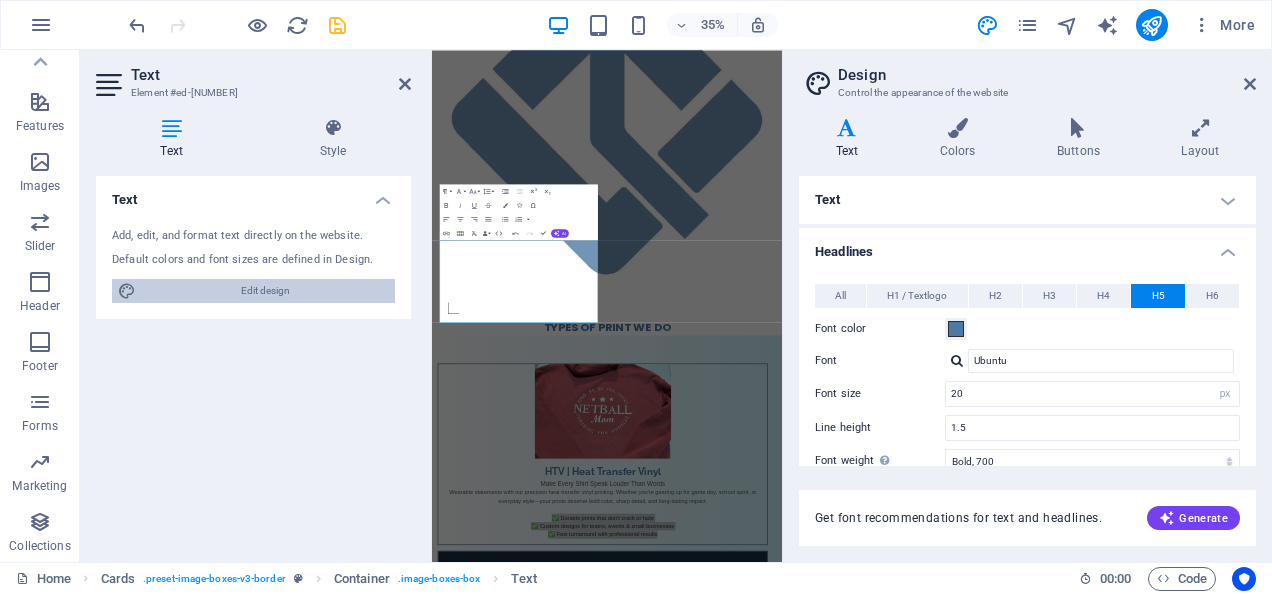 click on "Edit design" at bounding box center (265, 291) 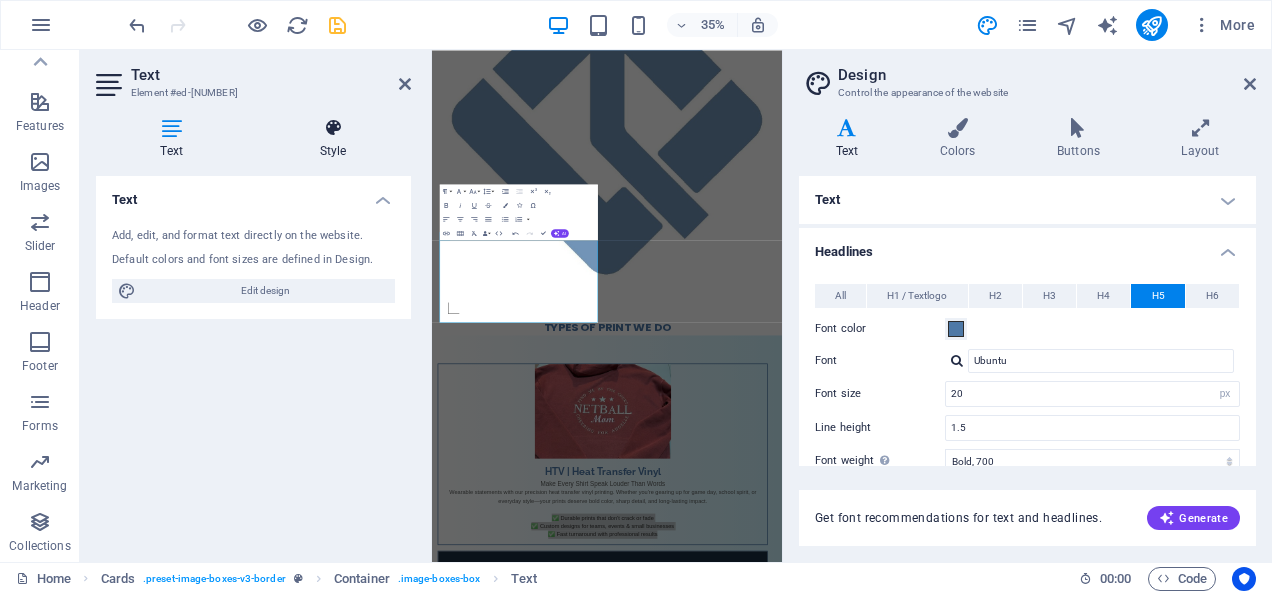 click at bounding box center [333, 128] 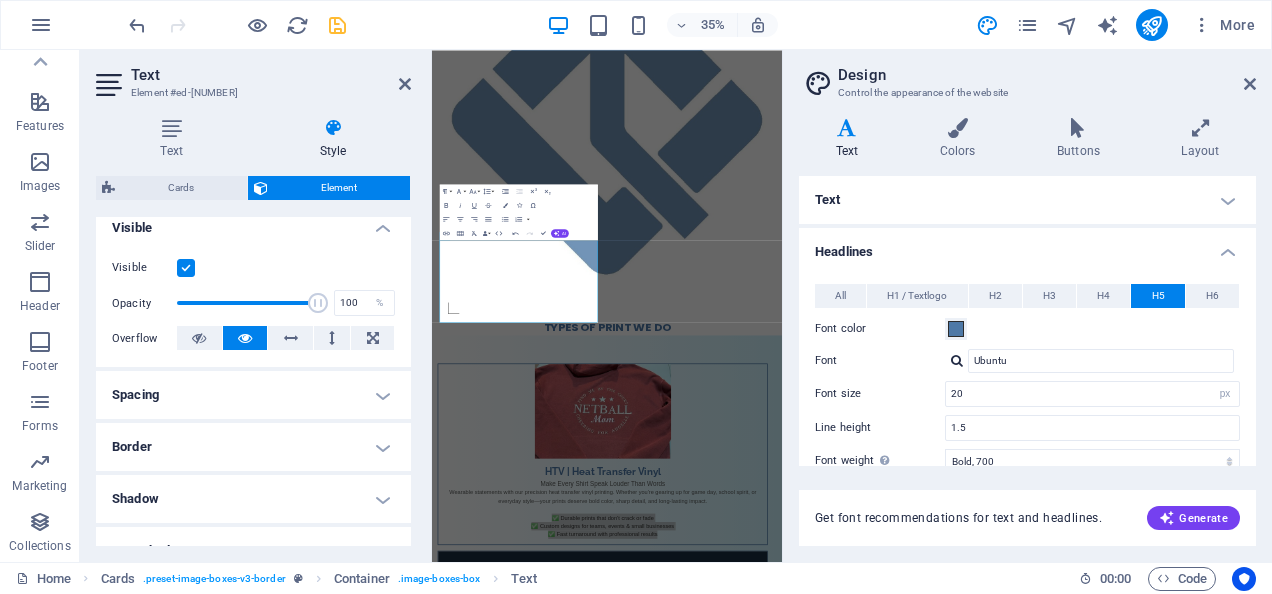 scroll, scrollTop: 300, scrollLeft: 0, axis: vertical 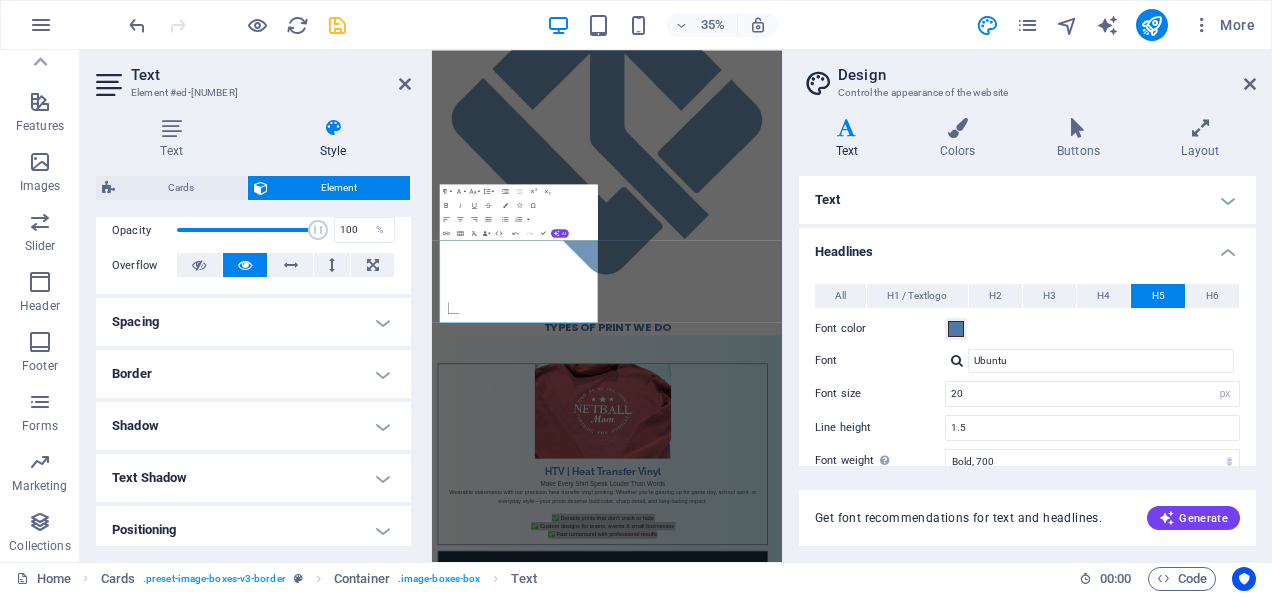 click on "Layout How this element expands within the layout (Flexbox). Size Default auto px % 1/1 1/2 1/3 1/4 1/5 1/6 1/7 1/8 1/9 1/10 Grow Shrink Order Container layout Visible Visible Opacity 100 % Overflow Spacing Margin Default auto px % rem vw vh Custom Custom auto px % rem vw vh auto px % rem vw vh auto px % rem vw vh auto px % rem vw vh Padding Default px rem % vh vw Custom Custom px rem % vh vw px rem % vh vw px rem % vh vw px rem % vh vw Border Style              - Width 1 auto px rem % vh vw Custom Custom 1 auto px rem % vh vw 1 auto px rem % vh vw 1 auto px rem % vh vw 1 auto px rem % vh vw  - Color Round corners Default px rem % vh vw Custom Custom px rem % vh vw px rem % vh vw px rem % vh vw px rem % vh vw Shadow Default None Outside Inside Color X offset 0 px rem vh vw Y offset 0 px rem vh vw Blur 0 px rem % vh vw Spread 0 px rem vh vw Text Shadow Default None Outside Color X offset 0 px rem vh vw Y offset 0 px rem vh vw Blur 0 px rem % vh vw Positioning Default Static Relative Absolute Fixed px" at bounding box center [253, 340] 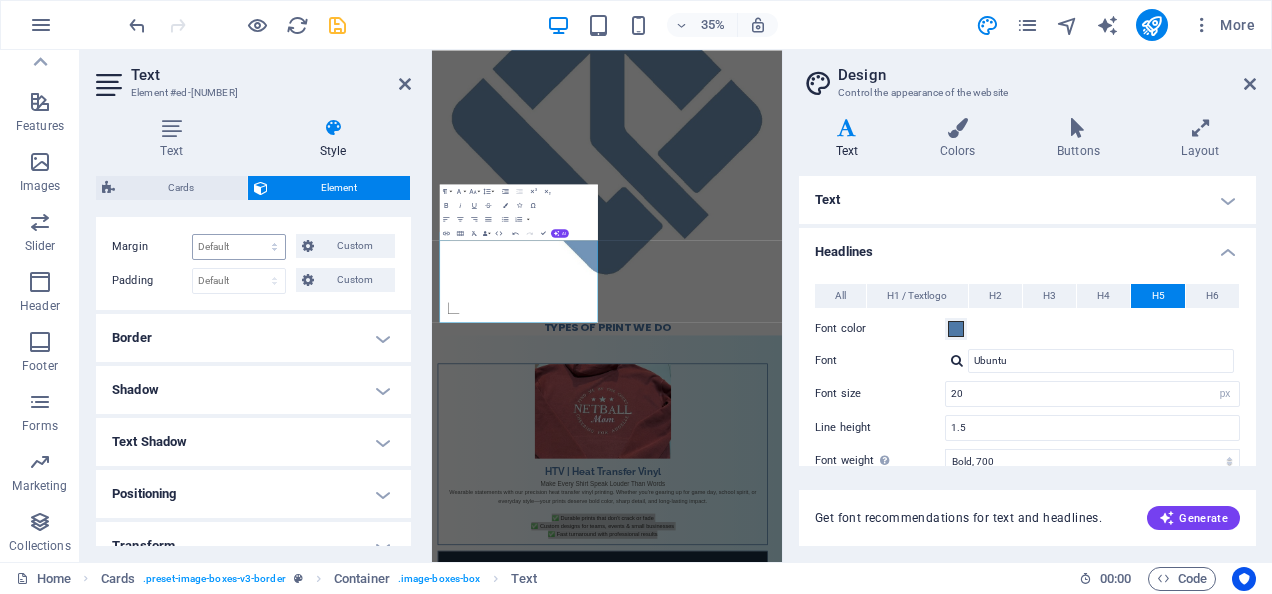 scroll, scrollTop: 500, scrollLeft: 0, axis: vertical 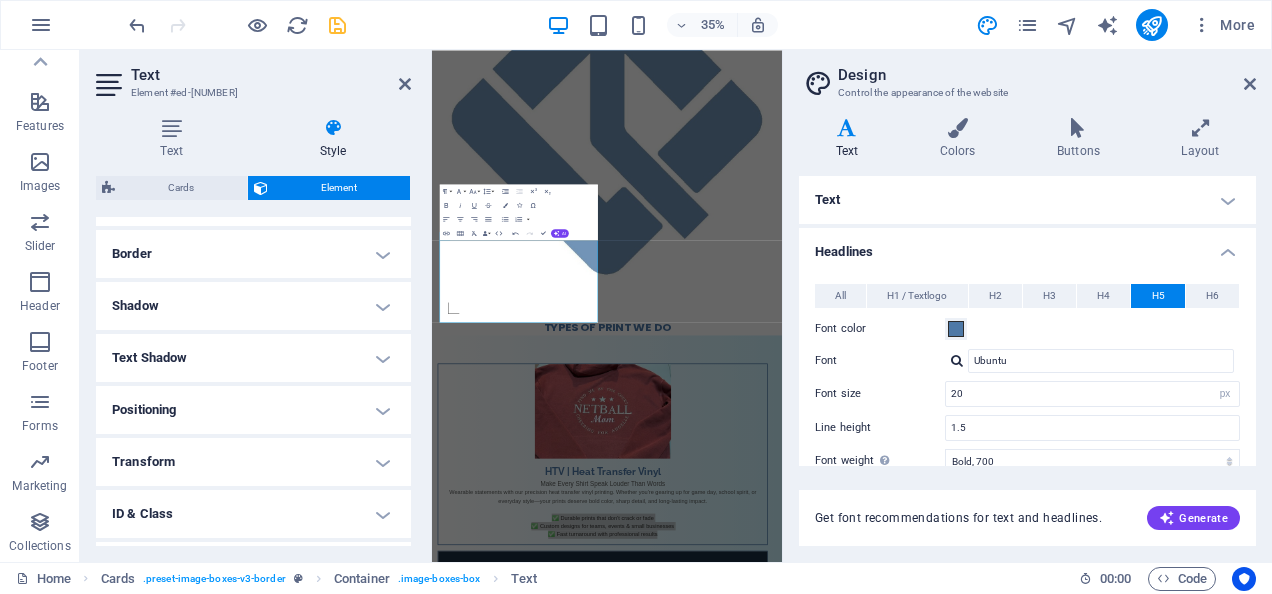 click on "Positioning" at bounding box center (253, 410) 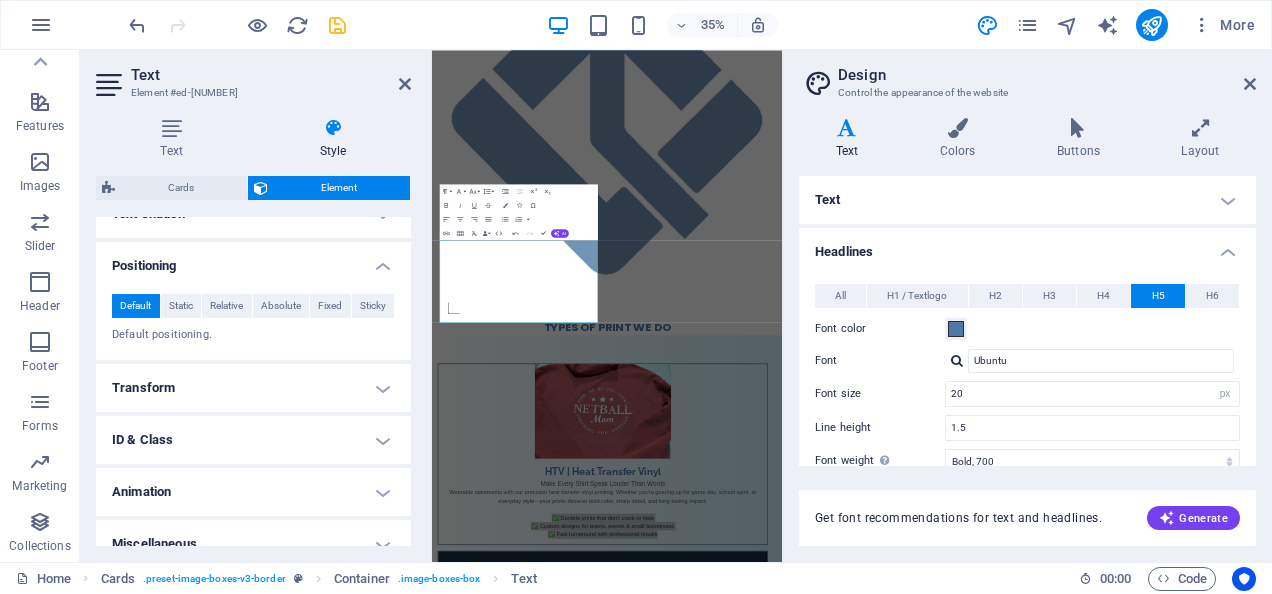 scroll, scrollTop: 663, scrollLeft: 0, axis: vertical 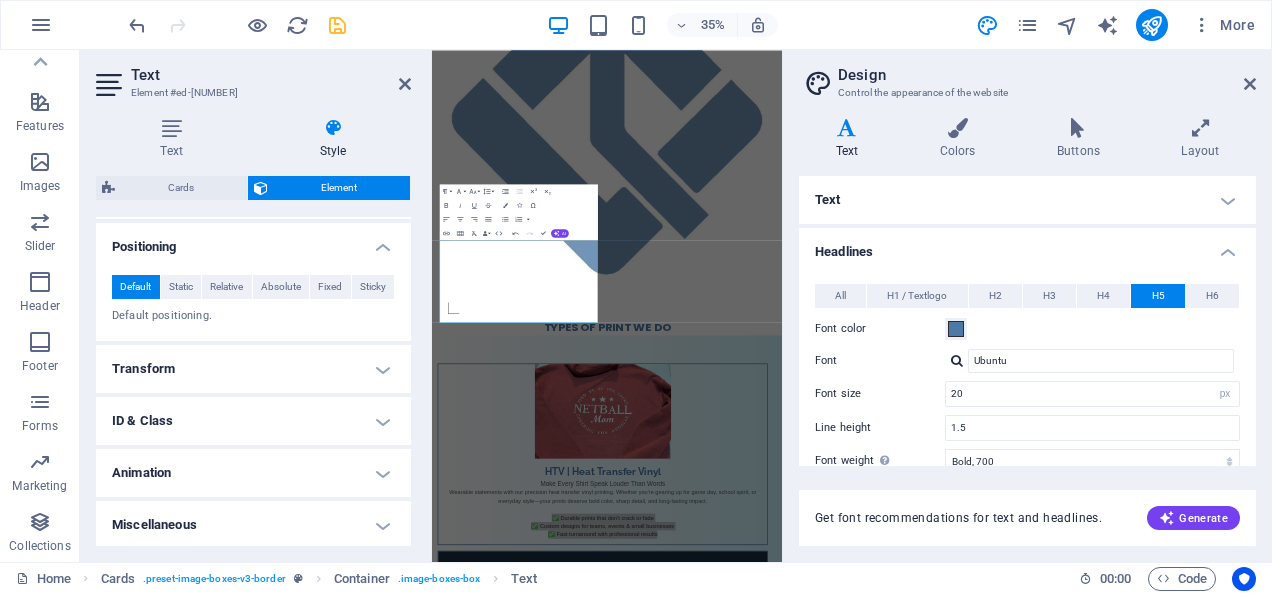 click on "35% More" at bounding box center [694, 25] 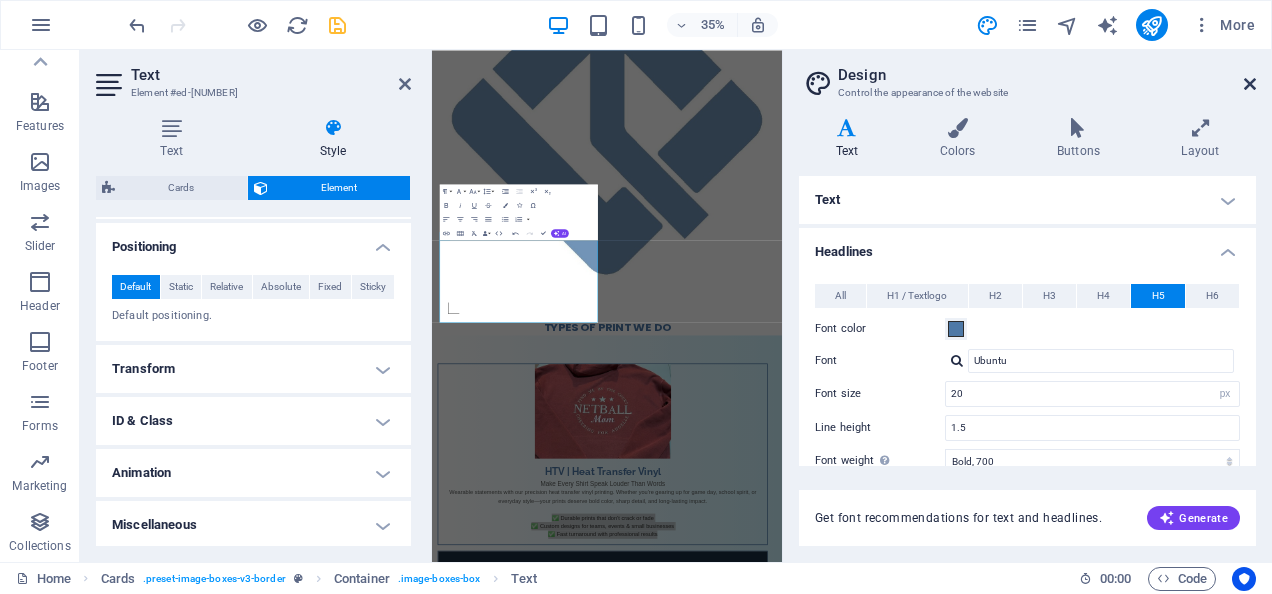 click at bounding box center (1250, 84) 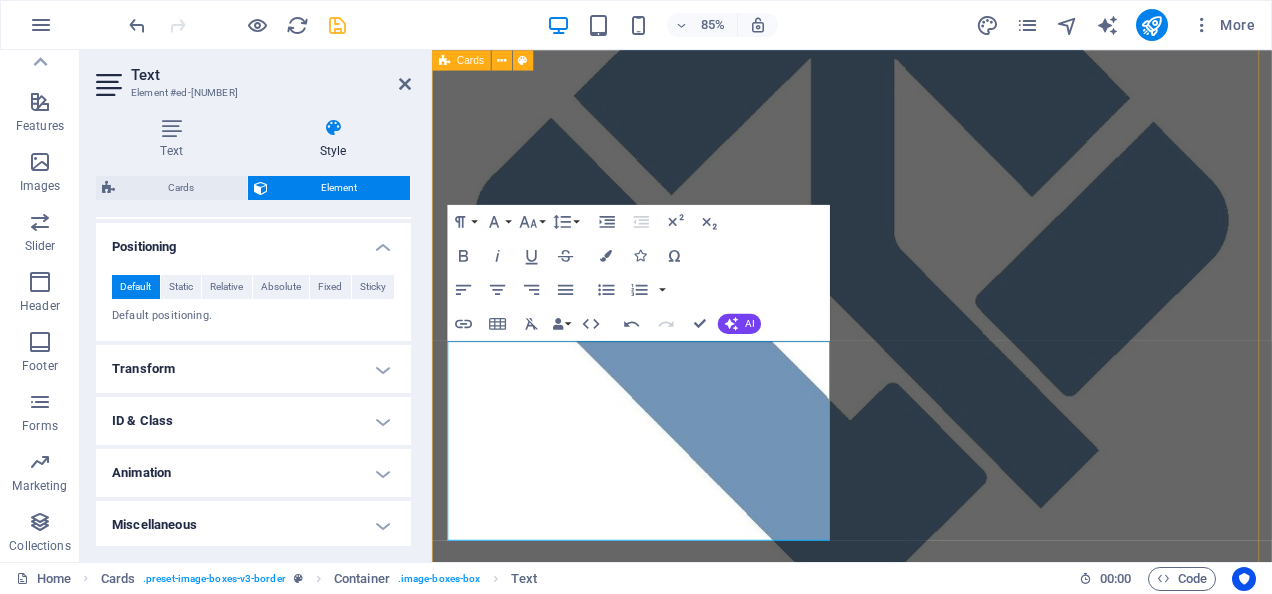 scroll, scrollTop: 692, scrollLeft: 0, axis: vertical 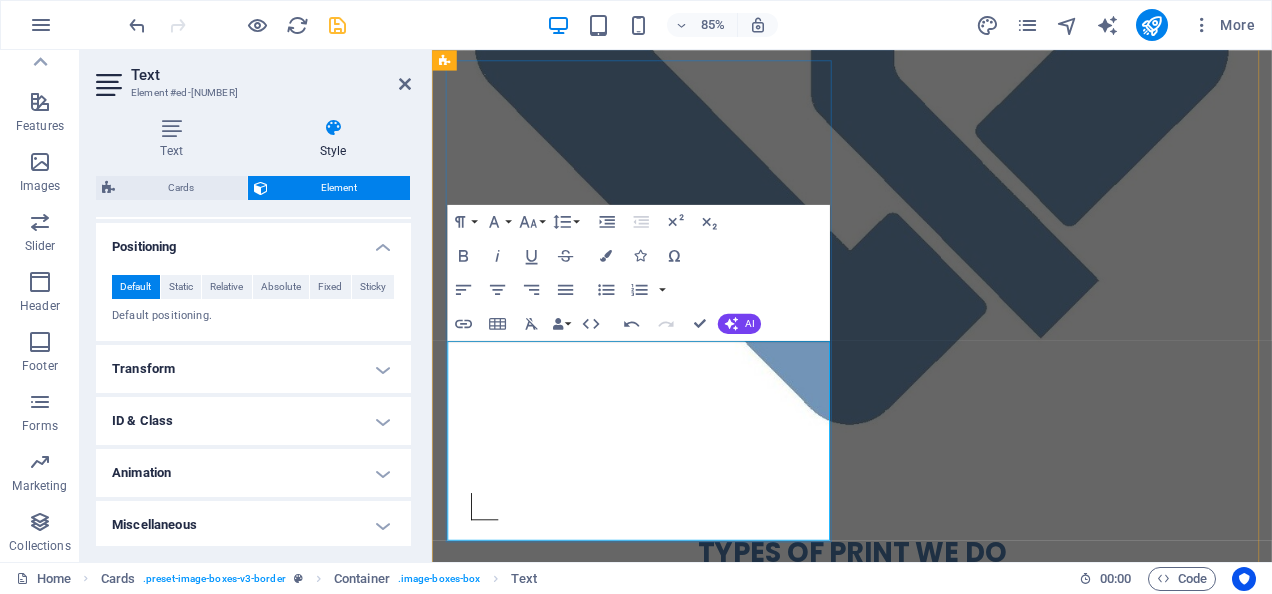 click on "✅ Durable prints that don’t crack or fade ✅ Custom designs for teams, events & small businesses ✅ Fast turnaround with professional results" at bounding box center [920, 1210] 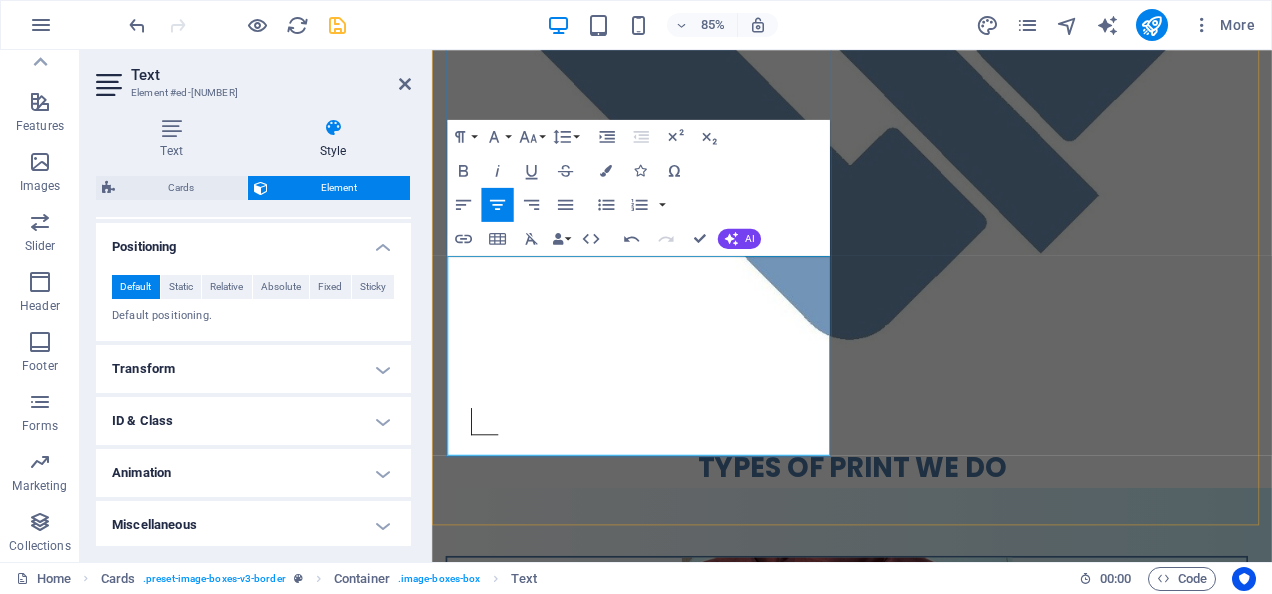 scroll, scrollTop: 892, scrollLeft: 0, axis: vertical 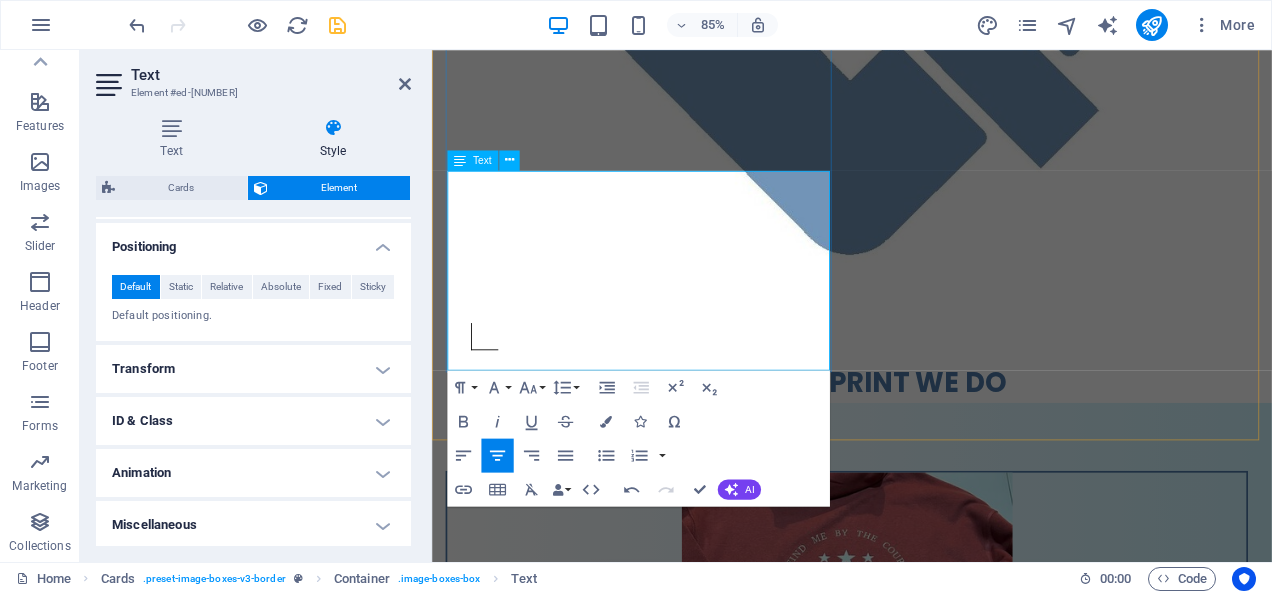 click on "✅ Durable prints that don’t crack or fade ✅ Custom designs for teams, events & small businesses ✅ Fast turnaround with professional results" at bounding box center [920, 1010] 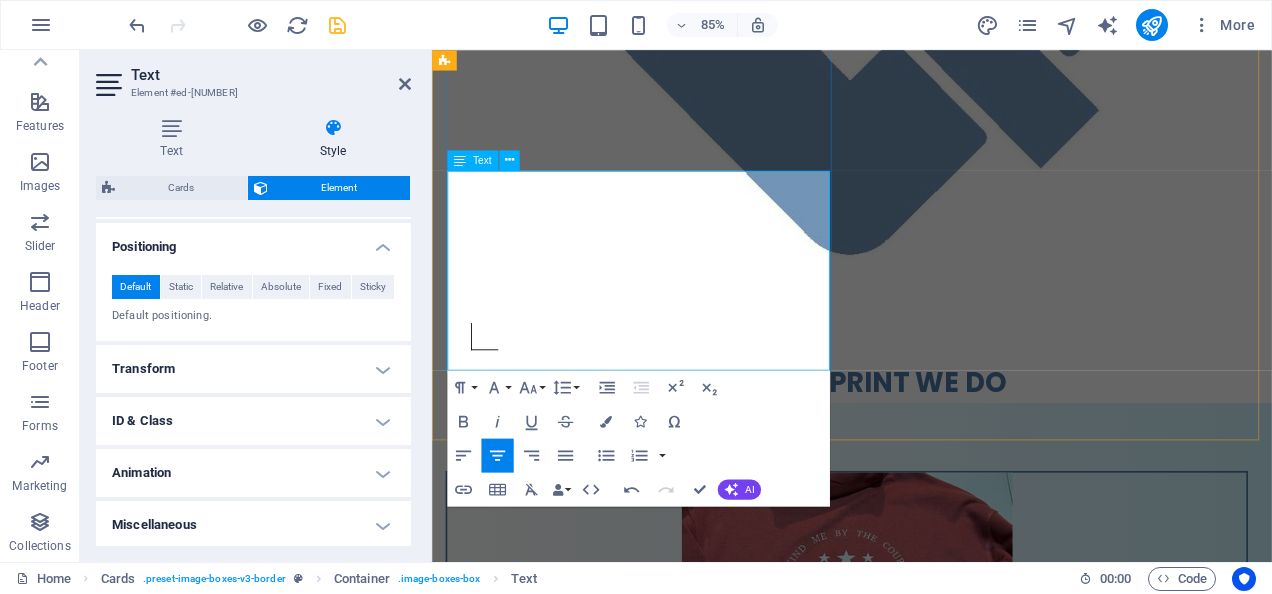 drag, startPoint x: 844, startPoint y: 398, endPoint x: 531, endPoint y: 352, distance: 316.36212 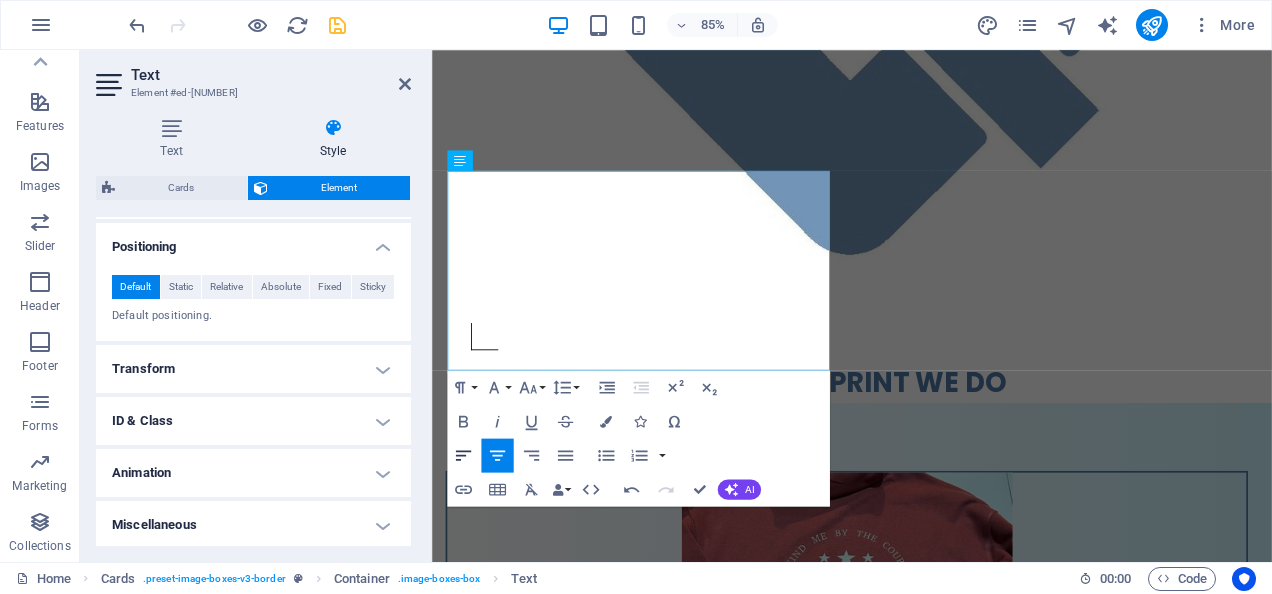 click 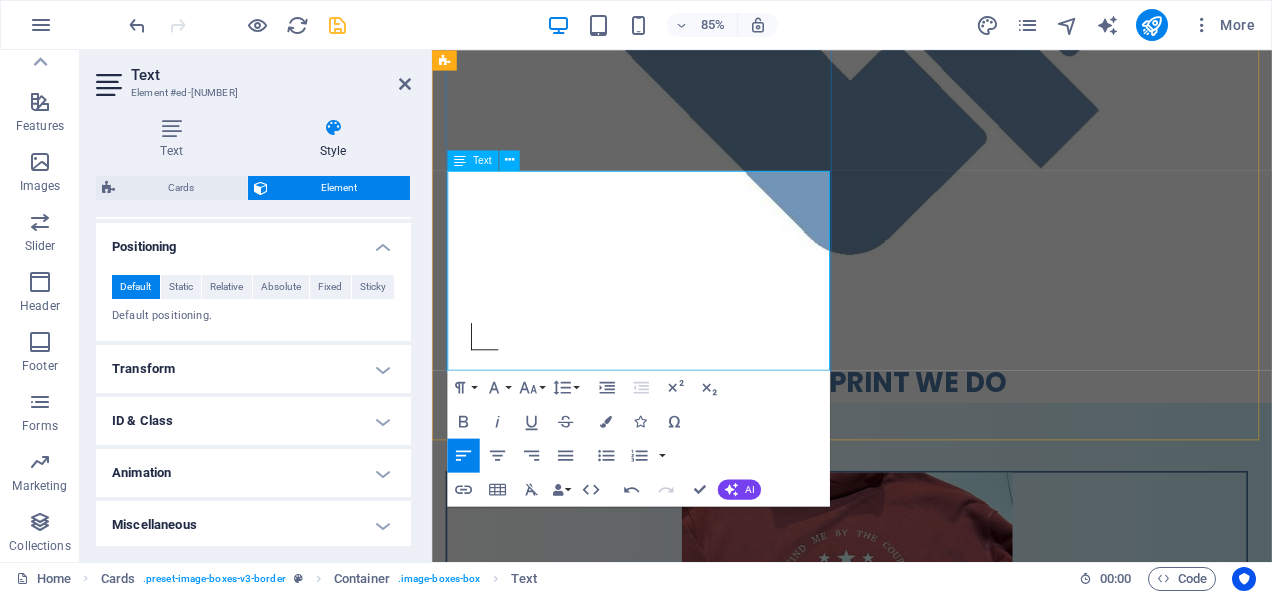 click on "Make Every Shirt Speak Louder Than Words Wearable statements with our precision heat transfer vinyl printing. Whether you're gearing up for game day, school spirit, or everyday style—your prints deserve bold color, sharp detail, and long-lasting impact. ✅ Durable prints that don’t crack or fade ✅ Custom designs for teams, events & small businesses ✅ Fast turnaround with professional results ✅ Fast turnaround with professional results" at bounding box center [920, 968] 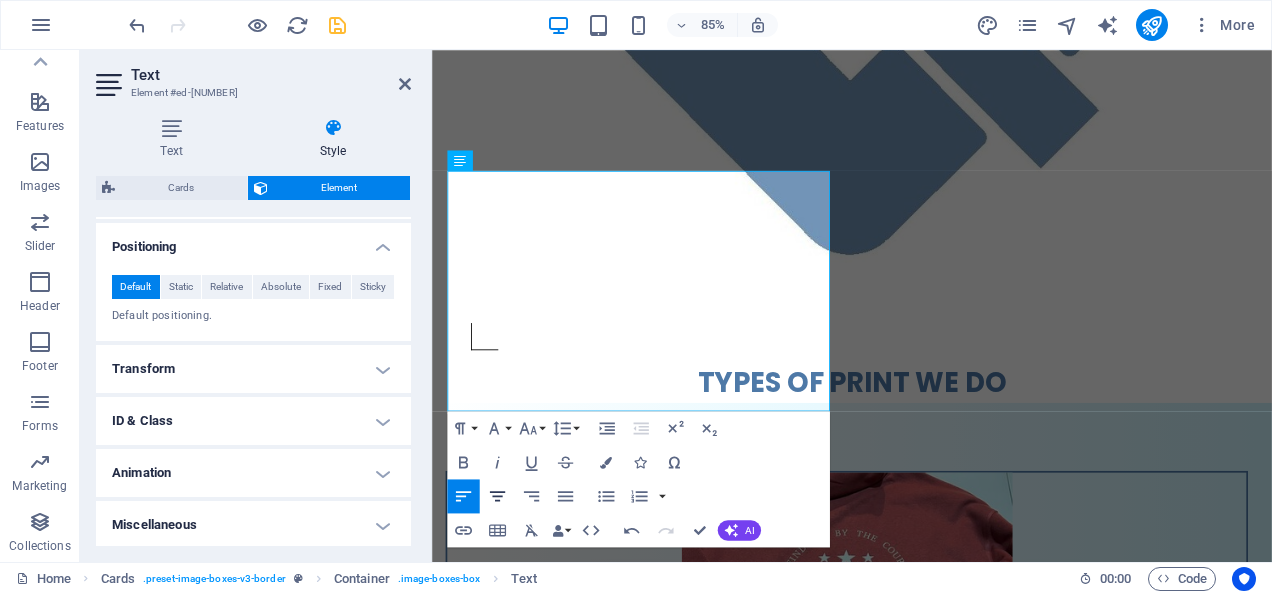 click 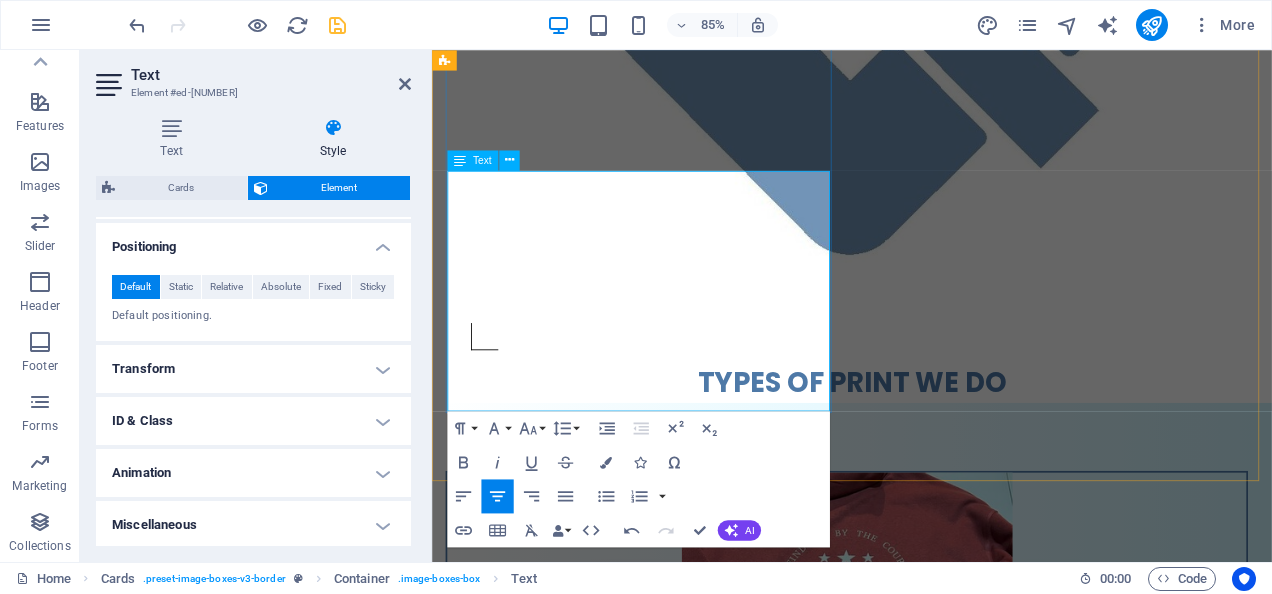click on "Price starts from:" at bounding box center [920, 1082] 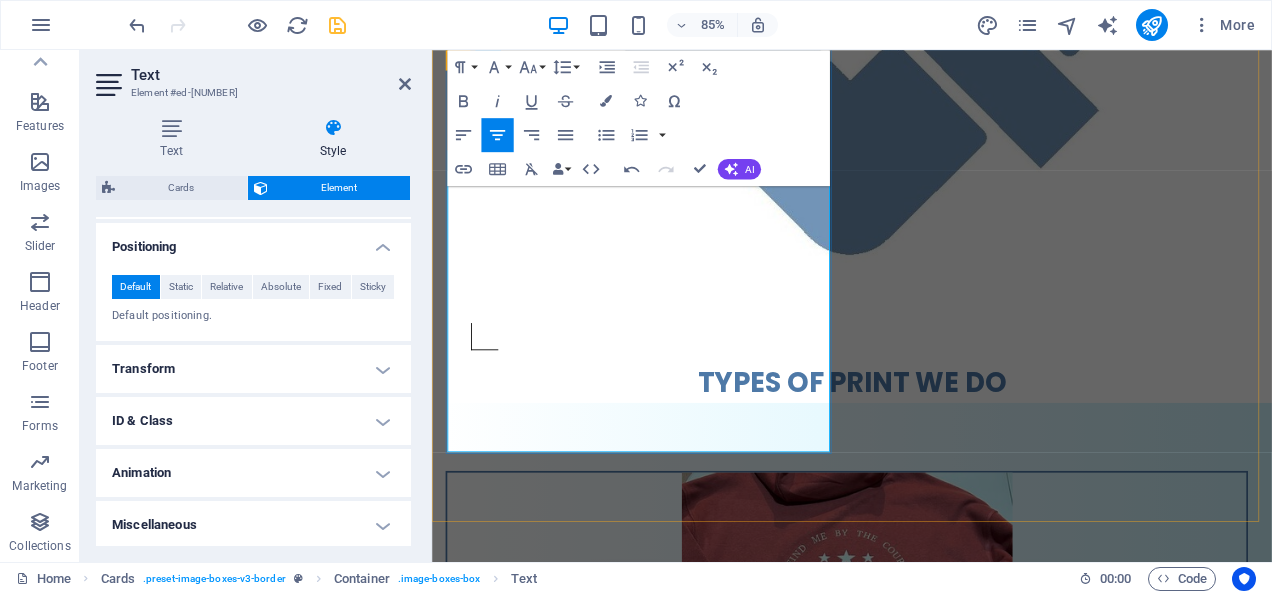 click on "Printing price starts from:" at bounding box center (920, 1082) 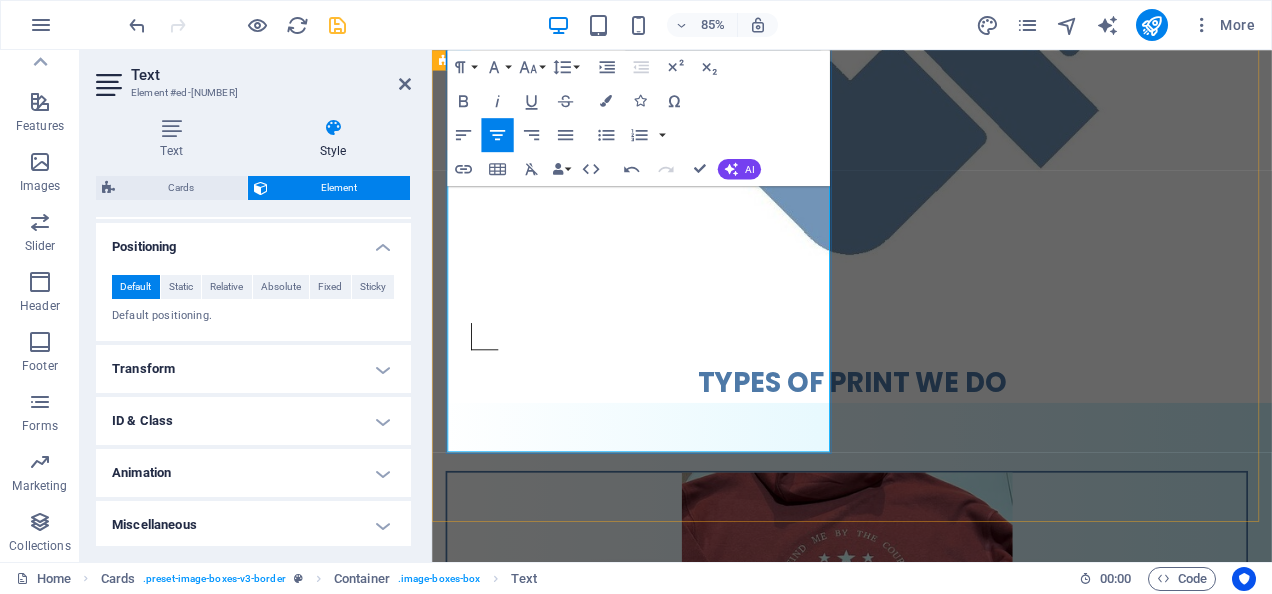 drag, startPoint x: 616, startPoint y: 463, endPoint x: 675, endPoint y: 471, distance: 59.5399 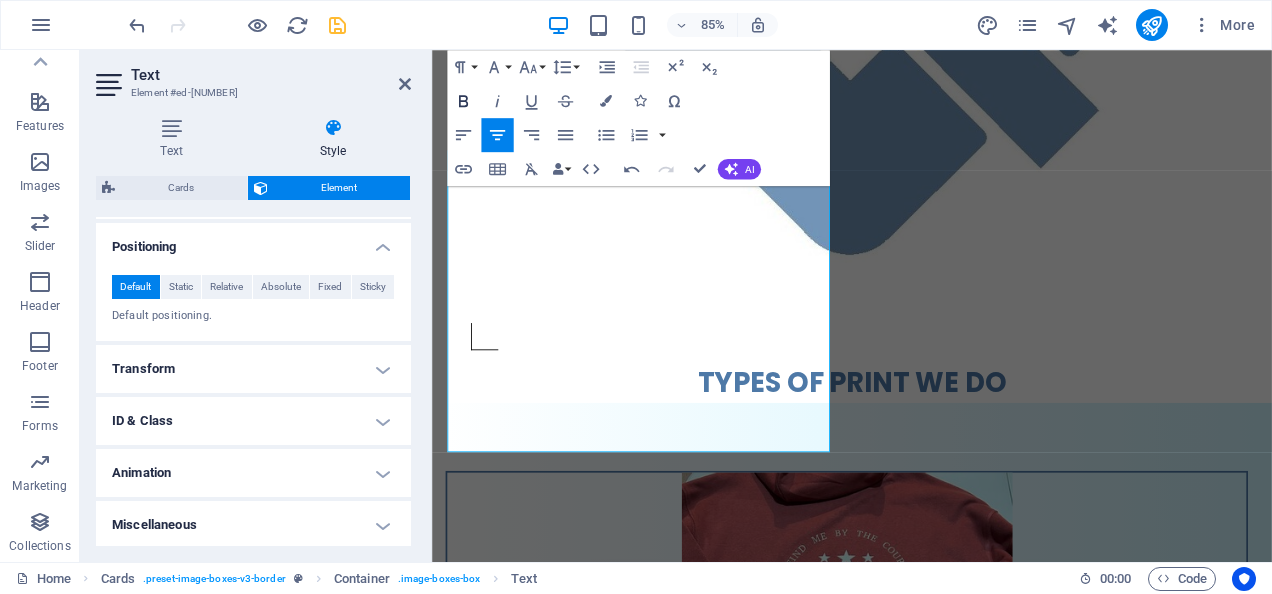 click 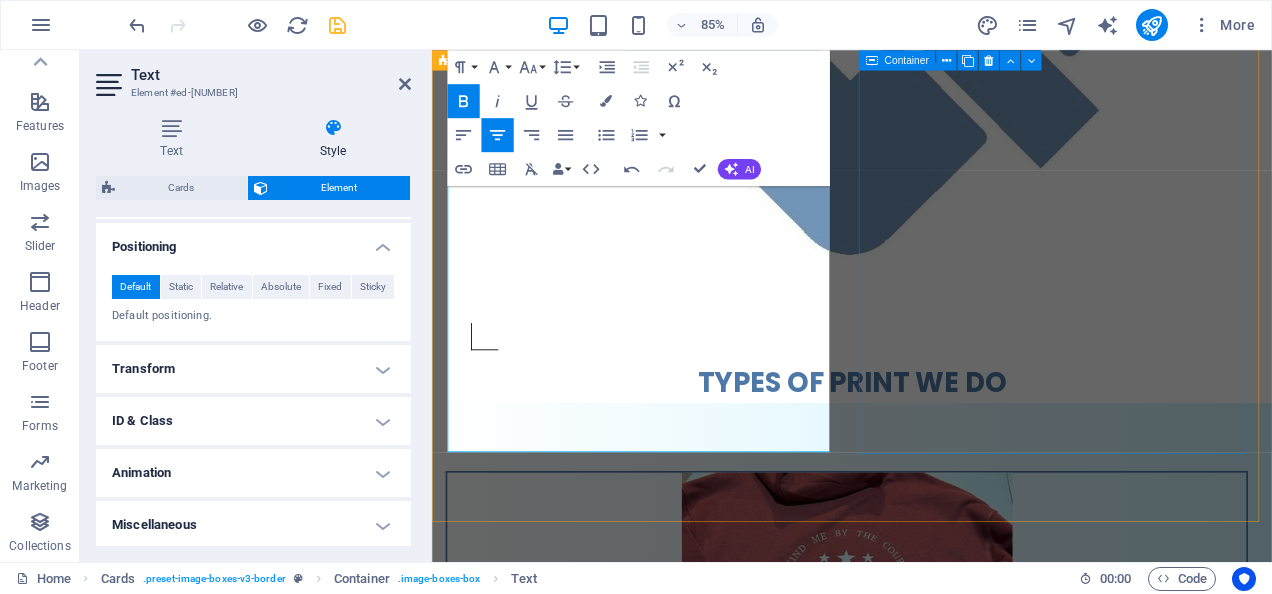 click on "DTF | Direct To Film Full-colour Printing That Pops and Elevates Your Brand  Lorem ipsum dolor sit amet, consectetuer adipiscing elit. Aenean commodo ligula eget dolor. Lorem ipsum dolor sit amet." at bounding box center (920, 1523) 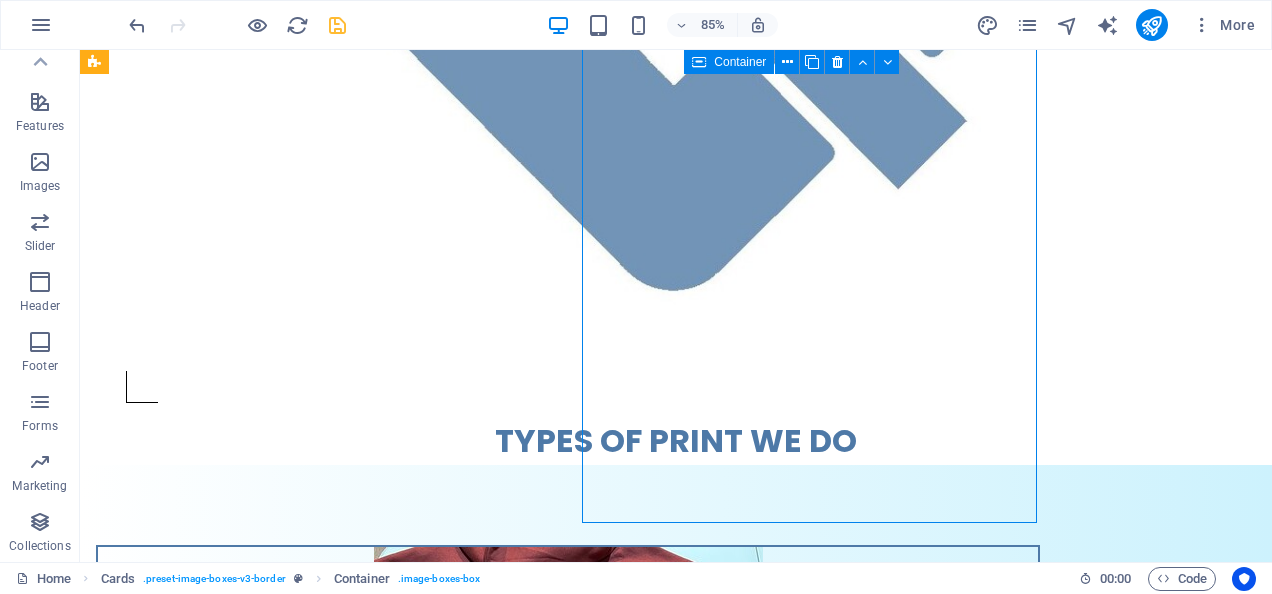 scroll, scrollTop: 894, scrollLeft: 0, axis: vertical 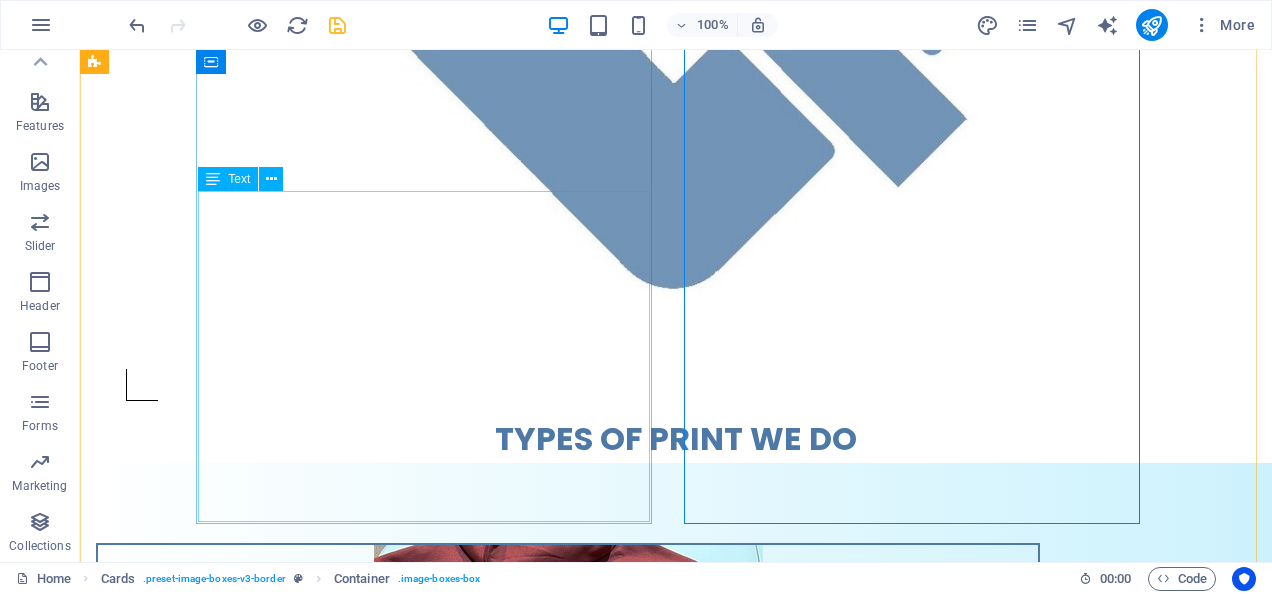 click on "Make Every Shirt Speak Louder Than Words Wearable statements with our precision heat transfer vinyl printing. Whether you're gearing up for game day, school spirit, or everyday style—your prints deserve bold color, sharp detail, and long-lasting impact. ✅ Durable prints that don’t crack or fade ✅ Custom designs for teams, events & small businesses ✅ Fast turnaround with professional results Printing price on A4-ish size starts from: $[PRICE] for [NUMBER] to [NUMBER] pieces $[PRICE] for bulk orders" at bounding box center [568, 1014] 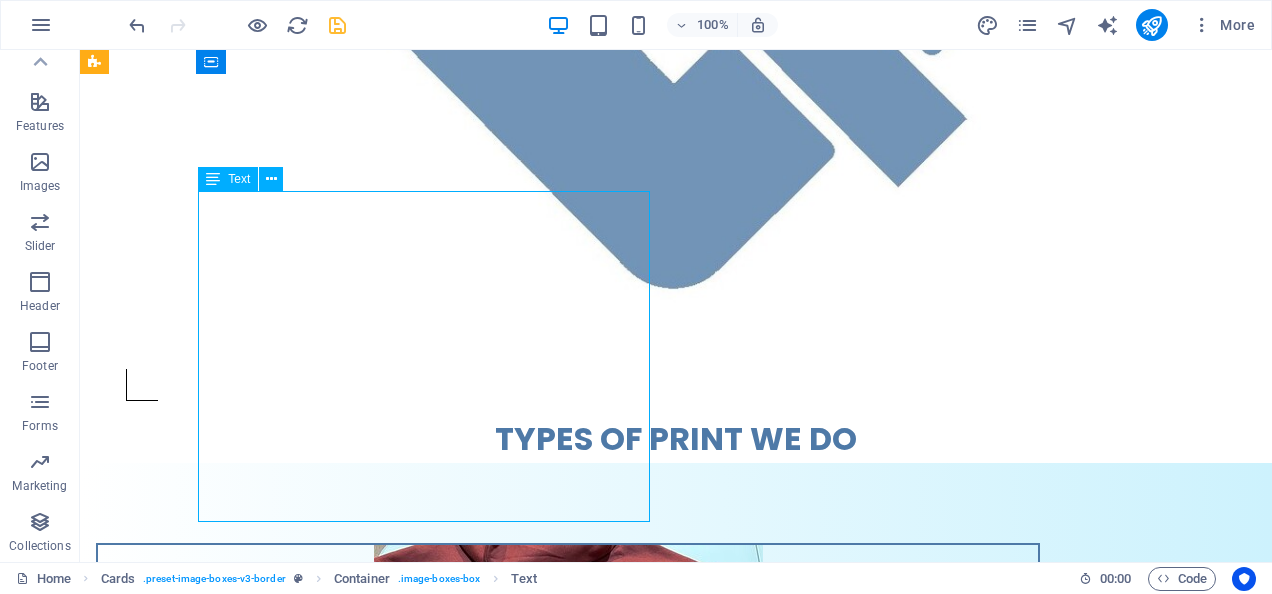 click on "Make Every Shirt Speak Louder Than Words Wearable statements with our precision heat transfer vinyl printing. Whether you're gearing up for game day, school spirit, or everyday style—your prints deserve bold color, sharp detail, and long-lasting impact. ✅ Durable prints that don’t crack or fade ✅ Custom designs for teams, events & small businesses ✅ Fast turnaround with professional results Printing price on A4-ish size starts from: $[PRICE] for [NUMBER] to [NUMBER] pieces $[PRICE] for bulk orders" at bounding box center (568, 1014) 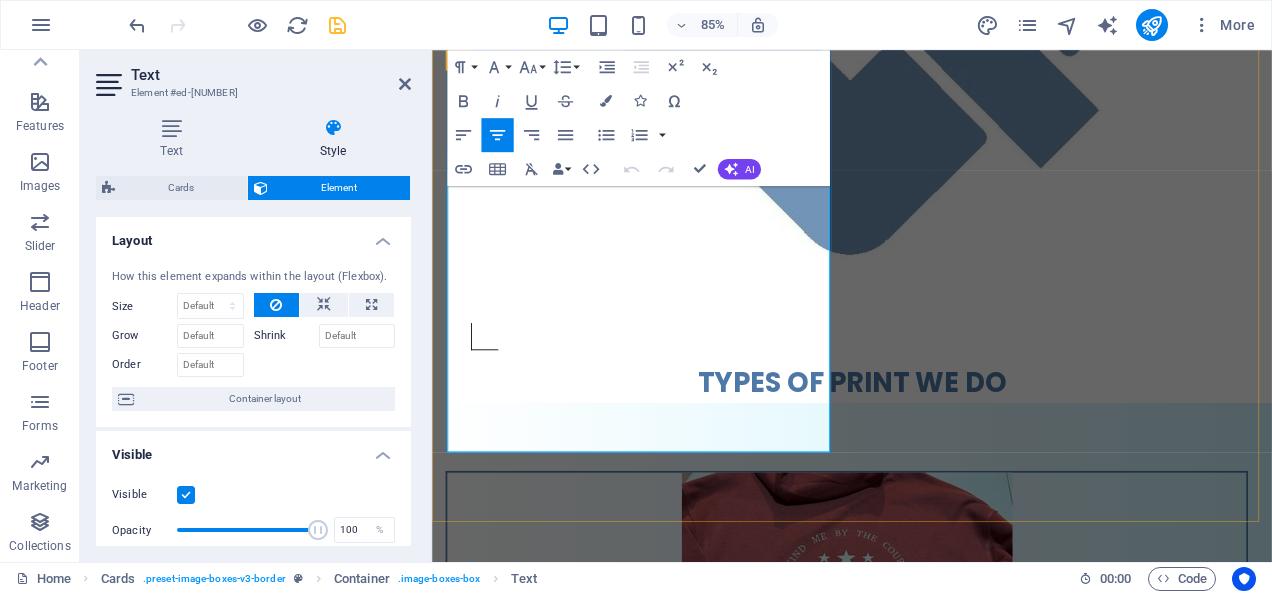 drag, startPoint x: 532, startPoint y: 446, endPoint x: 826, endPoint y: 448, distance: 294.0068 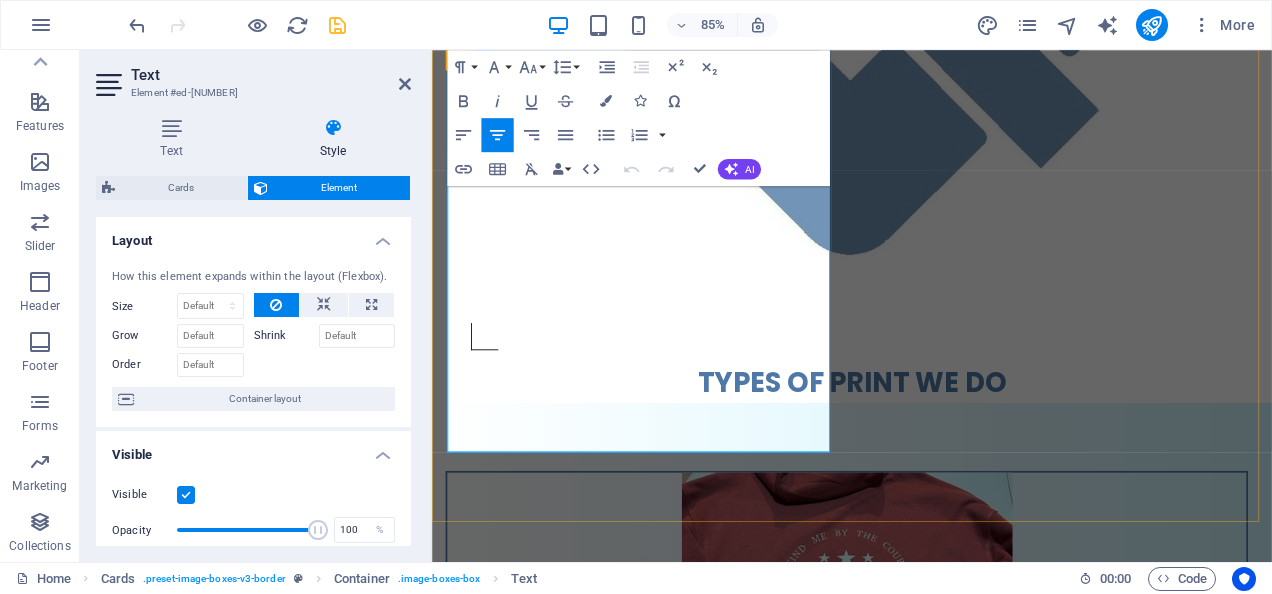 click on "Printing price on A4-ish size starts from:" at bounding box center (920, 1082) 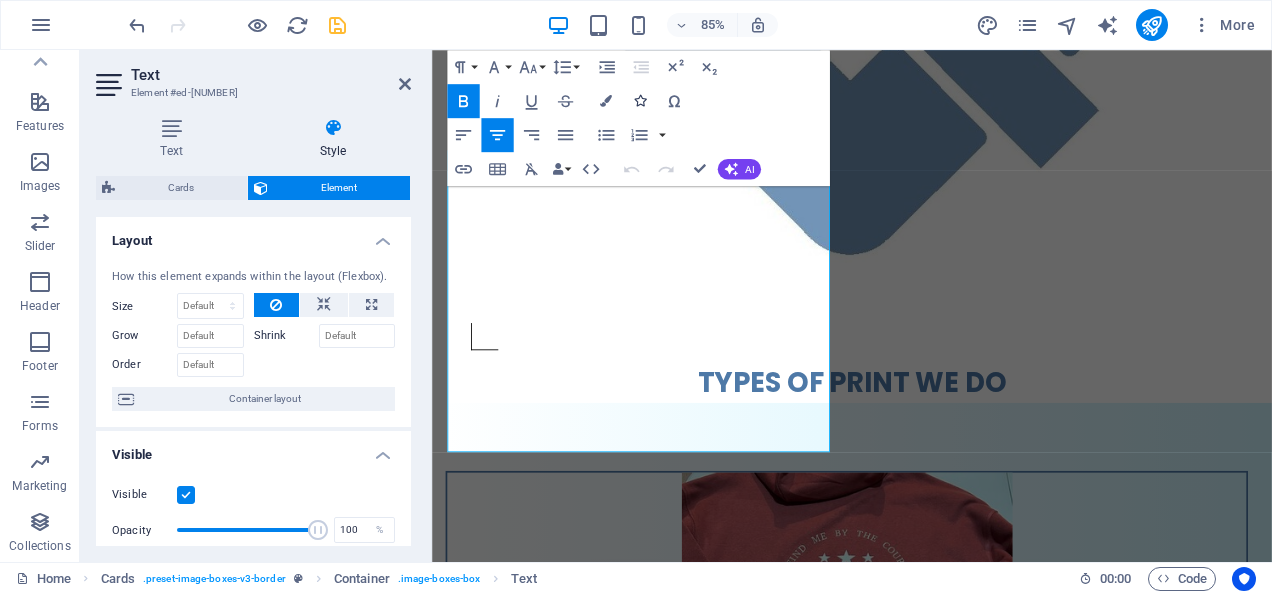 click at bounding box center [640, 101] 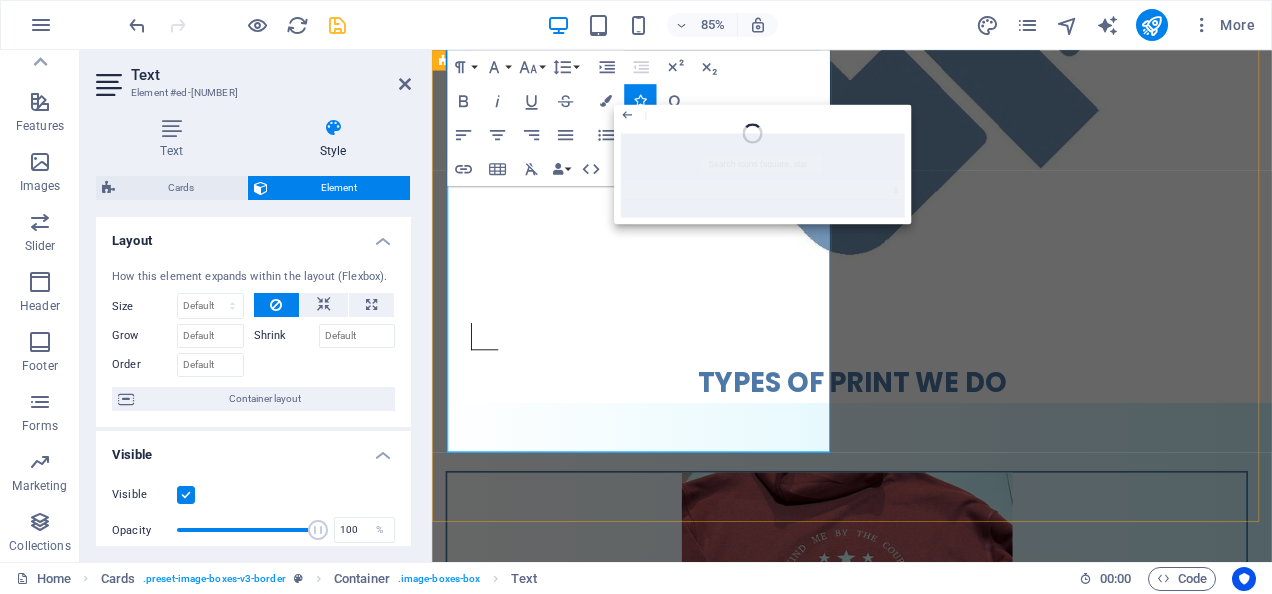click on "$15 for bulk orders" at bounding box center [920, 1130] 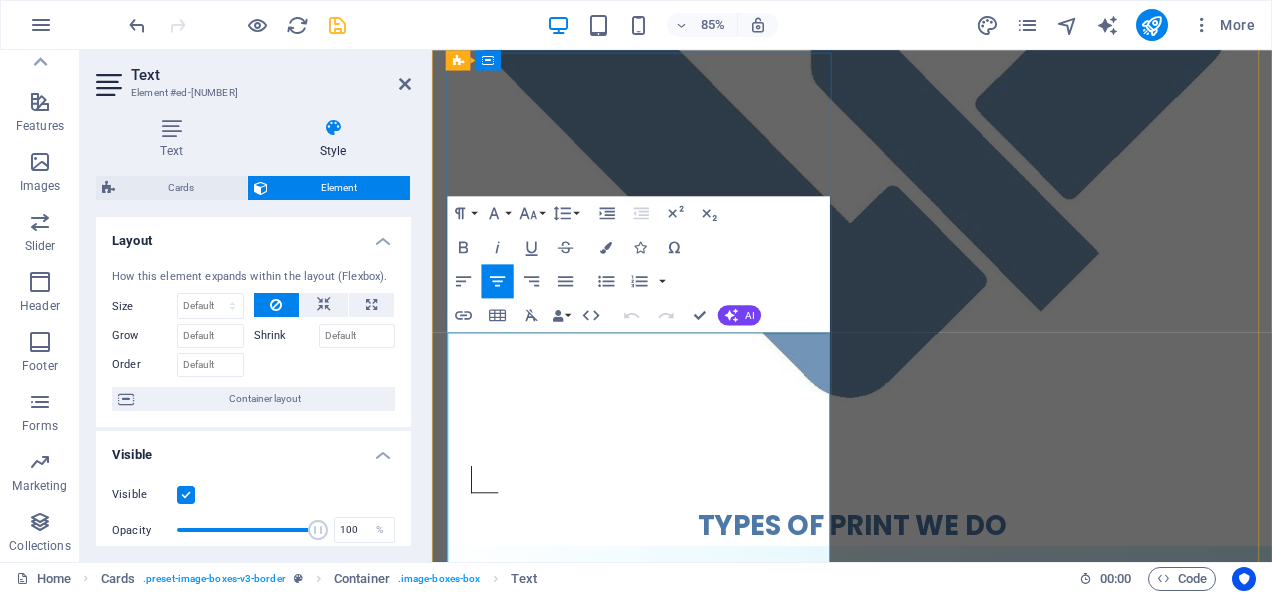 scroll, scrollTop: 692, scrollLeft: 0, axis: vertical 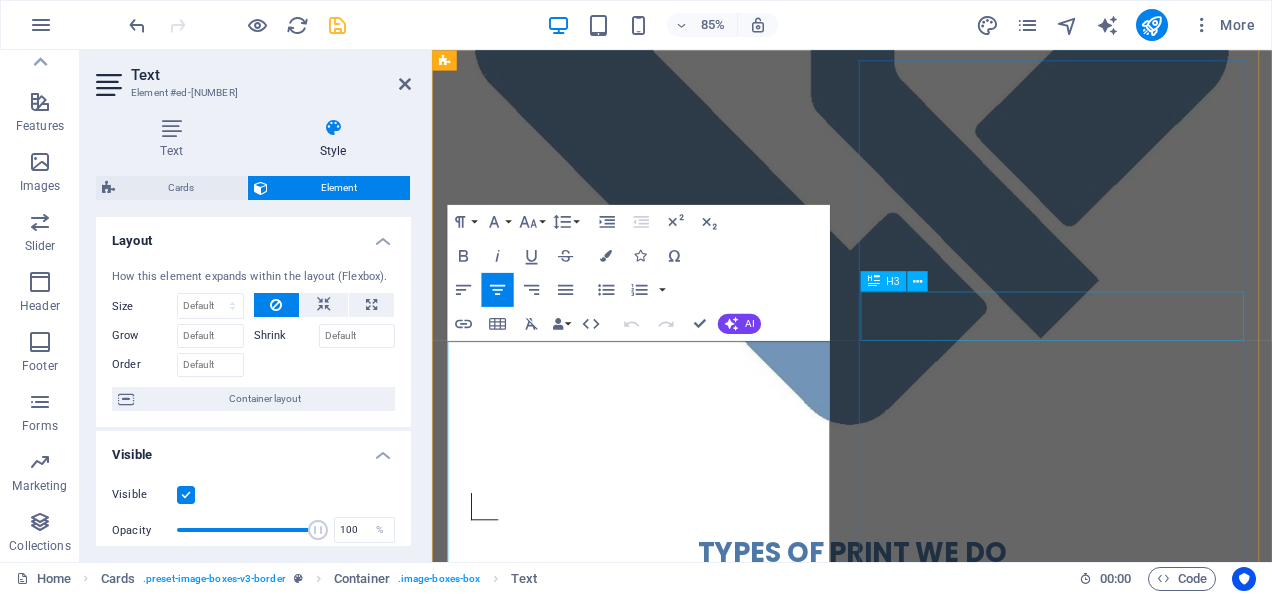 click on "DTF | Direct To Film" at bounding box center [920, 1972] 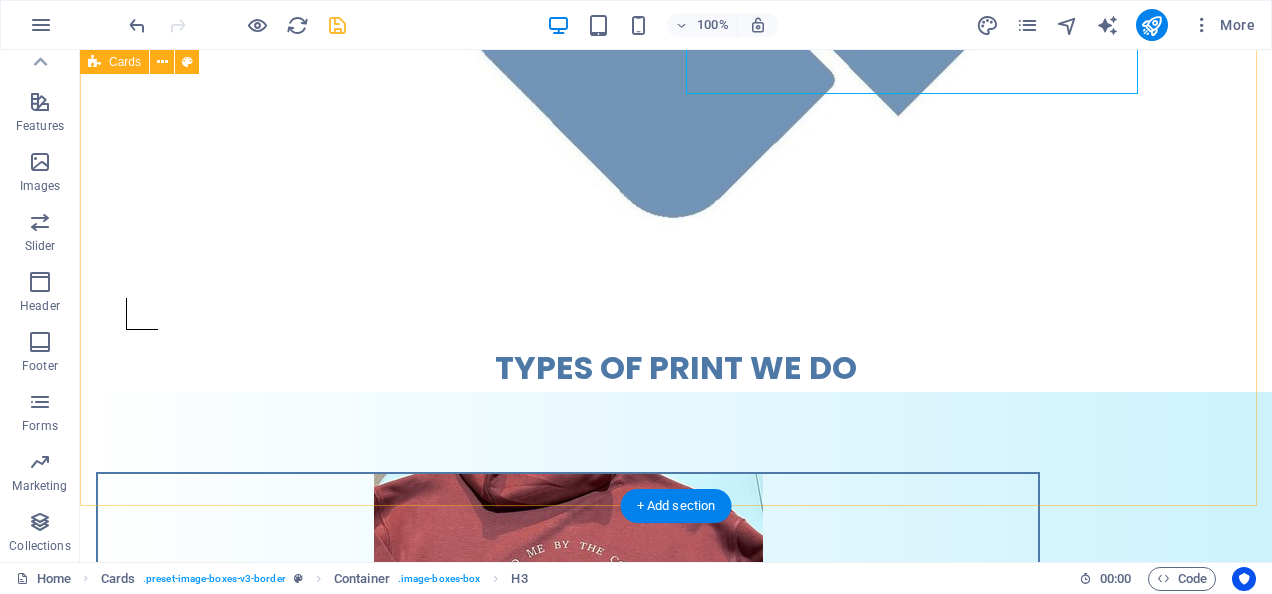 scroll, scrollTop: 994, scrollLeft: 0, axis: vertical 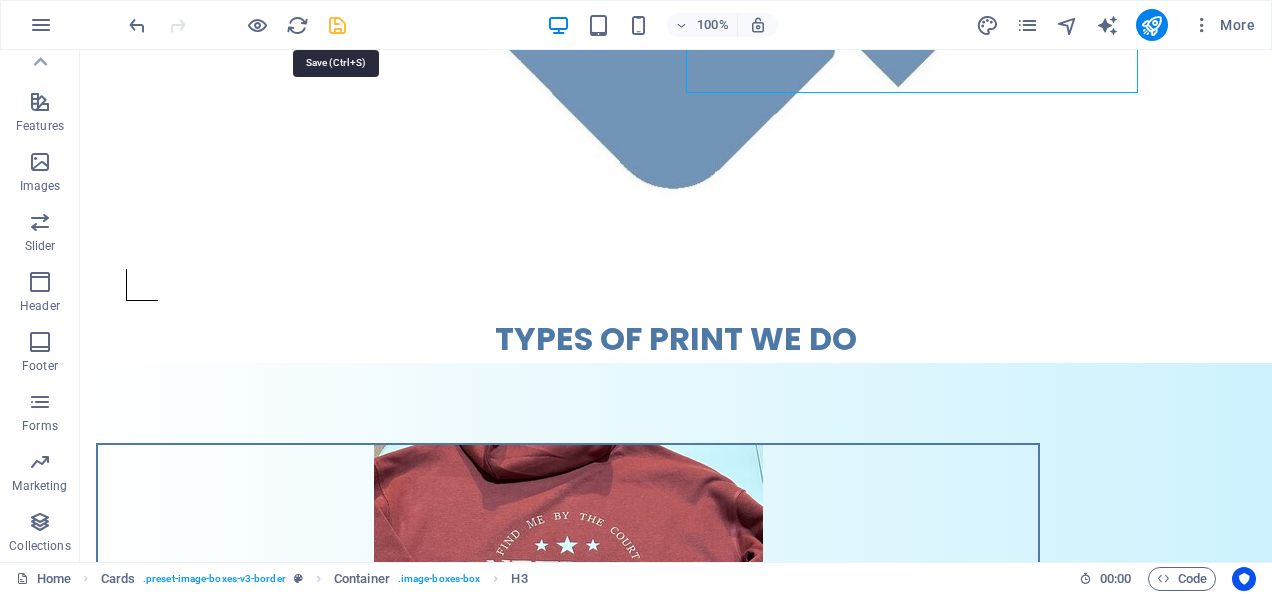click at bounding box center [337, 25] 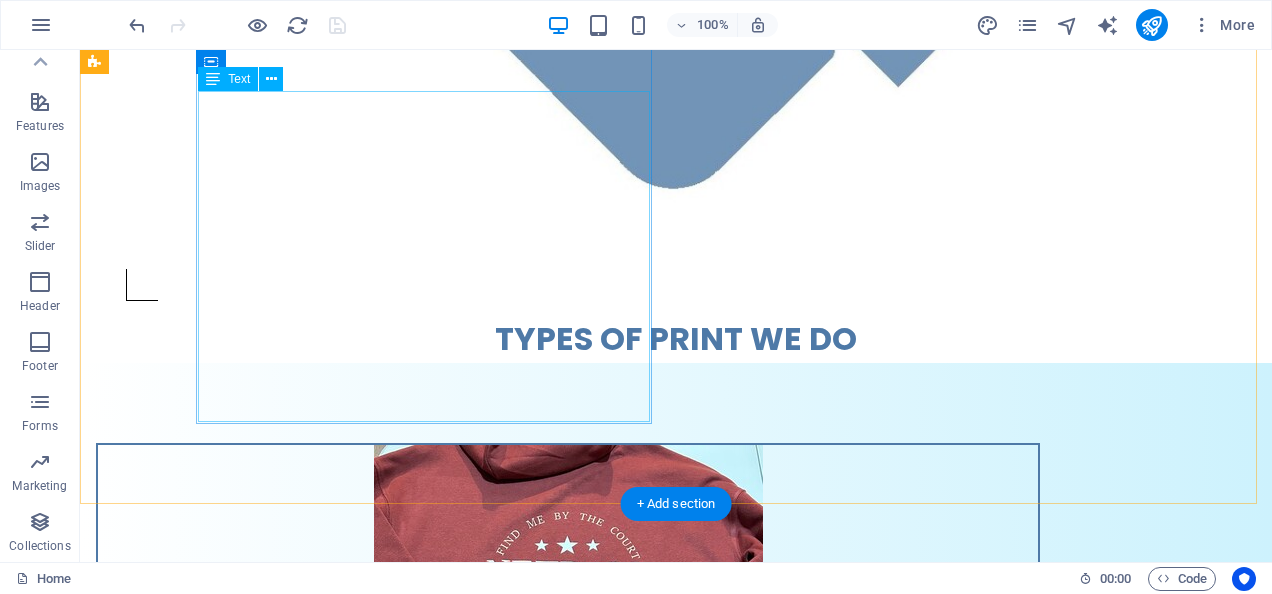click on "Make Every Shirt Speak Louder Than Words Wearable statements with our precision heat transfer vinyl printing. Whether you're gearing up for game day, school spirit, or everyday style—your prints deserve bold color, sharp detail, and long-lasting impact. ✅ Durable prints that don’t crack or fade ✅ Custom designs for teams, events & small businesses ✅ Fast turnaround with professional results Printing price on A4-ish size starts from: $[PRICE] for [NUMBER] to [NUMBER] pieces $[PRICE] for bulk orders" at bounding box center [568, 914] 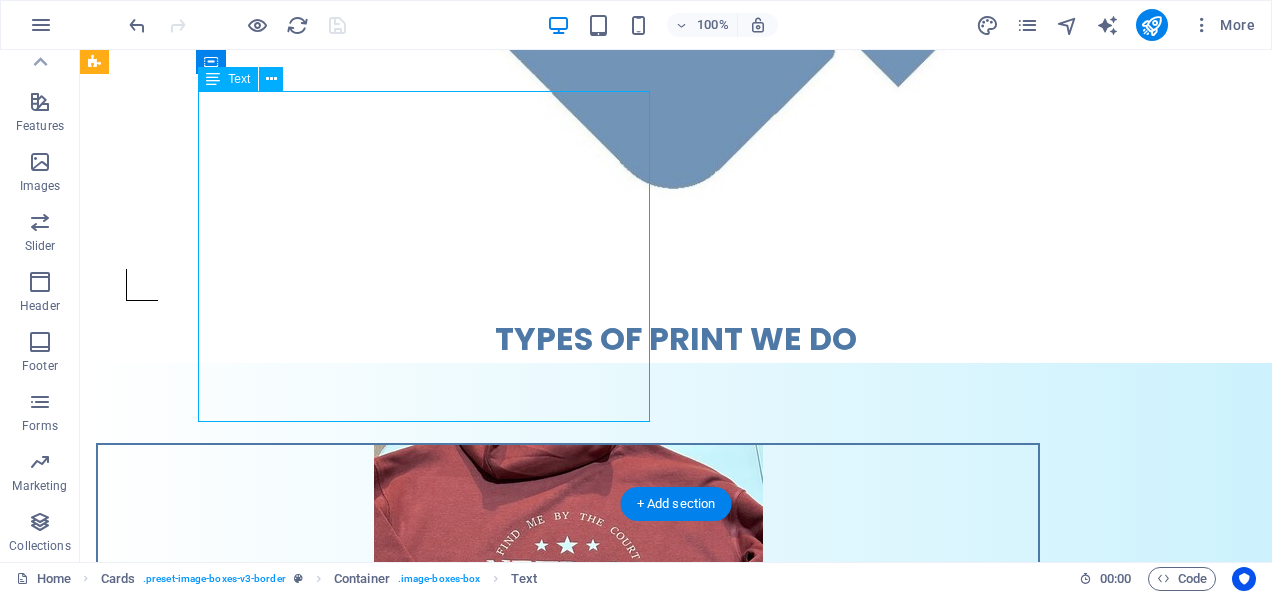click on "Make Every Shirt Speak Louder Than Words Wearable statements with our precision heat transfer vinyl printing. Whether you're gearing up for game day, school spirit, or everyday style—your prints deserve bold color, sharp detail, and long-lasting impact. ✅ Durable prints that don’t crack or fade ✅ Custom designs for teams, events & small businesses ✅ Fast turnaround with professional results Printing price on A4-ish size starts from: $[PRICE] for [NUMBER] to [NUMBER] pieces $[PRICE] for bulk orders" at bounding box center [568, 914] 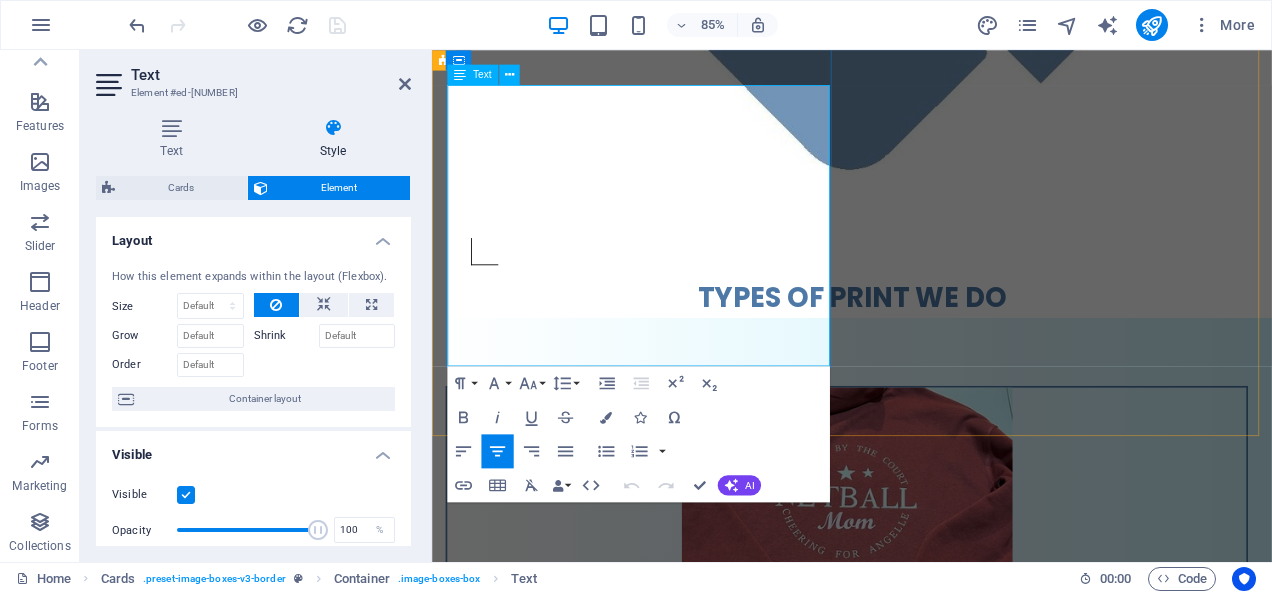click on "$10 for 1 to 9 pieces" at bounding box center (920, 1006) 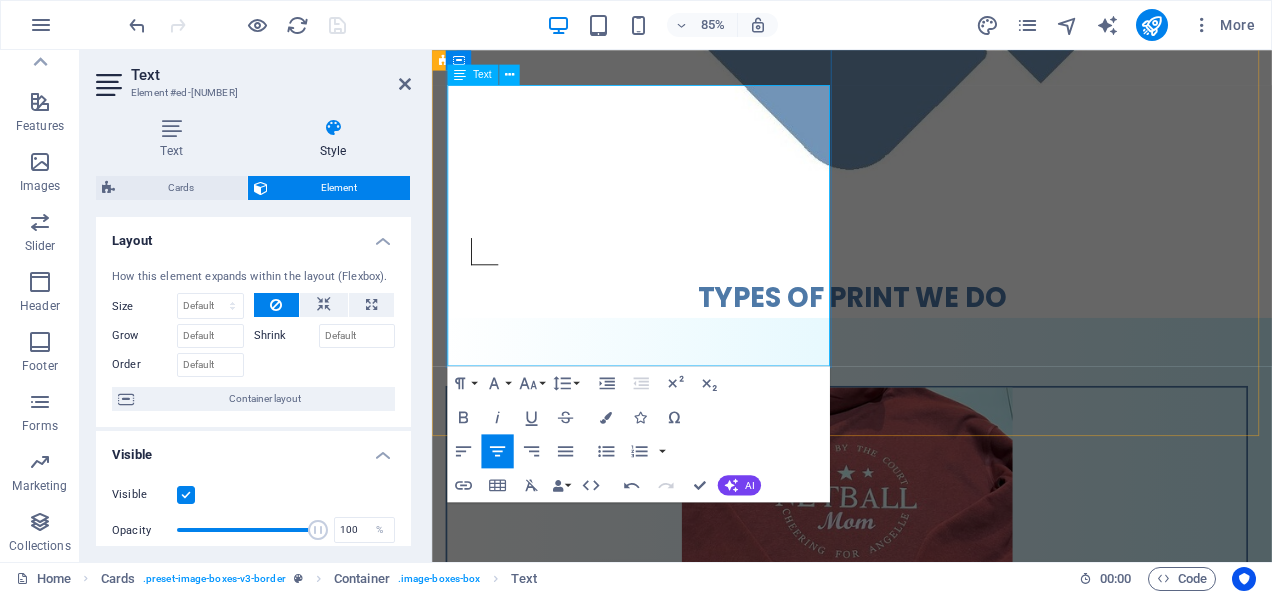 click on "$10 for 1 to 9 pieces" at bounding box center [920, 1006] 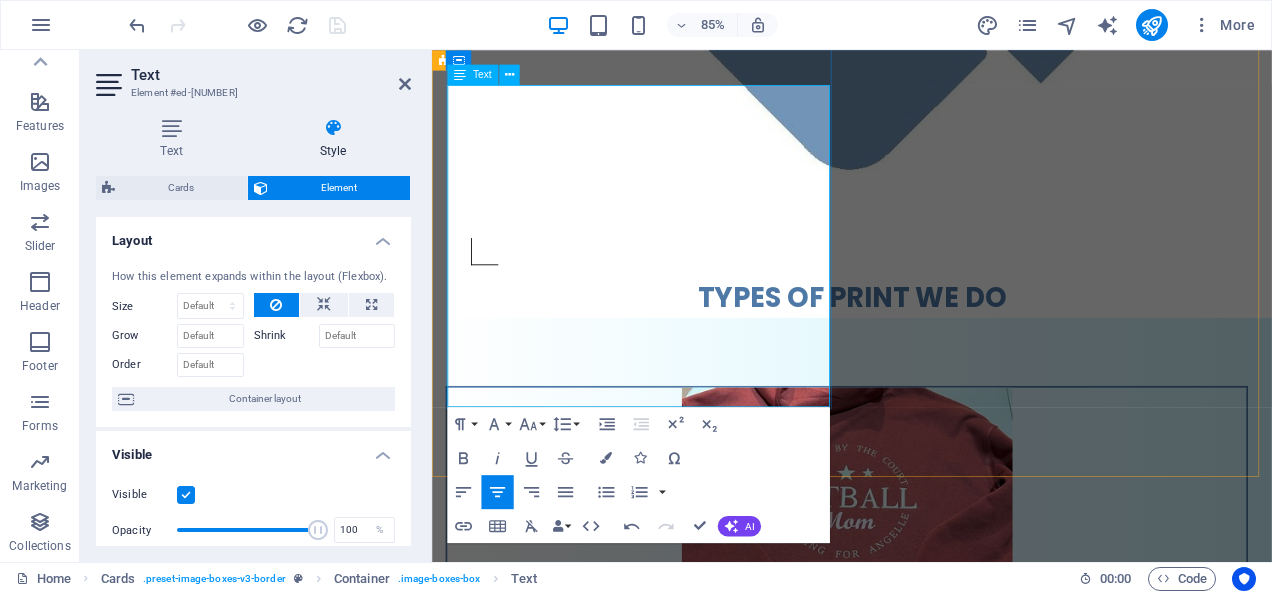 drag, startPoint x: 730, startPoint y: 418, endPoint x: 702, endPoint y: 414, distance: 28.284271 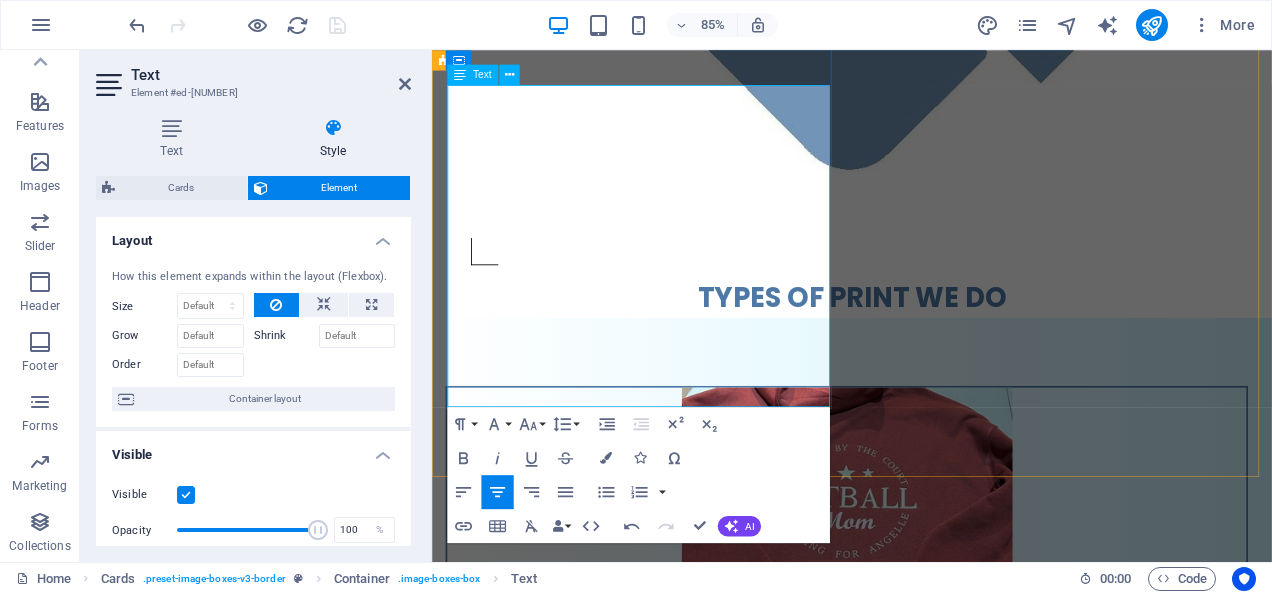 click on "1 to 9 pieces" at bounding box center [920, 1054] 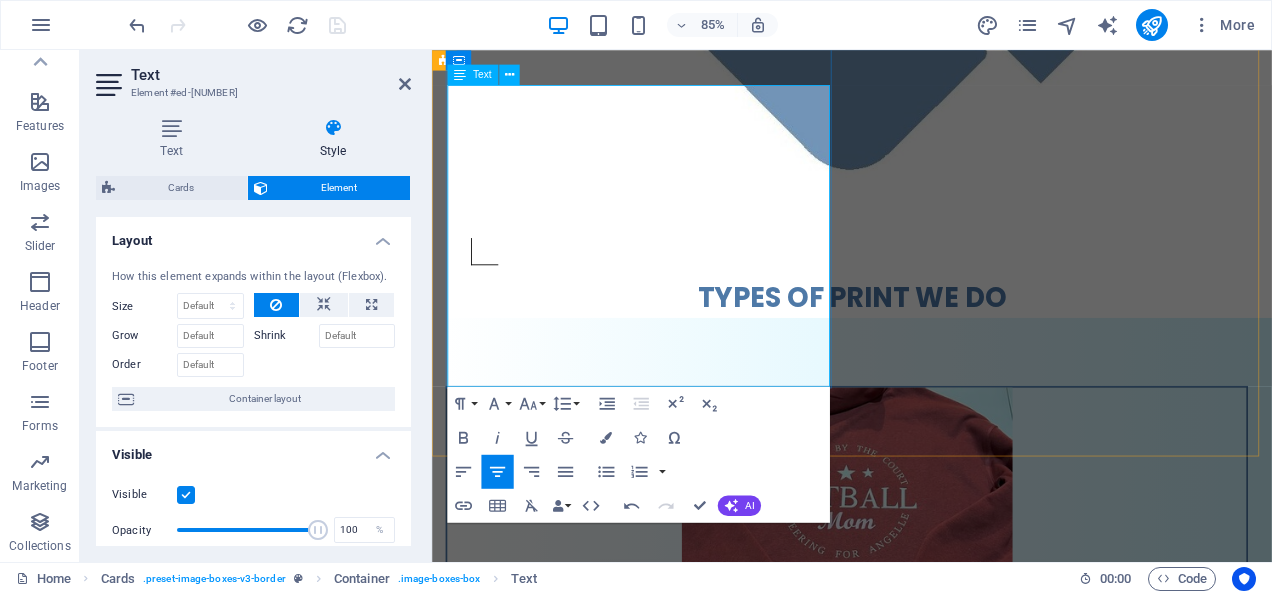 click on "$10 for" at bounding box center [920, 1006] 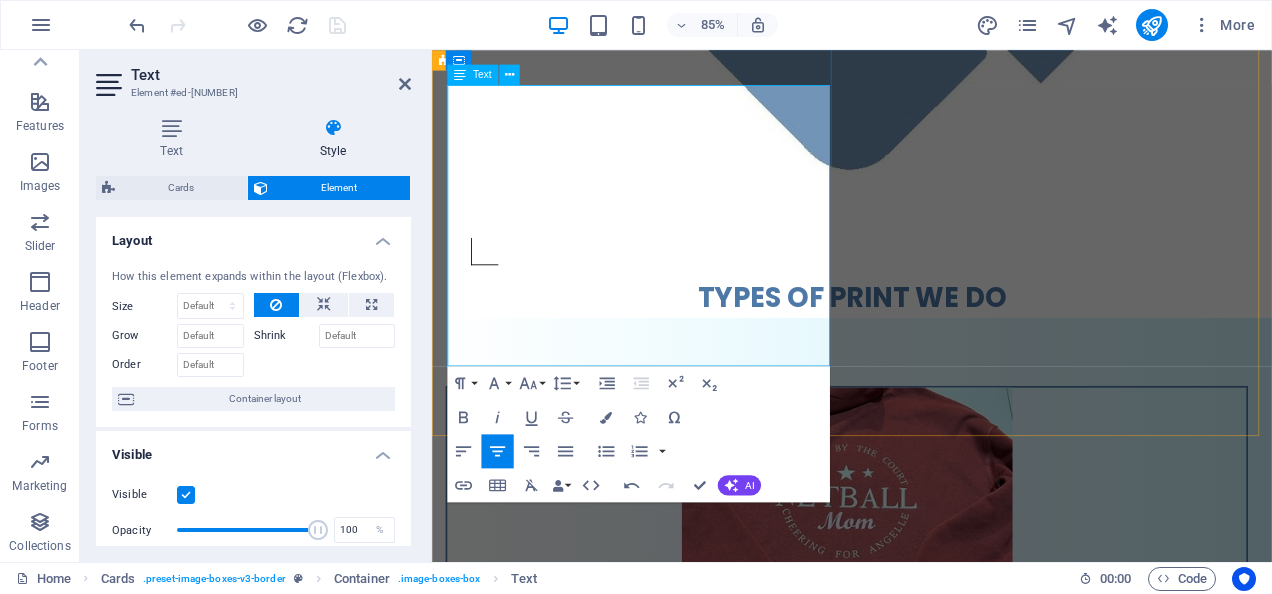 click on "$15 for" at bounding box center (920, 1030) 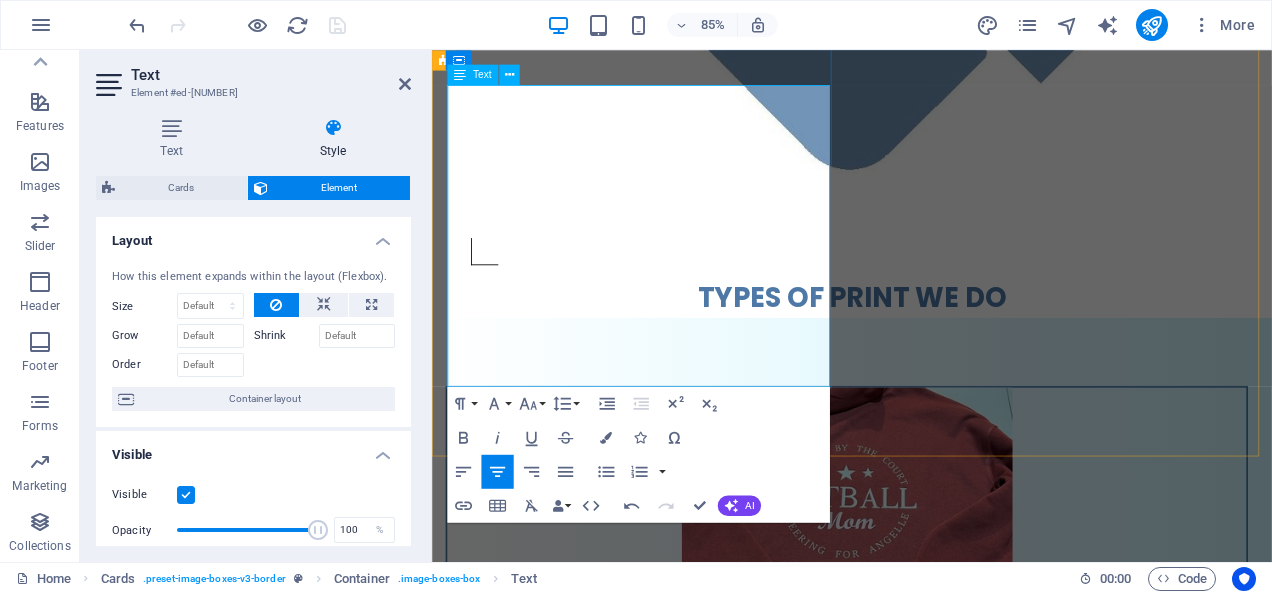 click on "$10 for bulk orders" at bounding box center (920, 1006) 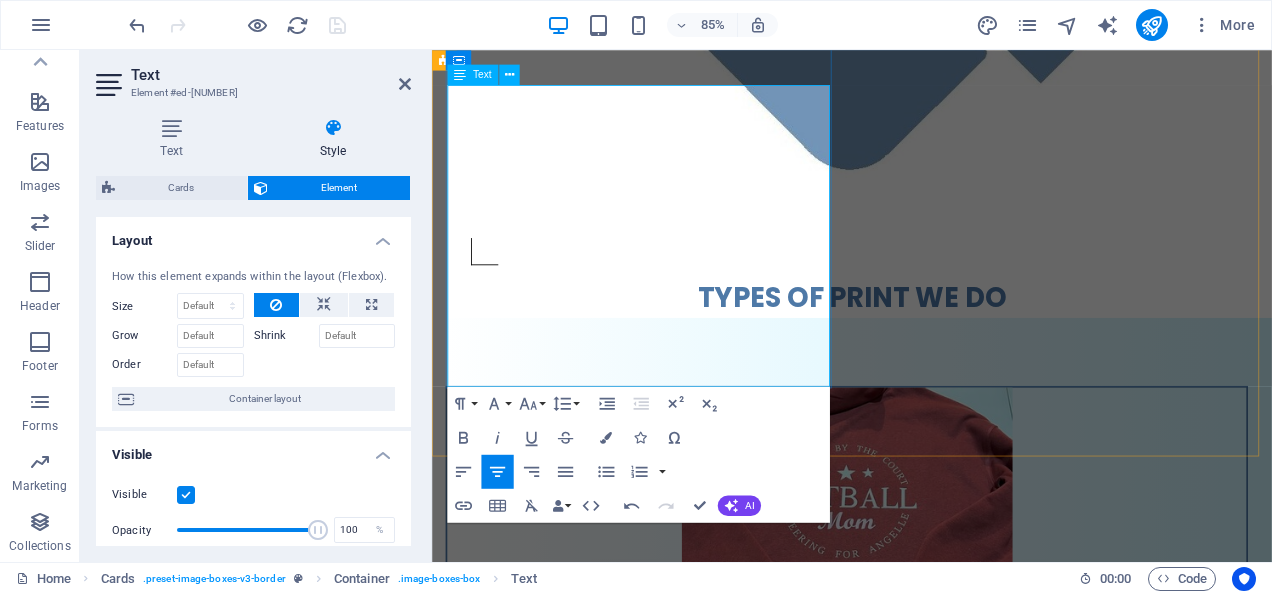 click on "$15 for 1 to 9 pieces" at bounding box center [920, 1030] 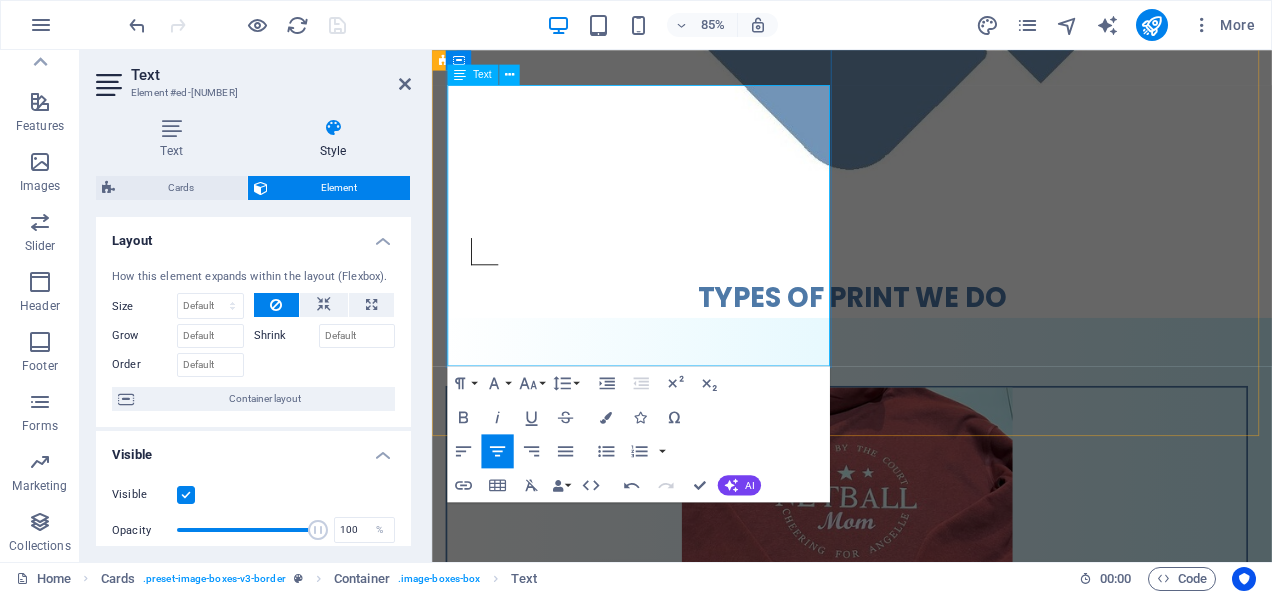click on "$10 for bulk orders" at bounding box center [920, 1006] 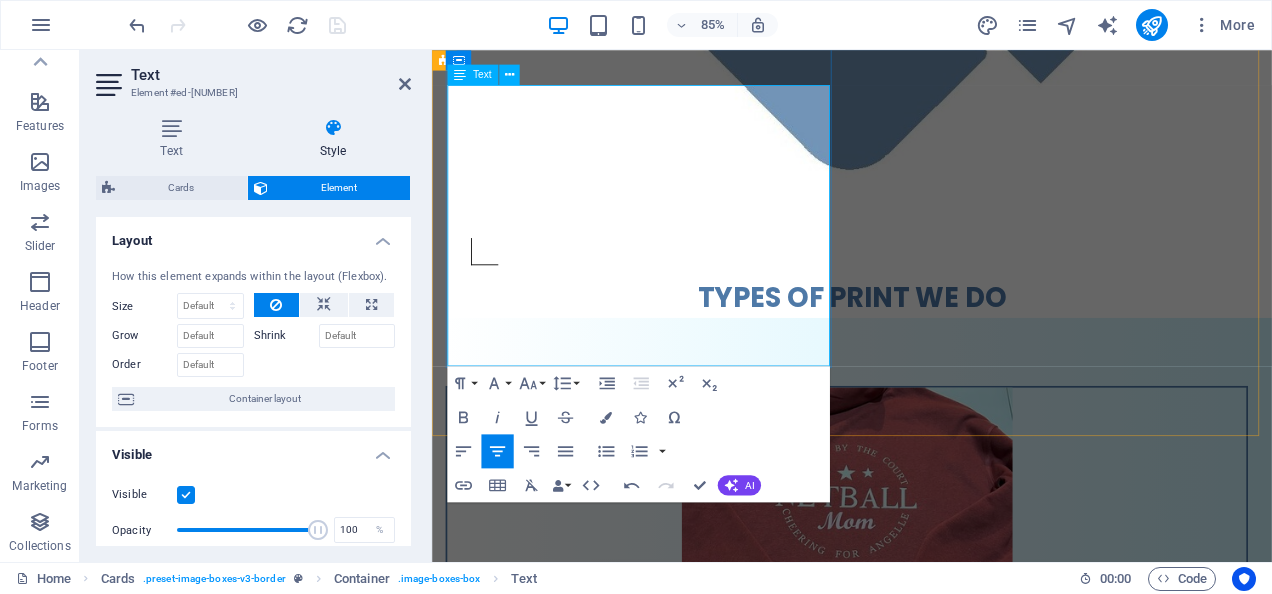 click on "$10 for bulk orders" at bounding box center [920, 1006] 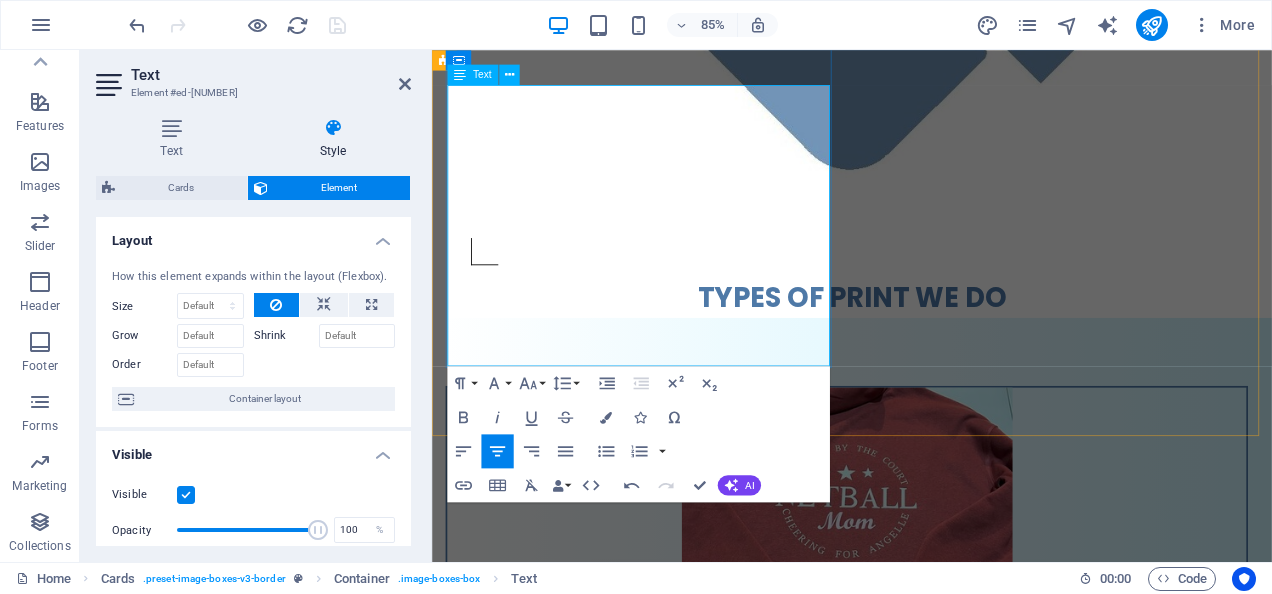 copy on "each" 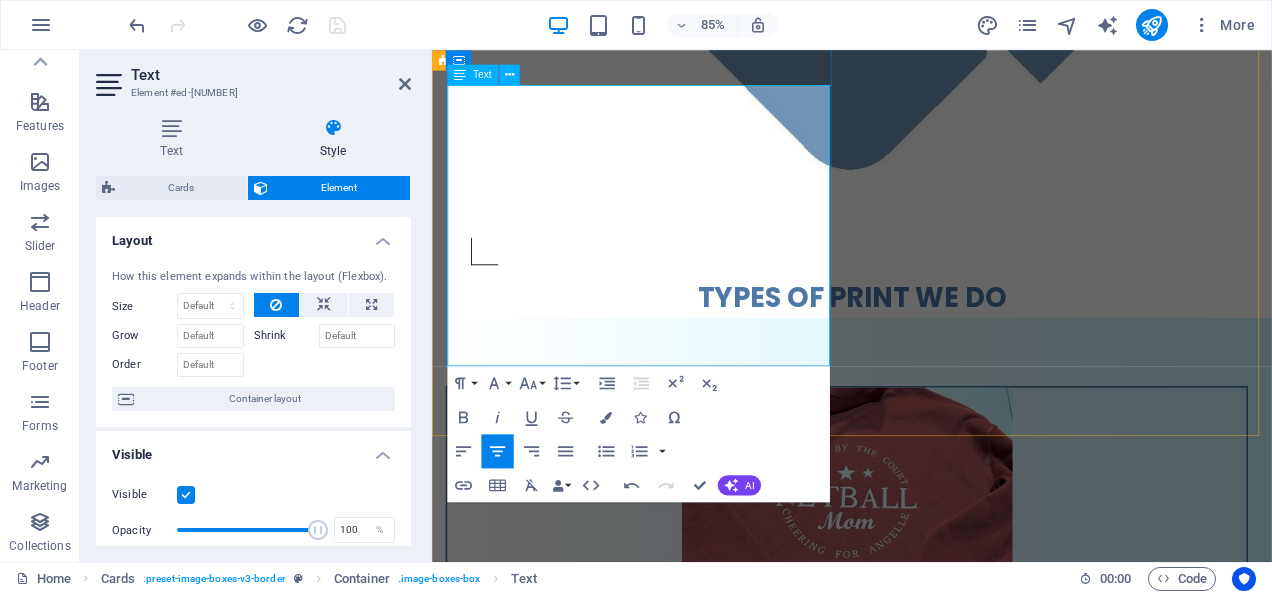 click on "Printing price on A4-ish size starts from:" at bounding box center [920, 981] 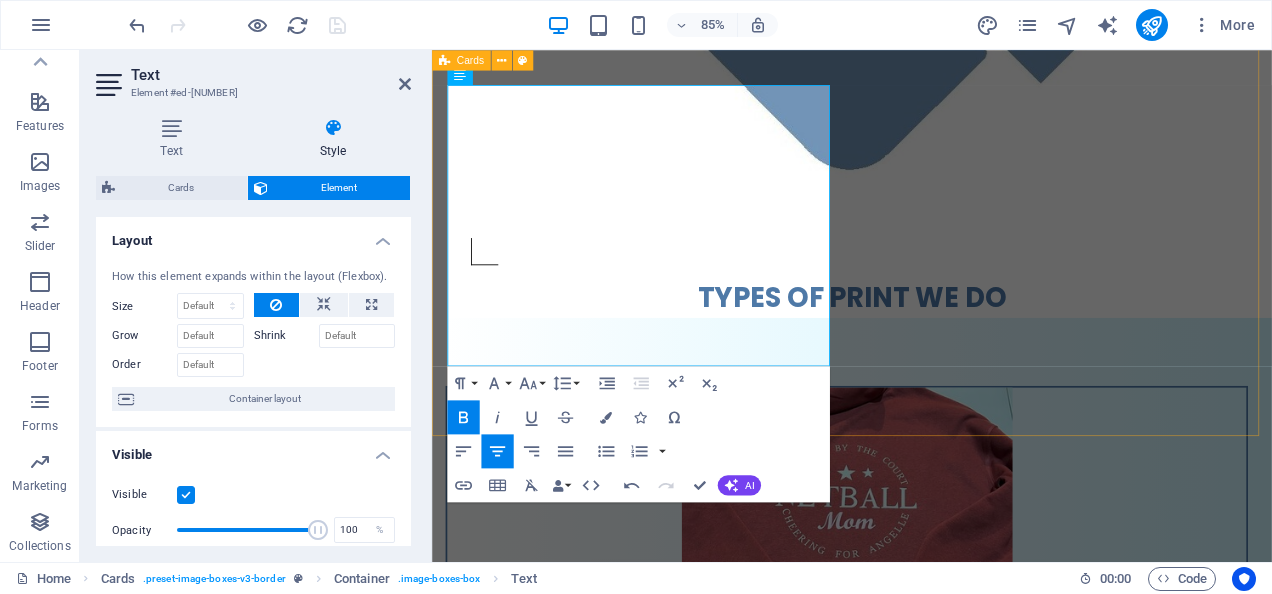 click on "HTV | Heat Transfer Vinyl Make Every Shirt Speak Louder Than Words Wearable statements with our precision heat transfer vinyl printing. Whether you're gearing up for game day, school spirit, or everyday style—your prints deserve bold color, sharp detail, and long-lasting impact. ✅ Durable prints that don’t crack or fade ✅ Custom designs for teams, events & small businesses ✅ Fast turnaround with professional results Printing price on A4-ish size design  starts from: $[PRICE] each for bulk orders    $[PRICE] each for [NUMBER] to [NUMBER] pieces DTF | Direct To Film Full-colour Printing That Pops and Elevates Your Brand  Lorem ipsum dolor sit amet, consectetuer adipiscing elit. Aenean commodo ligula eget dolor. Lorem ipsum dolor sit amet." at bounding box center (926, 1107) 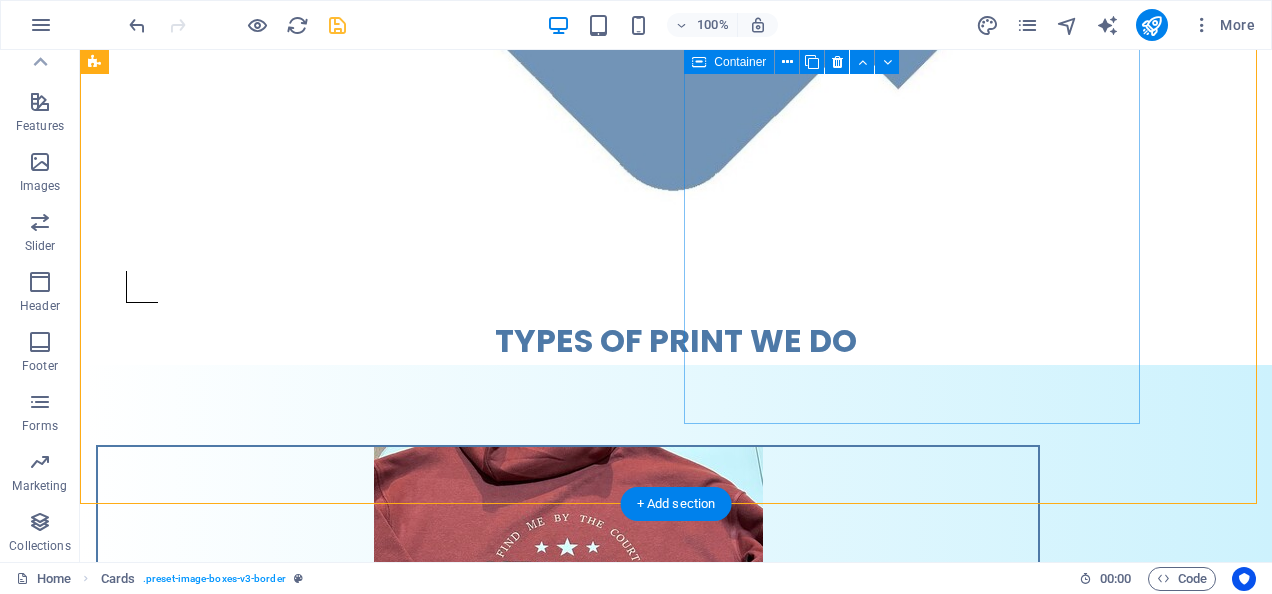 scroll, scrollTop: 994, scrollLeft: 0, axis: vertical 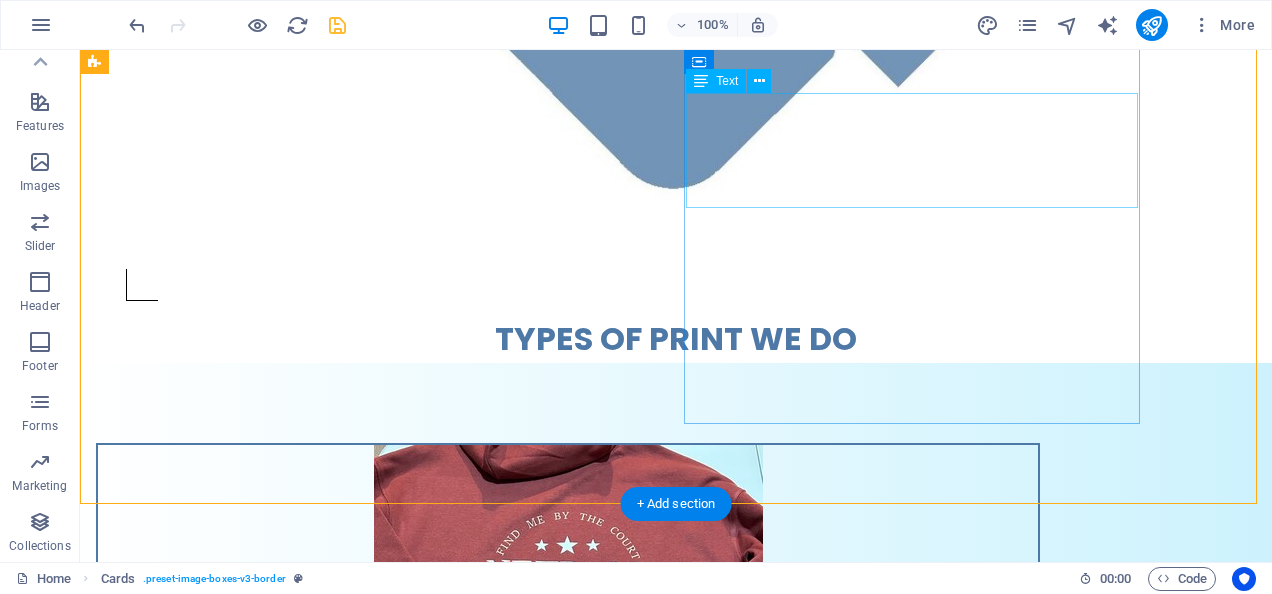 click on "Full-colour Printing That Pops and Elevates Your Brand  Lorem ipsum dolor sit amet, consectetuer adipiscing elit. Aenean commodo ligula eget dolor. Lorem ipsum dolor sit amet." at bounding box center [568, 1732] 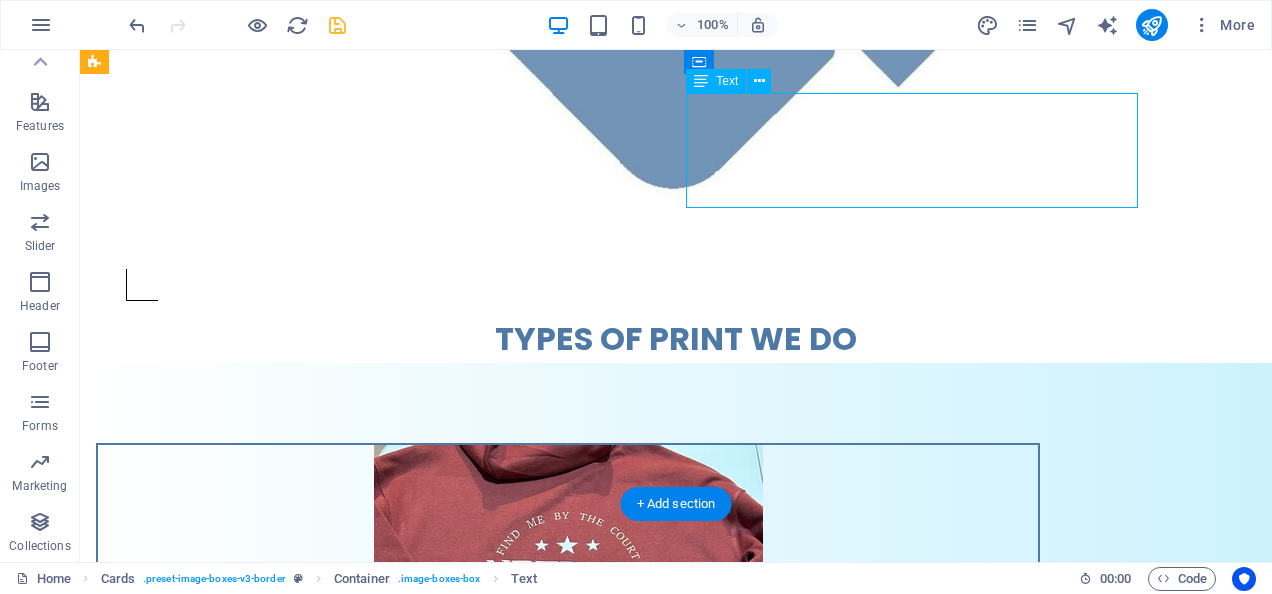 click on "Full-colour Printing That Pops and Elevates Your Brand  Lorem ipsum dolor sit amet, consectetuer adipiscing elit. Aenean commodo ligula eget dolor. Lorem ipsum dolor sit amet." at bounding box center [568, 1732] 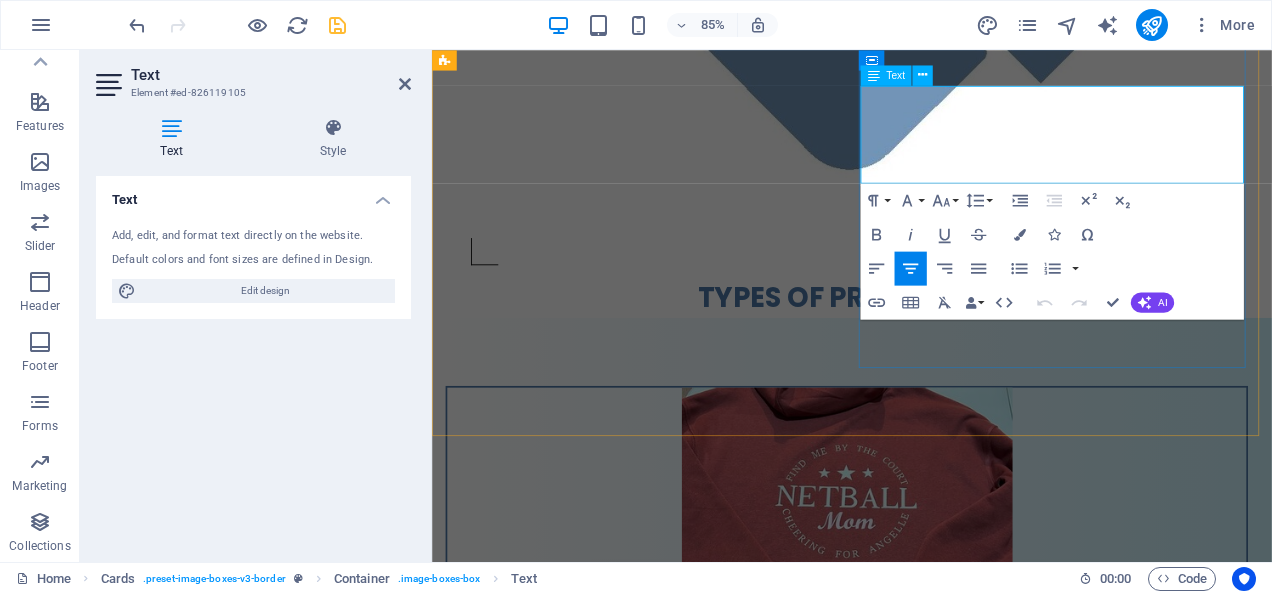 drag, startPoint x: 958, startPoint y: 131, endPoint x: 1195, endPoint y: 173, distance: 240.69275 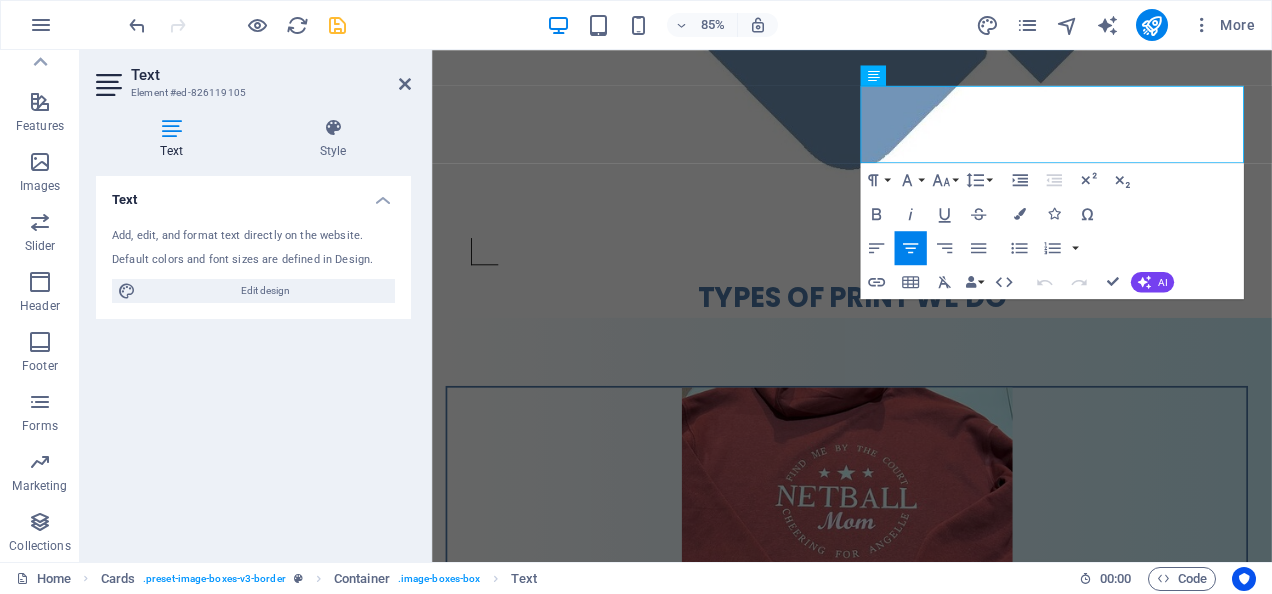 scroll, scrollTop: 694, scrollLeft: 2, axis: both 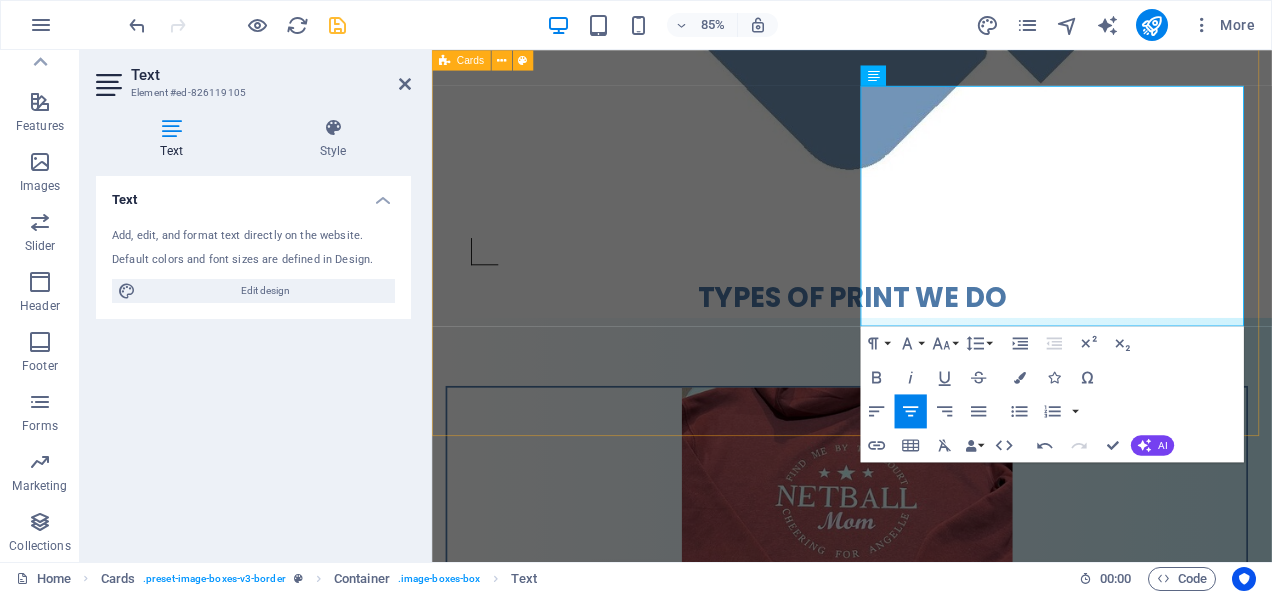 click on "HTV | Heat Transfer Vinyl Make Every Shirt Speak Louder Than Words Wearable statements with our precision heat transfer vinyl printing. Whether you're gearing up for game day, school spirit, or everyday style—your prints deserve bold color, sharp detail, and long-lasting impact. ✅ Durable prints that don’t crack or fade ✅ Custom designs for teams, events & small businesses ✅ Fast turnaround with professional results Printing price on A4-ish size design starts from: $[PRICE] each for bulk orders    $[PRICE] each for [NUMBER] to [NUMBER] pieces DTF | Direct To Film Full-colour Printing That Pops and Elevates Your Brand  Turn your boldest ideas into brilliant, high-resolution designs. Our direct to film heat transfer printing delivers unbeatable vibrancy, flexibility, and durability—perfect for businesses, events, and passionate creators. 🌈 Ultra-sharp color & fine detail 💪 Stretchable, crack-resistant prints 🚀 No limits—print on cotton, polyester & blend 🚀 No limits—print on cotton, polyester & blend" at bounding box center (926, 1191) 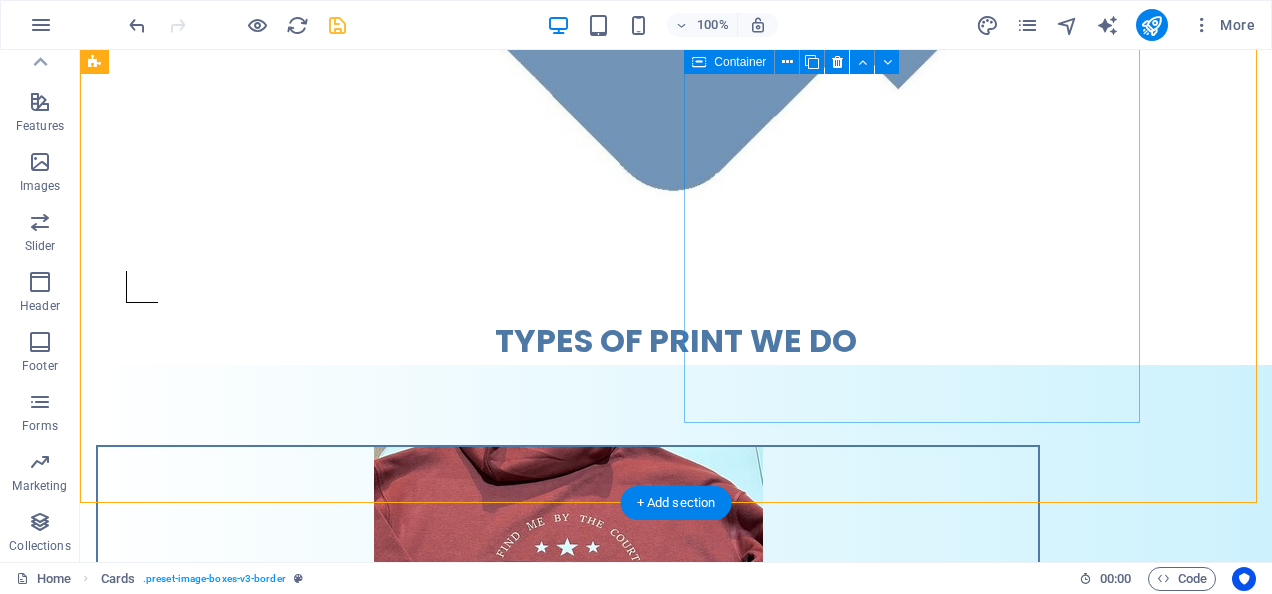 scroll, scrollTop: 995, scrollLeft: 0, axis: vertical 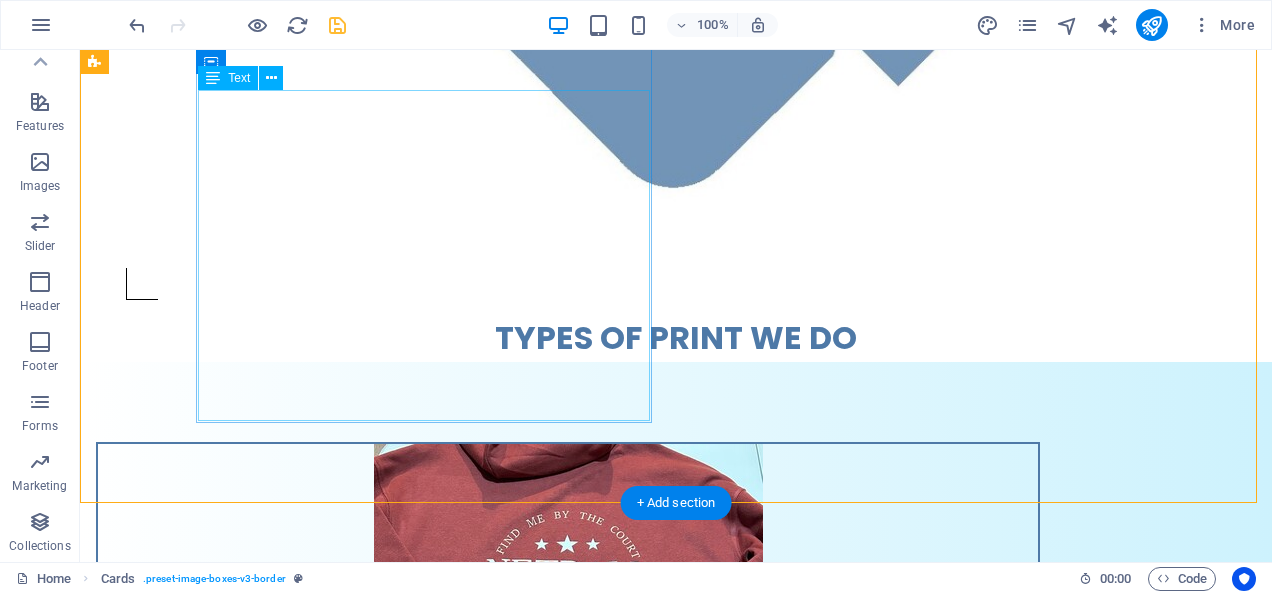 click on "Make Every Shirt Speak Louder Than Words Wearable statements with our precision heat transfer vinyl printing. Whether you're gearing up for game day, school spirit, or everyday style—your prints deserve bold color, sharp detail, and long-lasting impact. ✅ Durable prints that don’t crack or fade ✅ Custom designs for teams, events & small businesses ✅ Fast turnaround with professional results Printing price on A4-ish size design starts from: $[PRICE] each for bulk orders    $[PRICE] each for [NUMBER] to [NUMBER] pieces" at bounding box center [568, 913] 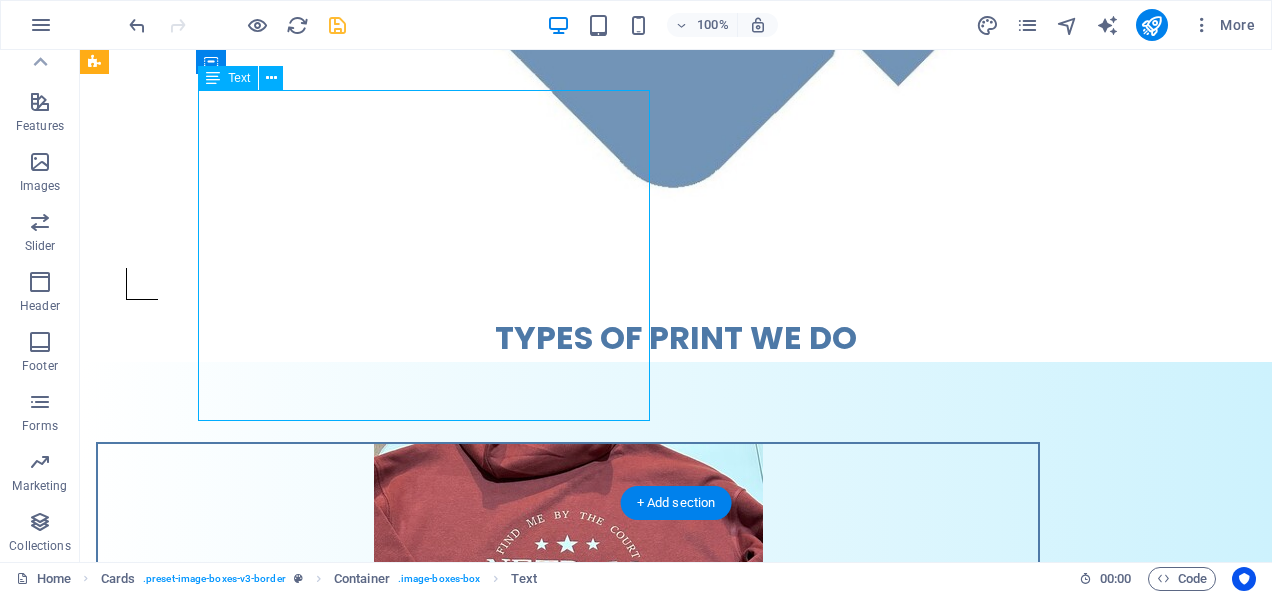 click on "Make Every Shirt Speak Louder Than Words Wearable statements with our precision heat transfer vinyl printing. Whether you're gearing up for game day, school spirit, or everyday style—your prints deserve bold color, sharp detail, and long-lasting impact. ✅ Durable prints that don’t crack or fade ✅ Custom designs for teams, events & small businesses ✅ Fast turnaround with professional results Printing price on A4-ish size design starts from: $[PRICE] each for bulk orders    $[PRICE] each for [NUMBER] to [NUMBER] pieces" at bounding box center (568, 913) 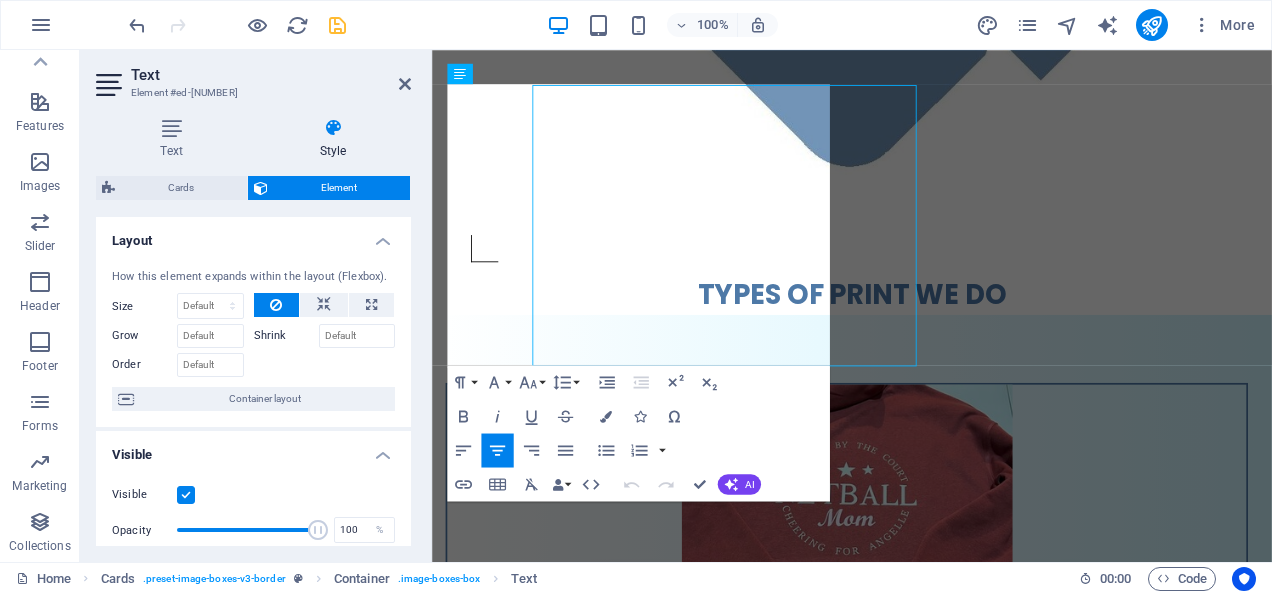 scroll, scrollTop: 994, scrollLeft: 0, axis: vertical 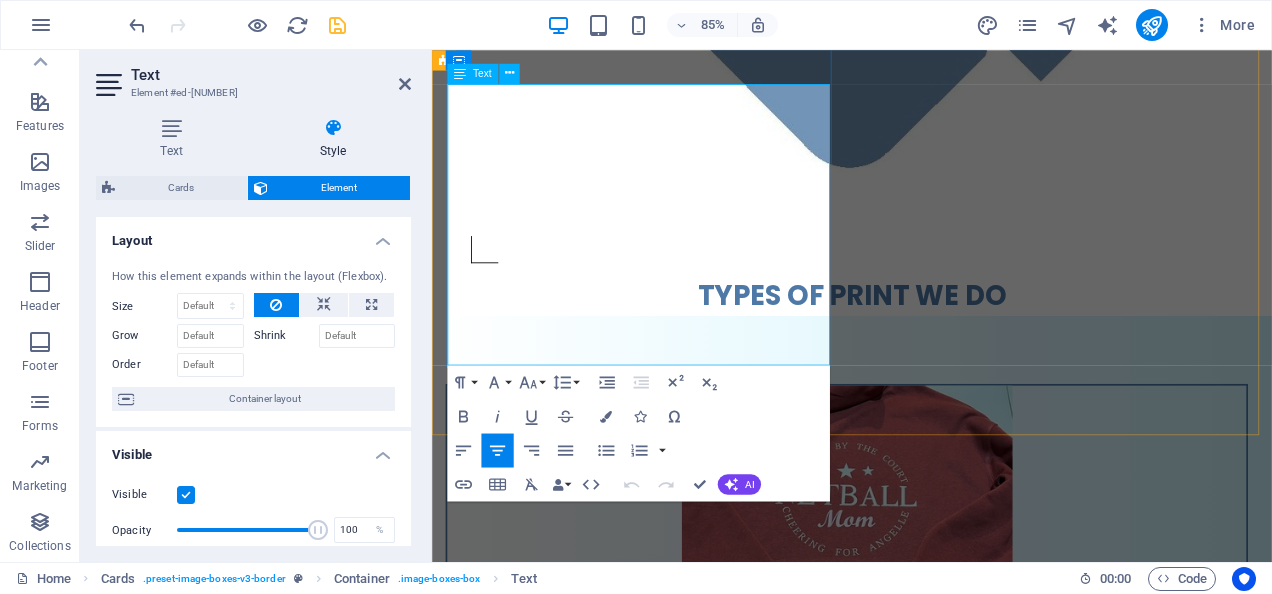 drag, startPoint x: 504, startPoint y: 342, endPoint x: 584, endPoint y: 341, distance: 80.00625 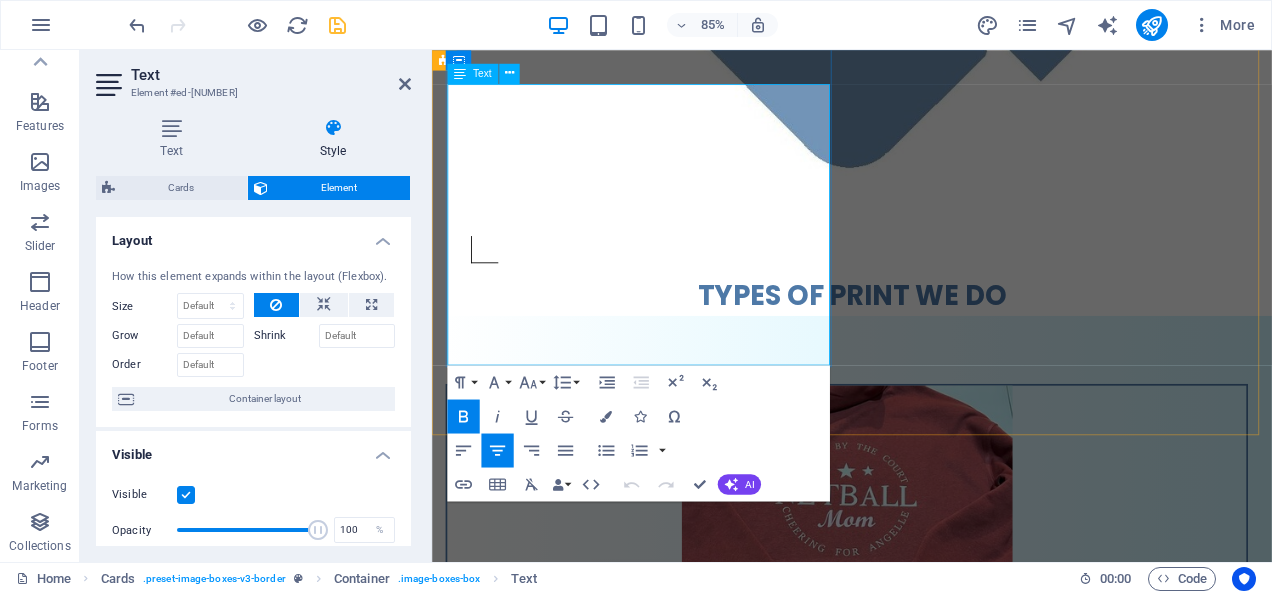 click at bounding box center (920, 956) 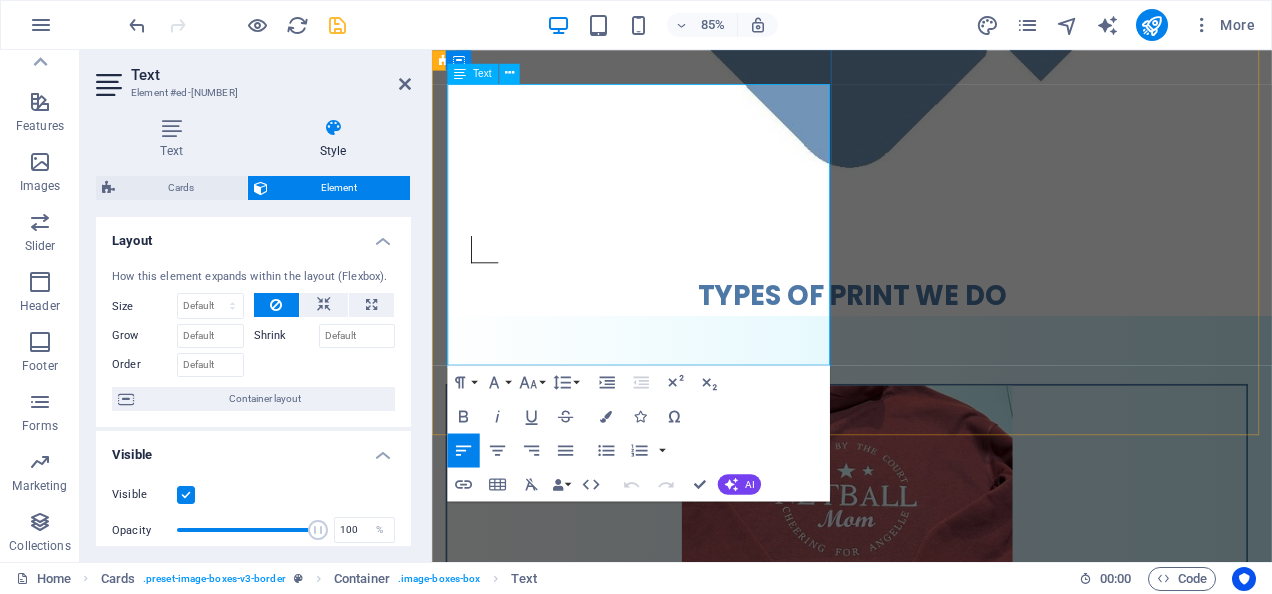 drag, startPoint x: 751, startPoint y: 324, endPoint x: 791, endPoint y: 384, distance: 72.11102 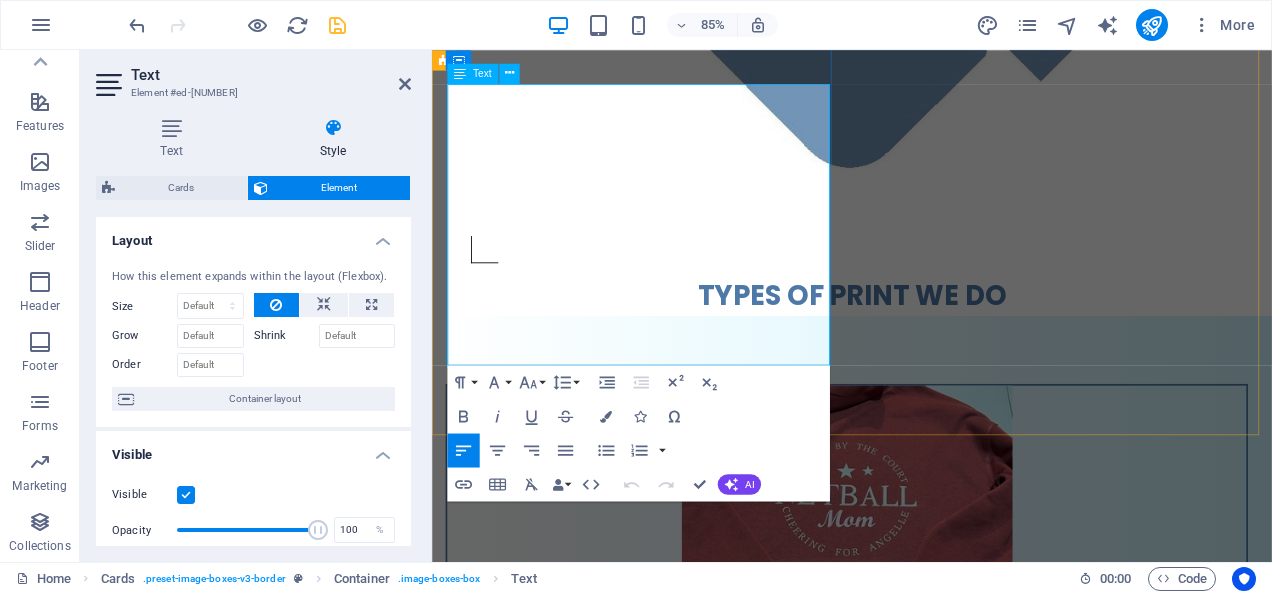 click on "Make Every Shirt Speak Louder Than Words Wearable statements with our precision heat transfer vinyl printing. Whether you're gearing up for game day, school spirit, or everyday style—your prints deserve bold color, sharp detail, and long-lasting impact. ✅ Durable prints that don’t crack or fade ✅ Custom designs for teams, events & small businesses ✅ Fast turnaround with professional results Printing price on A4-ish size design starts from: $[PRICE] each for bulk orders    $[PRICE] each for [NUMBER] to [NUMBER] pieces" at bounding box center [920, 906] 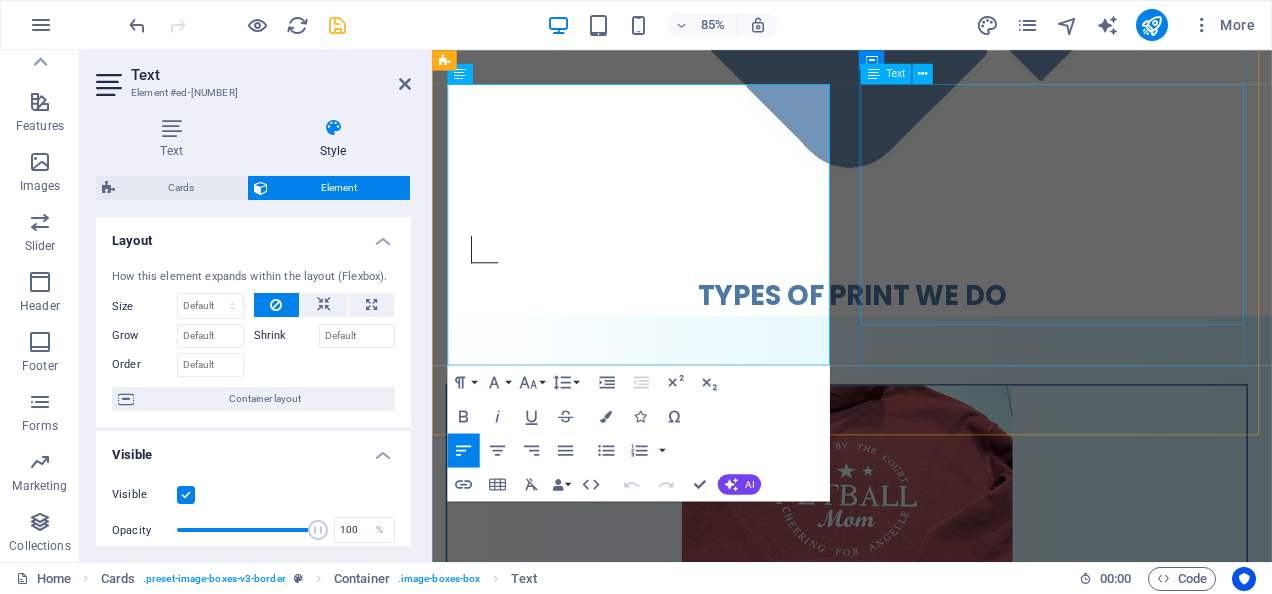 click on "Full-colour Printing That Pops and Elevates Your Brand  Turn your boldest ideas into brilliant, high-resolution designs. Our direct to film heat transfer printing delivers unbeatable vibrancy, flexibility, and durability—perfect for businesses, events, and passionate creators. 🌈 Ultra-sharp color & fine detail 💪 Stretchable, crack-resistant prints 🚀 No limits—print on cotton, polyester & blend" at bounding box center (920, 1816) 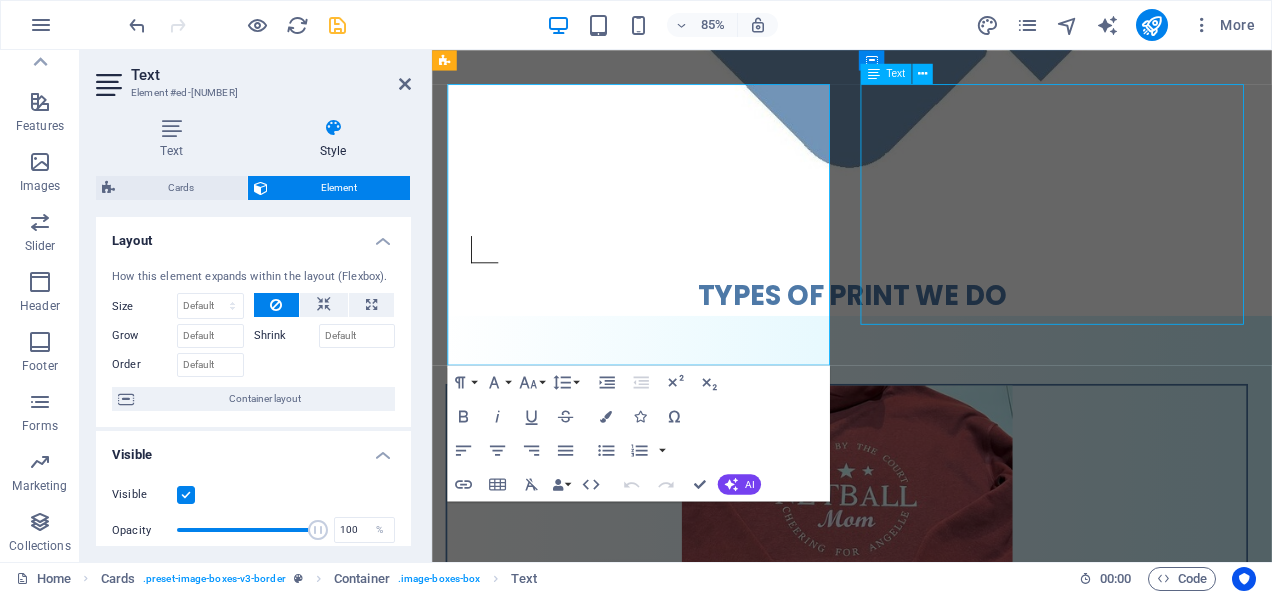 scroll, scrollTop: 995, scrollLeft: 0, axis: vertical 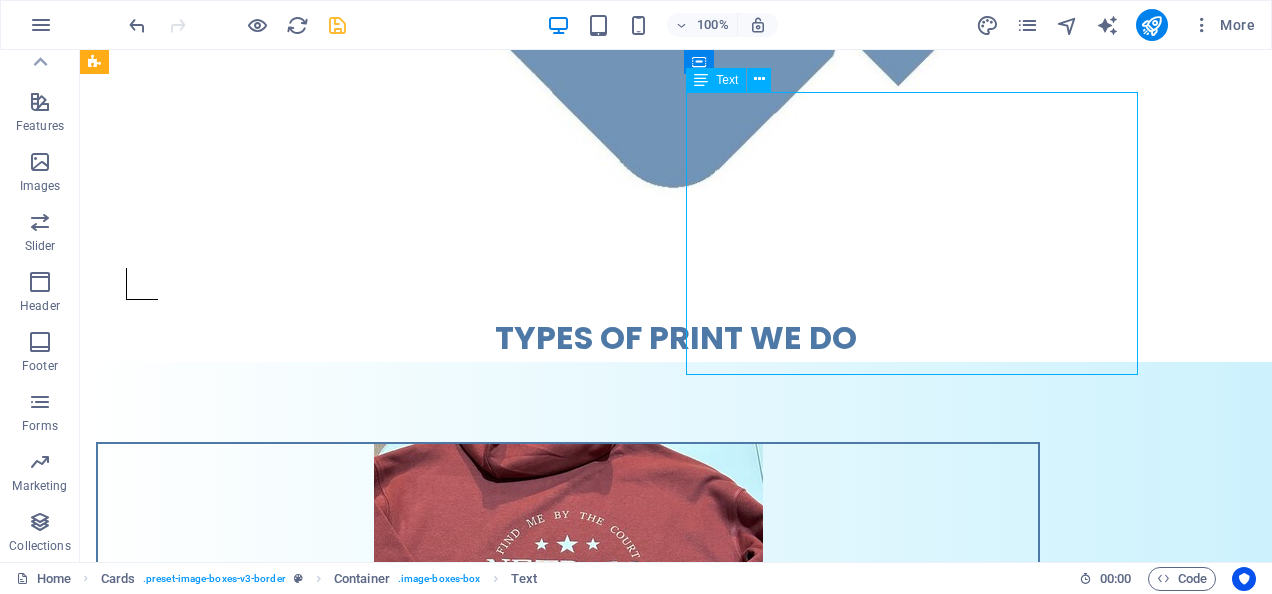 click on "Full-colour Printing That Pops and Elevates Your Brand  Turn your boldest ideas into brilliant, high-resolution designs. Our direct to film heat transfer printing delivers unbeatable vibrancy, flexibility, and durability—perfect for businesses, events, and passionate creators. 🌈 Ultra-sharp color & fine detail 💪 Stretchable, crack-resistant prints 🚀 No limits—print on cotton, polyester & blend" at bounding box center [568, 1815] 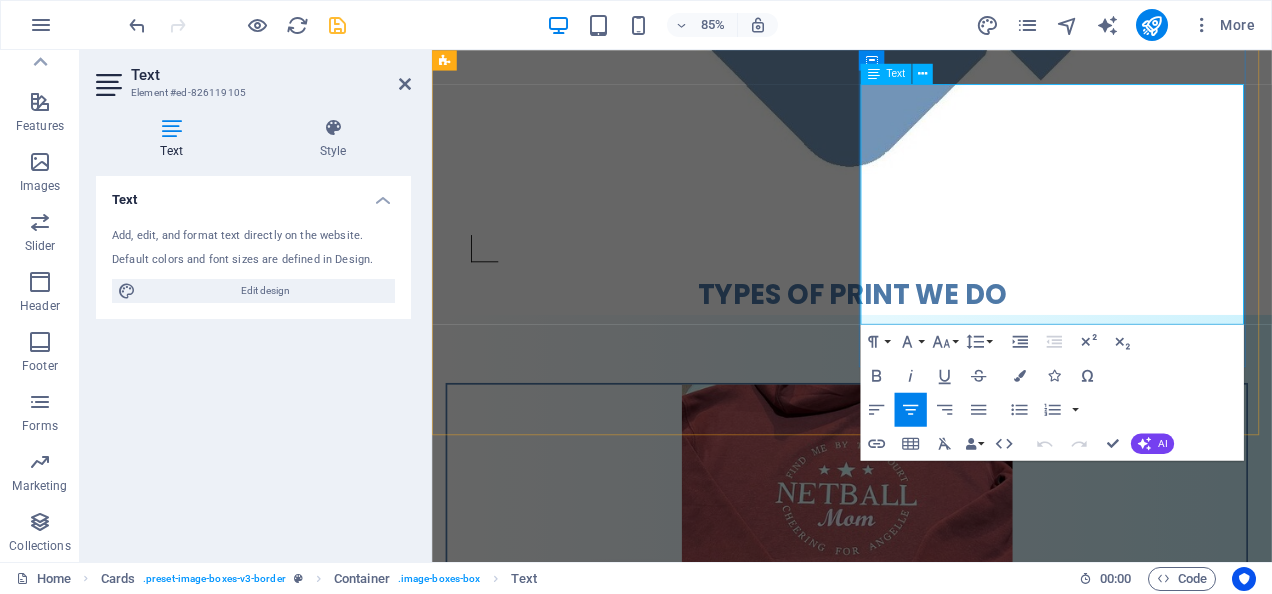 scroll, scrollTop: 994, scrollLeft: 0, axis: vertical 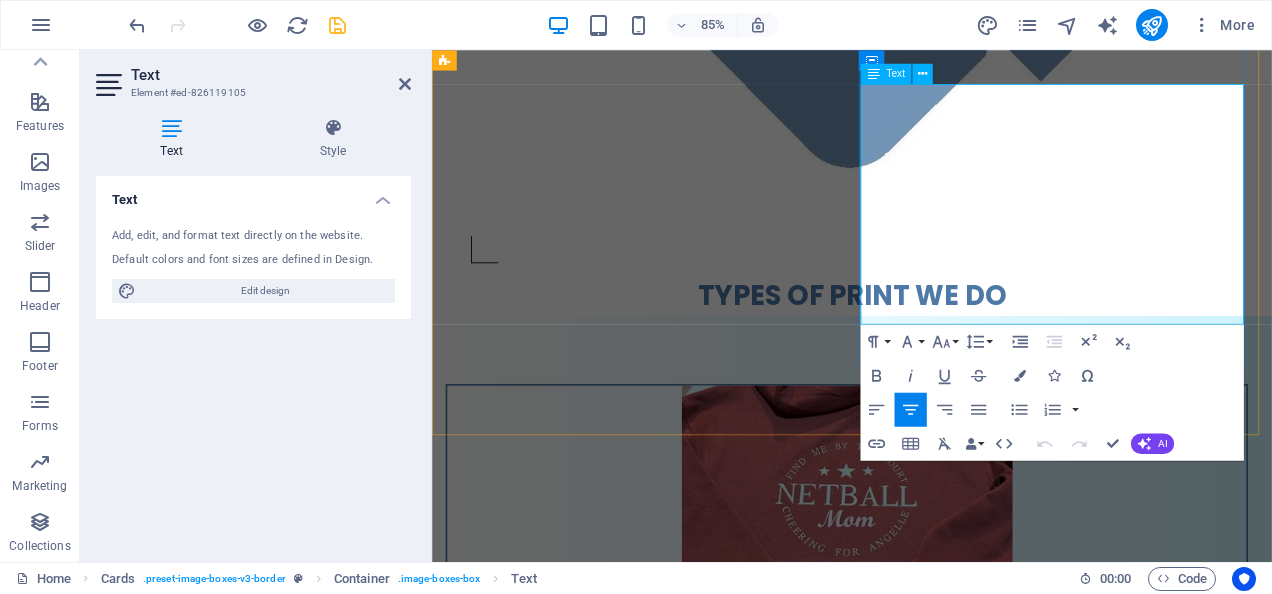 click on "🚀 No limits—print on cotton, polyester & blend" at bounding box center (920, 1858) 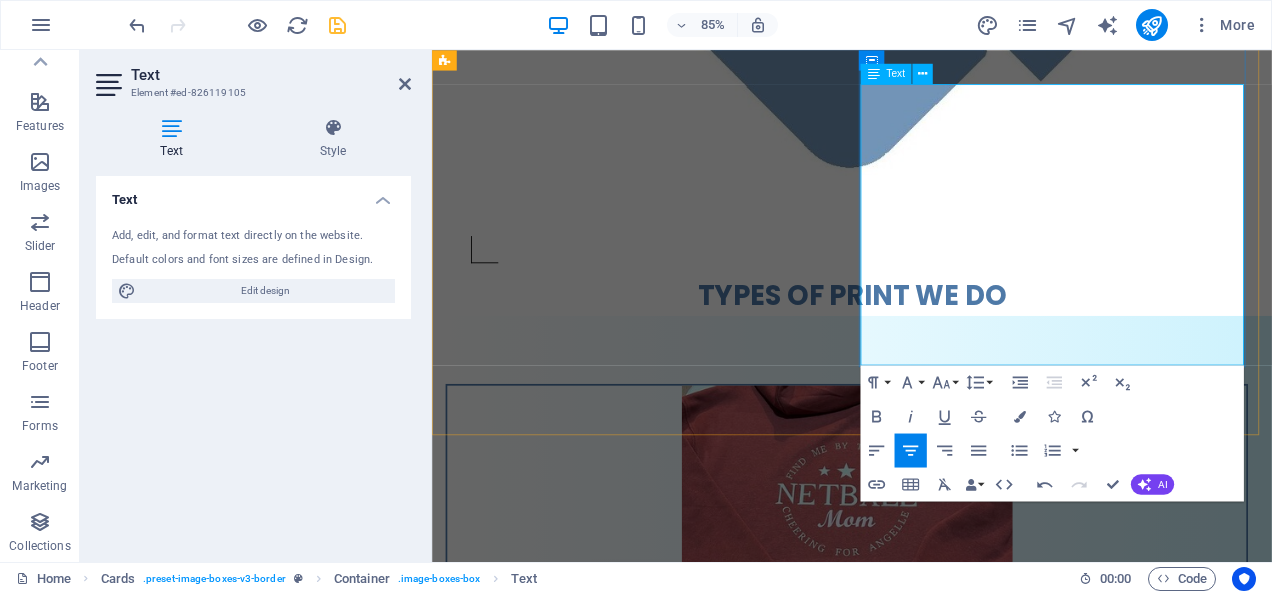 click on "$10 each for bulk orders" at bounding box center (920, 1930) 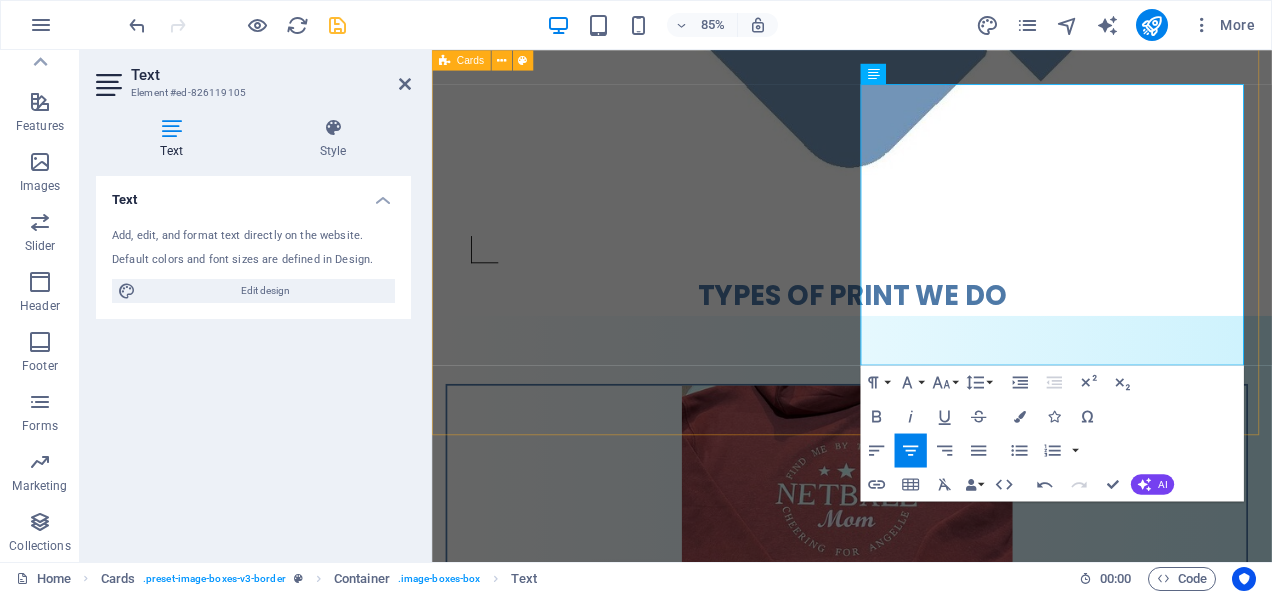 click on "HTV | Heat Transfer Vinyl Make Every Shirt Speak Louder Than Words Wearable statements with our precision heat transfer vinyl printing. Whether you're gearing up for game day, school spirit, or everyday style—your prints deserve bold color, sharp detail, and long-lasting impact. ✅ Durable prints that don’t crack or fade ✅ Custom designs for teams, events & small businesses ✅ Fast turnaround with professional results Printing price on A4-ish size design starts from: $10 each for bulk orders    $15 each for 1 to 9 pieces DTF | Direct To Film Full-colour Printing That Pops and Elevates Your Brand  Turn your boldest ideas into brilliant, high-resolution designs. Our direct to film heat transfer printing delivers unbeatable vibrancy, flexibility, and durability—perfect for businesses, events, and passionate creators. 🌈 Ultra-sharp color & fine detail 💪 Stretchable, crack-resistant prints 🚀 No limits—print on cotton, polyester & blend Printing price on A4-ish size design starts from:" at bounding box center [926, 1213] 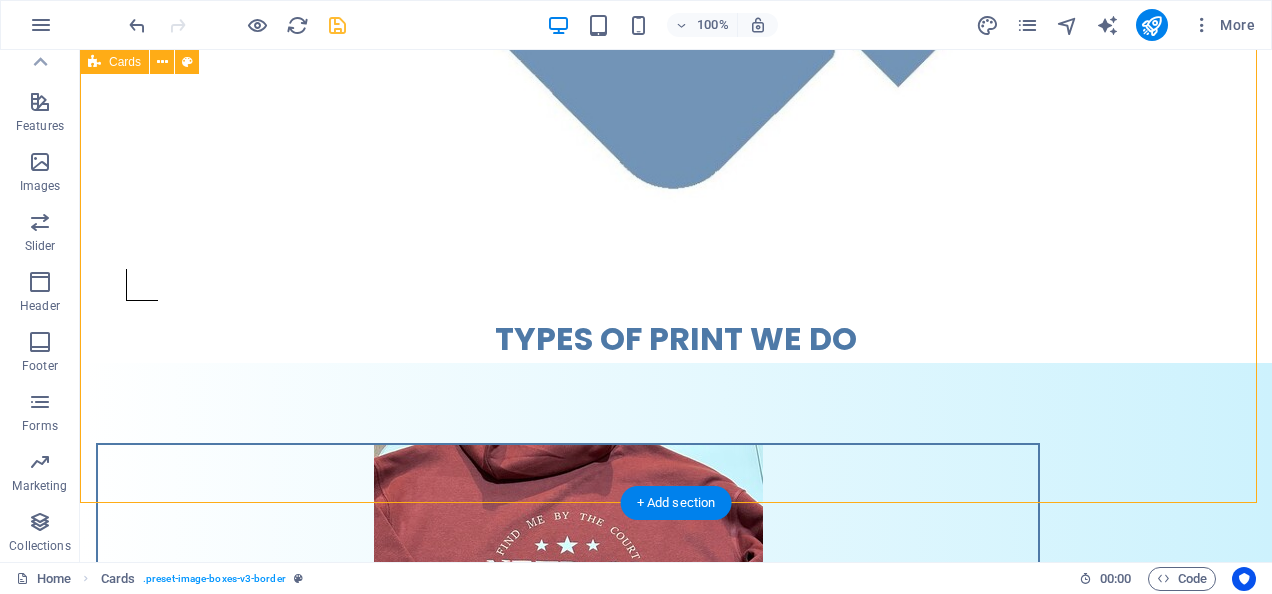scroll, scrollTop: 996, scrollLeft: 0, axis: vertical 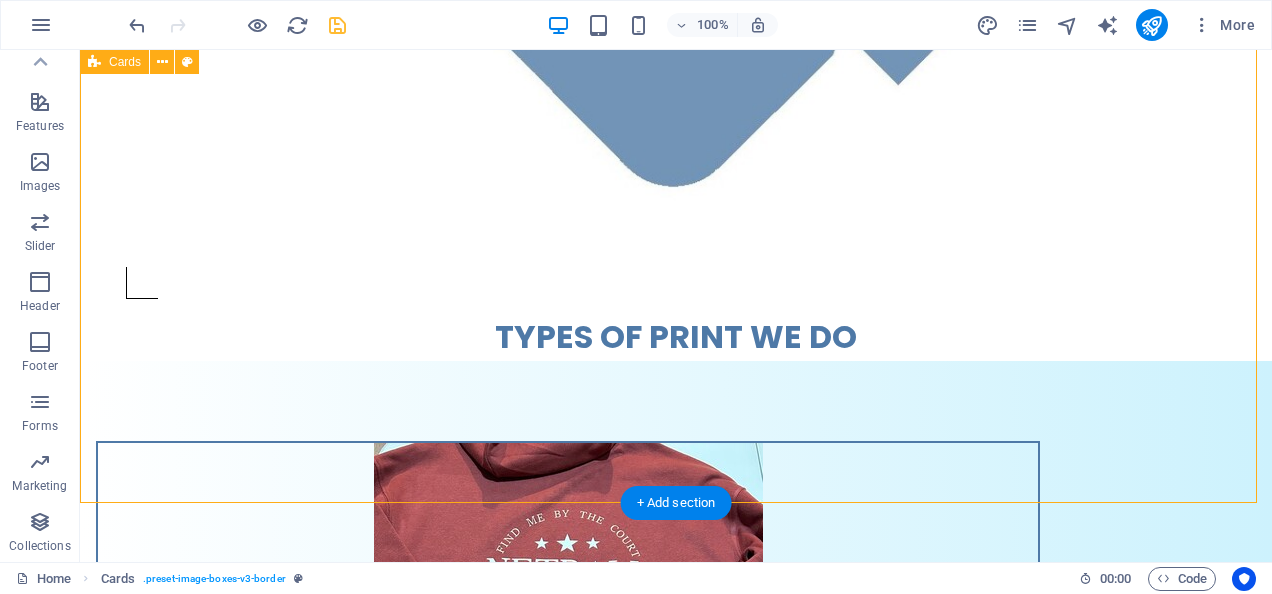 click on "HTV | Heat Transfer Vinyl Make Every Shirt Speak Louder Than Words Wearable statements with our precision heat transfer vinyl printing. Whether you're gearing up for game day, school spirit, or everyday style—your prints deserve bold color, sharp detail, and long-lasting impact. ✅ Durable prints that don’t crack or fade ✅ Custom designs for teams, events & small businesses ✅ Fast turnaround with professional results Printing price on A4-ish size design starts from: $10 each for bulk orders    $15 each for 1 to 9 pieces DTF | Direct To Film Full-colour Printing That Pops and Elevates Your Brand  Turn your boldest ideas into brilliant, high-resolution designs. Our direct to film heat transfer printing delivers unbeatable vibrancy, flexibility, and durability—perfect for businesses, events, and passionate creators. 🌈 Ultra-sharp color & fine detail 💪 Stretchable, crack-resistant prints 🚀 No limits—print on cotton, polyester & blend Printing price on A4-ish size design starts from:" at bounding box center [676, 1211] 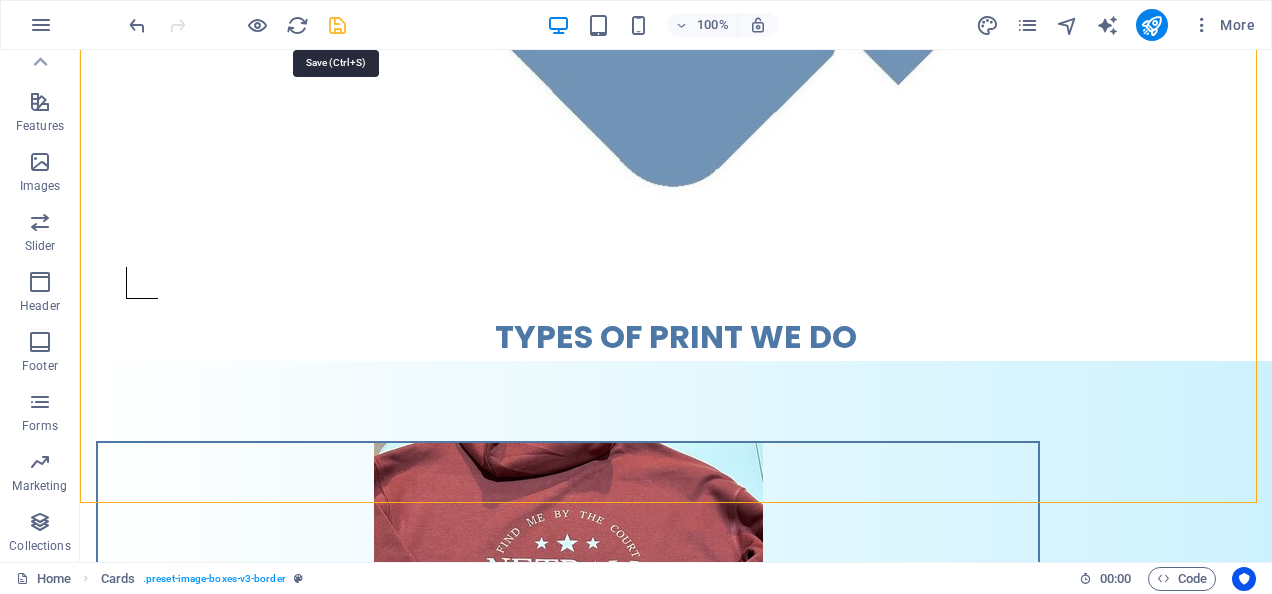 click at bounding box center (337, 25) 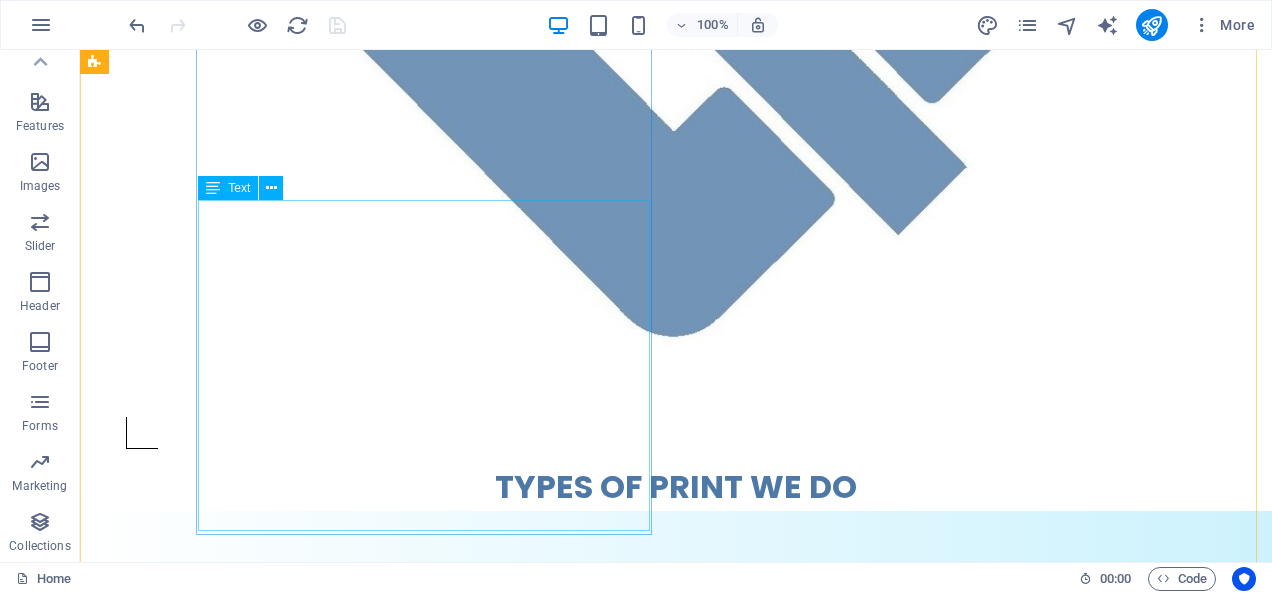 scroll, scrollTop: 796, scrollLeft: 0, axis: vertical 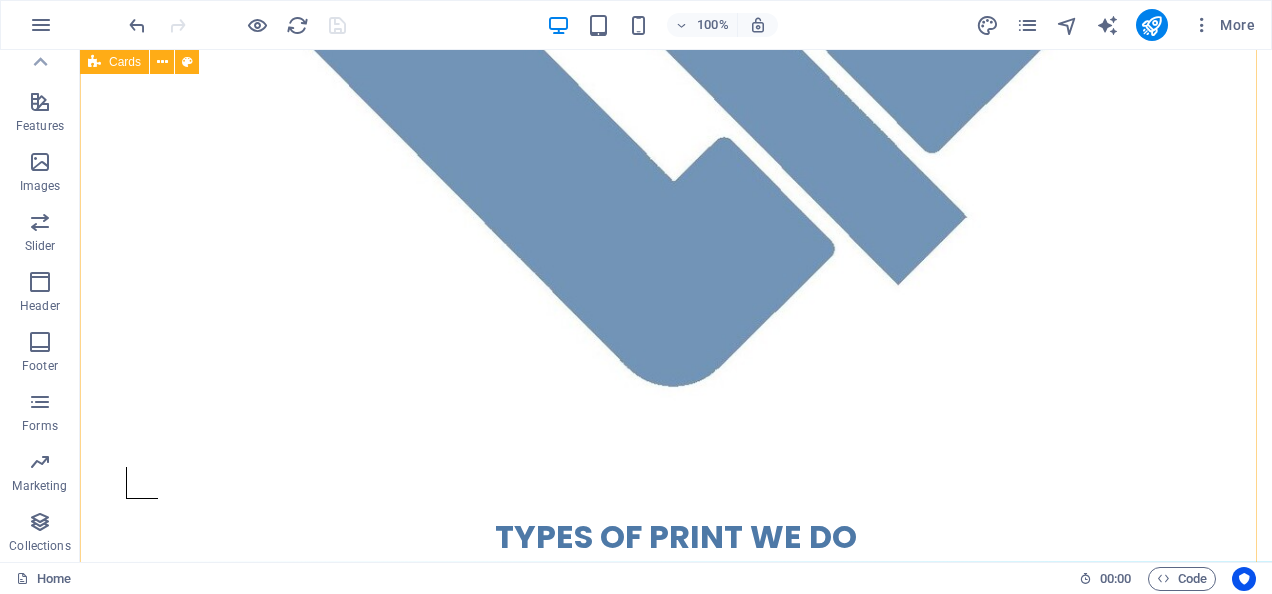 click on "HTV | Heat Transfer Vinyl Make Every Shirt Speak Louder Than Words Wearable statements with our precision heat transfer vinyl printing. Whether you're gearing up for game day, school spirit, or everyday style—your prints deserve bold color, sharp detail, and long-lasting impact. ✅ Durable prints that don’t crack or fade ✅ Custom designs for teams, events & small businesses ✅ Fast turnaround with professional results Printing price on A4-ish size design starts from: $10 each for bulk orders    $15 each for 1 to 9 pieces DTF | Direct To Film Full-colour Printing That Pops and Elevates Your Brand  Turn your boldest ideas into brilliant, high-resolution designs. Our direct to film heat transfer printing delivers unbeatable vibrancy, flexibility, and durability—perfect for businesses, events, and passionate creators. 🌈 Ultra-sharp color & fine detail 💪 Stretchable, crack-resistant prints 🚀 No limits—print on cotton, polyester & blend Printing price on A4-ish size design starts from:" at bounding box center [676, 1411] 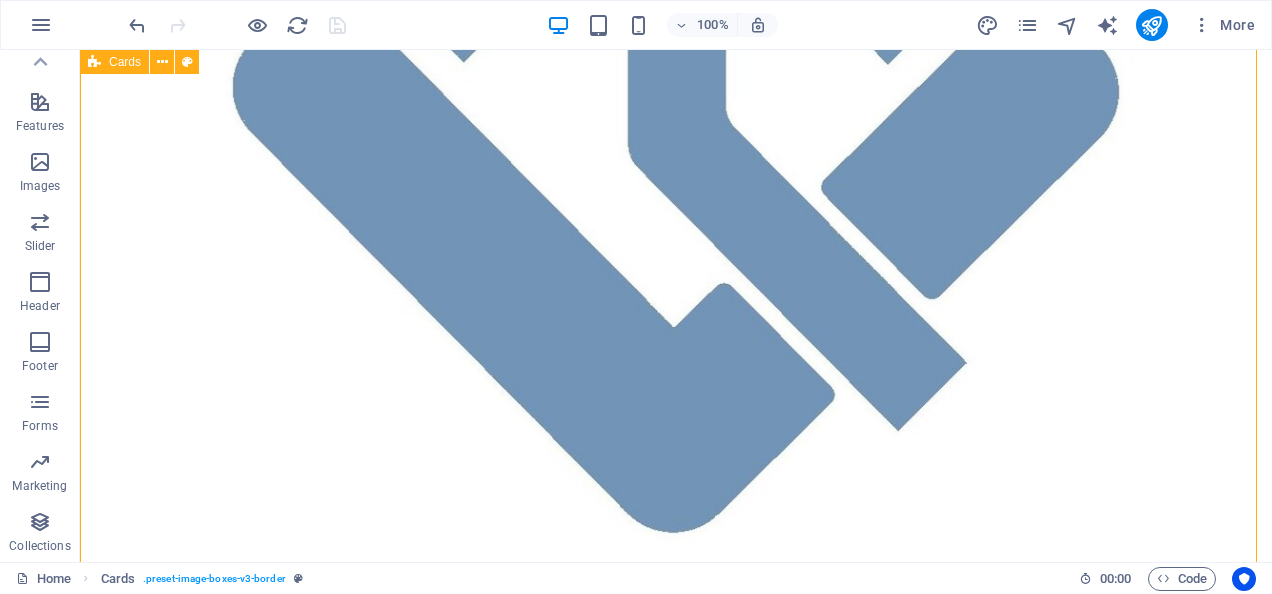 scroll, scrollTop: 496, scrollLeft: 0, axis: vertical 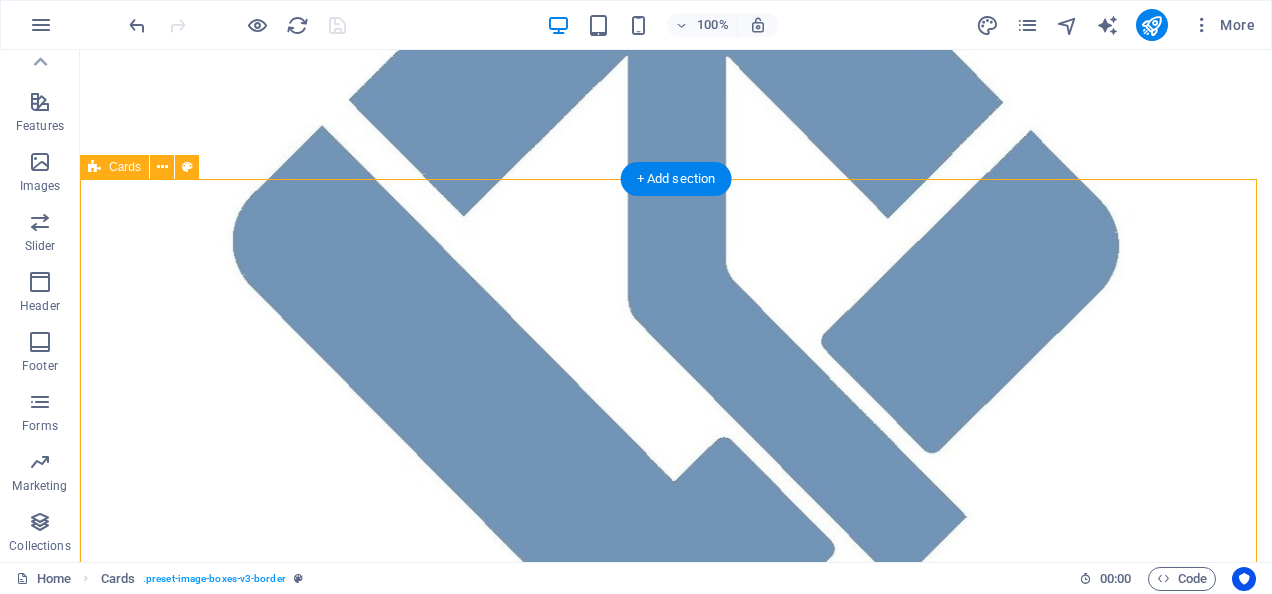 click on "HTV | Heat Transfer Vinyl Make Every Shirt Speak Louder Than Words Wearable statements with our precision heat transfer vinyl printing. Whether you're gearing up for game day, school spirit, or everyday style—your prints deserve bold color, sharp detail, and long-lasting impact. ✅ Durable prints that don’t crack or fade ✅ Custom designs for teams, events & small businesses ✅ Fast turnaround with professional results Printing price on A4-ish size design starts from: $10 each for bulk orders    $15 each for 1 to 9 pieces DTF | Direct To Film Full-colour Printing That Pops and Elevates Your Brand  Turn your boldest ideas into brilliant, high-resolution designs. Our direct to film heat transfer printing delivers unbeatable vibrancy, flexibility, and durability—perfect for businesses, events, and passionate creators. 🌈 Ultra-sharp color & fine detail 💪 Stretchable, crack-resistant prints 🚀 No limits—print on cotton, polyester & blend Printing price on A4-ish size design starts from:" at bounding box center (676, 1711) 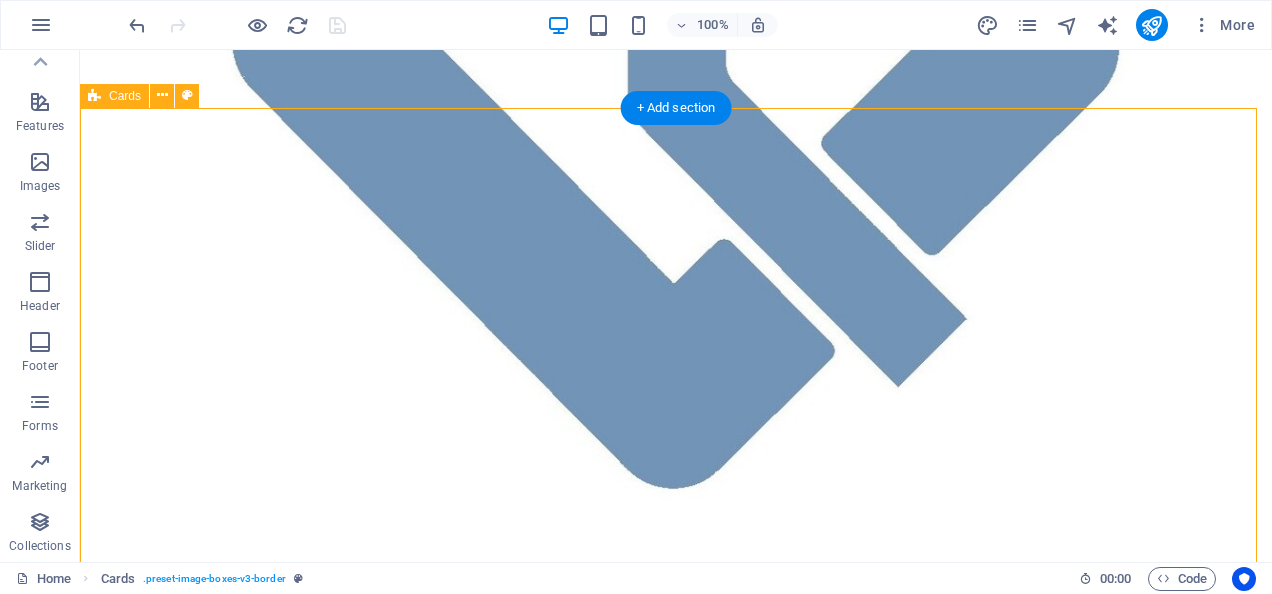 scroll, scrollTop: 696, scrollLeft: 0, axis: vertical 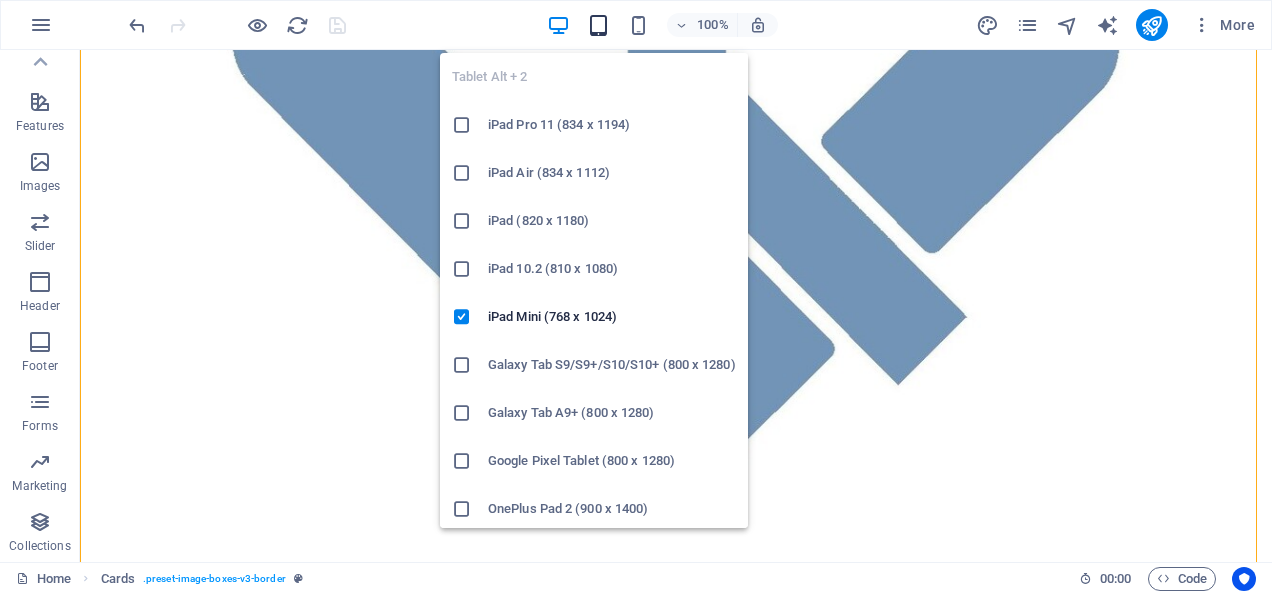 click at bounding box center [598, 25] 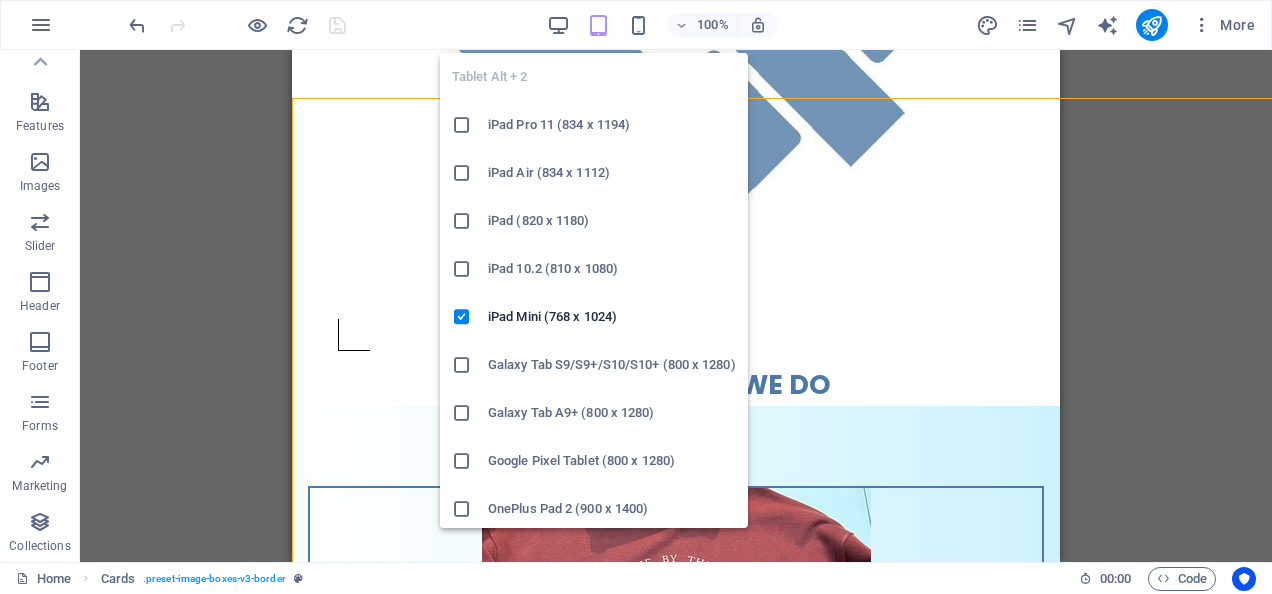 scroll, scrollTop: 578, scrollLeft: 0, axis: vertical 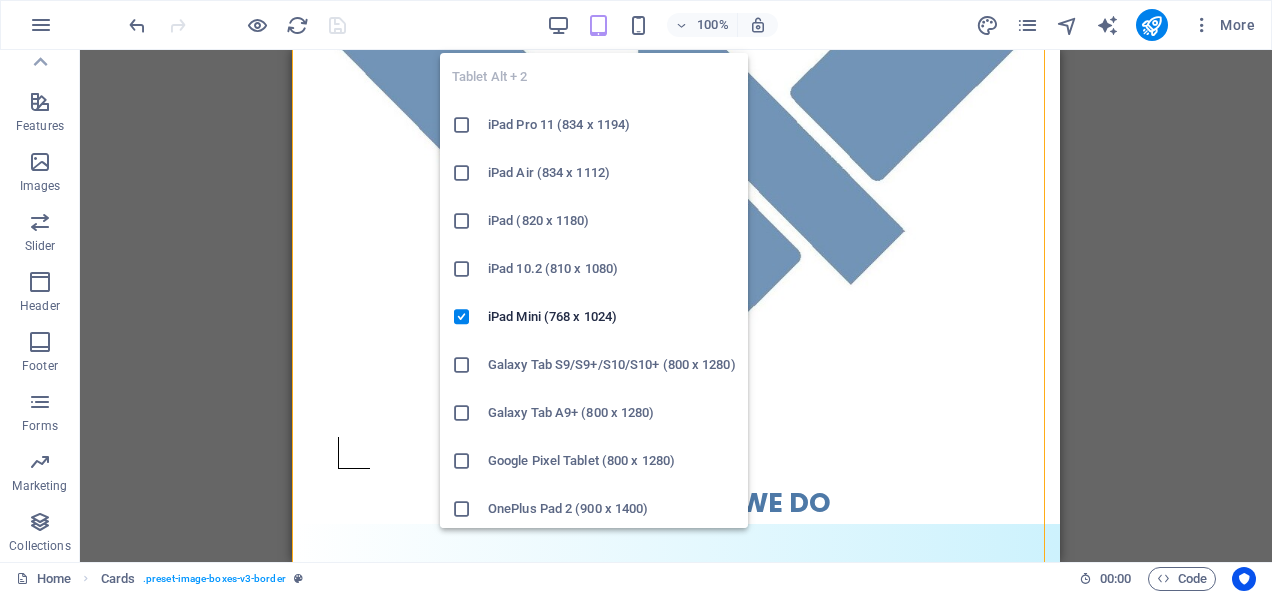 click on "iPad Pro 11 (834 x 1194)" at bounding box center [612, 125] 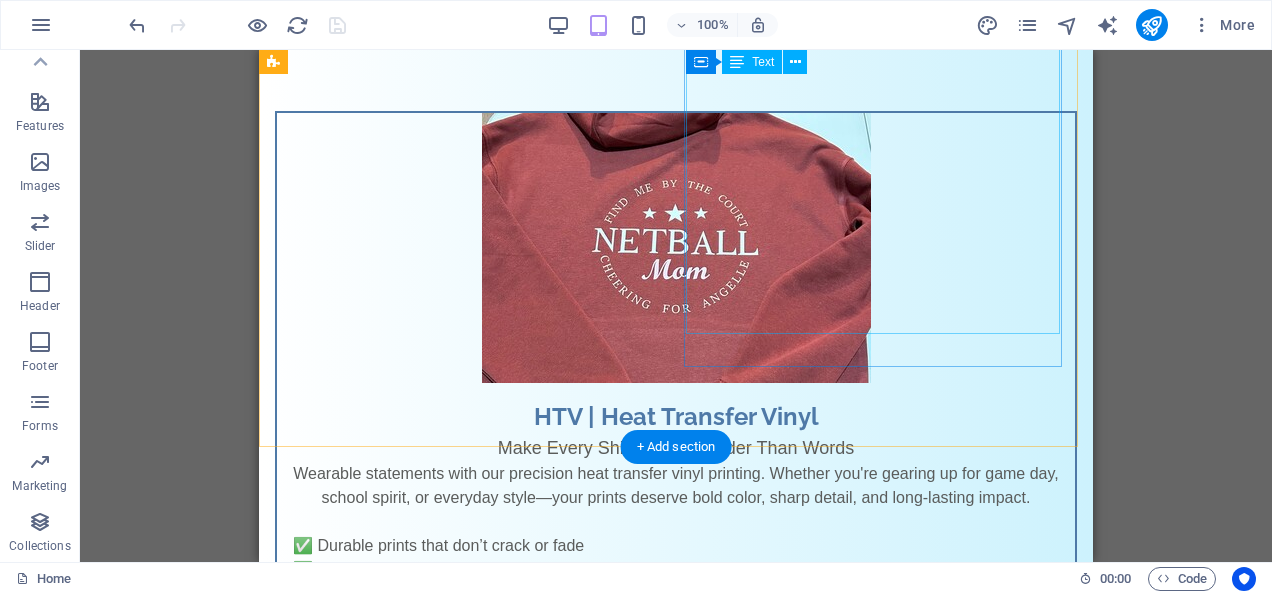 scroll, scrollTop: 1000, scrollLeft: 0, axis: vertical 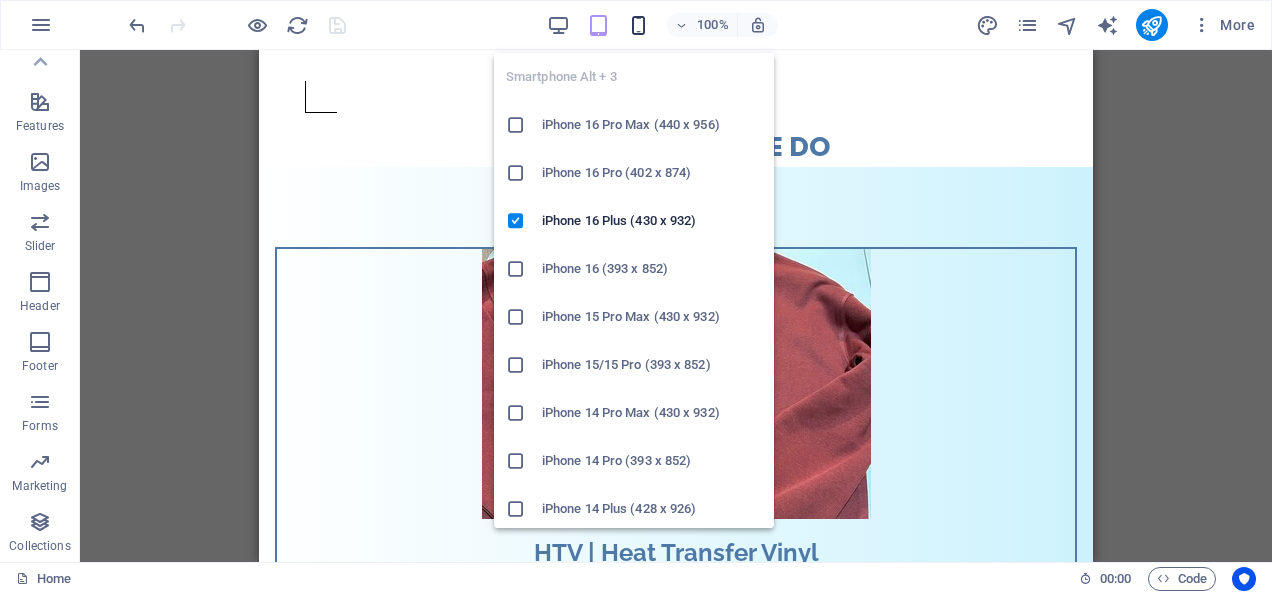 click at bounding box center [638, 25] 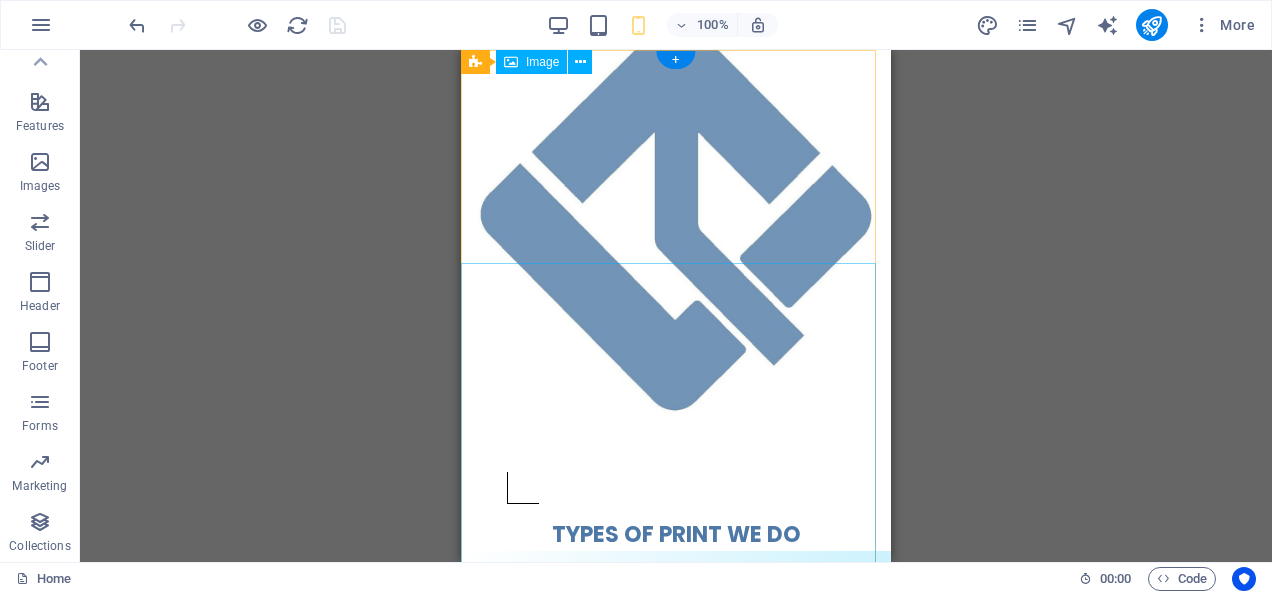 scroll, scrollTop: 0, scrollLeft: 0, axis: both 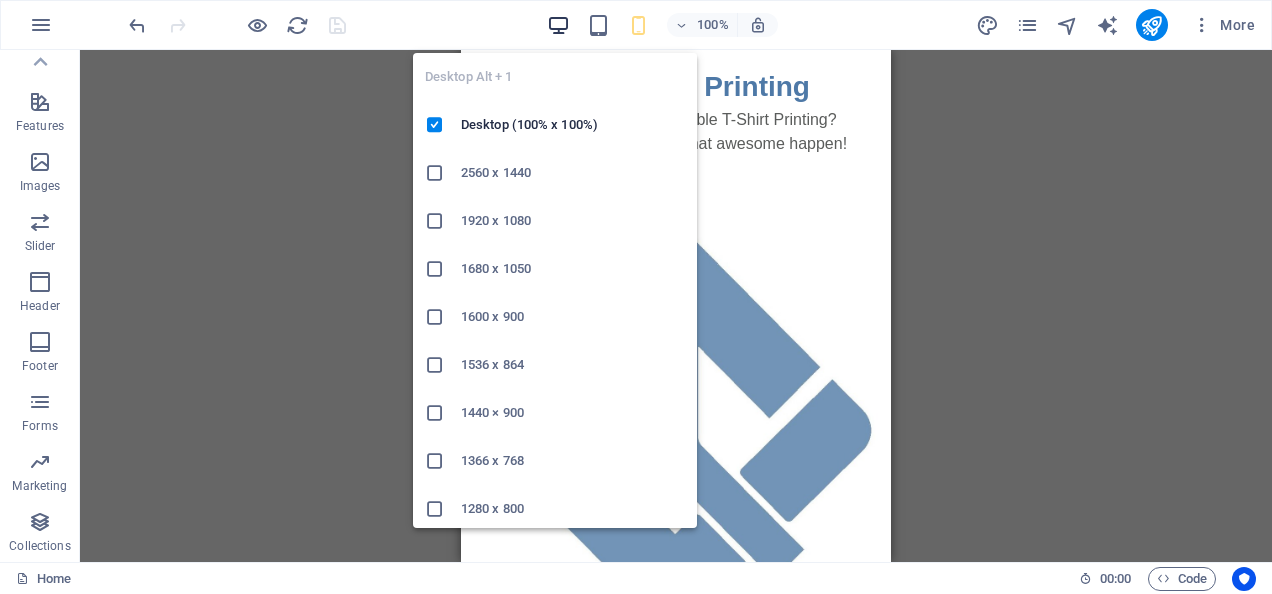 click at bounding box center (558, 25) 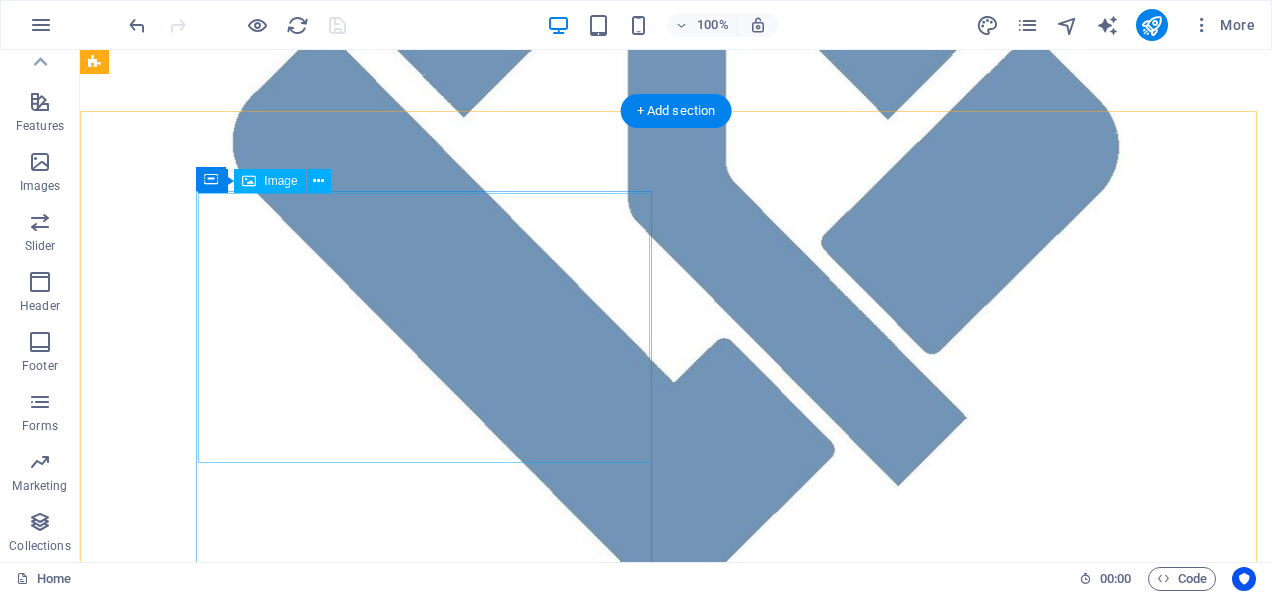 scroll, scrollTop: 500, scrollLeft: 0, axis: vertical 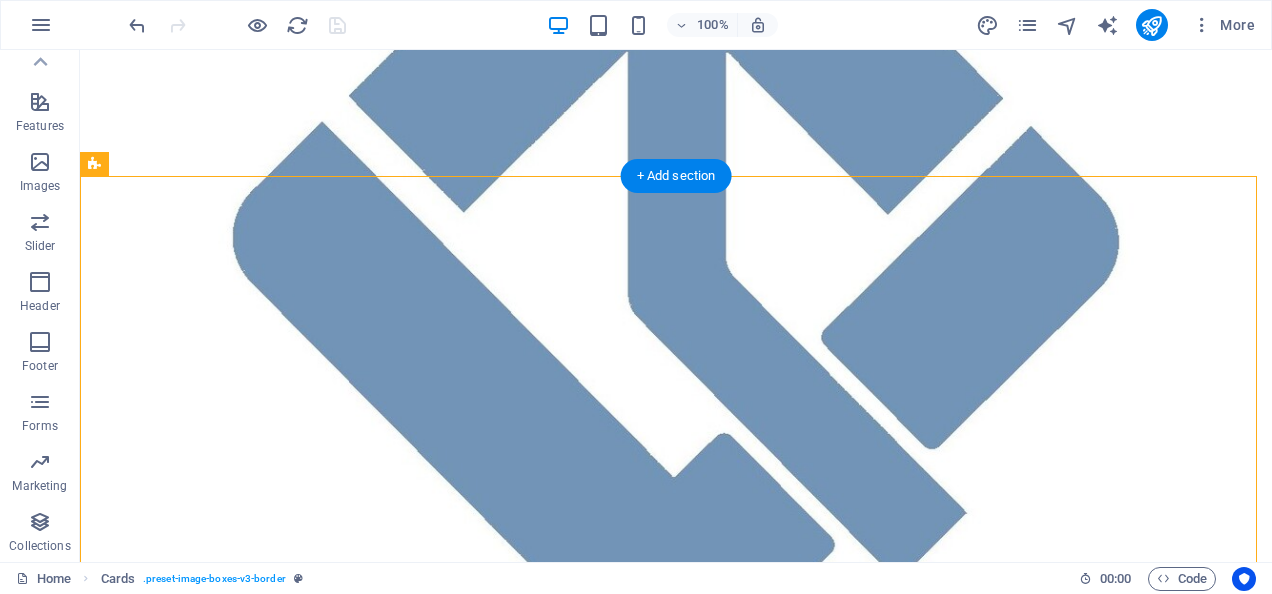 drag, startPoint x: 780, startPoint y: 292, endPoint x: 172, endPoint y: 243, distance: 609.9713 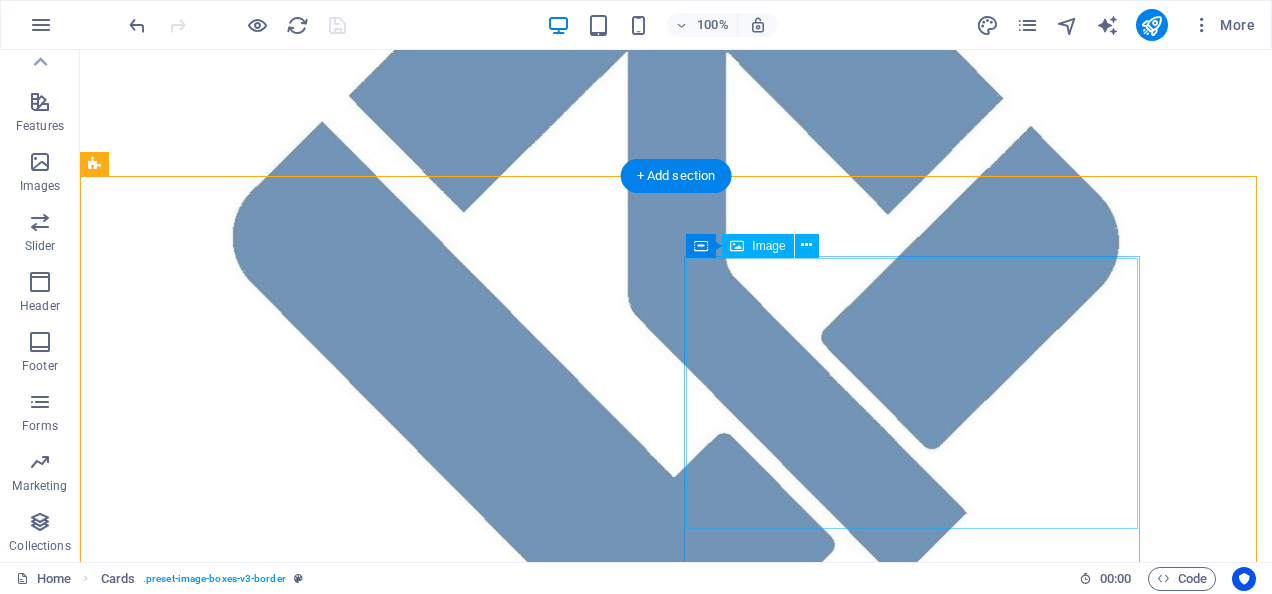 click at bounding box center [568, 1852] 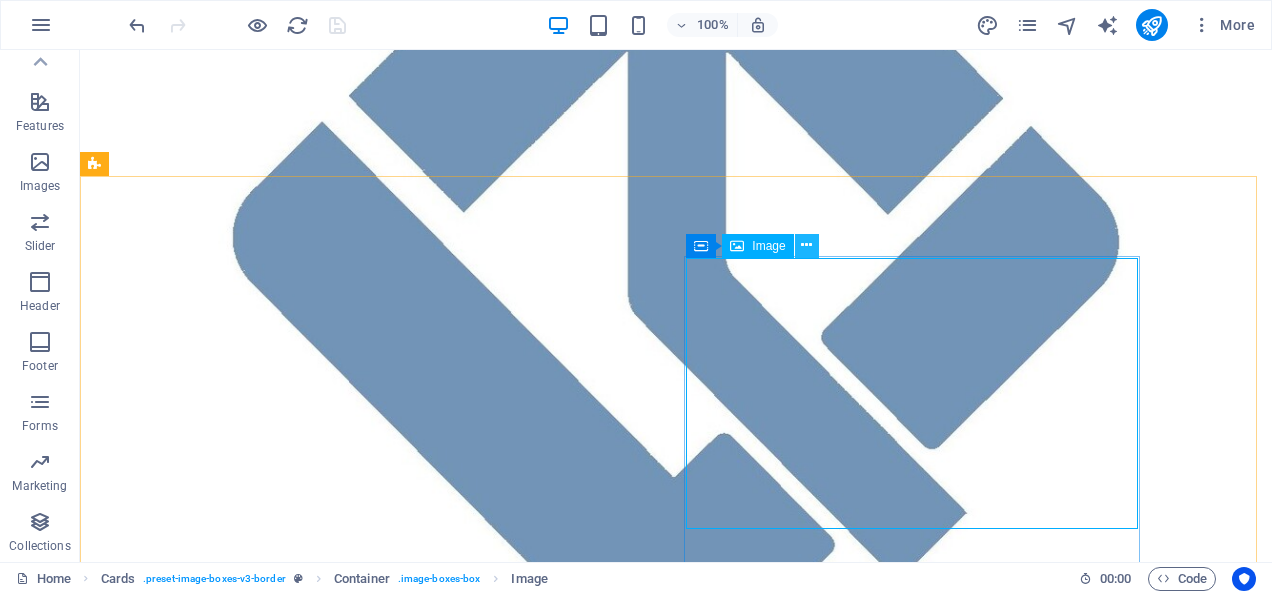 click at bounding box center (806, 245) 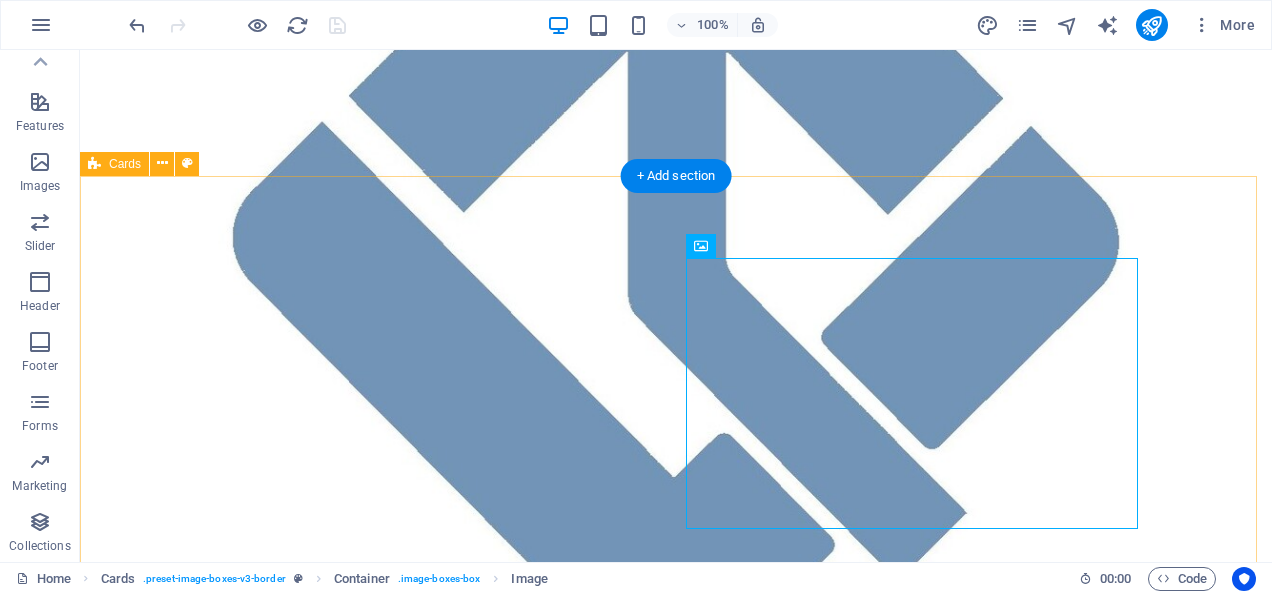click on "HTV | Heat Transfer Vinyl Make Every Shirt Speak Louder Than Words Wearable statements with our precision heat transfer vinyl printing. Whether you're gearing up for game day, school spirit, or everyday style—your prints deserve bold color, sharp detail, and long-lasting impact. ✅ Durable prints that don’t crack or fade ✅ Custom designs for teams, events & small businesses ✅ Fast turnaround with professional results Printing price on A4-ish size design starts from: $10 each for bulk orders    $15 each for 1 to 9 pieces DTF | Direct To Film Full-colour Printing That Pops and Elevates Your Brand  Turn your boldest ideas into brilliant, high-resolution designs. Our direct to film heat transfer printing delivers unbeatable vibrancy, flexibility, and durability—perfect for businesses, events, and passionate creators. 🌈 Ultra-sharp color & fine detail 💪 Stretchable, crack-resistant prints 🚀 No limits—print on cotton, polyester & blend Printing price on A4-ish size design starts from:" at bounding box center [676, 1707] 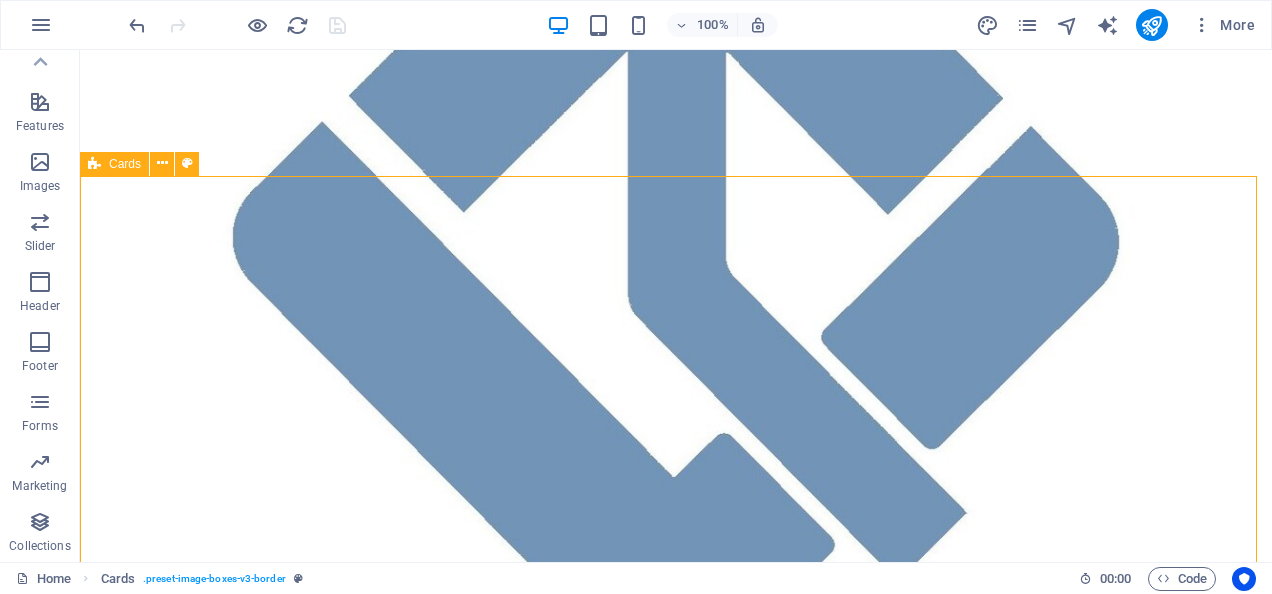click on "Cards" at bounding box center (125, 164) 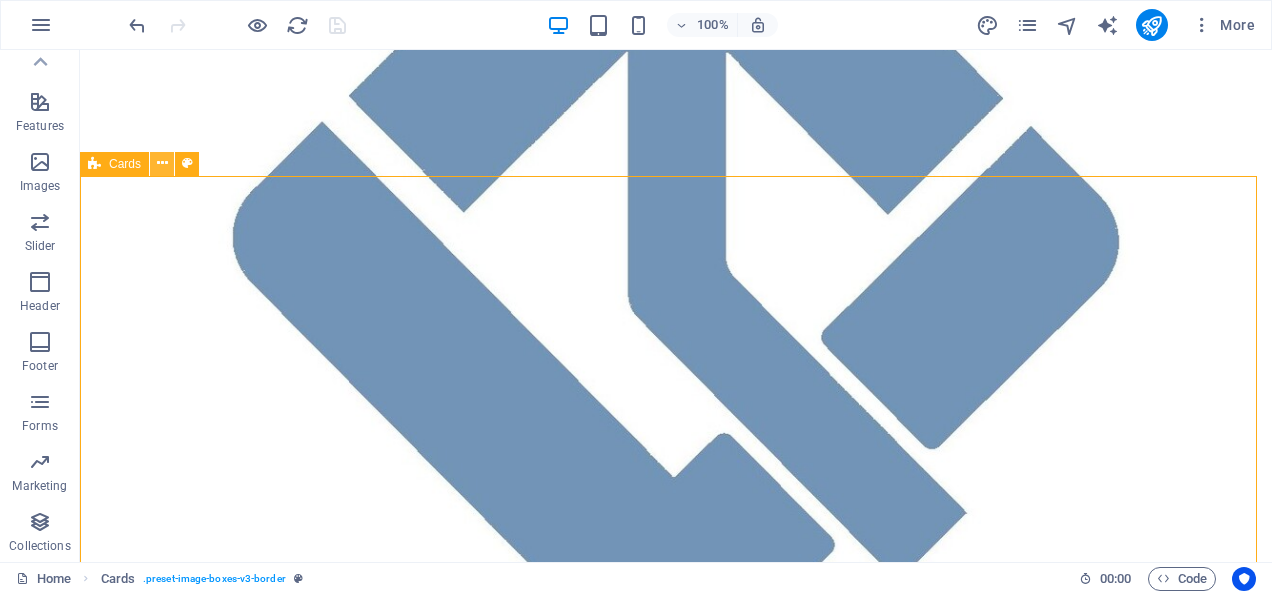 click at bounding box center [162, 163] 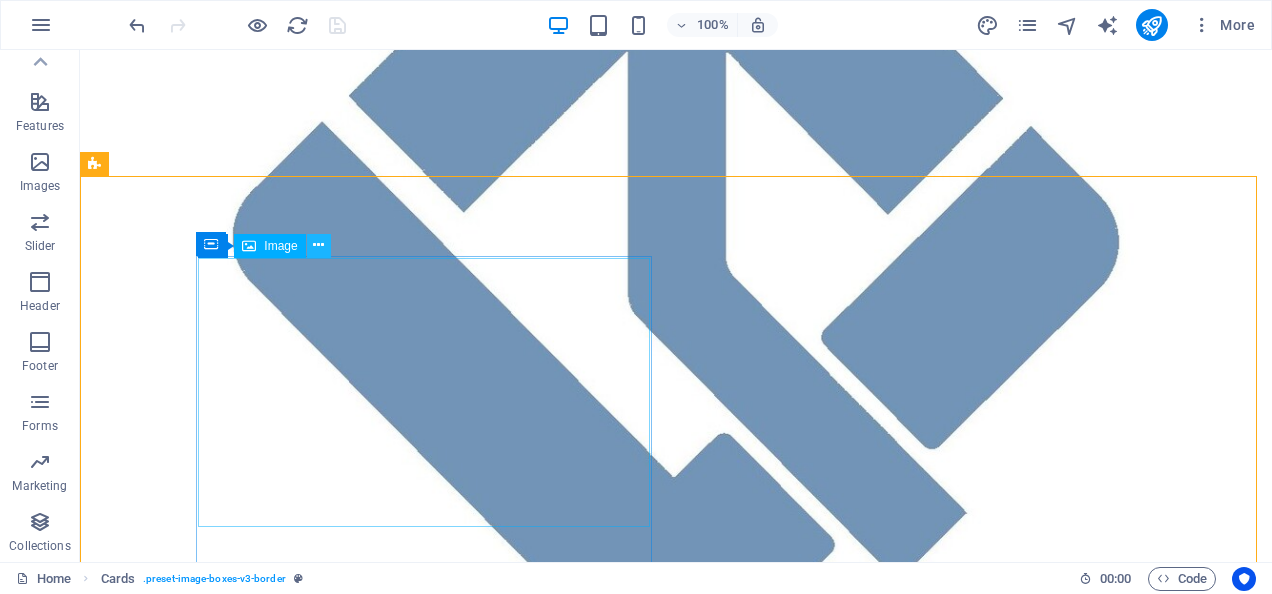 click at bounding box center [318, 245] 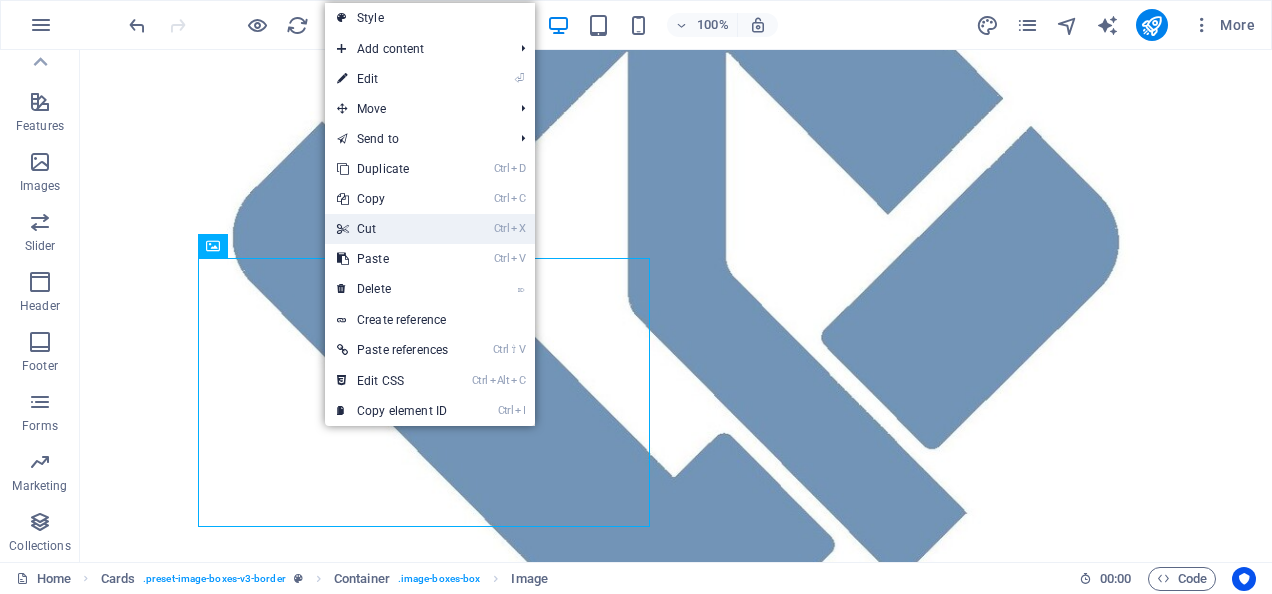 click on "Ctrl X  Cut" at bounding box center [392, 229] 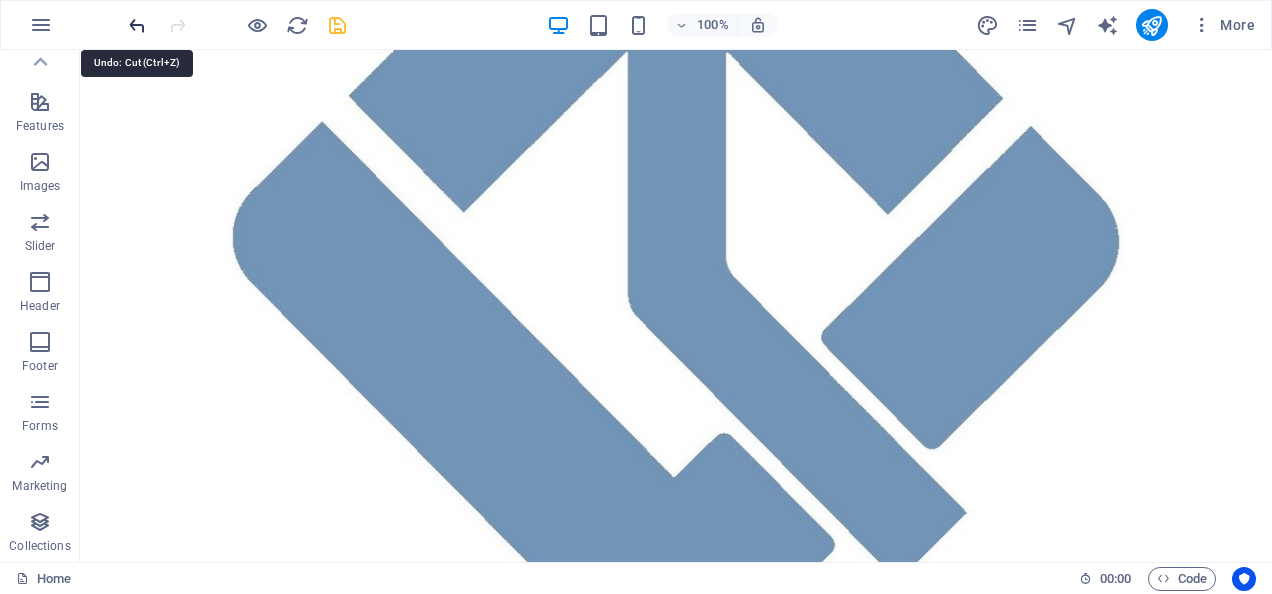 click at bounding box center [237, 25] 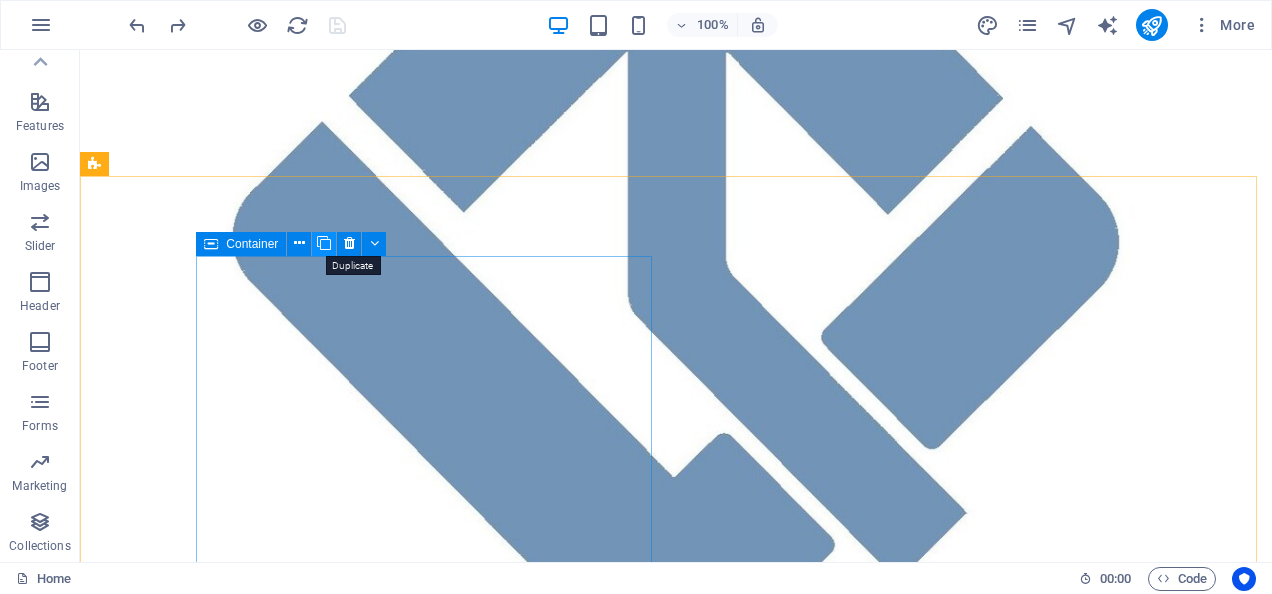 click at bounding box center (324, 243) 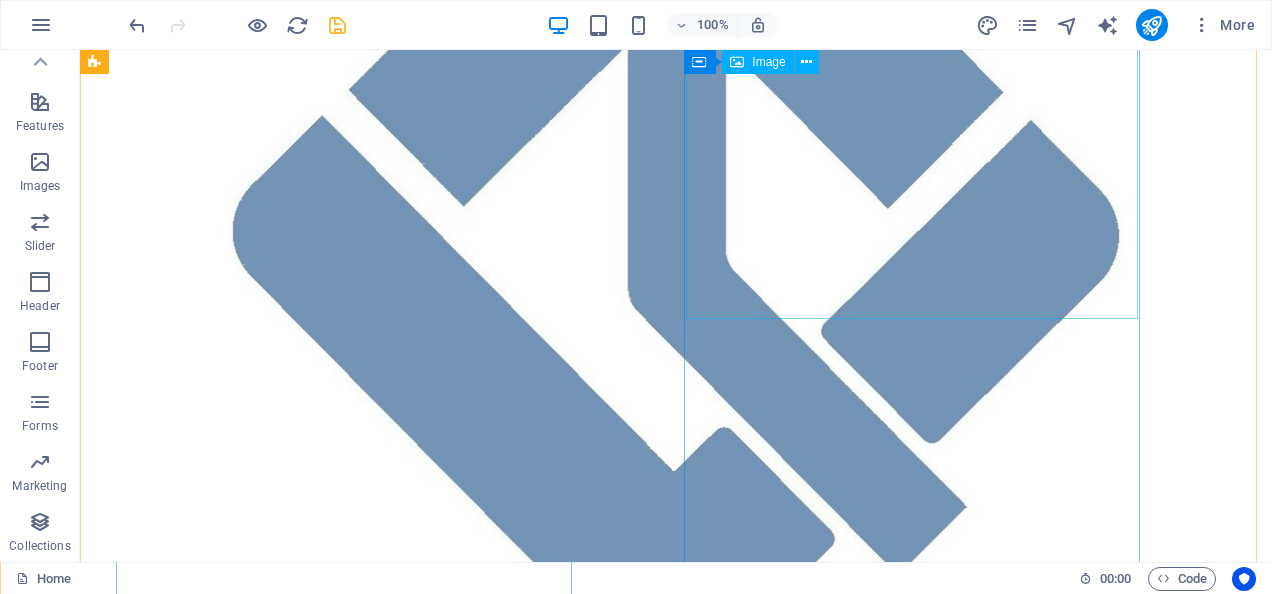 scroll, scrollTop: 500, scrollLeft: 0, axis: vertical 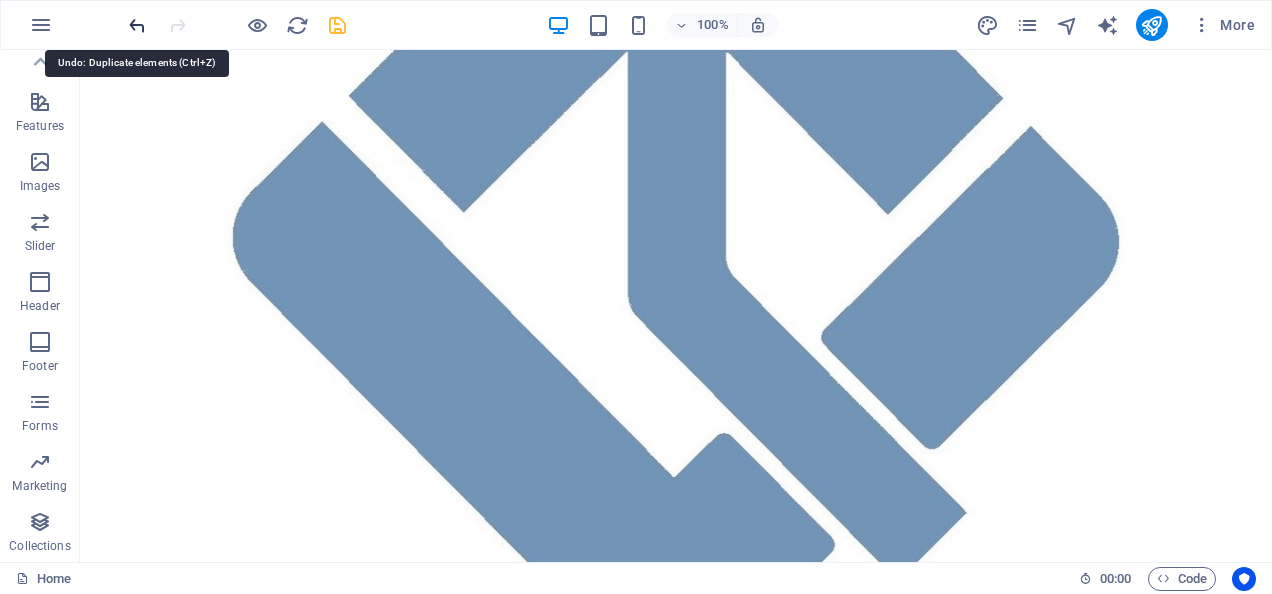 click at bounding box center (137, 25) 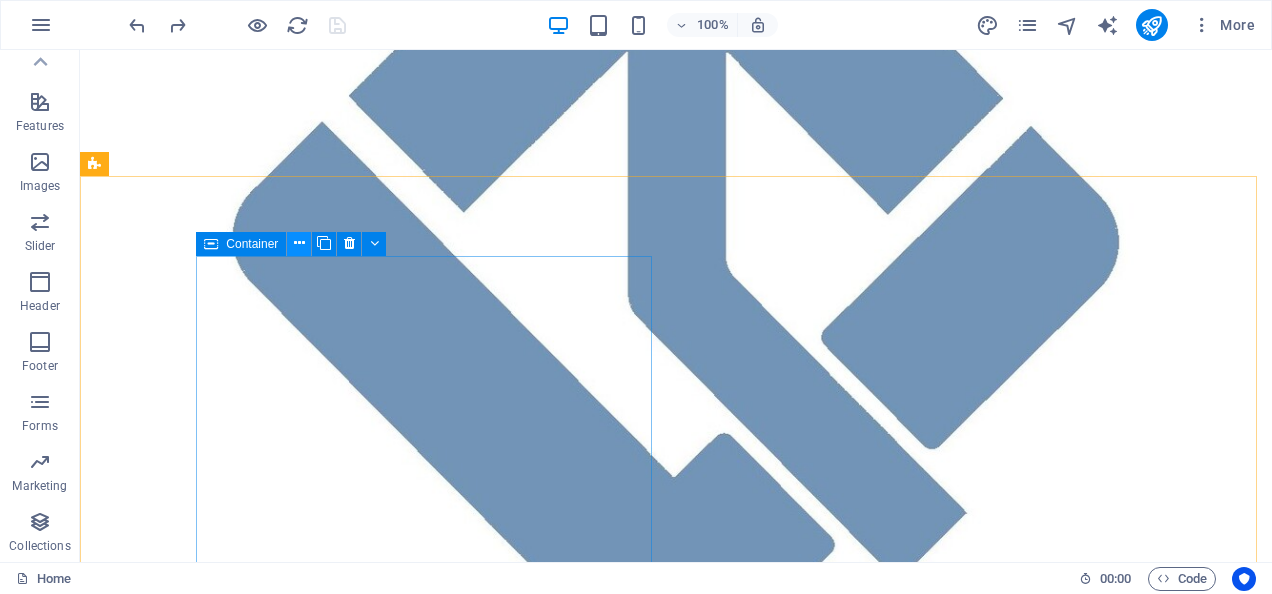 click at bounding box center [299, 243] 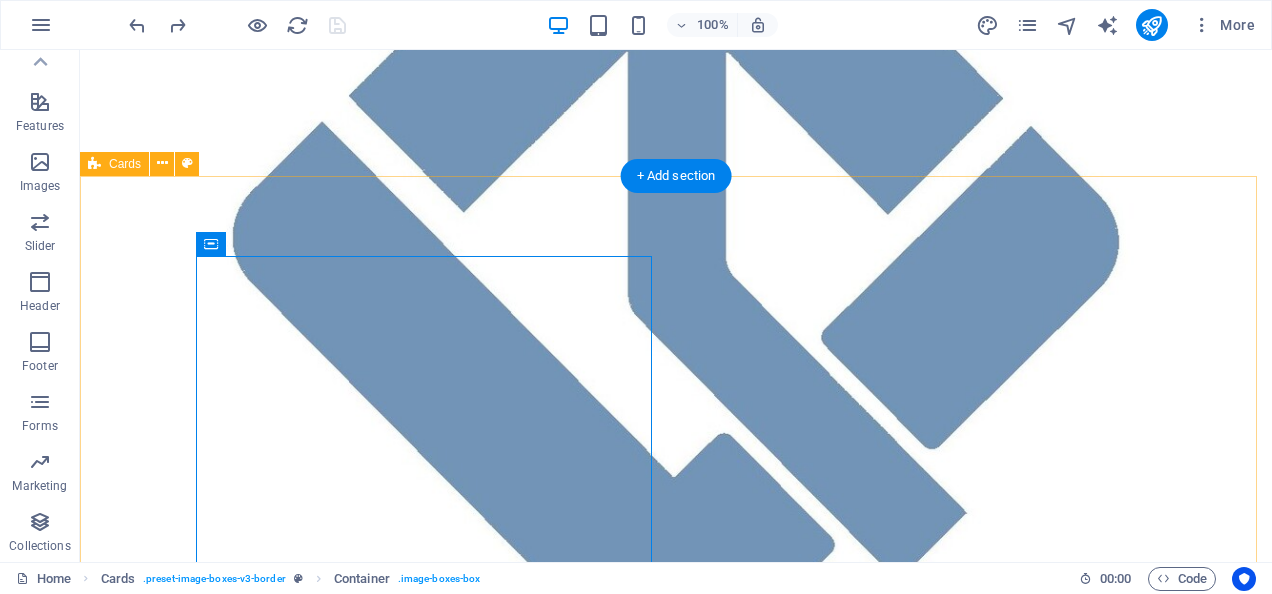 click on "HTV | Heat Transfer Vinyl Make Every Shirt Speak Louder Than Words Wearable statements with our precision heat transfer vinyl printing. Whether you're gearing up for game day, school spirit, or everyday style—your prints deserve bold color, sharp detail, and long-lasting impact. ✅ Durable prints that don’t crack or fade ✅ Custom designs for teams, events & small businesses ✅ Fast turnaround with professional results Printing price on A4-ish size design starts from: $10 each for bulk orders    $15 each for 1 to 9 pieces DTF | Direct To Film Full-colour Printing That Pops and Elevates Your Brand  Turn your boldest ideas into brilliant, high-resolution designs. Our direct to film heat transfer printing delivers unbeatable vibrancy, flexibility, and durability—perfect for businesses, events, and passionate creators. 🌈 Ultra-sharp color & fine detail 💪 Stretchable, crack-resistant prints 🚀 No limits—print on cotton, polyester & blend Printing price on A4-ish size design starts from:" at bounding box center (676, 1707) 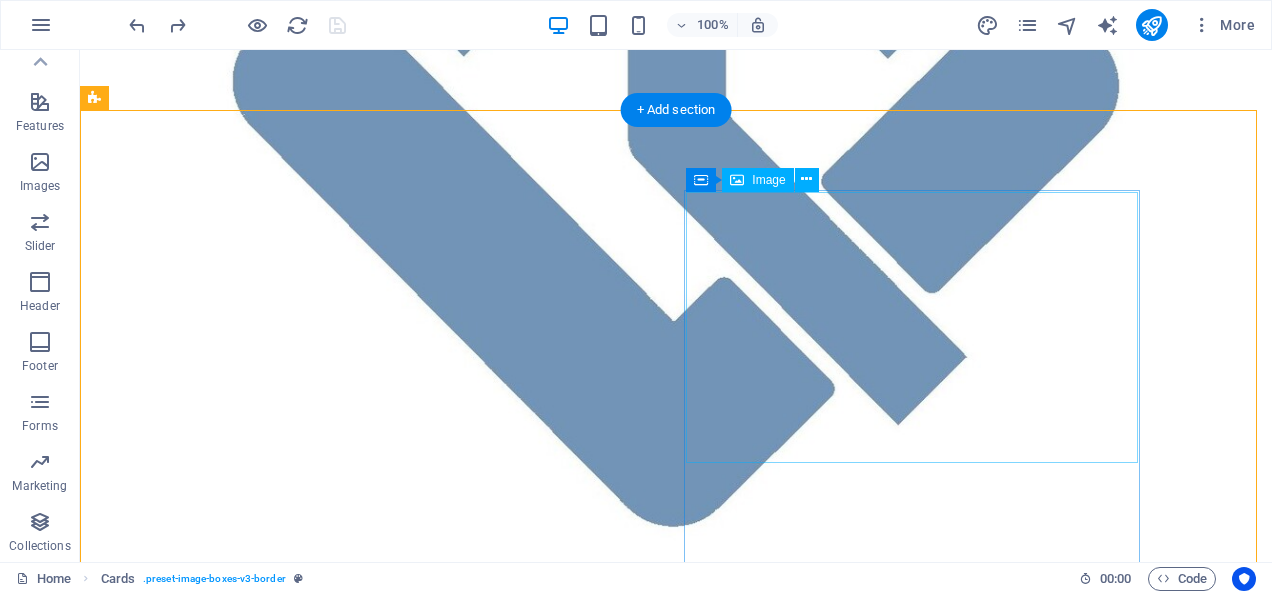 scroll, scrollTop: 800, scrollLeft: 0, axis: vertical 